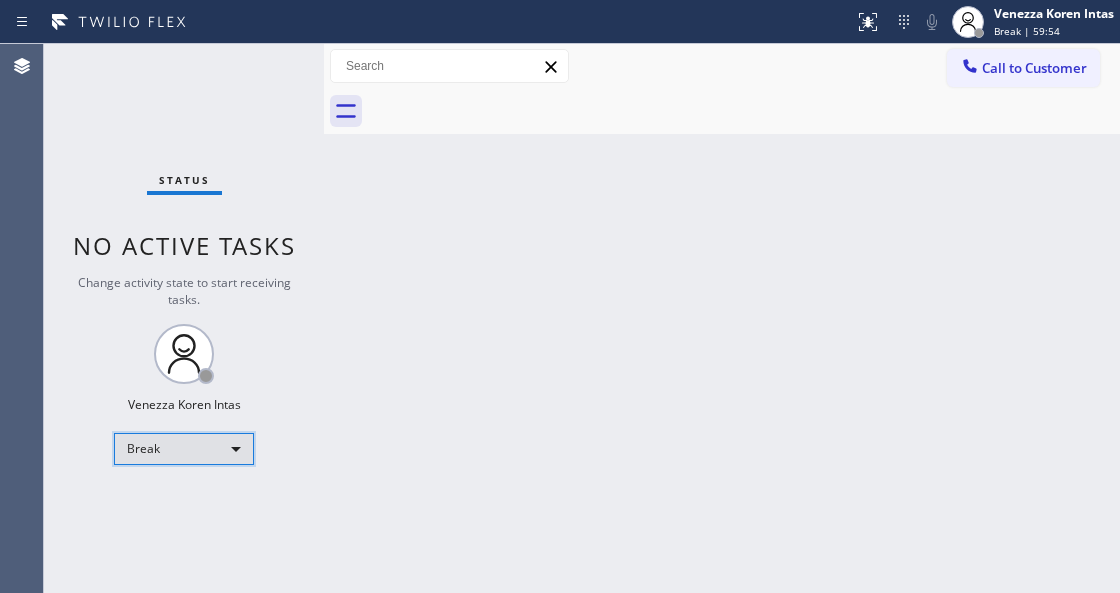 scroll, scrollTop: 0, scrollLeft: 0, axis: both 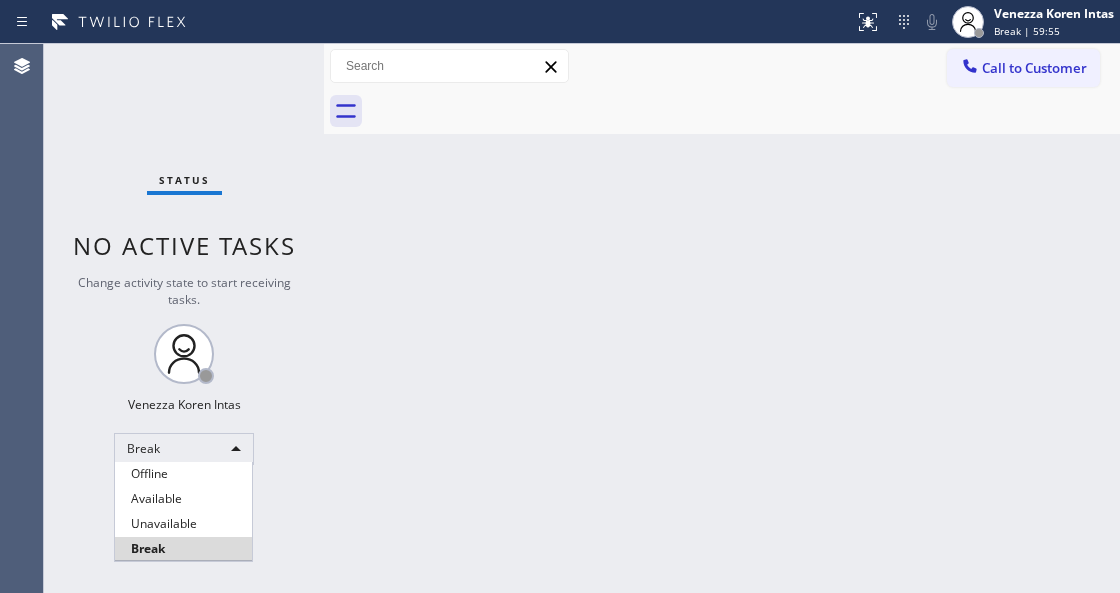 click at bounding box center [560, 296] 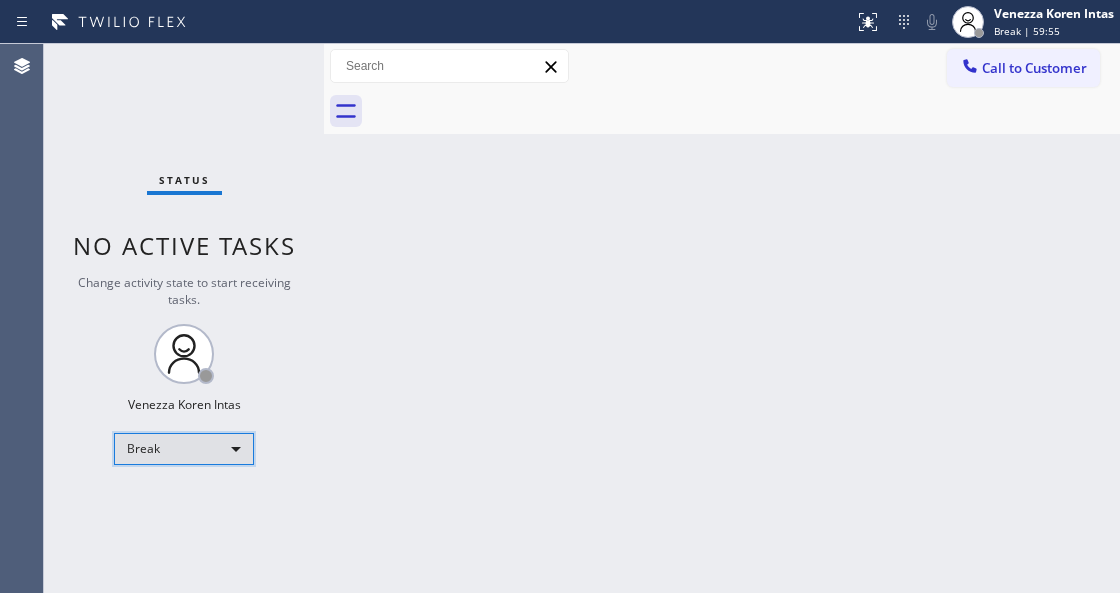 click on "Break" at bounding box center [184, 449] 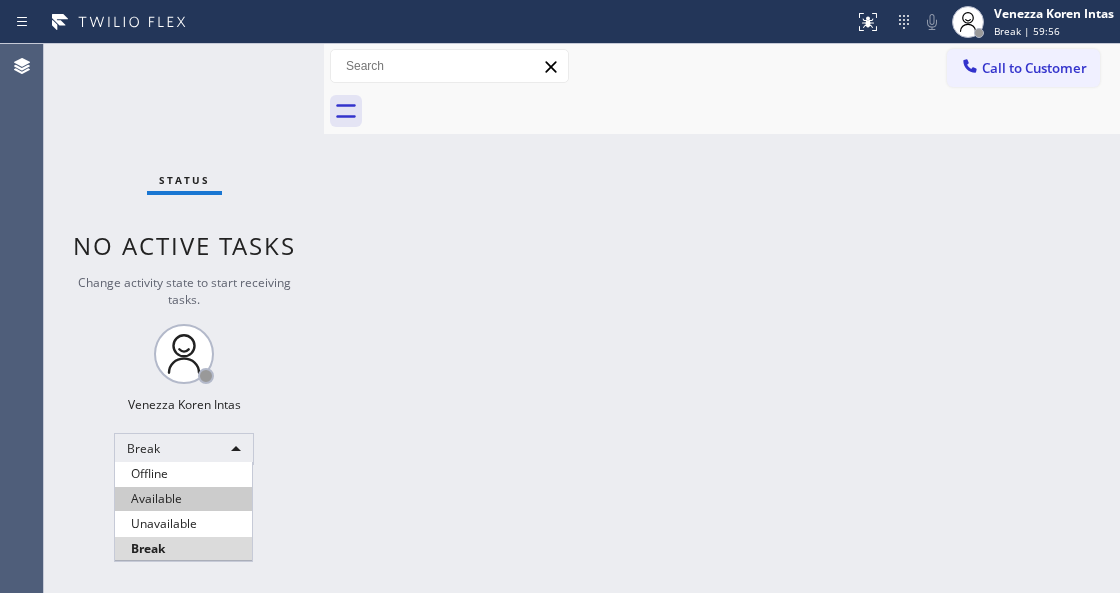 click on "Available" at bounding box center (183, 499) 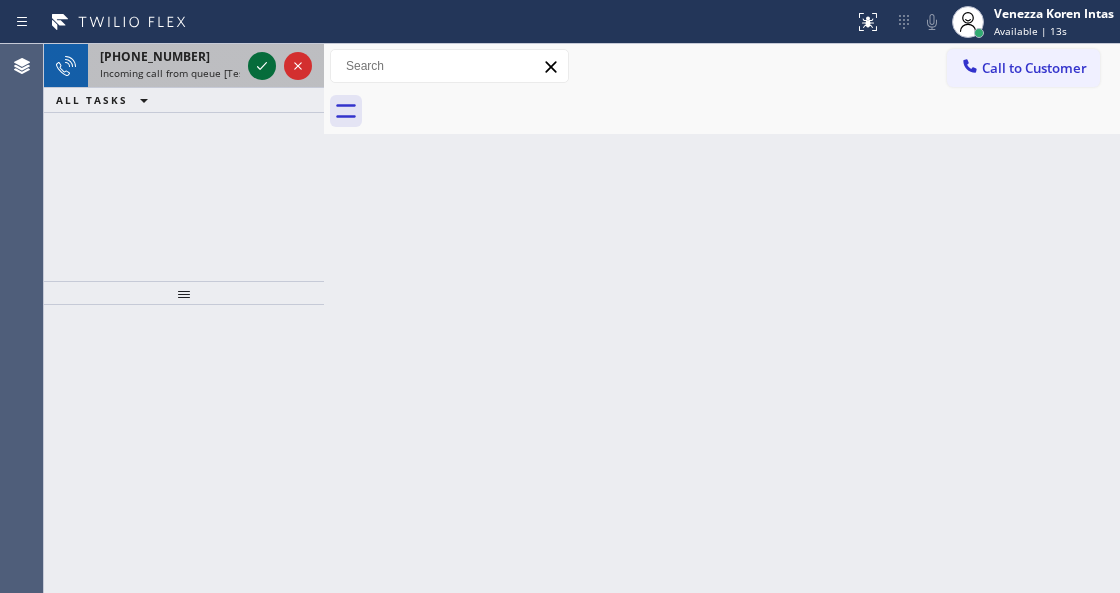 click 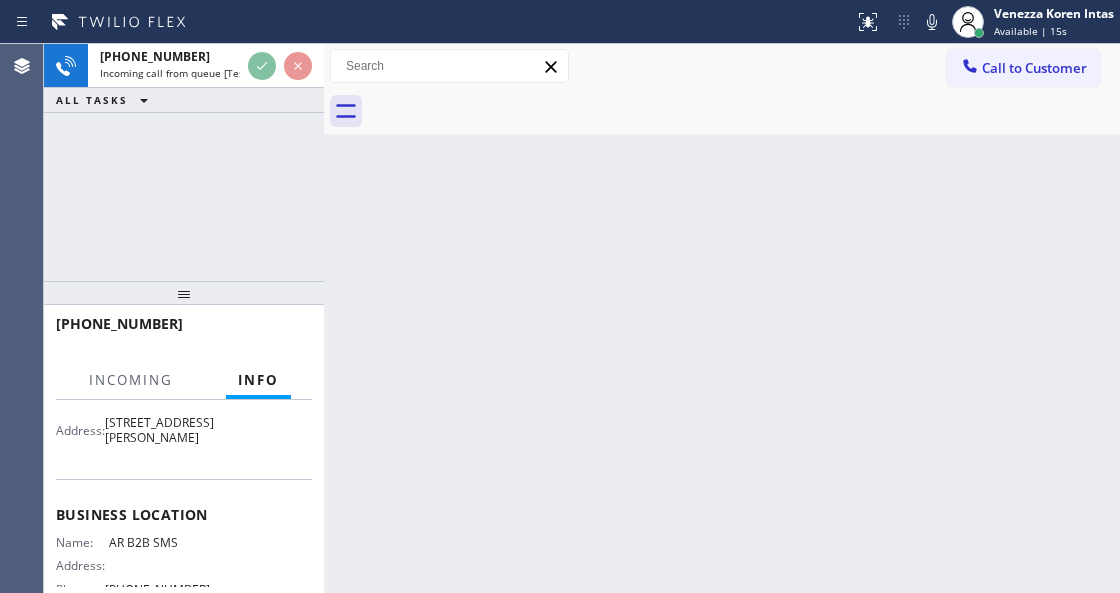 scroll, scrollTop: 266, scrollLeft: 0, axis: vertical 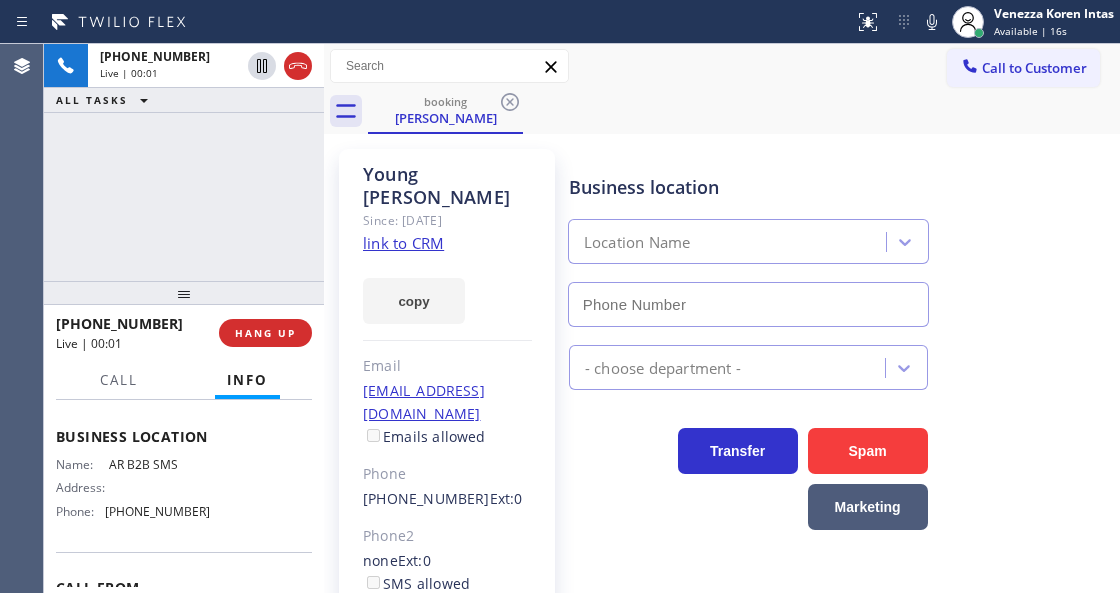 type on "[PHONE_NUMBER]" 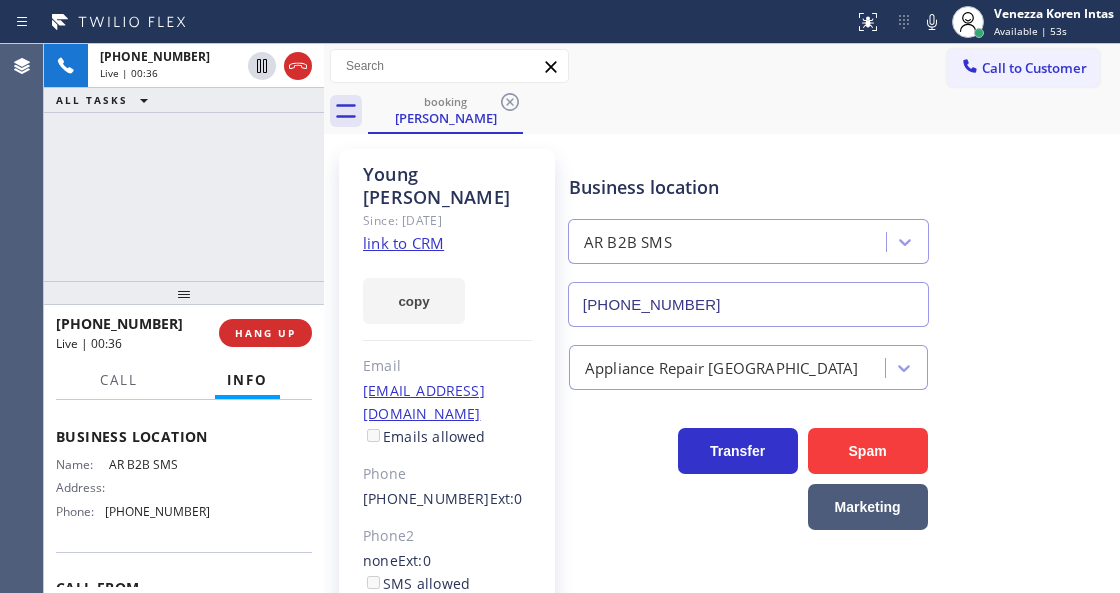 click on "[PHONE_NUMBER] Live | 00:36 ALL TASKS ALL TASKS ACTIVE TASKS TASKS IN WRAP UP" at bounding box center [184, 162] 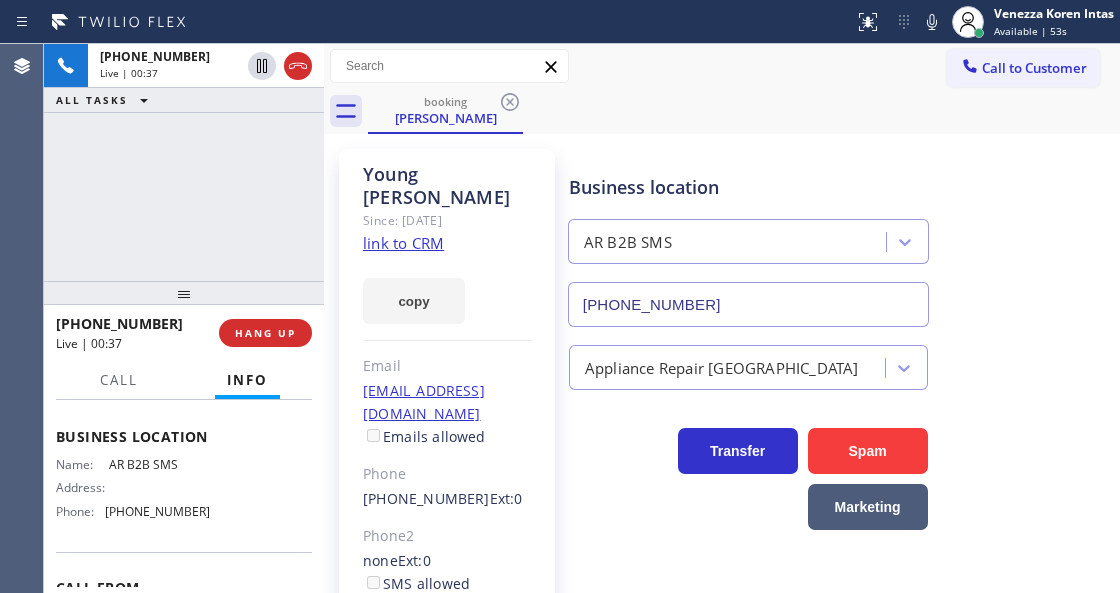 click on "link to CRM" 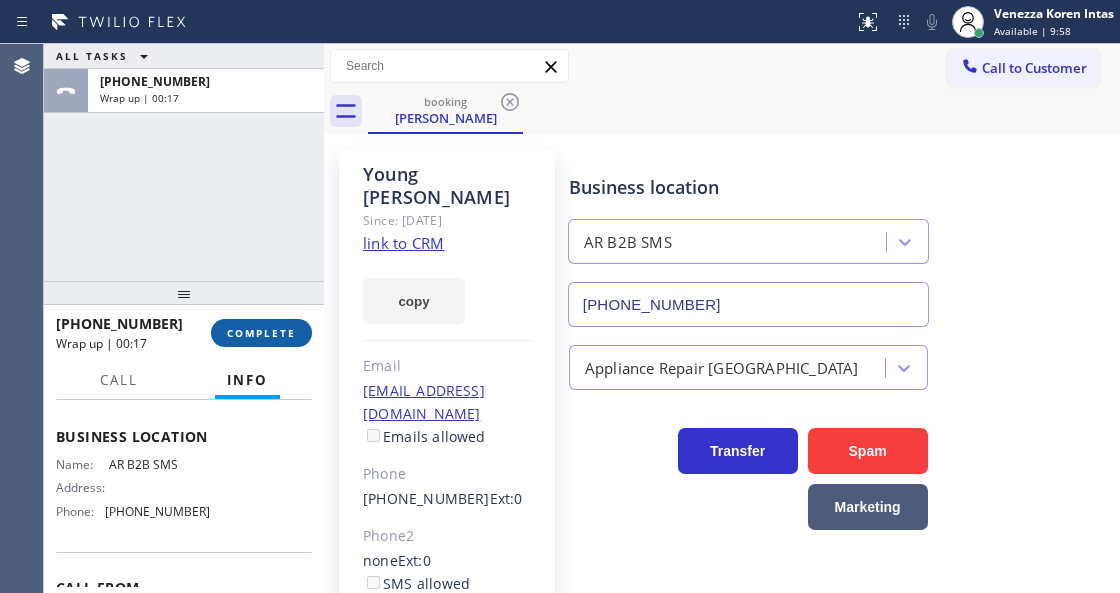 click on "COMPLETE" at bounding box center [261, 333] 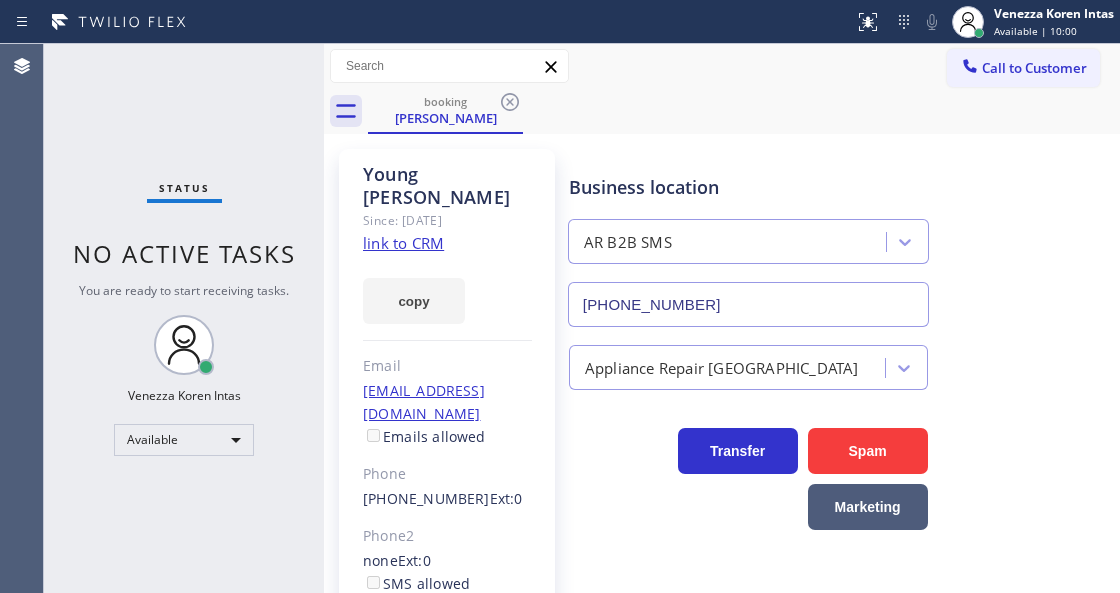click on "Email" 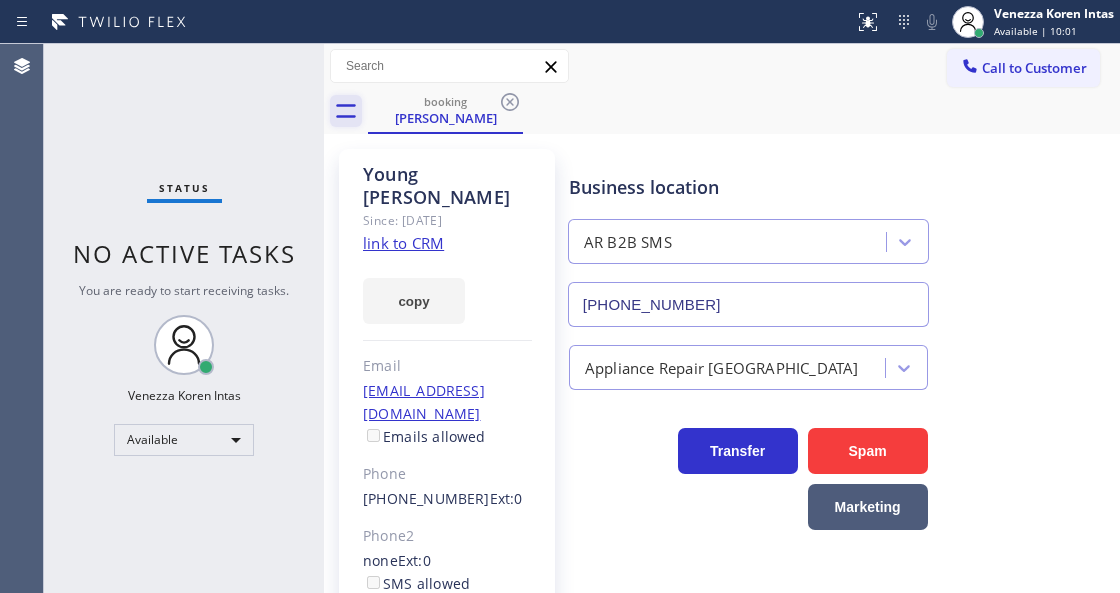 click 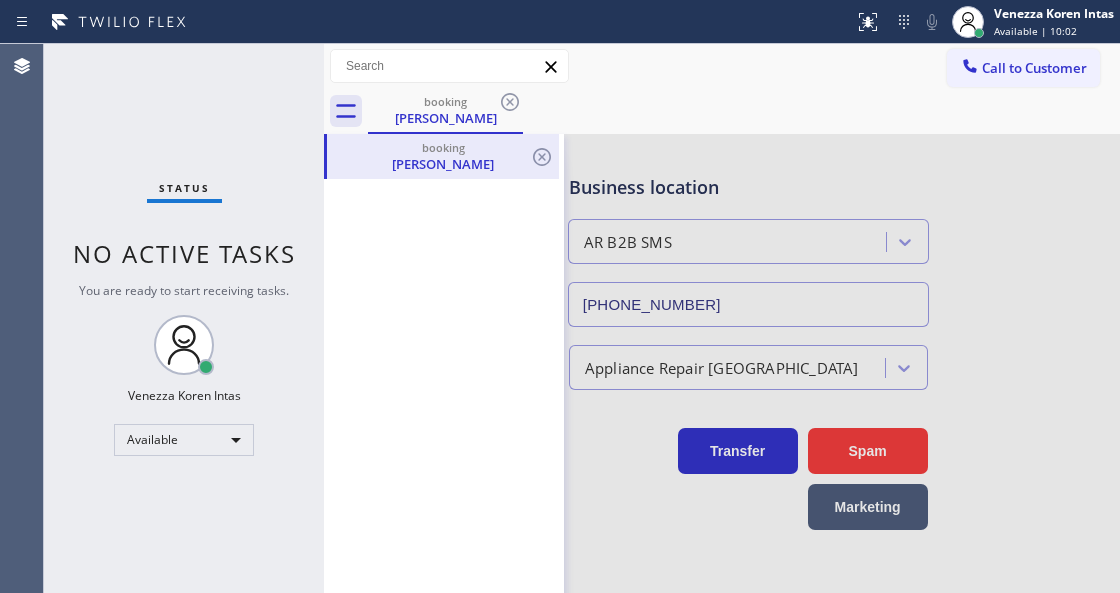 drag, startPoint x: 454, startPoint y: 134, endPoint x: 518, endPoint y: 194, distance: 87.72685 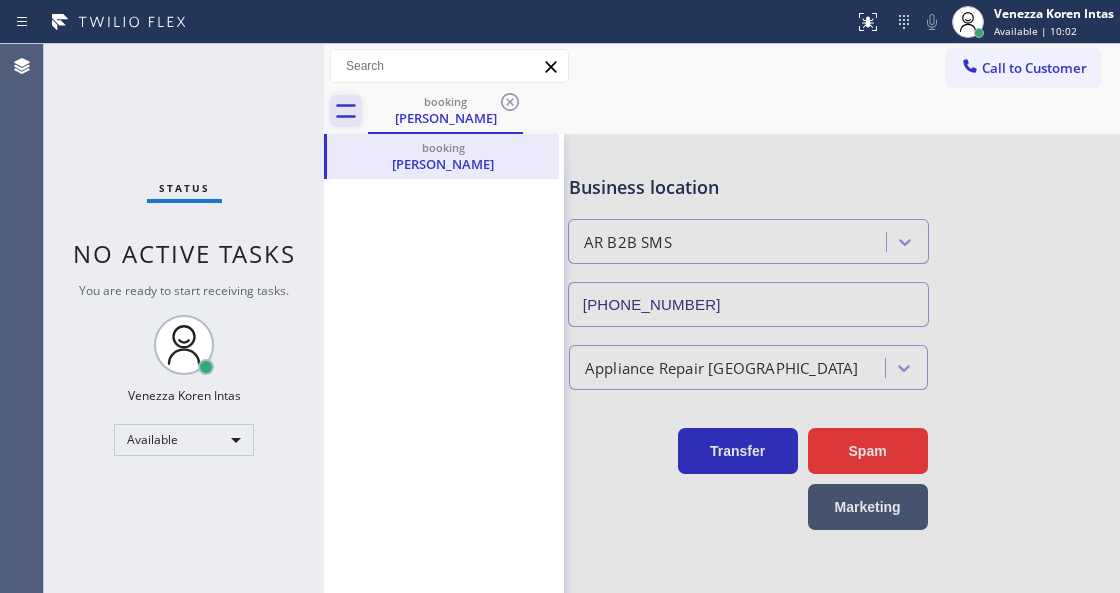 click 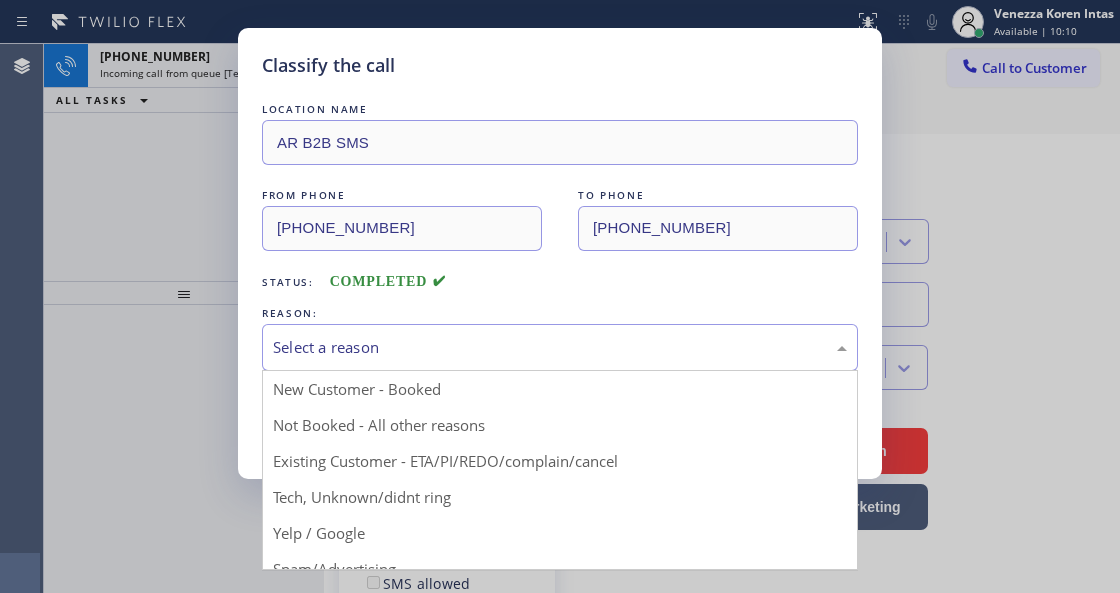 click on "Select a reason" at bounding box center [560, 347] 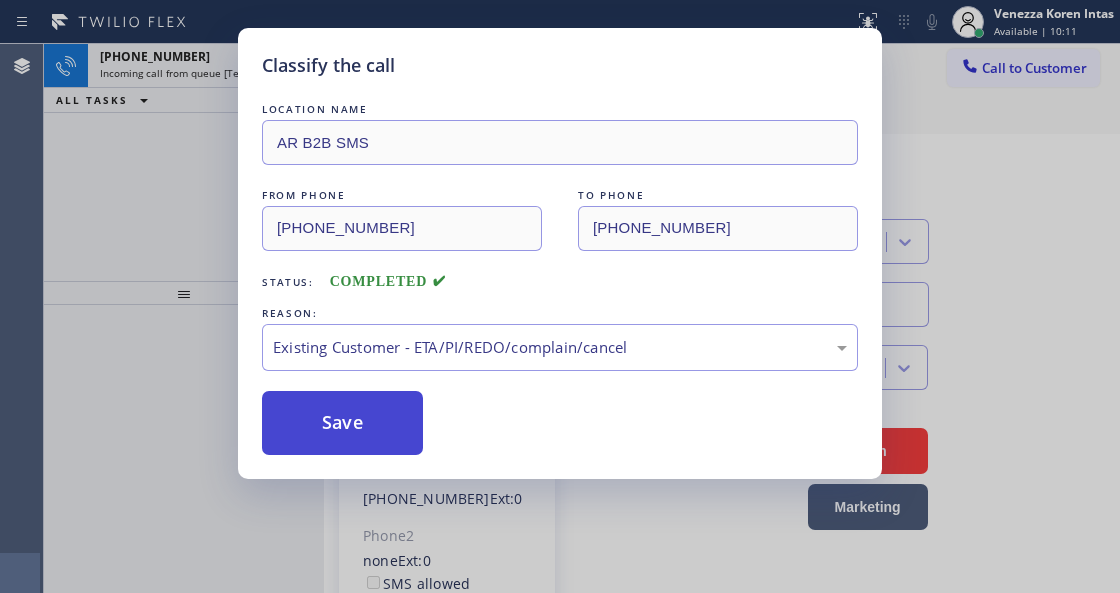 click on "Save" at bounding box center (342, 423) 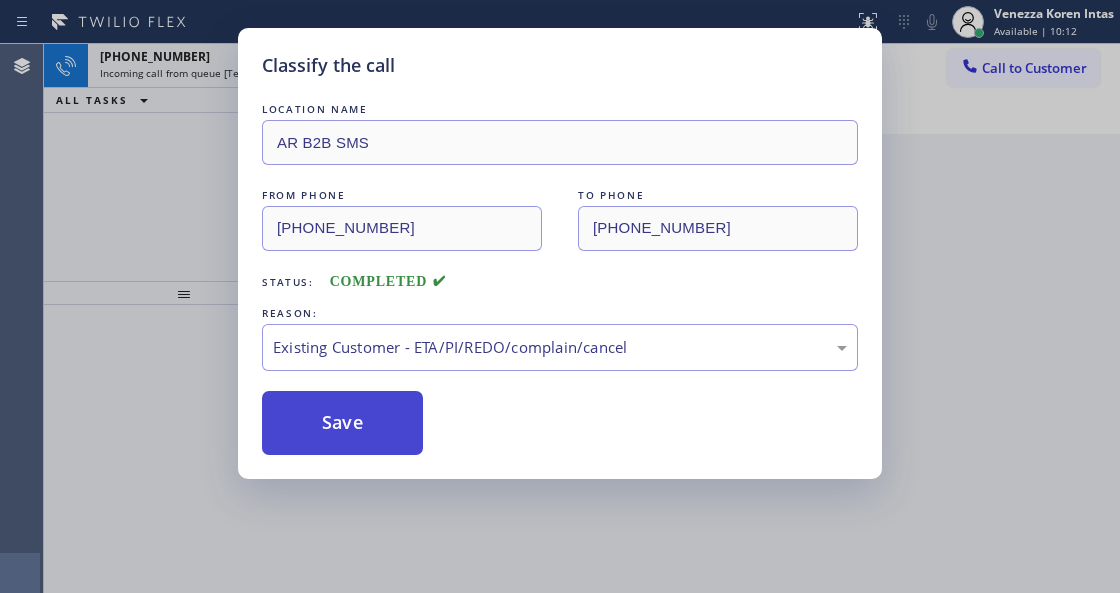 click on "Save" at bounding box center [342, 423] 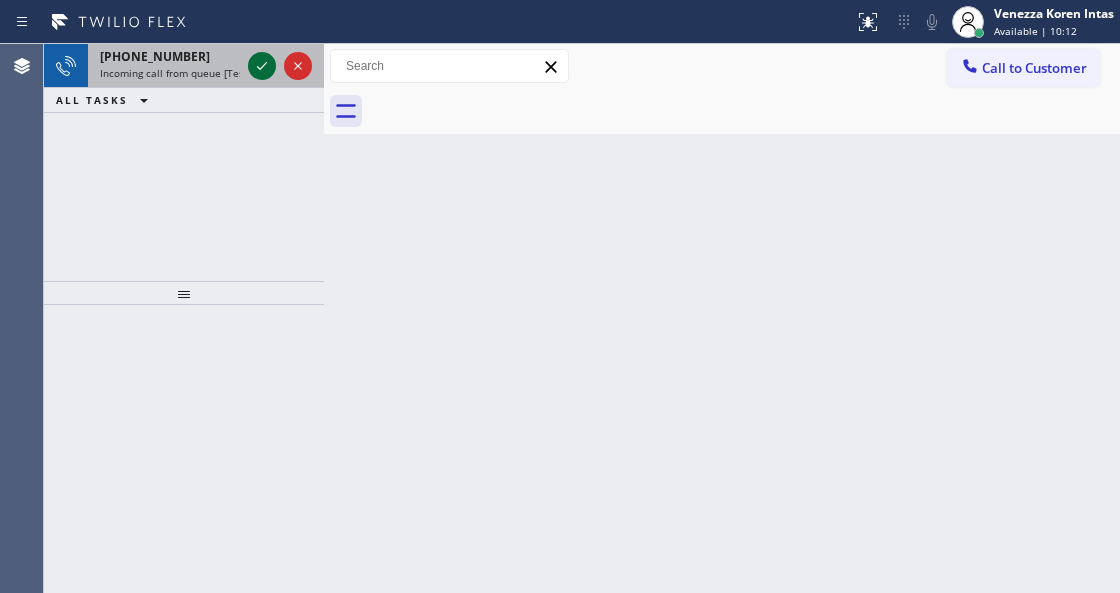 click 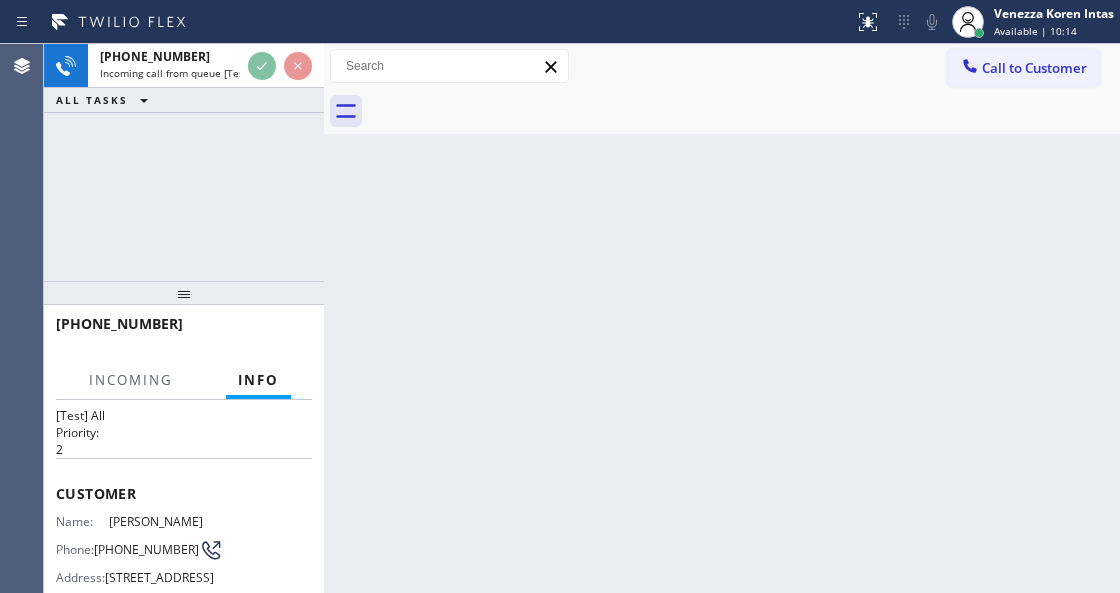 scroll, scrollTop: 200, scrollLeft: 0, axis: vertical 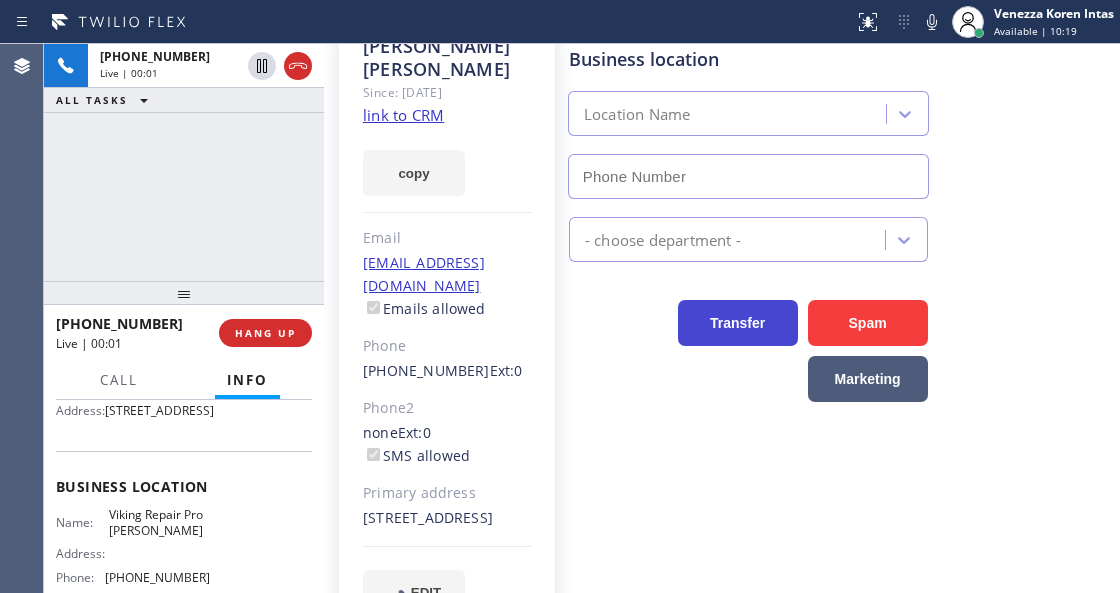 type on "[PHONE_NUMBER]" 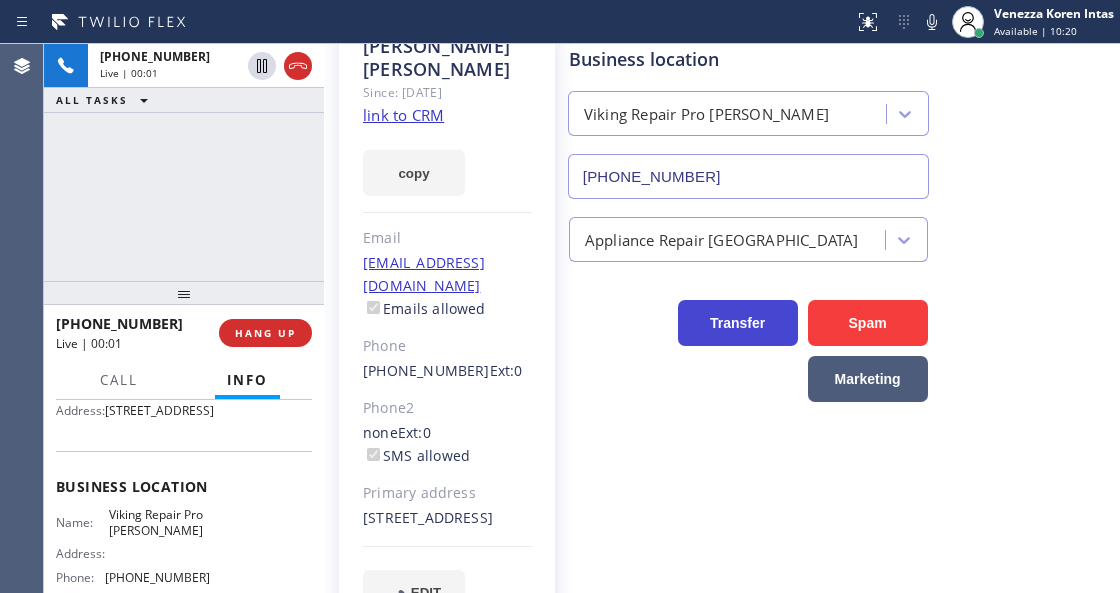 scroll, scrollTop: 133, scrollLeft: 0, axis: vertical 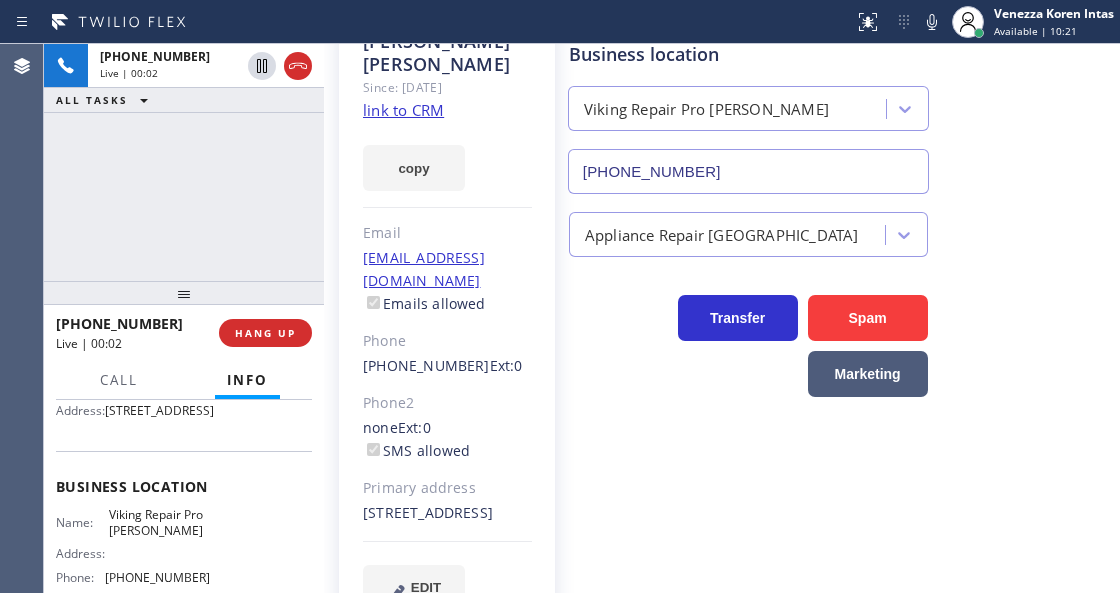 click on "link to CRM" 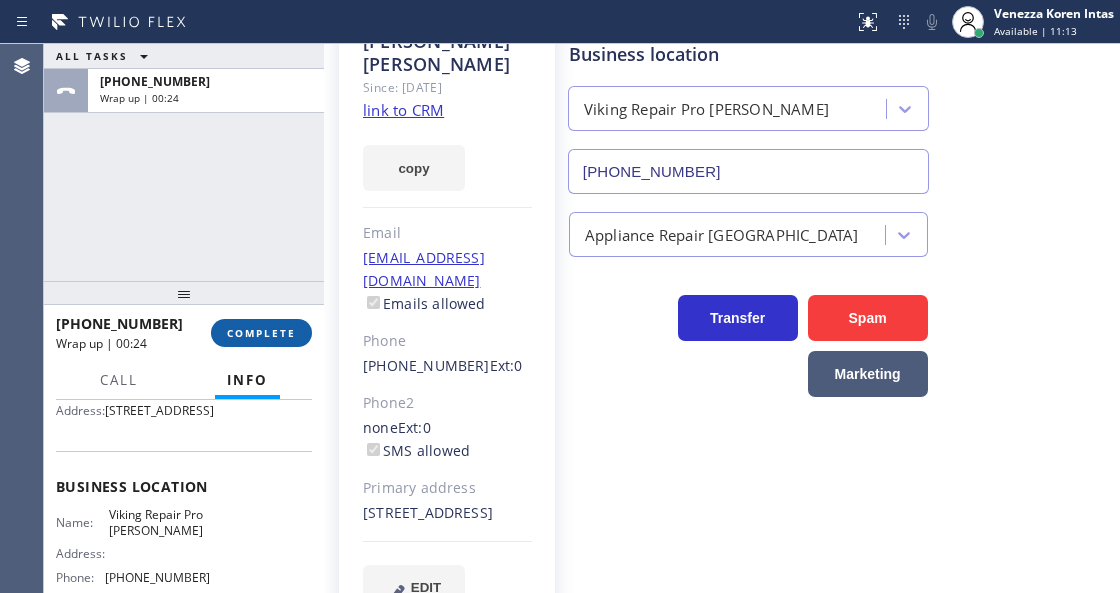 click on "COMPLETE" at bounding box center (261, 333) 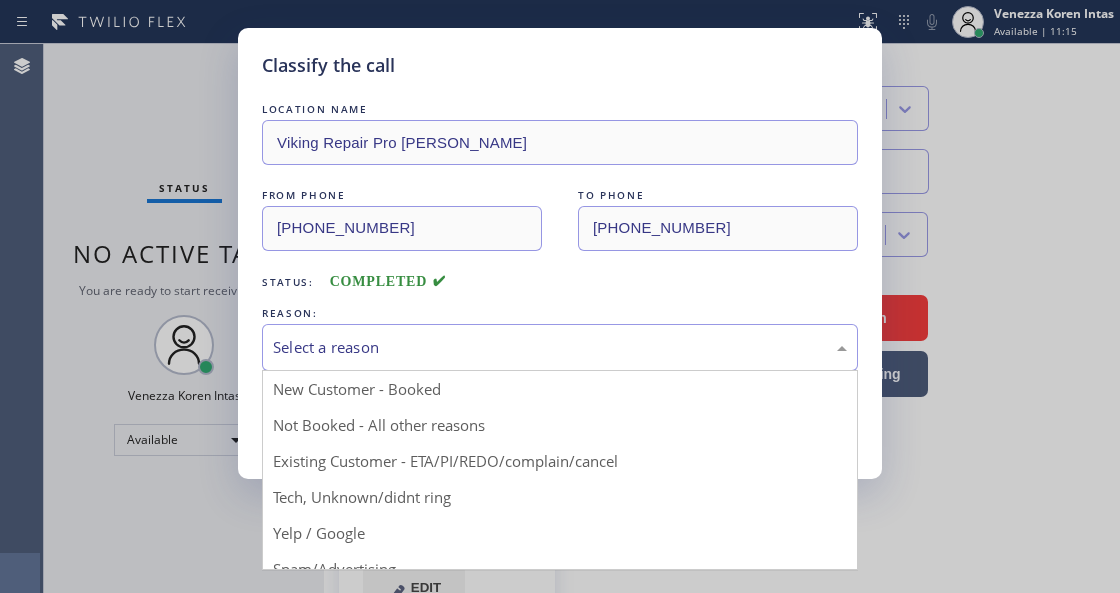 click on "Select a reason" at bounding box center [560, 347] 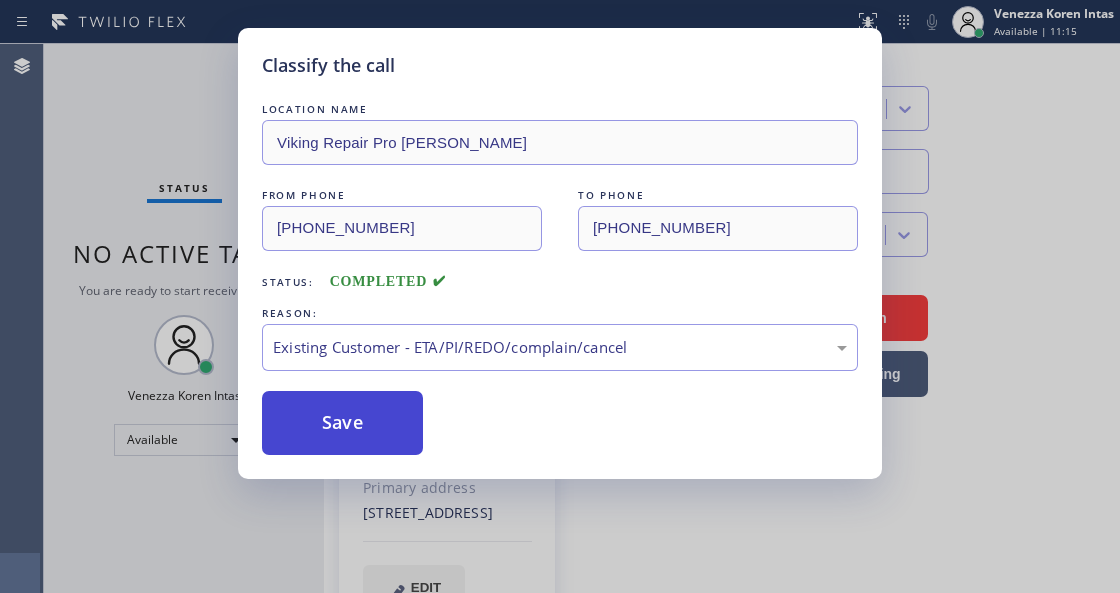 click on "Save" at bounding box center [342, 423] 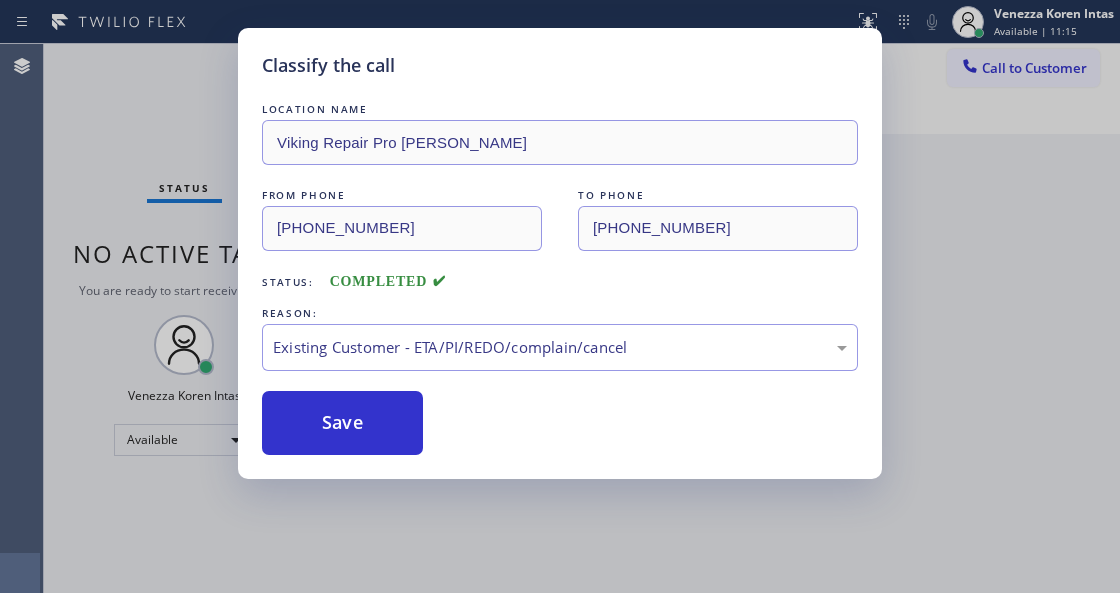 scroll, scrollTop: 0, scrollLeft: 0, axis: both 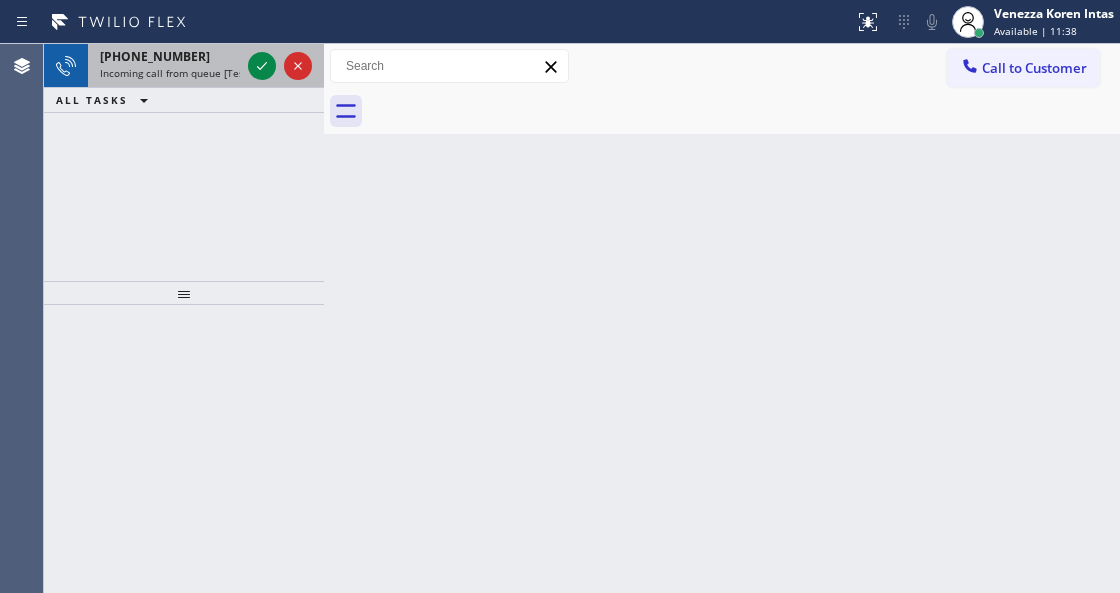 click at bounding box center [280, 66] 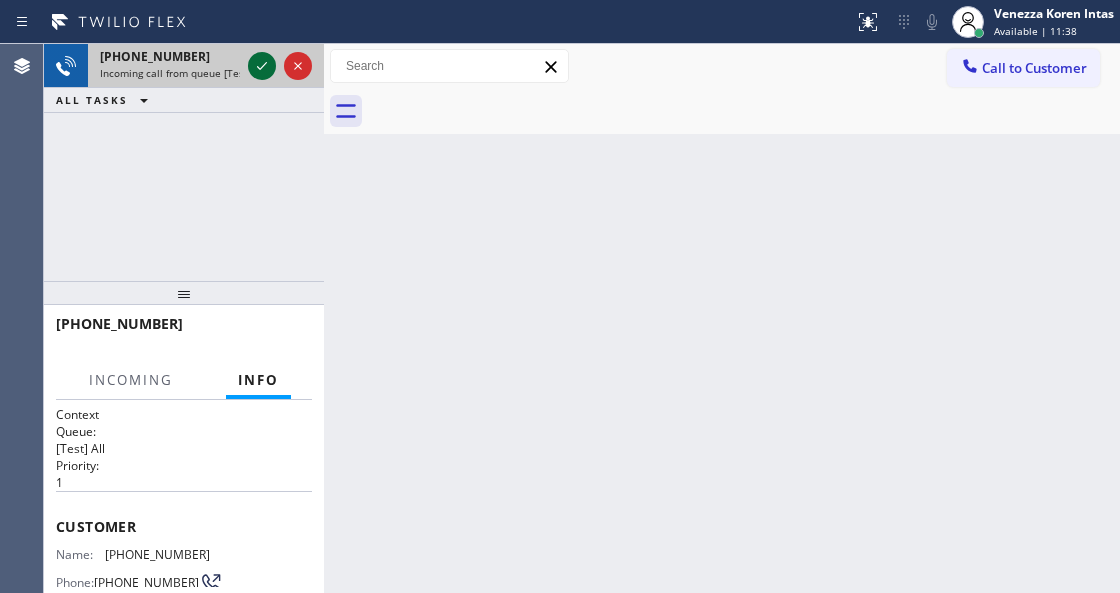 click 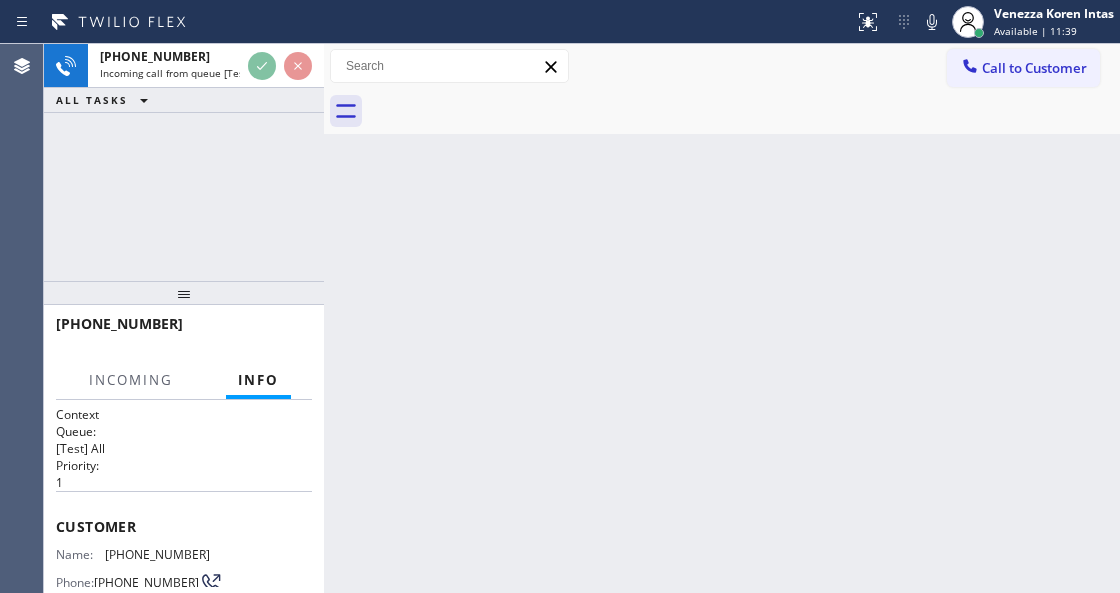 scroll, scrollTop: 266, scrollLeft: 0, axis: vertical 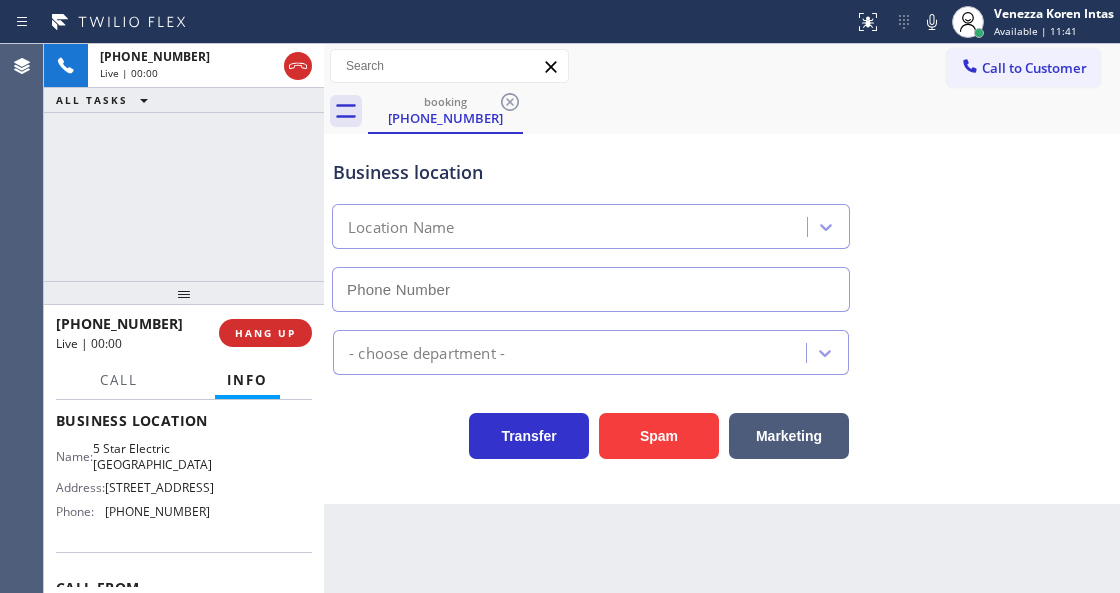 type on "[PHONE_NUMBER]" 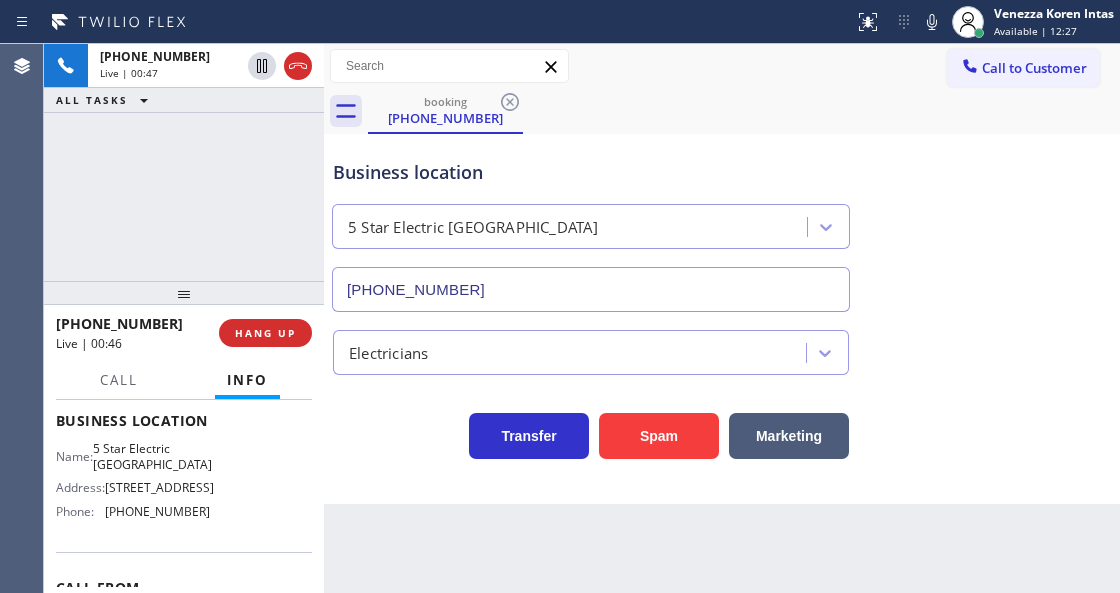 click on "[PHONE_NUMBER] Live | 00:47 ALL TASKS ALL TASKS ACTIVE TASKS TASKS IN WRAP UP" at bounding box center (184, 162) 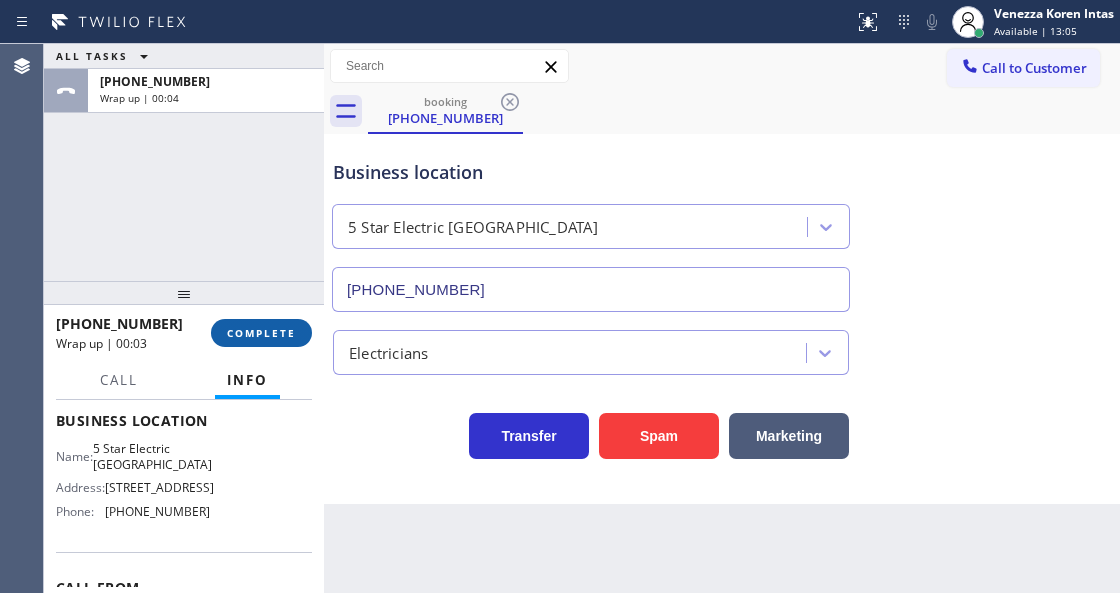 click on "COMPLETE" at bounding box center (261, 333) 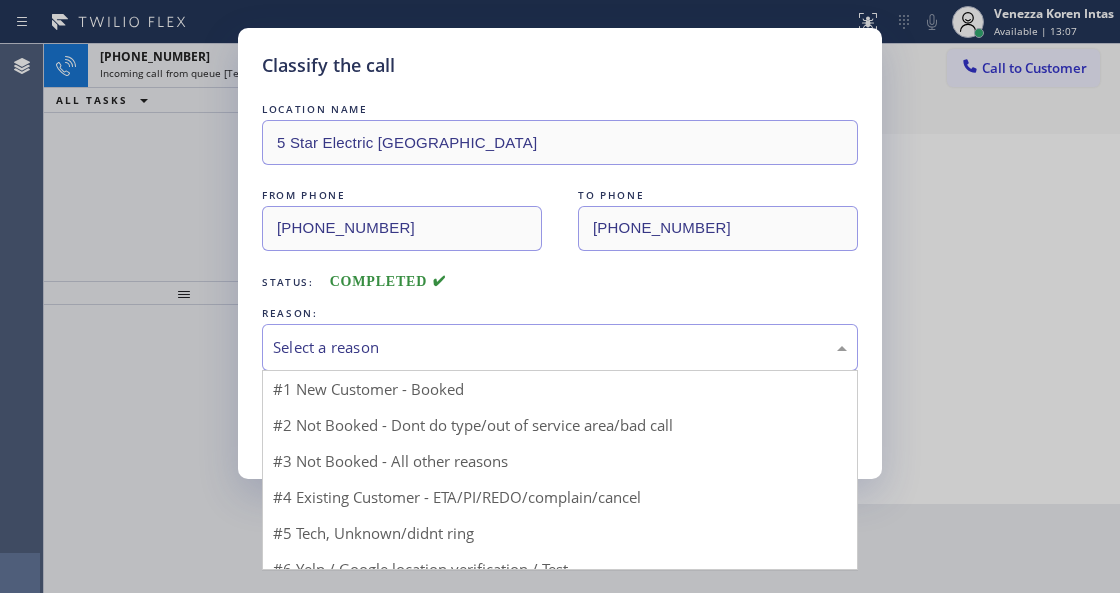 click on "Select a reason" at bounding box center (560, 347) 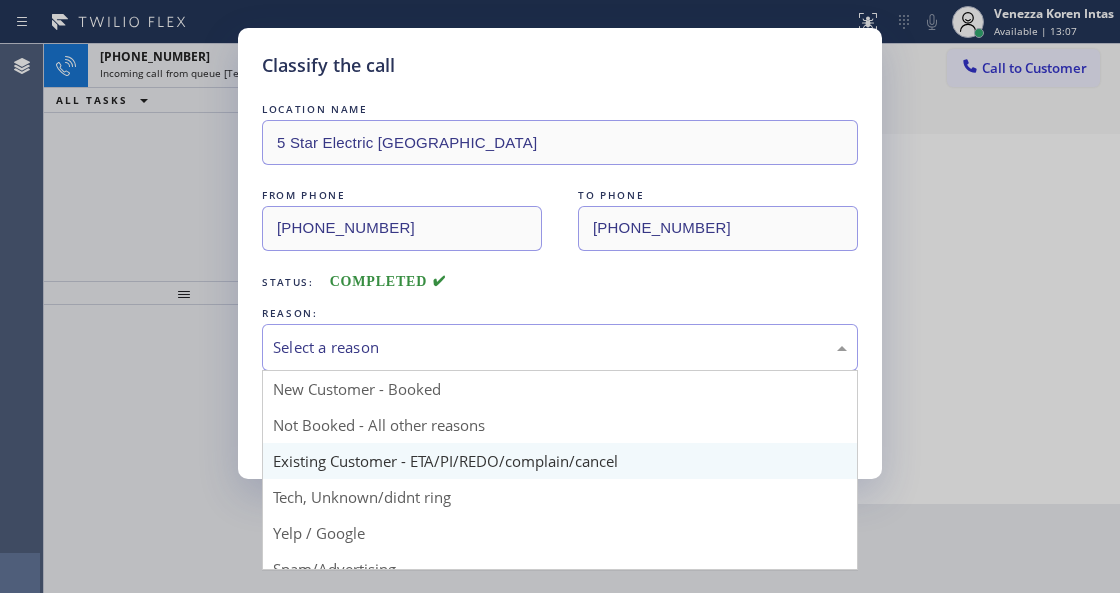 drag, startPoint x: 572, startPoint y: 475, endPoint x: 472, endPoint y: 442, distance: 105.30432 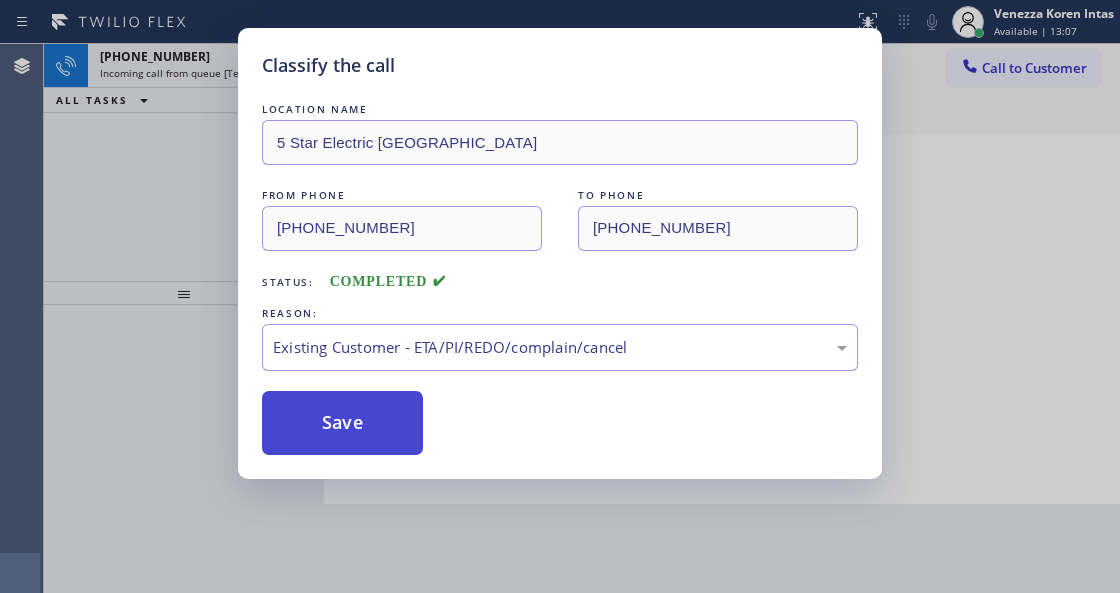 click on "Save" at bounding box center [342, 423] 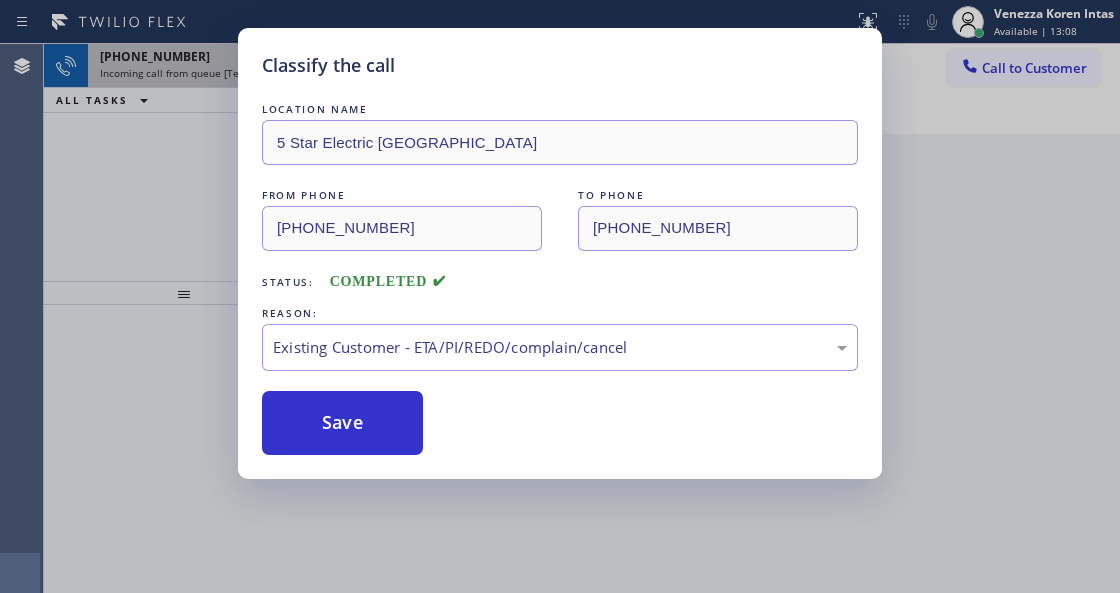 click 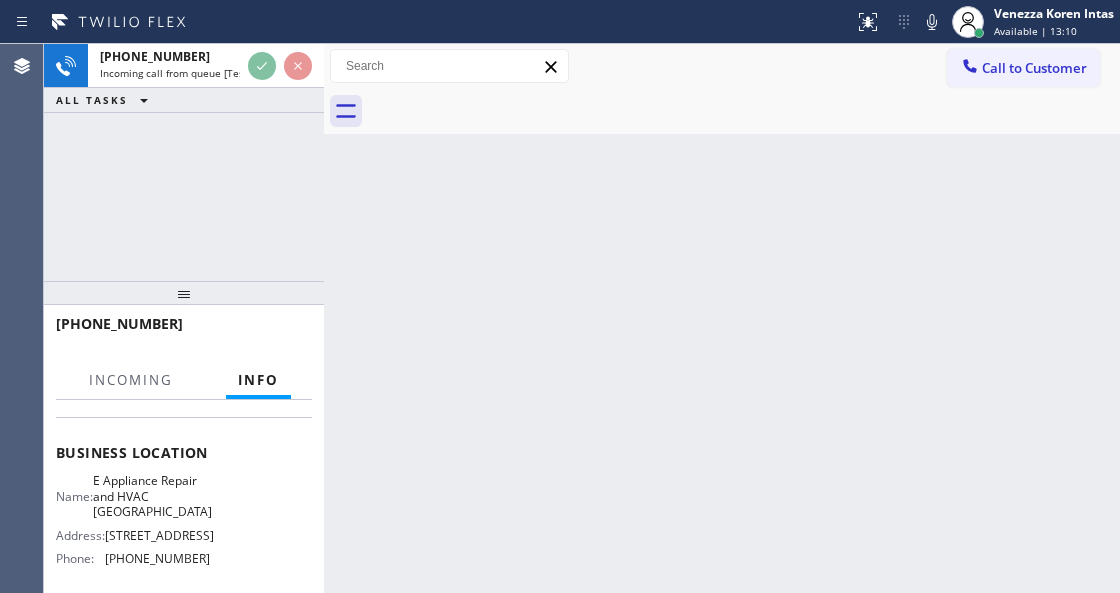 scroll, scrollTop: 266, scrollLeft: 0, axis: vertical 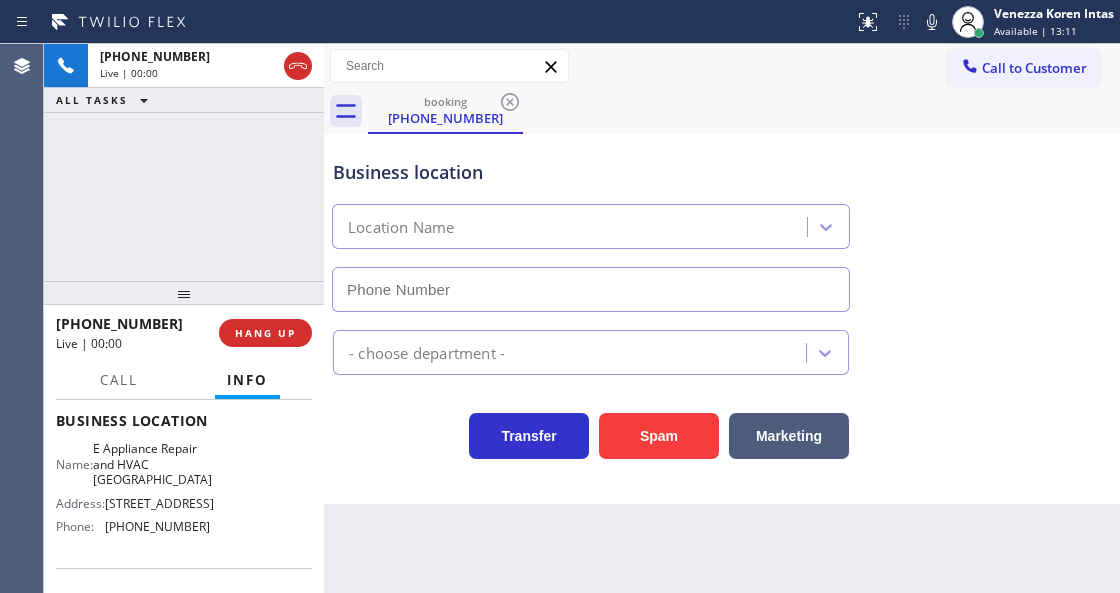 type on "[PHONE_NUMBER]" 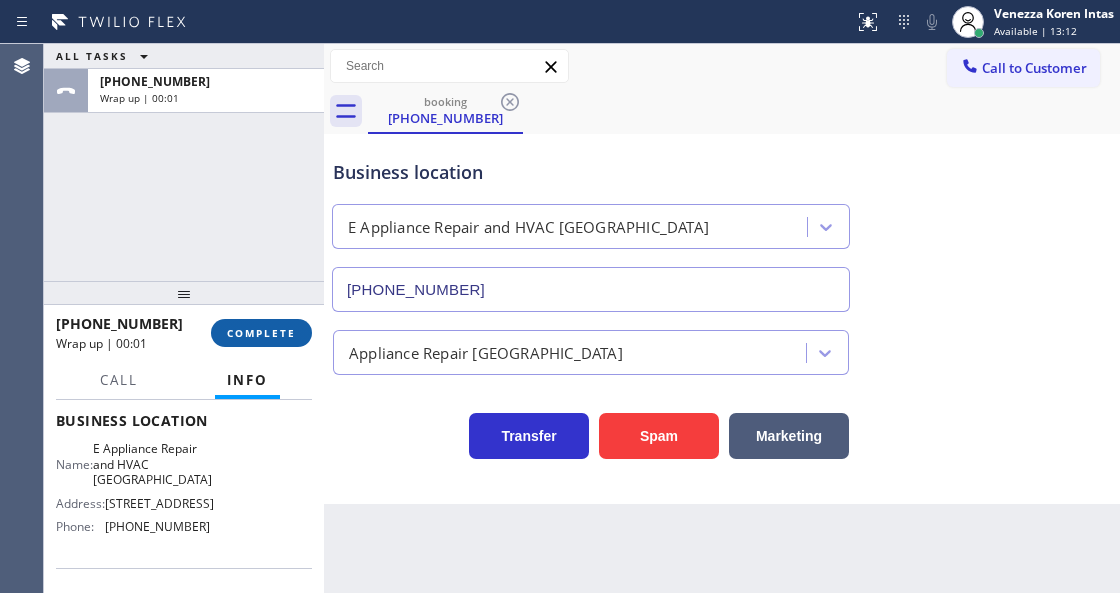 click on "COMPLETE" at bounding box center (261, 333) 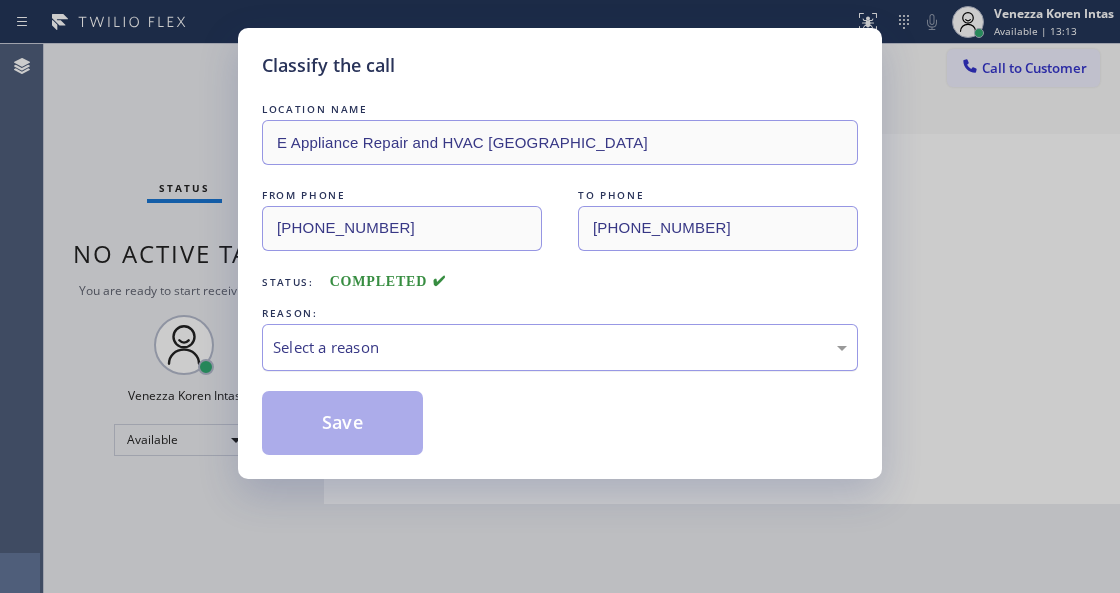 click on "Select a reason" at bounding box center [560, 347] 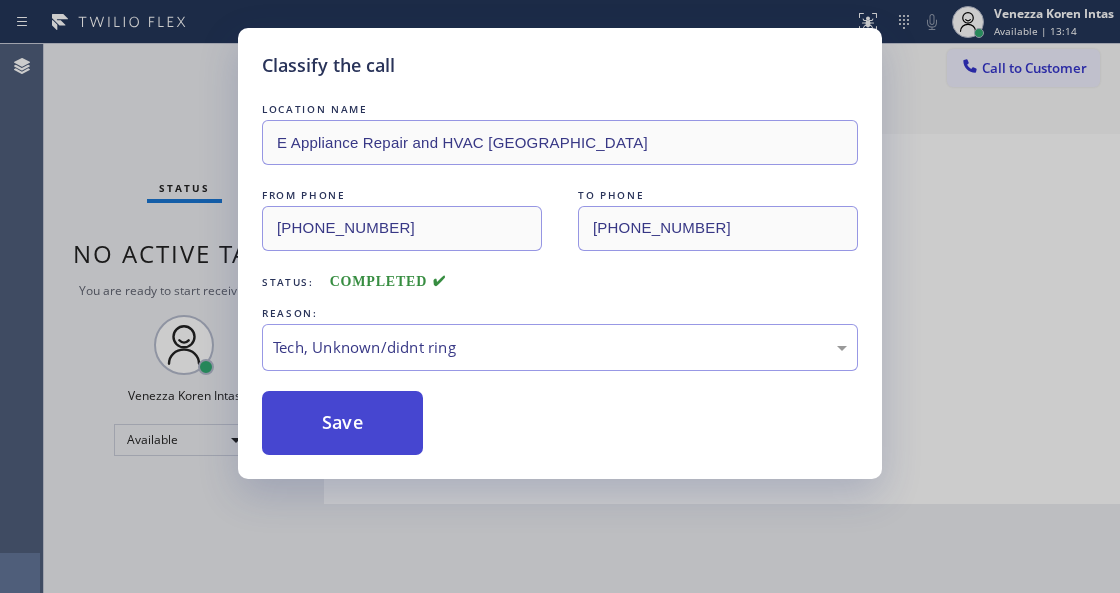 click on "Save" at bounding box center [342, 423] 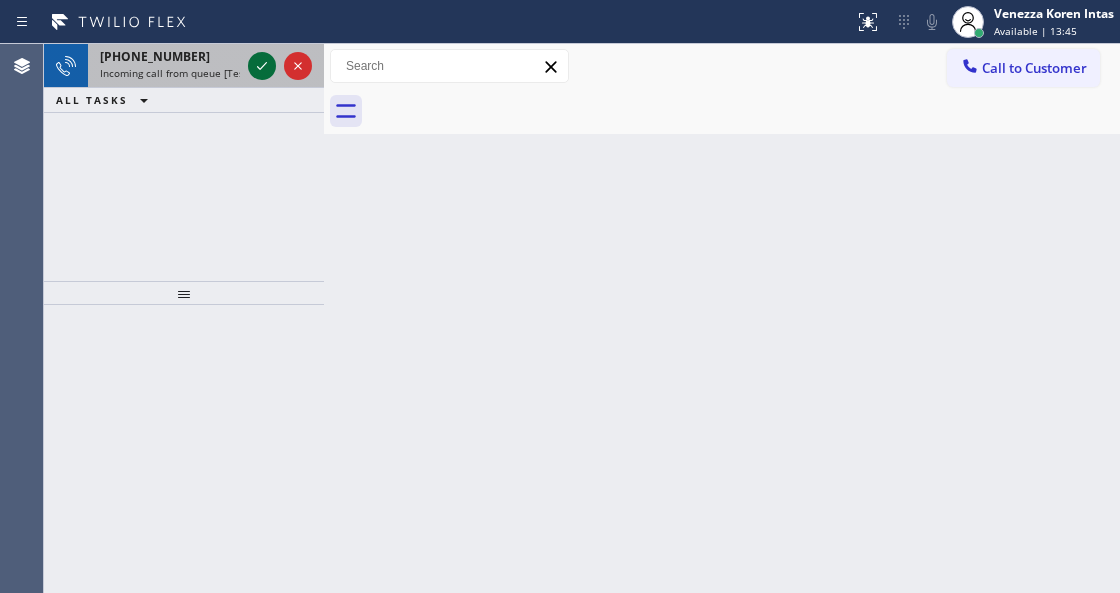 click 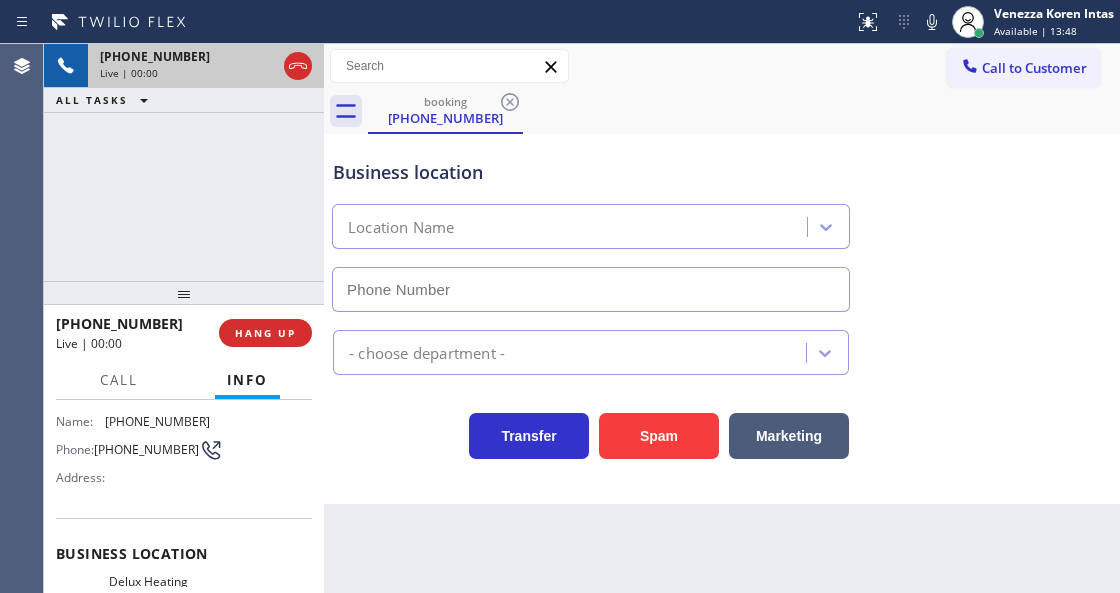 type on "[PHONE_NUMBER]" 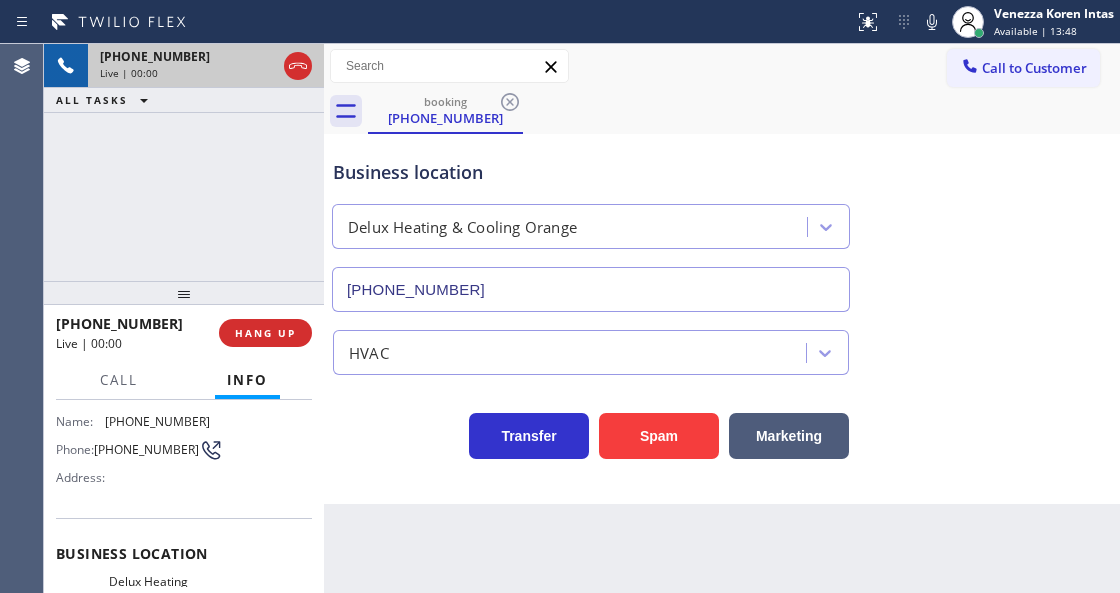 scroll, scrollTop: 200, scrollLeft: 0, axis: vertical 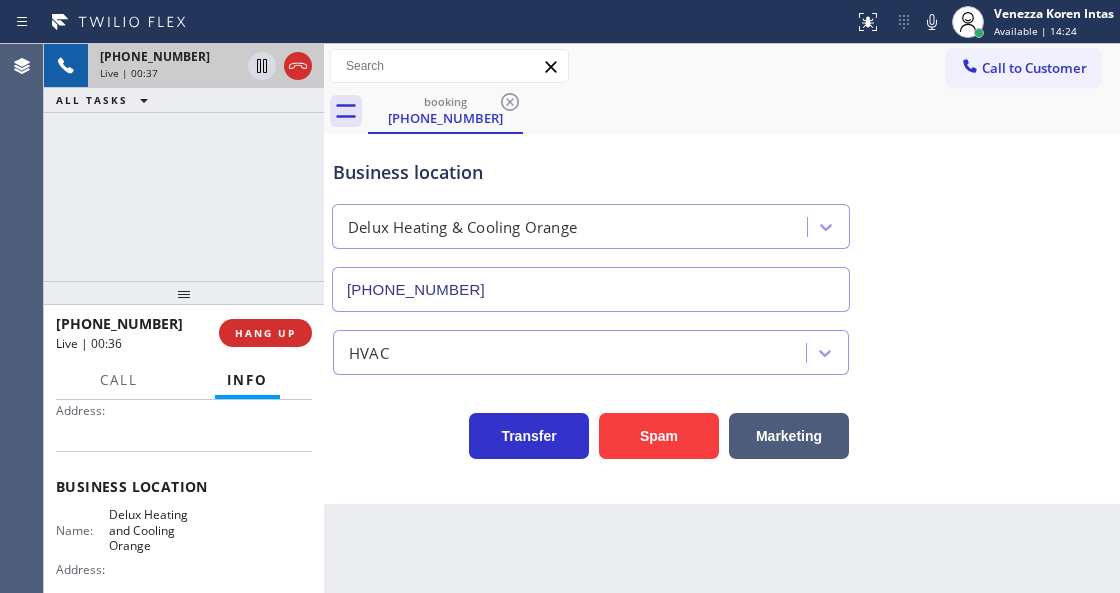 click at bounding box center [184, 293] 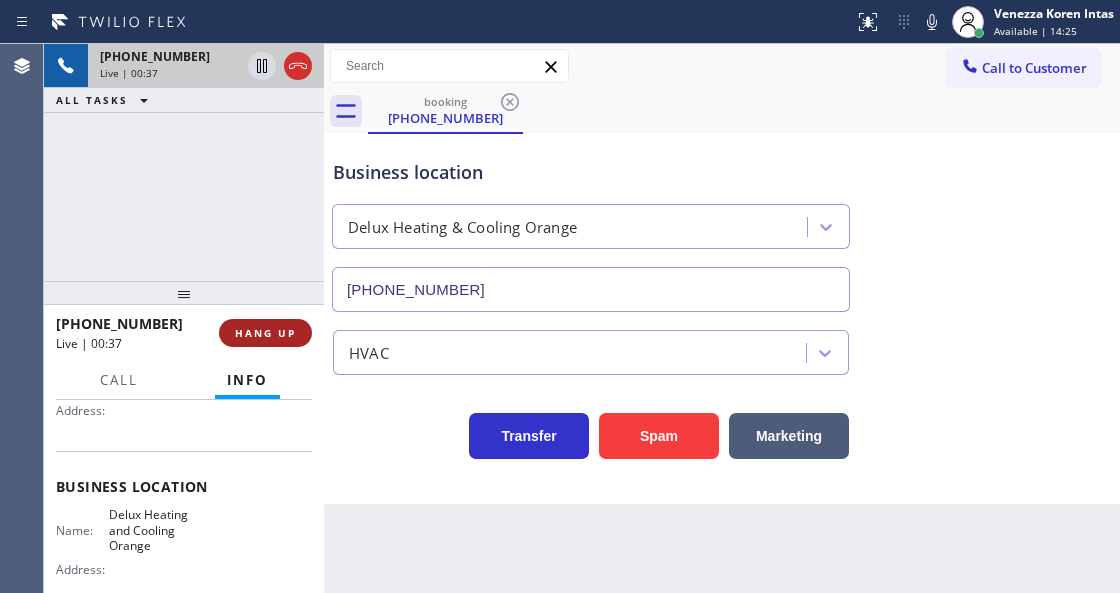 click on "HANG UP" at bounding box center [265, 333] 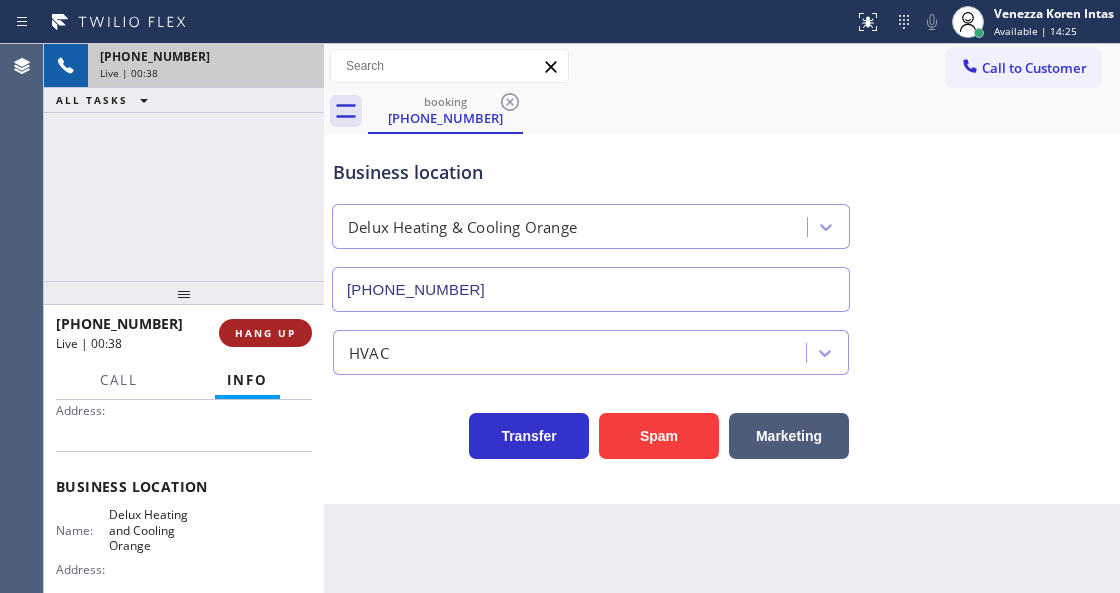 click on "HANG UP" at bounding box center [265, 333] 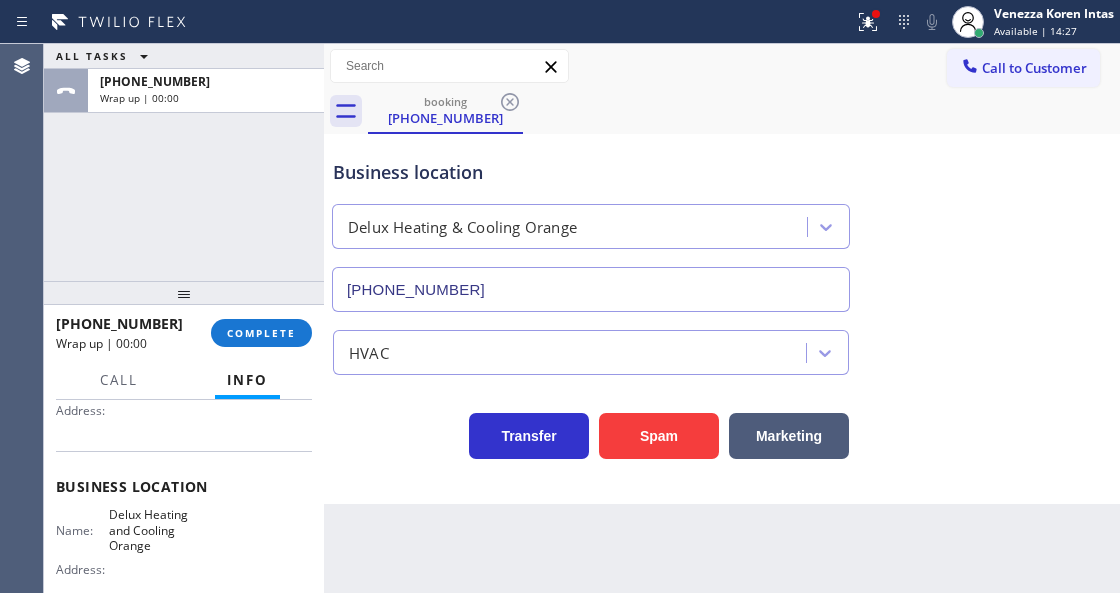 click on "COMPLETE" at bounding box center [261, 333] 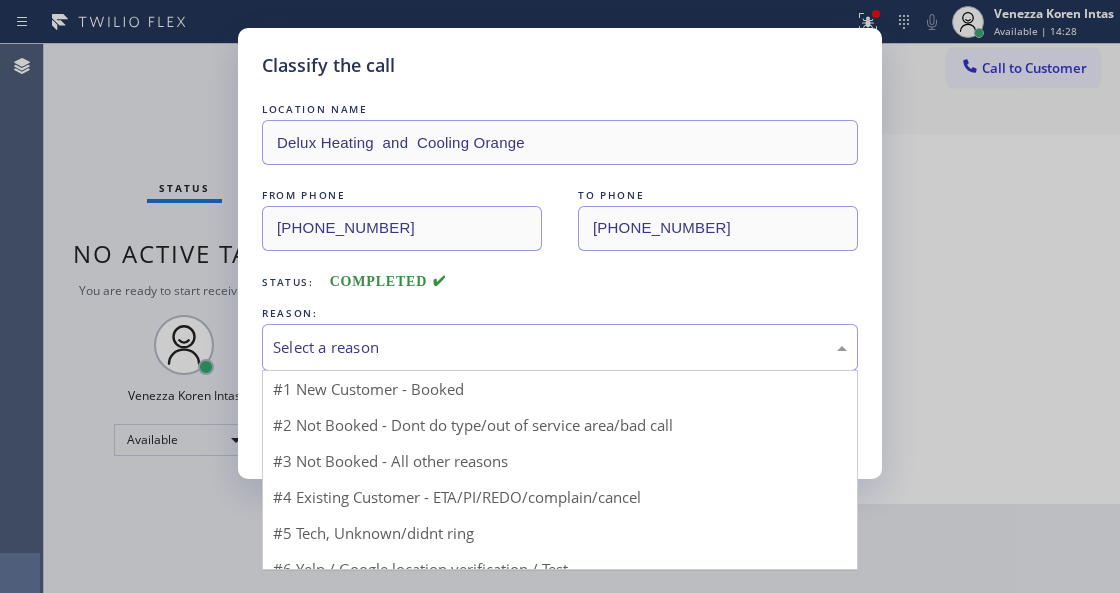 click on "Select a reason" at bounding box center [560, 347] 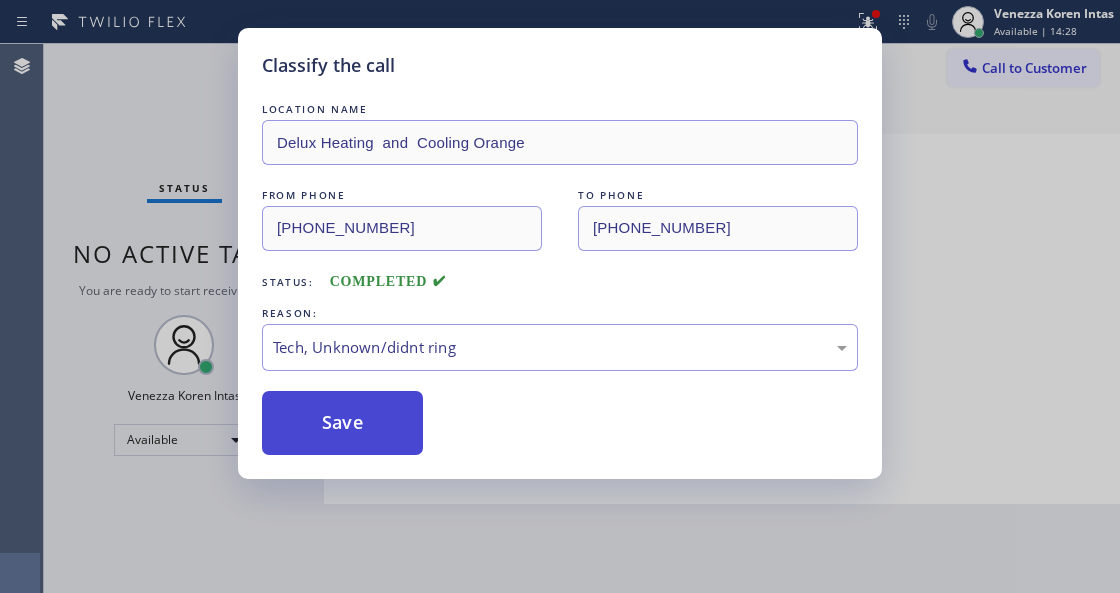 click on "Save" at bounding box center [342, 423] 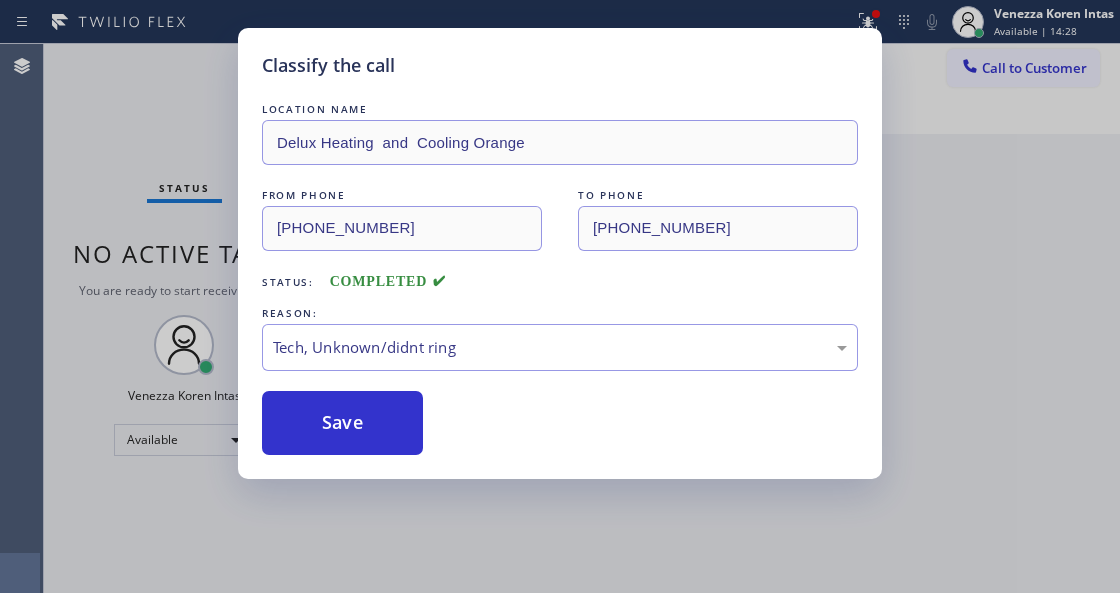 click on "Classify the call LOCATION NAME Delux Heating  and  Cooling Orange FROM PHONE [PHONE_NUMBER] TO PHONE [PHONE_NUMBER] Status: COMPLETED REASON: Tech, Unknown/didnt ring Save" at bounding box center [560, 296] 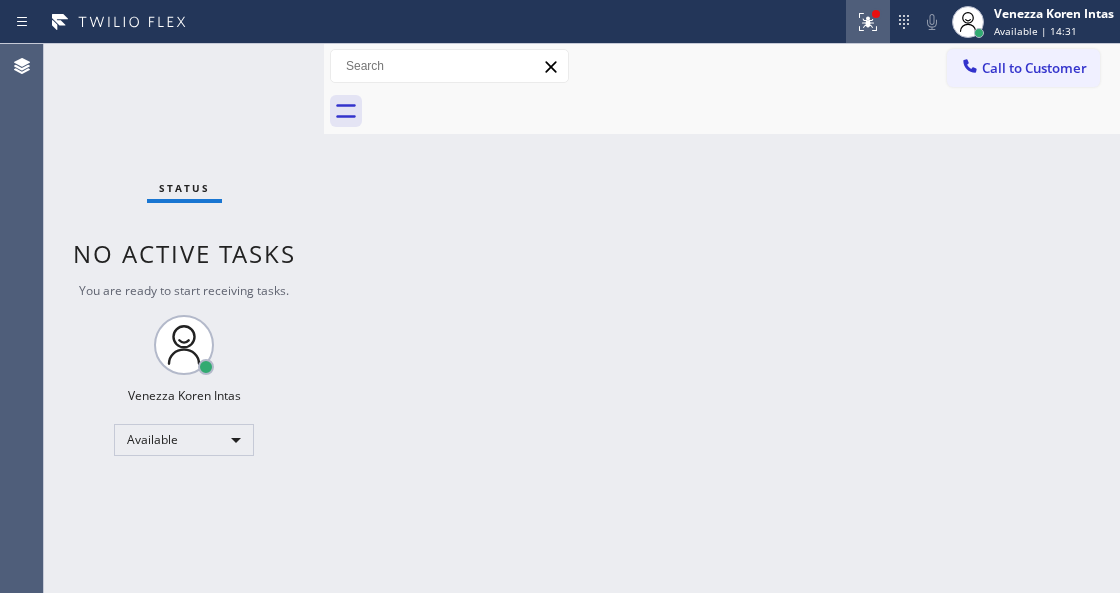 click 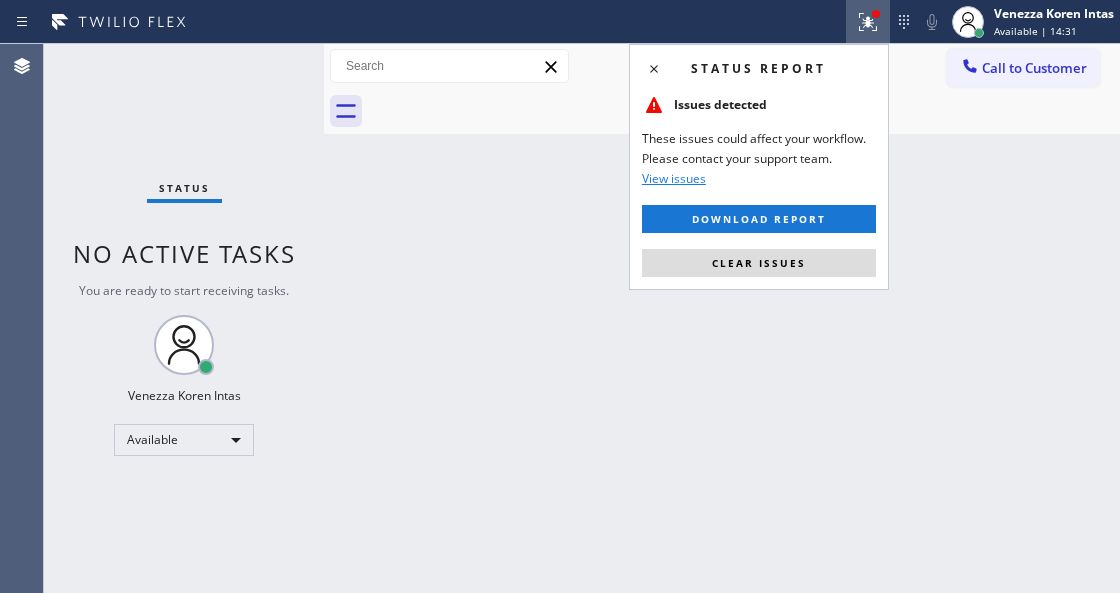 click on "Status report Issues detected These issues could affect your workflow. Please contact your support team. View issues Download report Clear issues" at bounding box center (759, 167) 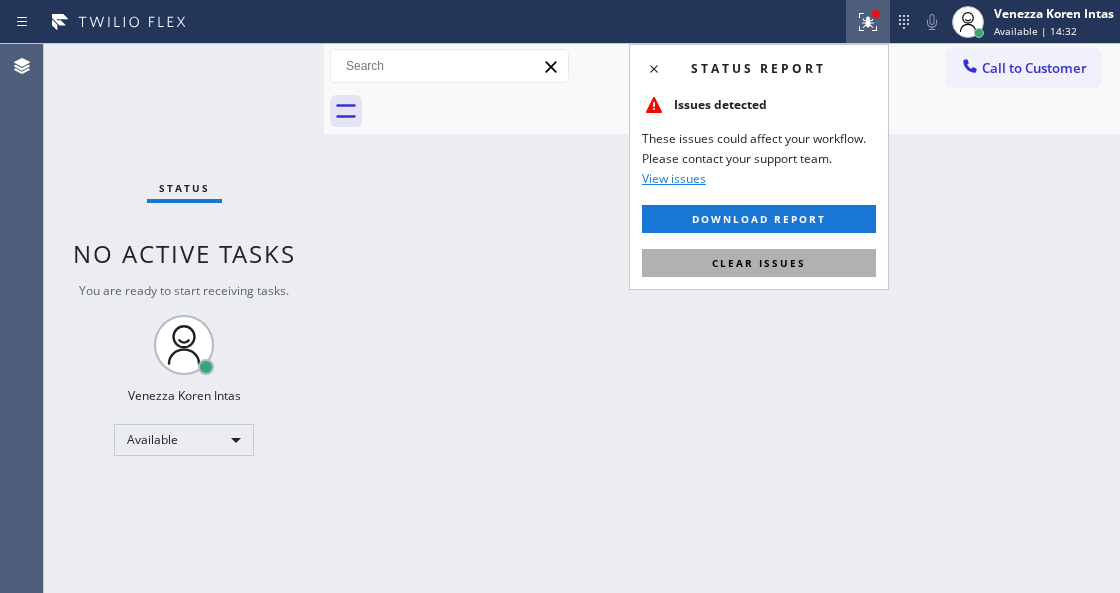 click on "Clear issues" at bounding box center [759, 263] 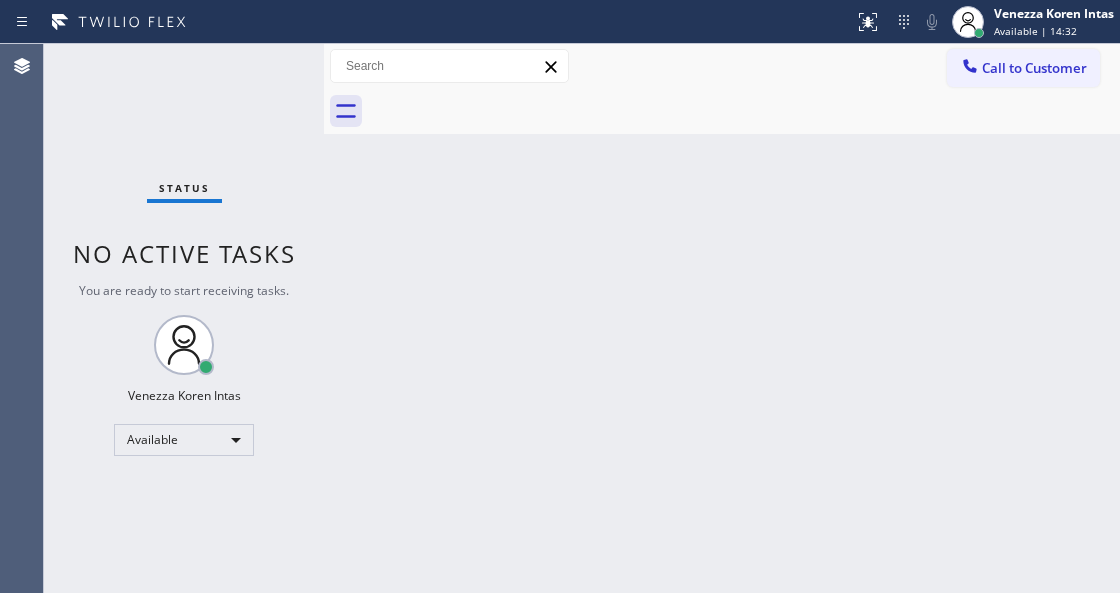 drag, startPoint x: 736, startPoint y: 312, endPoint x: 635, endPoint y: 161, distance: 181.66452 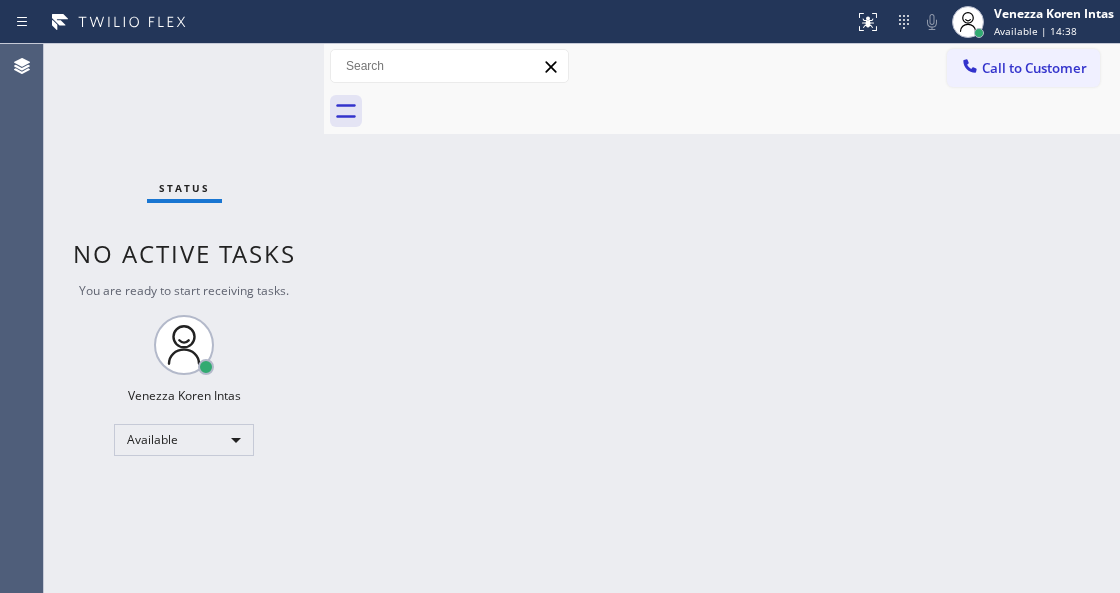 click on "Back to Dashboard Change Sender ID Customers Technicians Select a contact Outbound call Technician Search Technician Your caller id phone number Your caller id phone number Call Technician info Name   Phone none Address none Change Sender ID HVAC [PHONE_NUMBER] 5 Star Appliance [PHONE_NUMBER] Appliance Repair [PHONE_NUMBER] Plumbing [PHONE_NUMBER] Air Duct Cleaning [PHONE_NUMBER]  Electricians [PHONE_NUMBER] Cancel Change Check personal SMS Reset Change No tabs Call to Customer Outbound call Location LG Repairs [GEOGRAPHIC_DATA] Your caller id phone number [PHONE_NUMBER] Customer number Call Outbound call Technician Search Technician Your caller id phone number Your caller id phone number Call" at bounding box center [722, 318] 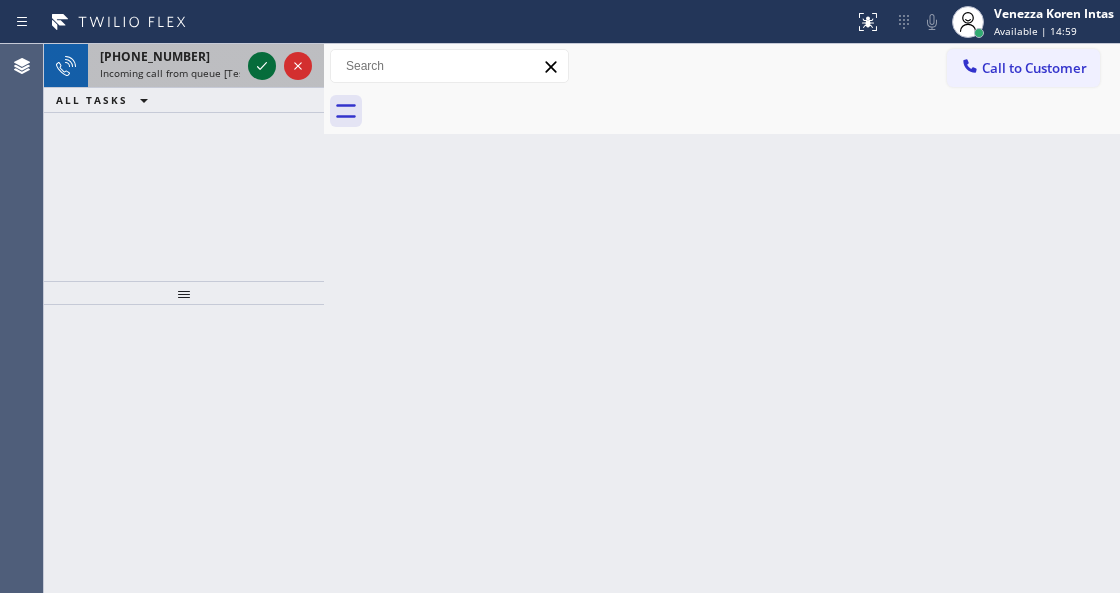 click 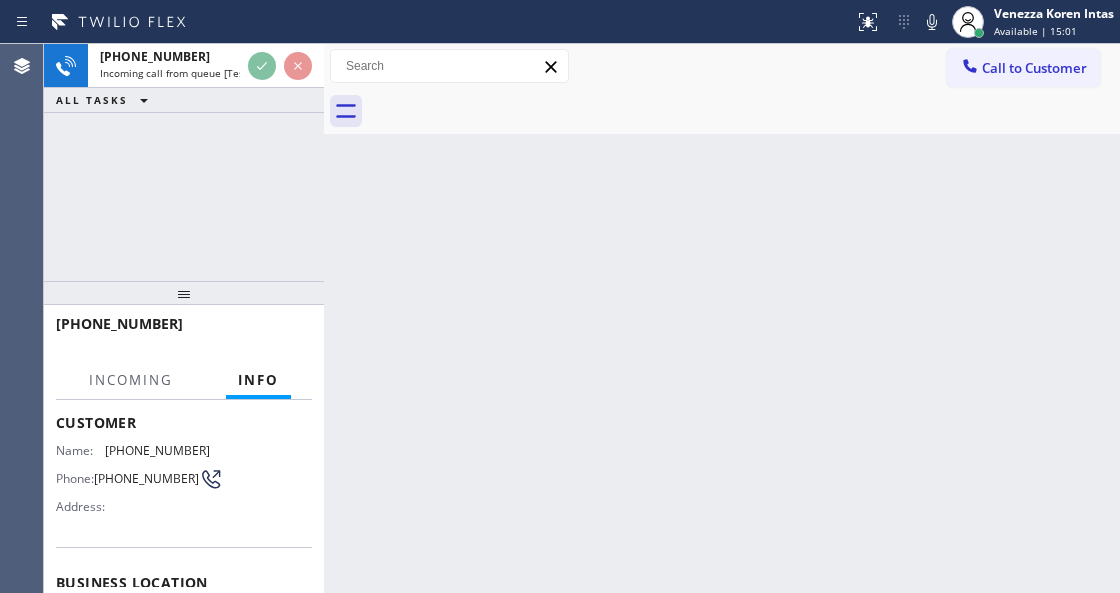scroll, scrollTop: 133, scrollLeft: 0, axis: vertical 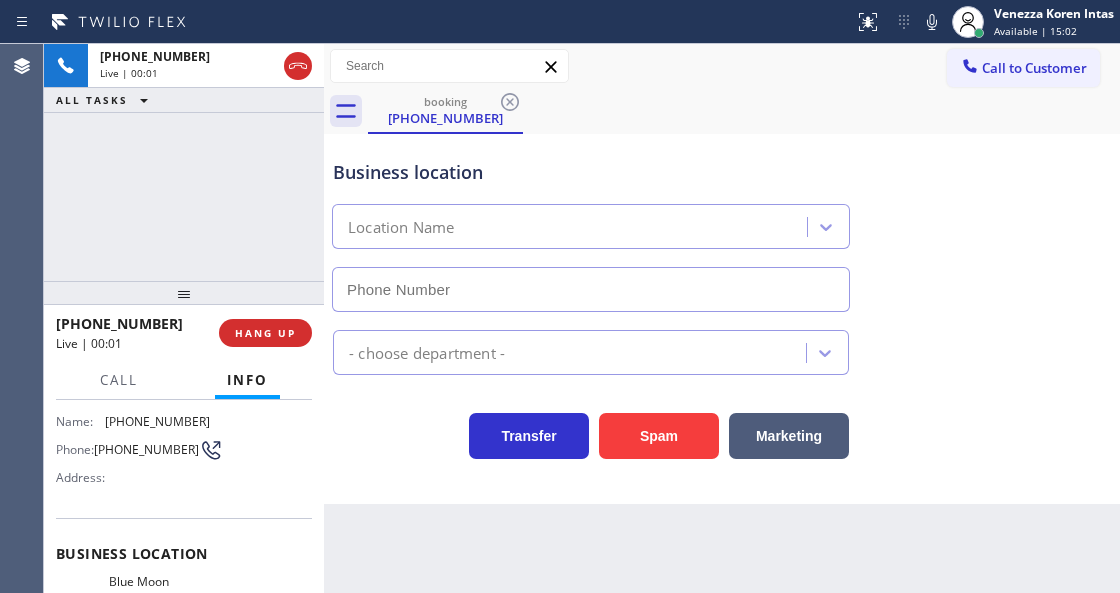 type on "[PHONE_NUMBER]" 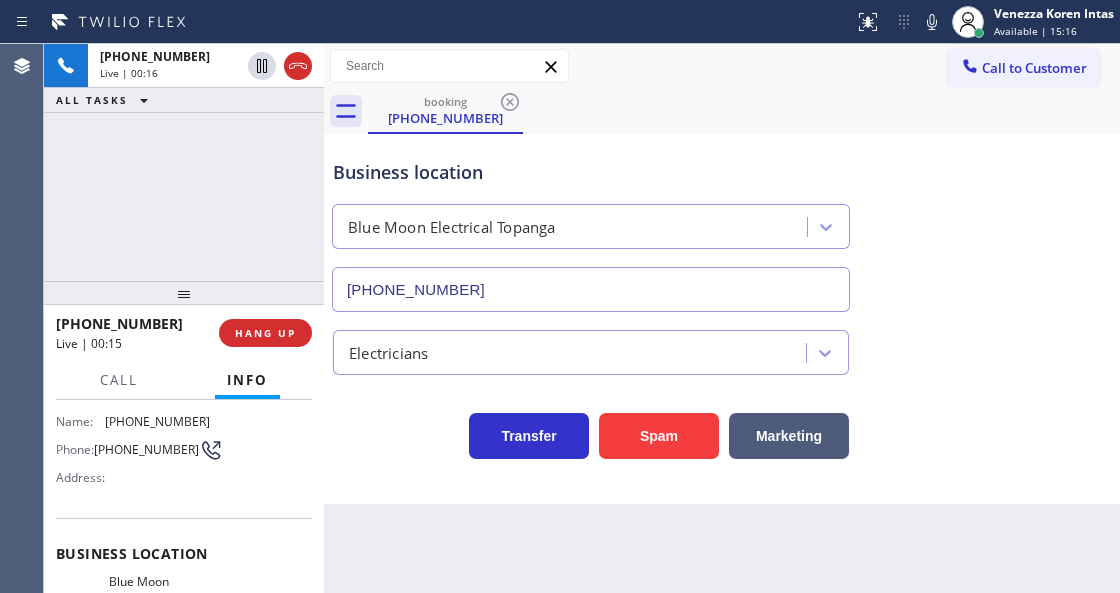 click on "Back to Dashboard Change Sender ID Customers Technicians Select a contact Outbound call Technician Search Technician Your caller id phone number Your caller id phone number Call Technician info Name   Phone none Address none Change Sender ID HVAC [PHONE_NUMBER] 5 Star Appliance [PHONE_NUMBER] Appliance Repair [PHONE_NUMBER] Plumbing [PHONE_NUMBER] Air Duct Cleaning [PHONE_NUMBER]  Electricians [PHONE_NUMBER] Cancel Change Check personal SMS Reset Change booking [PHONE_NUMBER] Call to Customer Outbound call Location LG Repairs [GEOGRAPHIC_DATA] Your caller id phone number [PHONE_NUMBER] Customer number Call Outbound call Technician Search Technician Your caller id phone number Your caller id phone number Call booking [PHONE_NUMBER] Business location Blue Moon Electrical Topanga [PHONE_NUMBER] Electricians Transfer Spam Marketing" at bounding box center [722, 318] 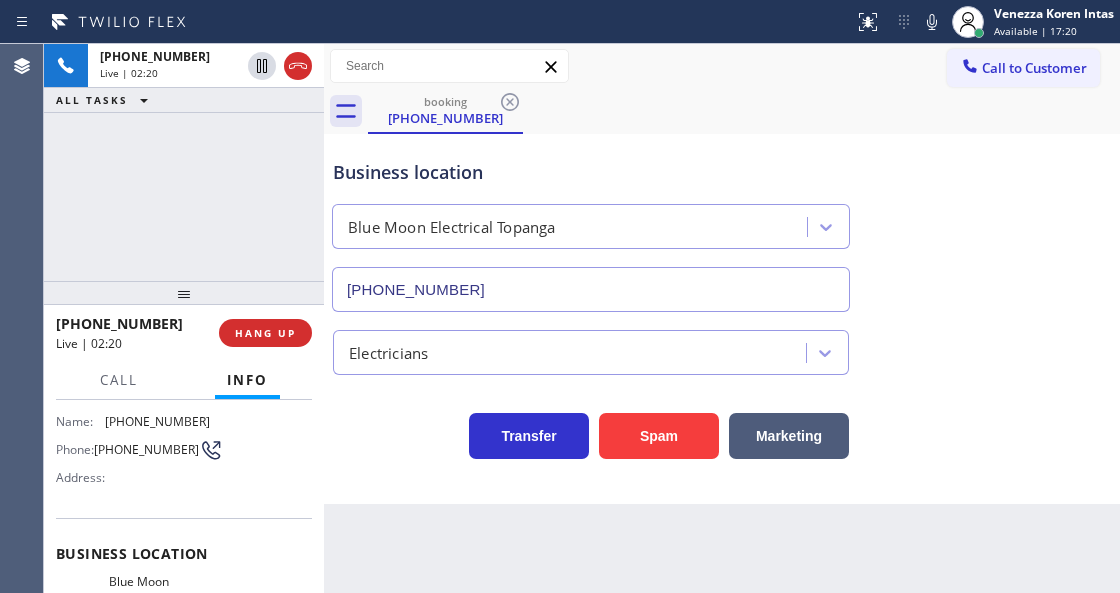 drag, startPoint x: 924, startPoint y: 24, endPoint x: 814, endPoint y: 144, distance: 162.78821 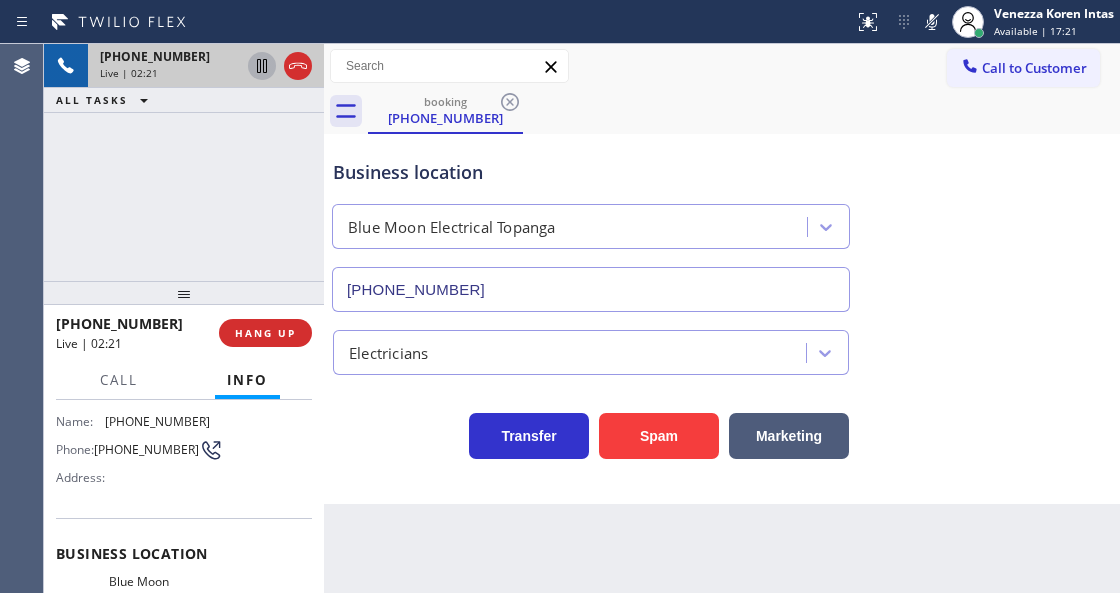 click 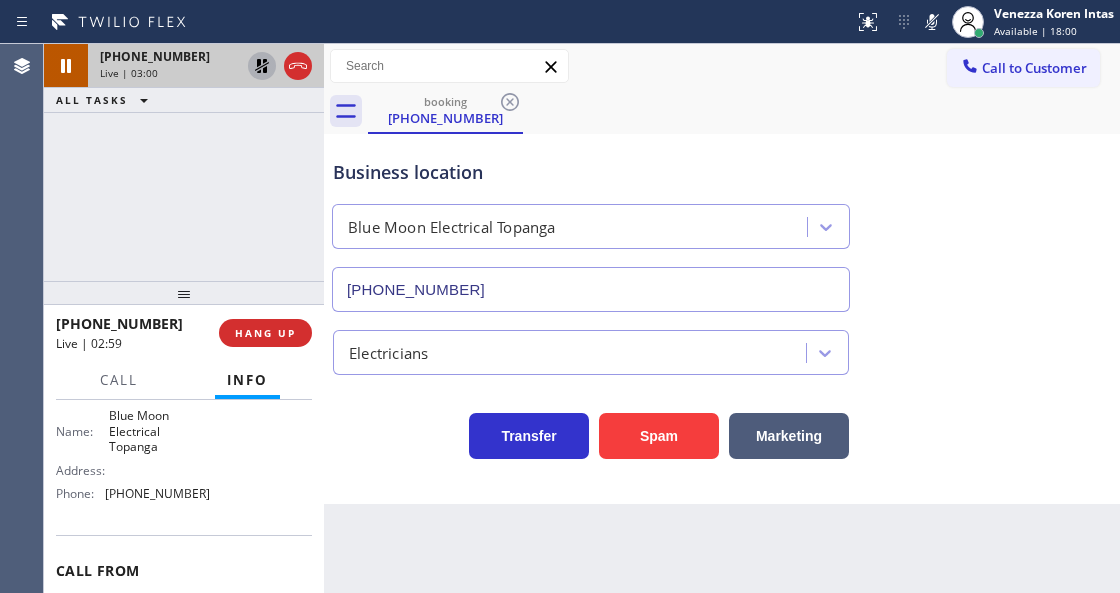 scroll, scrollTop: 266, scrollLeft: 0, axis: vertical 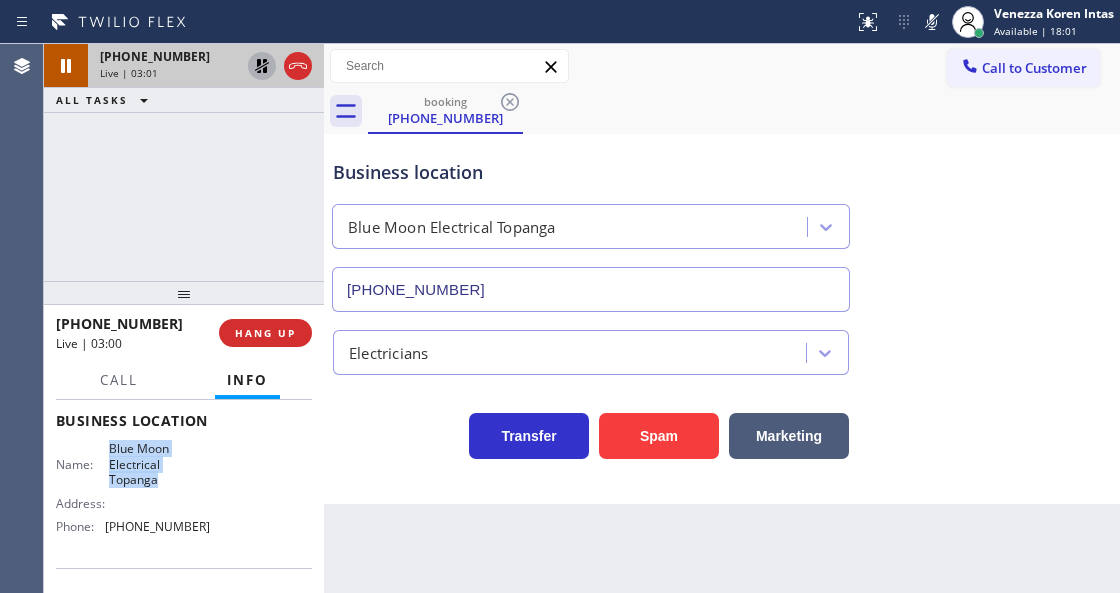 drag, startPoint x: 106, startPoint y: 438, endPoint x: 173, endPoint y: 478, distance: 78.03204 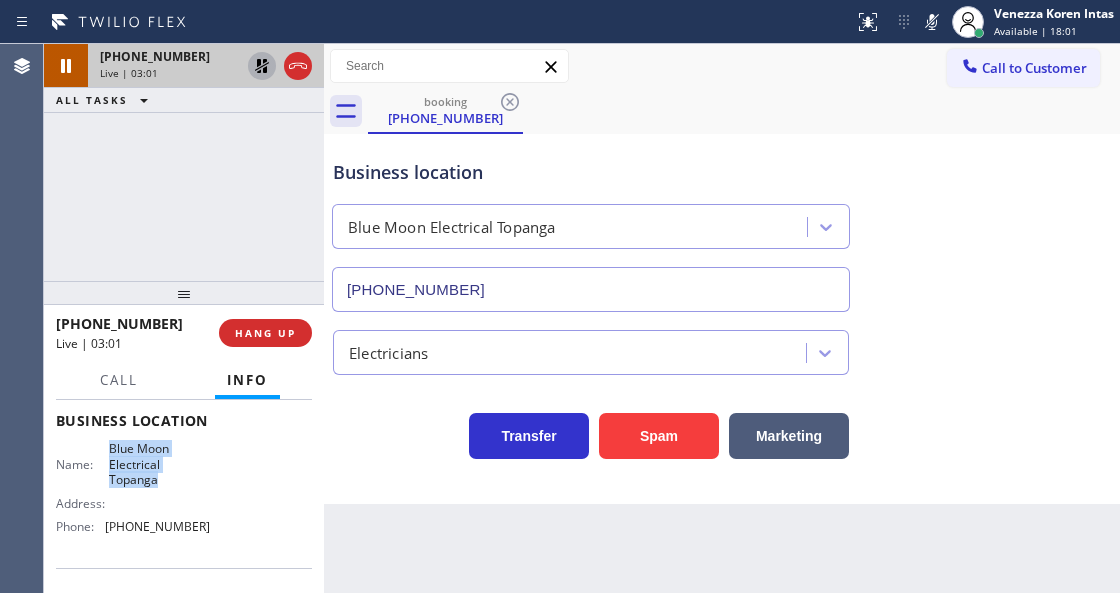 copy on "Blue Moon Electrical Topanga" 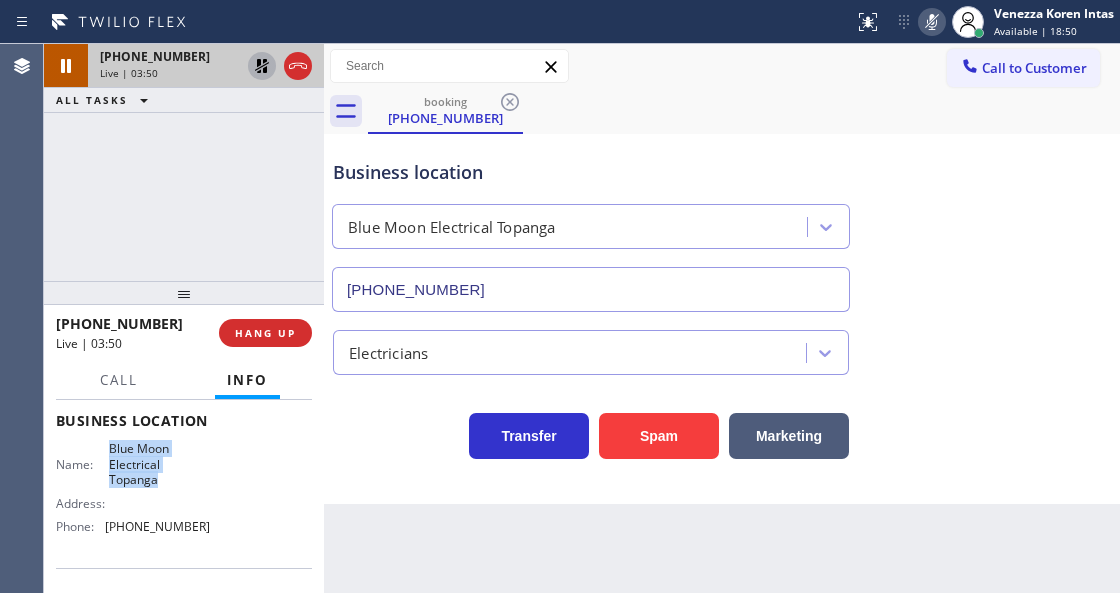 click 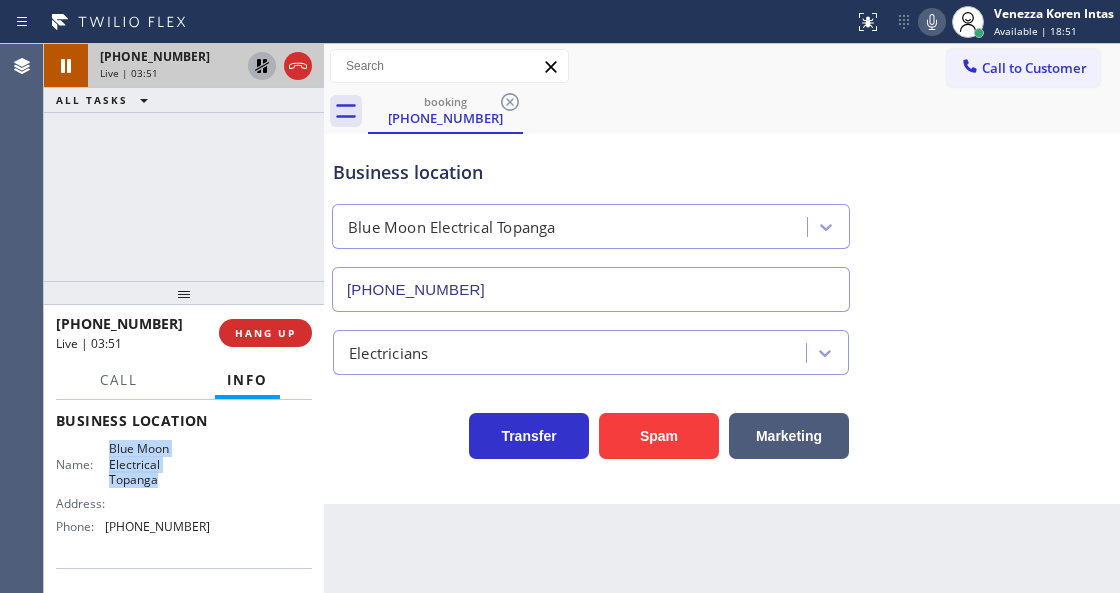 click 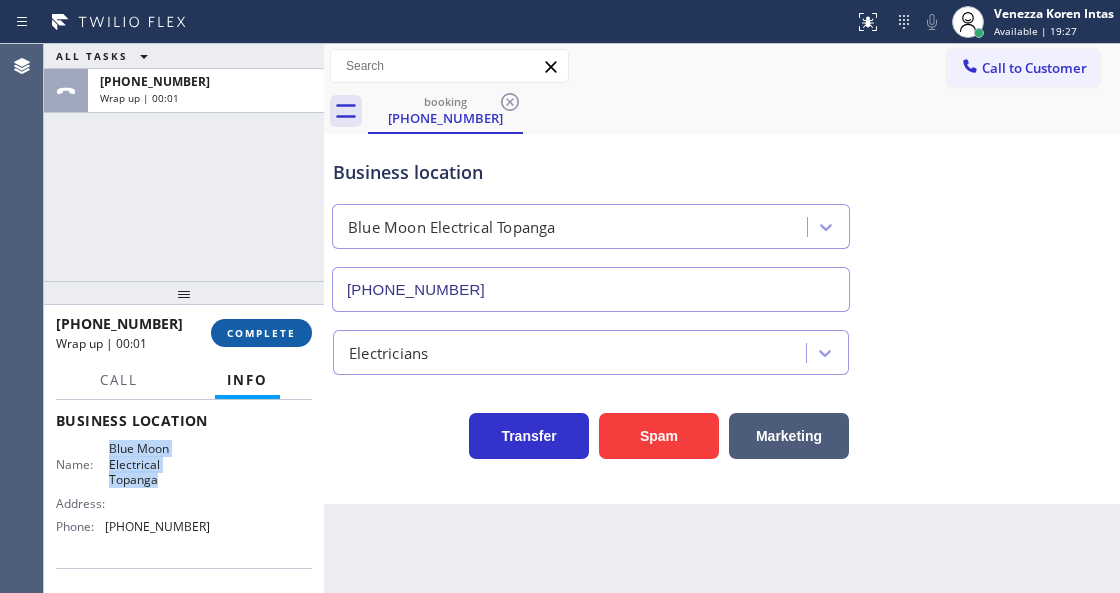 click on "COMPLETE" at bounding box center [261, 333] 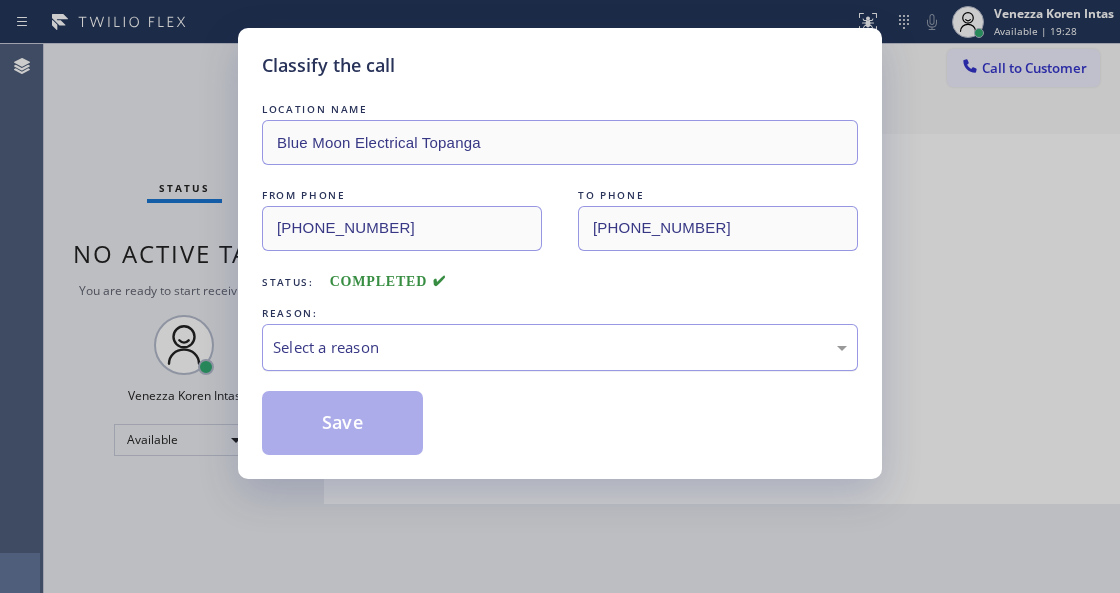 click on "Select a reason" at bounding box center (560, 347) 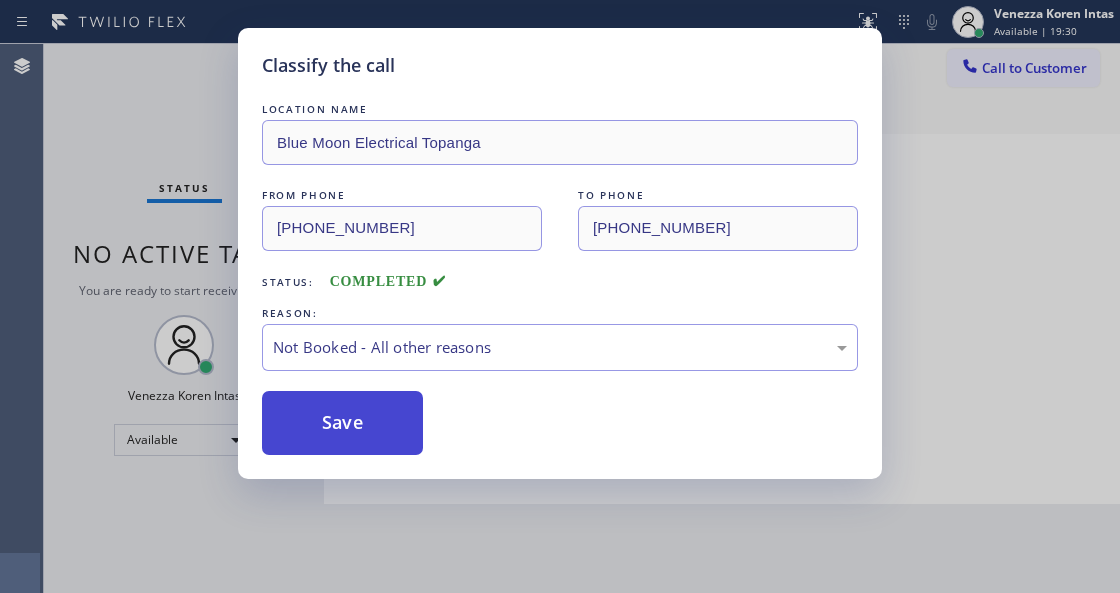 click on "Save" at bounding box center (342, 423) 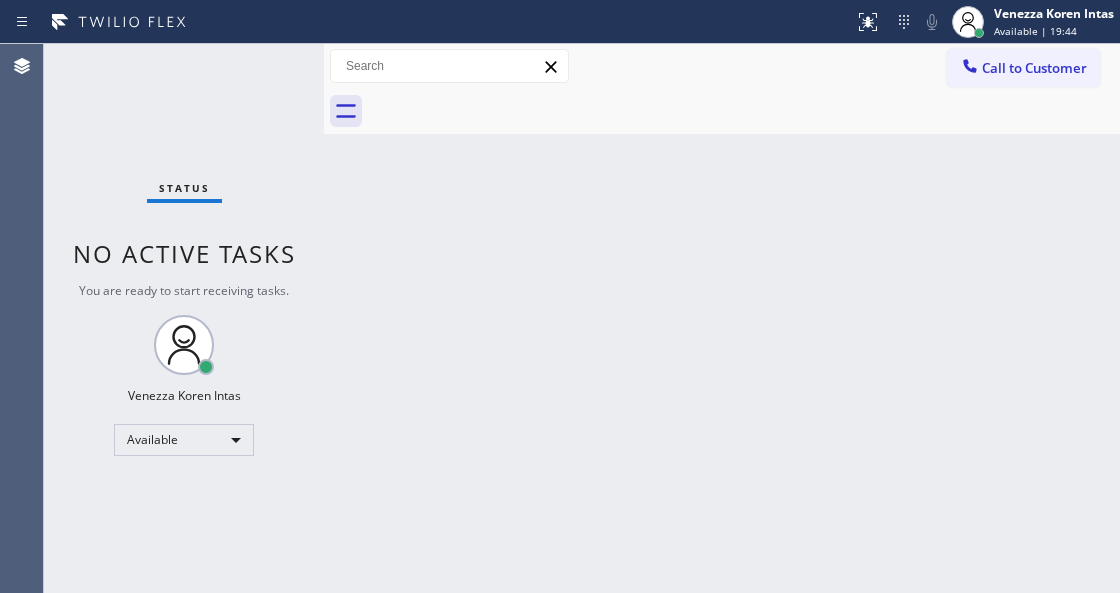 click on "Back to Dashboard Change Sender ID Customers Technicians Select a contact Outbound call Technician Search Technician Your caller id phone number Your caller id phone number Call Technician info Name   Phone none Address none Change Sender ID HVAC [PHONE_NUMBER] 5 Star Appliance [PHONE_NUMBER] Appliance Repair [PHONE_NUMBER] Plumbing [PHONE_NUMBER] Air Duct Cleaning [PHONE_NUMBER]  Electricians [PHONE_NUMBER] Cancel Change Check personal SMS Reset Change No tabs Call to Customer Outbound call Location LG Repairs [GEOGRAPHIC_DATA] Your caller id phone number [PHONE_NUMBER] Customer number Call Outbound call Technician Search Technician Your caller id phone number Your caller id phone number Call" at bounding box center (722, 318) 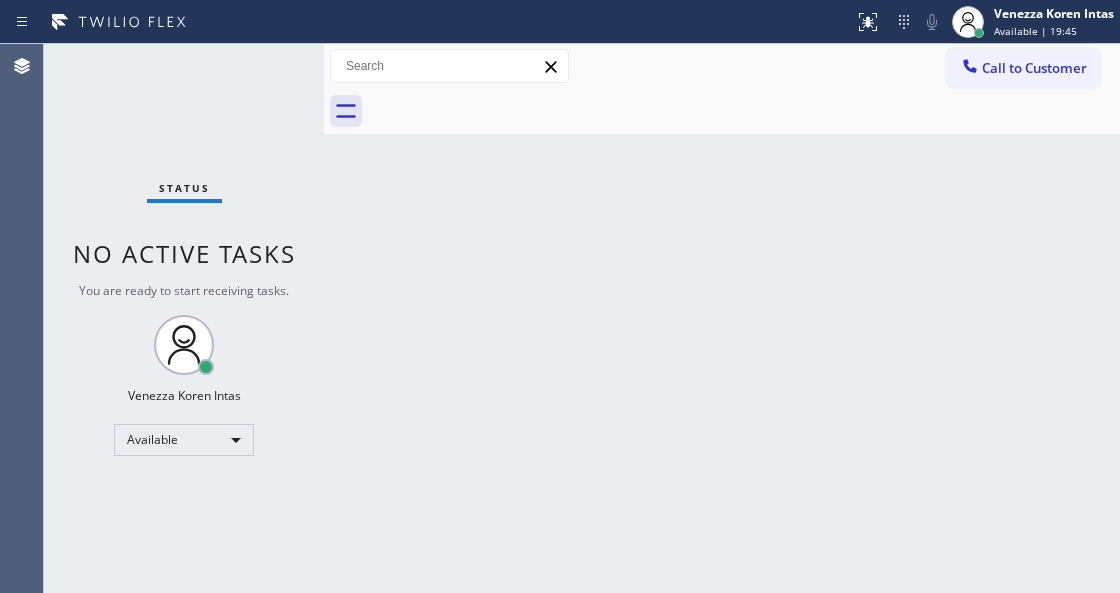 drag, startPoint x: 344, startPoint y: 219, endPoint x: 264, endPoint y: 120, distance: 127.28315 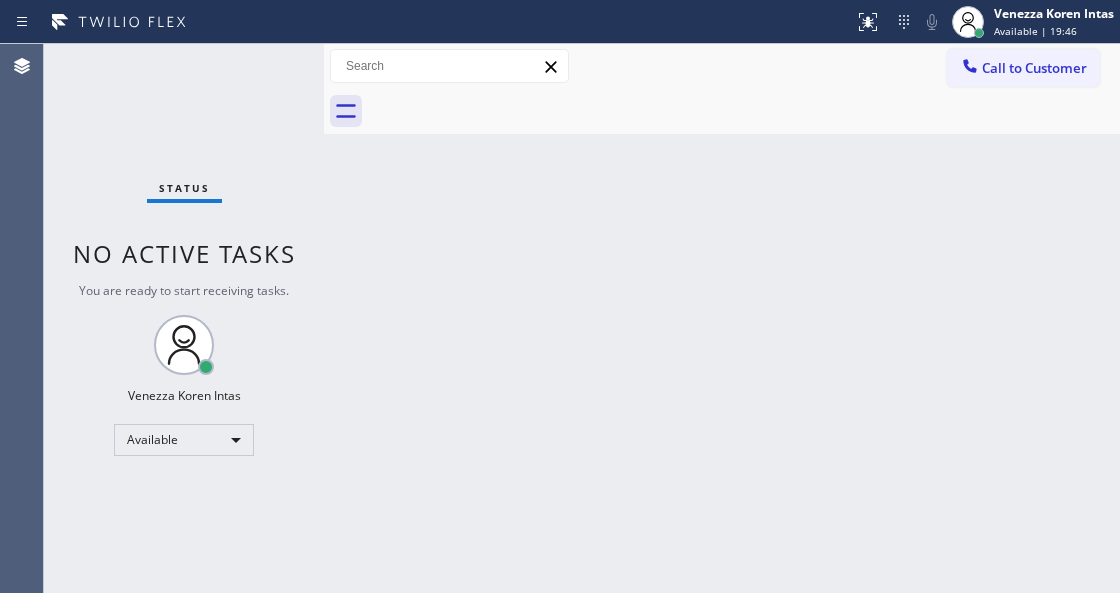 click on "Status   No active tasks     You are ready to start receiving tasks.   Venezza Koren Intas Available" at bounding box center [184, 318] 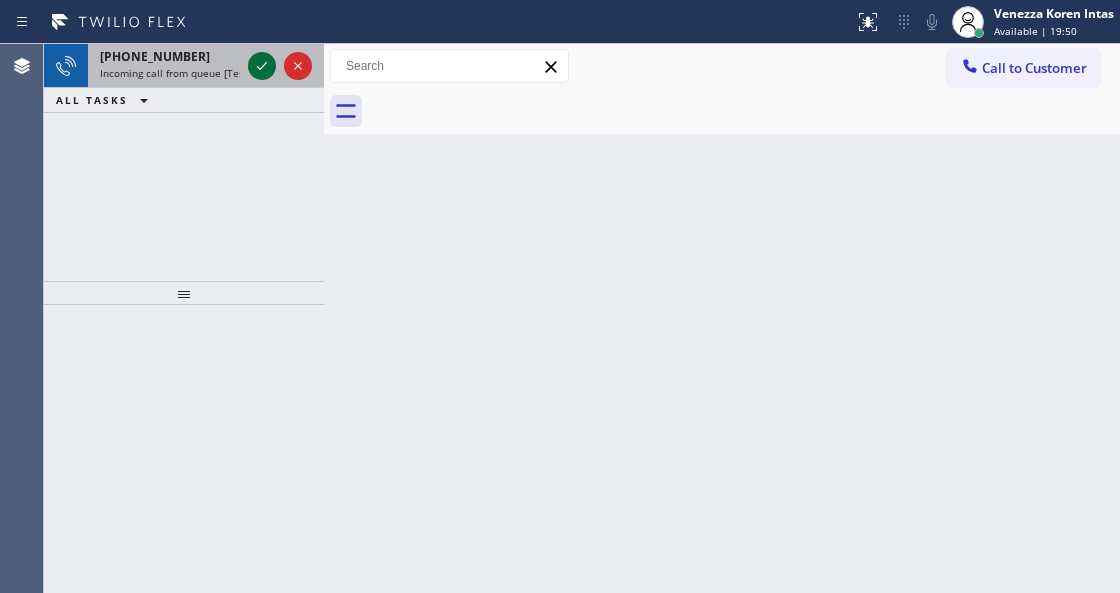 click 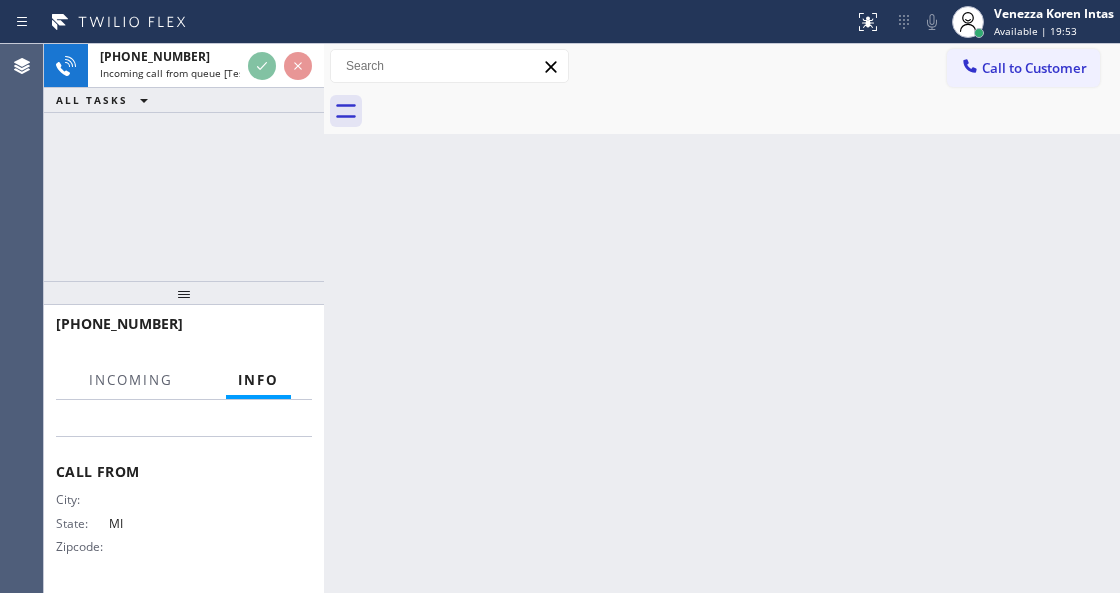 scroll, scrollTop: 249, scrollLeft: 0, axis: vertical 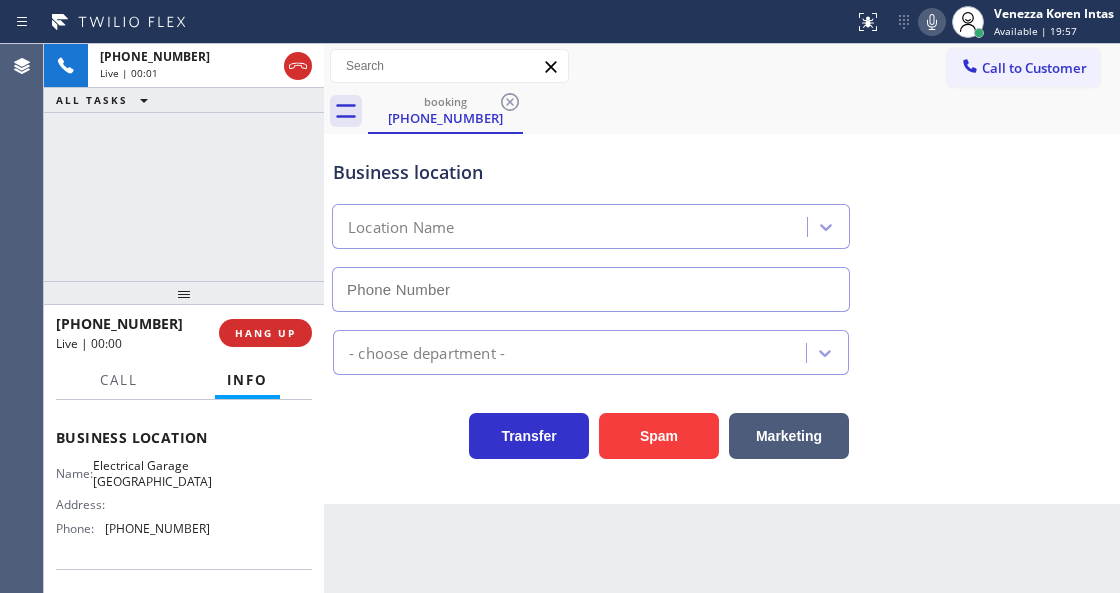 type on "[PHONE_NUMBER]" 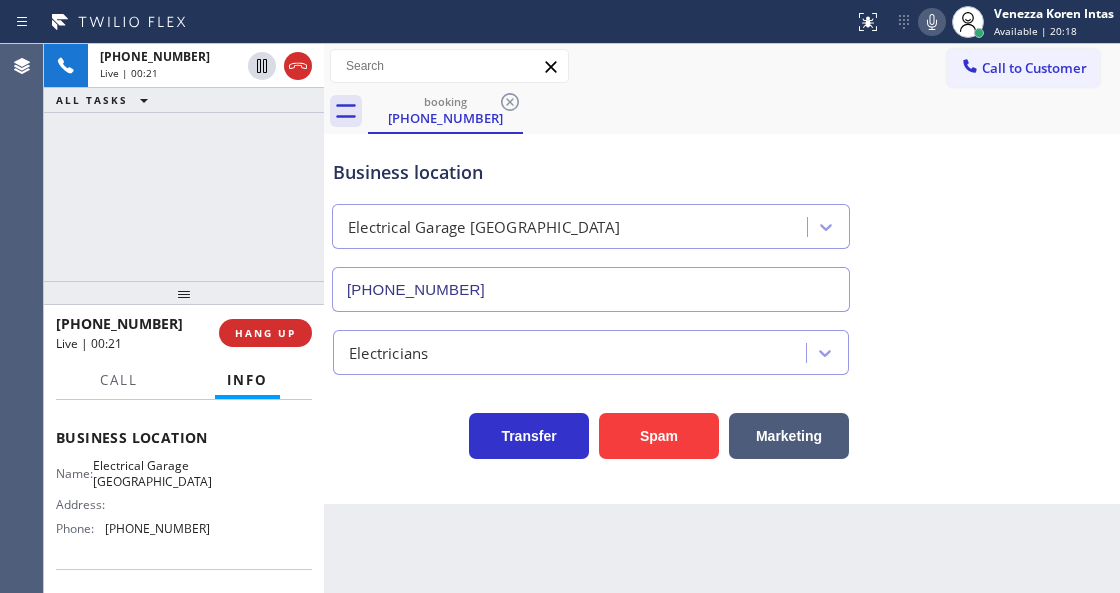 drag, startPoint x: 269, startPoint y: 320, endPoint x: 328, endPoint y: 382, distance: 85.58621 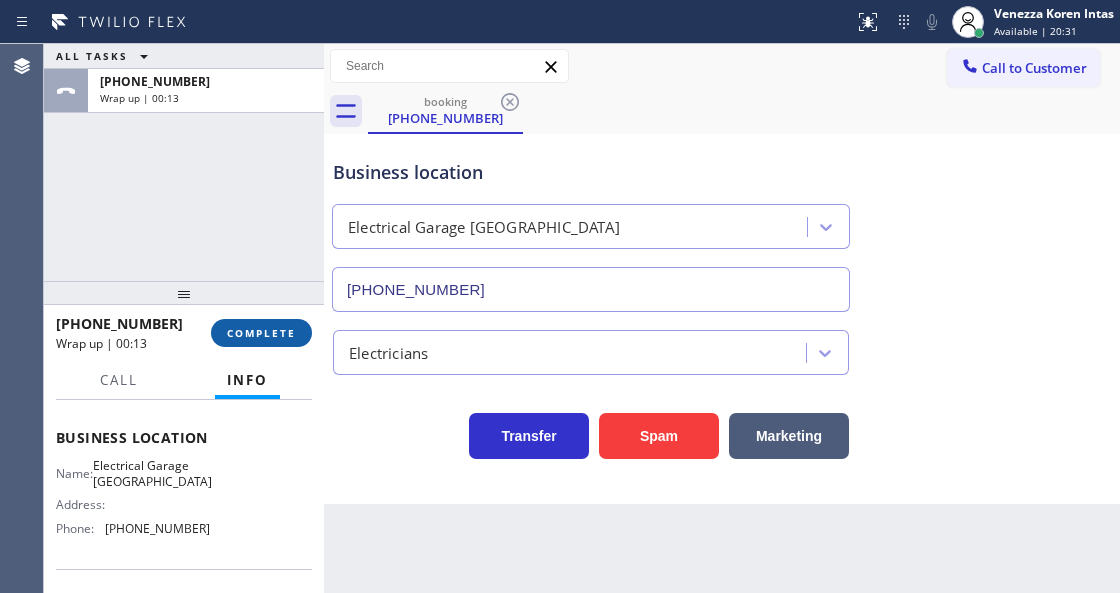 click on "COMPLETE" at bounding box center [261, 333] 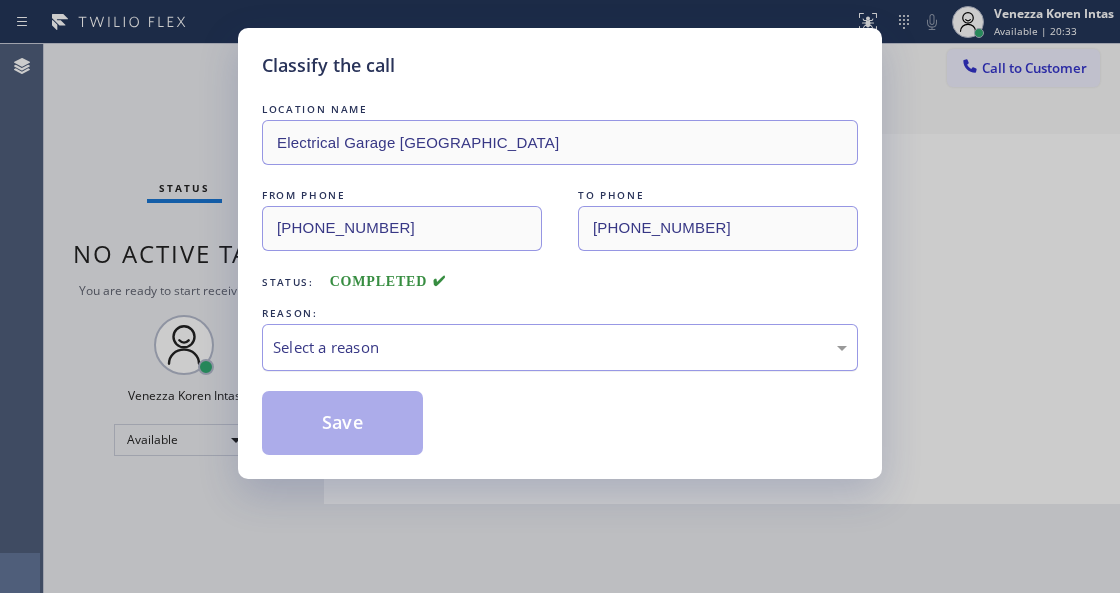 click on "Select a reason" at bounding box center (560, 347) 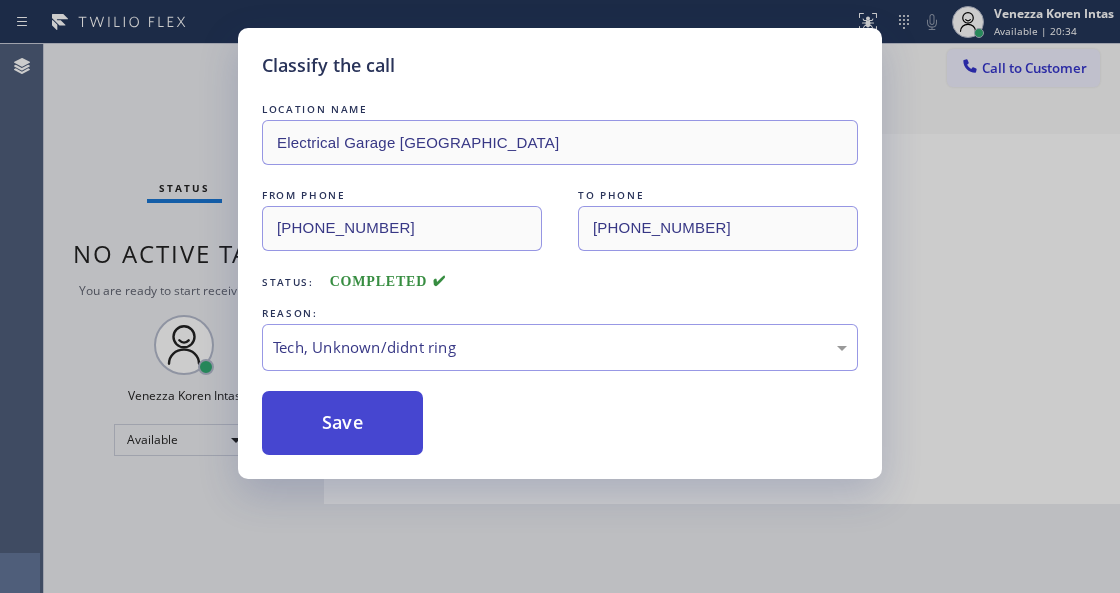 click on "Save" at bounding box center (342, 423) 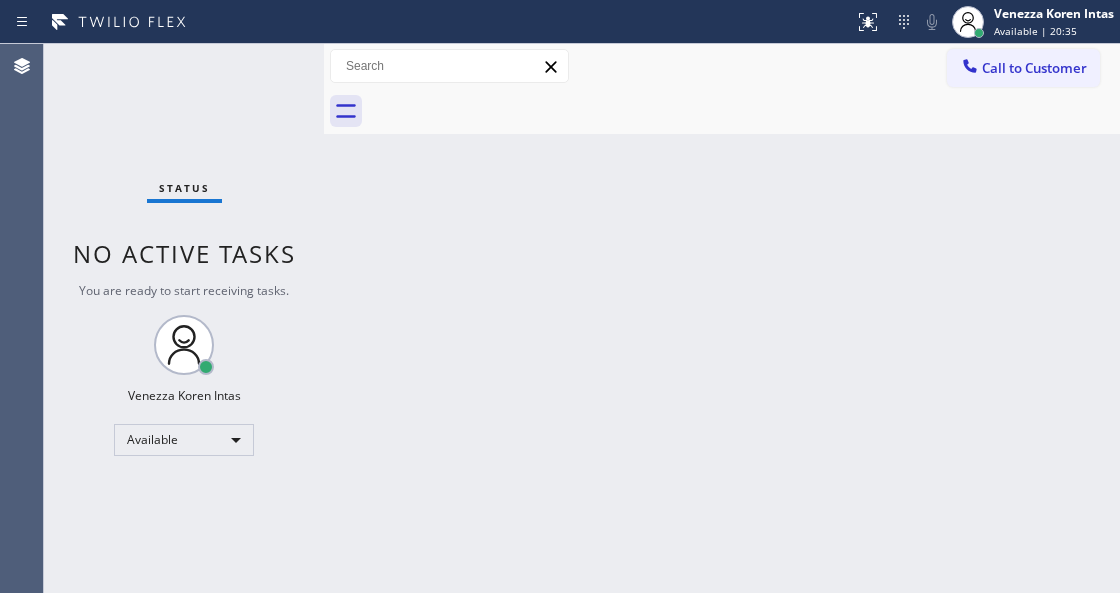 drag, startPoint x: 752, startPoint y: 194, endPoint x: 697, endPoint y: 499, distance: 309.91934 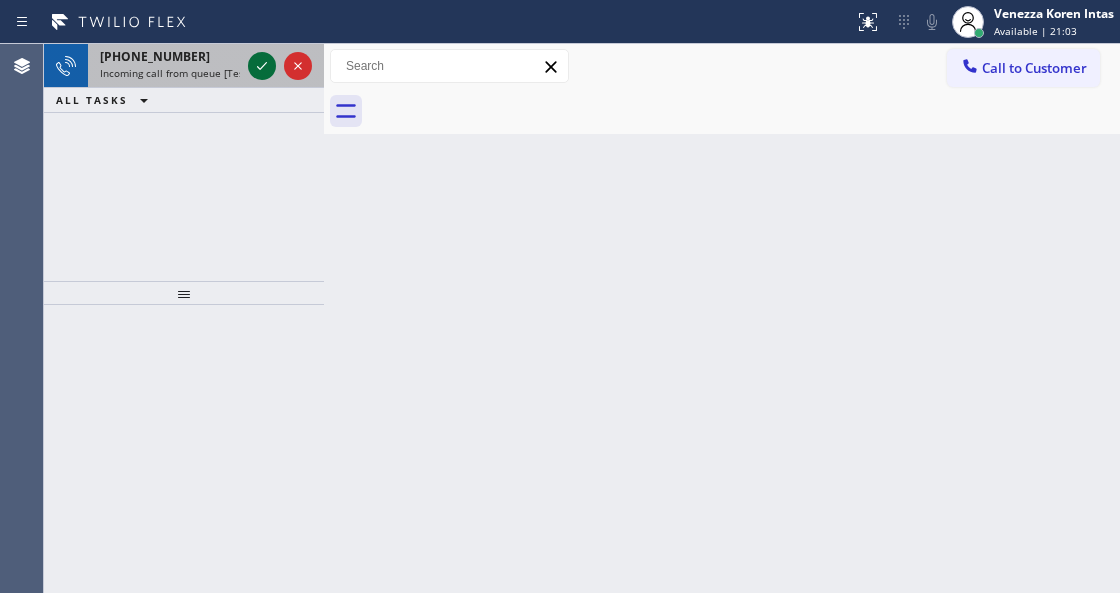 click 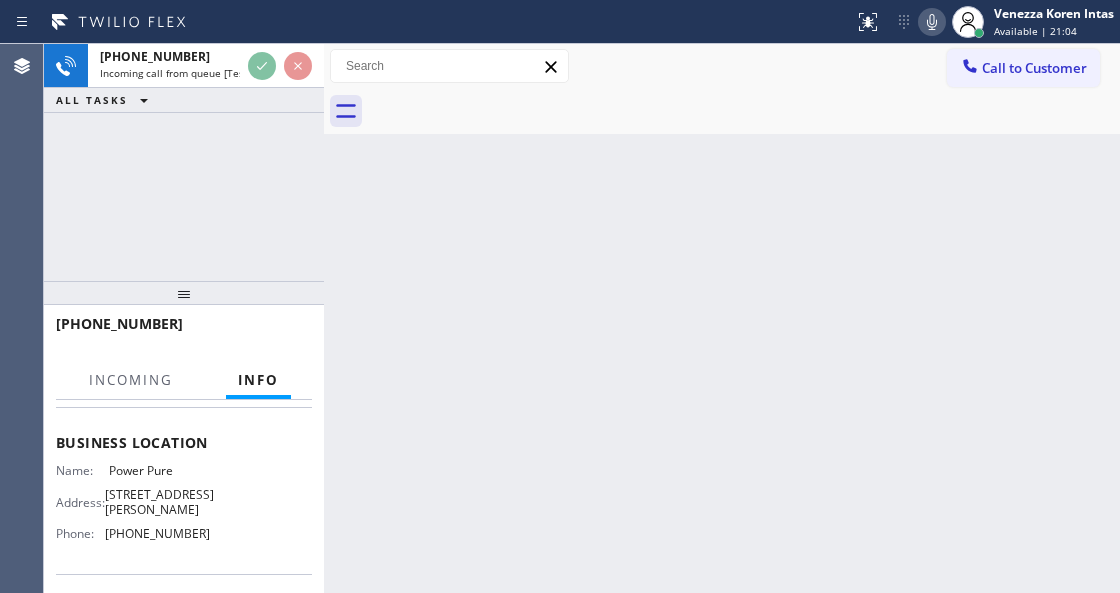 scroll, scrollTop: 333, scrollLeft: 0, axis: vertical 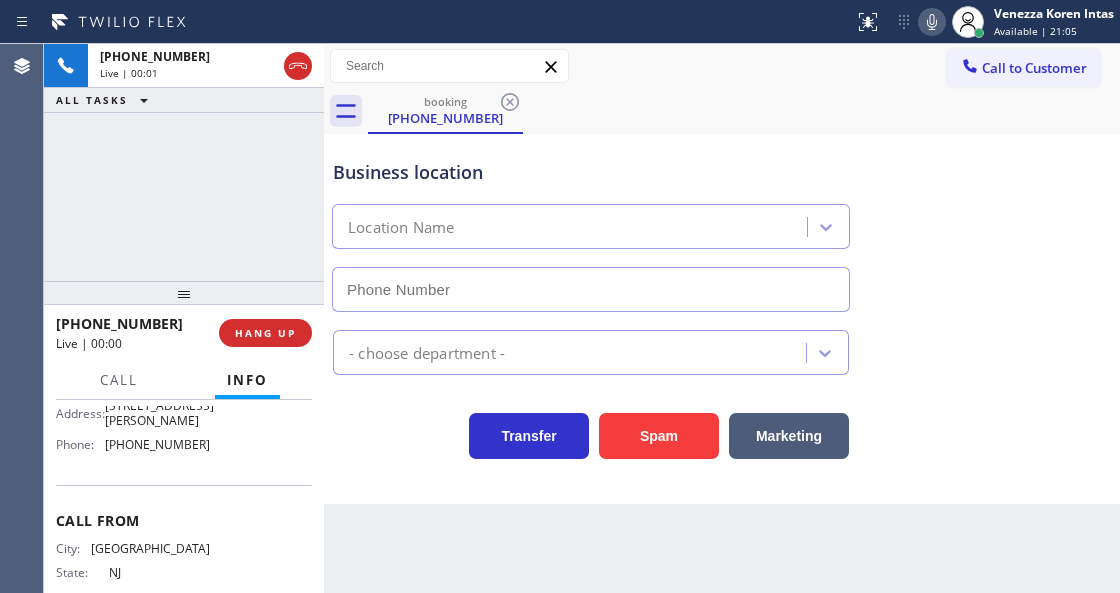type on "[PHONE_NUMBER]" 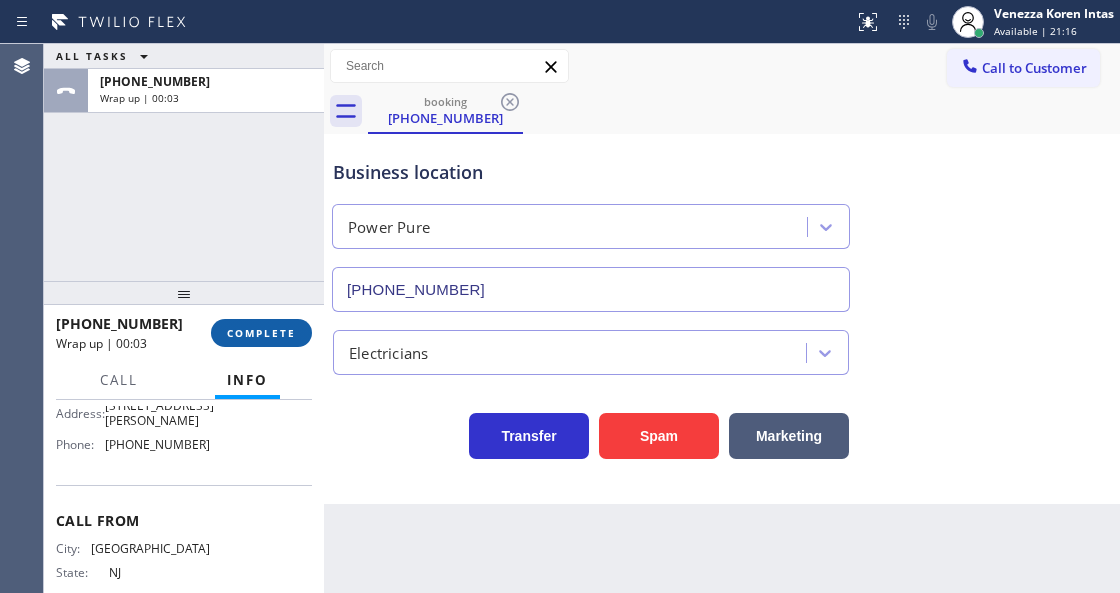 click on "[PHONE_NUMBER] Wrap up | 00:03 COMPLETE" at bounding box center (184, 333) 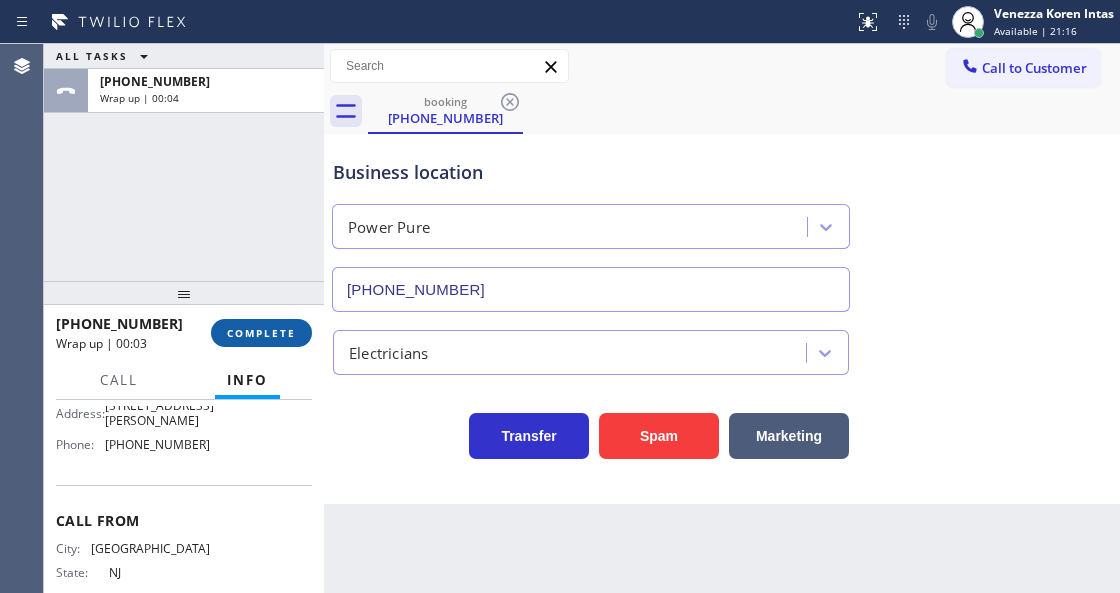 click on "COMPLETE" at bounding box center [261, 333] 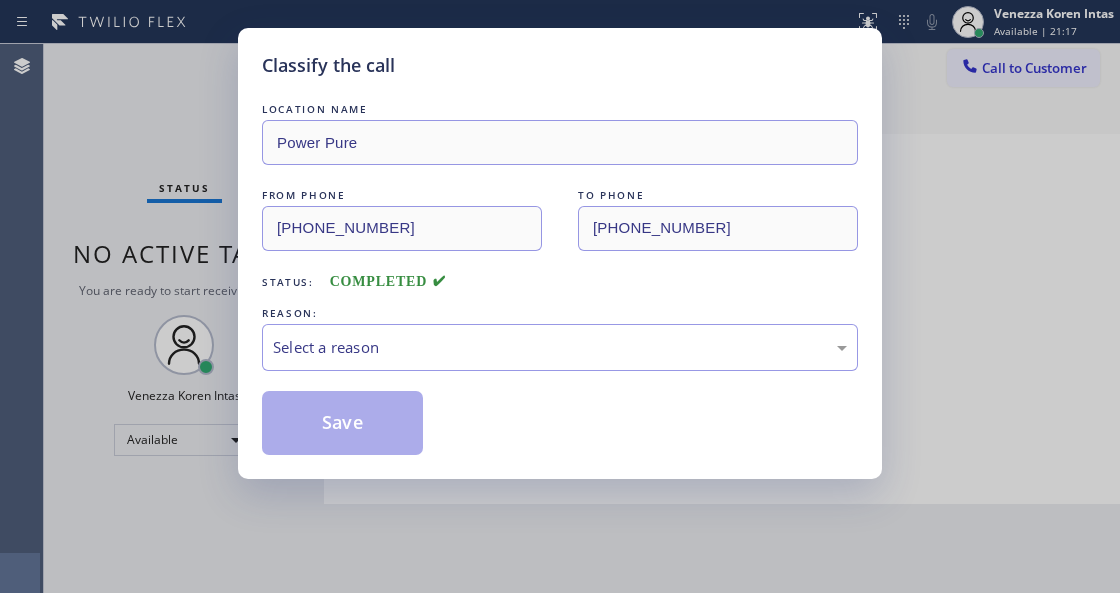 click on "LOCATION NAME Power Pure FROM PHONE [PHONE_NUMBER] TO PHONE [PHONE_NUMBER] Status: COMPLETED REASON: Select a reason Save" at bounding box center [560, 277] 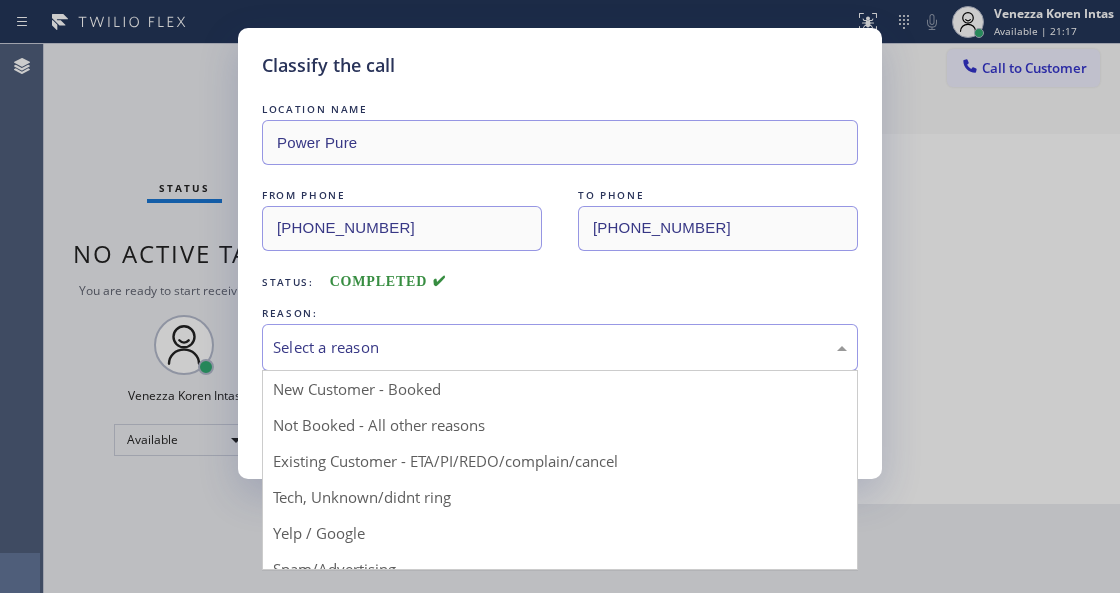 drag, startPoint x: 465, startPoint y: 331, endPoint x: 427, endPoint y: 525, distance: 197.68661 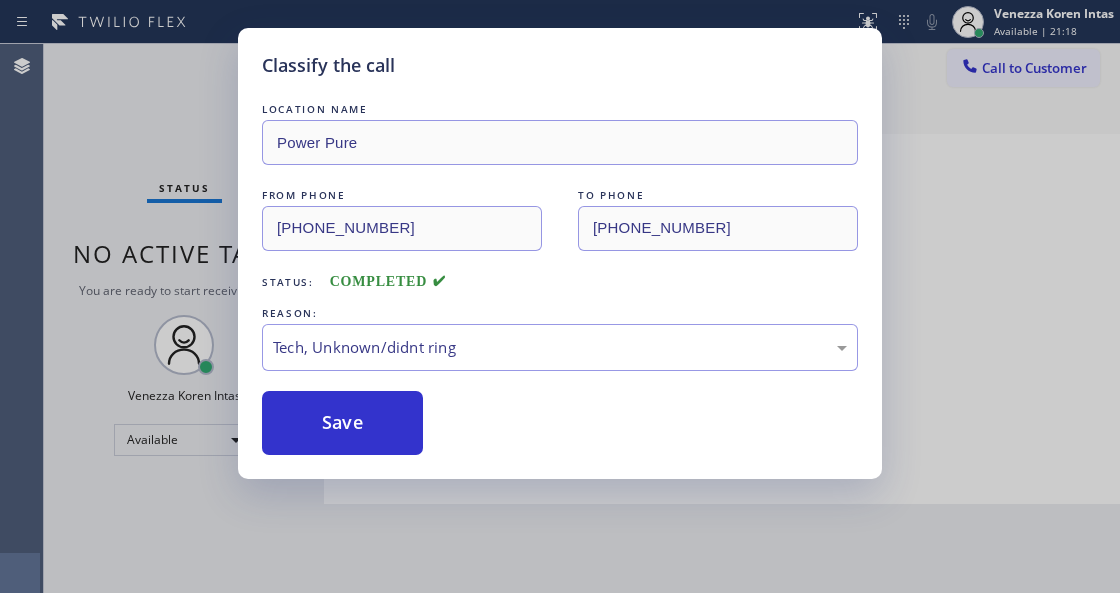 click on "Classify the call LOCATION NAME Power Pure FROM PHONE [PHONE_NUMBER] TO PHONE [PHONE_NUMBER] Status: COMPLETED REASON: Tech, Unknown/didnt ring Save" at bounding box center (560, 253) 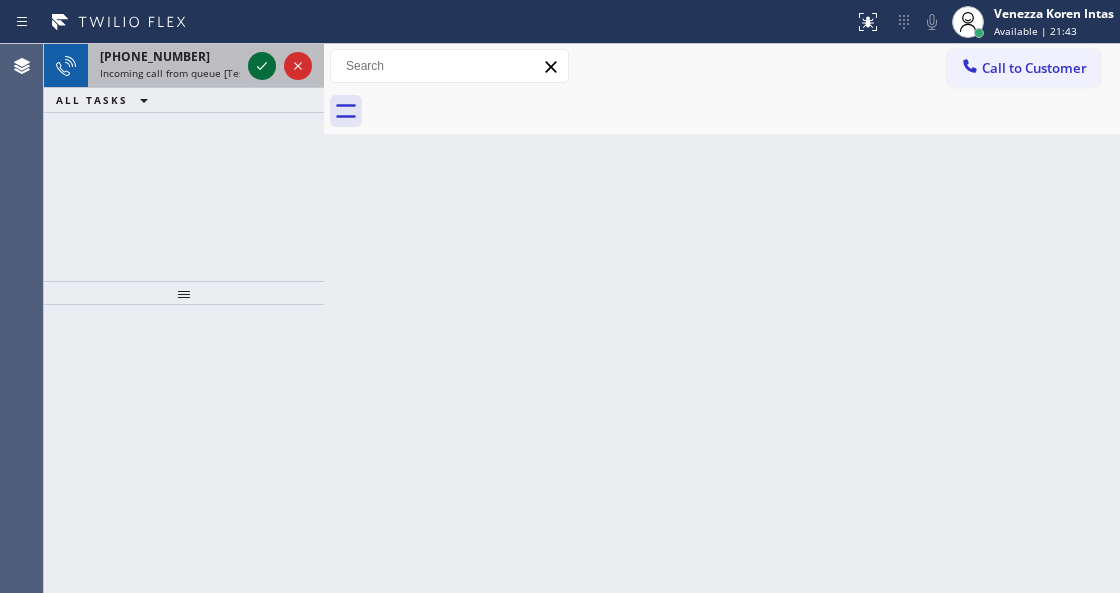 click 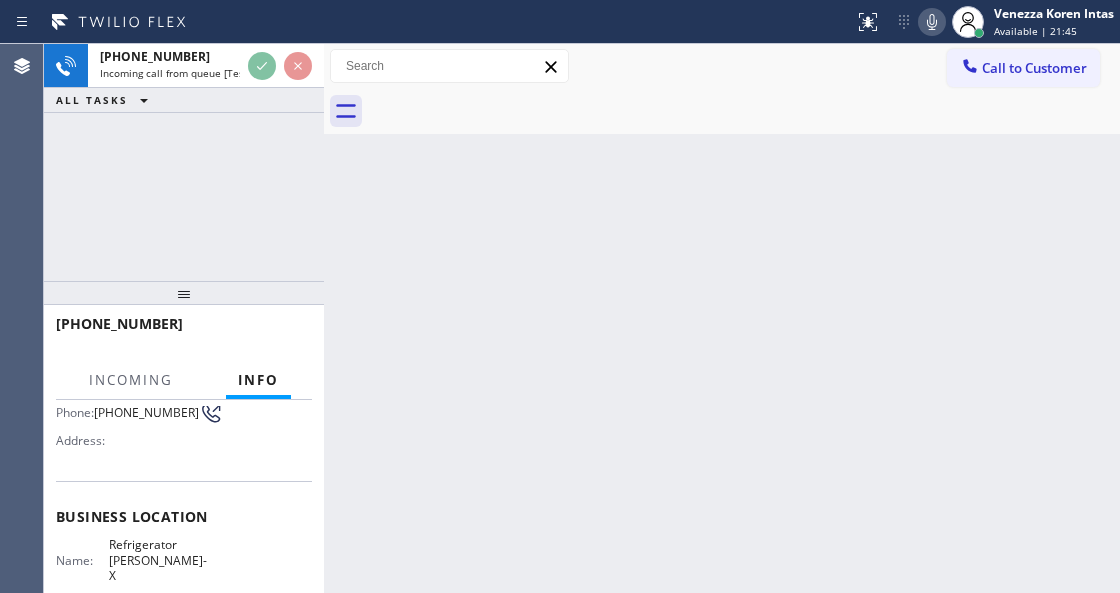 scroll, scrollTop: 266, scrollLeft: 0, axis: vertical 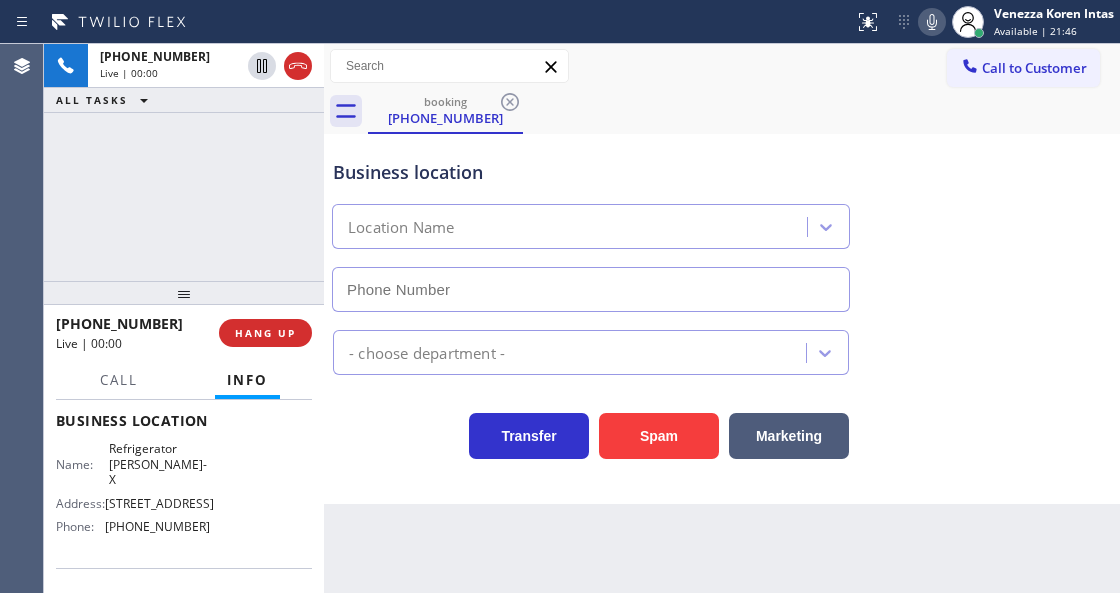 type on "[PHONE_NUMBER]" 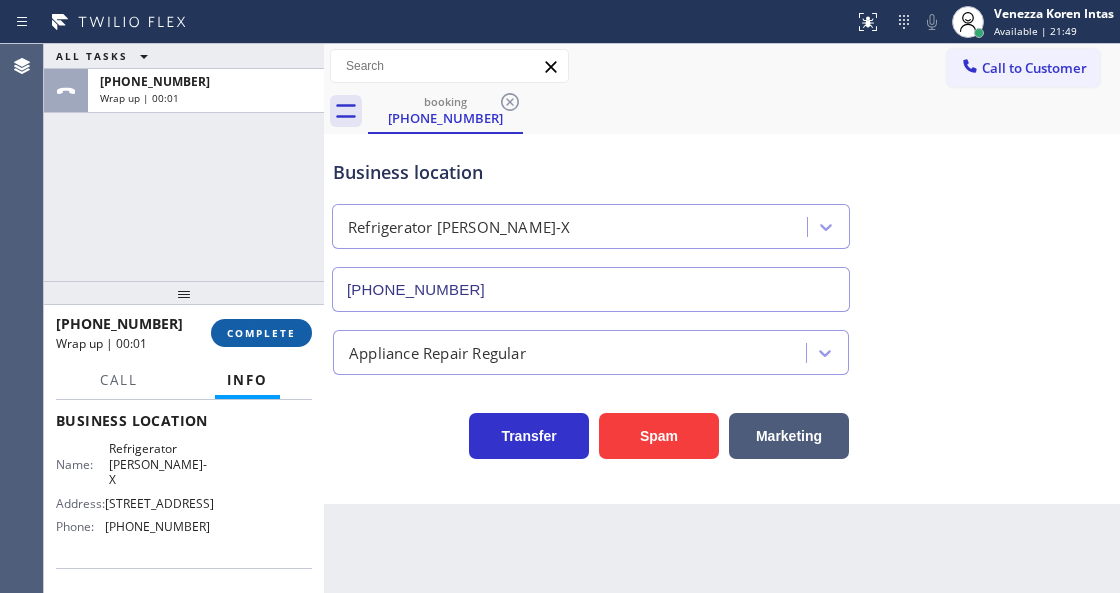 click on "COMPLETE" at bounding box center [261, 333] 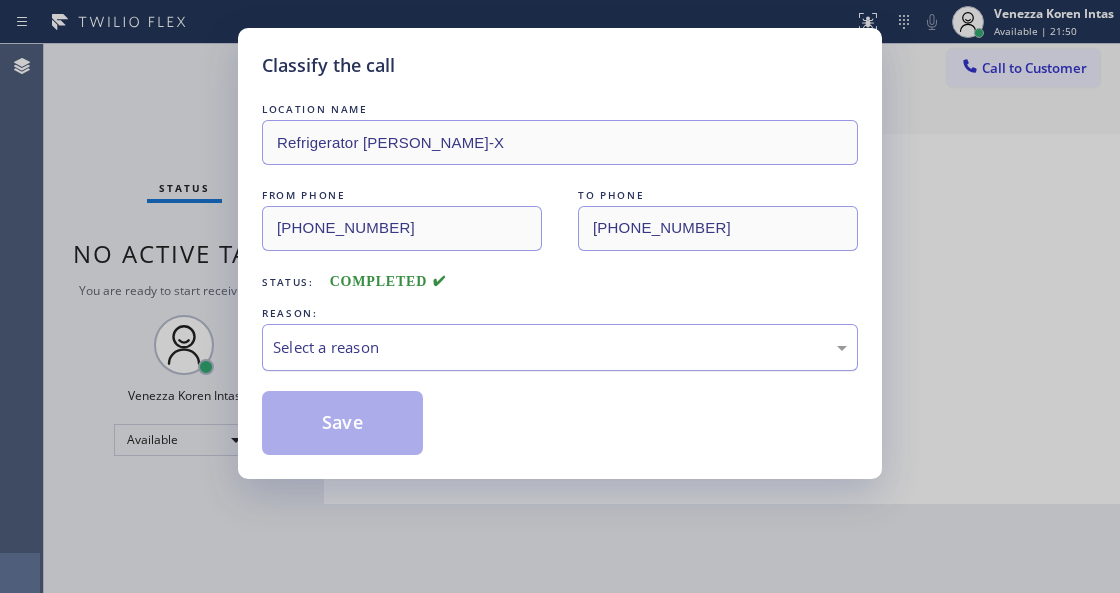 drag, startPoint x: 476, startPoint y: 336, endPoint x: 470, endPoint y: 357, distance: 21.84033 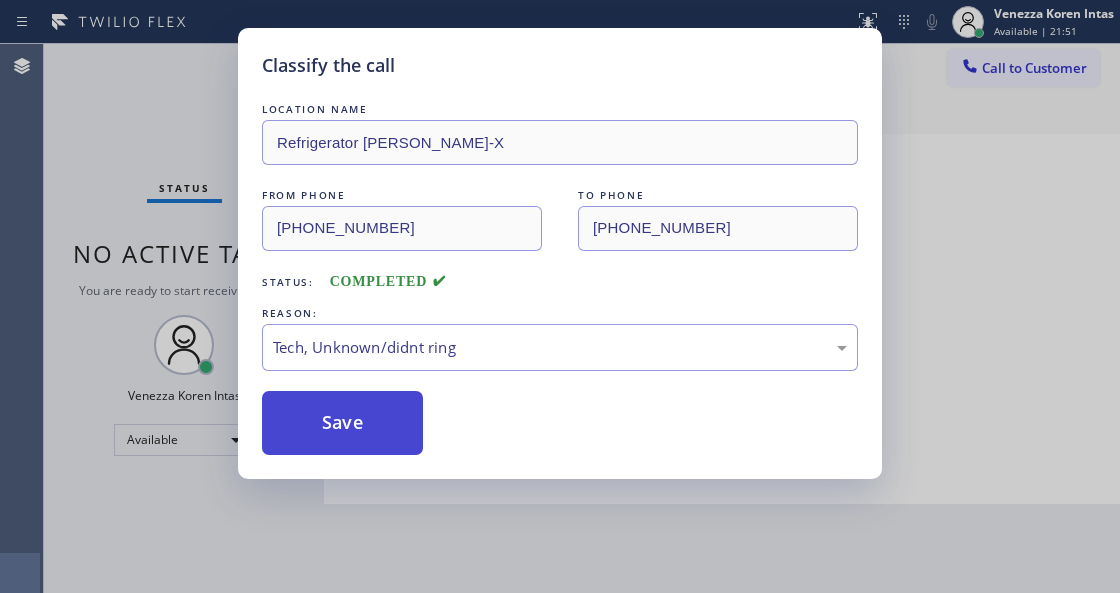 click on "Save" at bounding box center [342, 423] 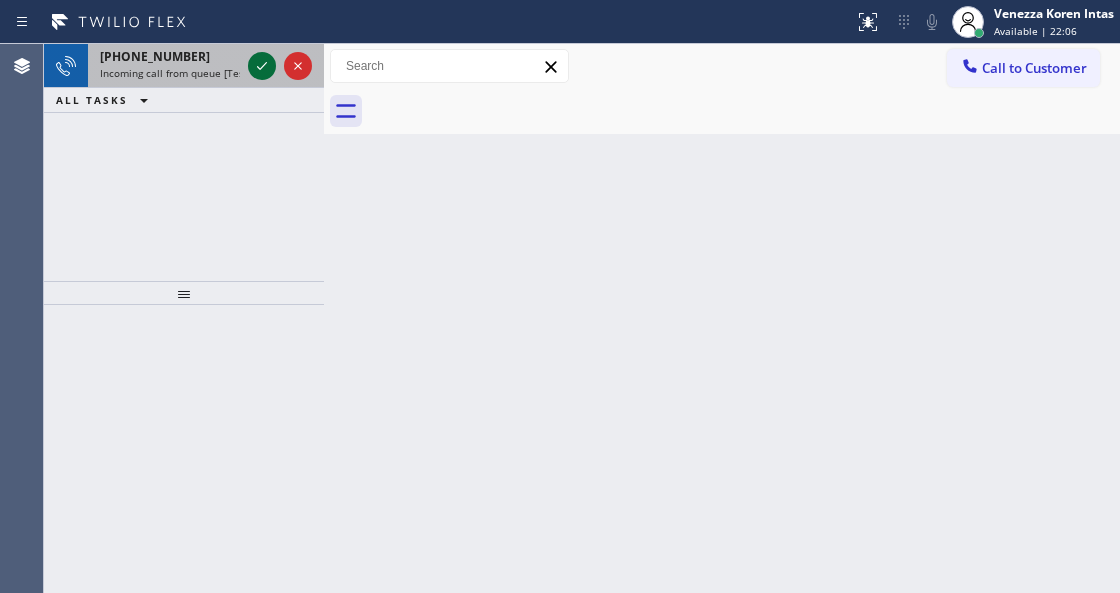 click 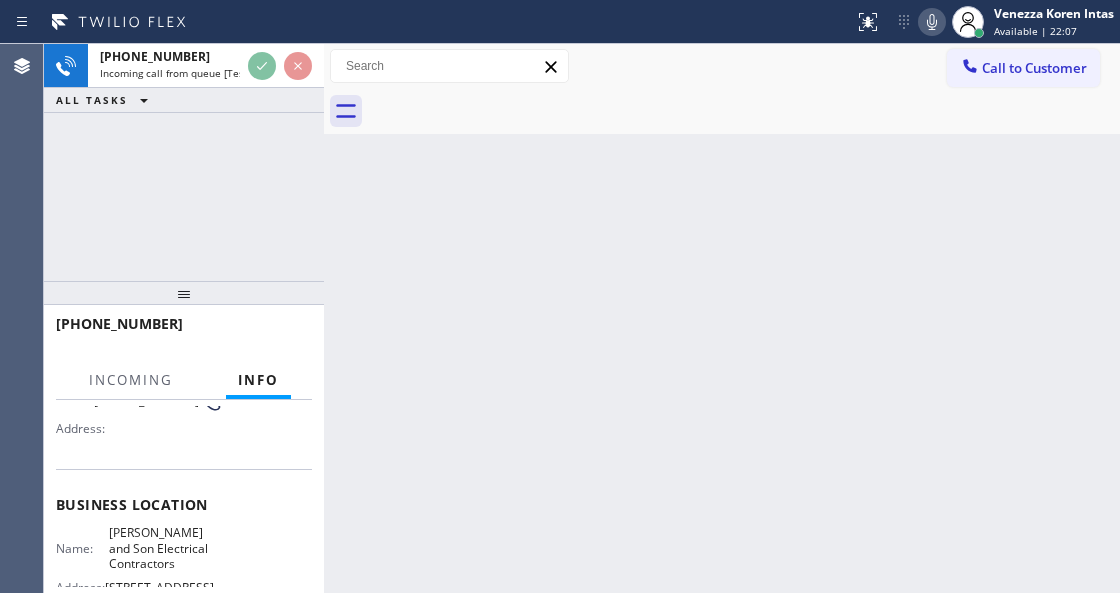 scroll, scrollTop: 200, scrollLeft: 0, axis: vertical 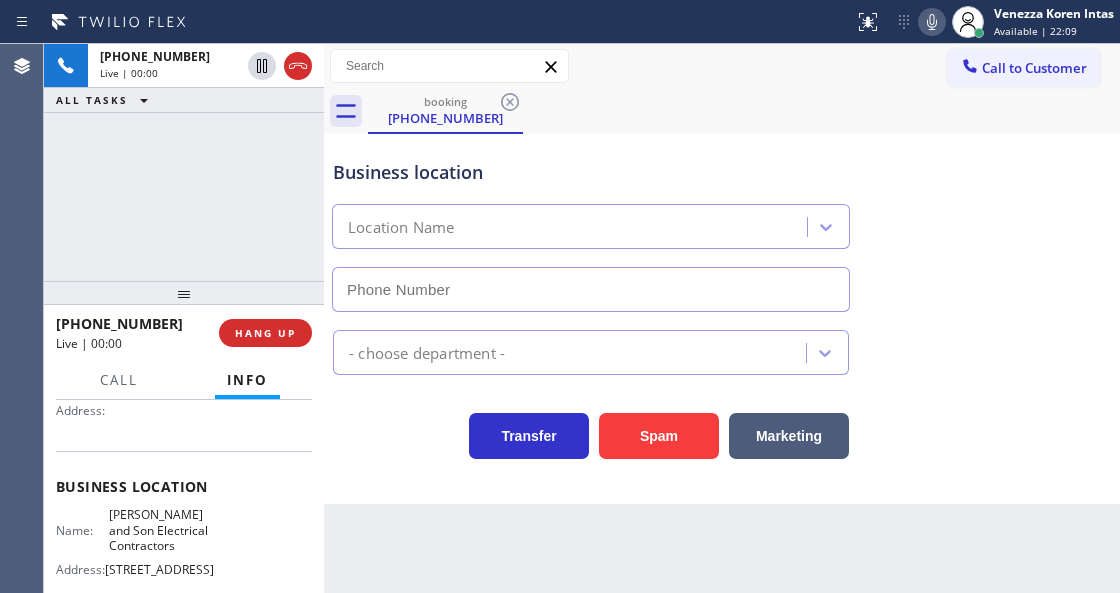 type on "[PHONE_NUMBER]" 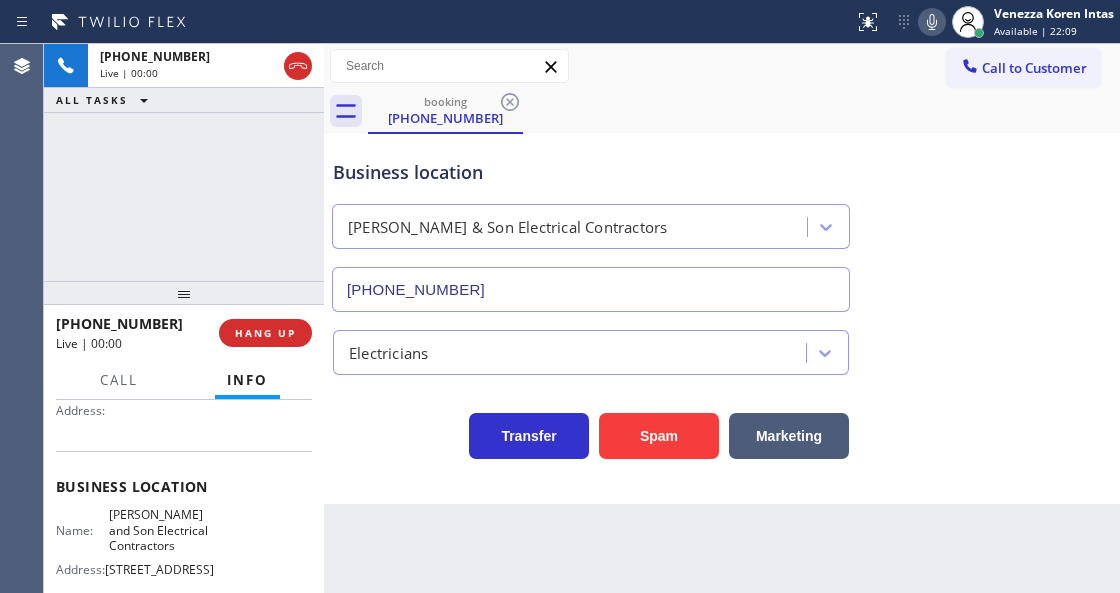 drag, startPoint x: 391, startPoint y: 582, endPoint x: 398, endPoint y: 604, distance: 23.086792 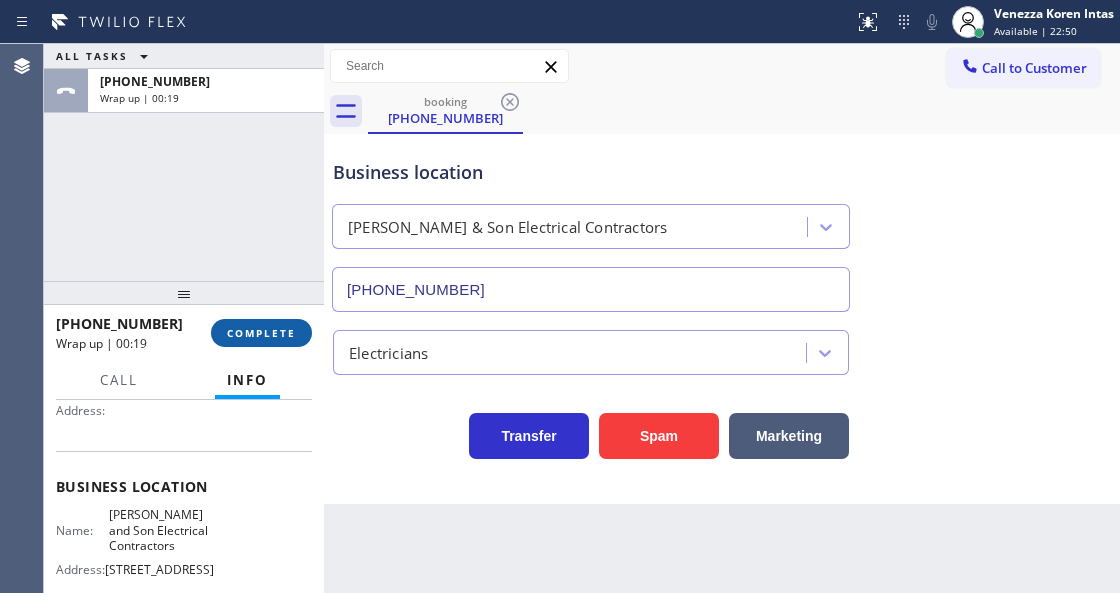 click on "COMPLETE" at bounding box center (261, 333) 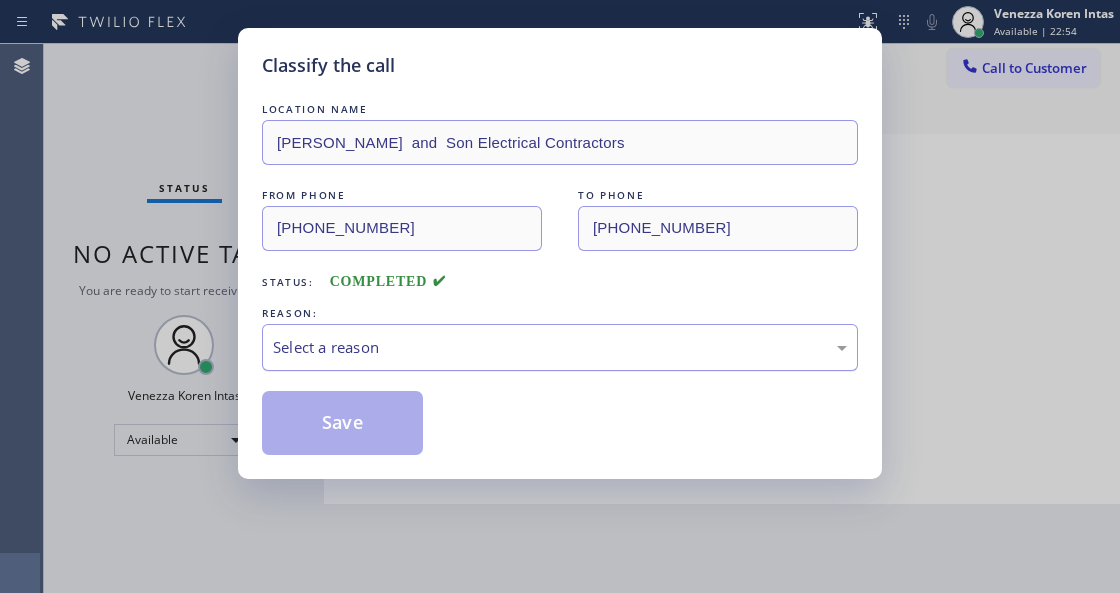 click on "Select a reason" at bounding box center [560, 347] 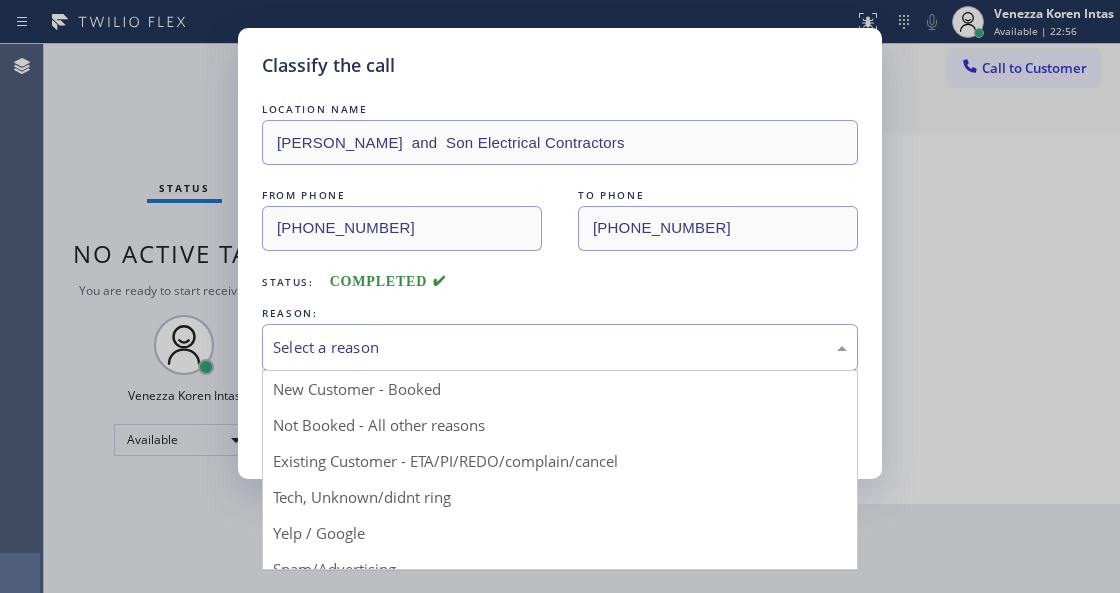 click on "Select a reason" at bounding box center (560, 347) 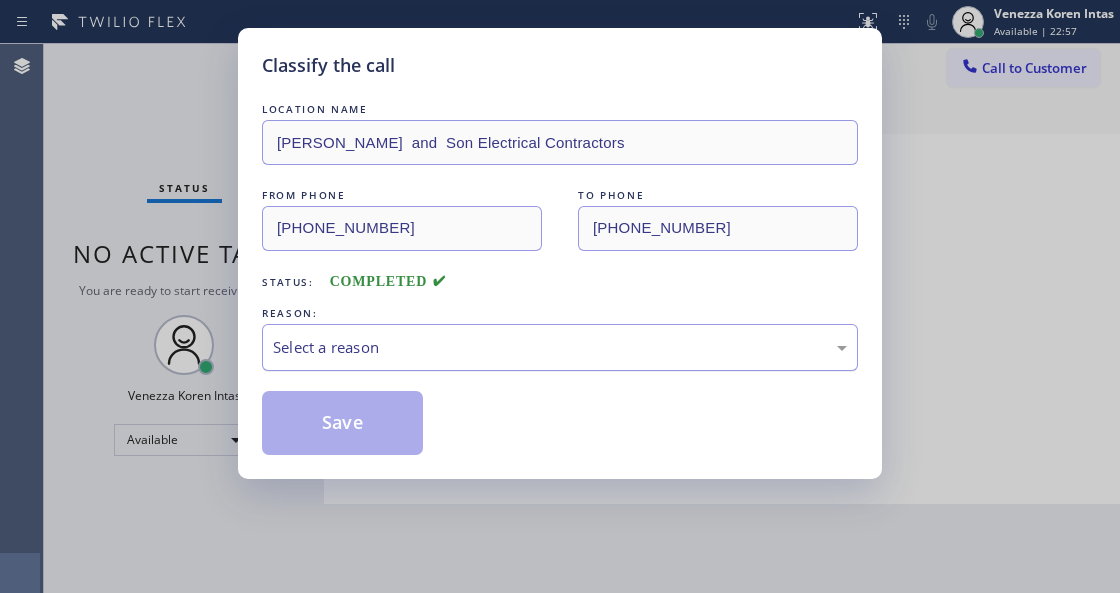 click on "Select a reason" at bounding box center [560, 347] 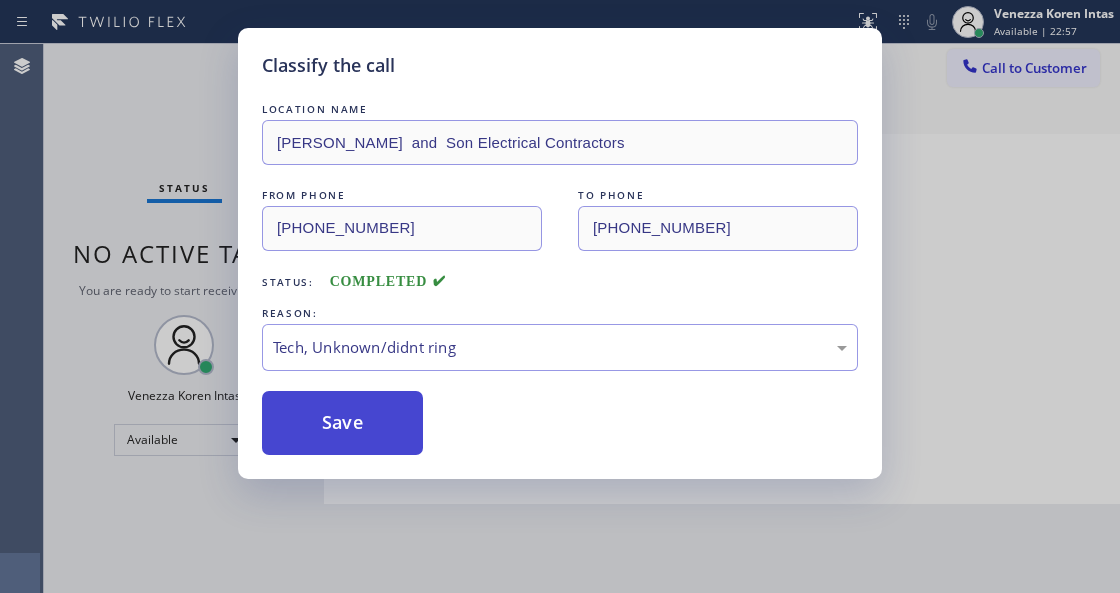 click on "Save" at bounding box center (342, 423) 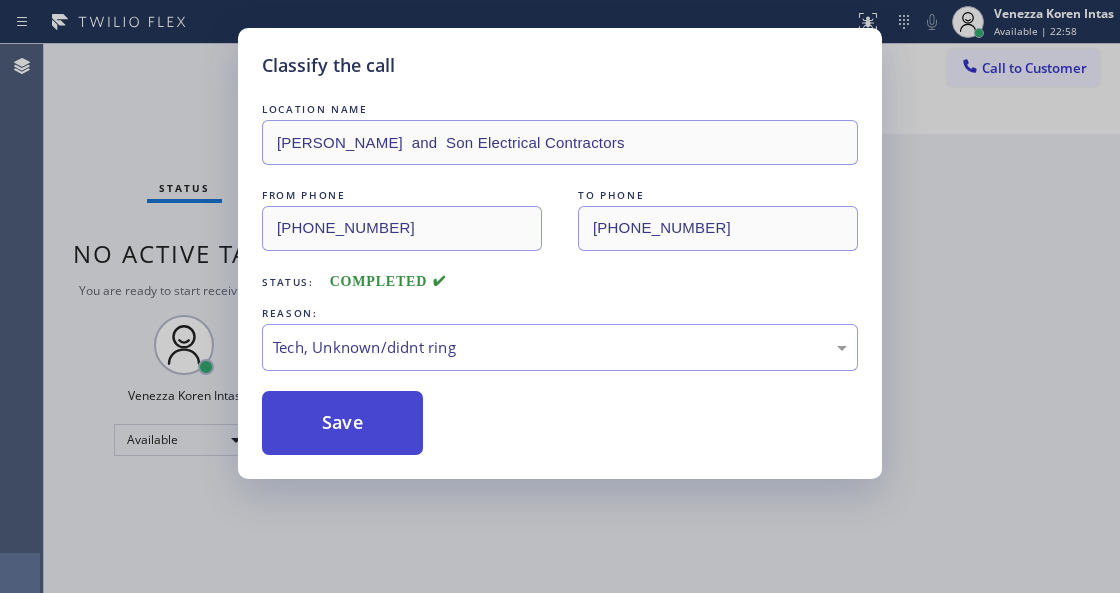 click on "Save" at bounding box center (342, 423) 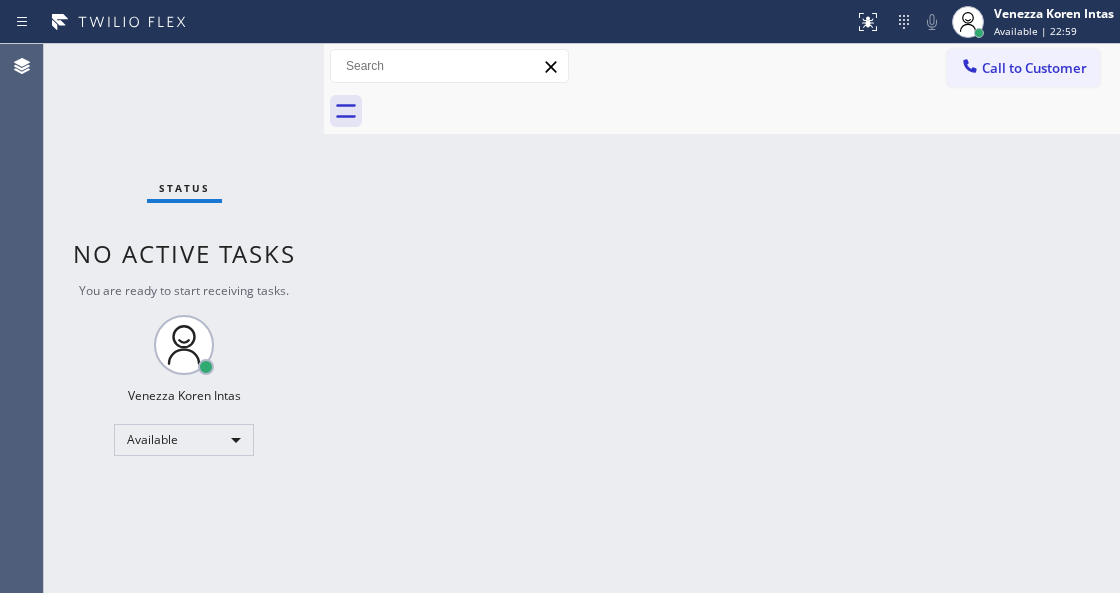click on "Back to Dashboard Change Sender ID Customers Technicians Select a contact Outbound call Technician Search Technician Your caller id phone number Your caller id phone number Call Technician info Name   Phone none Address none Change Sender ID HVAC [PHONE_NUMBER] 5 Star Appliance [PHONE_NUMBER] Appliance Repair [PHONE_NUMBER] Plumbing [PHONE_NUMBER] Air Duct Cleaning [PHONE_NUMBER]  Electricians [PHONE_NUMBER] Cancel Change Check personal SMS Reset Change No tabs Call to Customer Outbound call Location LG Repairs [GEOGRAPHIC_DATA] Your caller id phone number [PHONE_NUMBER] Customer number Call Outbound call Technician Search Technician Your caller id phone number Your caller id phone number Call" at bounding box center (722, 318) 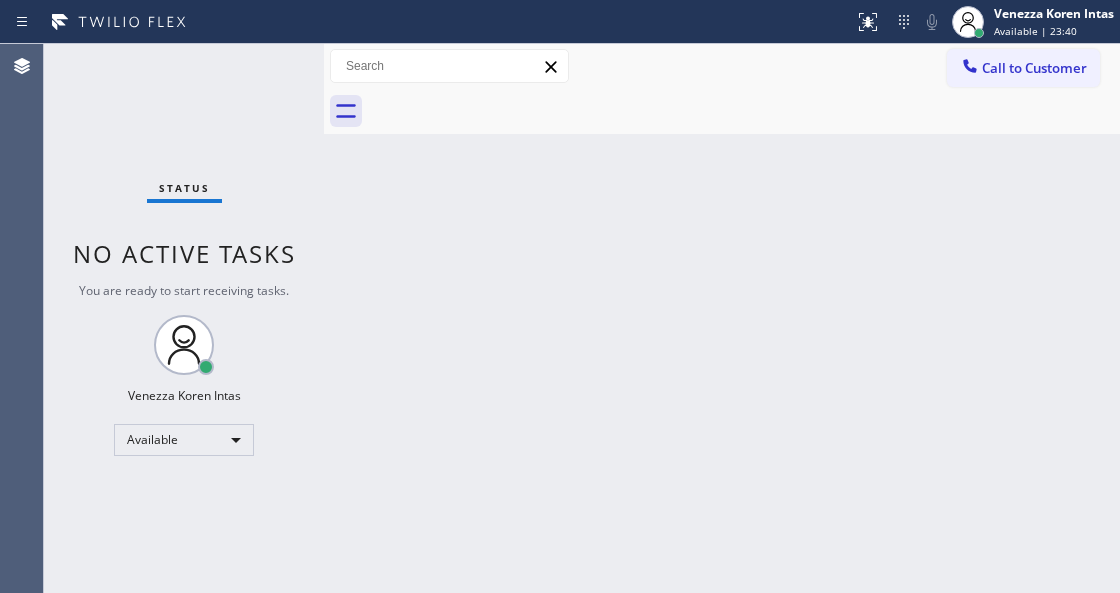 click at bounding box center (427, 22) 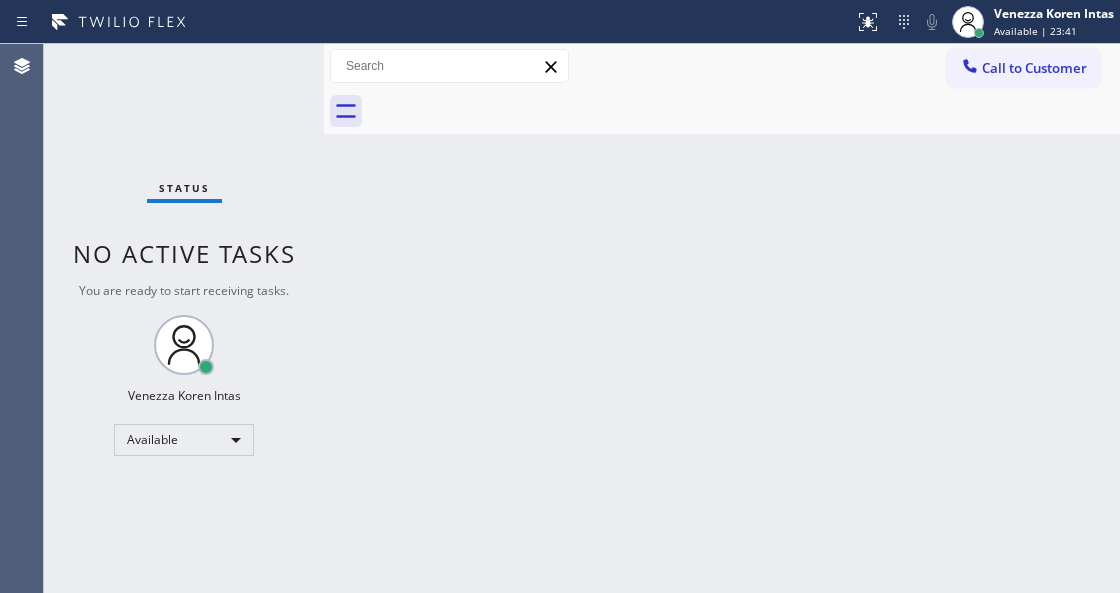 click on "Status   No active tasks     You are ready to start receiving tasks.   Venezza Koren Intas Available" at bounding box center (184, 318) 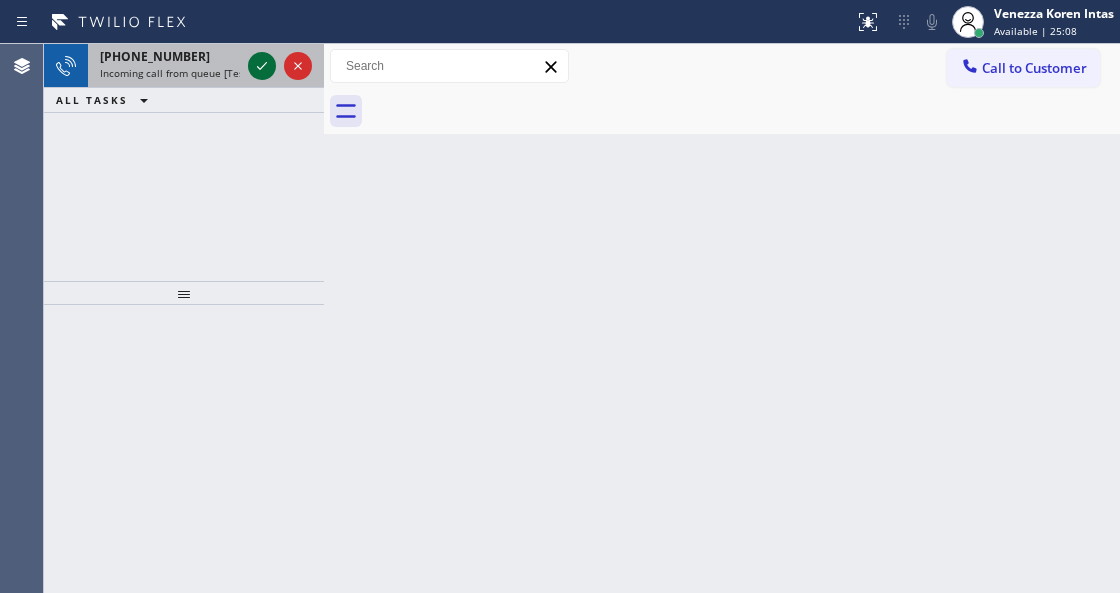 click 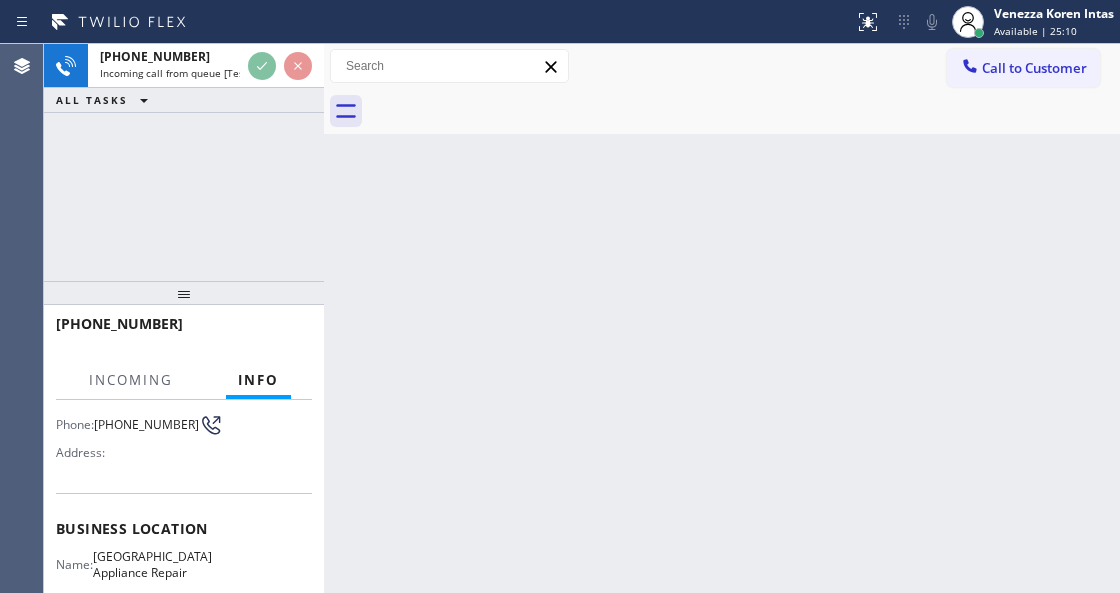 scroll, scrollTop: 200, scrollLeft: 0, axis: vertical 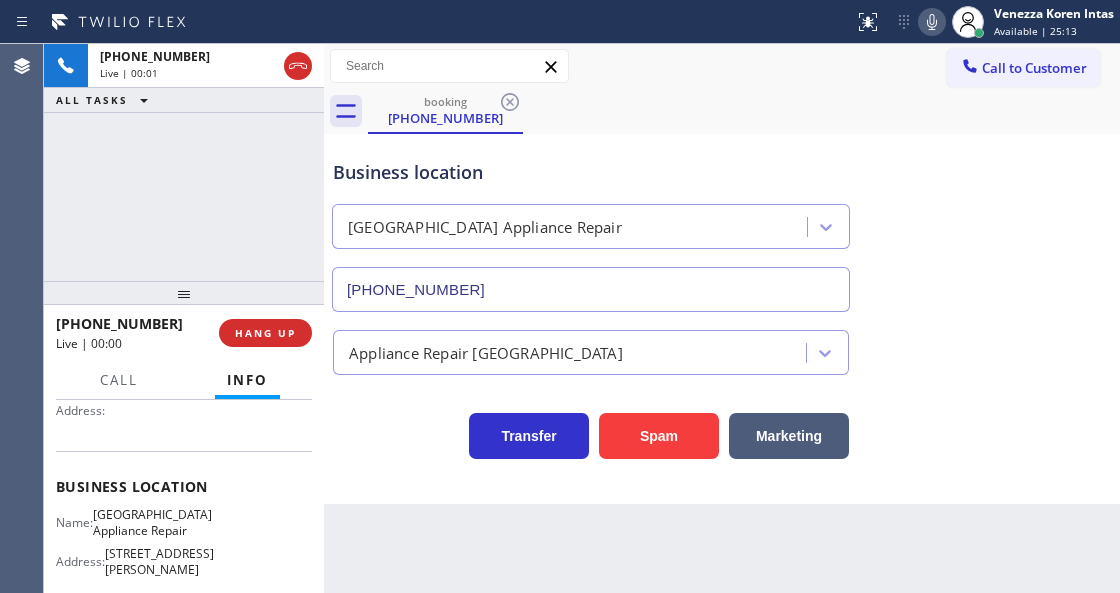 type on "[PHONE_NUMBER]" 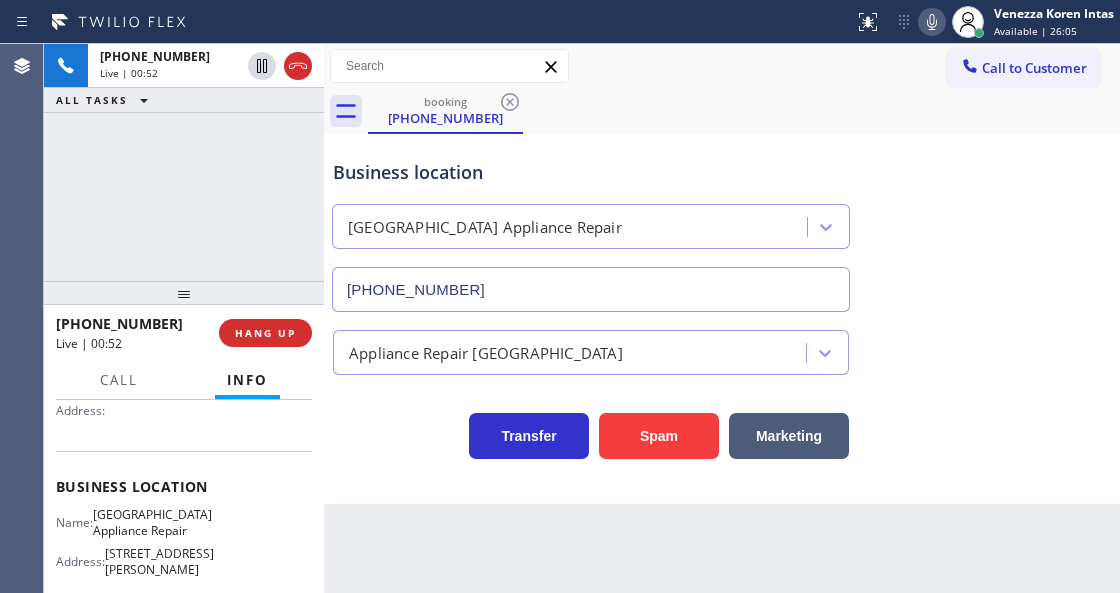 click 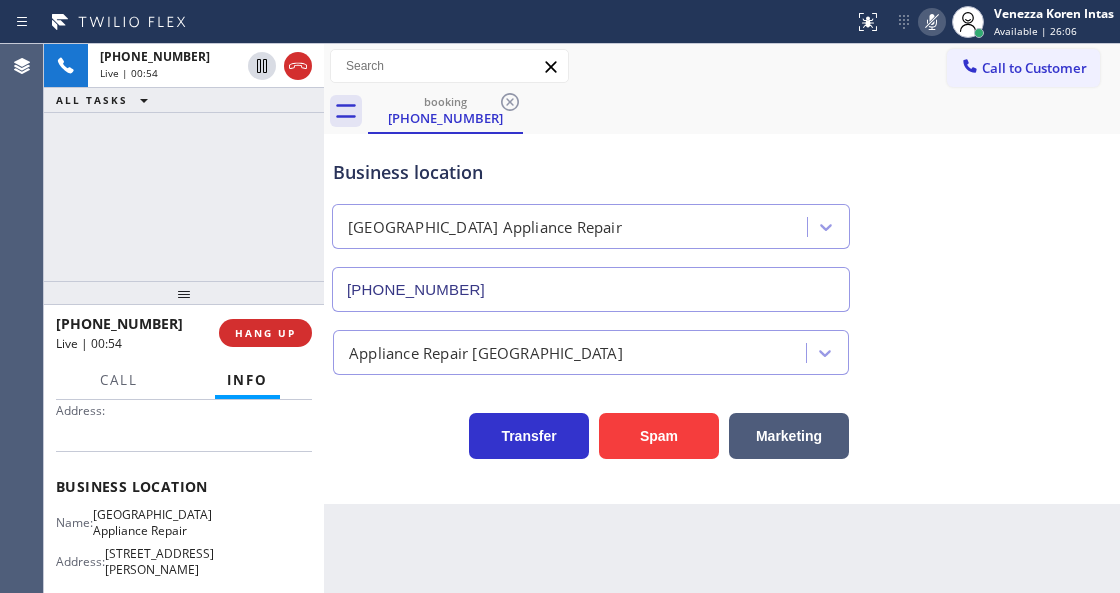 click 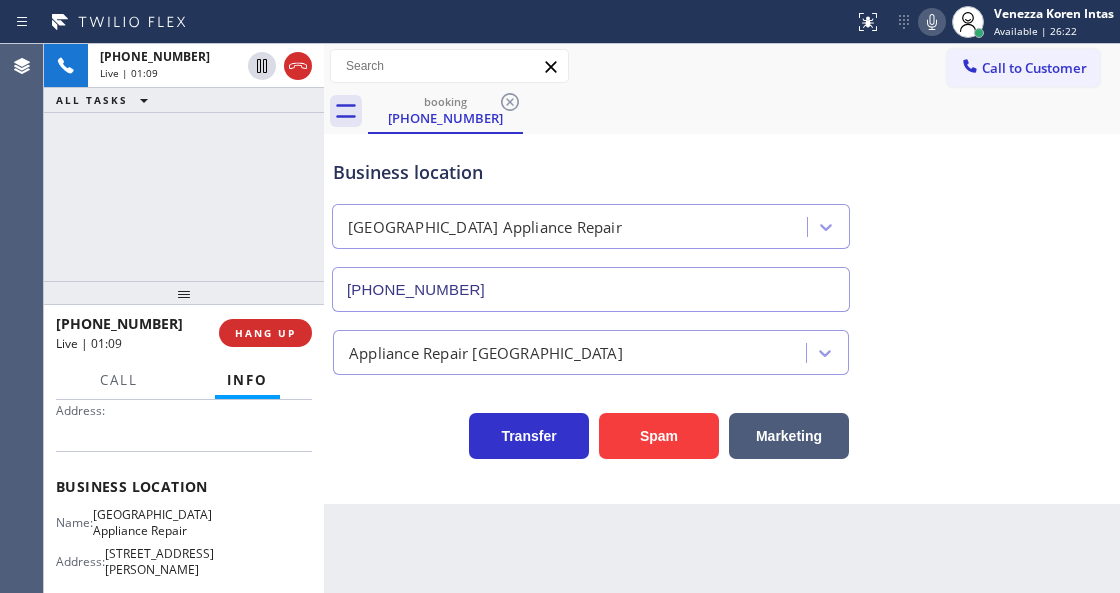 click on "Business location [GEOGRAPHIC_DATA] Appliance Repair [PHONE_NUMBER]" at bounding box center (591, 225) 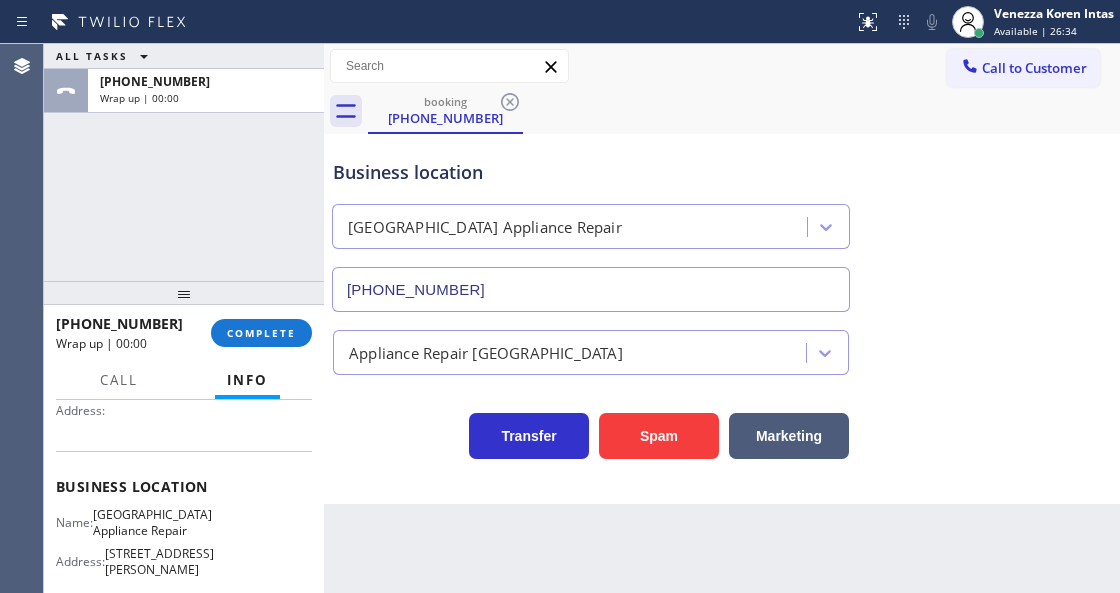 click on "[PHONE_NUMBER]" at bounding box center (591, 289) 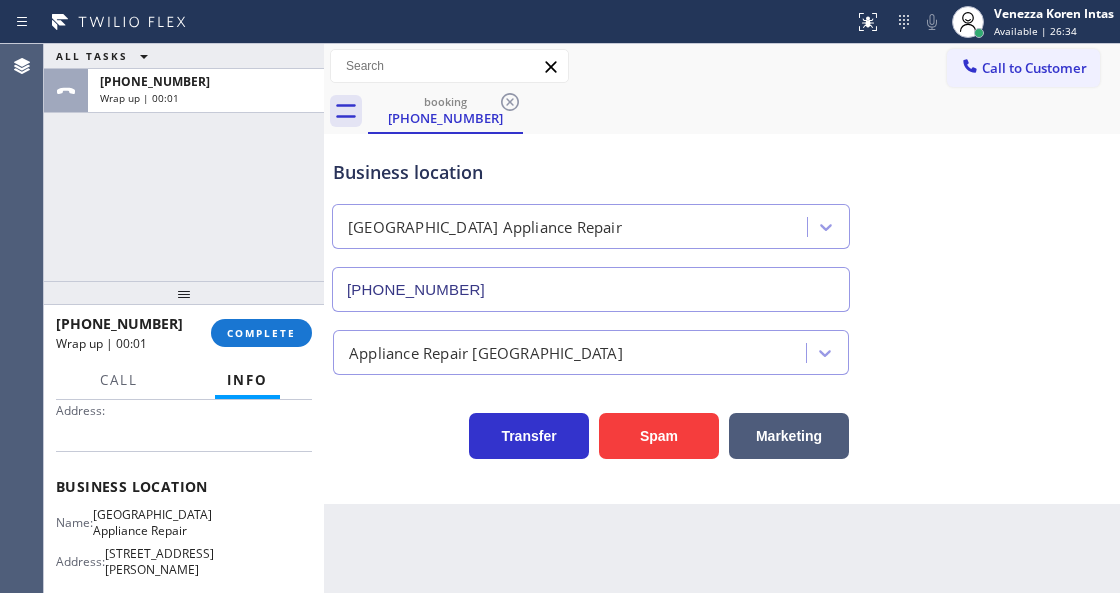 scroll, scrollTop: 0, scrollLeft: 0, axis: both 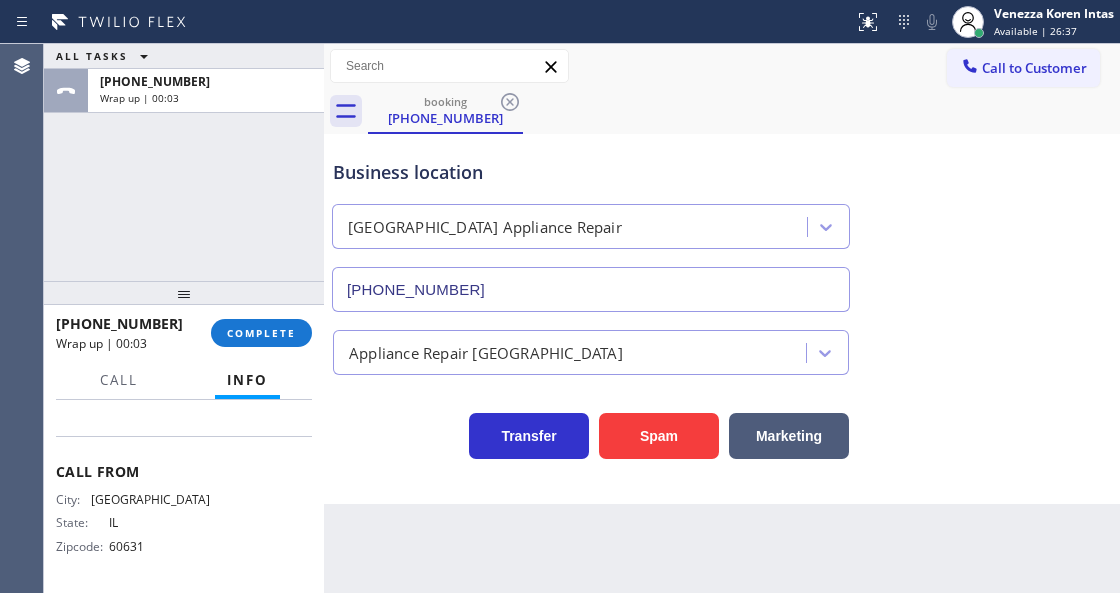 drag, startPoint x: 53, startPoint y: 515, endPoint x: 222, endPoint y: 420, distance: 193.8711 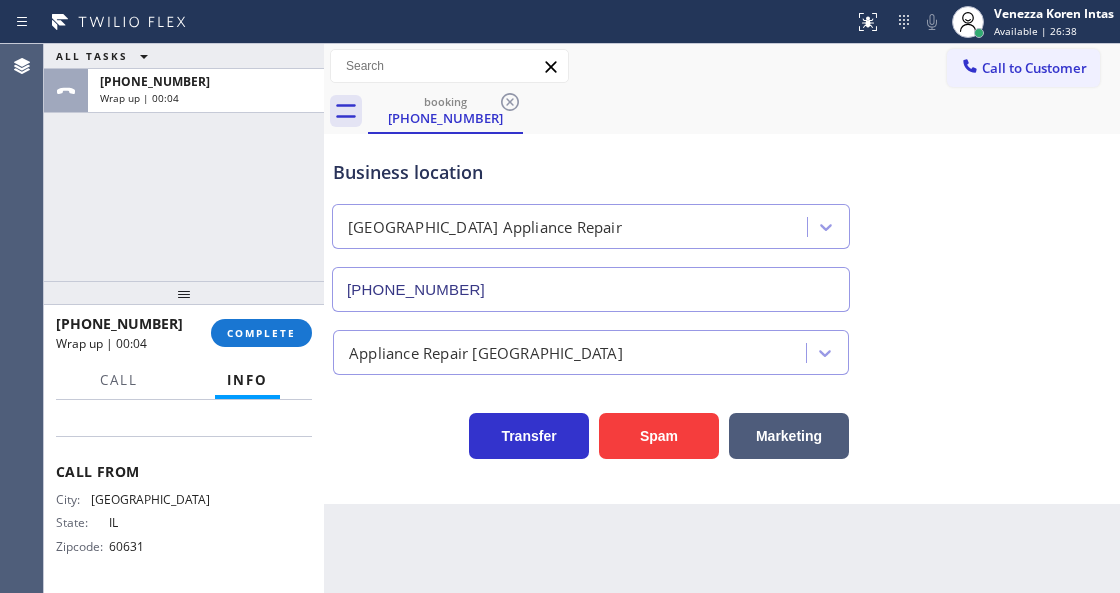 copy on "Customer Name: [PHONE_NUMBER] Phone: [PHONE_NUMBER] Address: Business location Name: [GEOGRAPHIC_DATA] Appliance Repair Address: [STREET_ADDRESS][PERSON_NAME]  Phone: [PHONE_NUMBER]" 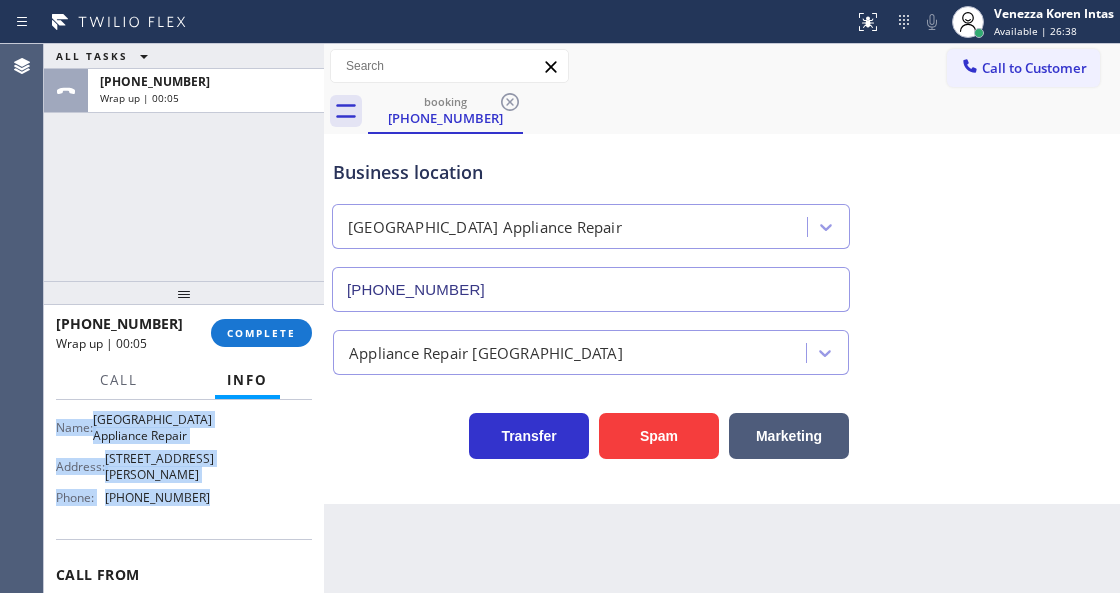 scroll, scrollTop: 198, scrollLeft: 0, axis: vertical 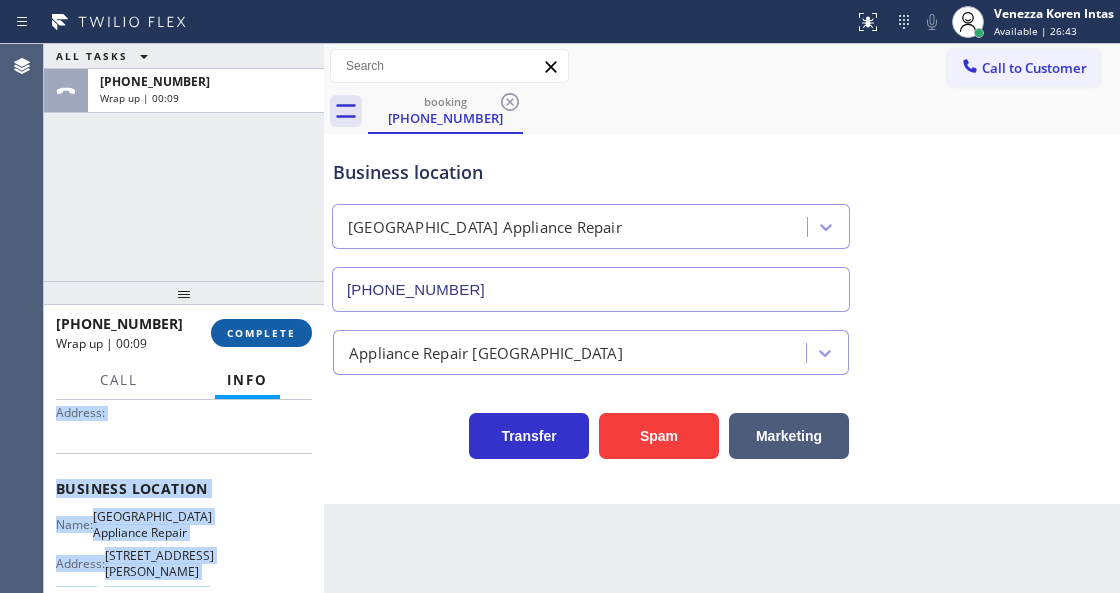 click on "COMPLETE" at bounding box center [261, 333] 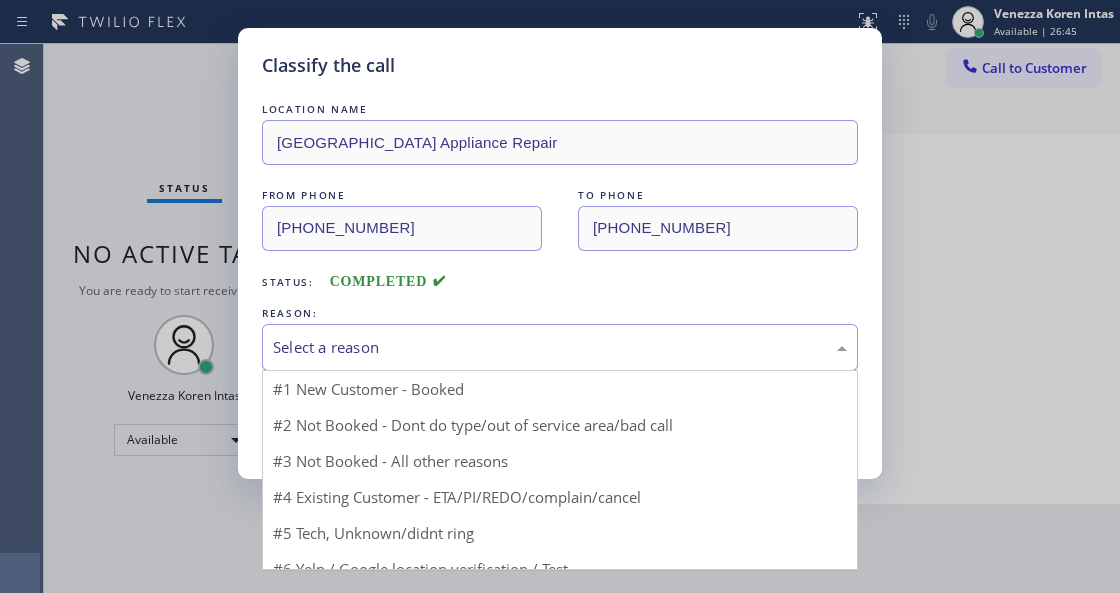 click on "Select a reason" at bounding box center [560, 347] 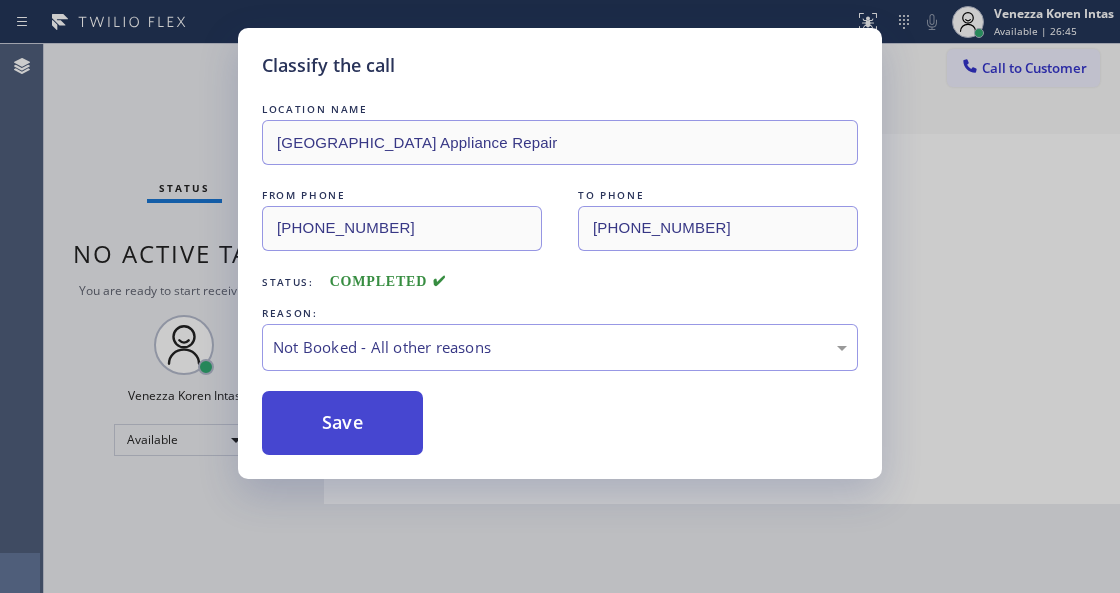 click on "Save" at bounding box center [342, 423] 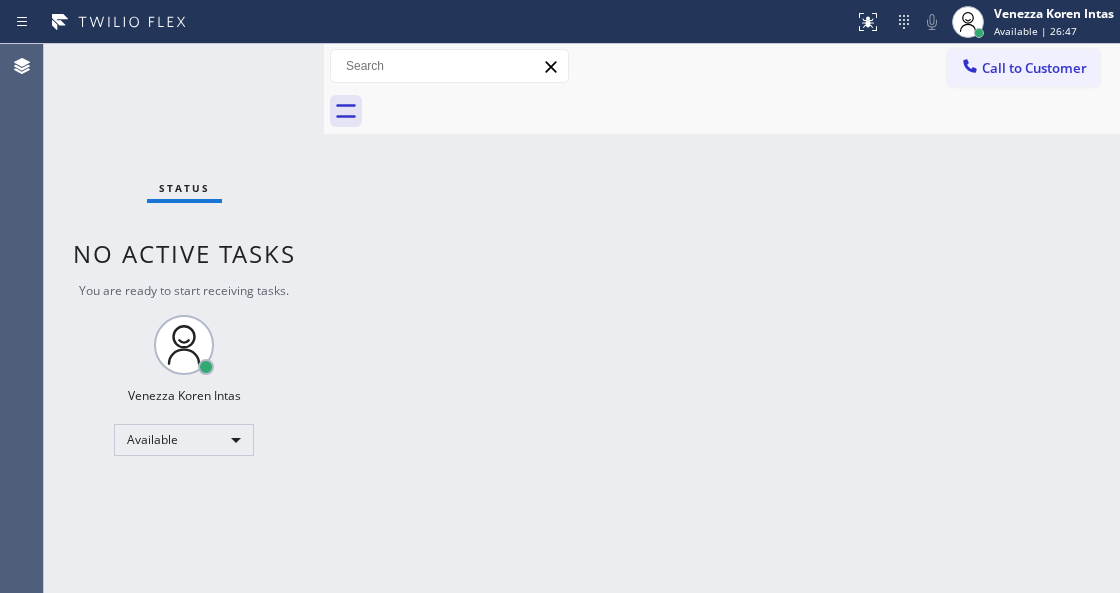 click on "Available | 26:47" at bounding box center [1035, 31] 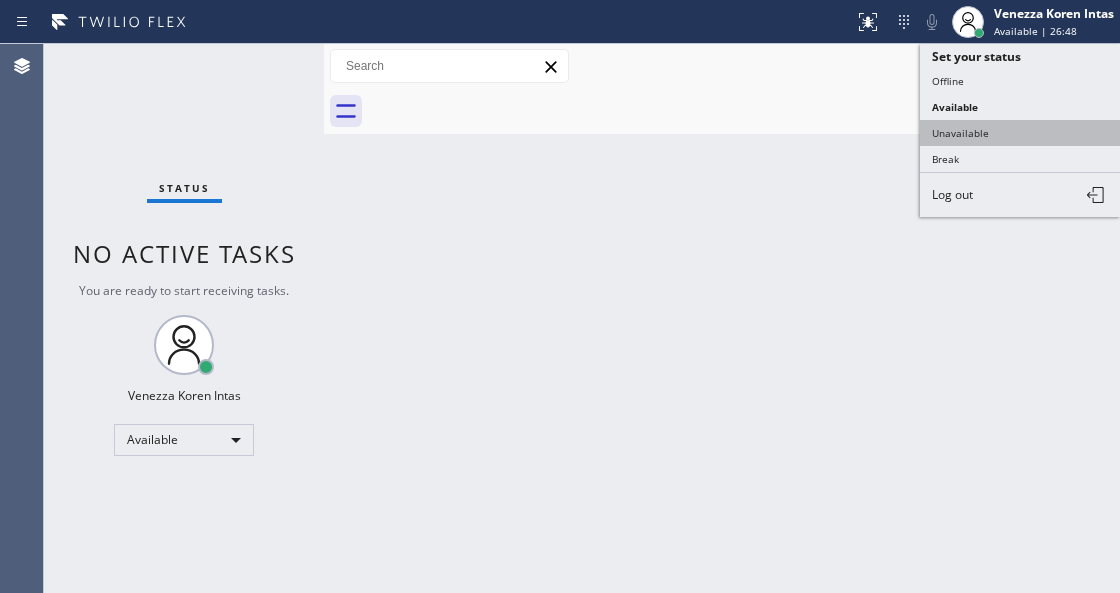 click on "Unavailable" at bounding box center (1020, 133) 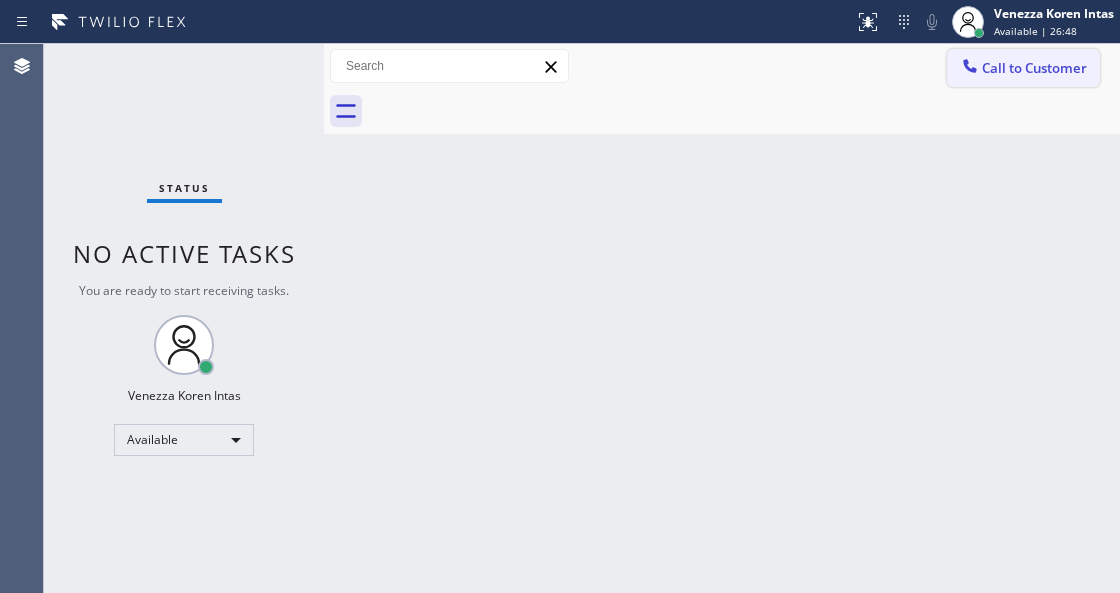 click on "Call to Customer" at bounding box center [1034, 68] 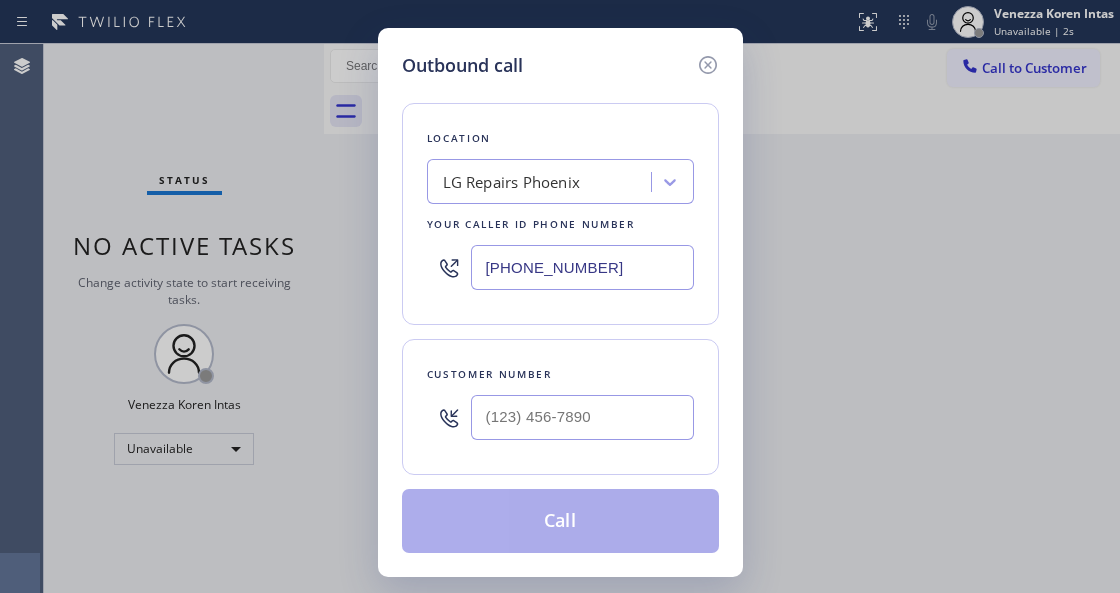 drag, startPoint x: 509, startPoint y: 323, endPoint x: 572, endPoint y: 316, distance: 63.387695 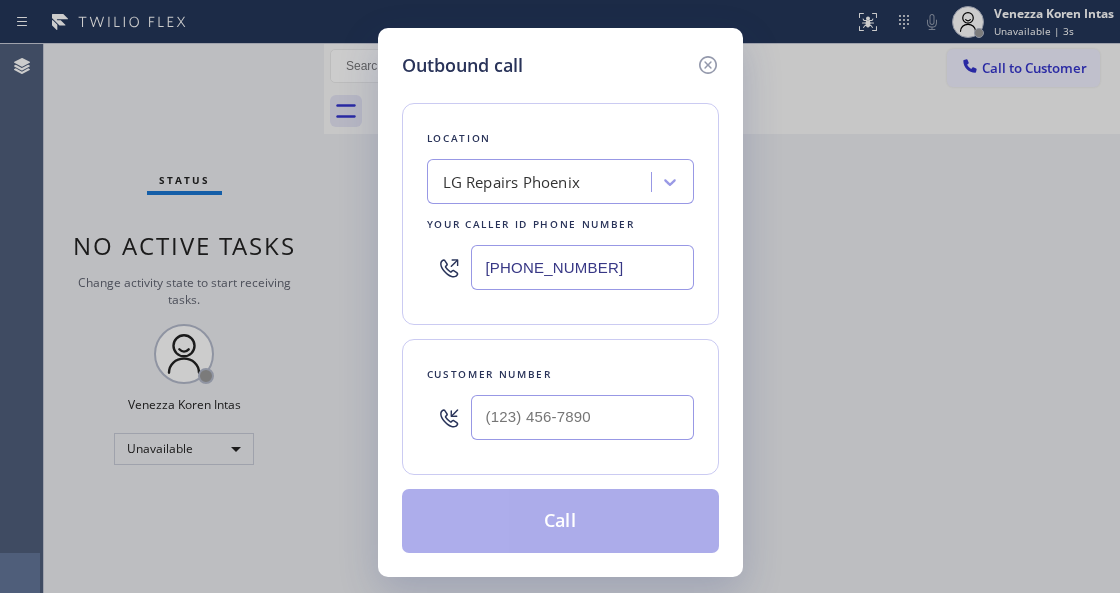 drag, startPoint x: 623, startPoint y: 280, endPoint x: 406, endPoint y: 234, distance: 221.822 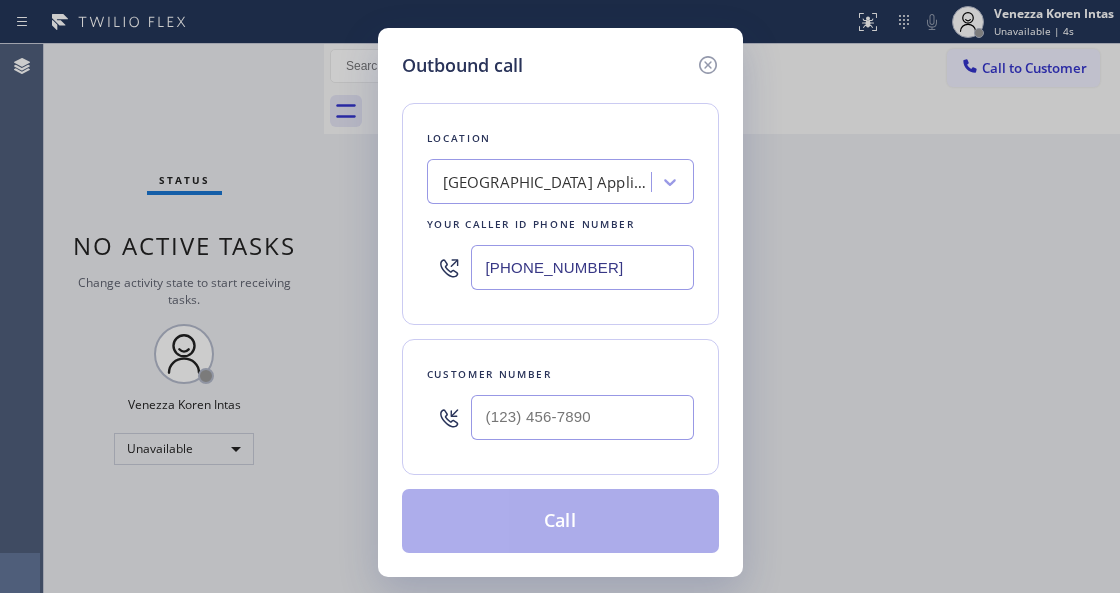 type on "[PHONE_NUMBER]" 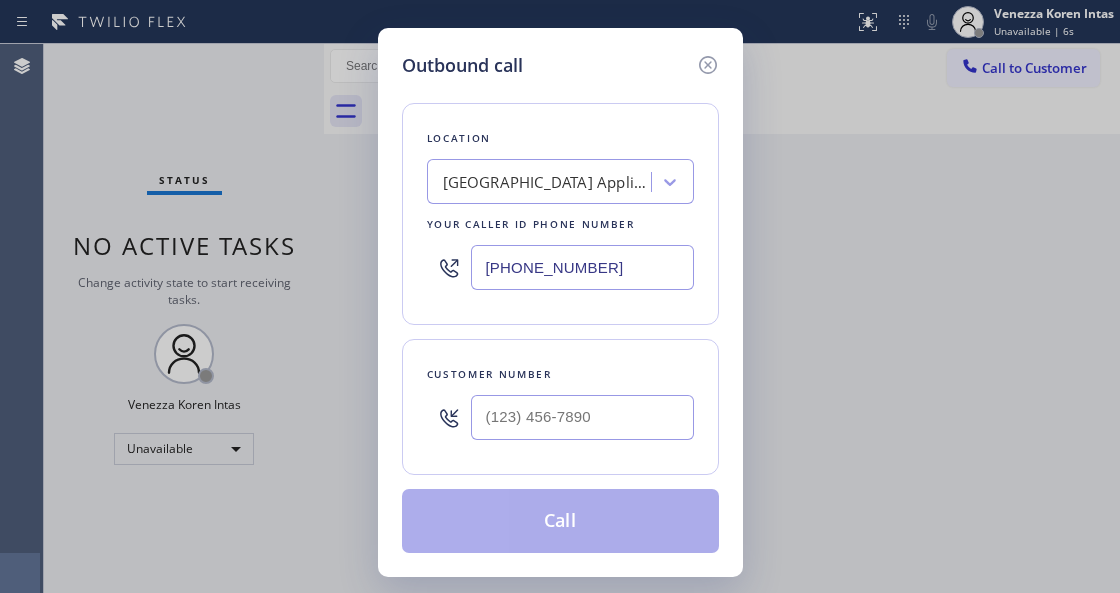 drag, startPoint x: 516, startPoint y: 326, endPoint x: 551, endPoint y: 377, distance: 61.854668 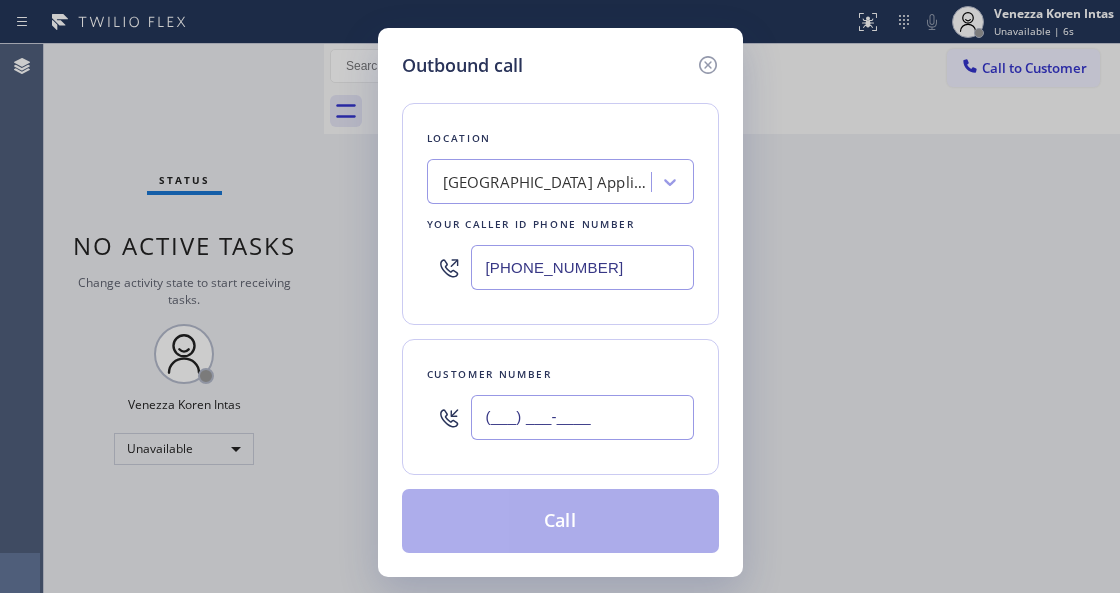 click on "(___) ___-____" at bounding box center [582, 417] 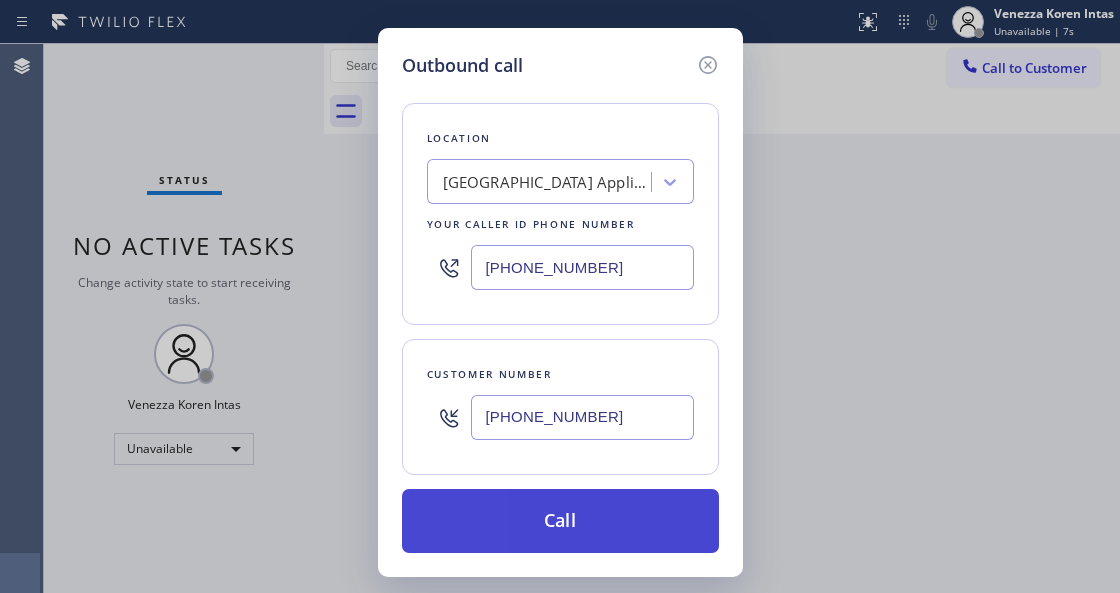 type on "[PHONE_NUMBER]" 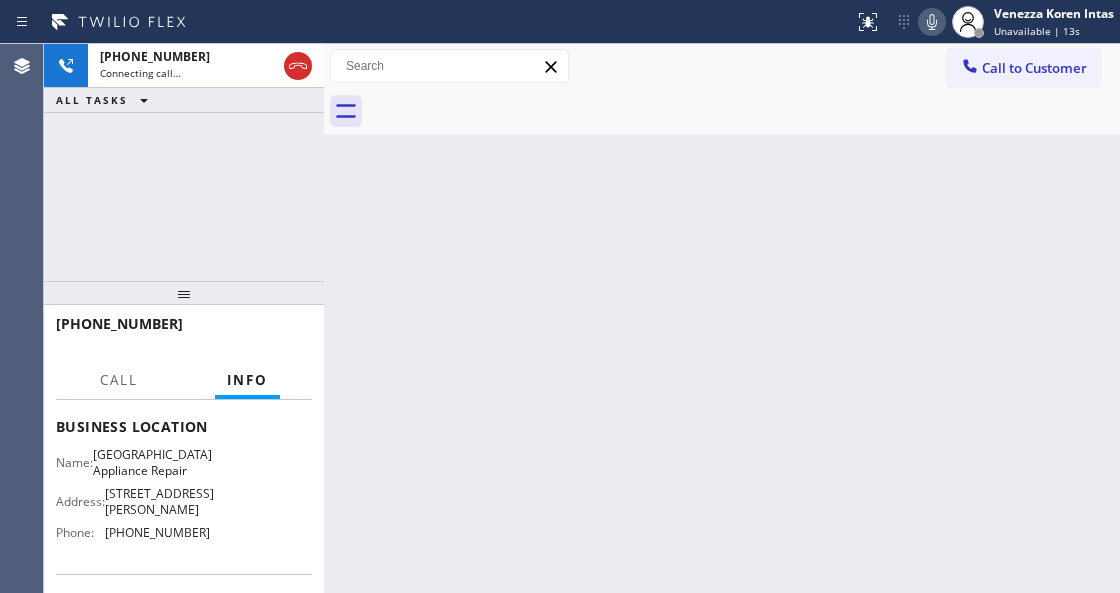 scroll, scrollTop: 266, scrollLeft: 0, axis: vertical 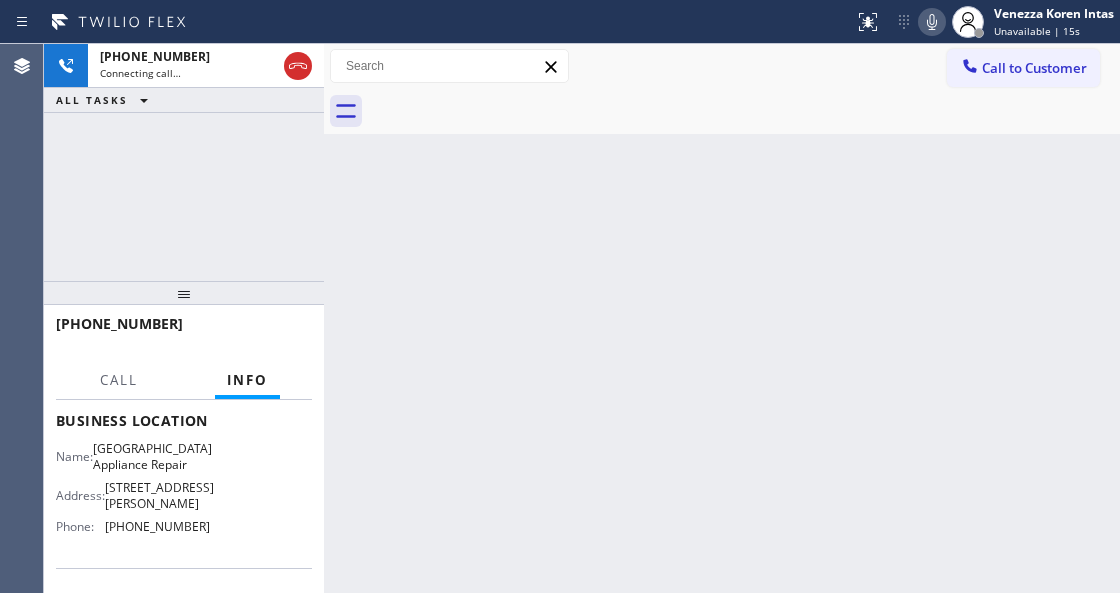 click on "Back to Dashboard Change Sender ID Customers Technicians Select a contact Outbound call Technician Search Technician Your caller id phone number Your caller id phone number Call Technician info Name   Phone none Address none Change Sender ID HVAC [PHONE_NUMBER] 5 Star Appliance [PHONE_NUMBER] Appliance Repair [PHONE_NUMBER] Plumbing [PHONE_NUMBER] Air Duct Cleaning [PHONE_NUMBER]  Electricians [PHONE_NUMBER] Cancel Change Check personal SMS Reset Change No tabs Call to Customer Outbound call Location [GEOGRAPHIC_DATA] Appliance Repair Your caller id phone number [PHONE_NUMBER] Customer number Call Outbound call Technician Search Technician Your caller id phone number Your caller id phone number Call" at bounding box center (722, 318) 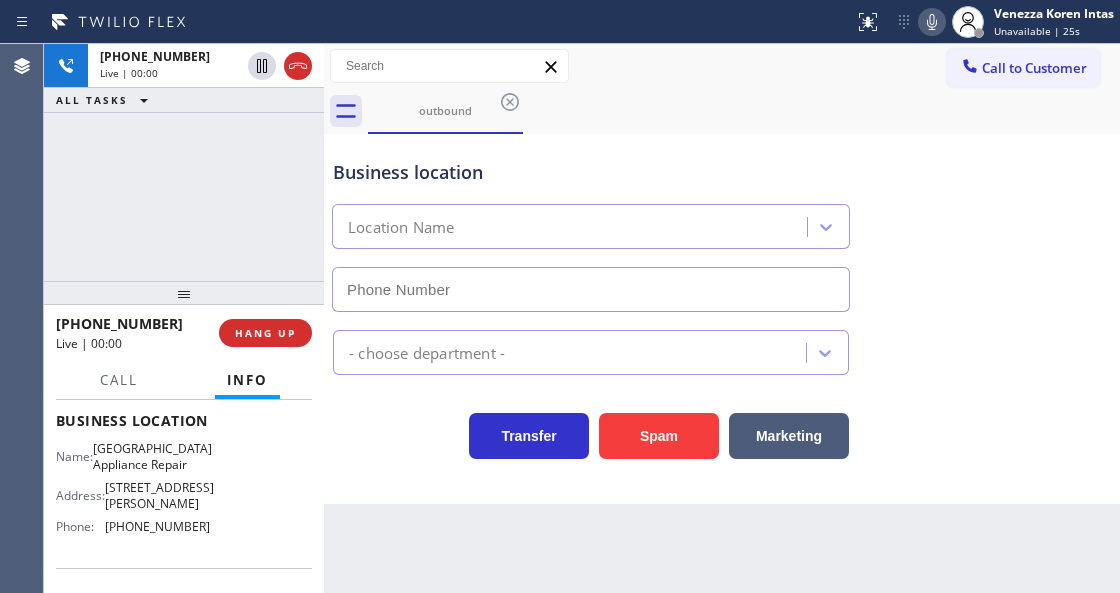 type on "[PHONE_NUMBER]" 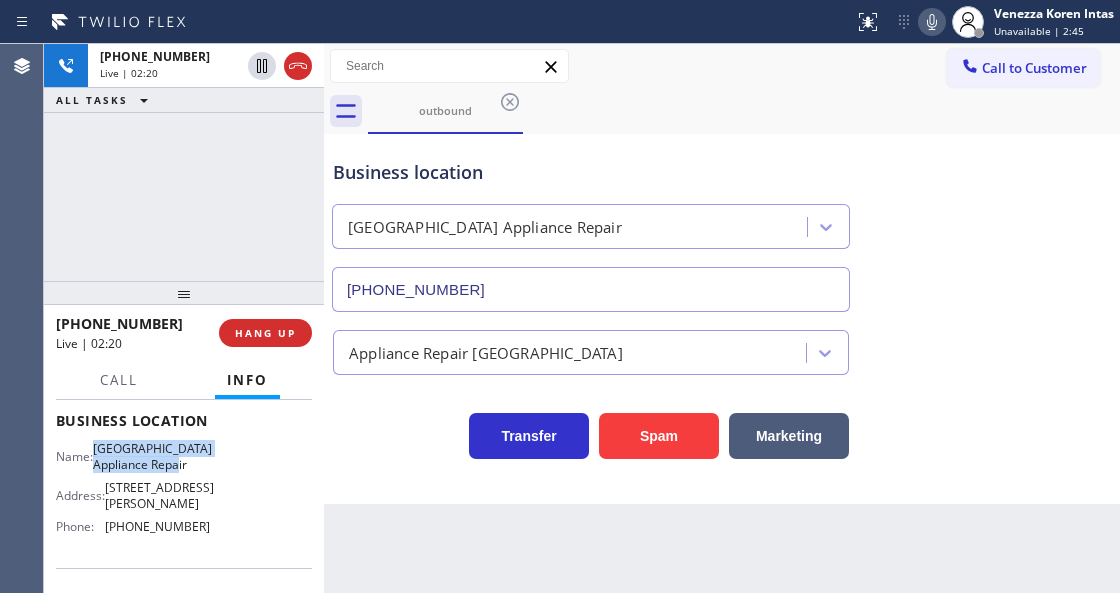 drag, startPoint x: 100, startPoint y: 443, endPoint x: 204, endPoint y: 466, distance: 106.51291 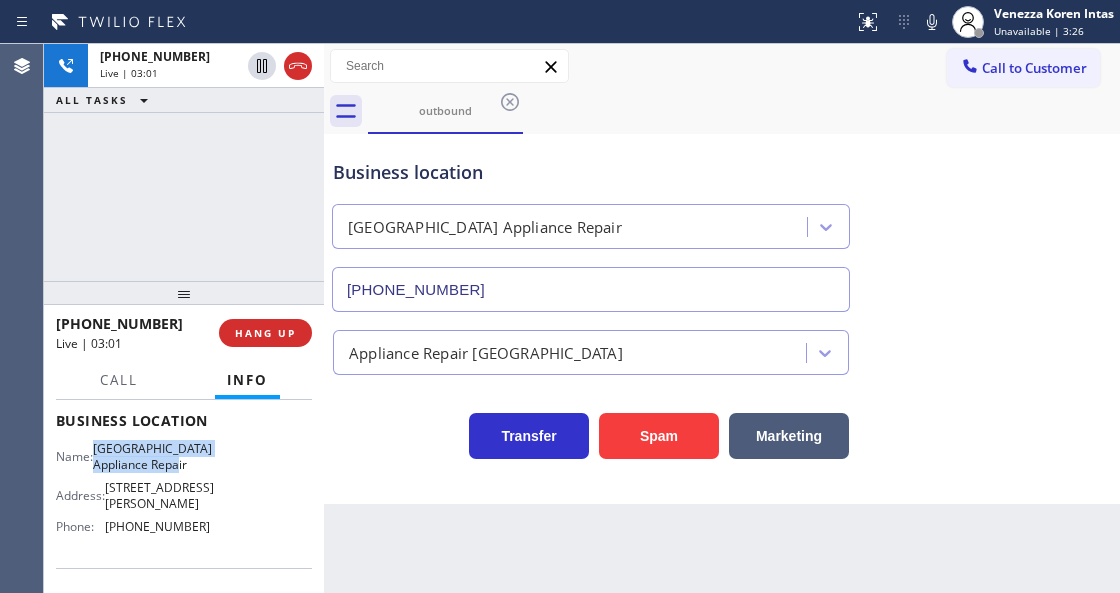 drag, startPoint x: 933, startPoint y: 22, endPoint x: 862, endPoint y: 69, distance: 85.146935 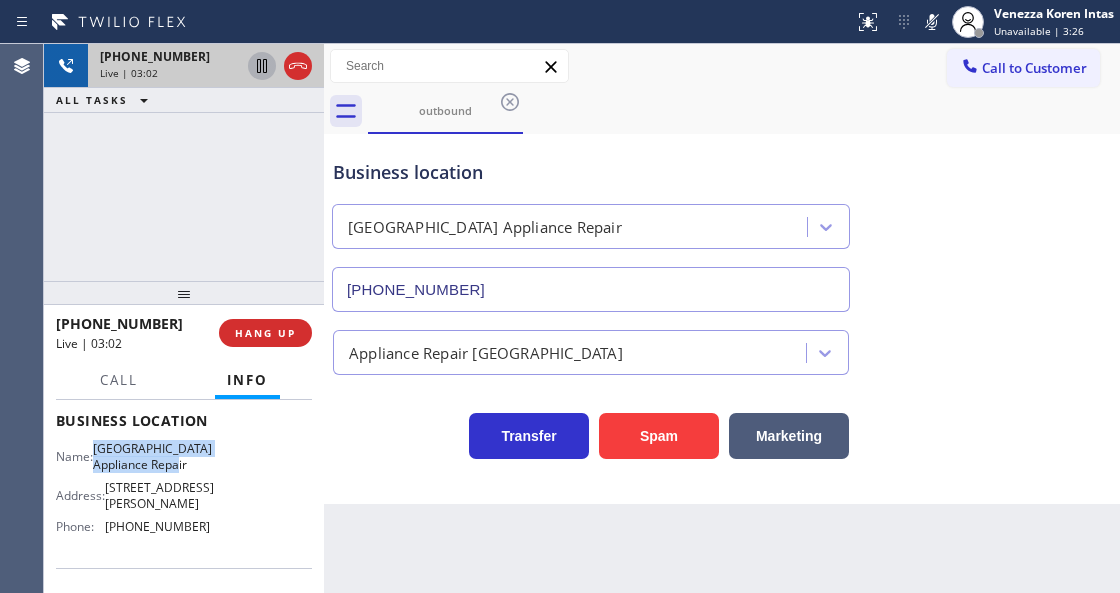click 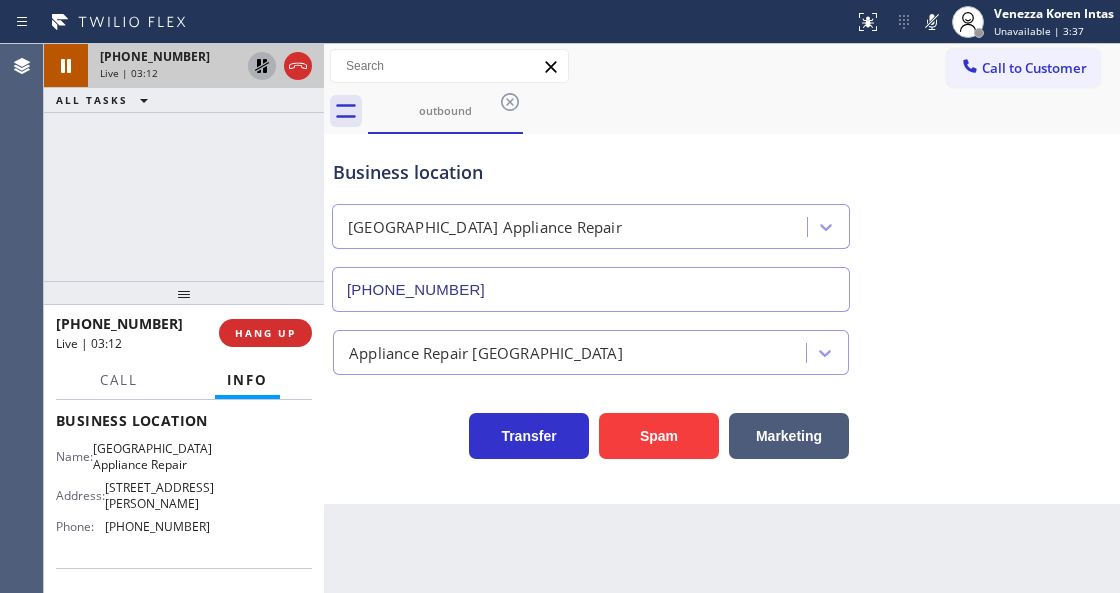 click on "Transfer Spam Marketing" at bounding box center (591, 431) 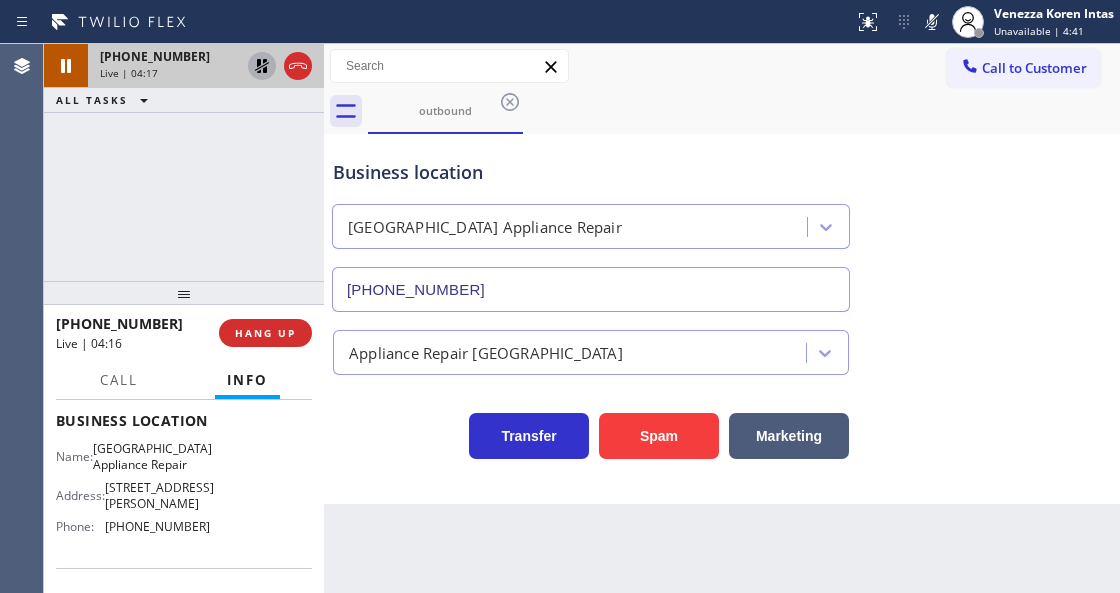 drag, startPoint x: 247, startPoint y: 220, endPoint x: 254, endPoint y: 204, distance: 17.464249 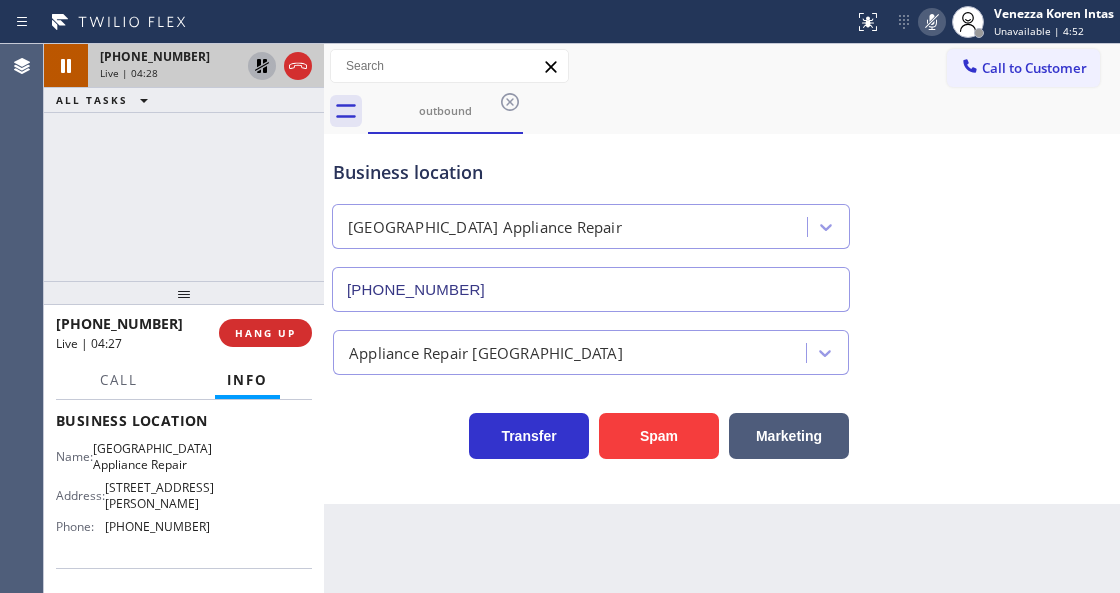 click 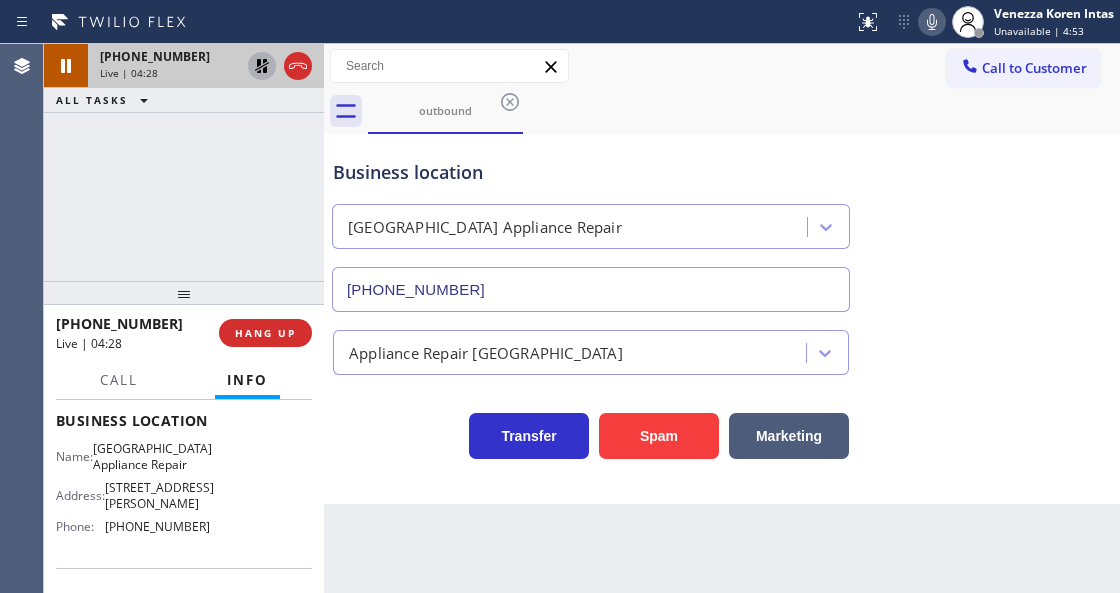 click 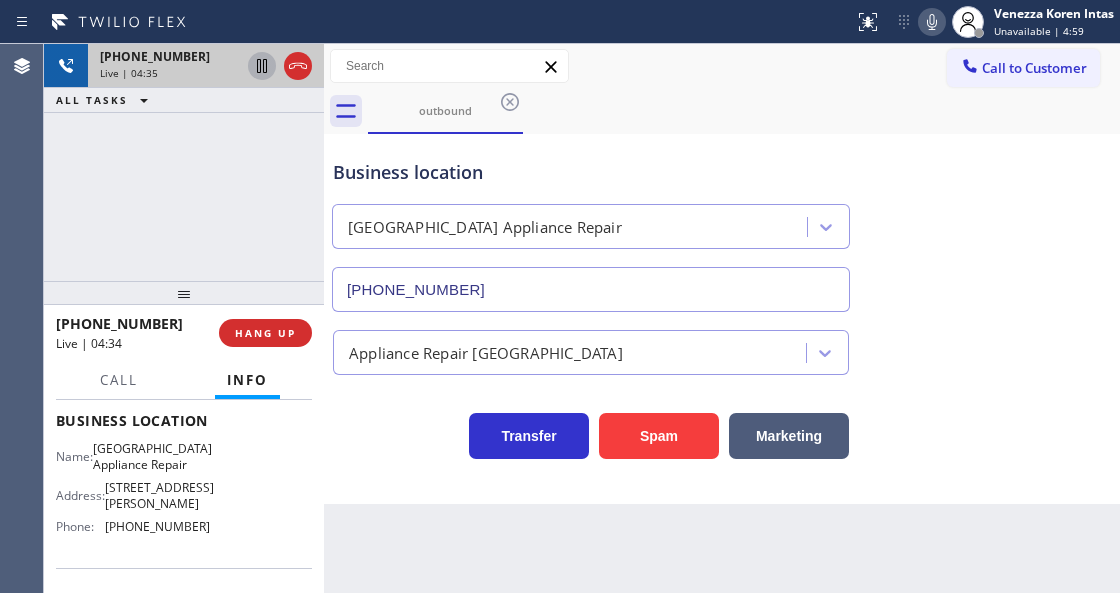 click on "Business location [GEOGRAPHIC_DATA] Appliance Repair [PHONE_NUMBER]" at bounding box center [591, 225] 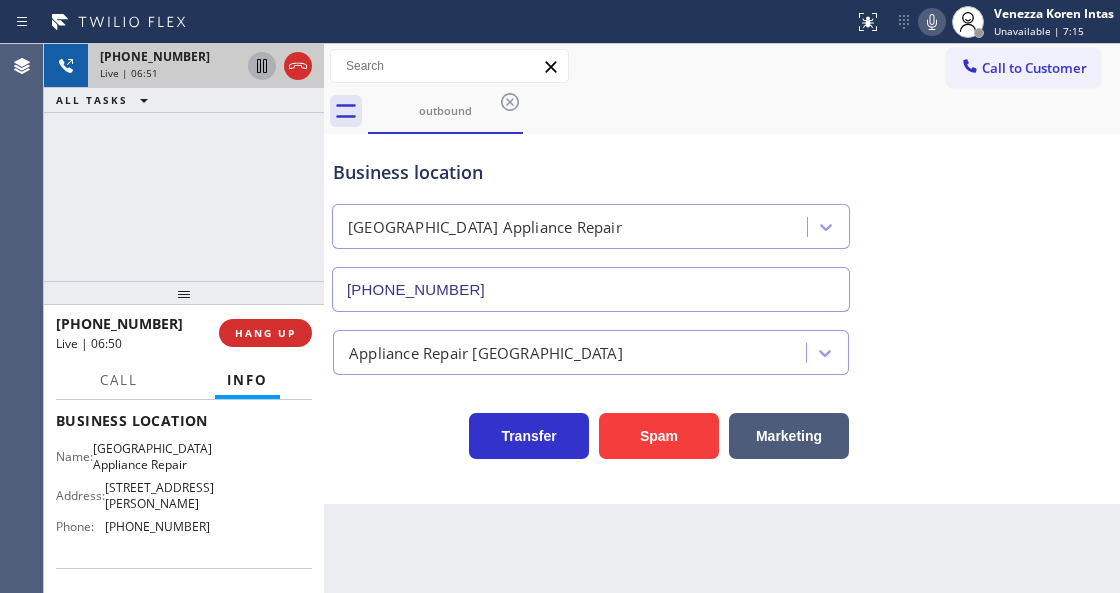 click on "Business location [GEOGRAPHIC_DATA] Appliance Repair [PHONE_NUMBER]" at bounding box center [591, 225] 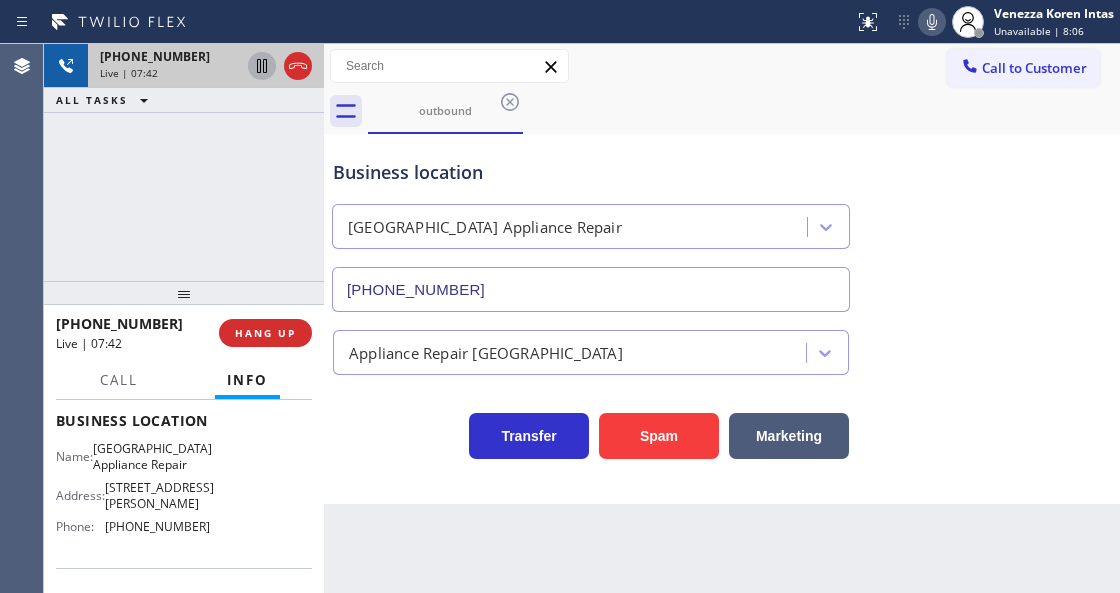 click 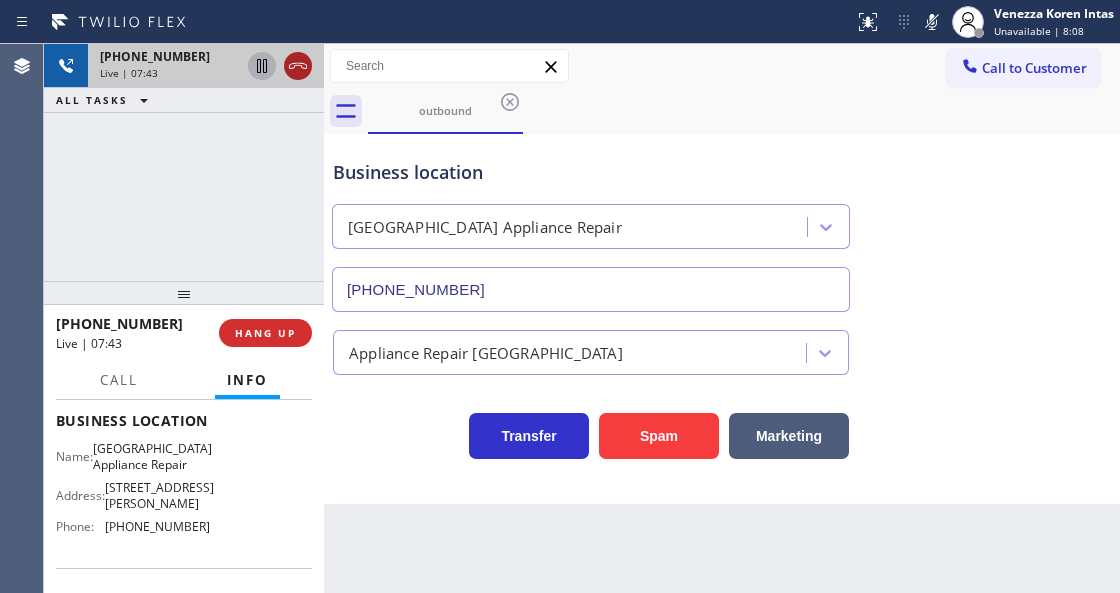 click 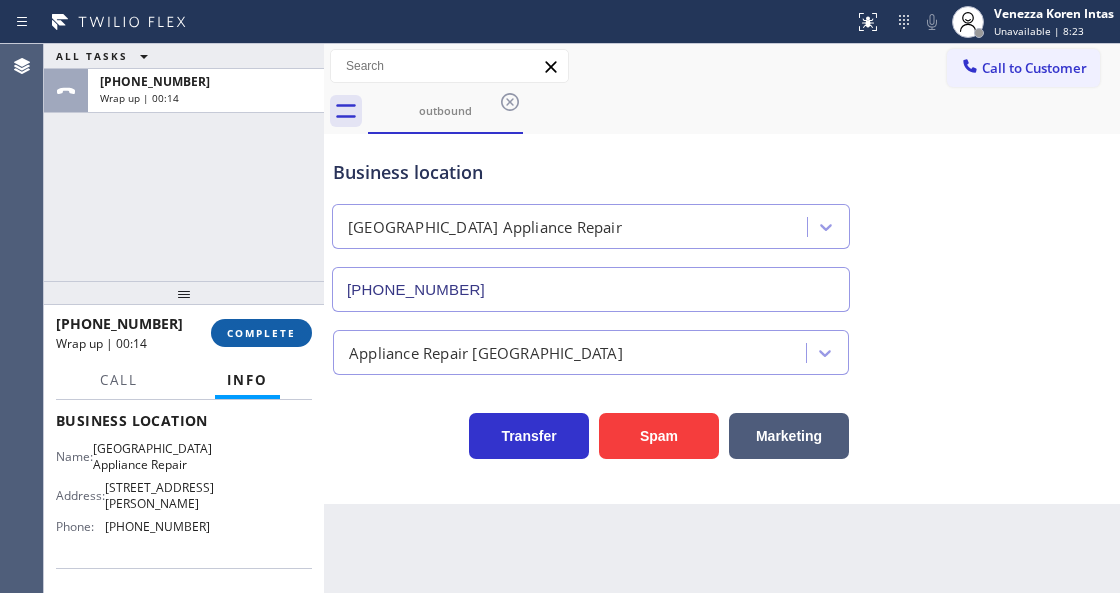 click on "COMPLETE" at bounding box center (261, 333) 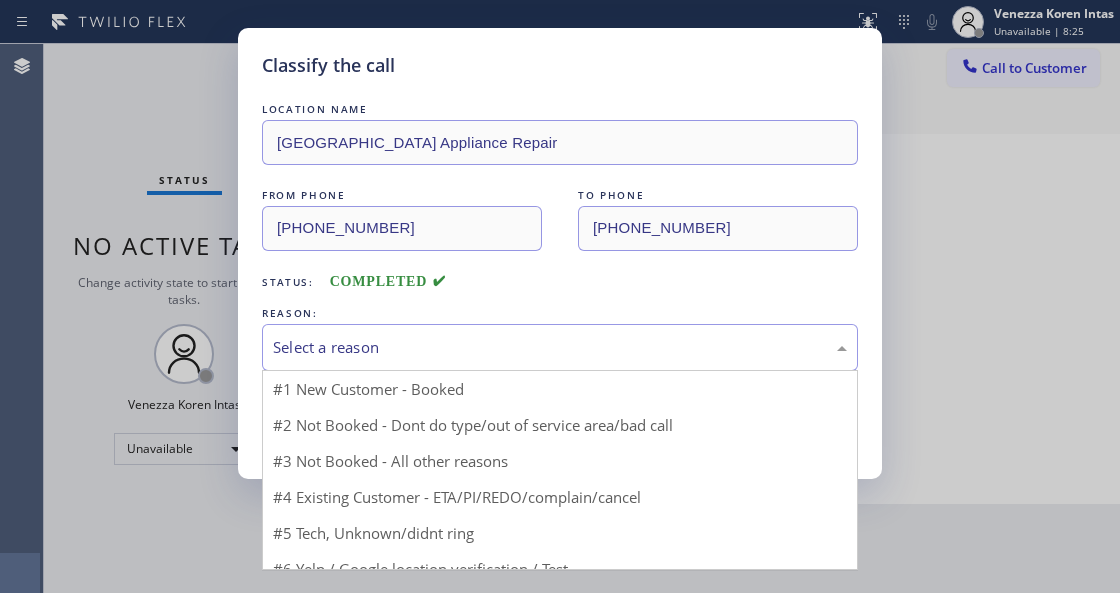 click on "Select a reason" at bounding box center (560, 347) 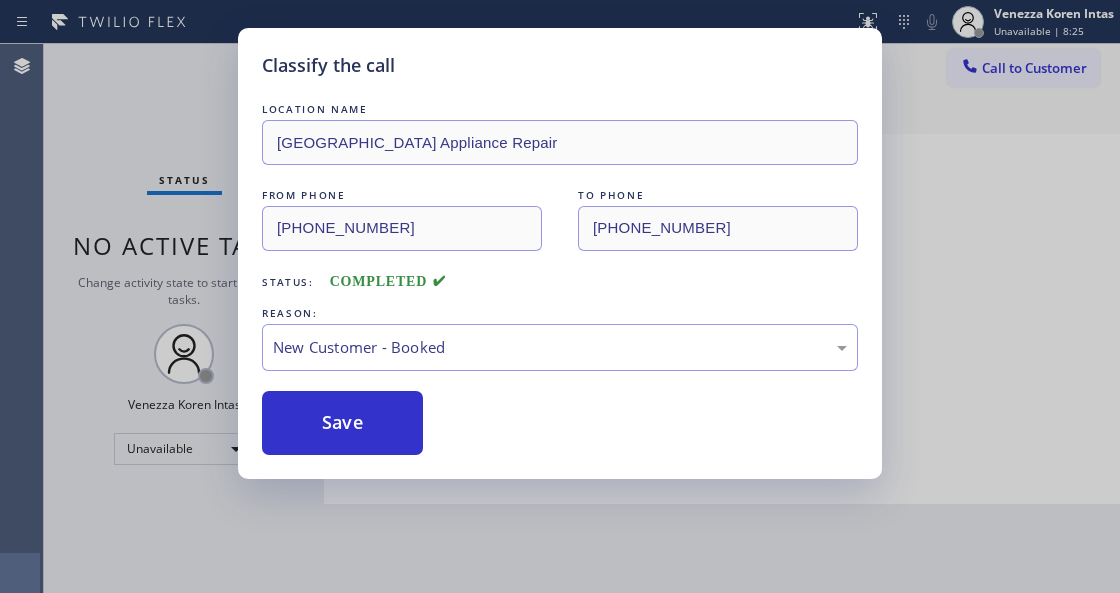 drag, startPoint x: 448, startPoint y: 406, endPoint x: 406, endPoint y: 412, distance: 42.426407 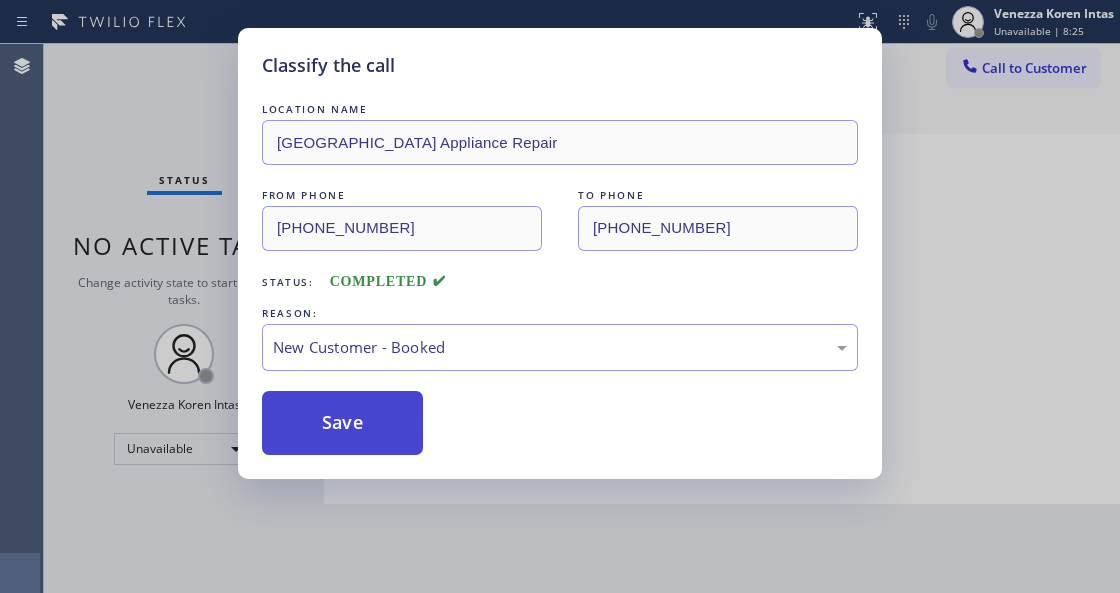 click on "Save" at bounding box center [342, 423] 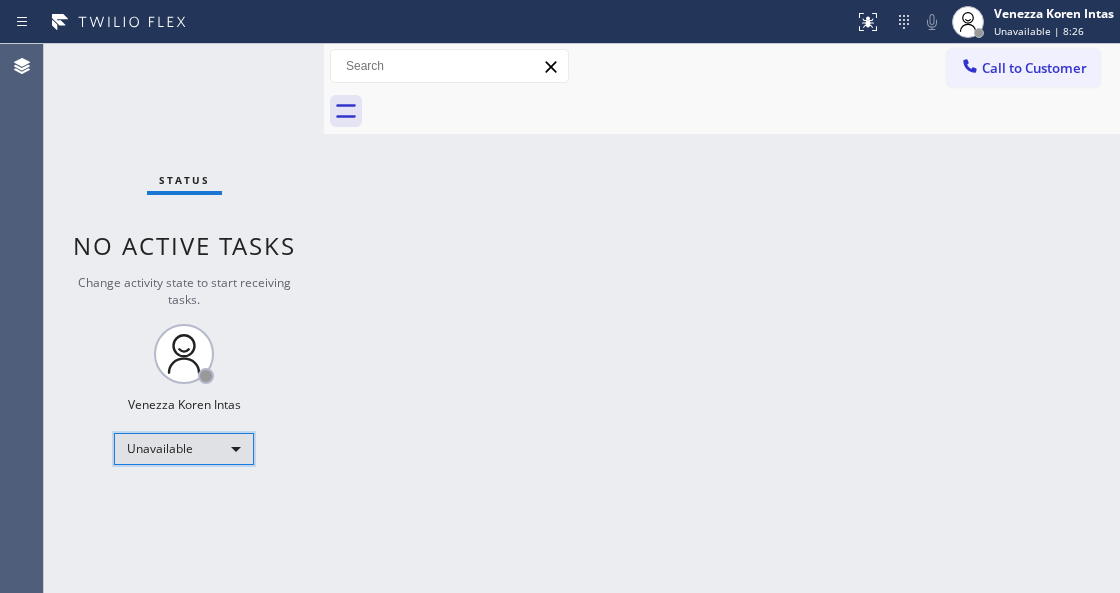 click on "Unavailable" at bounding box center [184, 449] 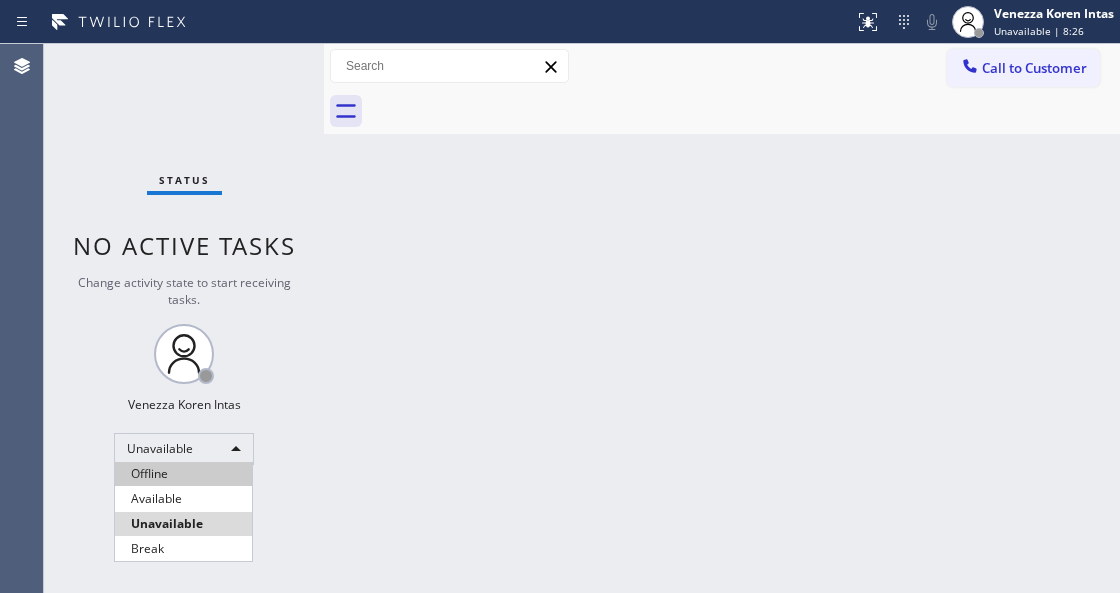 click on "Offline" at bounding box center (183, 474) 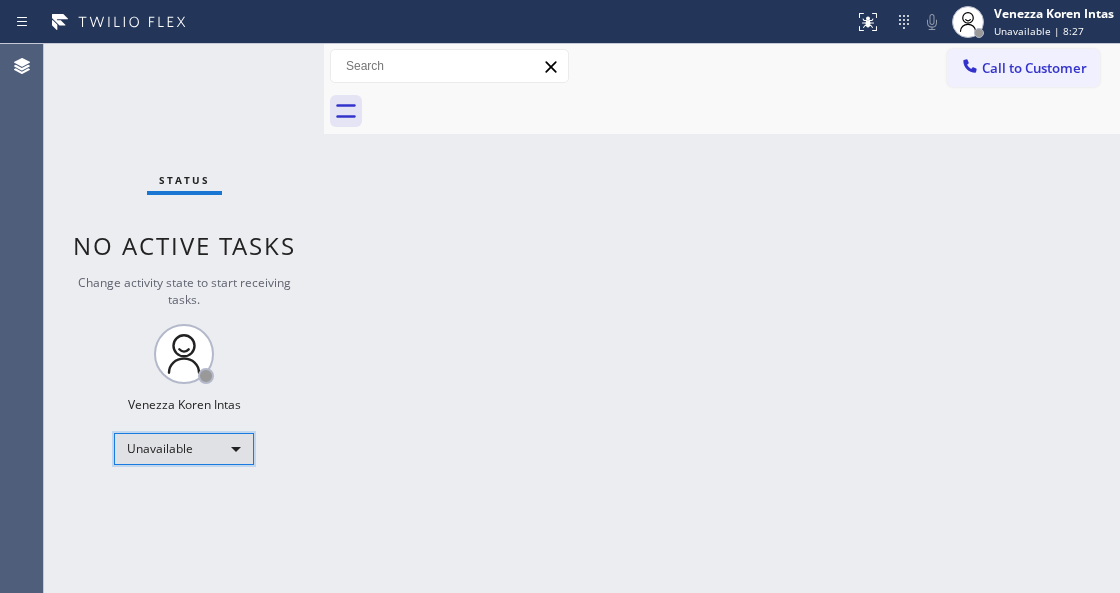 click on "Unavailable" at bounding box center [184, 449] 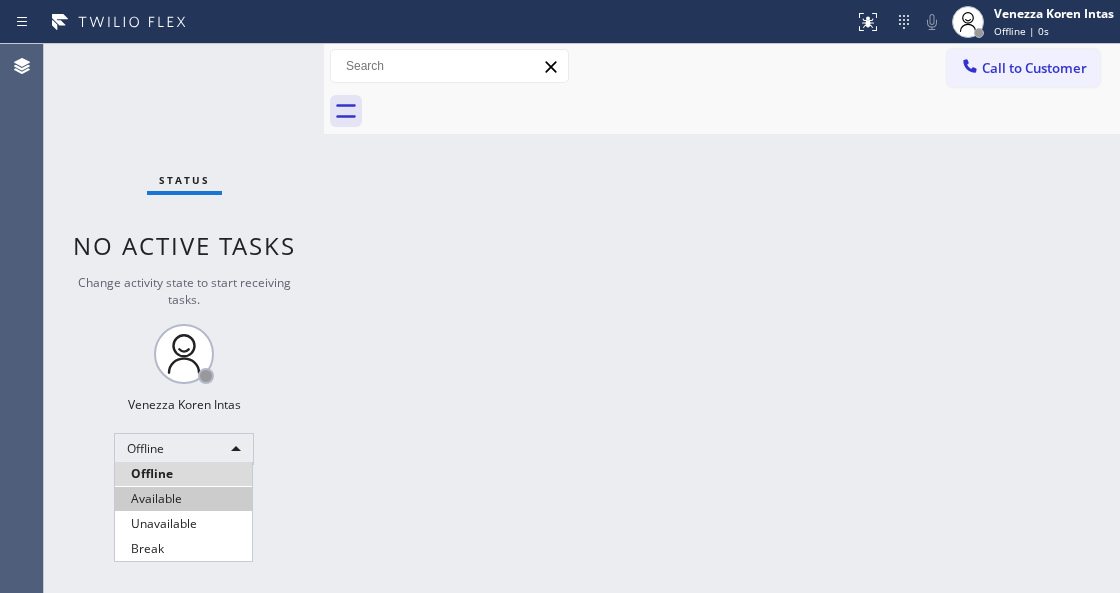 click on "Available" at bounding box center (183, 499) 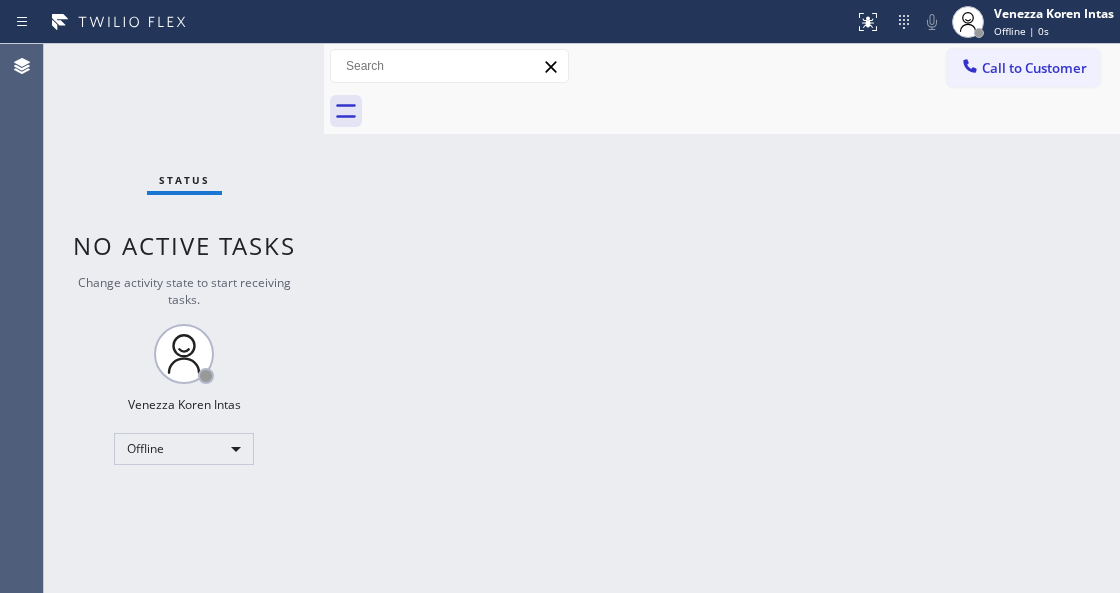 click on "Back to Dashboard Change Sender ID Customers Technicians Select a contact Outbound call Technician Search Technician Your caller id phone number Your caller id phone number Call Technician info Name   Phone none Address none Change Sender ID HVAC [PHONE_NUMBER] 5 Star Appliance [PHONE_NUMBER] Appliance Repair [PHONE_NUMBER] Plumbing [PHONE_NUMBER] Air Duct Cleaning [PHONE_NUMBER]  Electricians [PHONE_NUMBER] Cancel Change Check personal SMS Reset Change No tabs Call to Customer Outbound call Location [GEOGRAPHIC_DATA] Appliance Repair Your caller id phone number [PHONE_NUMBER] Customer number Call Outbound call Technician Search Technician Your caller id phone number Your caller id phone number Call" at bounding box center [722, 318] 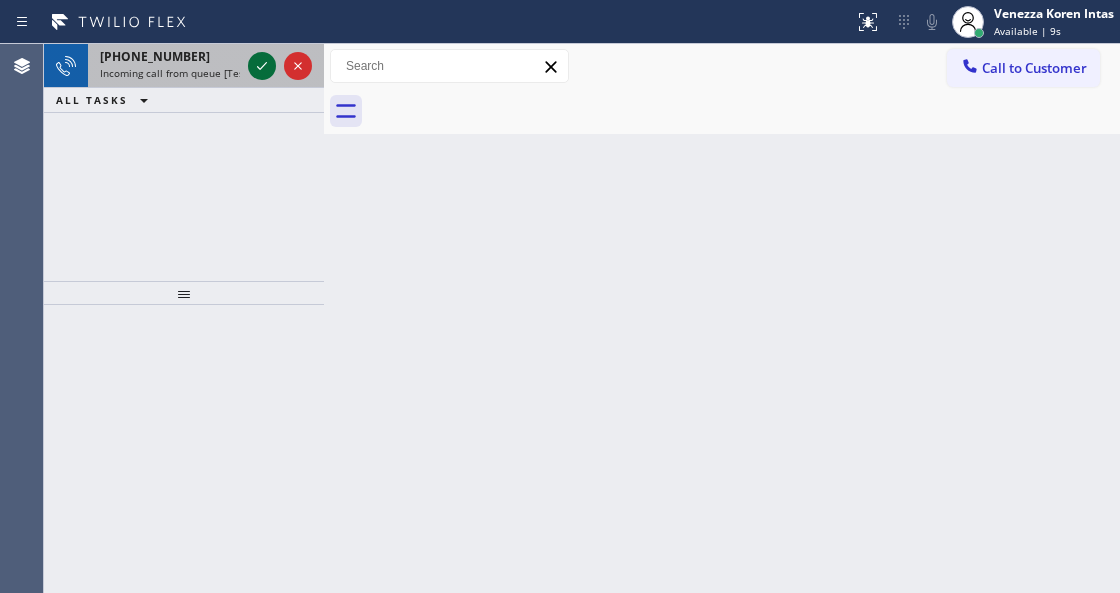 click 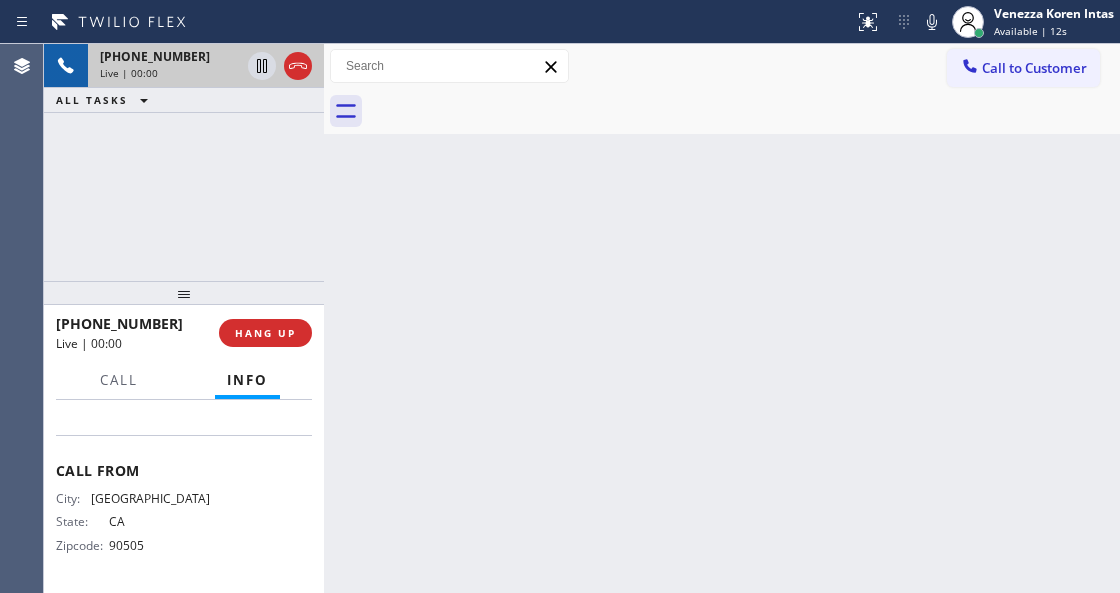 scroll, scrollTop: 266, scrollLeft: 0, axis: vertical 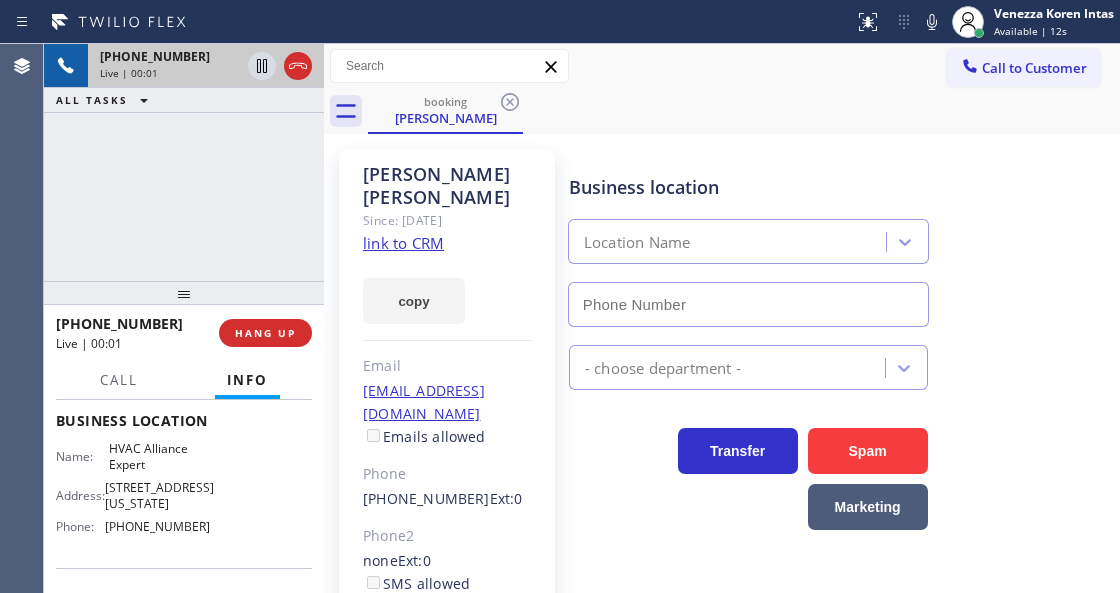 type on "[PHONE_NUMBER]" 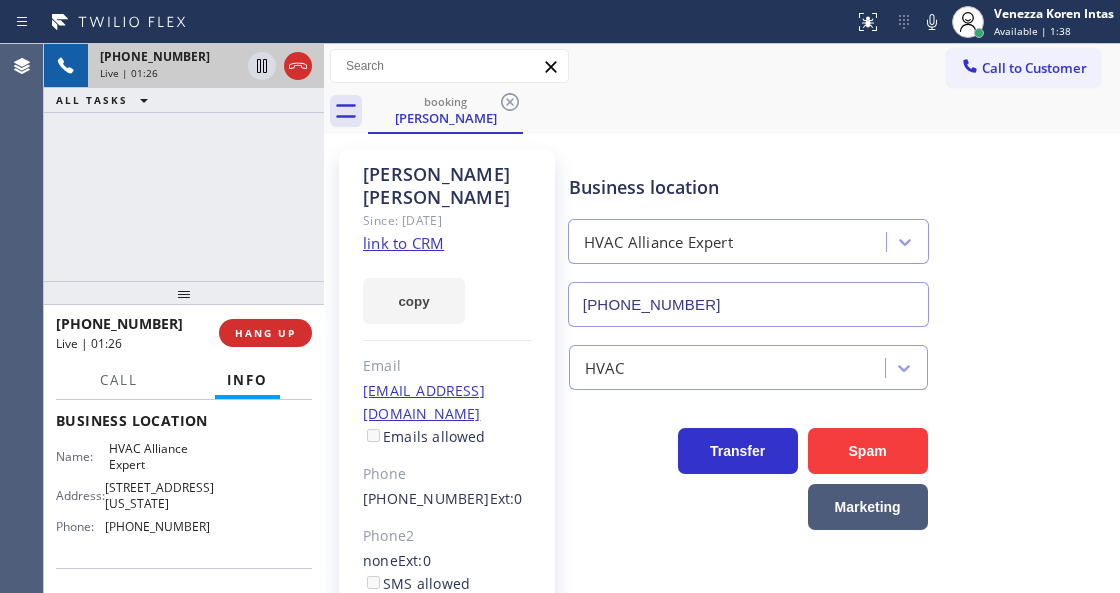 click on "link to CRM" 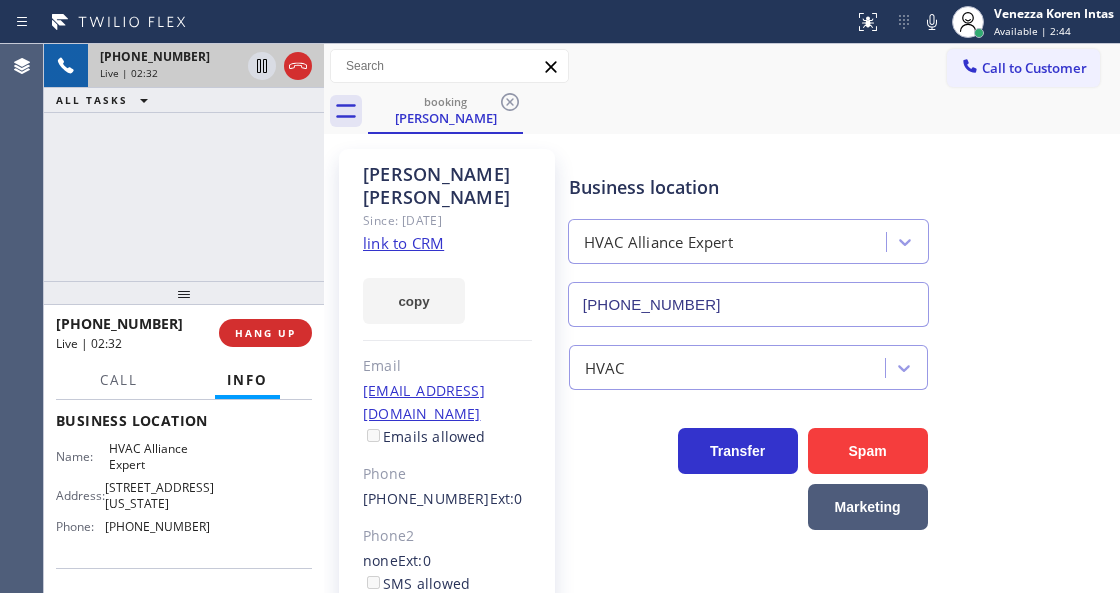 click on "booking [PERSON_NAME]" at bounding box center (744, 111) 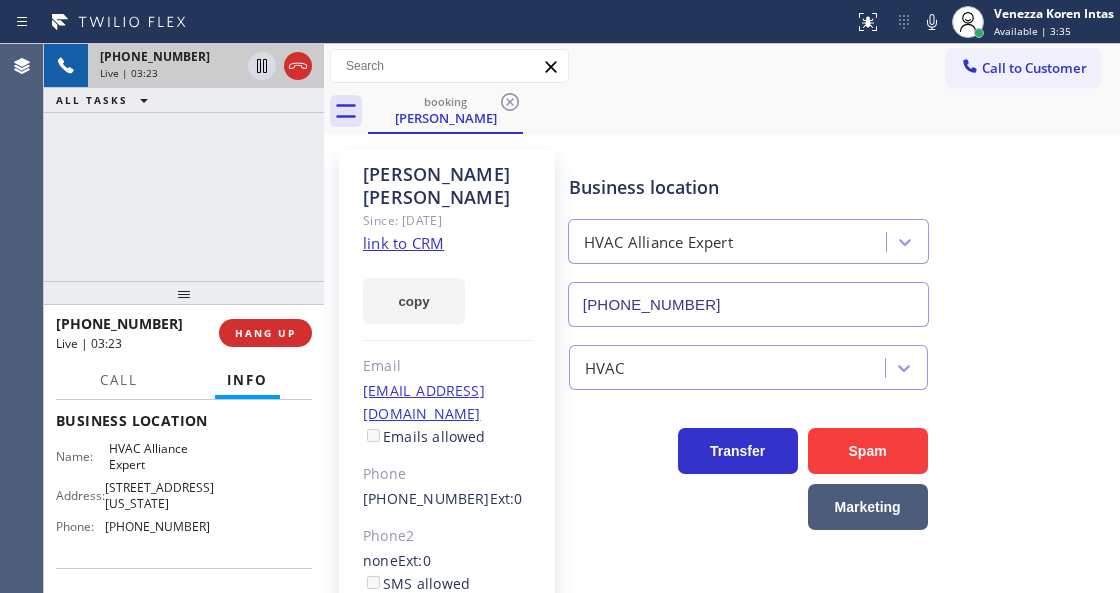 click on "[PHONE_NUMBER] Live | 03:23 ALL TASKS ALL TASKS ACTIVE TASKS TASKS IN WRAP UP" at bounding box center (184, 162) 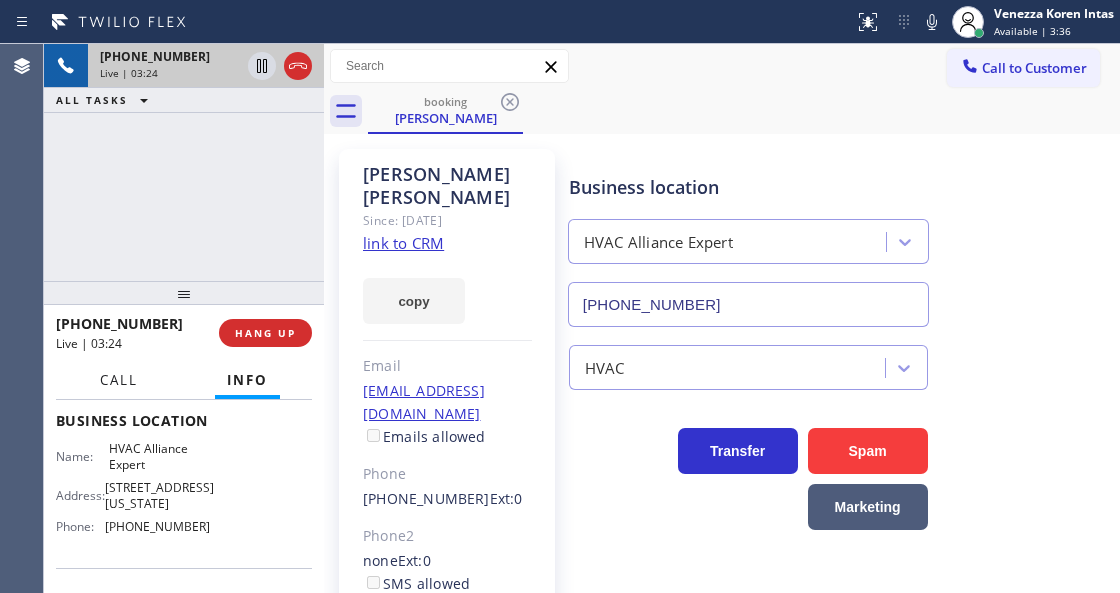 click on "Call" at bounding box center [119, 380] 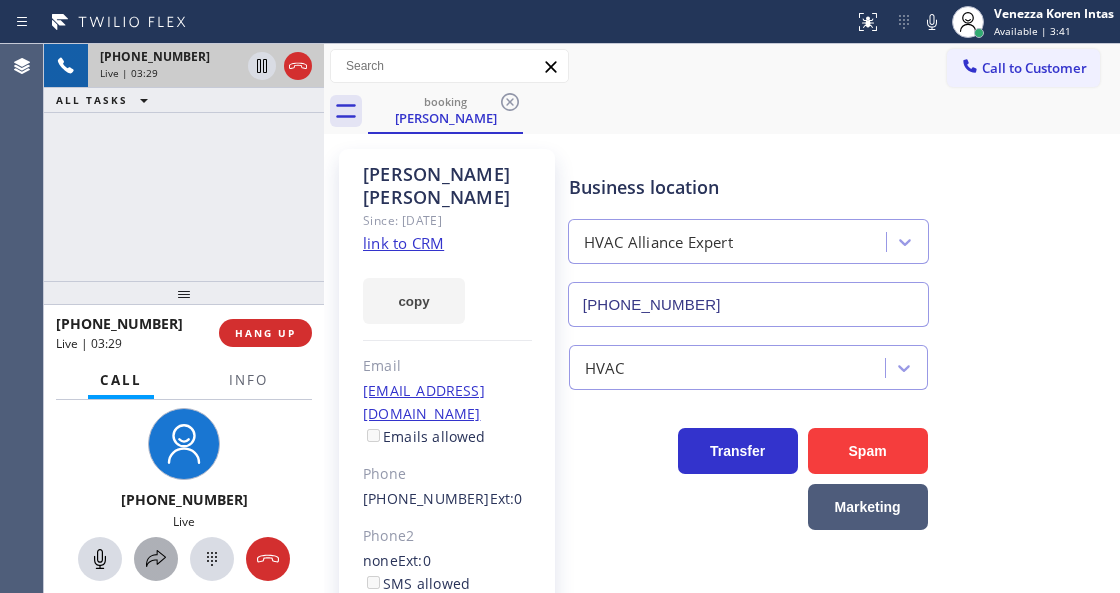 click 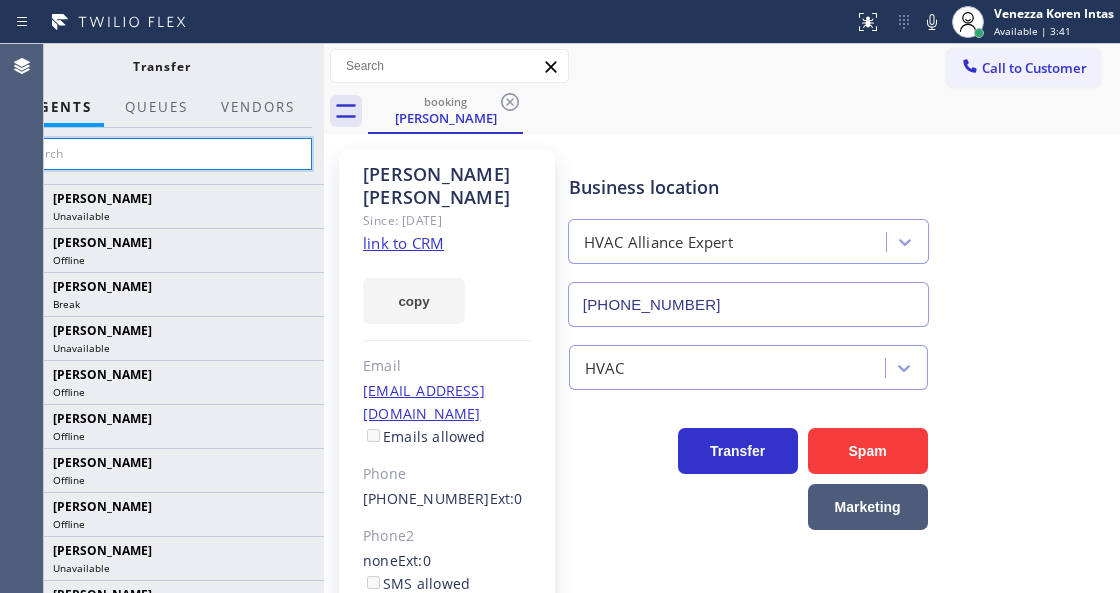 click at bounding box center (161, 154) 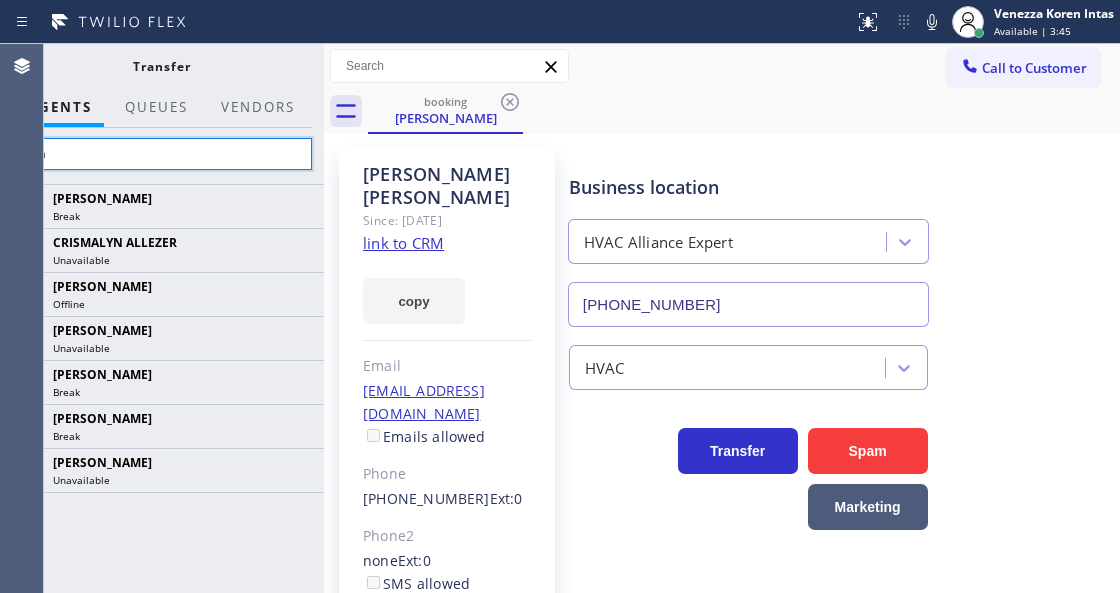 click on "lyka" at bounding box center (161, 154) 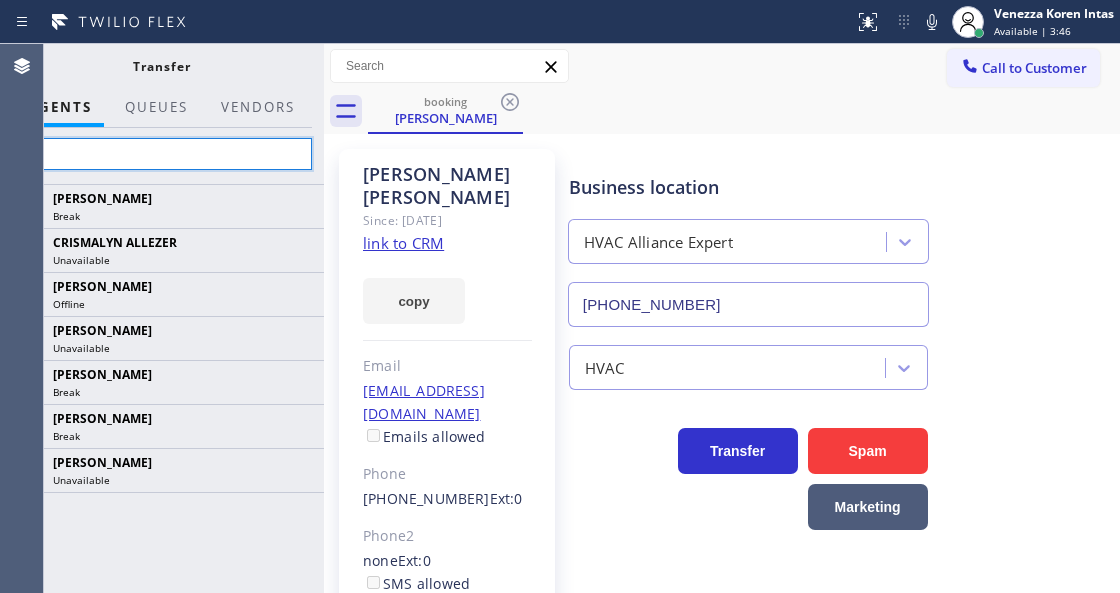type on "l" 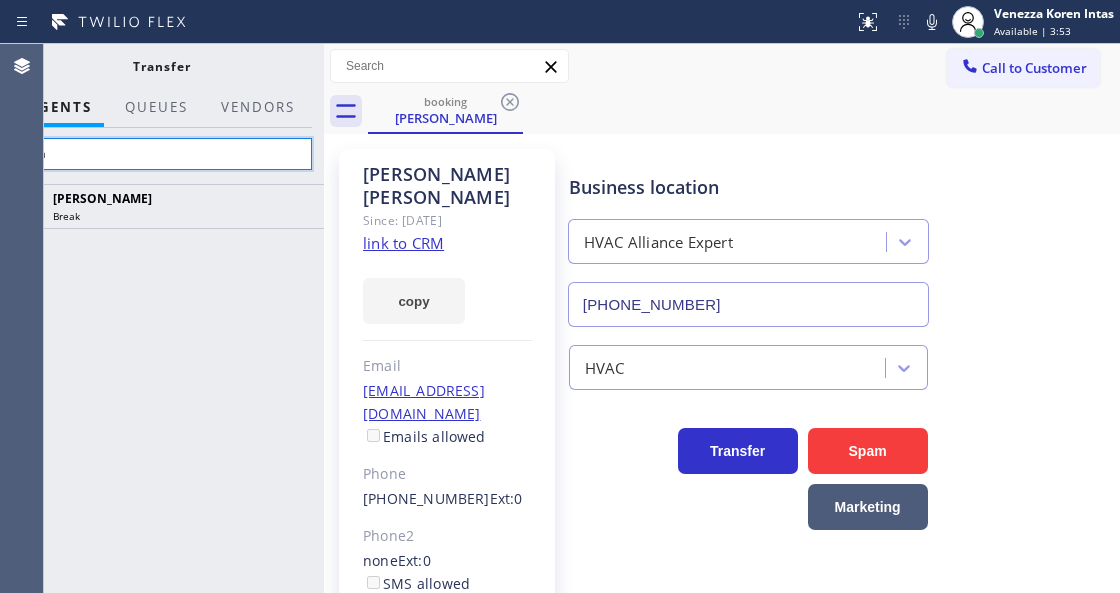 type on "lyka" 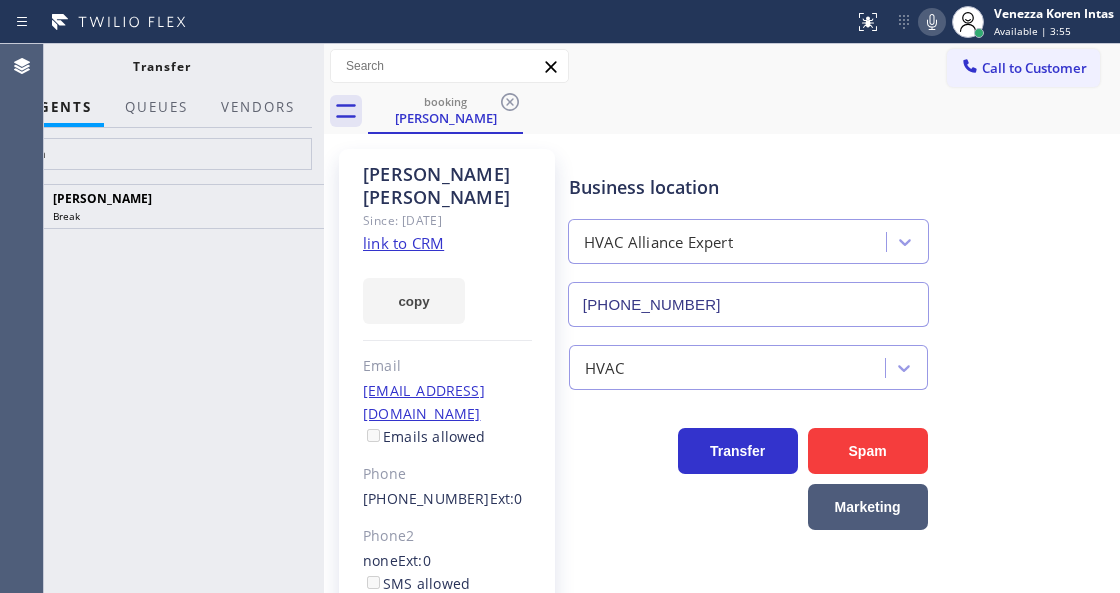 click 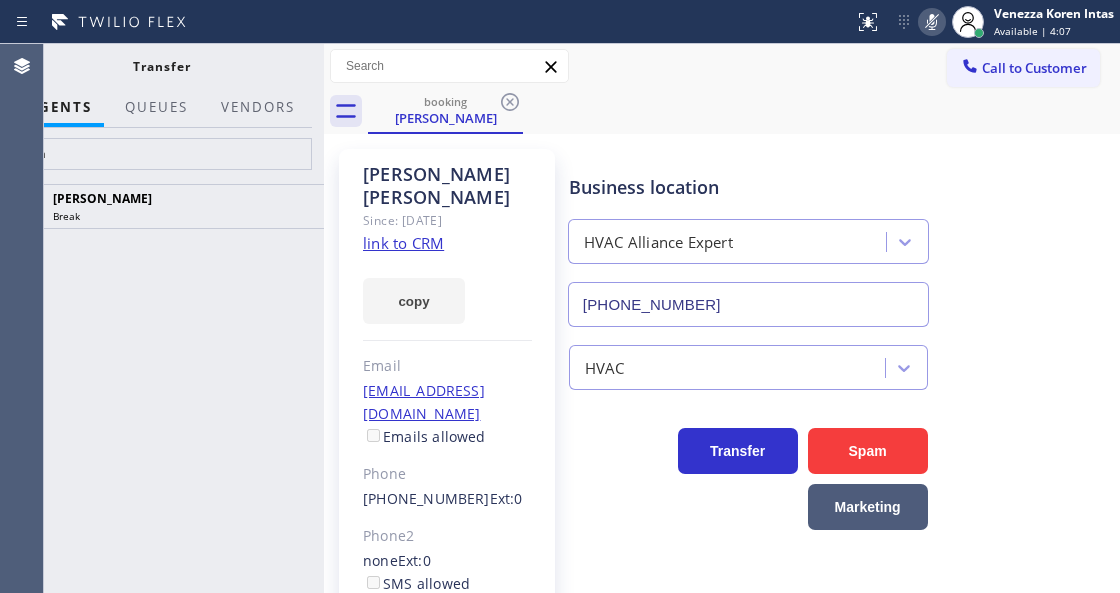 click 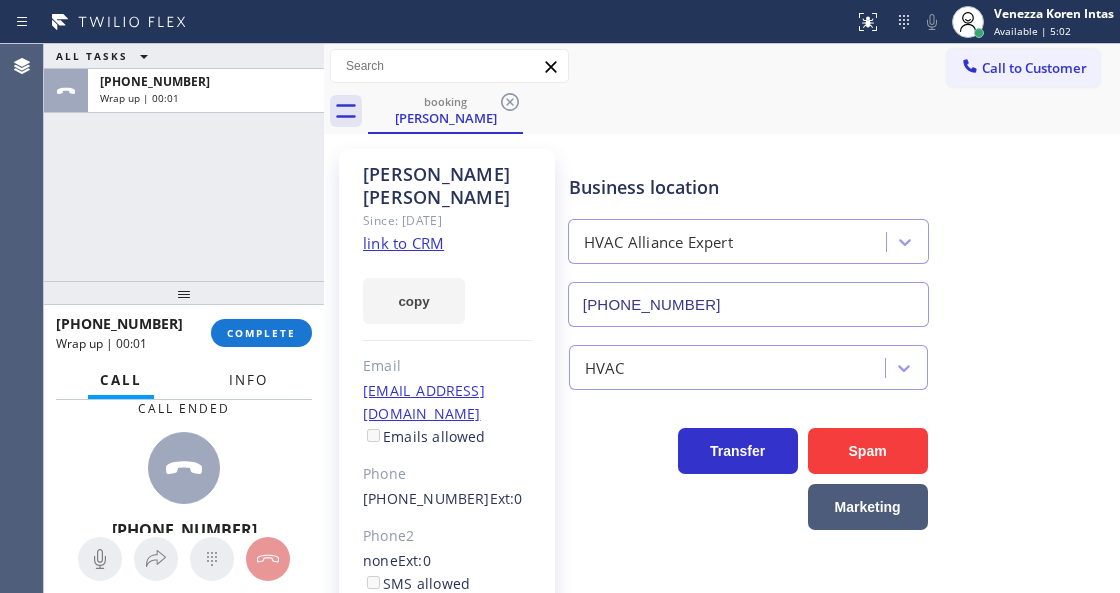 click on "Info" at bounding box center [248, 380] 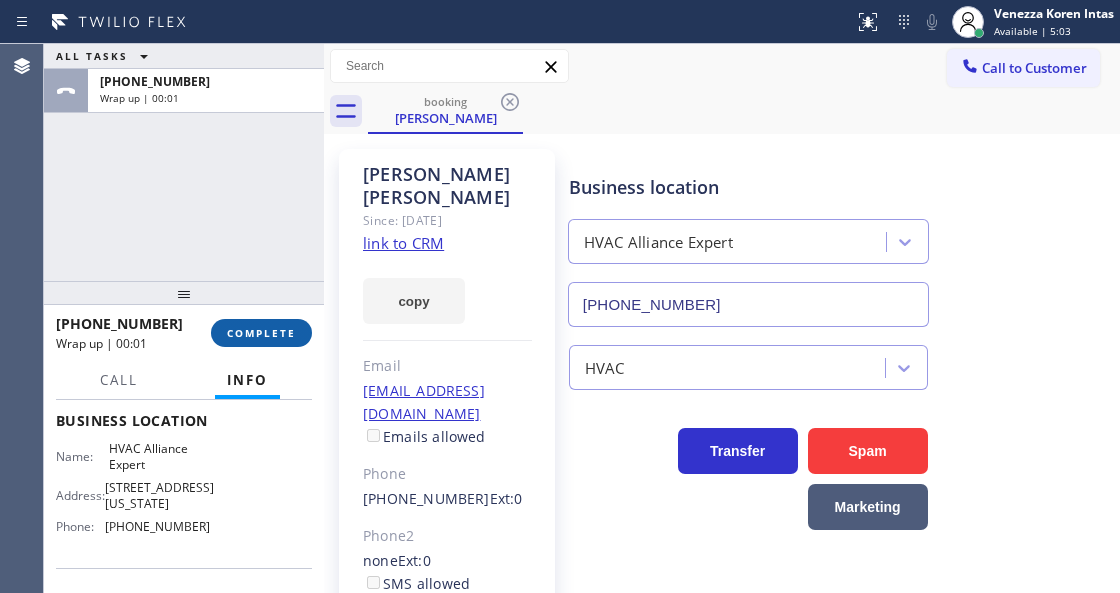 click on "COMPLETE" at bounding box center [261, 333] 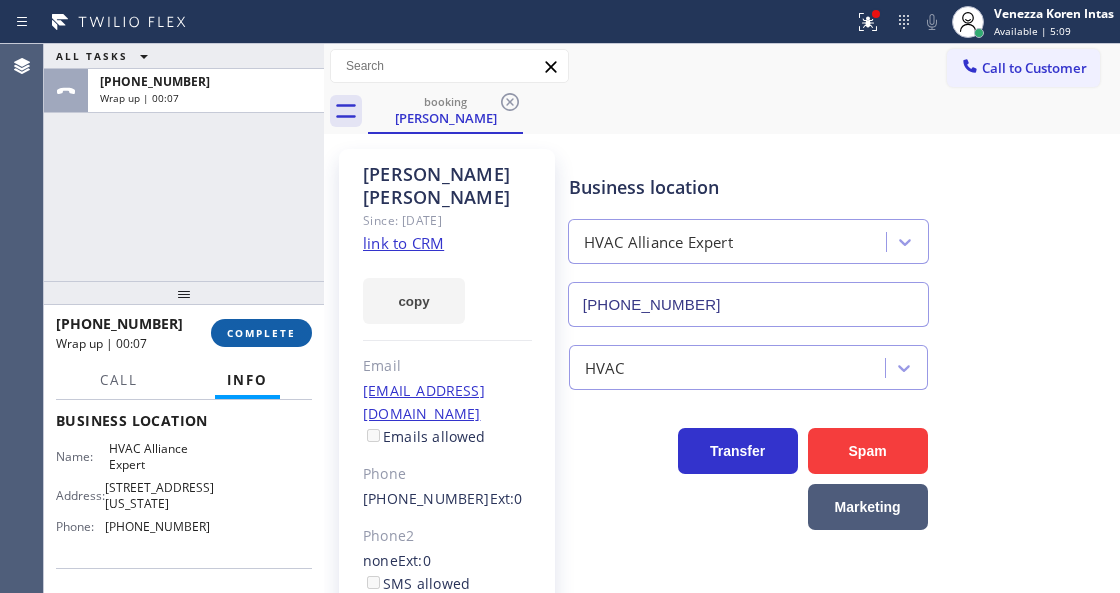 click on "COMPLETE" at bounding box center [261, 333] 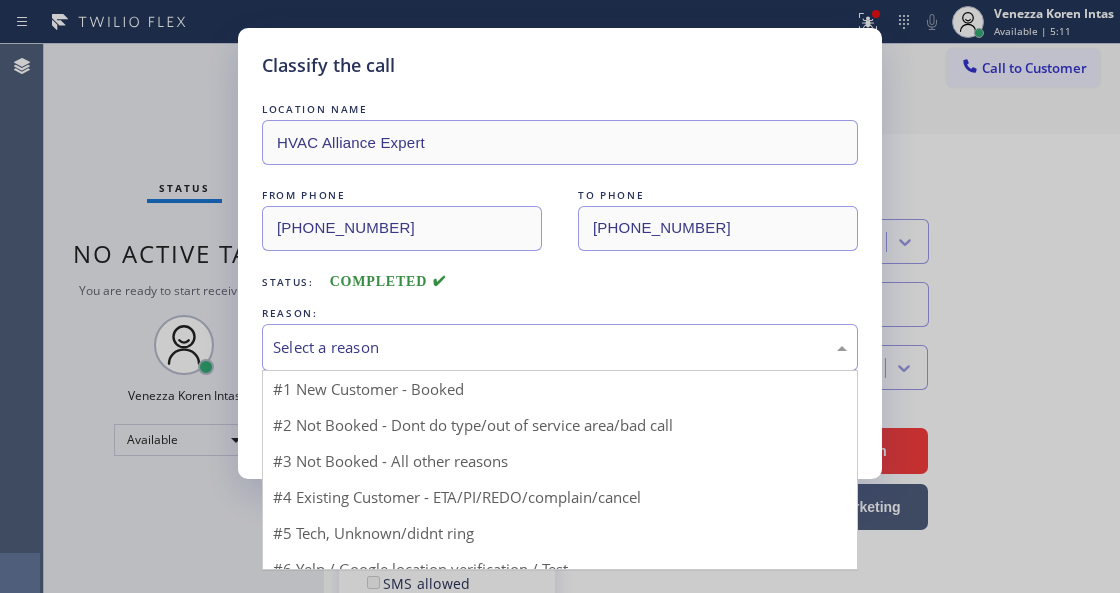 click on "Select a reason" at bounding box center [560, 347] 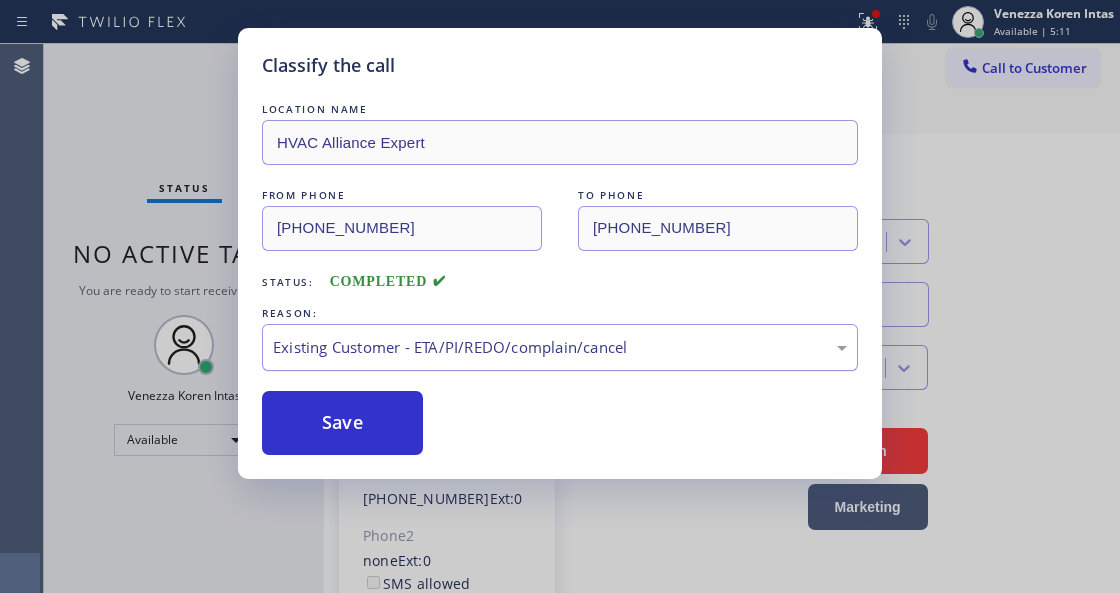 click on "Save" at bounding box center [342, 423] 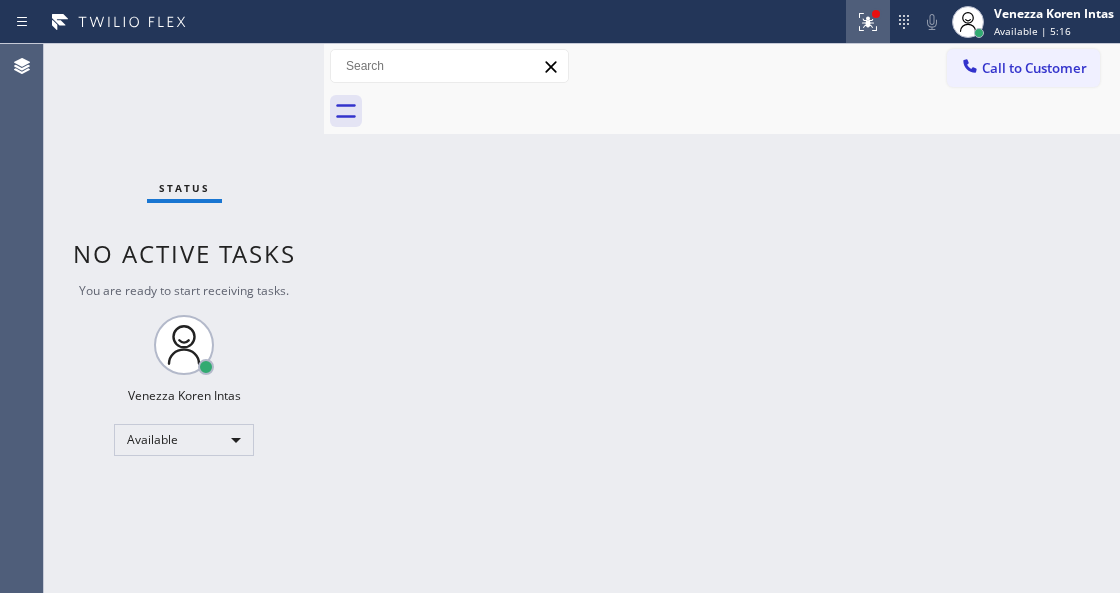 click at bounding box center (868, 22) 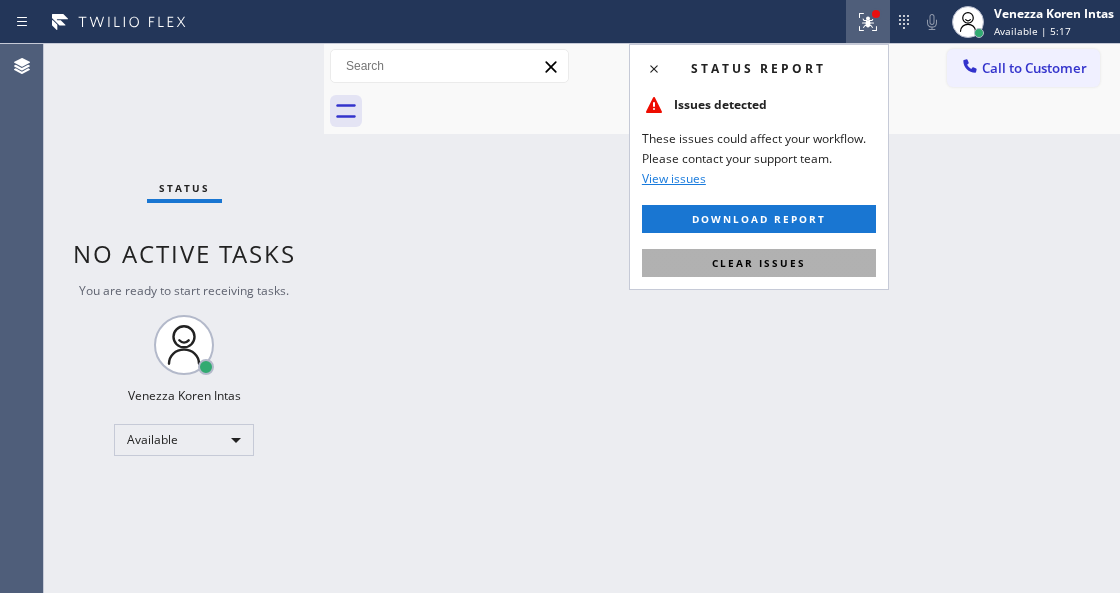 click on "Clear issues" at bounding box center [759, 263] 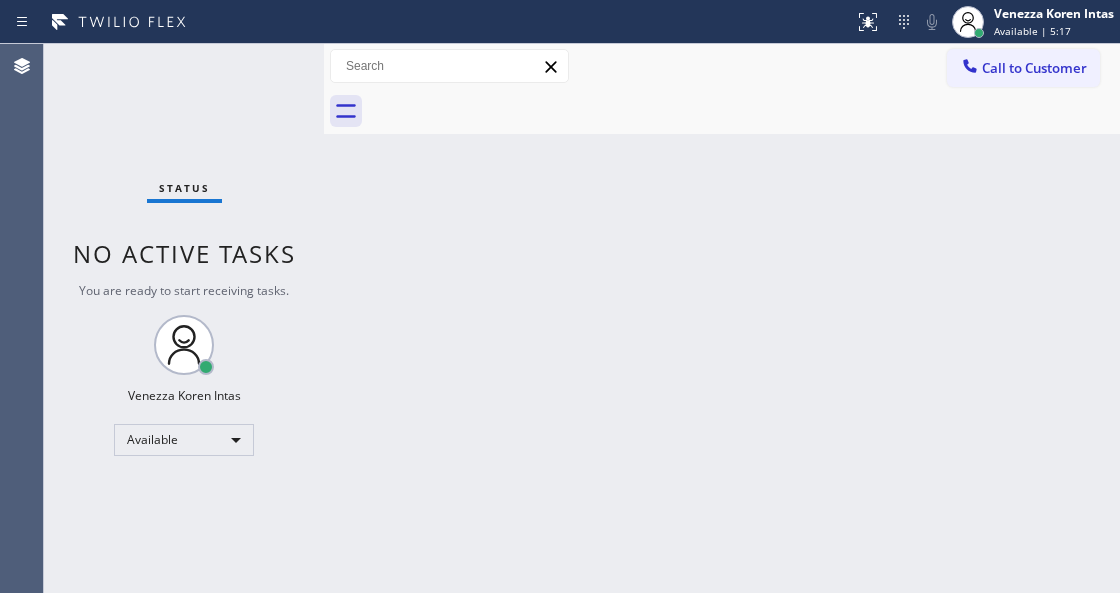click on "Back to Dashboard Change Sender ID Customers Technicians Select a contact Outbound call Technician Search Technician Your caller id phone number Your caller id phone number Call Technician info Name   Phone none Address none Change Sender ID HVAC [PHONE_NUMBER] 5 Star Appliance [PHONE_NUMBER] Appliance Repair [PHONE_NUMBER] Plumbing [PHONE_NUMBER] Air Duct Cleaning [PHONE_NUMBER]  Electricians [PHONE_NUMBER] Cancel Change Check personal SMS Reset Change No tabs Call to Customer Outbound call Location [GEOGRAPHIC_DATA] Appliance Repair Your caller id phone number [PHONE_NUMBER] Customer number Call Outbound call Technician Search Technician Your caller id phone number Your caller id phone number Call" at bounding box center (722, 318) 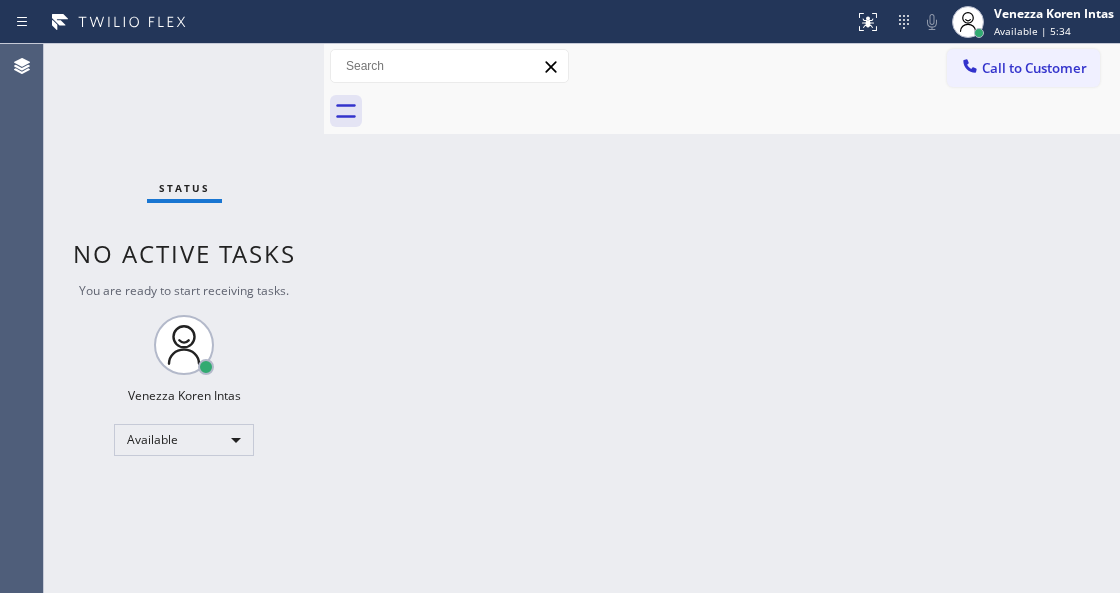 click on "Back to Dashboard Change Sender ID Customers Technicians Select a contact Outbound call Technician Search Technician Your caller id phone number Your caller id phone number Call Technician info Name   Phone none Address none Change Sender ID HVAC [PHONE_NUMBER] 5 Star Appliance [PHONE_NUMBER] Appliance Repair [PHONE_NUMBER] Plumbing [PHONE_NUMBER] Air Duct Cleaning [PHONE_NUMBER]  Electricians [PHONE_NUMBER] Cancel Change Check personal SMS Reset Change No tabs Call to Customer Outbound call Location [GEOGRAPHIC_DATA] Appliance Repair Your caller id phone number [PHONE_NUMBER] Customer number Call Outbound call Technician Search Technician Your caller id phone number Your caller id phone number Call" at bounding box center [722, 318] 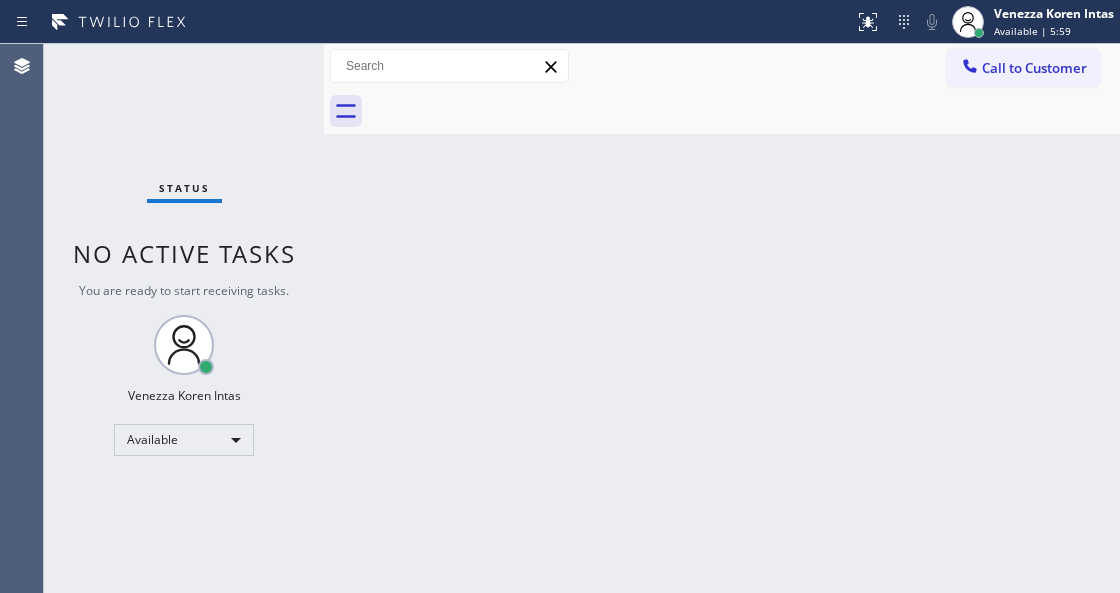 click on "Status   No active tasks     You are ready to start receiving tasks.   Venezza Koren Intas Available" at bounding box center (184, 318) 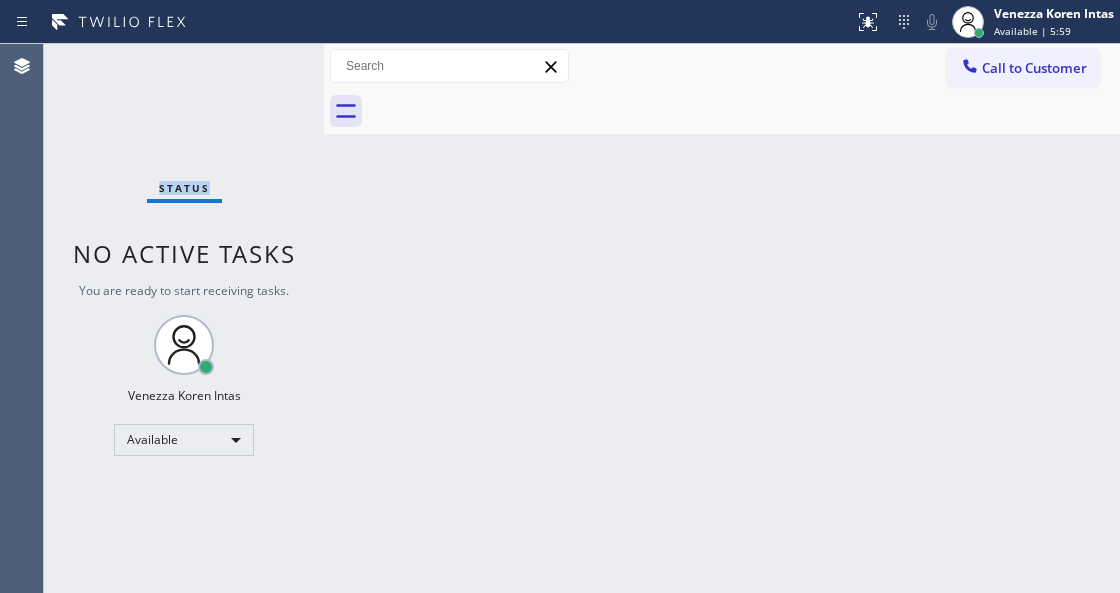 click on "Status   No active tasks     You are ready to start receiving tasks.   Venezza Koren Intas Available" at bounding box center (184, 318) 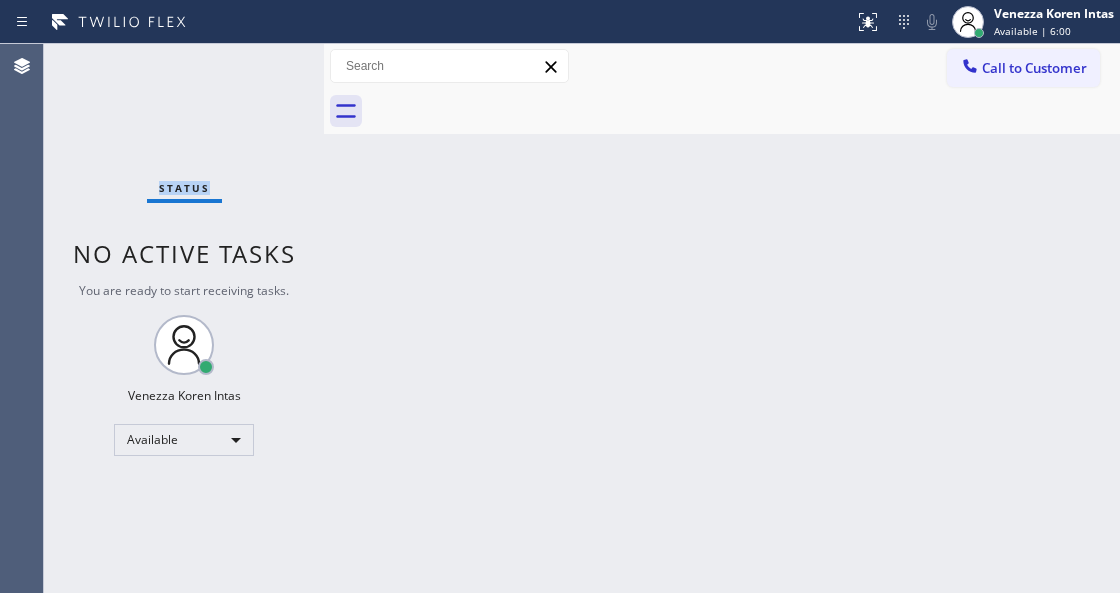 click on "Status   No active tasks     You are ready to start receiving tasks.   Venezza Koren Intas Available" at bounding box center [184, 318] 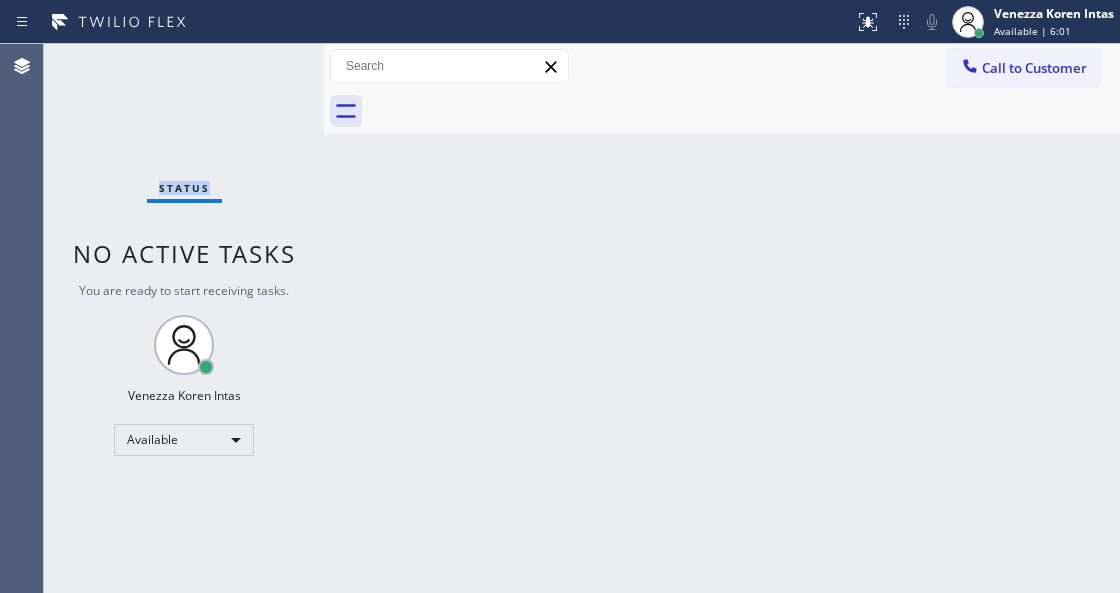 click on "Status   No active tasks     You are ready to start receiving tasks.   Venezza Koren Intas Available" at bounding box center (184, 318) 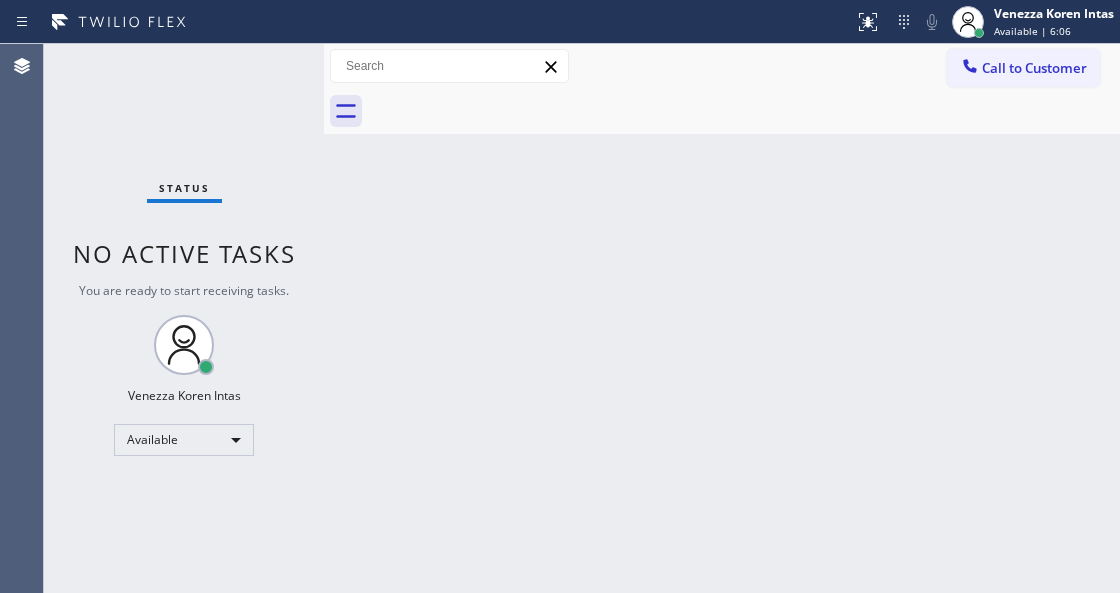 click on "Status   No active tasks     You are ready to start receiving tasks.   Venezza Koren Intas Available" at bounding box center [184, 318] 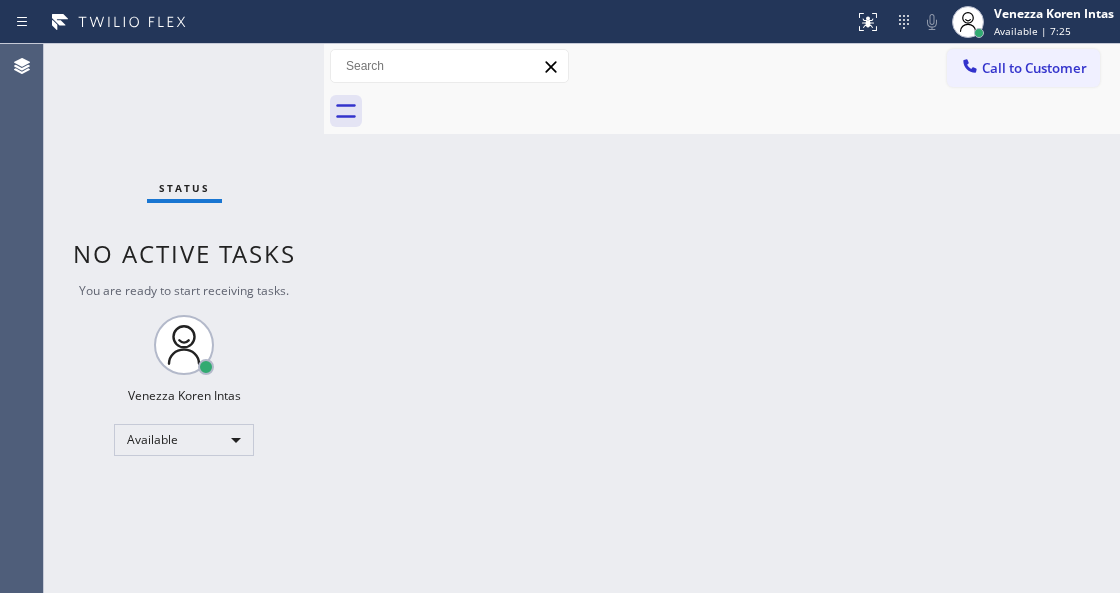 drag, startPoint x: 295, startPoint y: 106, endPoint x: 267, endPoint y: 70, distance: 45.607018 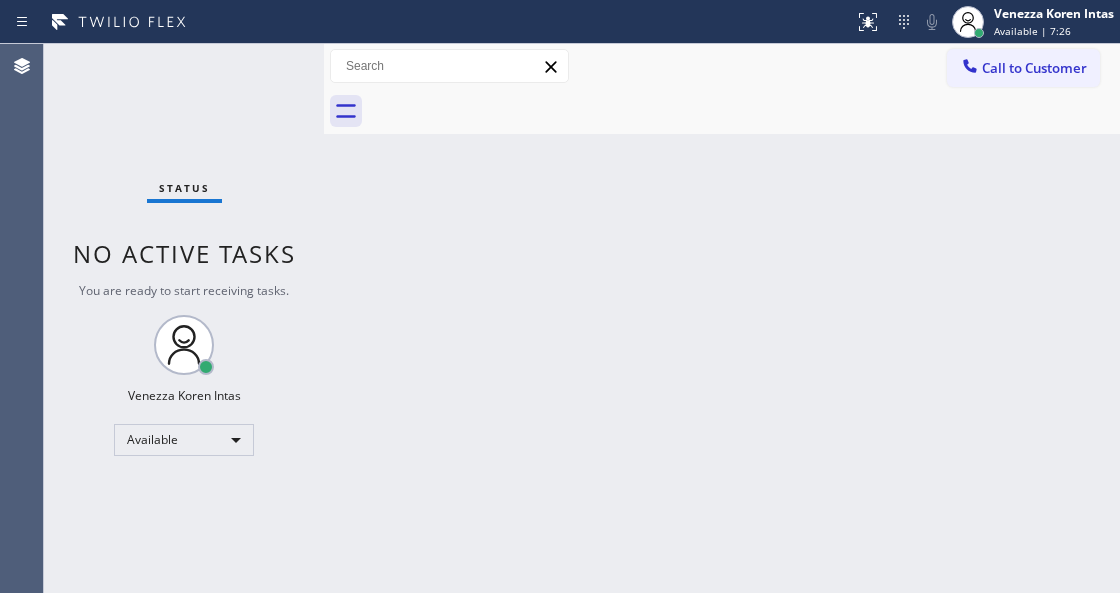 drag, startPoint x: 266, startPoint y: 68, endPoint x: 236, endPoint y: 68, distance: 30 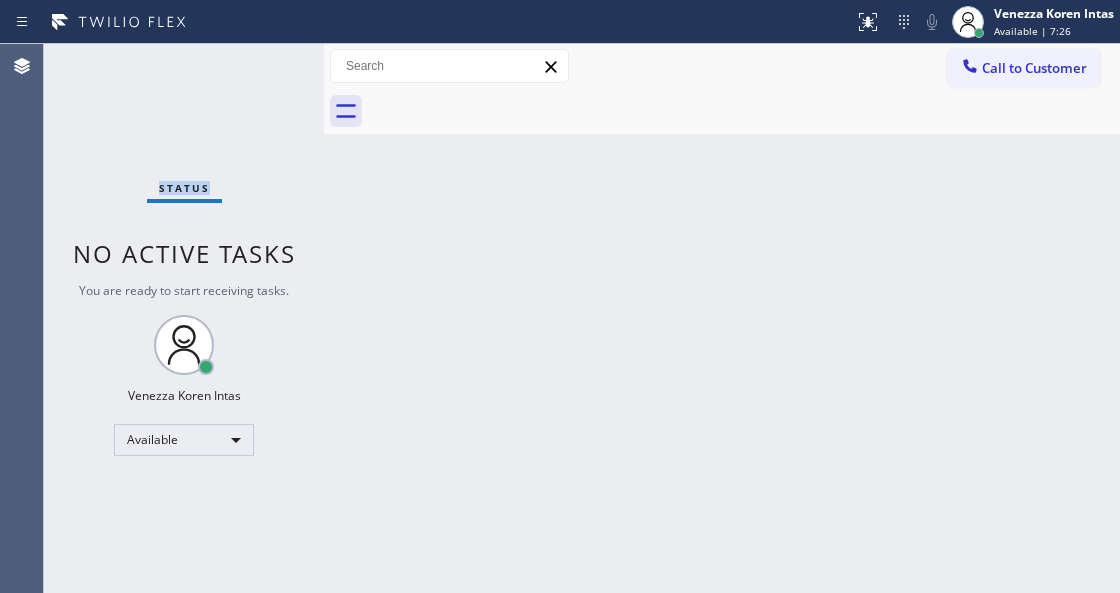 click on "Status   No active tasks     You are ready to start receiving tasks.   Venezza Koren Intas Available" at bounding box center [184, 318] 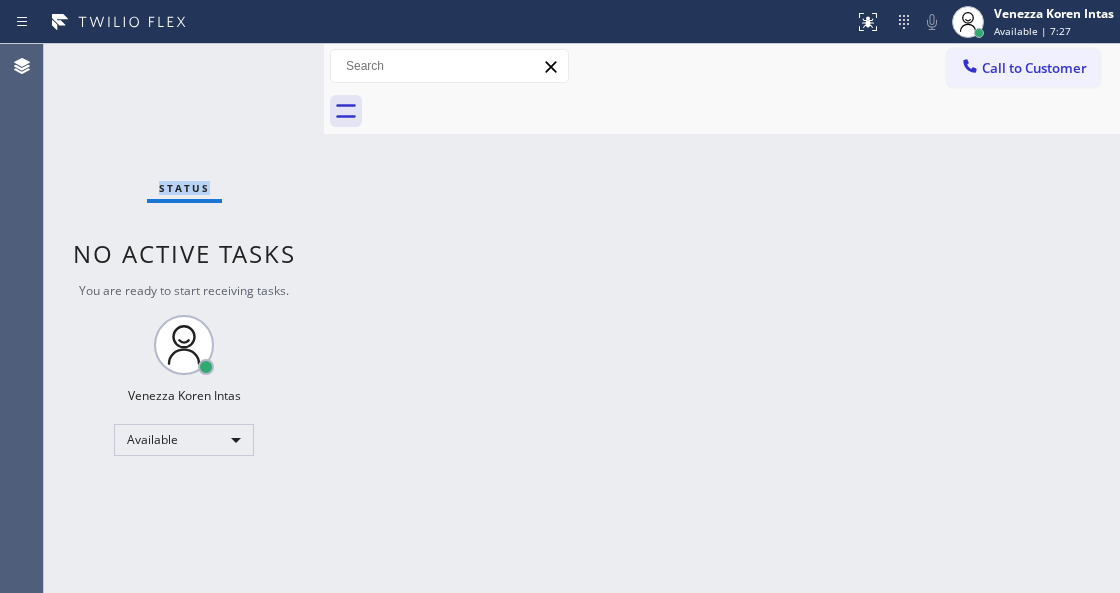 click on "Status   No active tasks     You are ready to start receiving tasks.   Venezza Koren Intas Available" at bounding box center [184, 318] 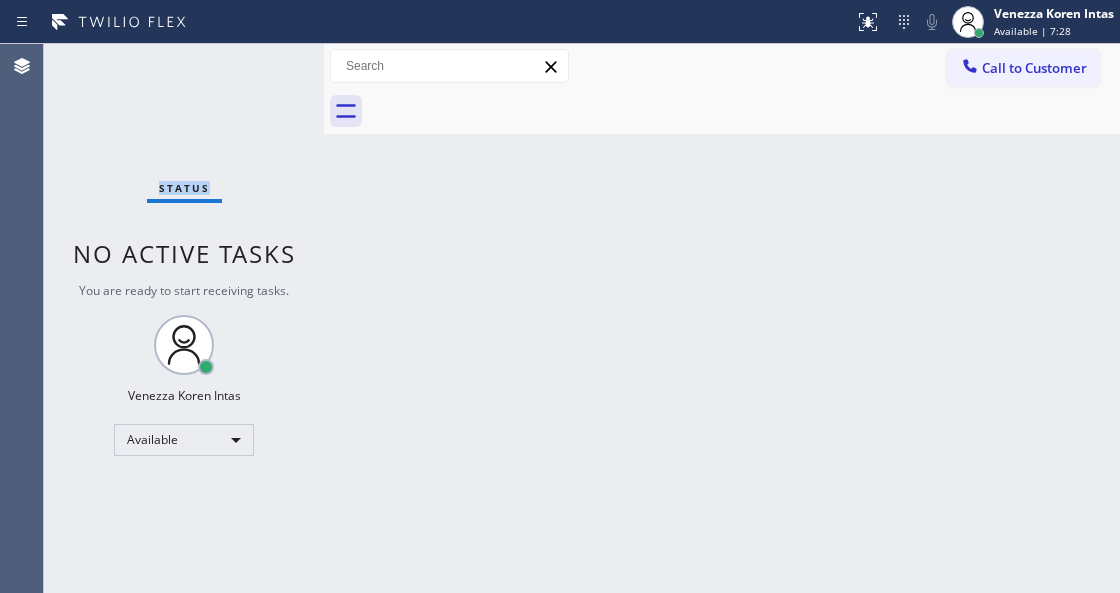 click on "Status   No active tasks     You are ready to start receiving tasks.   Venezza Koren Intas Available" at bounding box center [184, 318] 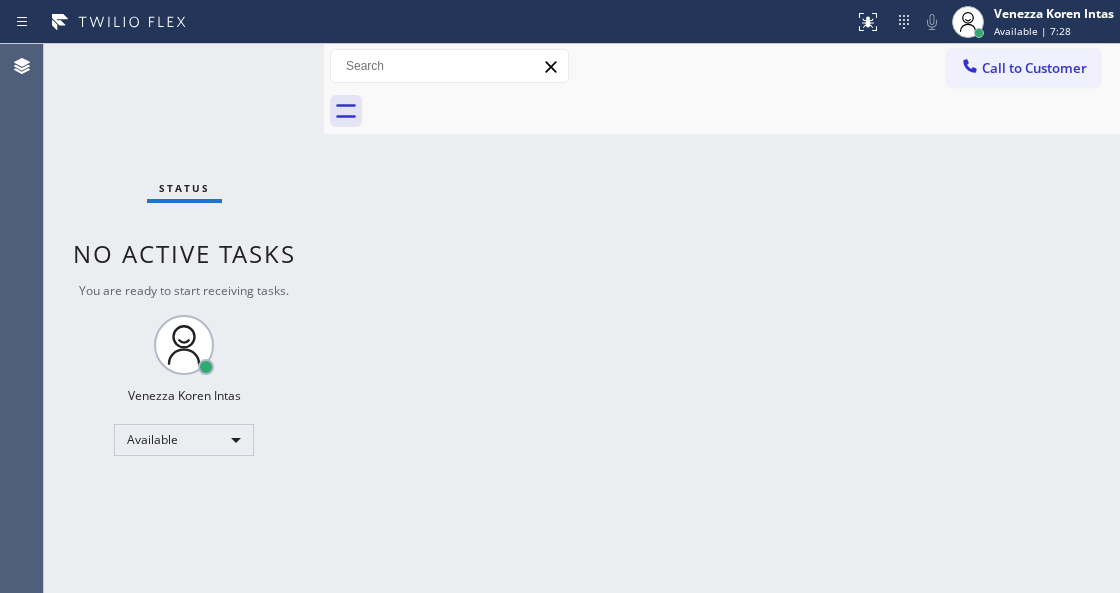 click on "Status   No active tasks     You are ready to start receiving tasks.   Venezza Koren Intas Available" at bounding box center (184, 318) 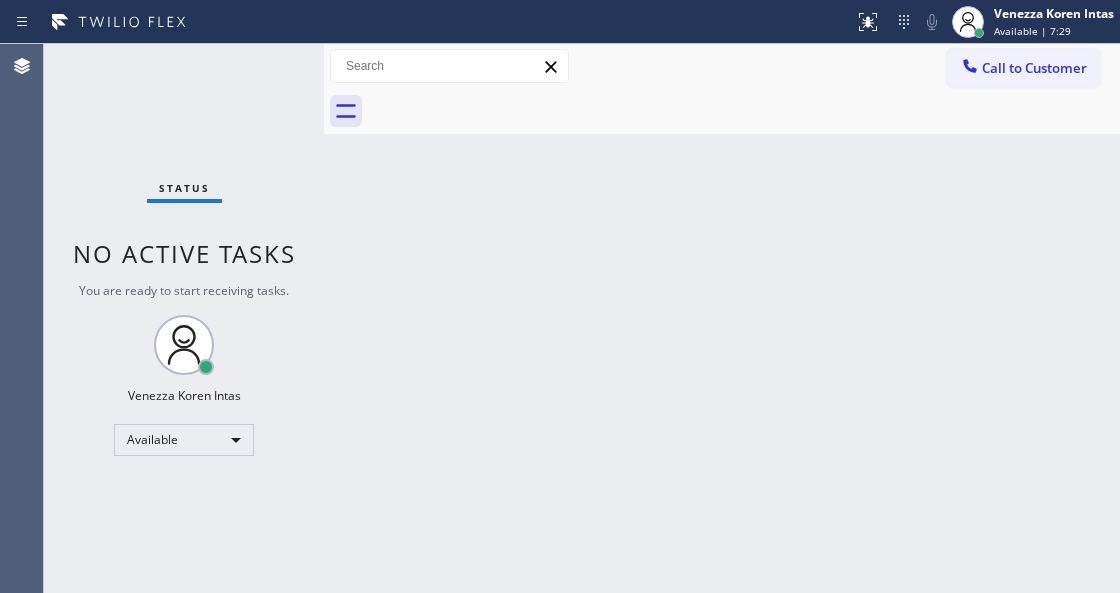 click on "Status   No active tasks     You are ready to start receiving tasks.   Venezza Koren Intas Available" at bounding box center (184, 318) 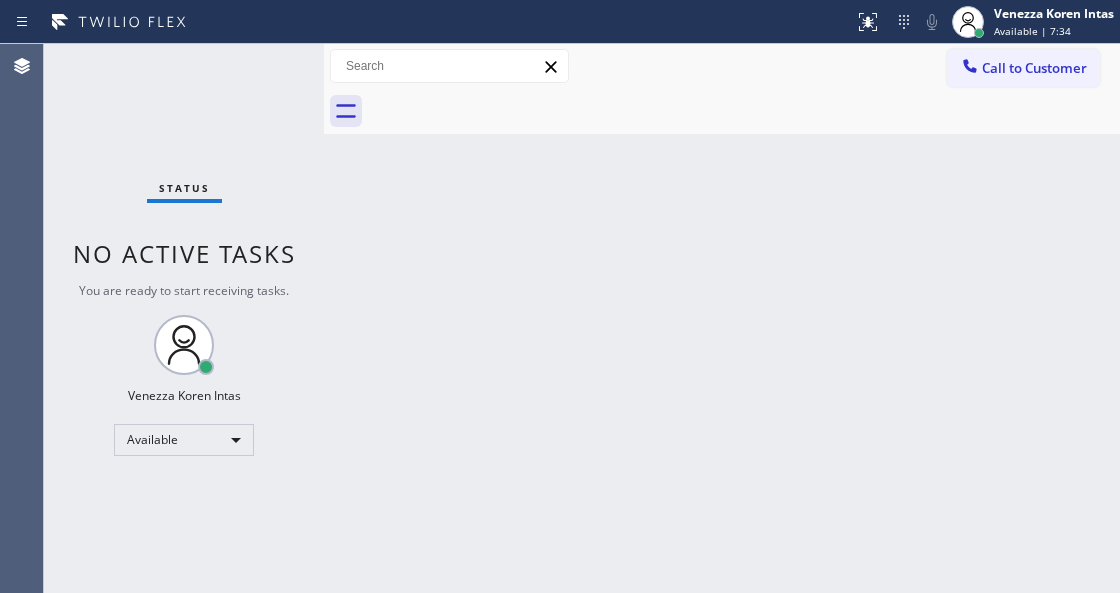 click on "Status   No active tasks     You are ready to start receiving tasks.   Venezza Koren Intas Available" at bounding box center [184, 318] 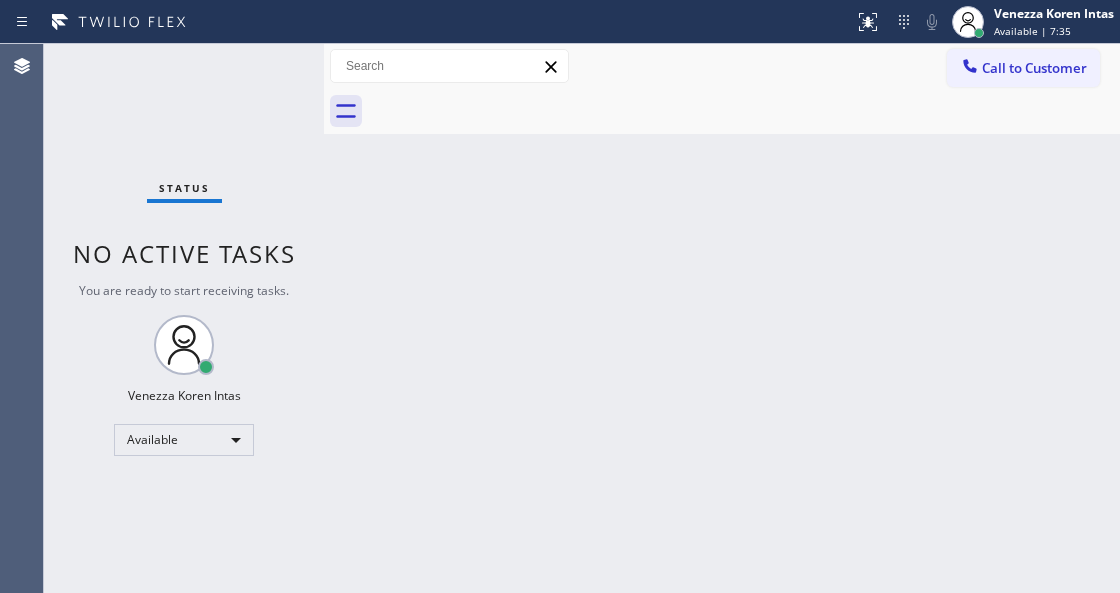 click on "Status   No active tasks     You are ready to start receiving tasks.   Venezza Koren Intas Available" at bounding box center (184, 318) 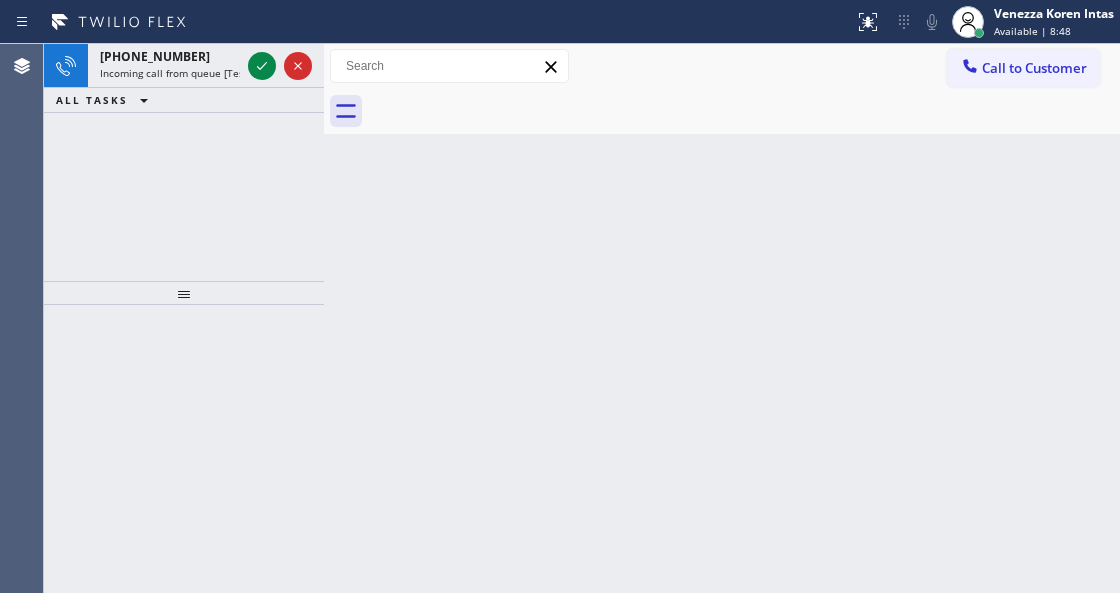 click on "Back to Dashboard Change Sender ID Customers Technicians Select a contact Outbound call Technician Search Technician Your caller id phone number Your caller id phone number Call Technician info Name   Phone none Address none Change Sender ID HVAC [PHONE_NUMBER] 5 Star Appliance [PHONE_NUMBER] Appliance Repair [PHONE_NUMBER] Plumbing [PHONE_NUMBER] Air Duct Cleaning [PHONE_NUMBER]  Electricians [PHONE_NUMBER] Cancel Change Check personal SMS Reset Change No tabs Call to Customer Outbound call Location [GEOGRAPHIC_DATA] Appliance Repair Your caller id phone number [PHONE_NUMBER] Customer number Call Outbound call Technician Search Technician Your caller id phone number Your caller id phone number Call" at bounding box center (722, 318) 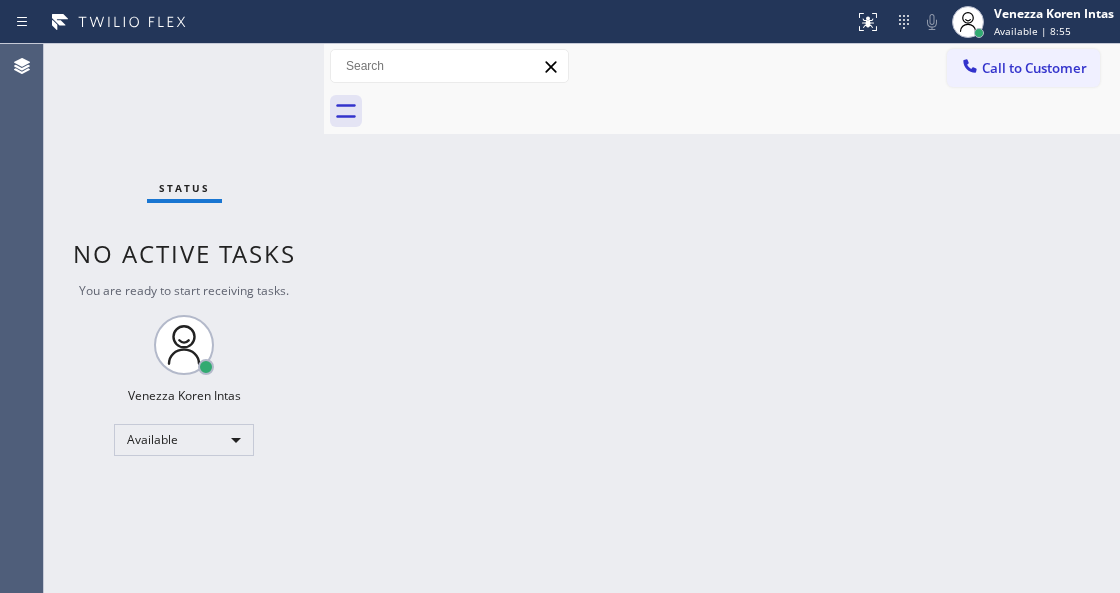click on "Status   No active tasks     You are ready to start receiving tasks.   Venezza Koren Intas Available" at bounding box center [184, 318] 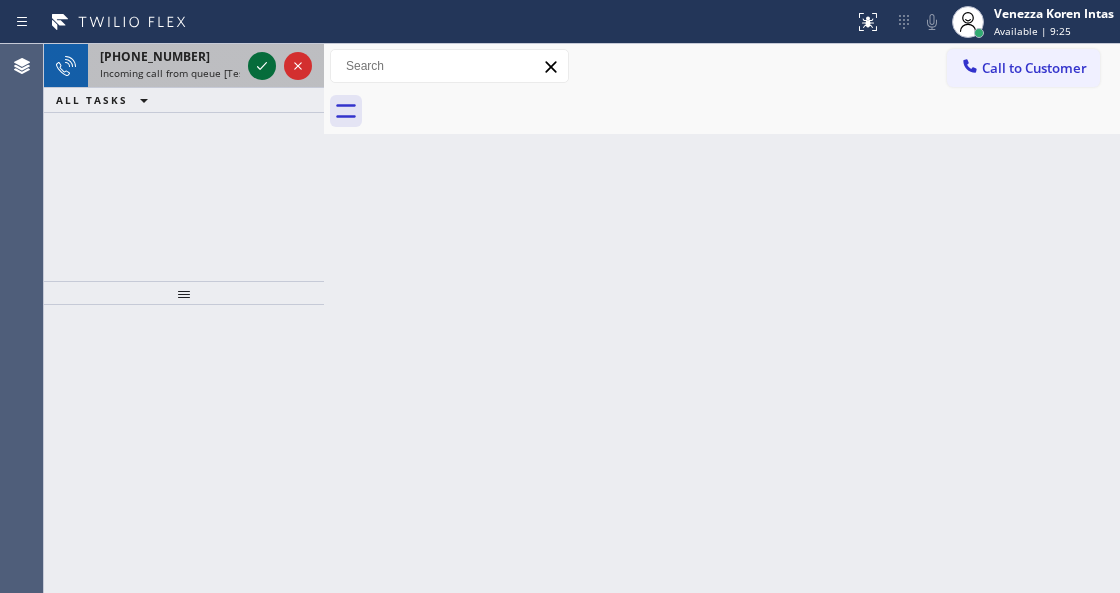 click 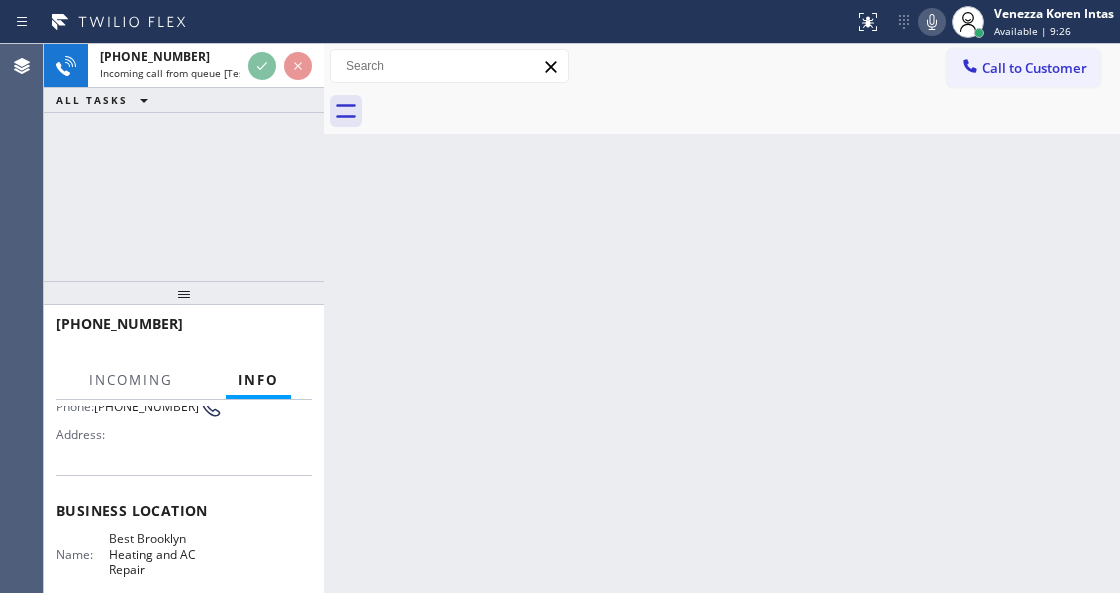 scroll, scrollTop: 200, scrollLeft: 0, axis: vertical 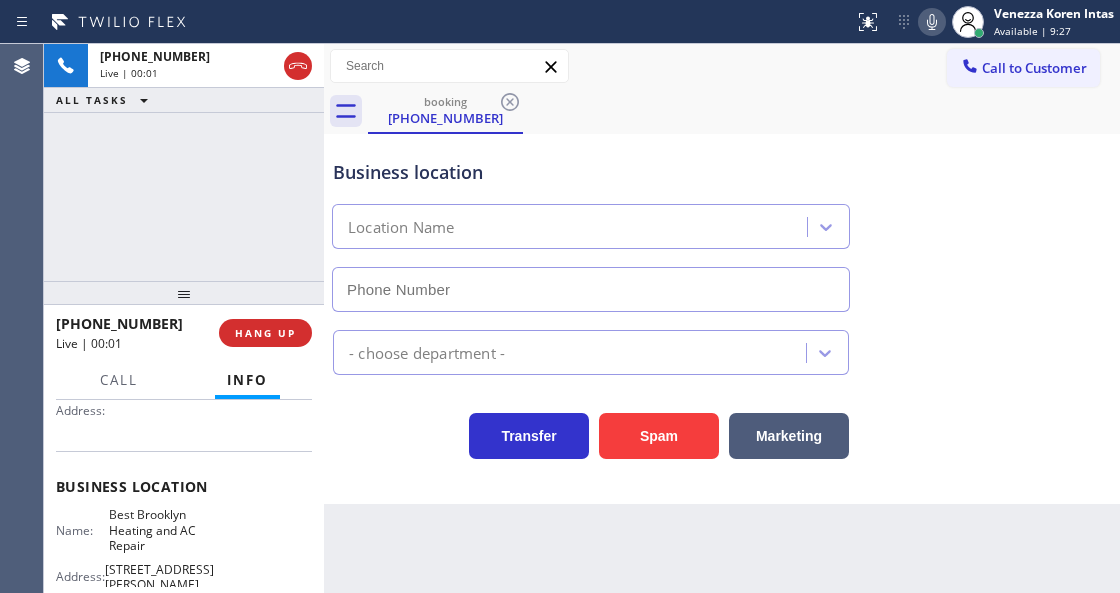 type on "[PHONE_NUMBER]" 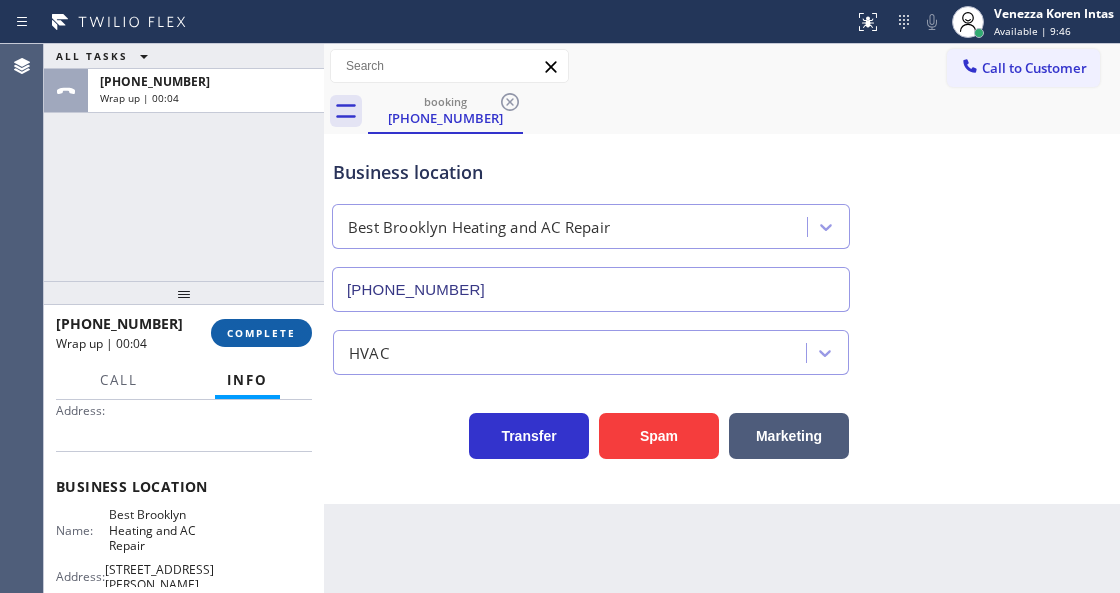 click on "COMPLETE" at bounding box center [261, 333] 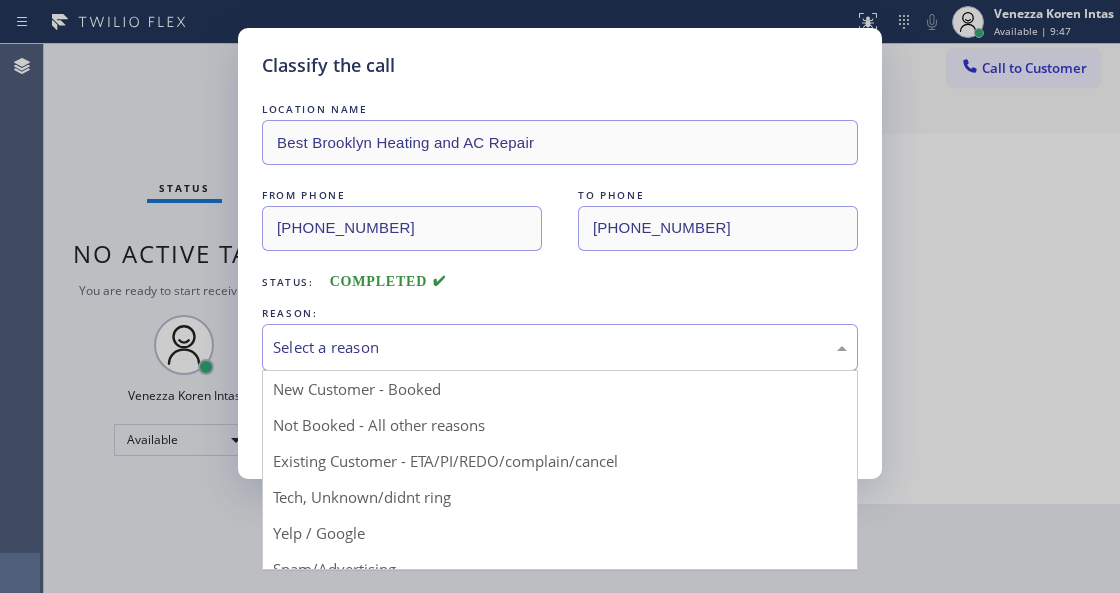 click on "Select a reason" at bounding box center (560, 347) 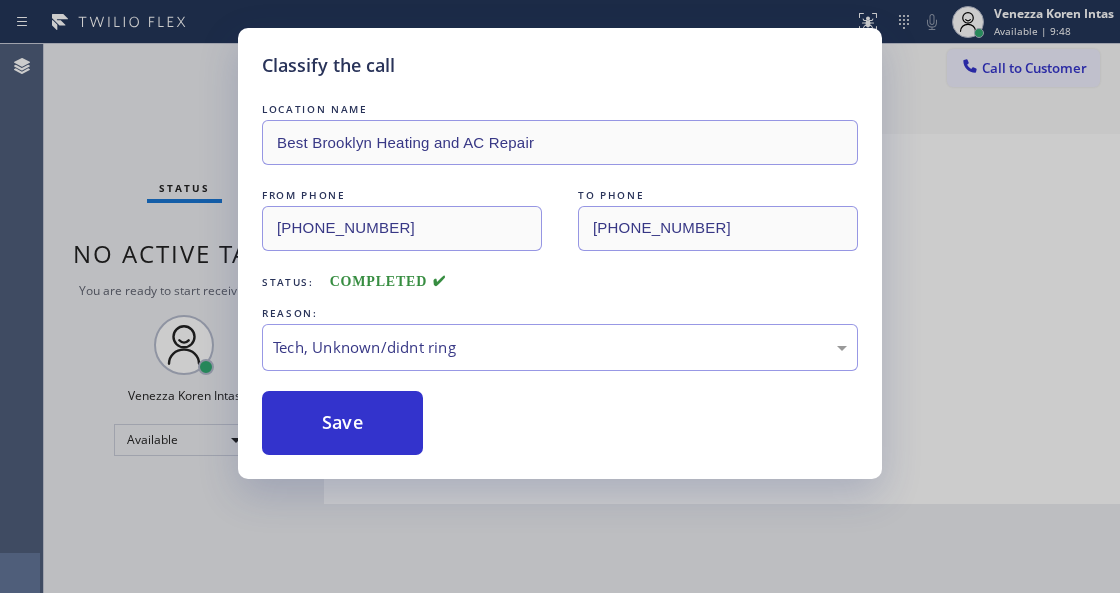 drag, startPoint x: 381, startPoint y: 413, endPoint x: 416, endPoint y: 552, distance: 143.33876 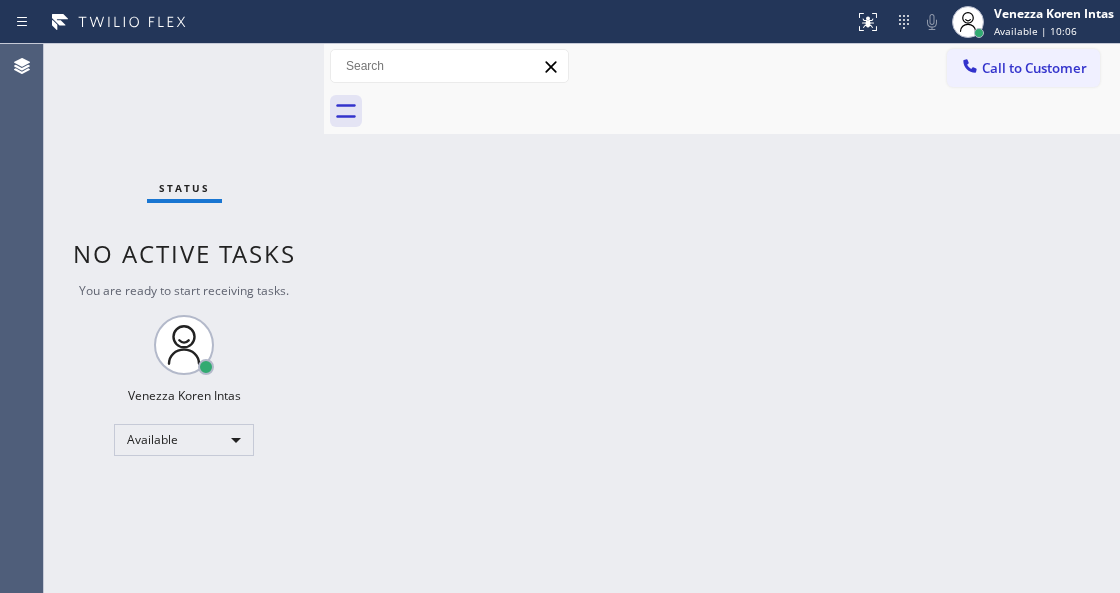 click on "Back to Dashboard Change Sender ID Customers Technicians Select a contact Outbound call Technician Search Technician Your caller id phone number Your caller id phone number Call Technician info Name   Phone none Address none Change Sender ID HVAC [PHONE_NUMBER] 5 Star Appliance [PHONE_NUMBER] Appliance Repair [PHONE_NUMBER] Plumbing [PHONE_NUMBER] Air Duct Cleaning [PHONE_NUMBER]  Electricians [PHONE_NUMBER] Cancel Change Check personal SMS Reset Change No tabs Call to Customer Outbound call Location [GEOGRAPHIC_DATA] Appliance Repair Your caller id phone number [PHONE_NUMBER] Customer number Call Outbound call Technician Search Technician Your caller id phone number Your caller id phone number Call" at bounding box center [722, 318] 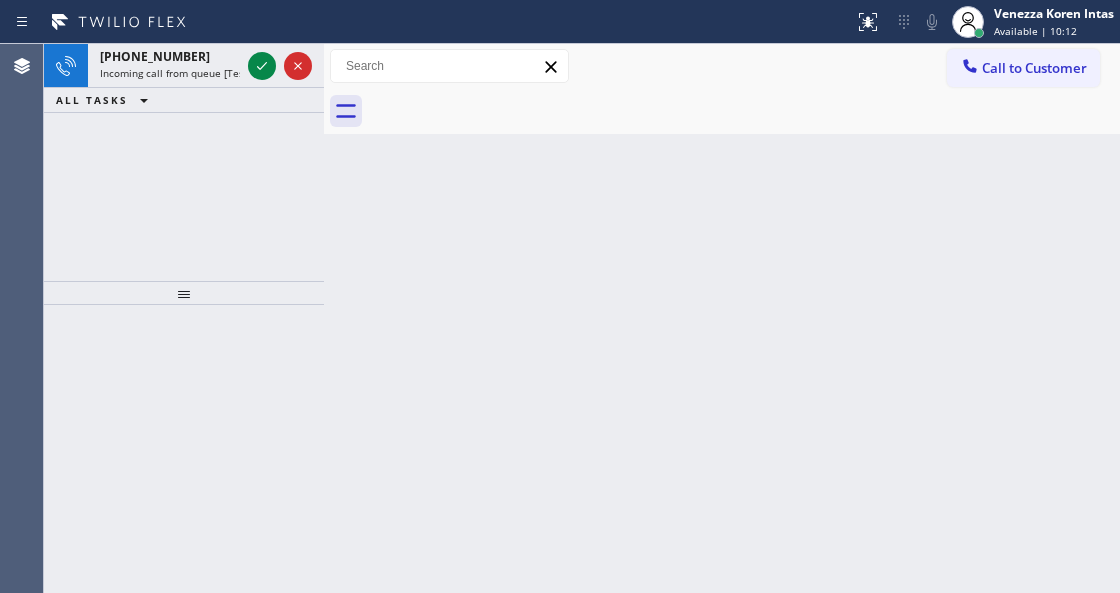 click on "Back to Dashboard Change Sender ID Customers Technicians Select a contact Outbound call Technician Search Technician Your caller id phone number Your caller id phone number Call Technician info Name   Phone none Address none Change Sender ID HVAC [PHONE_NUMBER] 5 Star Appliance [PHONE_NUMBER] Appliance Repair [PHONE_NUMBER] Plumbing [PHONE_NUMBER] Air Duct Cleaning [PHONE_NUMBER]  Electricians [PHONE_NUMBER] Cancel Change Check personal SMS Reset Change No tabs Call to Customer Outbound call Location [GEOGRAPHIC_DATA] Appliance Repair Your caller id phone number [PHONE_NUMBER] Customer number Call Outbound call Technician Search Technician Your caller id phone number Your caller id phone number Call" at bounding box center [722, 318] 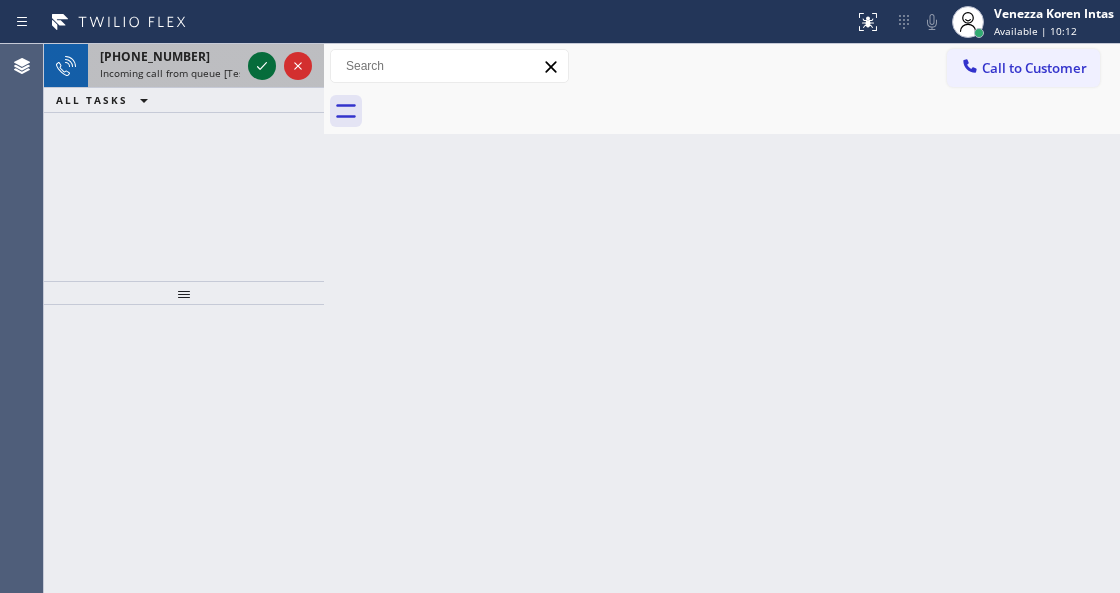 click 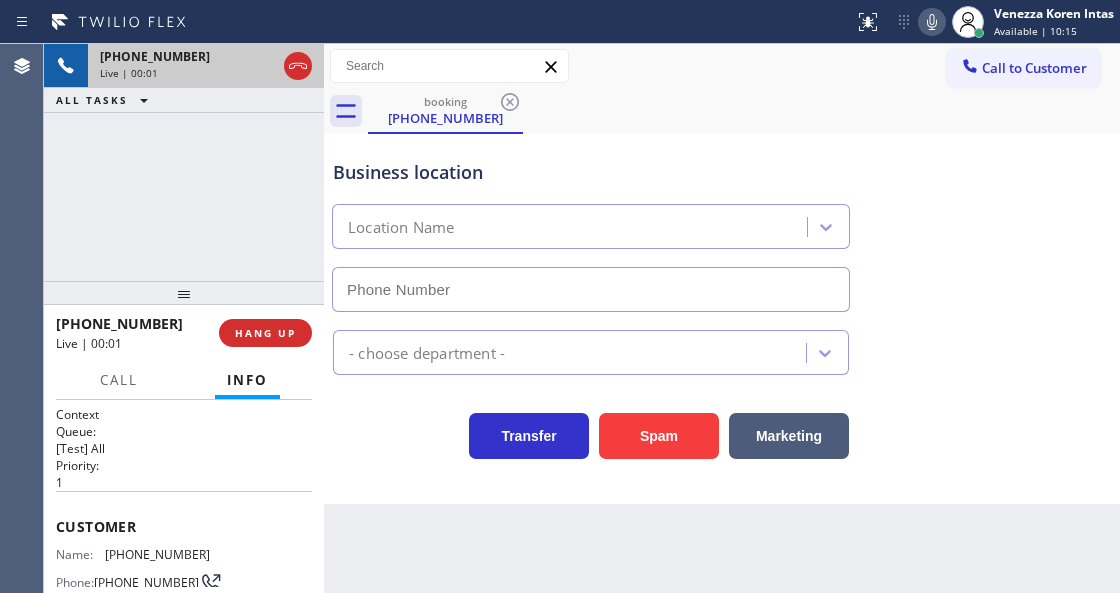 type on "[PHONE_NUMBER]" 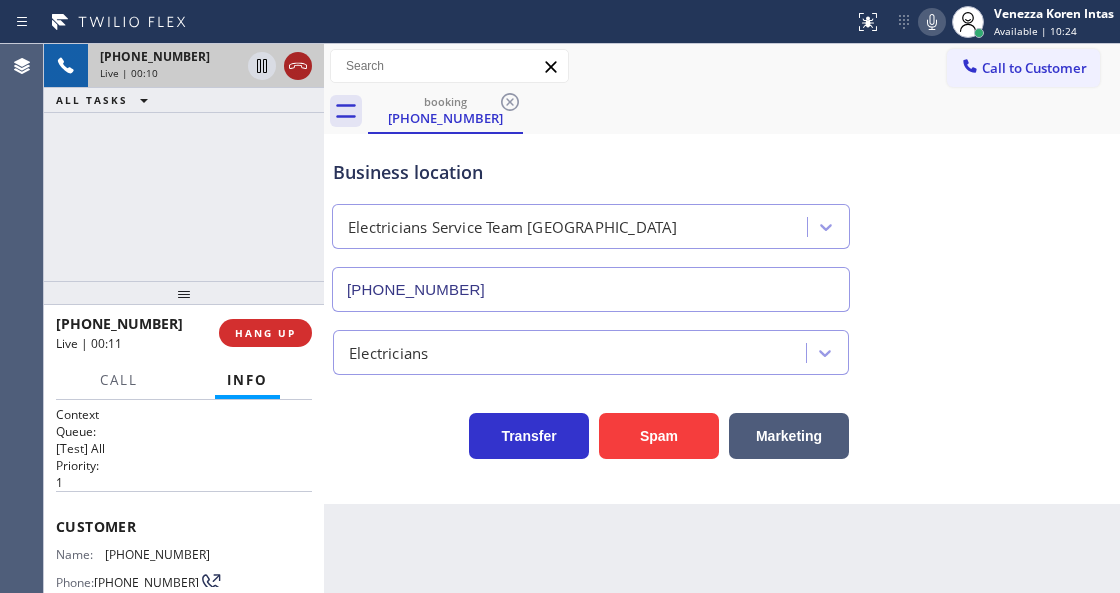 click 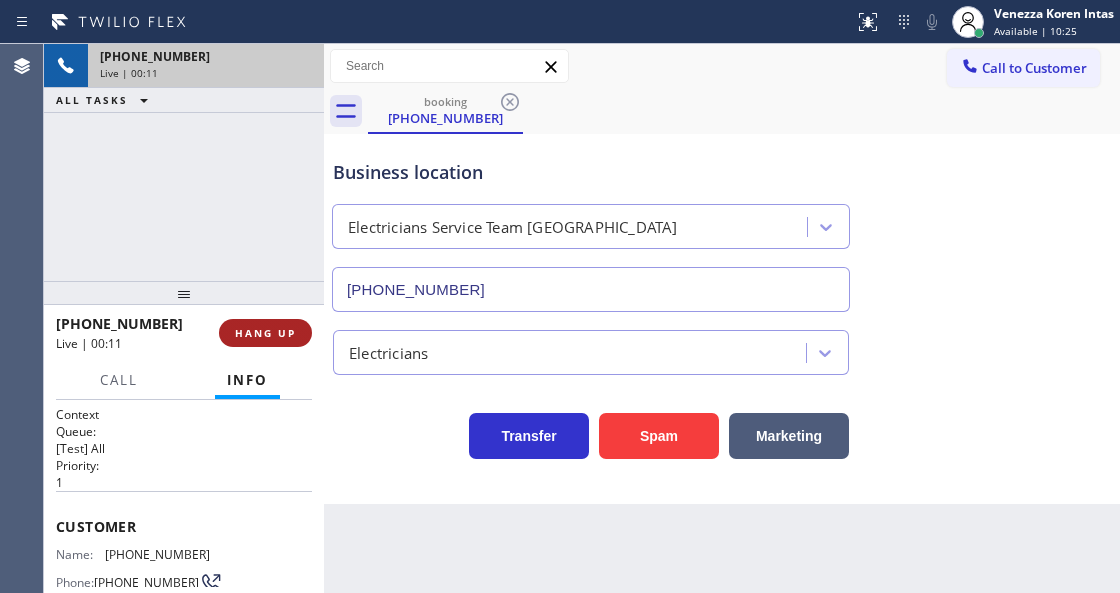 click on "HANG UP" at bounding box center (265, 333) 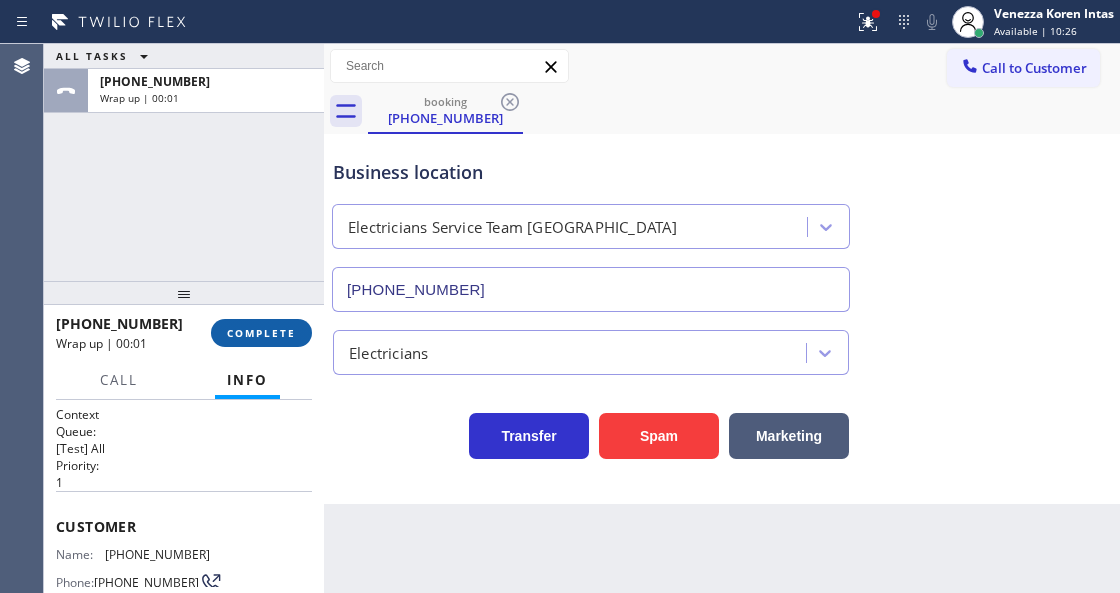 click on "COMPLETE" at bounding box center (261, 333) 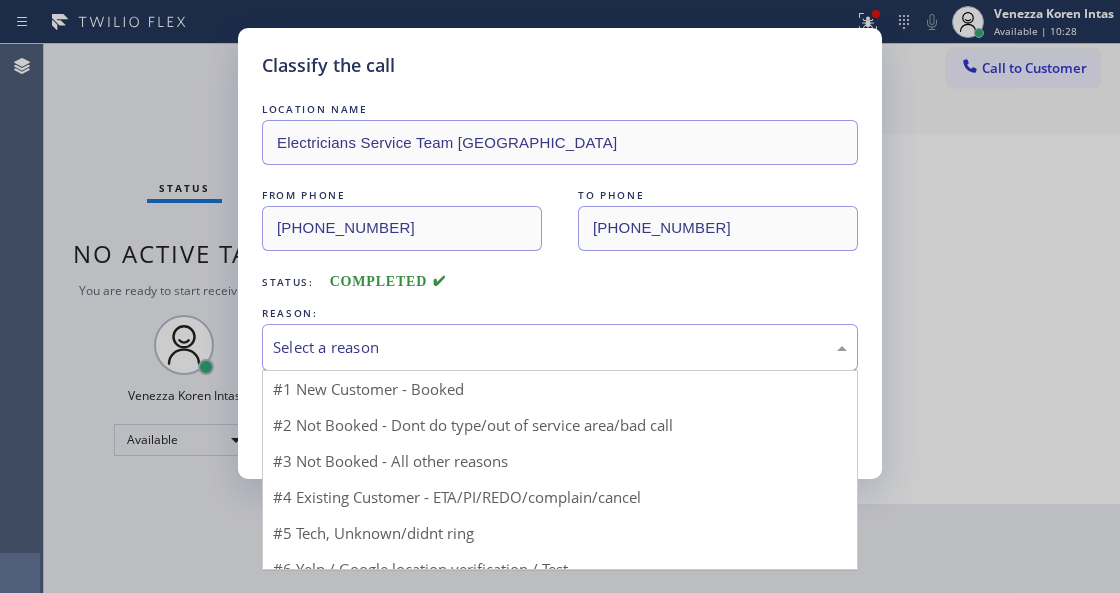 click on "Select a reason #1 New Customer - Booked #2 Not Booked - Dont do type/out of service area/bad call #3 Not Booked - All other reasons #4 Existing Customer - ETA/PI/REDO/complain/cancel #5 Tech, Unknown/didnt ring #6 Yelp / Google location verification / Test #7 Spam/Advertising" at bounding box center (560, 347) 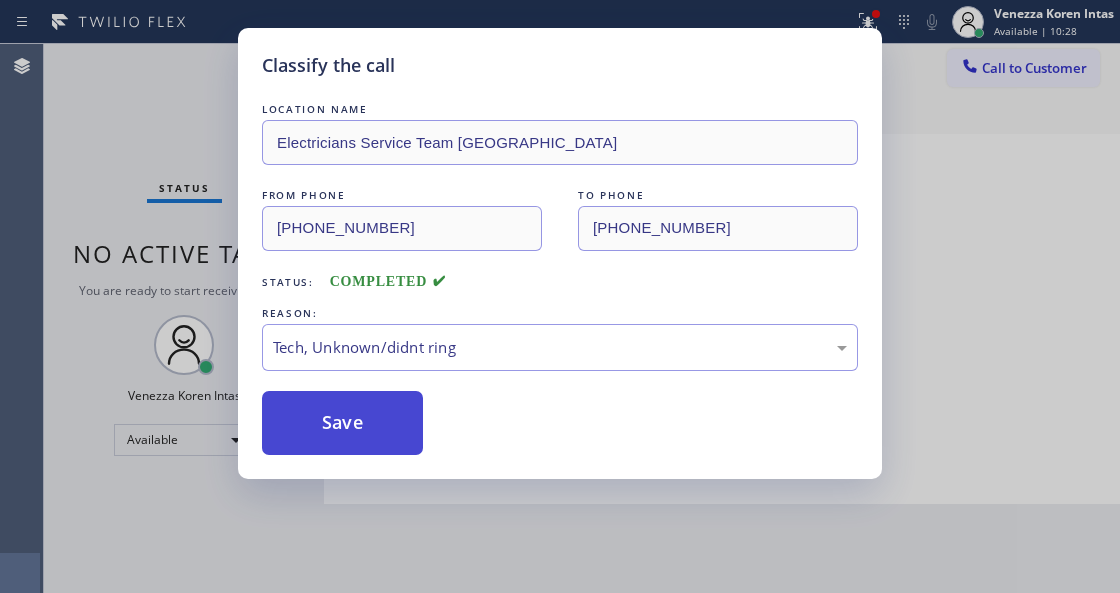 click on "Save" at bounding box center [342, 423] 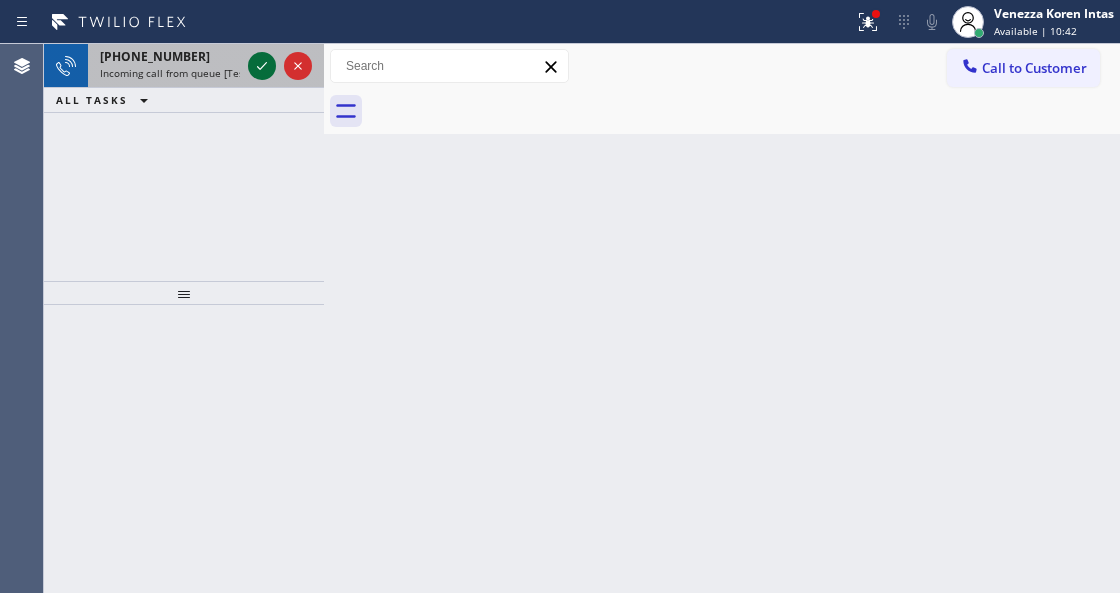 click 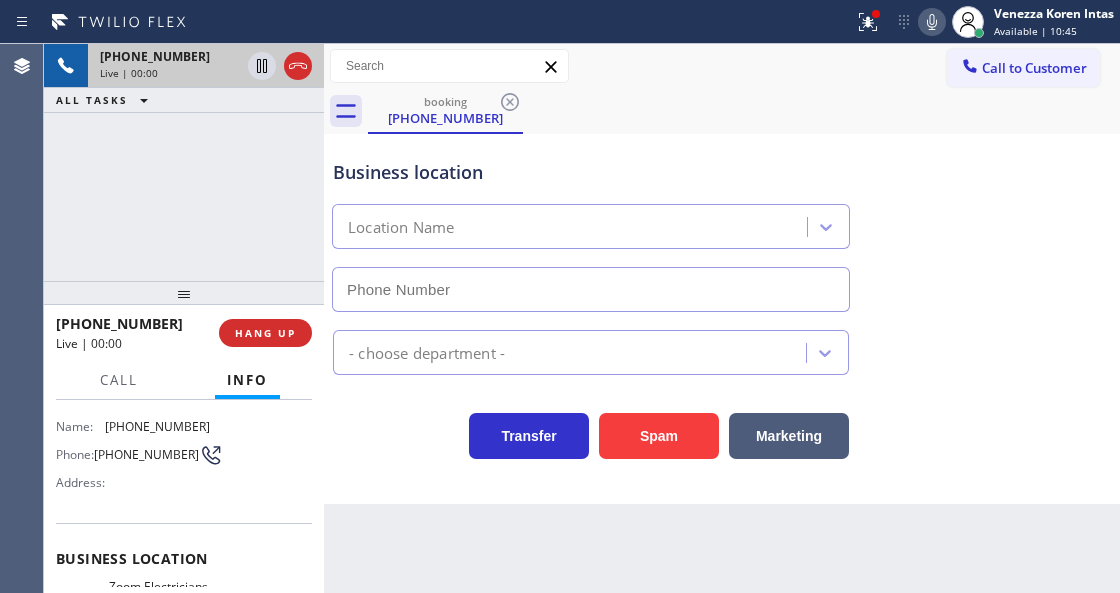 scroll, scrollTop: 333, scrollLeft: 0, axis: vertical 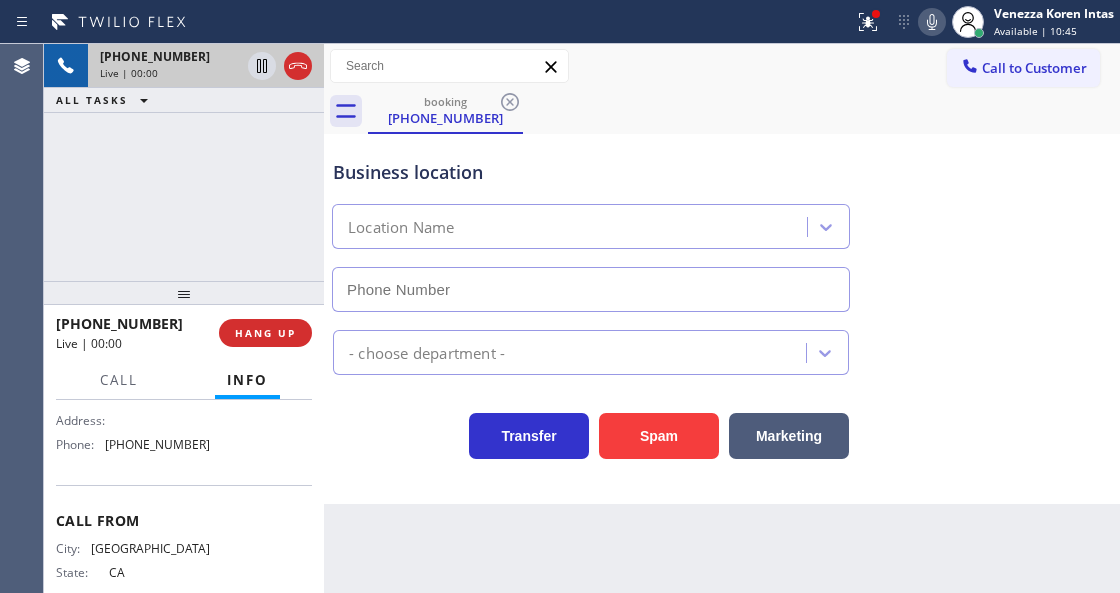 type on "[PHONE_NUMBER]" 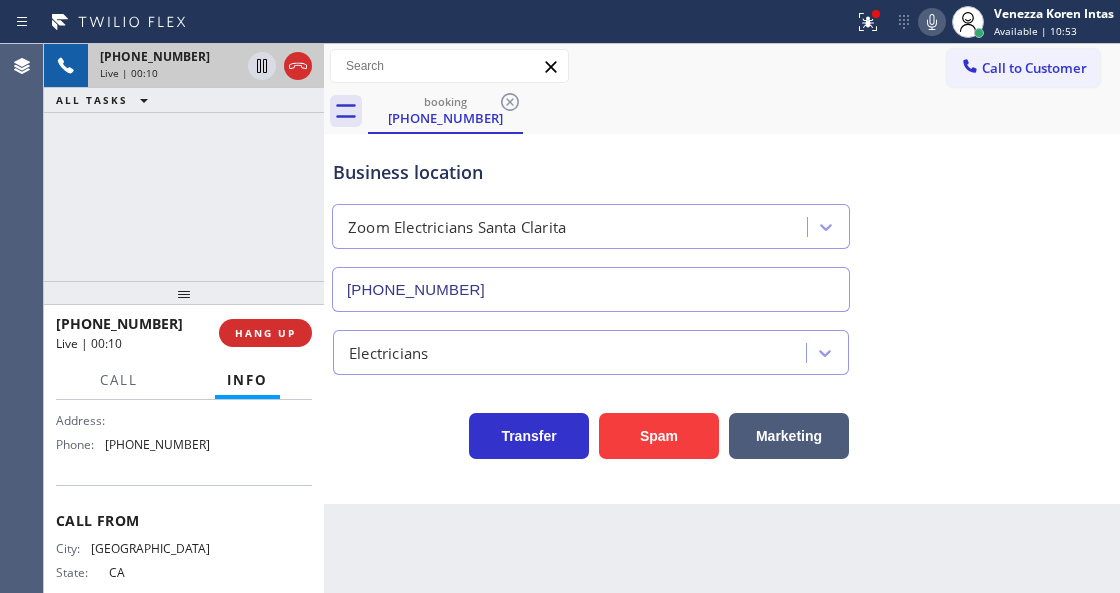 click on "Business location Zoom Electricians [GEOGRAPHIC_DATA] [PHONE_NUMBER] Electricians Transfer Spam Marketing" at bounding box center (722, 319) 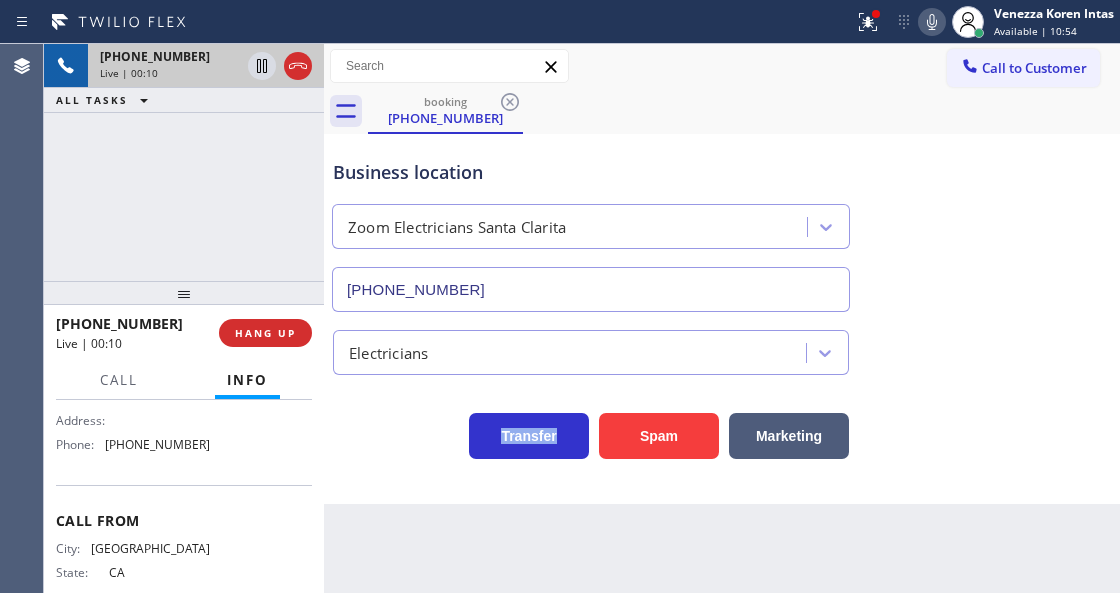 click on "Business location Zoom Electricians [GEOGRAPHIC_DATA] [PHONE_NUMBER] Electricians Transfer Spam Marketing" at bounding box center (722, 319) 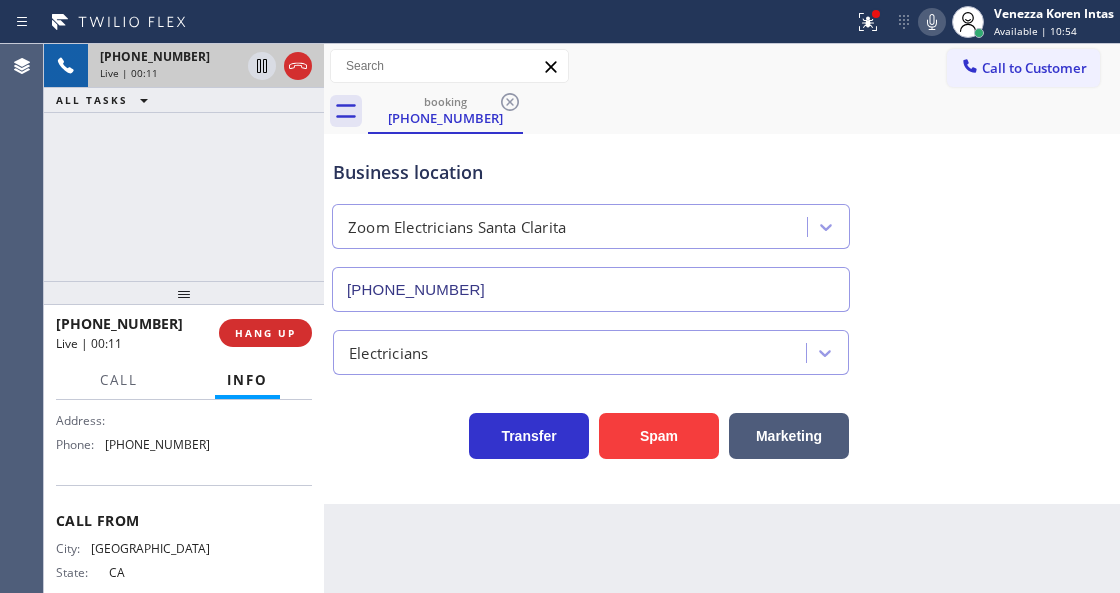 click on "Business location Zoom Electricians [GEOGRAPHIC_DATA] [PHONE_NUMBER]" at bounding box center (591, 225) 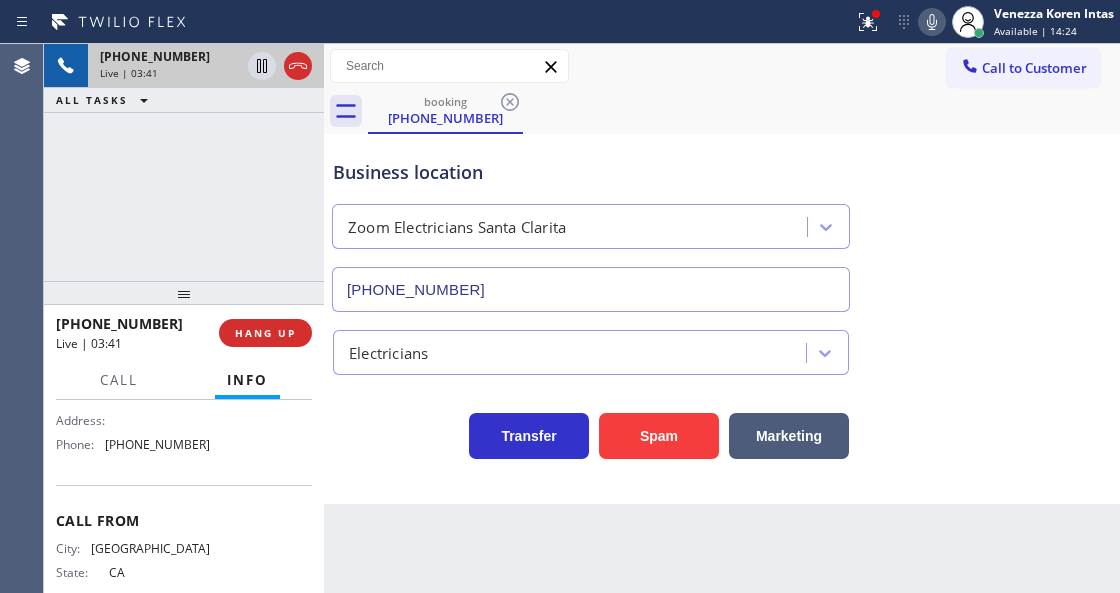 drag, startPoint x: 949, startPoint y: 30, endPoint x: 896, endPoint y: 64, distance: 62.968246 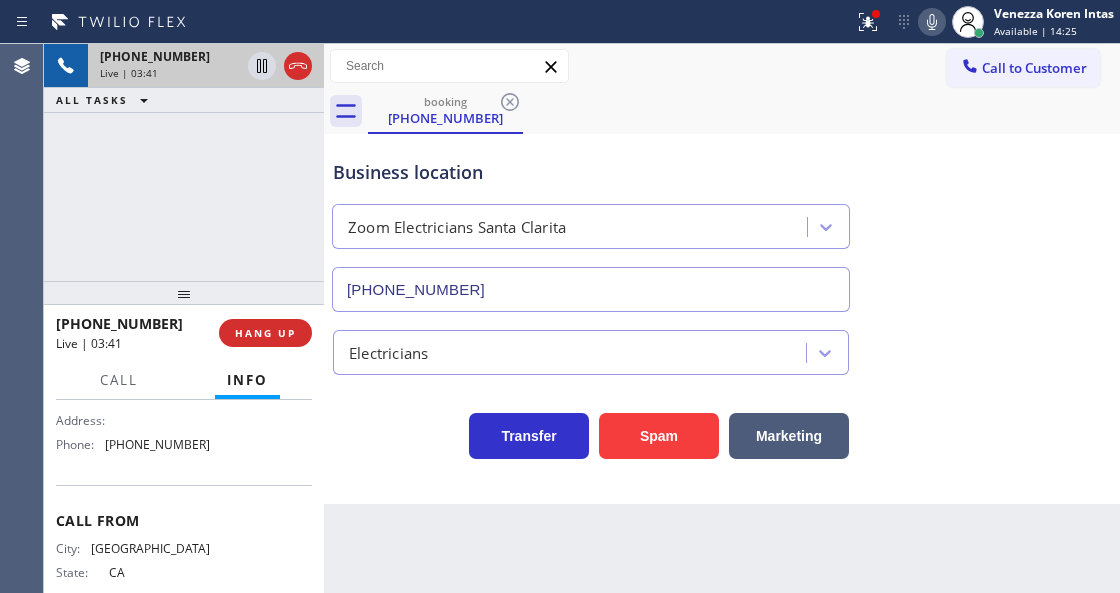 click 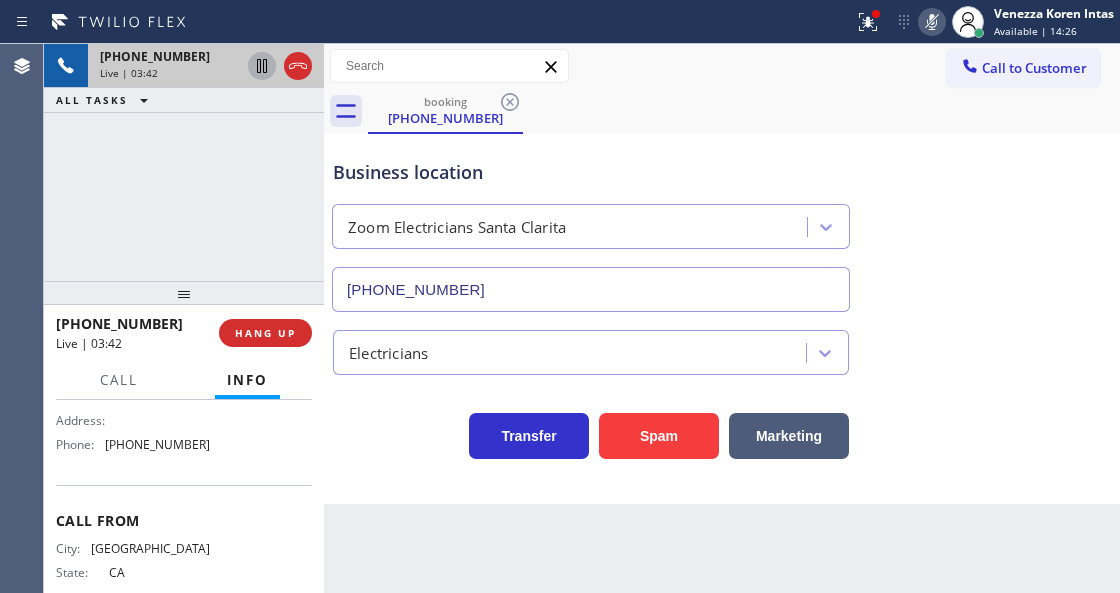 click 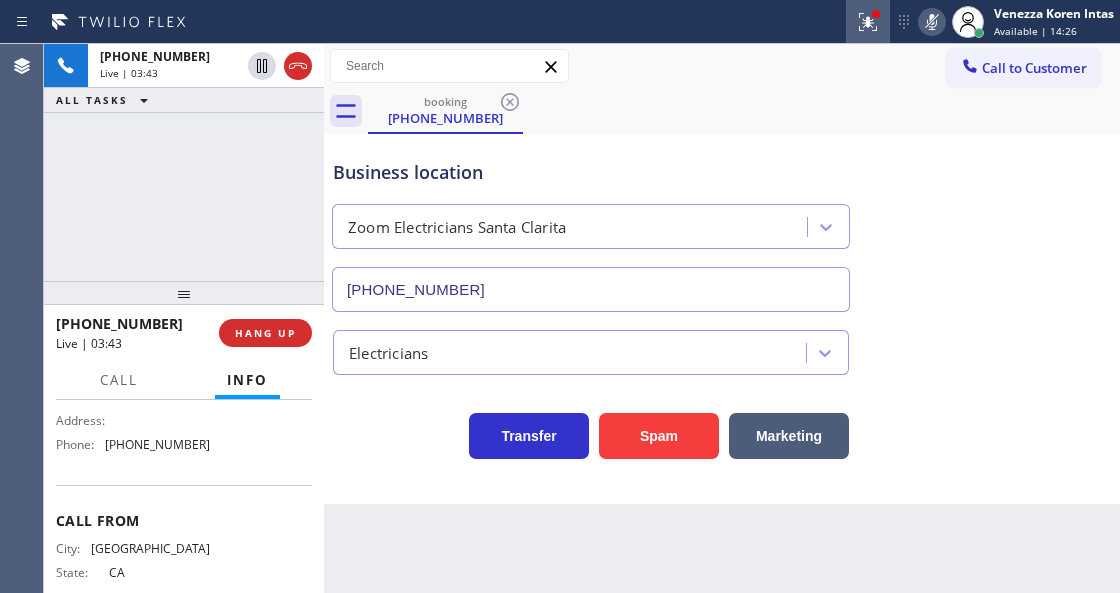 click 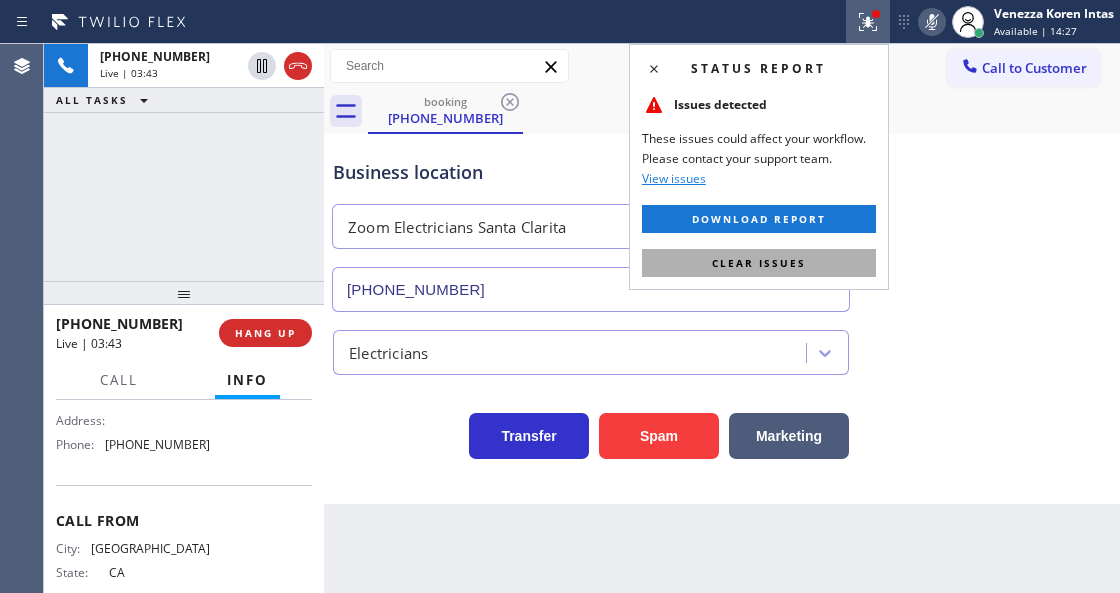click on "Clear issues" at bounding box center [759, 263] 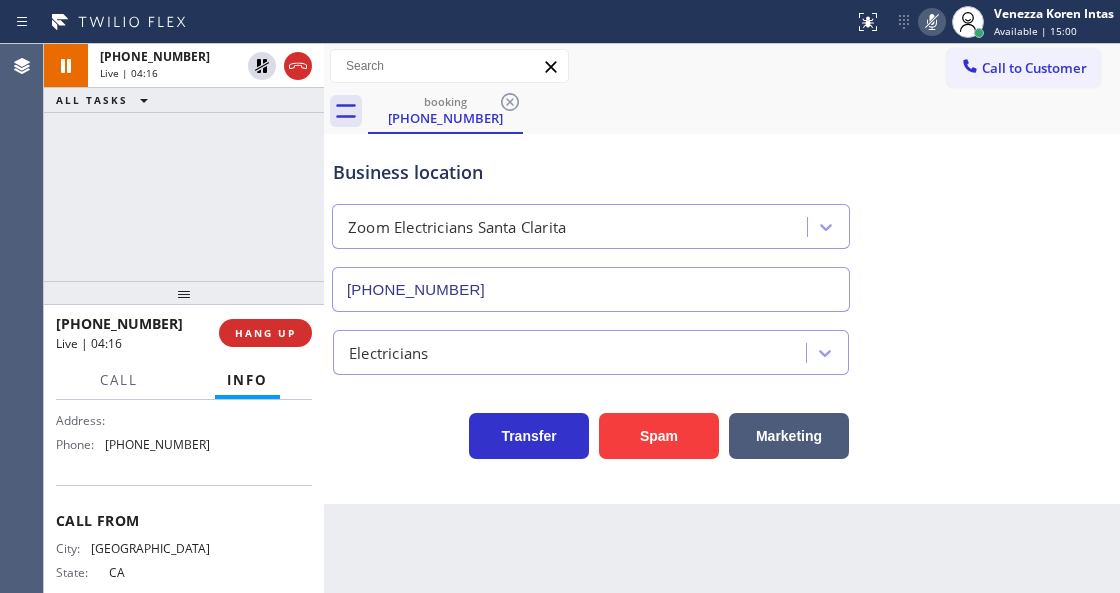 click 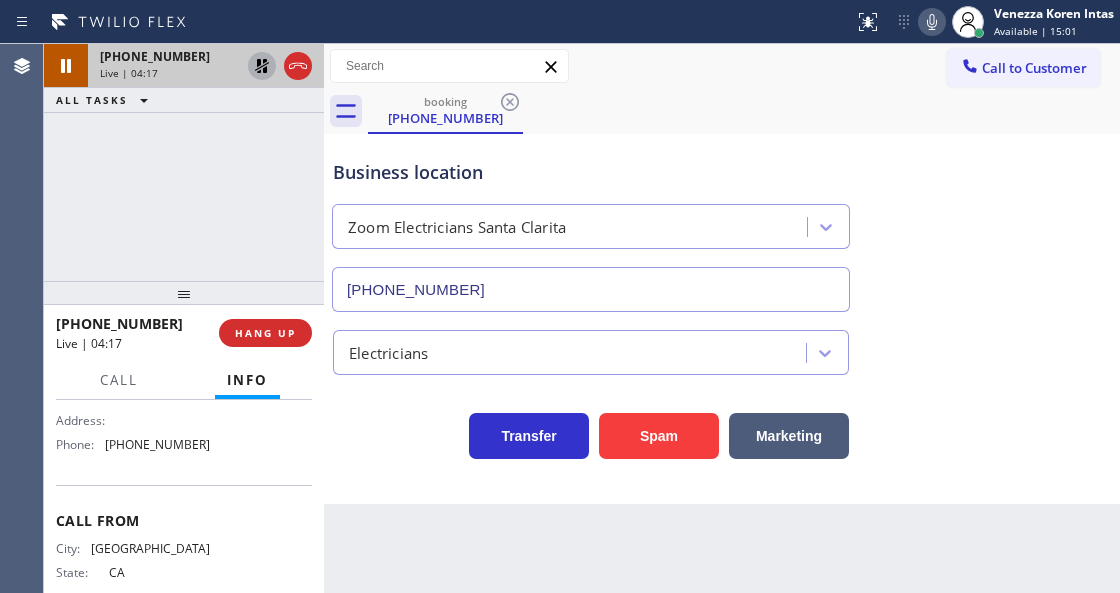 click 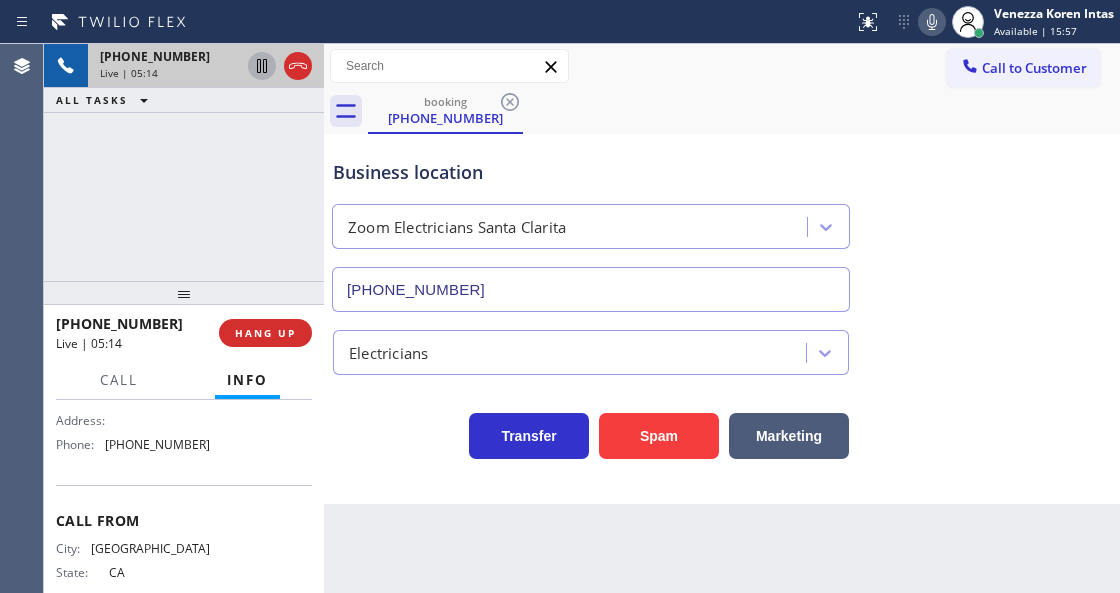 click on "[PHONE_NUMBER] Live | 05:14 ALL TASKS ALL TASKS ACTIVE TASKS TASKS IN WRAP UP" at bounding box center (184, 162) 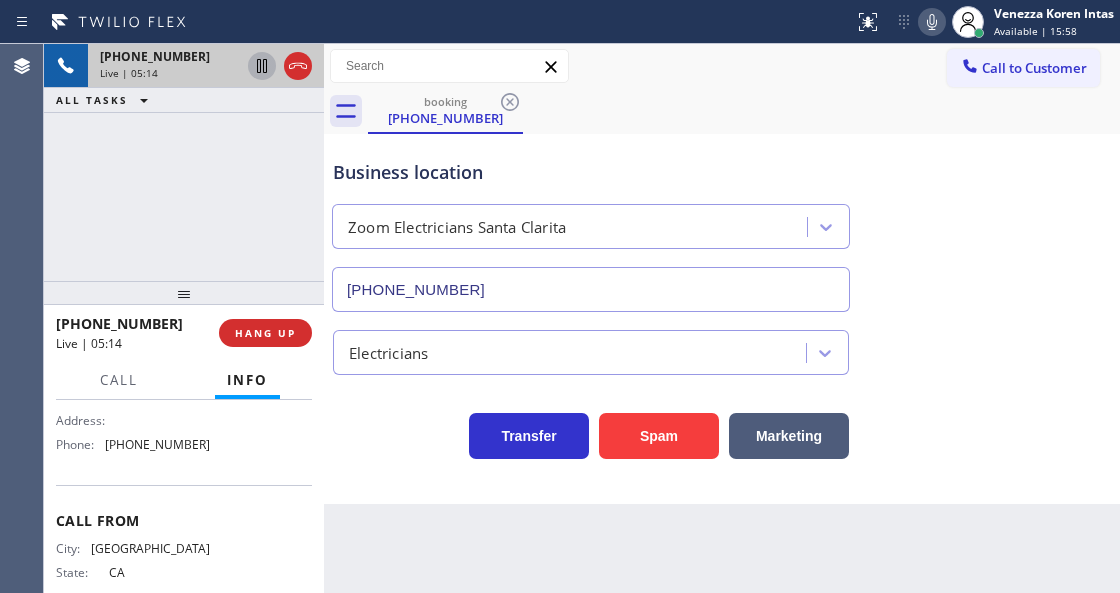 click 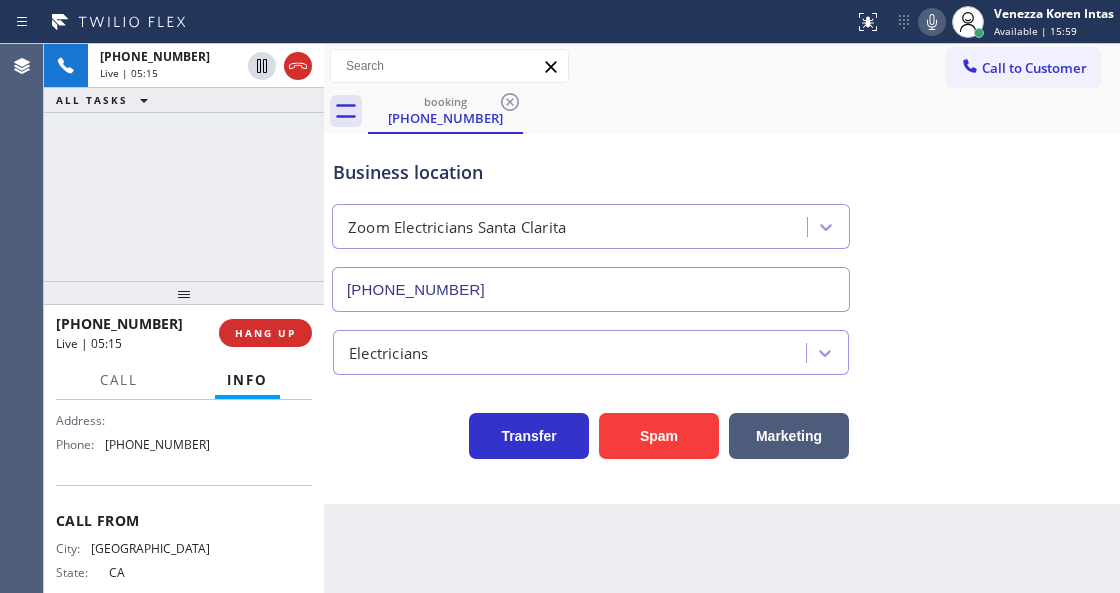 click 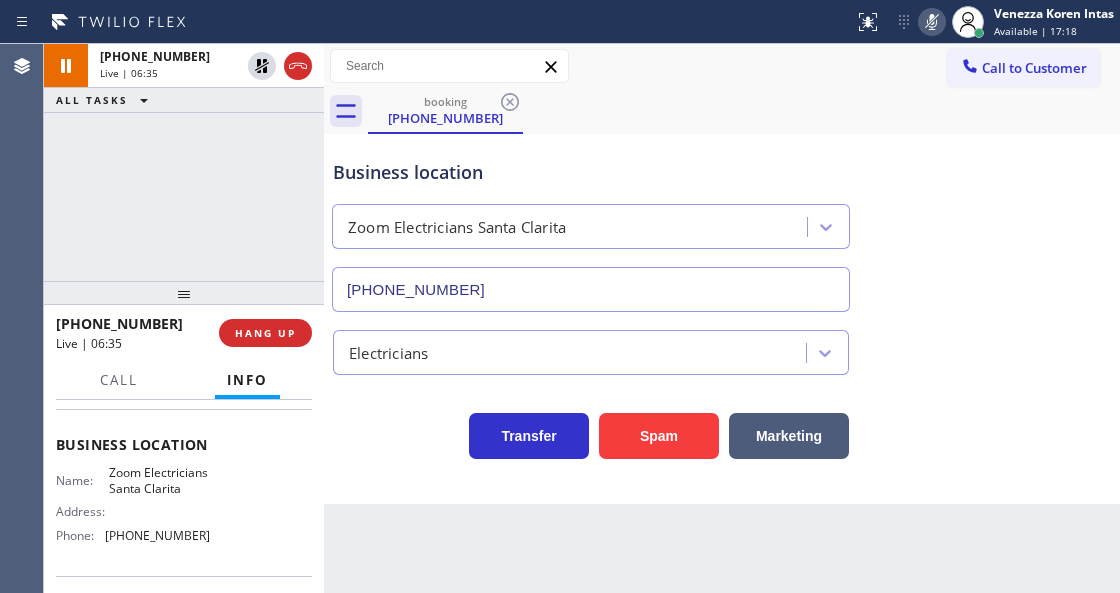 scroll, scrollTop: 200, scrollLeft: 0, axis: vertical 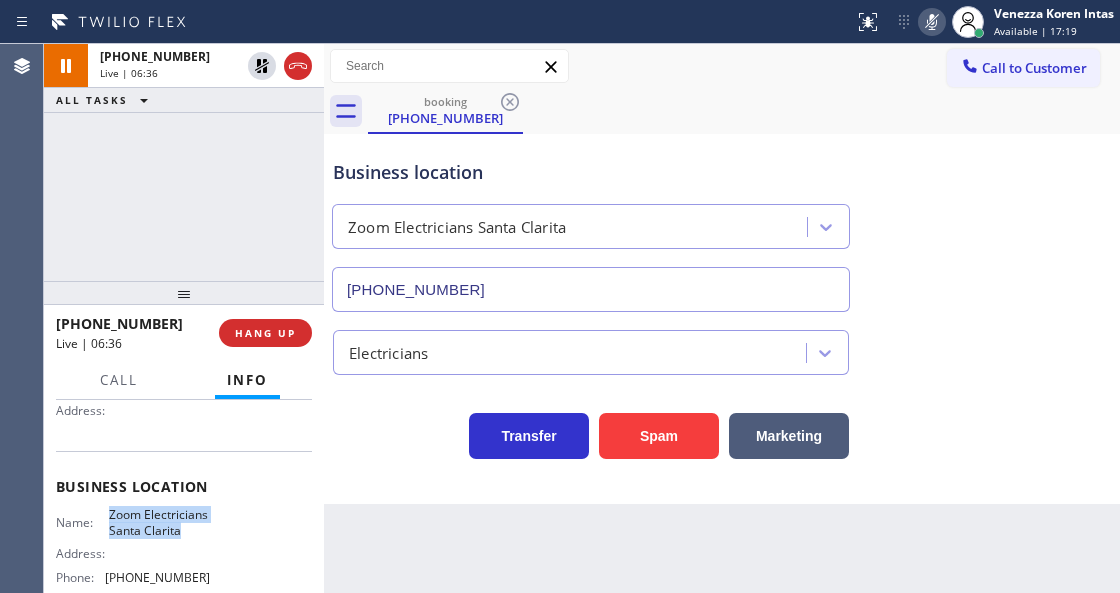 drag, startPoint x: 103, startPoint y: 508, endPoint x: 195, endPoint y: 544, distance: 98.79271 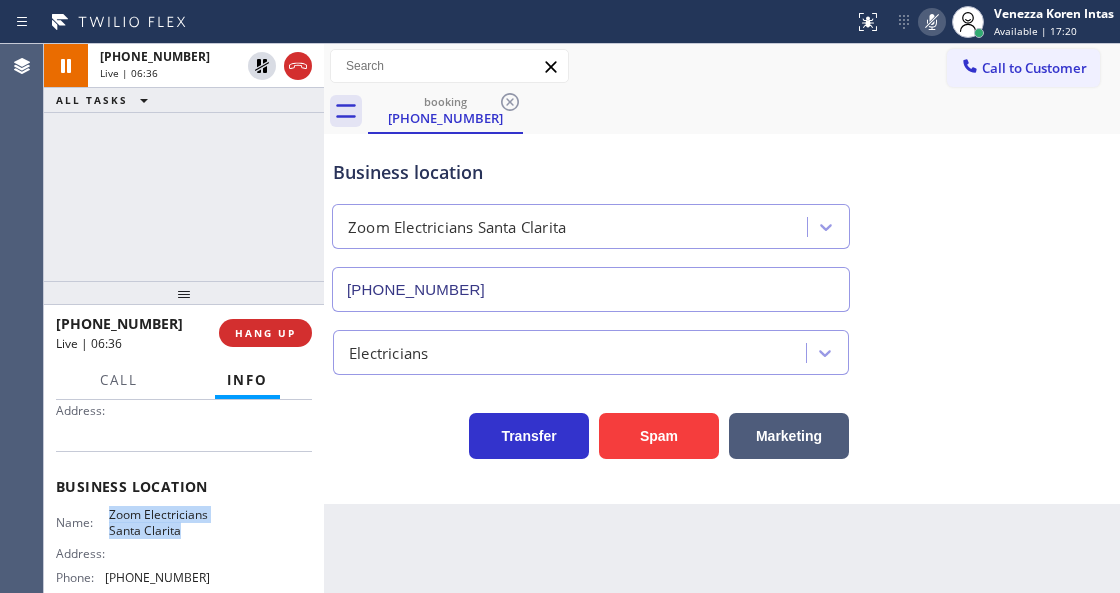 copy on "Zoom Electricians Santa Clarita" 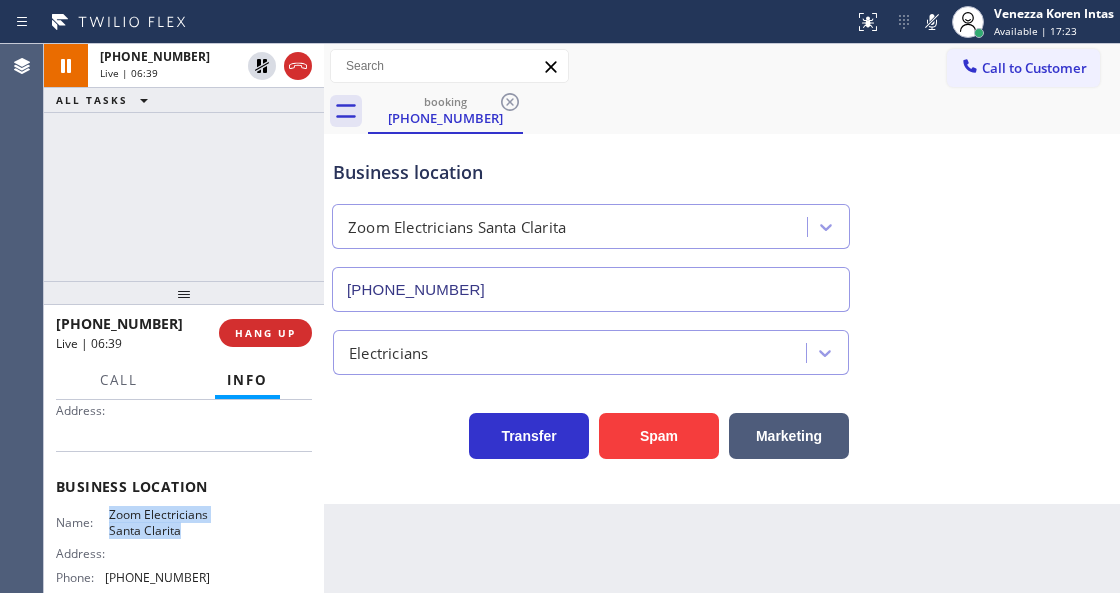 drag, startPoint x: 934, startPoint y: 19, endPoint x: 747, endPoint y: 128, distance: 216.44861 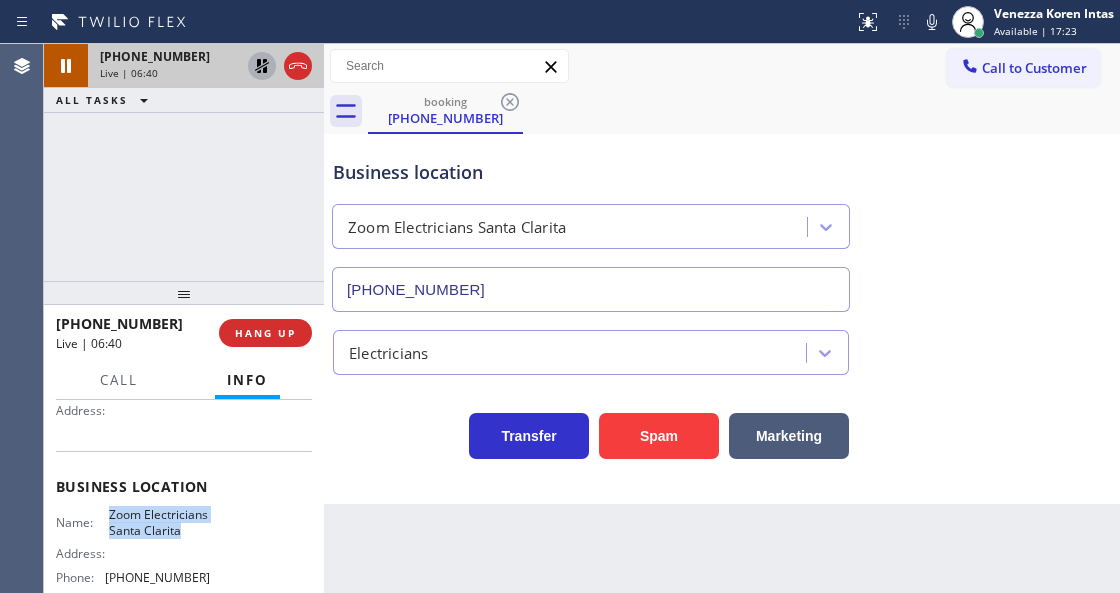 click 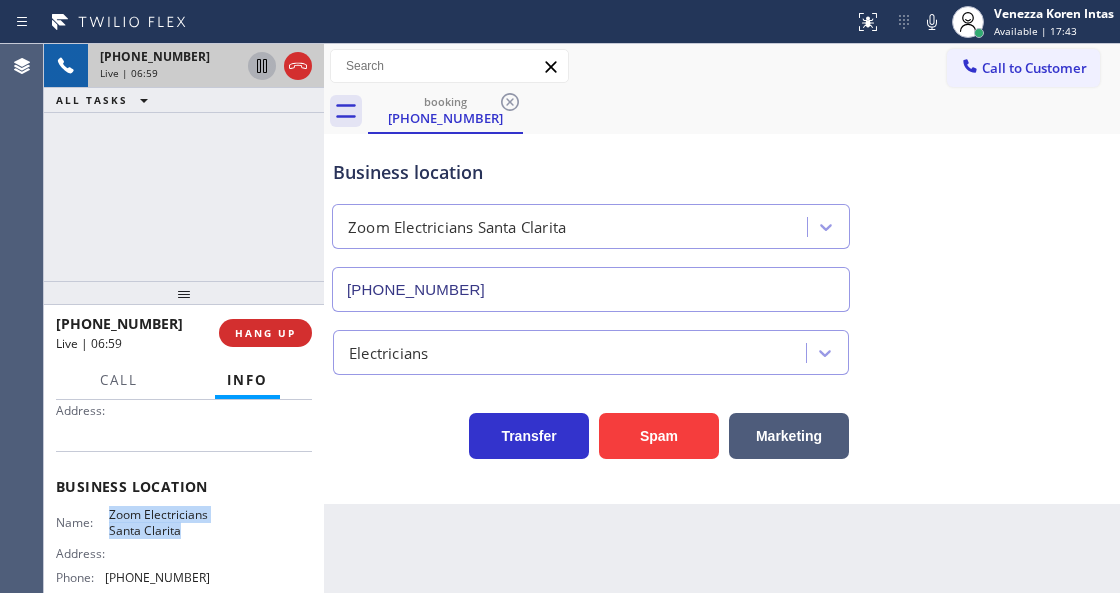scroll, scrollTop: 66, scrollLeft: 0, axis: vertical 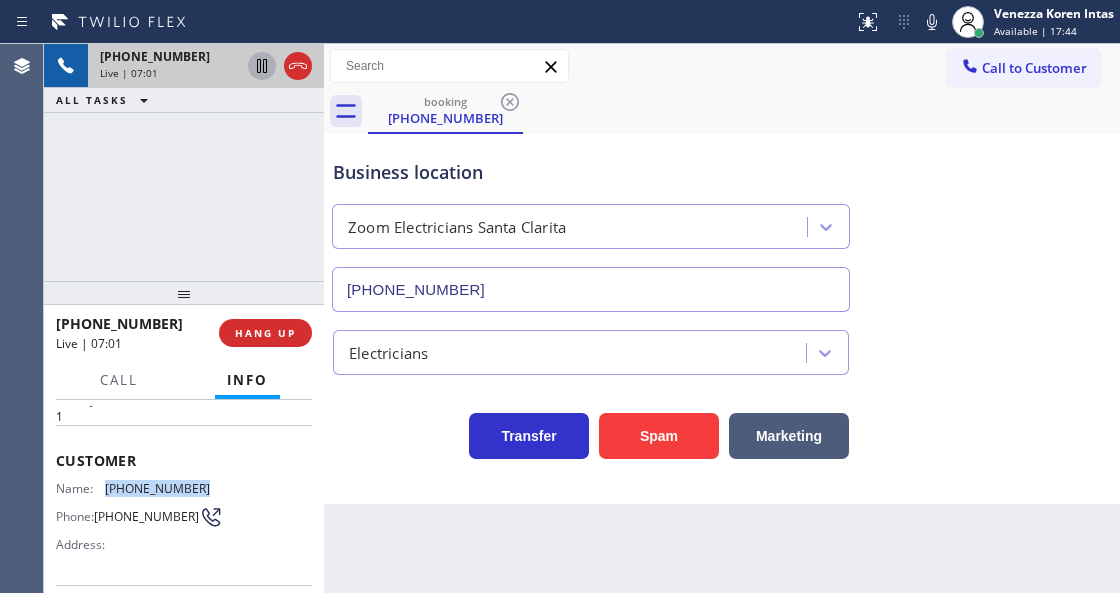 drag, startPoint x: 210, startPoint y: 486, endPoint x: 108, endPoint y: 478, distance: 102.31325 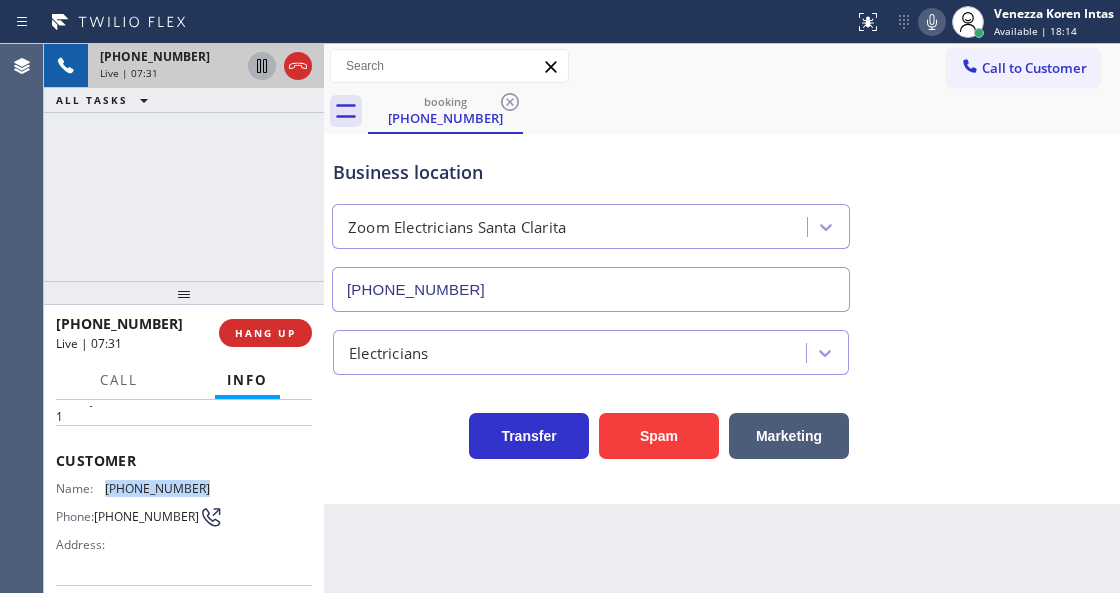 click 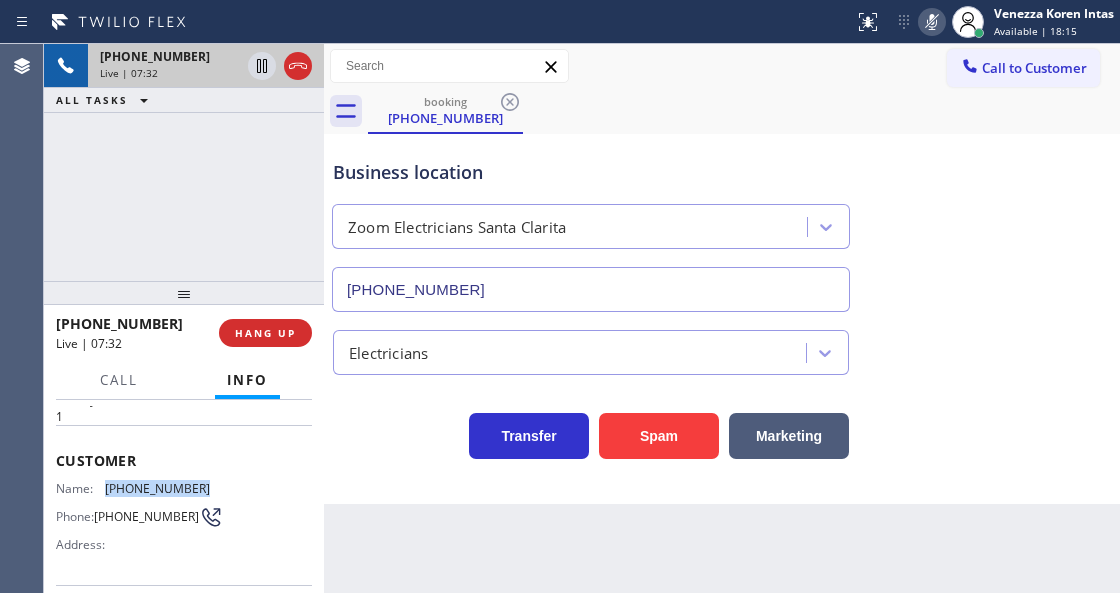 drag, startPoint x: 263, startPoint y: 66, endPoint x: 264, endPoint y: 86, distance: 20.024984 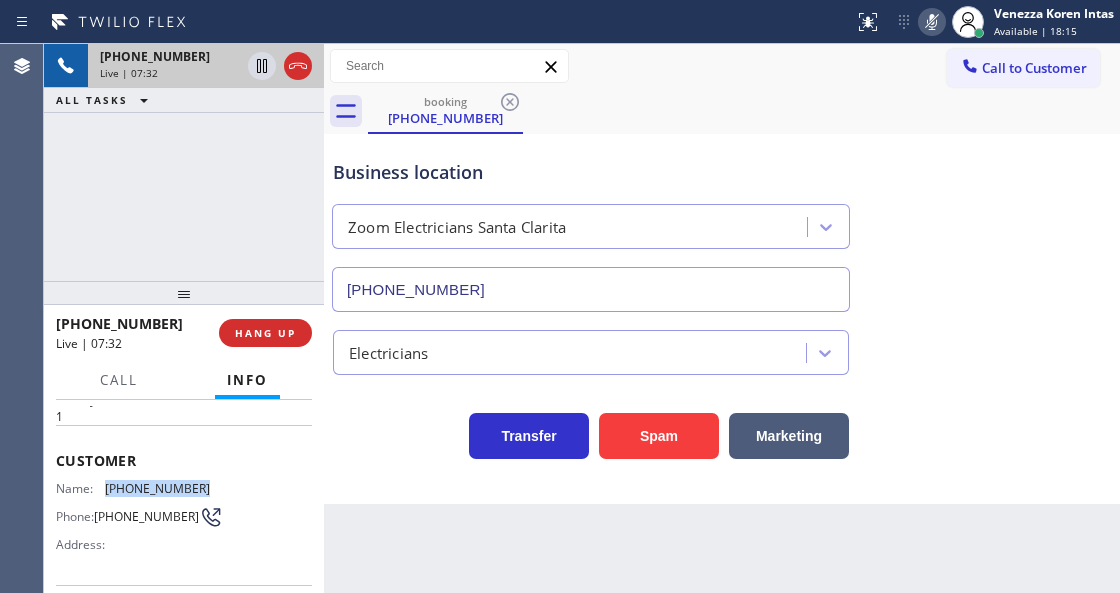 click 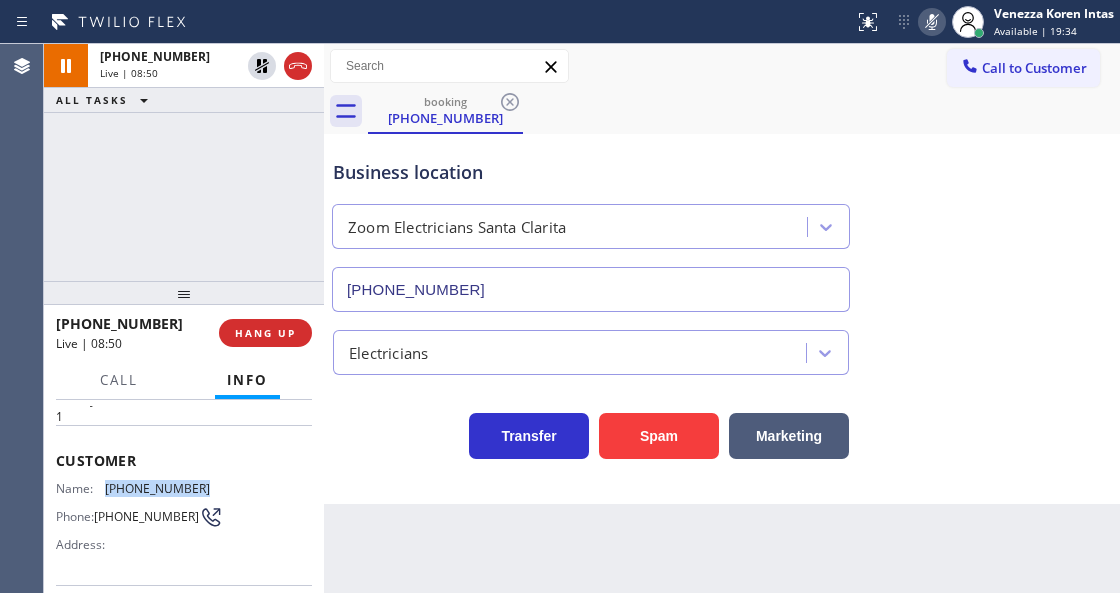 click 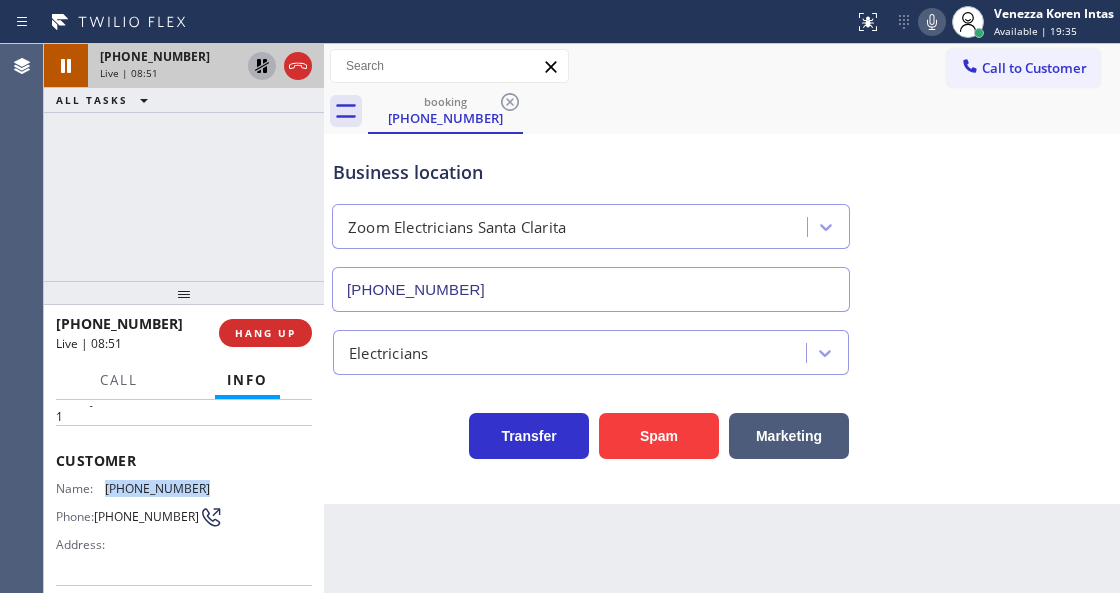 click 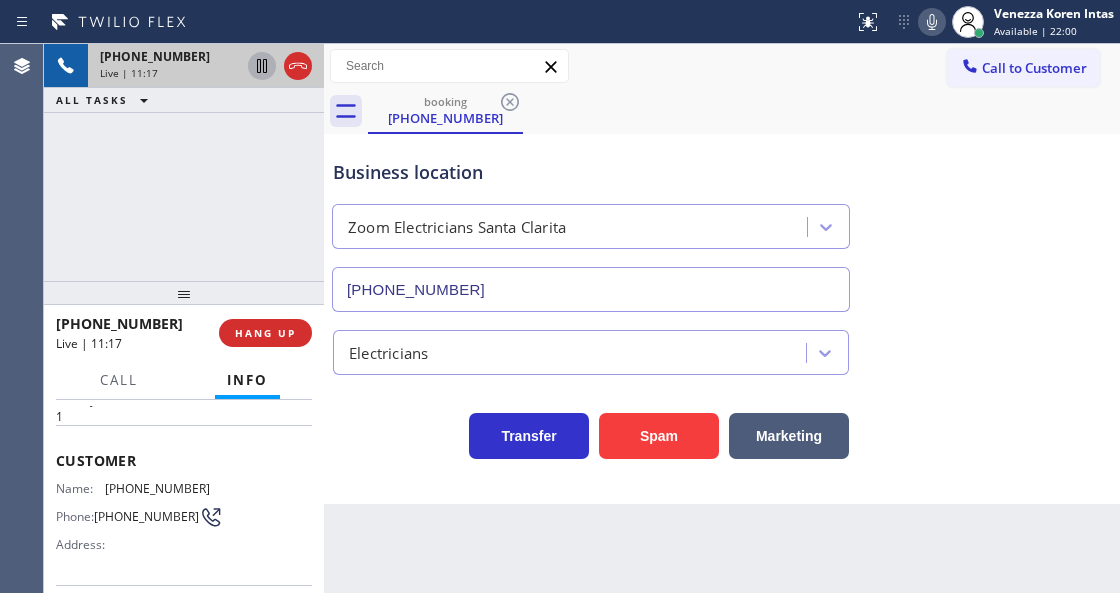 click on "Back to Dashboard Change Sender ID Customers Technicians Select a contact Outbound call Technician Search Technician Your caller id phone number Your caller id phone number Call Technician info Name   Phone none Address none Change Sender ID HVAC [PHONE_NUMBER] 5 Star Appliance [PHONE_NUMBER] Appliance Repair [PHONE_NUMBER] Plumbing [PHONE_NUMBER] Air Duct Cleaning [PHONE_NUMBER]  Electricians [PHONE_NUMBER] Cancel Change Check personal SMS Reset Change booking [PHONE_NUMBER] Call to Customer Outbound call Location [GEOGRAPHIC_DATA] Appliance Repair Your caller id phone number [PHONE_NUMBER] Customer number Call Outbound call Technician Search Technician Your caller id phone number Your caller id phone number Call booking [PHONE_NUMBER] Business location Zoom Electricians [GEOGRAPHIC_DATA] [PHONE_NUMBER] Electricians Transfer Spam Marketing" at bounding box center [722, 318] 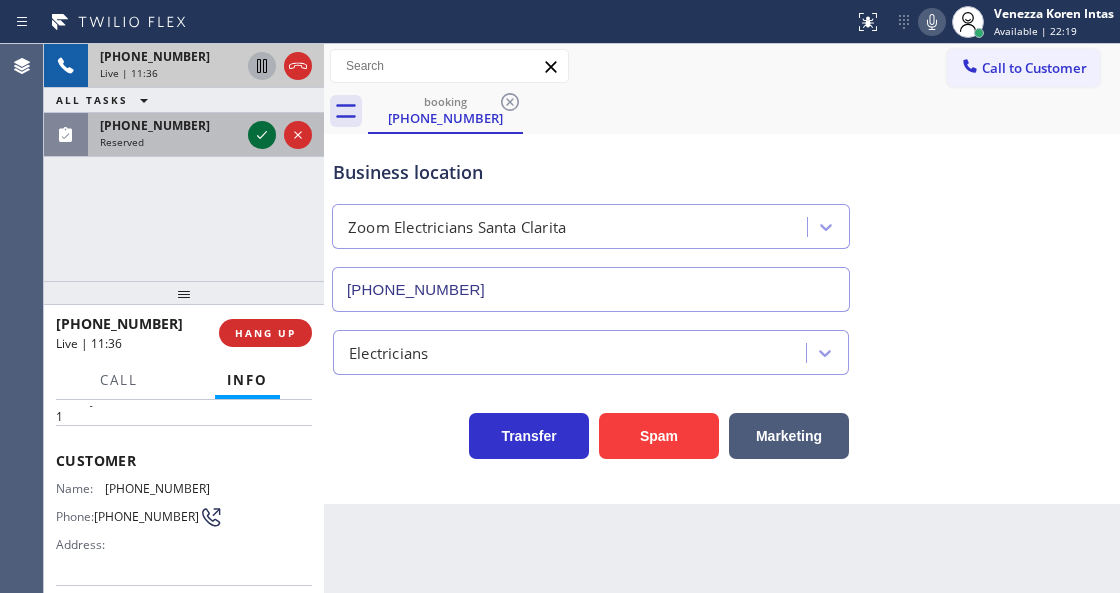 click 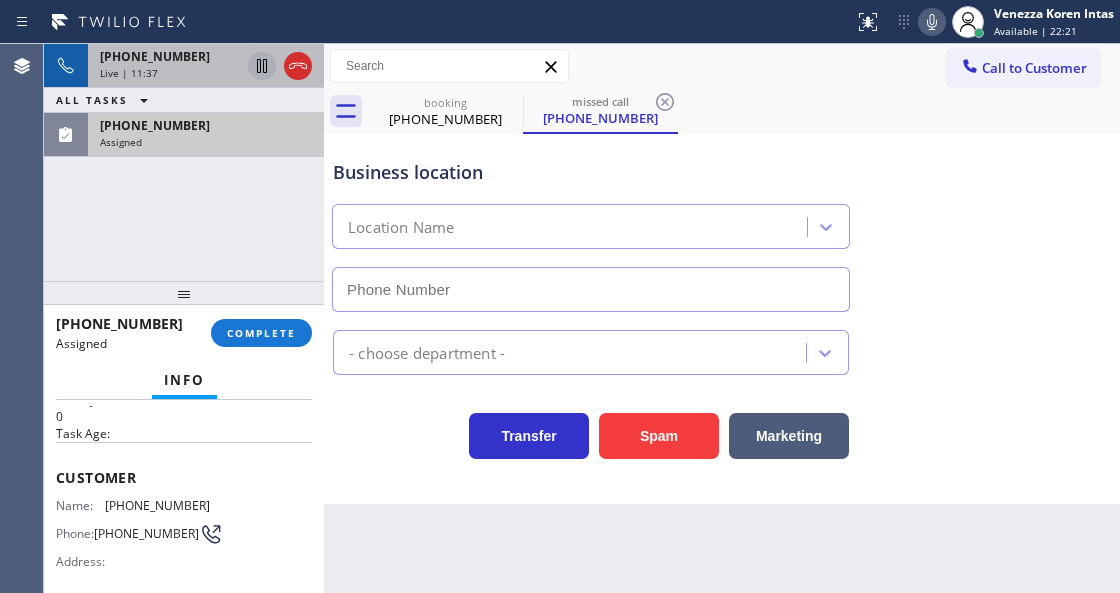 type on "[PHONE_NUMBER]" 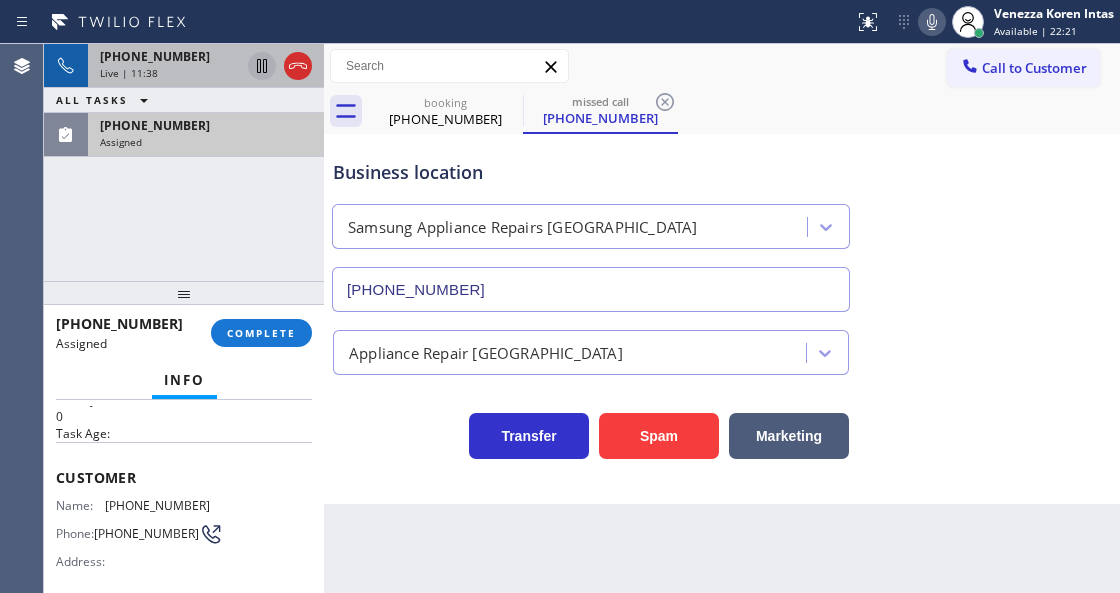 click on "[PHONE_NUMBER]" at bounding box center (206, 125) 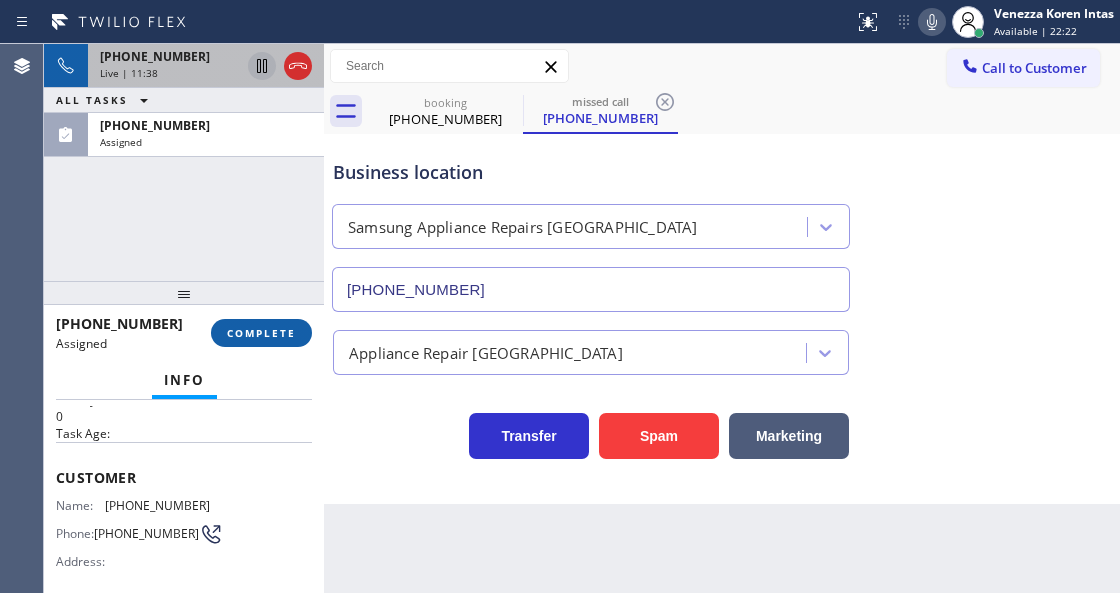 click on "COMPLETE" at bounding box center [261, 333] 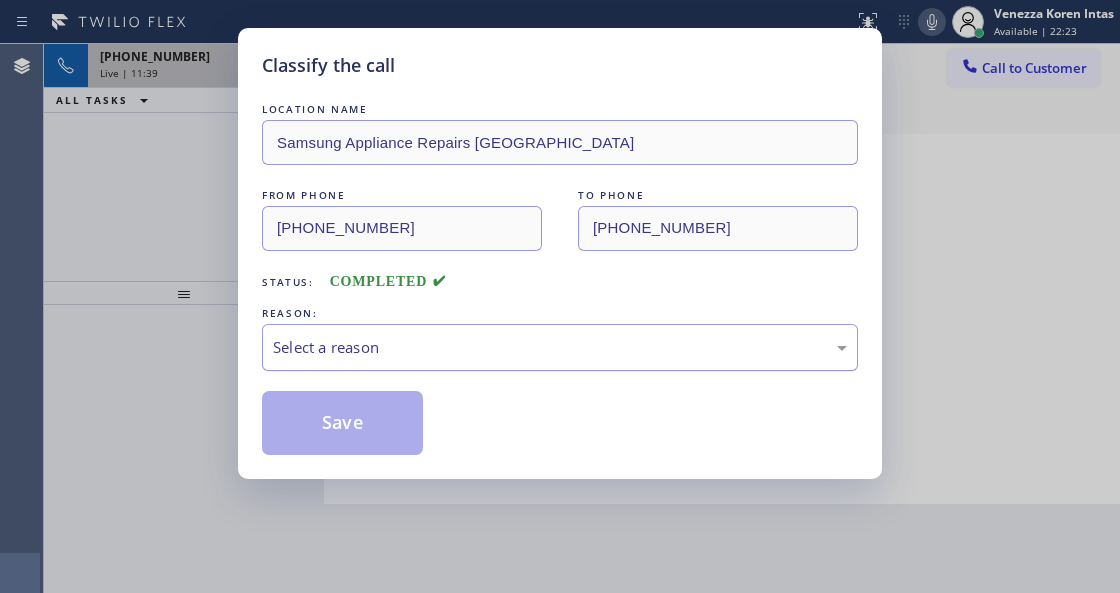 click on "Select a reason" at bounding box center [560, 347] 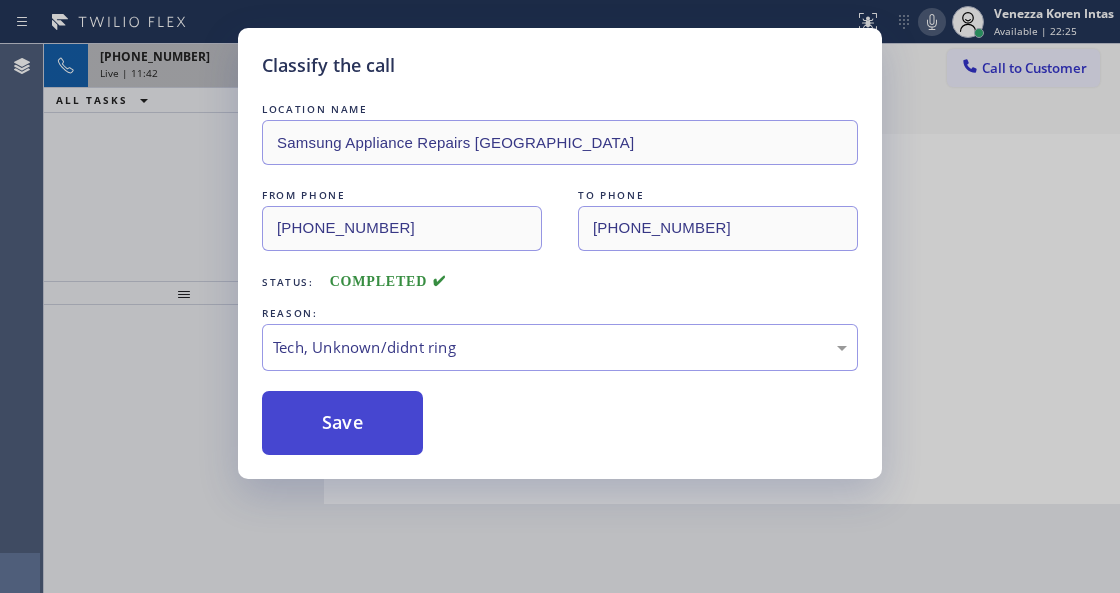 click on "Save" at bounding box center (342, 423) 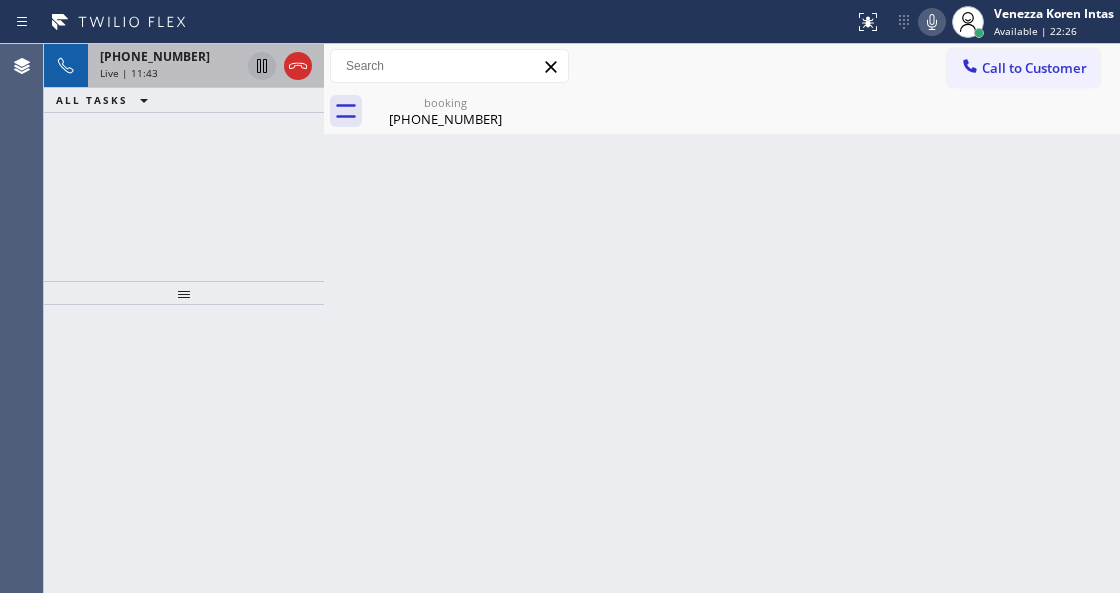 click on "Call to Customer Outbound call Location [GEOGRAPHIC_DATA] Appliance Repair Your caller id phone number [PHONE_NUMBER] Customer number Call Outbound call Technician Search Technician Your caller id phone number Your caller id phone number Call" at bounding box center [722, 66] 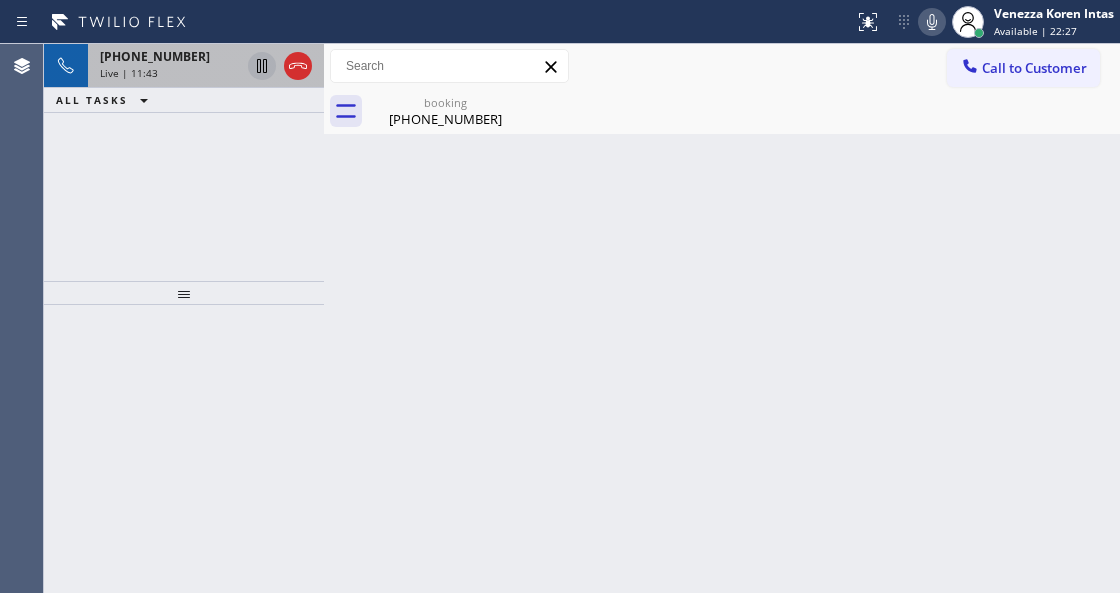 drag, startPoint x: 416, startPoint y: 126, endPoint x: 382, endPoint y: 130, distance: 34.234486 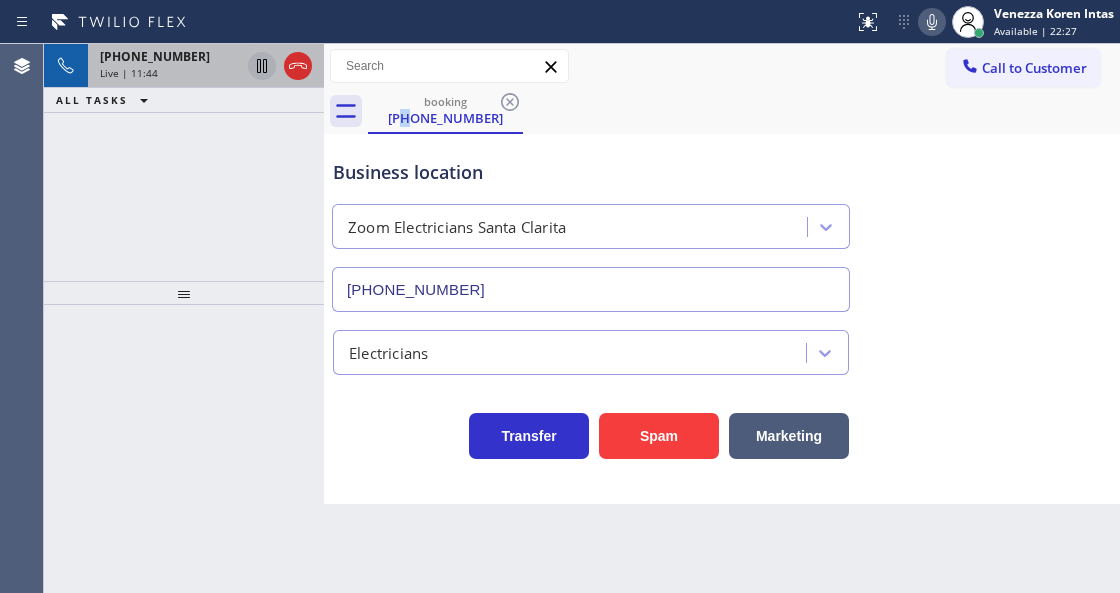 click on "[PHONE_NUMBER]" at bounding box center [155, 56] 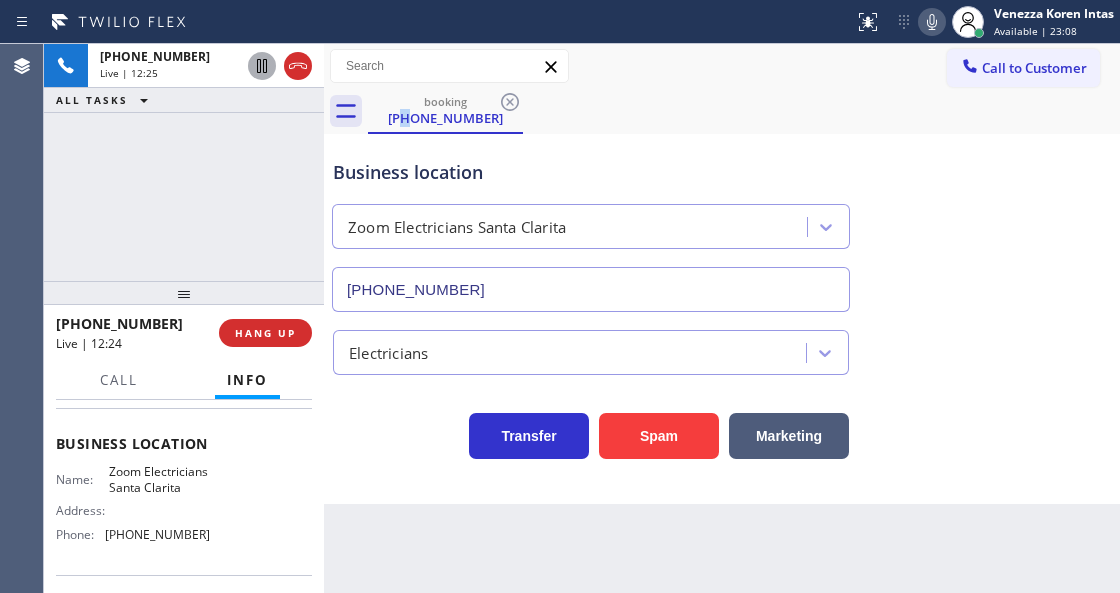 scroll, scrollTop: 266, scrollLeft: 0, axis: vertical 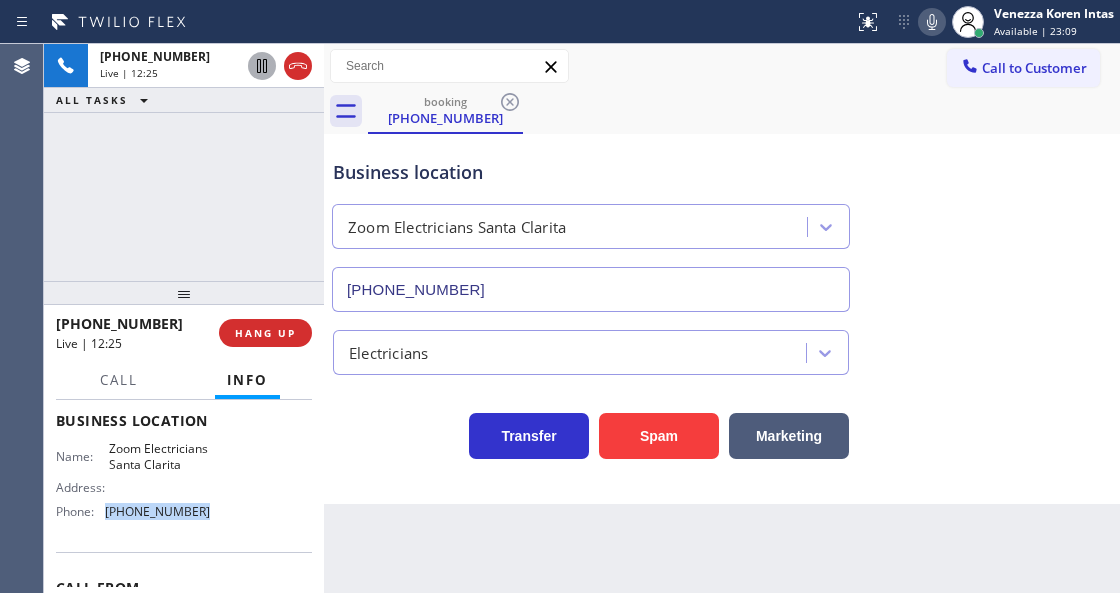 drag, startPoint x: 195, startPoint y: 534, endPoint x: 106, endPoint y: 534, distance: 89 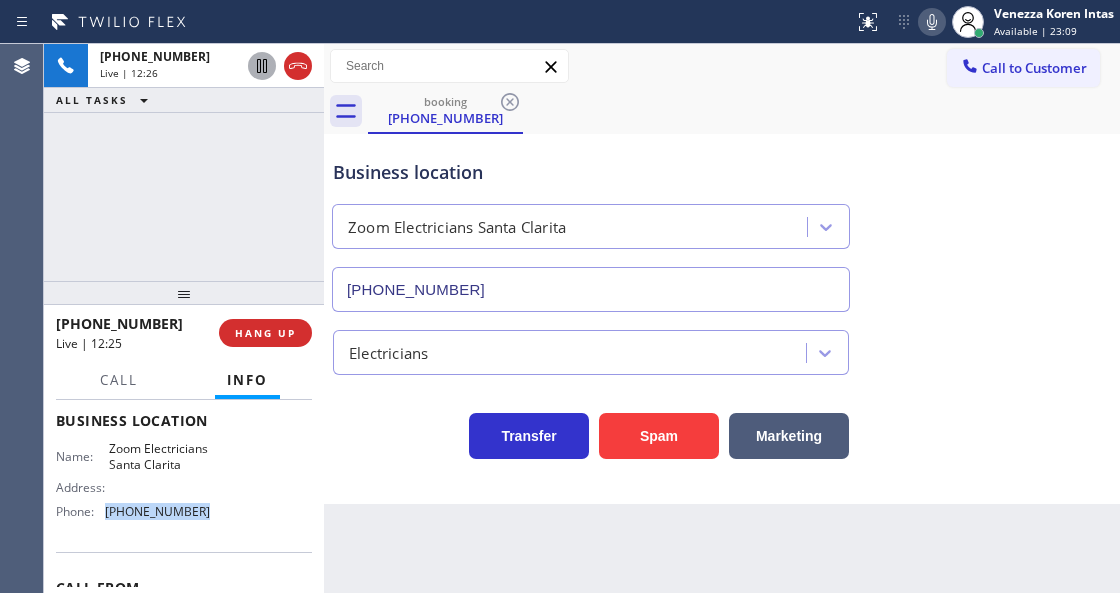 copy on "[PHONE_NUMBER]" 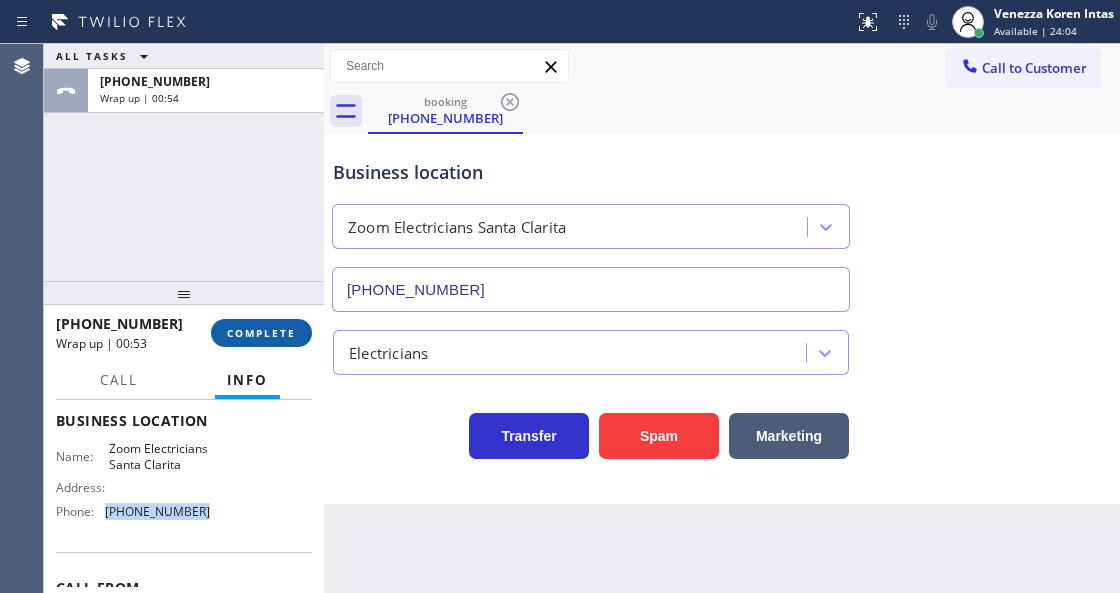 click on "COMPLETE" at bounding box center [261, 333] 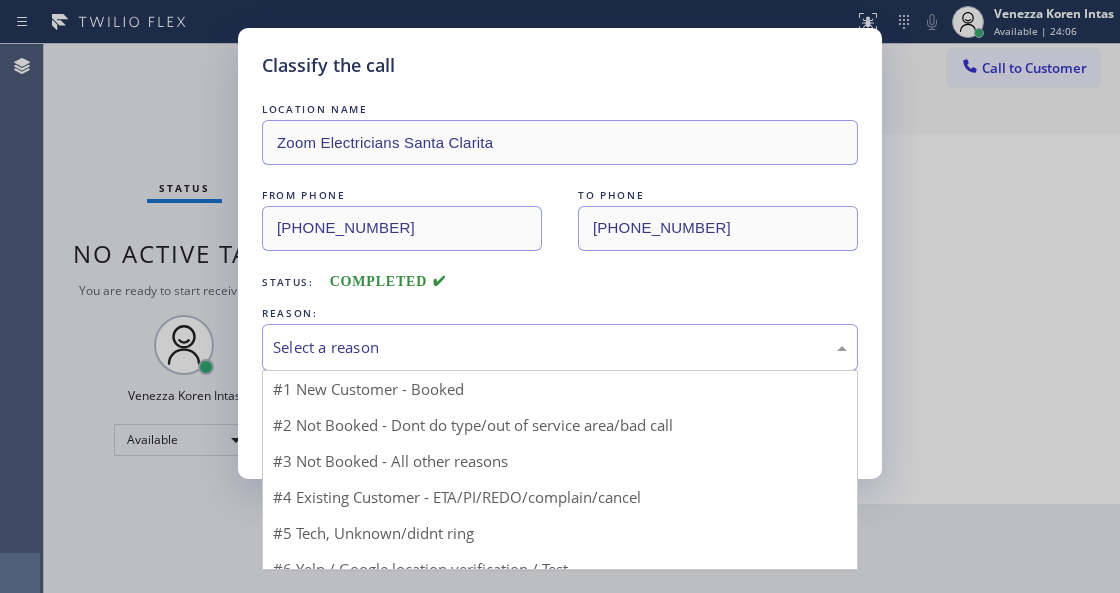 click on "Select a reason" at bounding box center [560, 347] 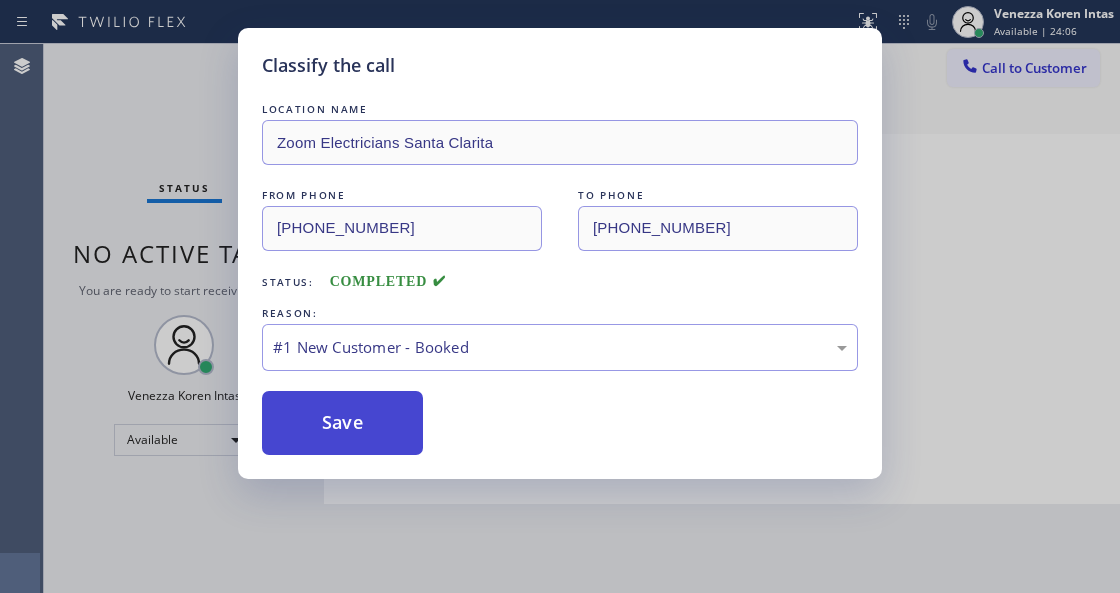 click on "Save" at bounding box center [342, 423] 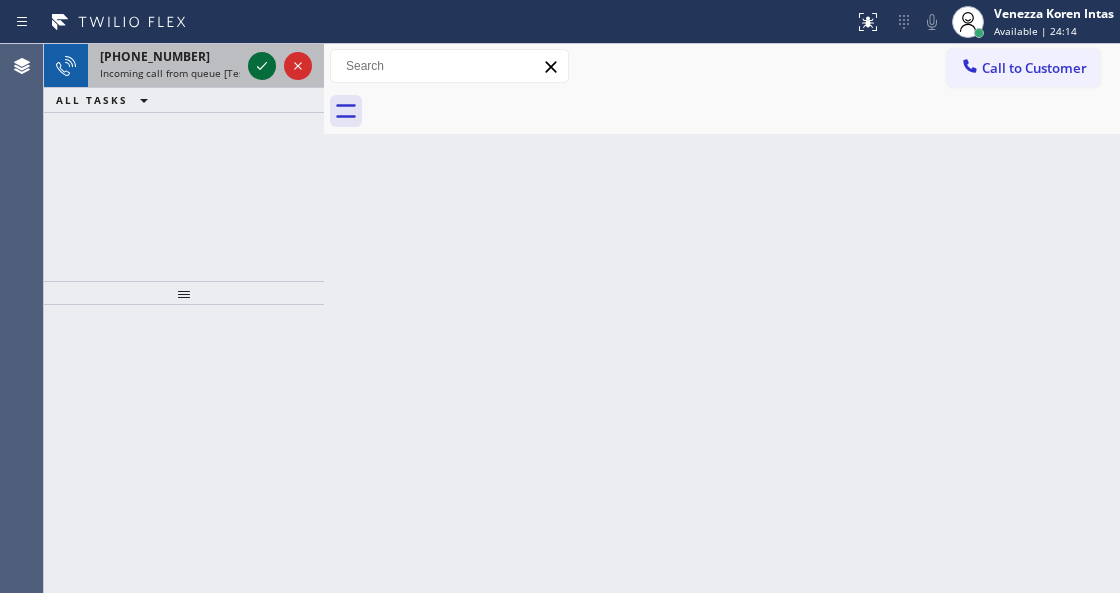 click 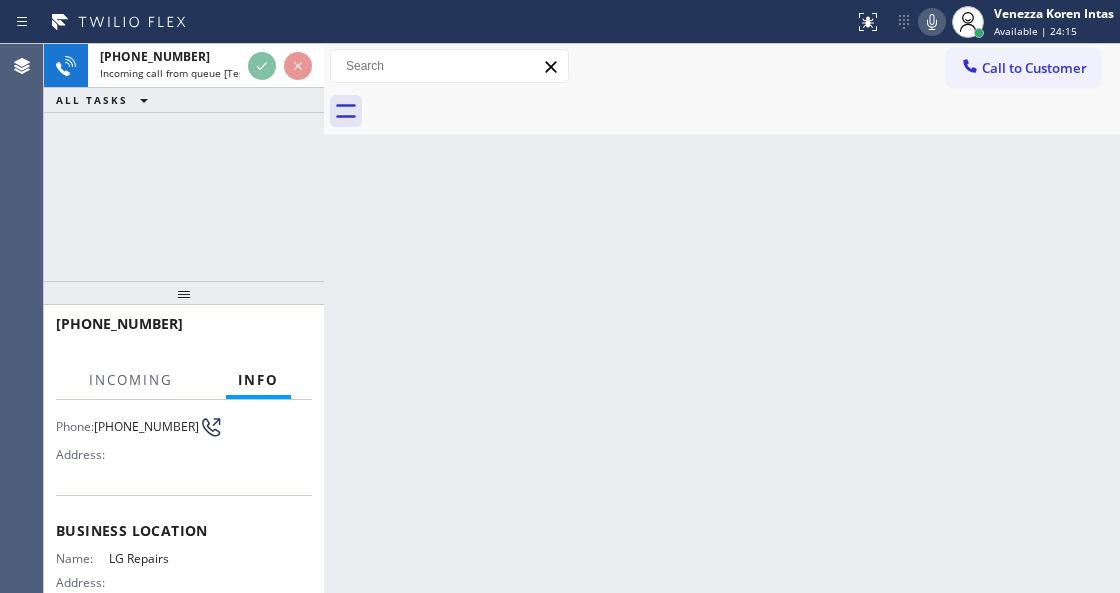 scroll, scrollTop: 200, scrollLeft: 0, axis: vertical 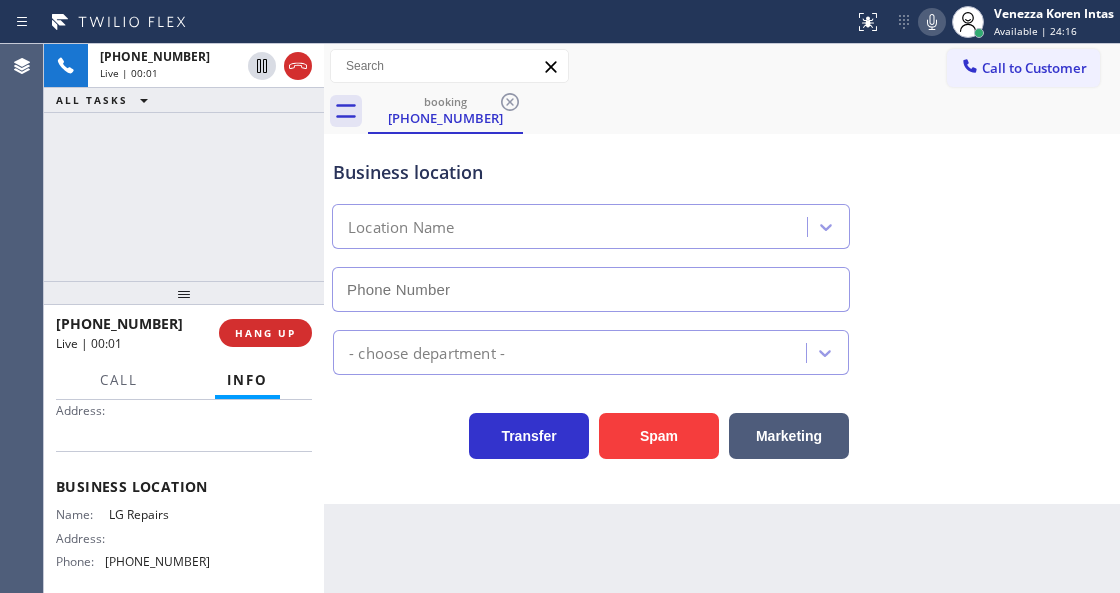 type on "[PHONE_NUMBER]" 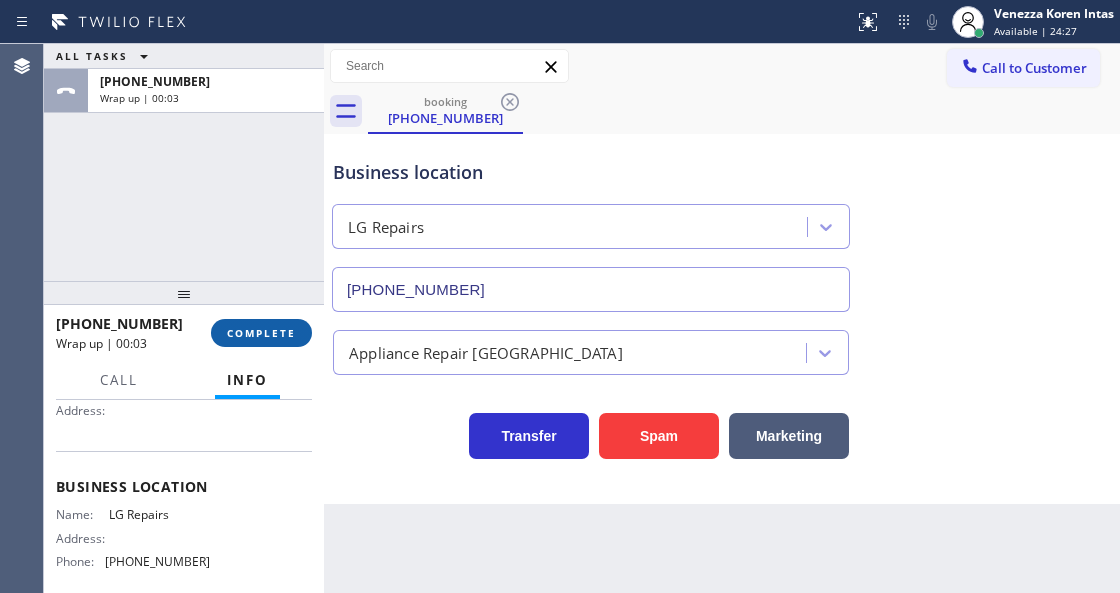 click on "COMPLETE" at bounding box center (261, 333) 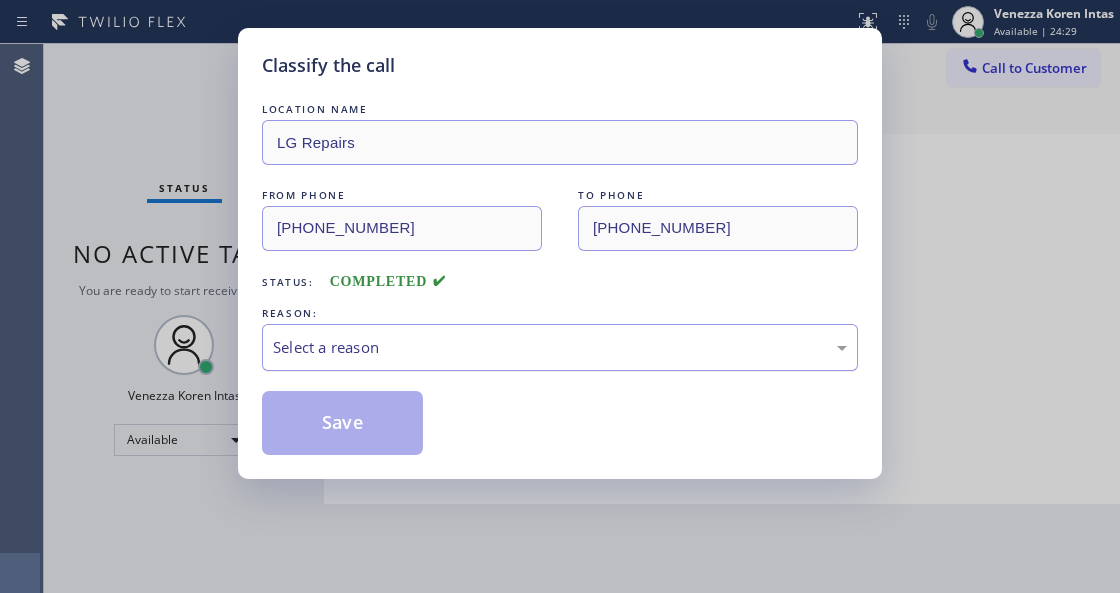 click on "Select a reason" at bounding box center [560, 347] 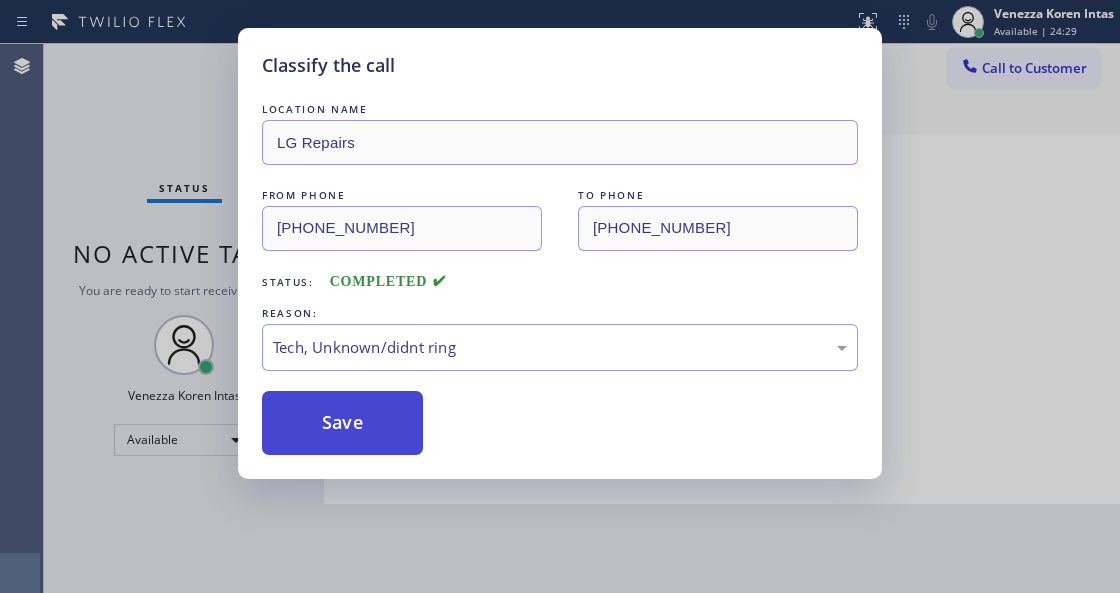 click on "Save" at bounding box center [342, 423] 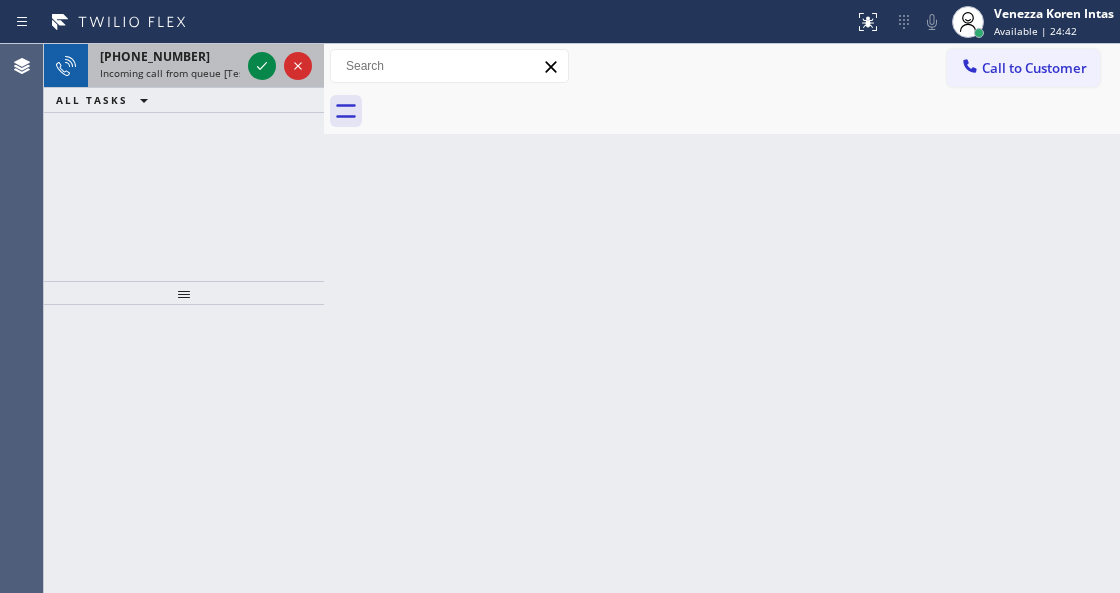 click on "[PHONE_NUMBER]" at bounding box center [170, 56] 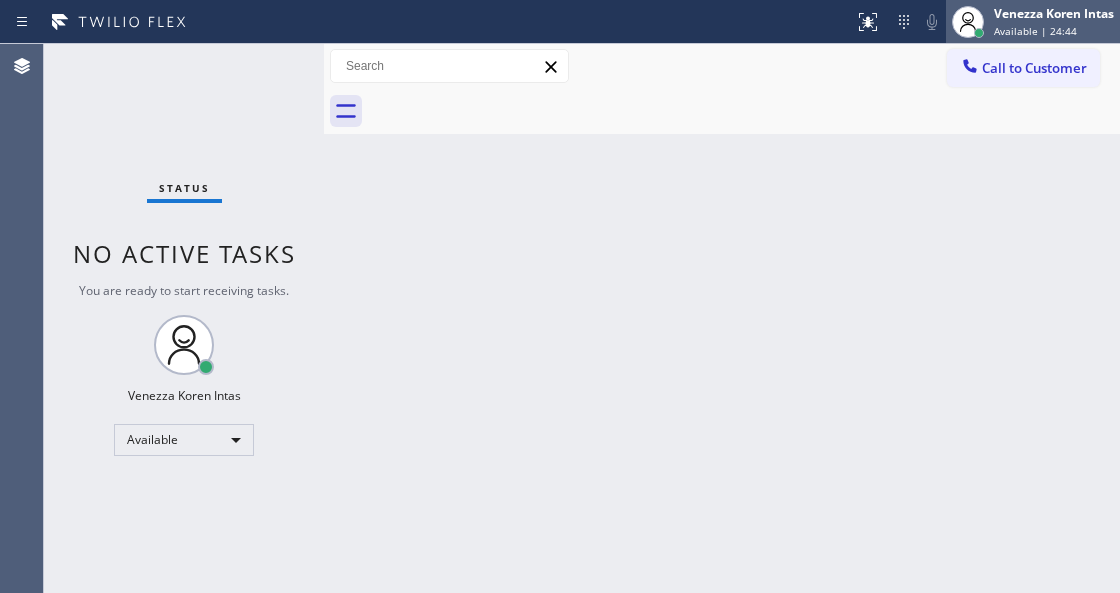 click at bounding box center [968, 22] 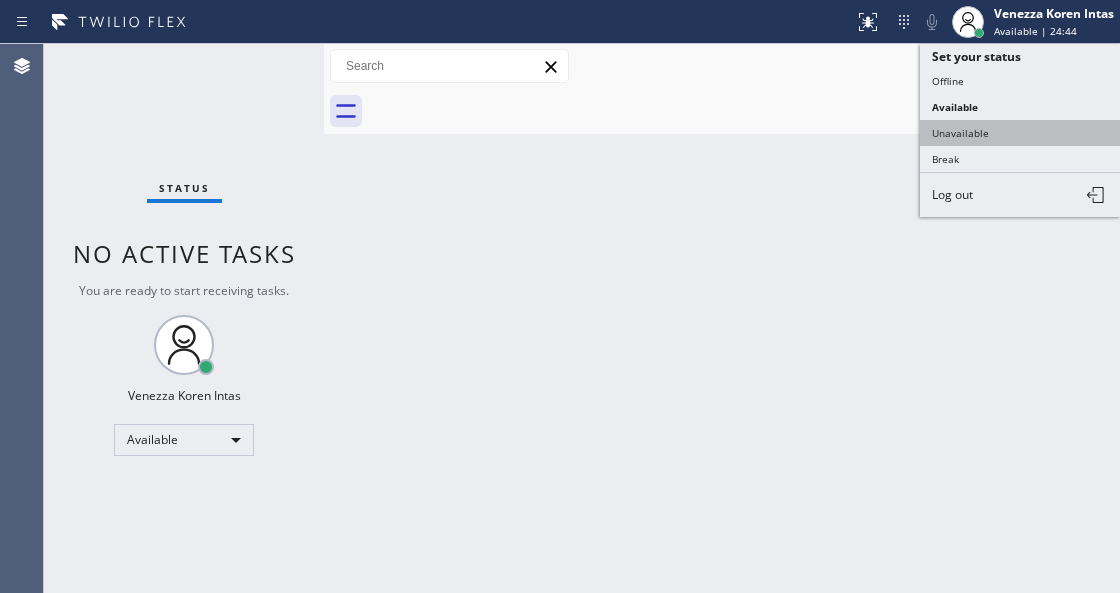 click on "Unavailable" at bounding box center [1020, 133] 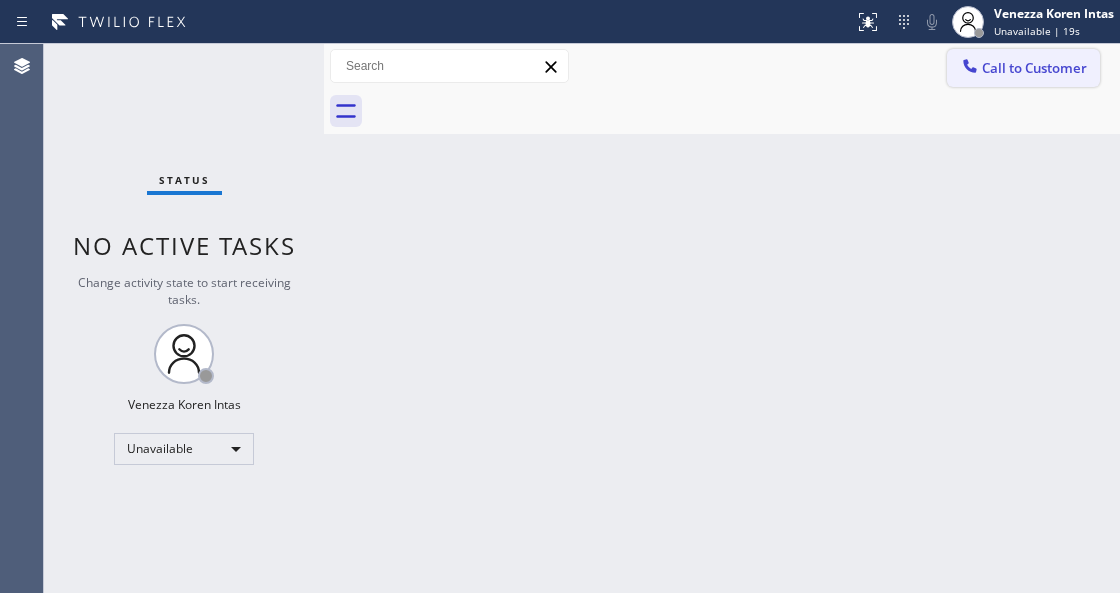 click on "Call to Customer" at bounding box center (1034, 68) 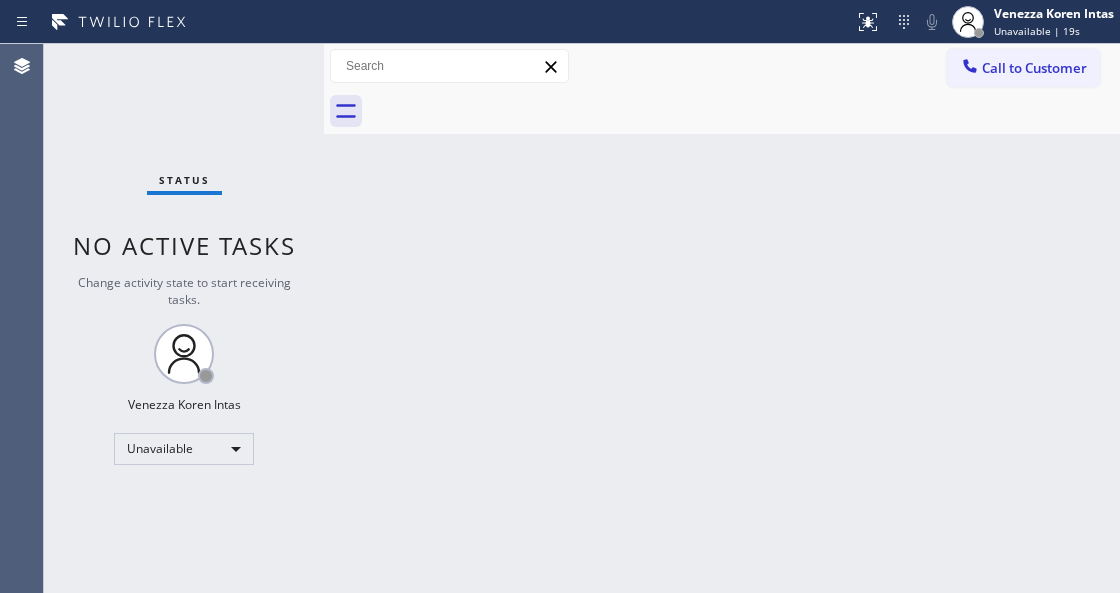 type 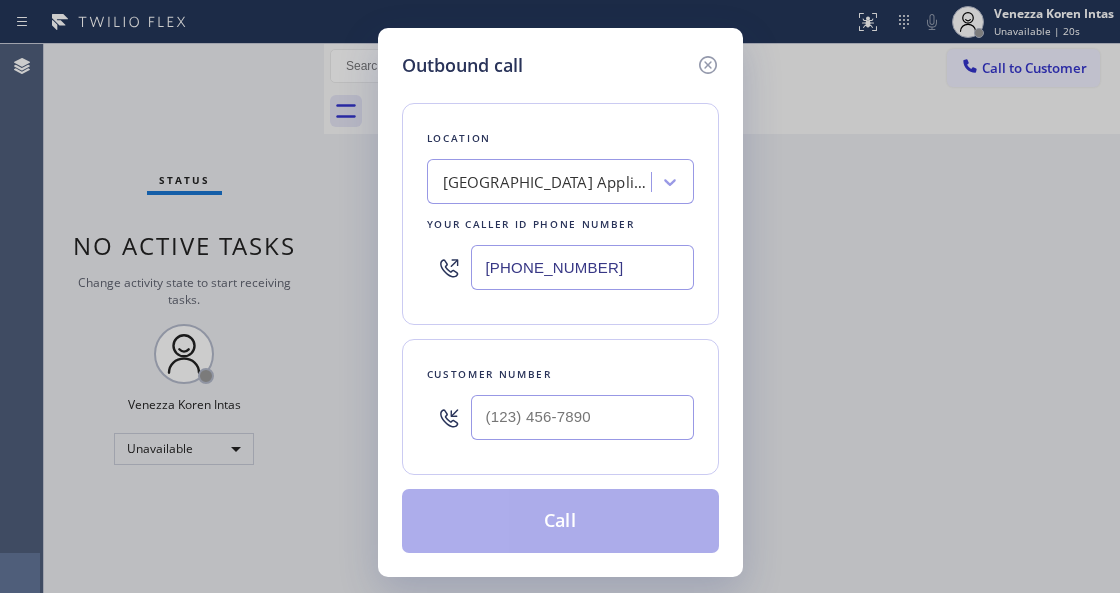 drag, startPoint x: 612, startPoint y: 264, endPoint x: 338, endPoint y: 210, distance: 279.27048 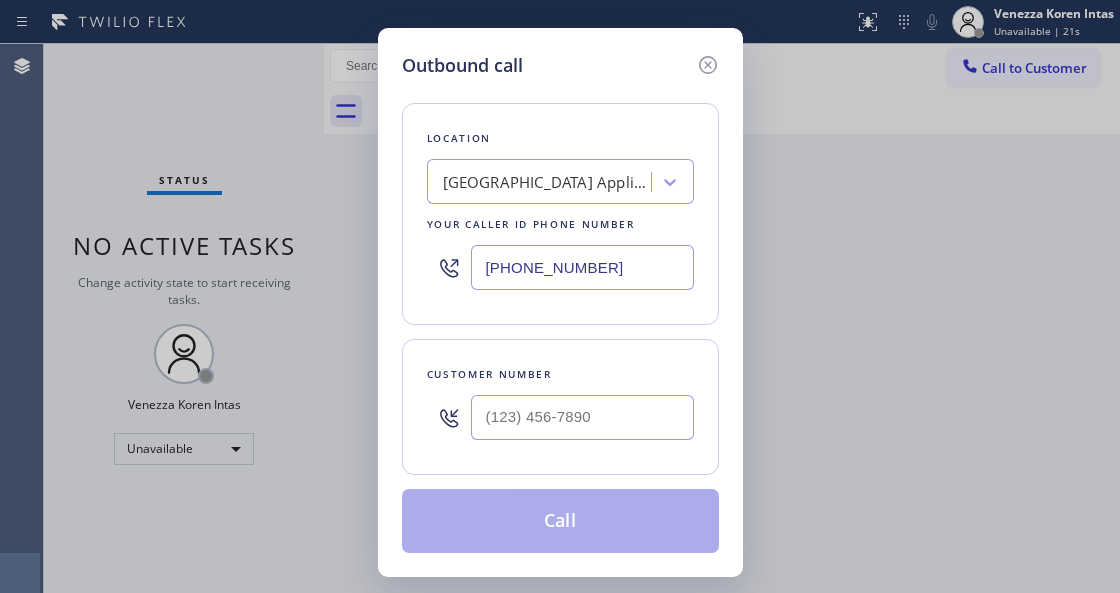 type on "[PHONE_NUMBER]" 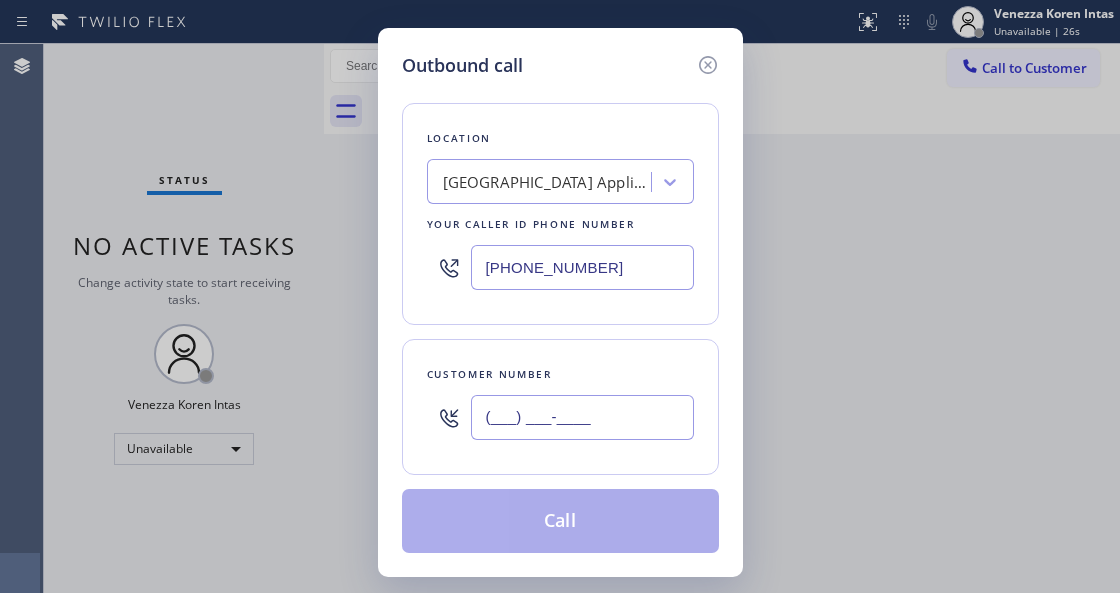 click on "(___) ___-____" at bounding box center (582, 417) 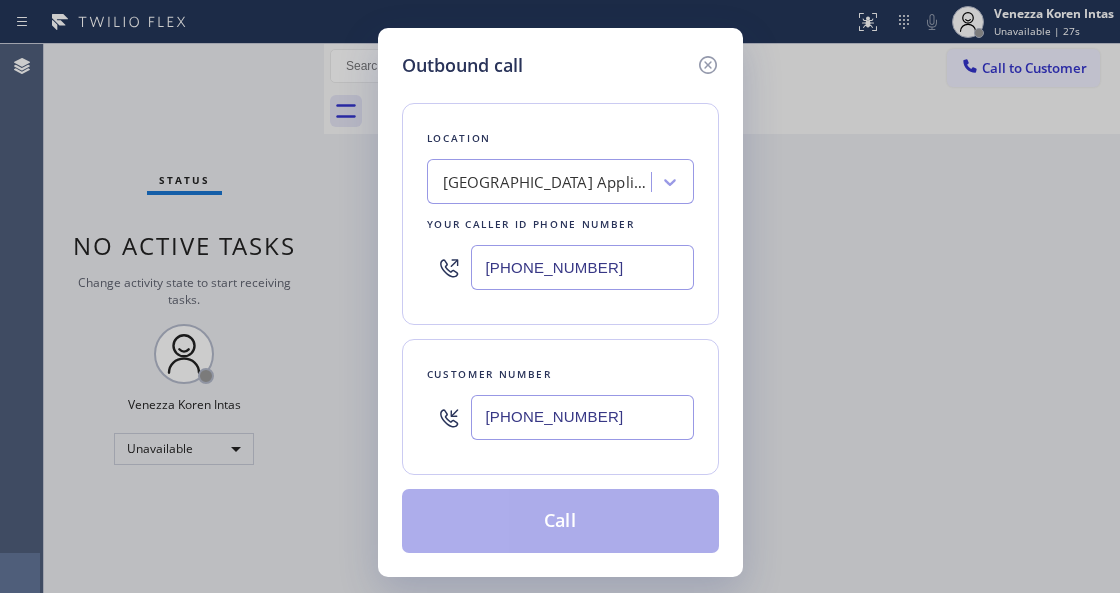 type on "[PHONE_NUMBER]" 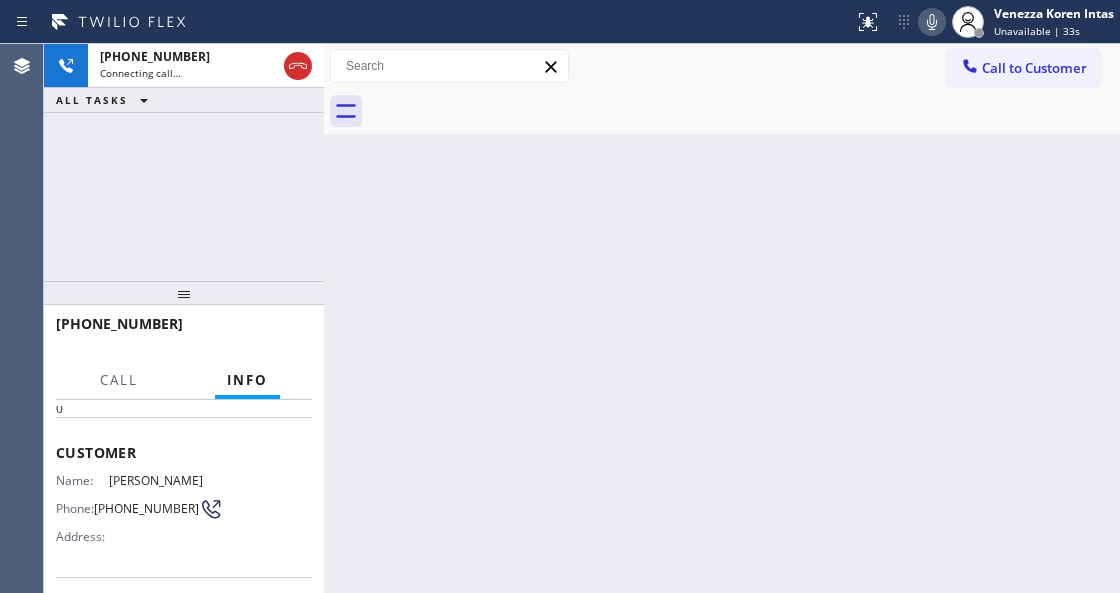 scroll, scrollTop: 133, scrollLeft: 0, axis: vertical 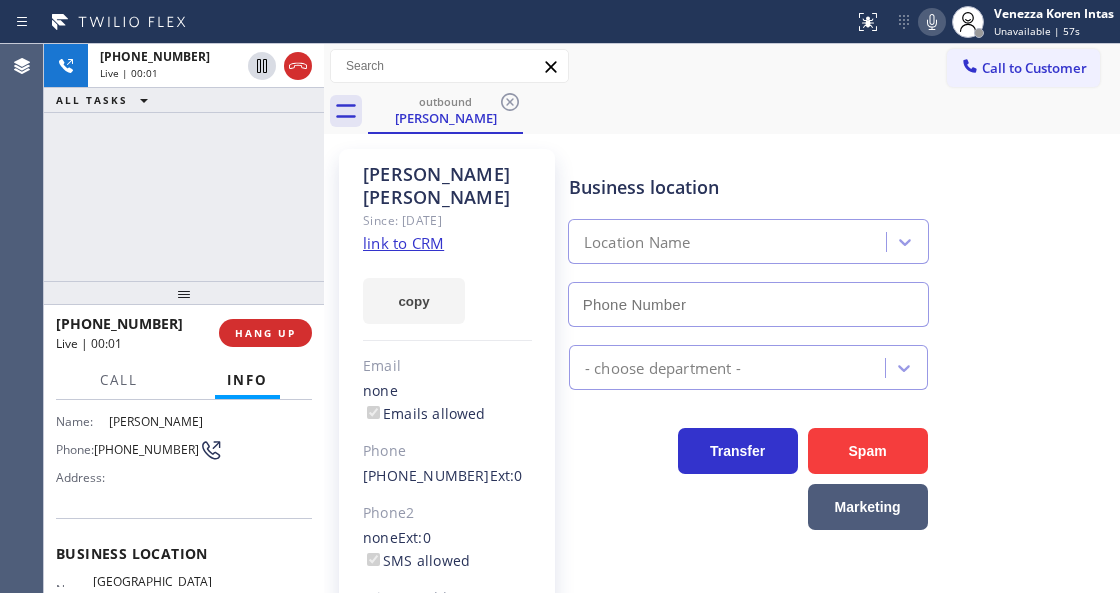 type on "[PHONE_NUMBER]" 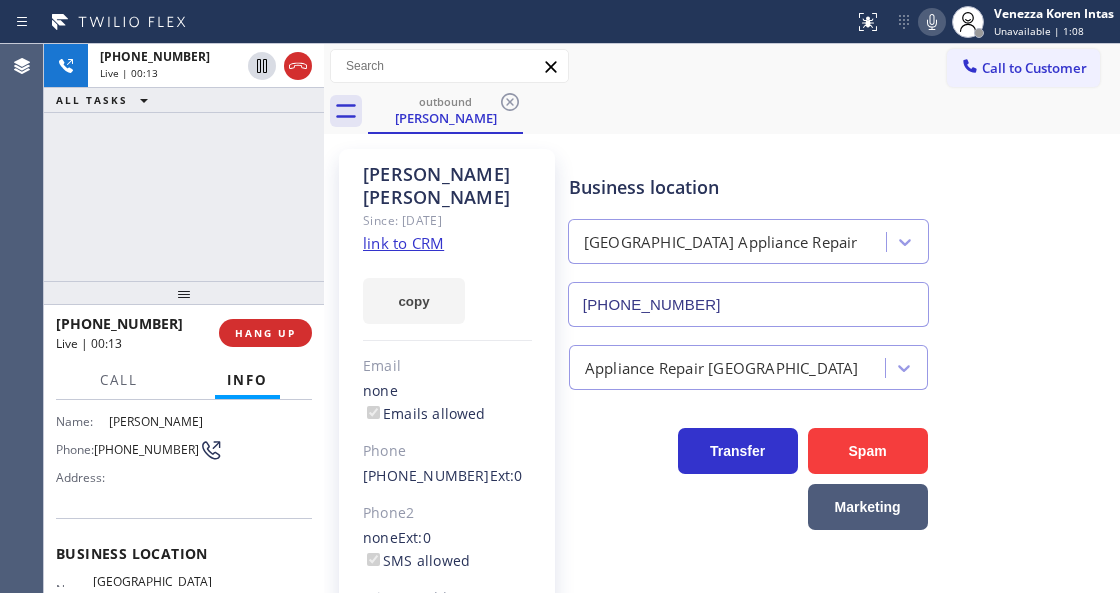 click on "[PHONE_NUMBER] Live | 00:13 ALL TASKS ALL TASKS ACTIVE TASKS TASKS IN WRAP UP" at bounding box center (184, 162) 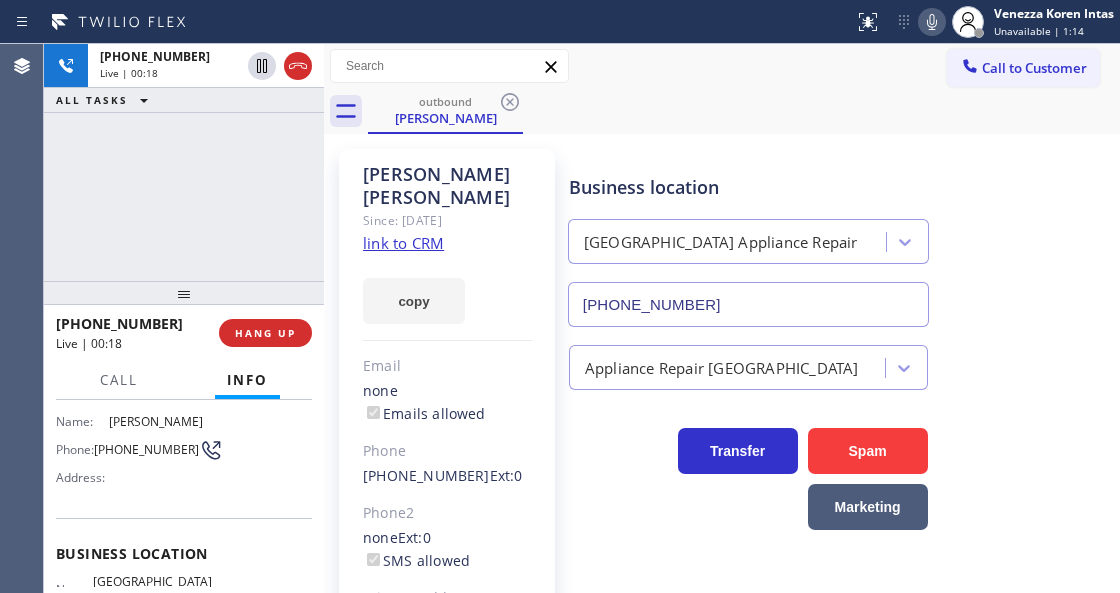 click on "[PERSON_NAME] Since: [DATE] link to CRM copy Email none  Emails allowed Phone [PHONE_NUMBER]  Ext:  0 Phone2 none  Ext:  0  SMS allowed Primary address  [STREET_ADDRESS] EDIT" at bounding box center [447, 447] 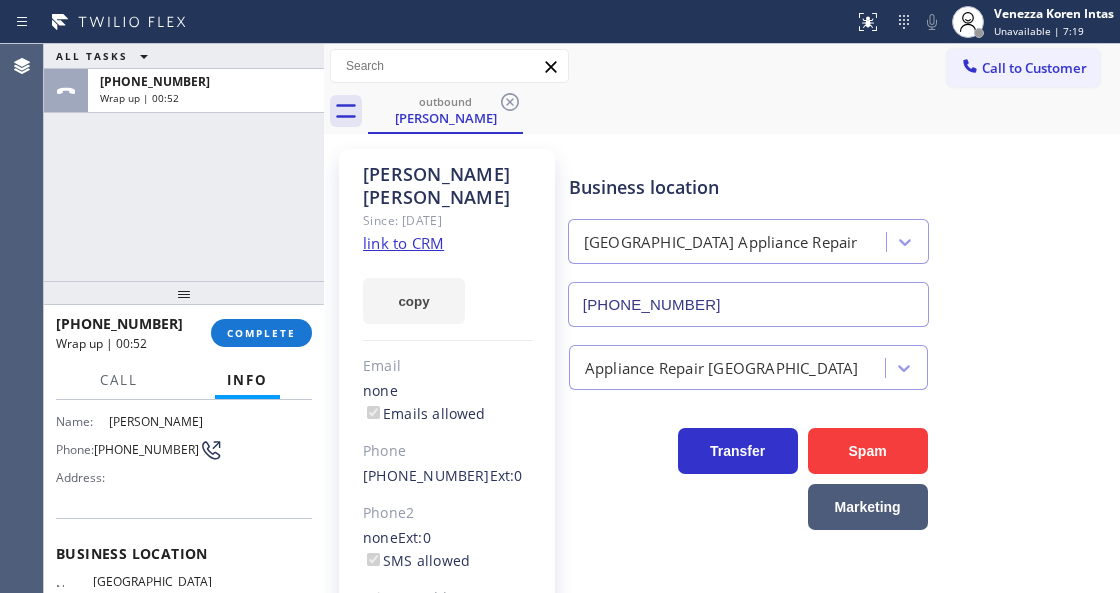 click on "ALL TASKS ALL TASKS ACTIVE TASKS TASKS IN WRAP UP [PHONE_NUMBER] Wrap up | 00:52" at bounding box center (184, 162) 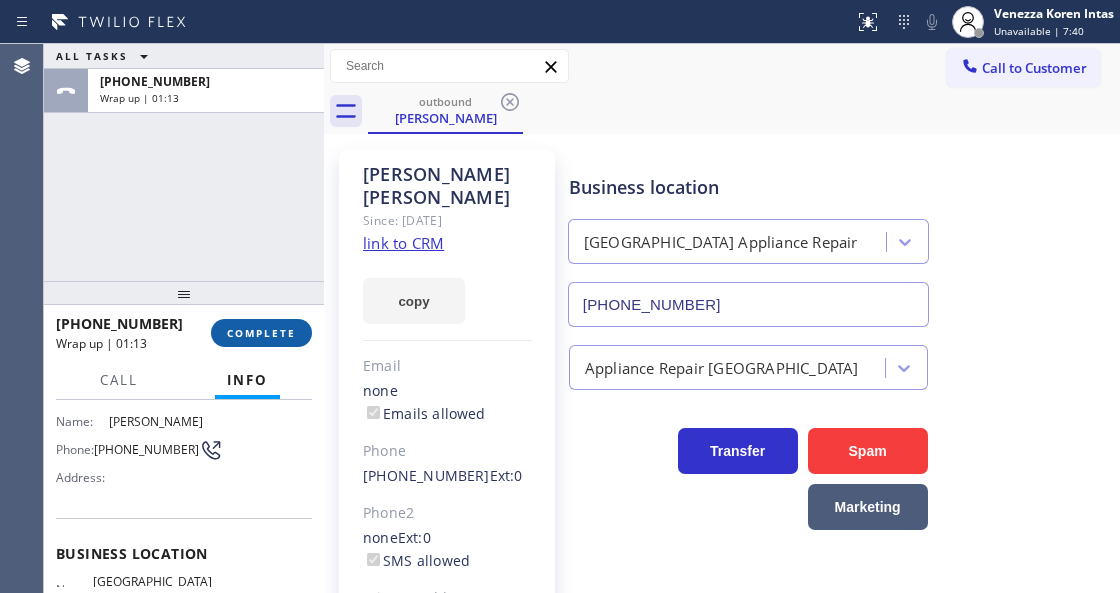 click on "COMPLETE" at bounding box center (261, 333) 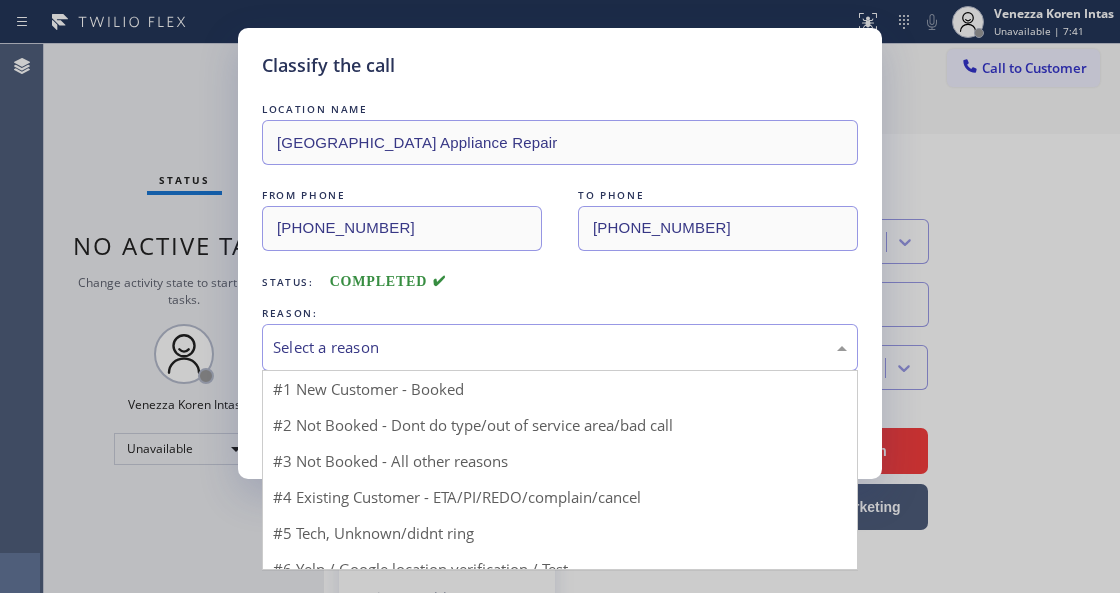 click on "Select a reason" at bounding box center [560, 347] 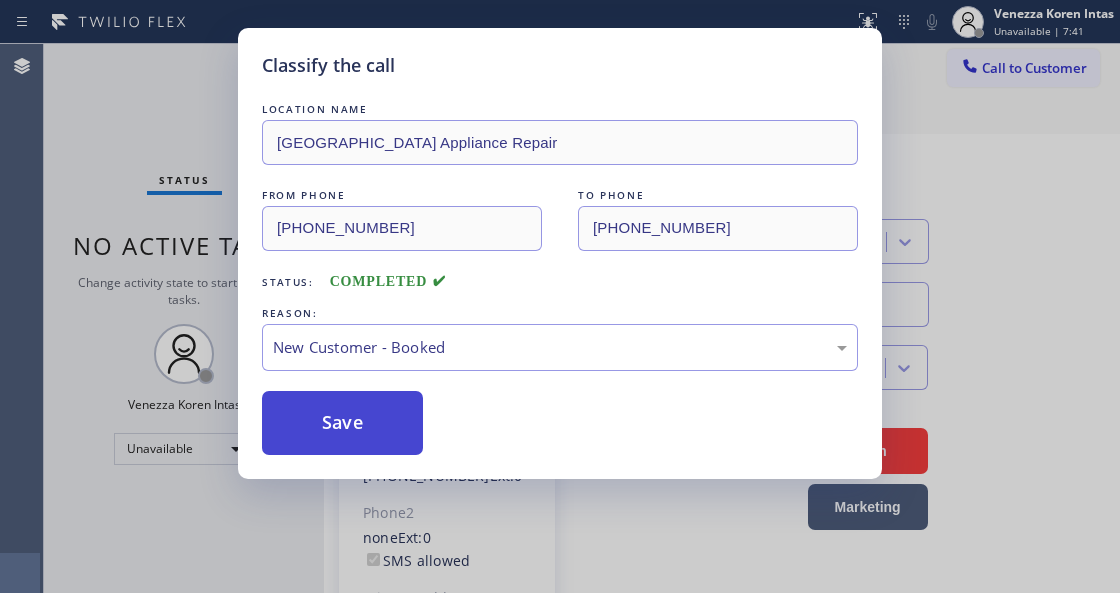 click on "Save" at bounding box center (342, 423) 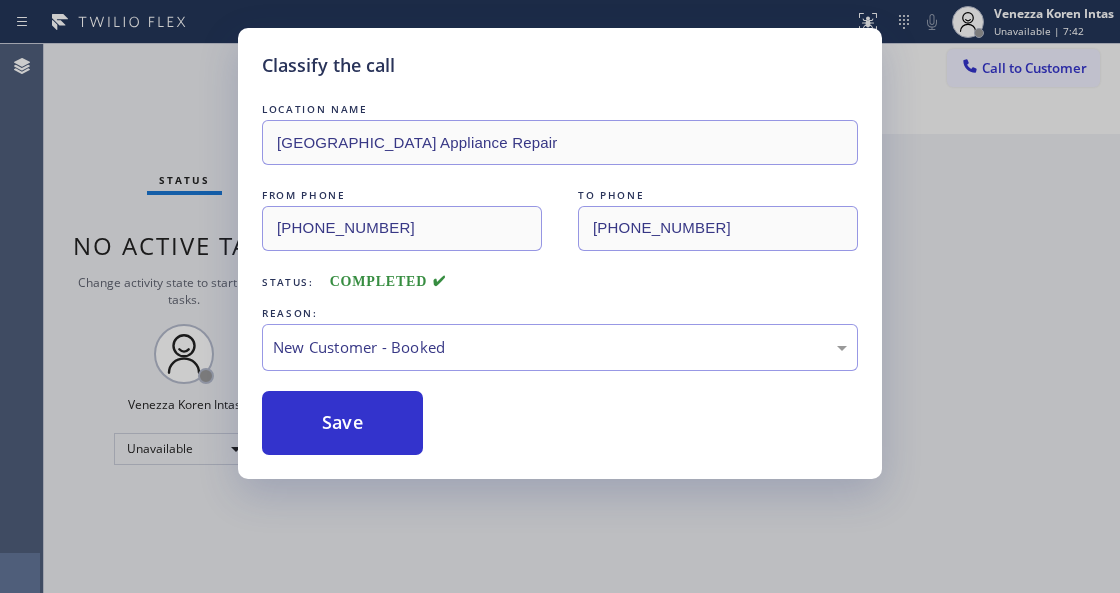 click on "Venezza Koren Intas" at bounding box center (1054, 13) 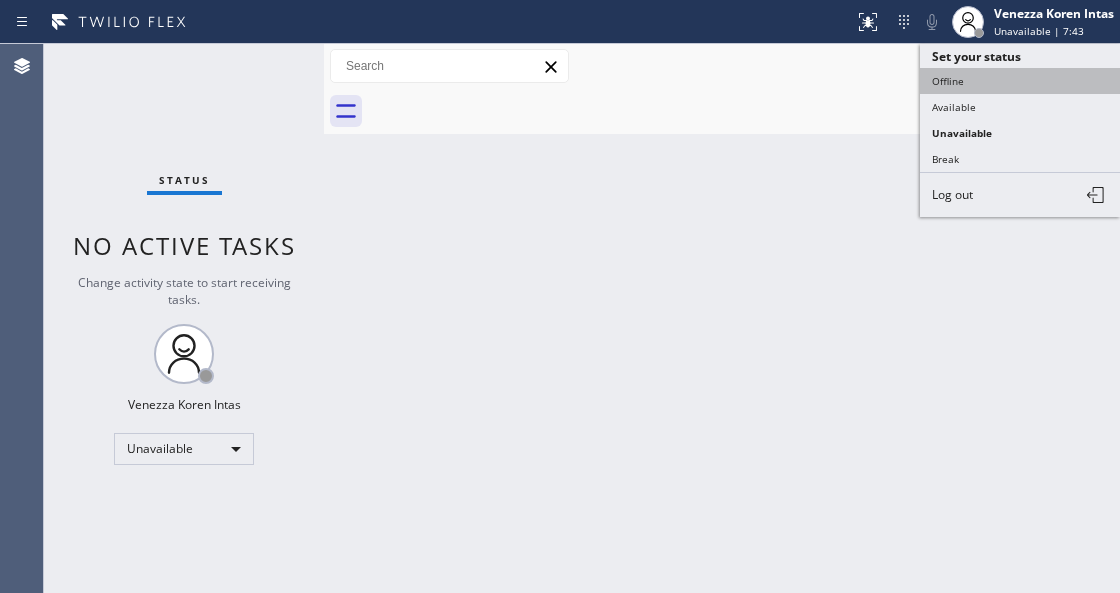 click on "Offline" at bounding box center (1020, 81) 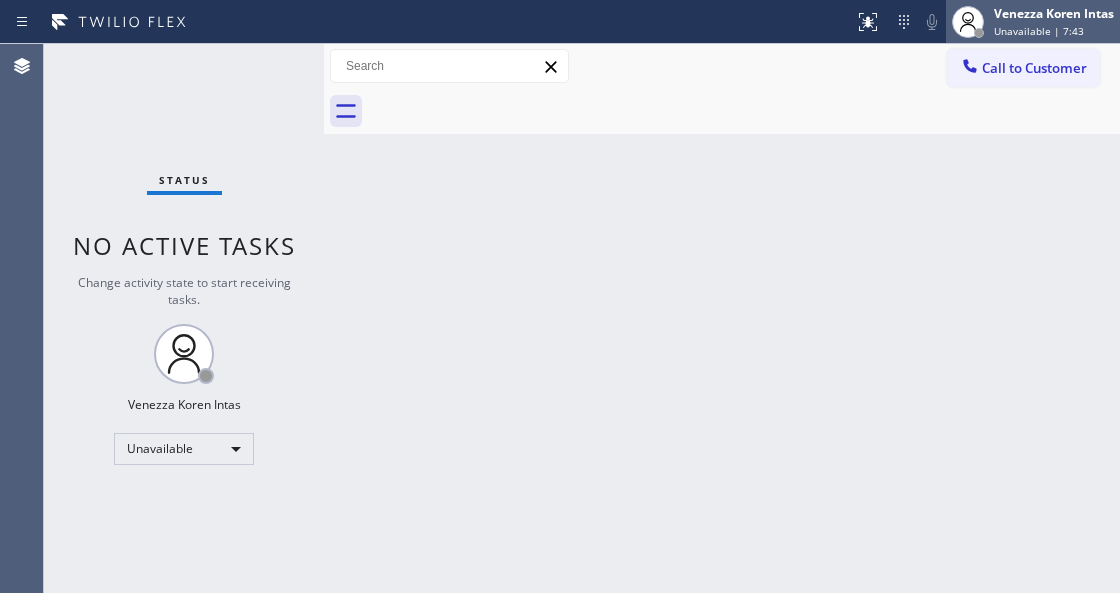 click on "Unavailable | 7:43" at bounding box center [1039, 31] 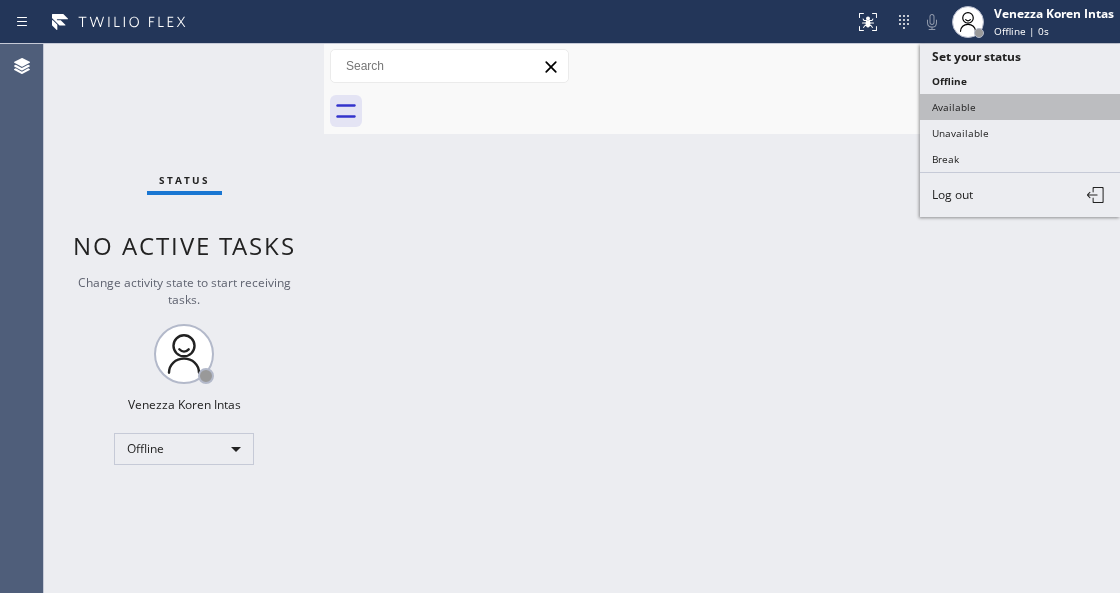 click on "Available" at bounding box center [1020, 107] 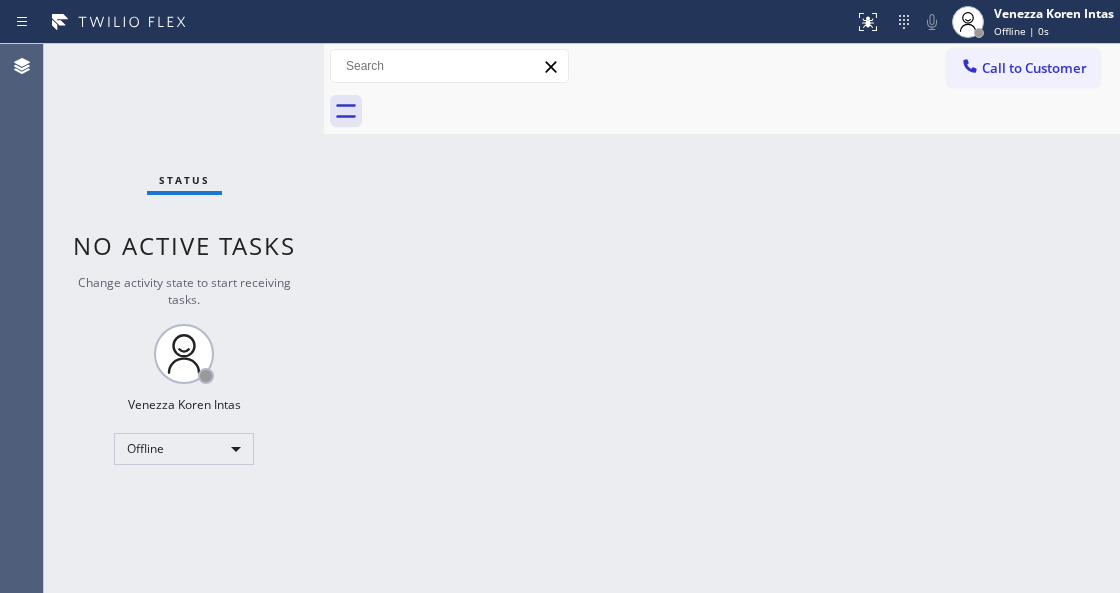 click on "Back to Dashboard Change Sender ID Customers Technicians Select a contact Outbound call Technician Search Technician Your caller id phone number Your caller id phone number Call Technician info Name   Phone none Address none Change Sender ID HVAC [PHONE_NUMBER] 5 Star Appliance [PHONE_NUMBER] Appliance Repair [PHONE_NUMBER] Plumbing [PHONE_NUMBER] Air Duct Cleaning [PHONE_NUMBER]  Electricians [PHONE_NUMBER] Cancel Change Check personal SMS Reset Change No tabs Call to Customer Outbound call Location [GEOGRAPHIC_DATA] Appliance Repair Your caller id phone number [PHONE_NUMBER] Customer number Call Outbound call Technician Search Technician Your caller id phone number Your caller id phone number Call" at bounding box center (722, 318) 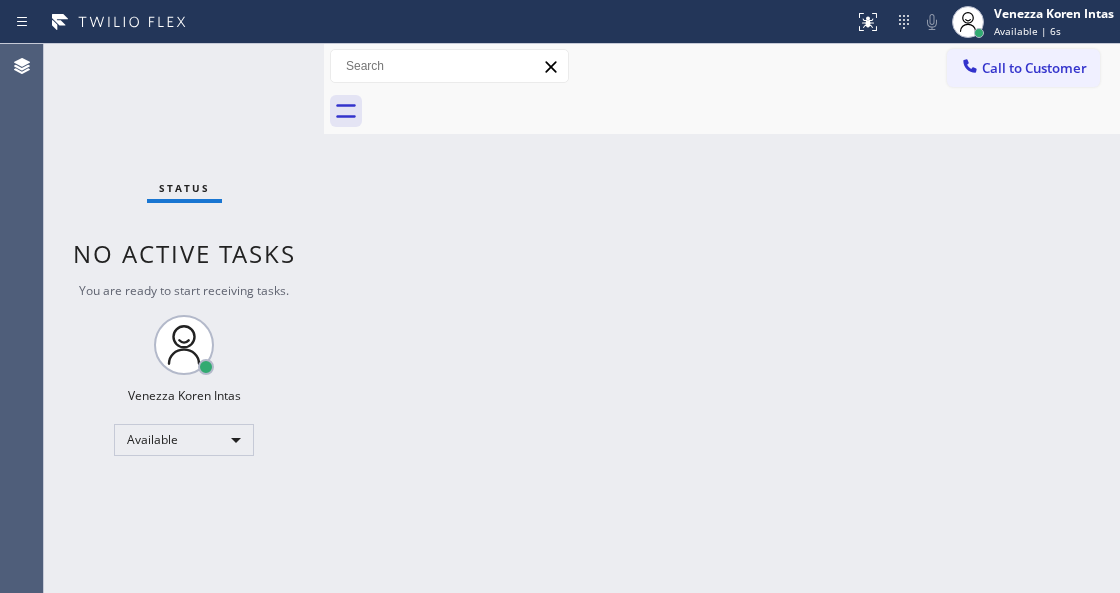 click on "Status   No active tasks     You are ready to start receiving tasks.   Venezza Koren Intas Available" at bounding box center [184, 318] 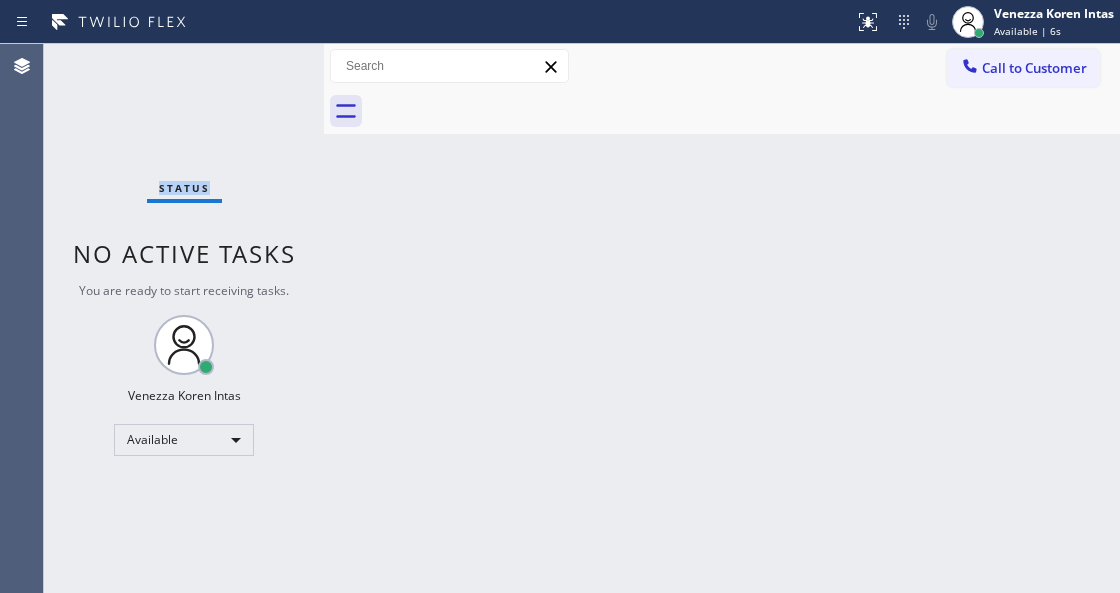 click on "Status   No active tasks     You are ready to start receiving tasks.   Venezza Koren Intas Available" at bounding box center (184, 318) 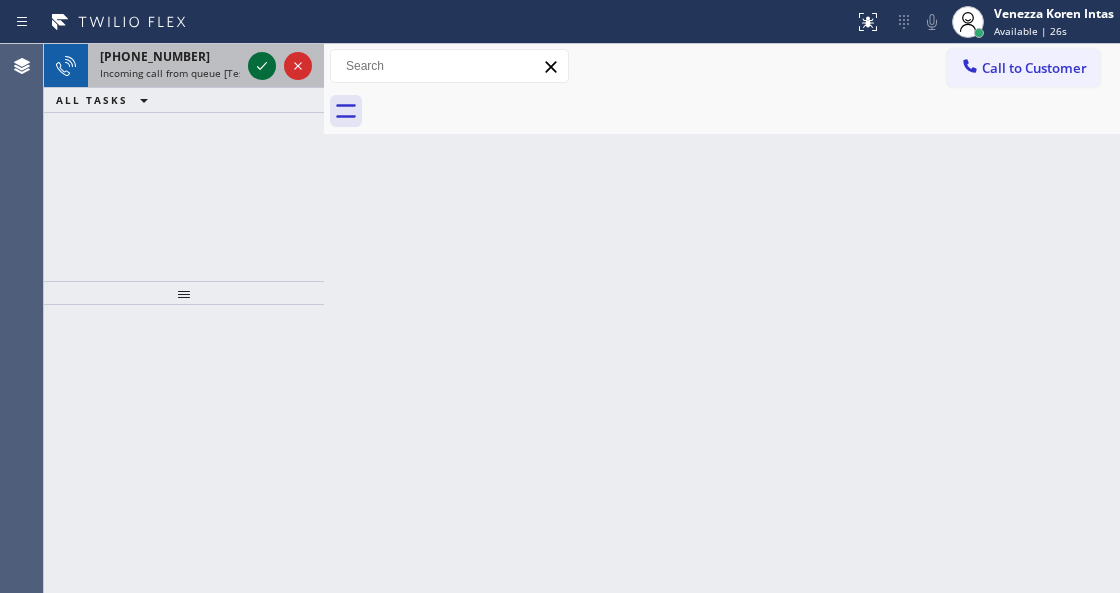 click 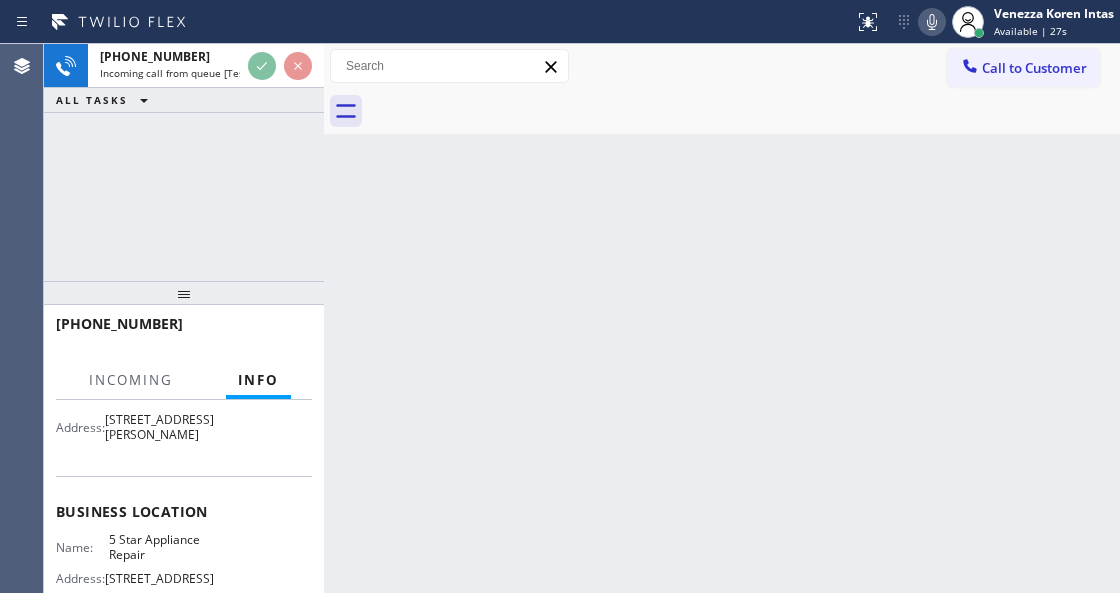 scroll, scrollTop: 200, scrollLeft: 0, axis: vertical 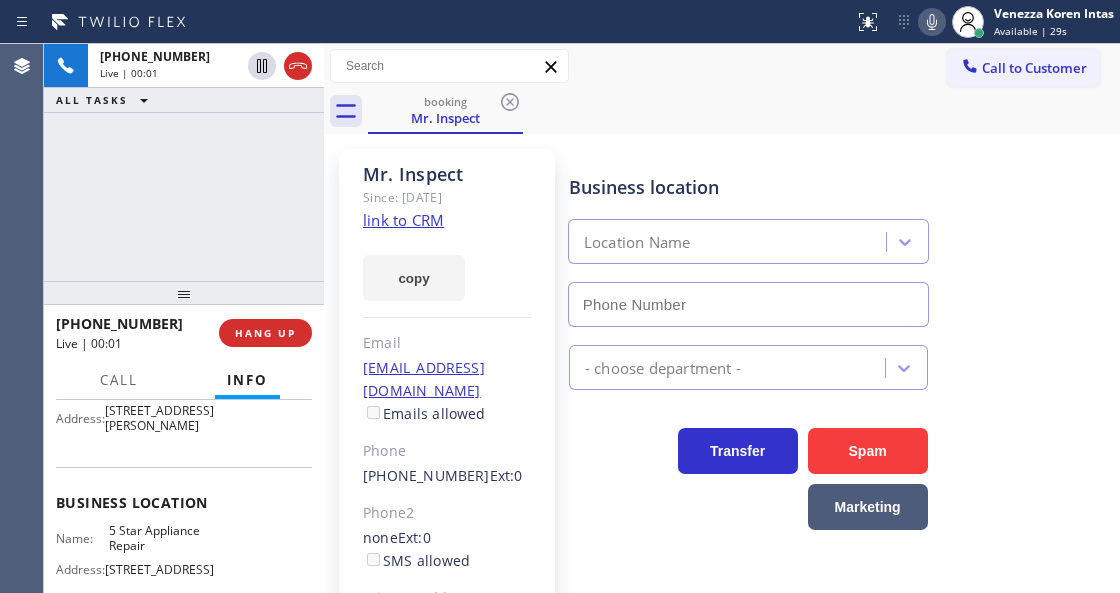 type on "[PHONE_NUMBER]" 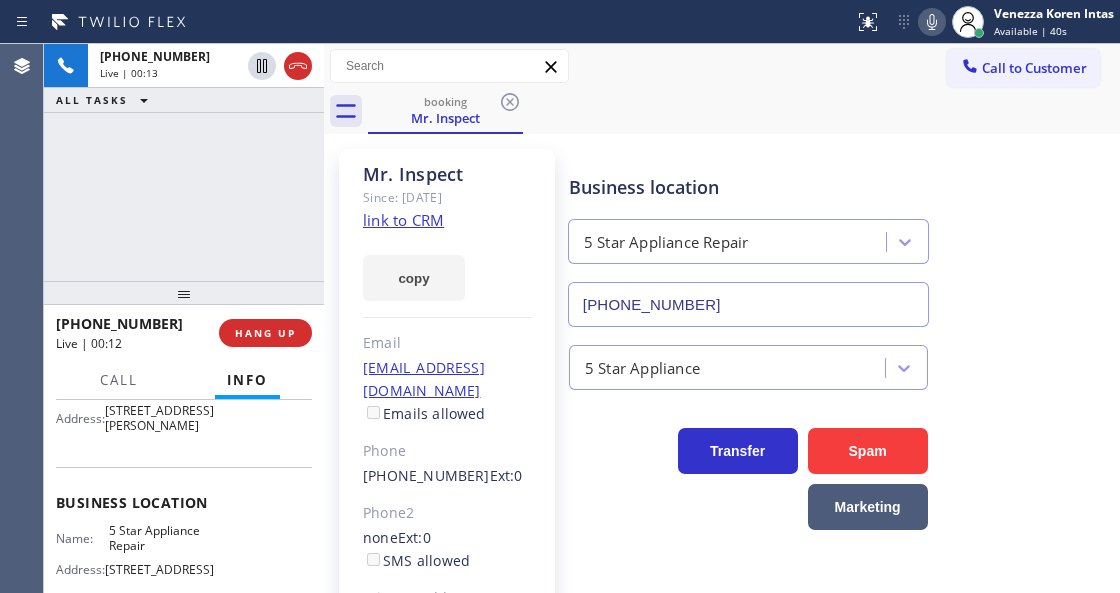 click on "link to CRM" 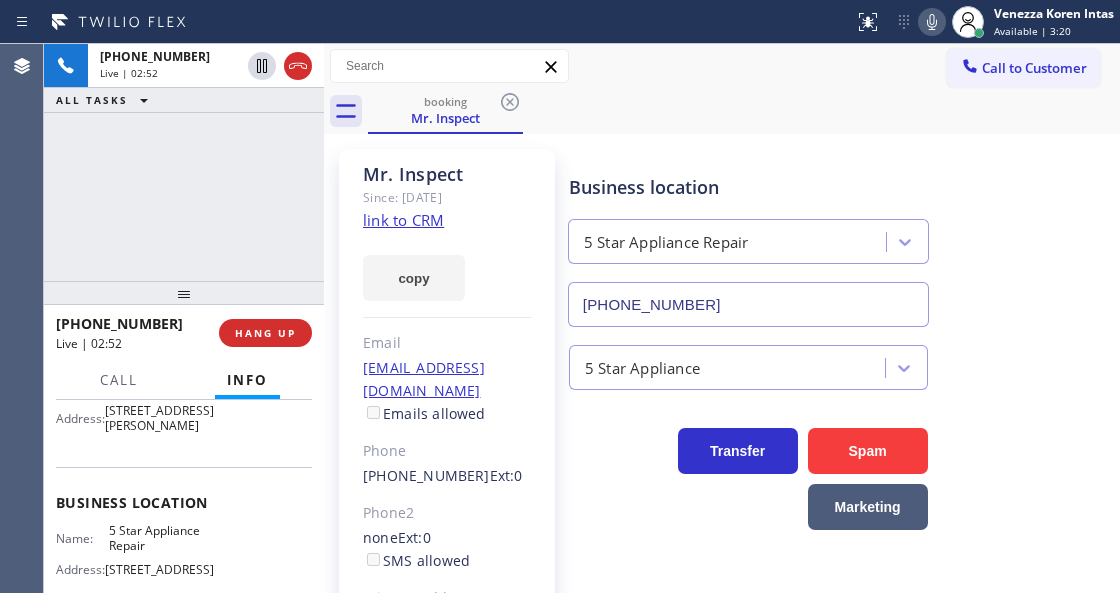 scroll, scrollTop: 266, scrollLeft: 0, axis: vertical 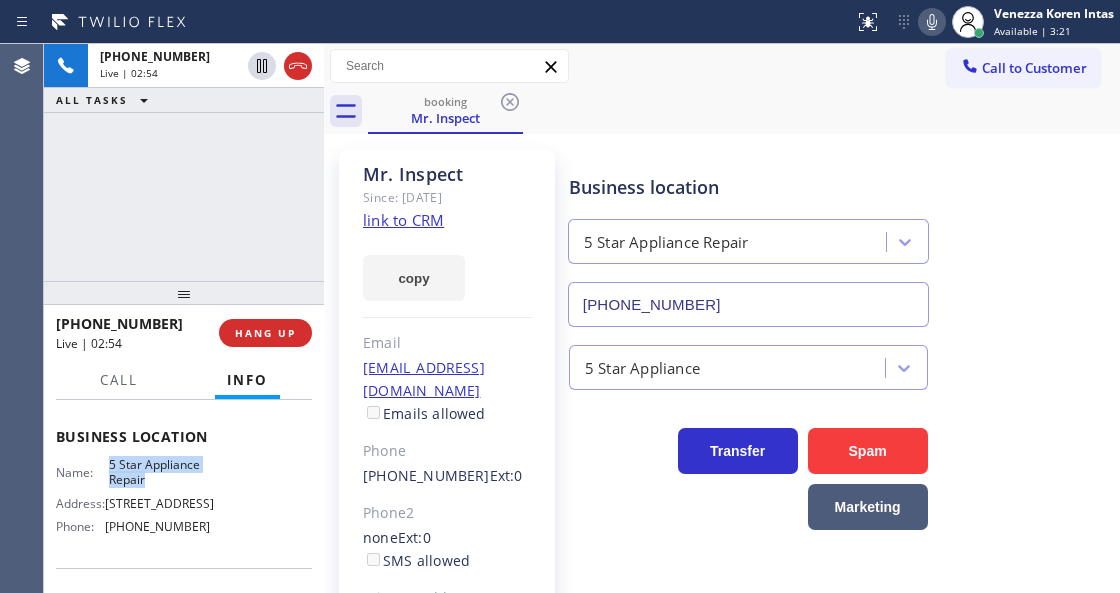 drag, startPoint x: 105, startPoint y: 471, endPoint x: 179, endPoint y: 500, distance: 79.47956 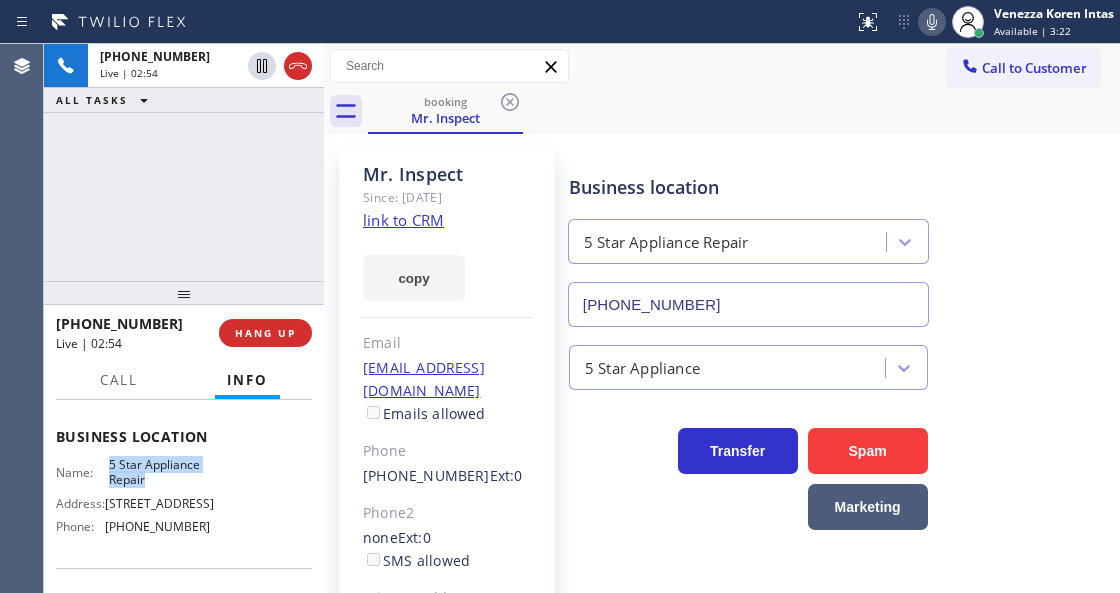 copy on "5 Star Appliance Repair" 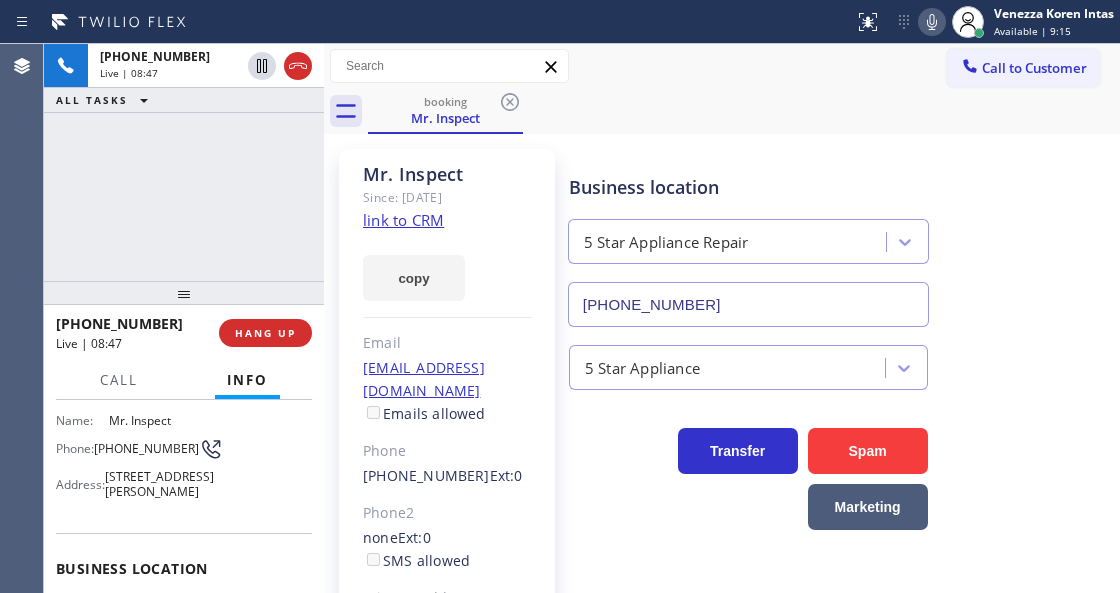scroll, scrollTop: 133, scrollLeft: 0, axis: vertical 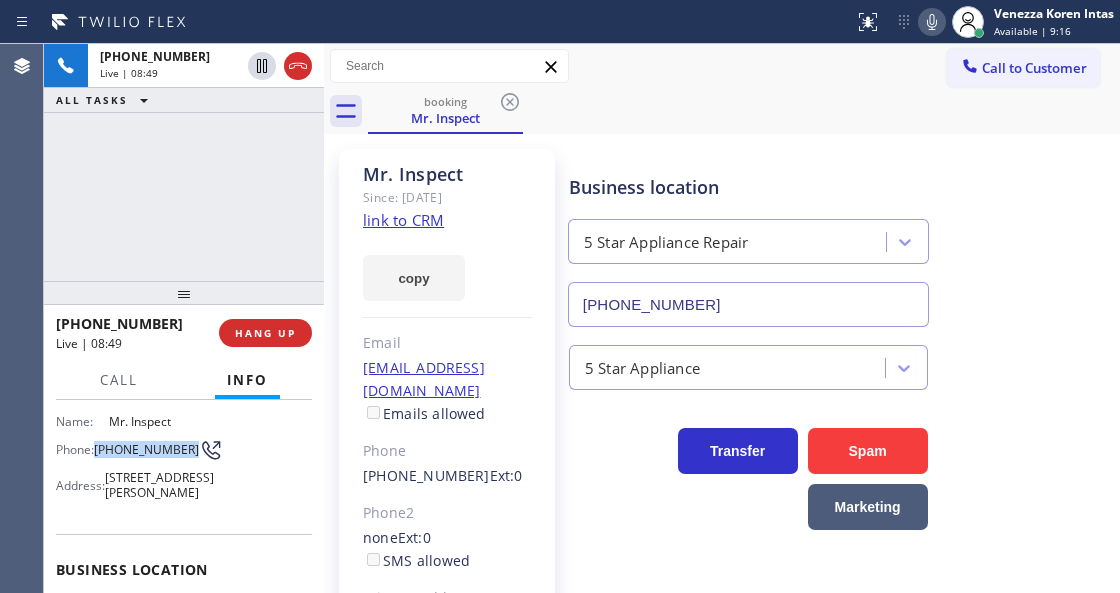 drag, startPoint x: 146, startPoint y: 460, endPoint x: 94, endPoint y: 444, distance: 54.405884 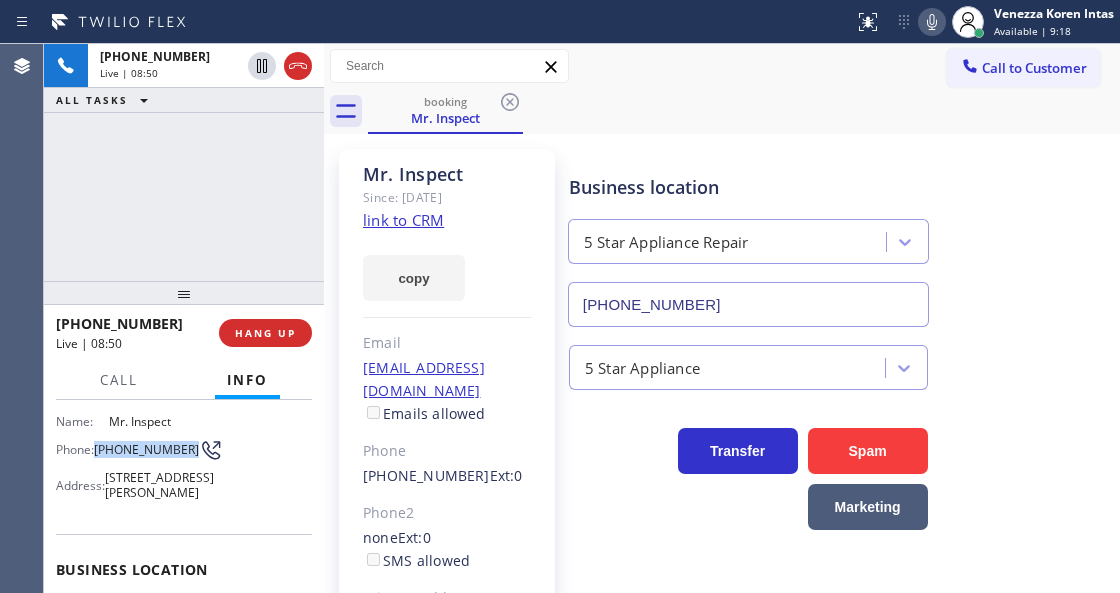 copy on "[PHONE_NUMBER]" 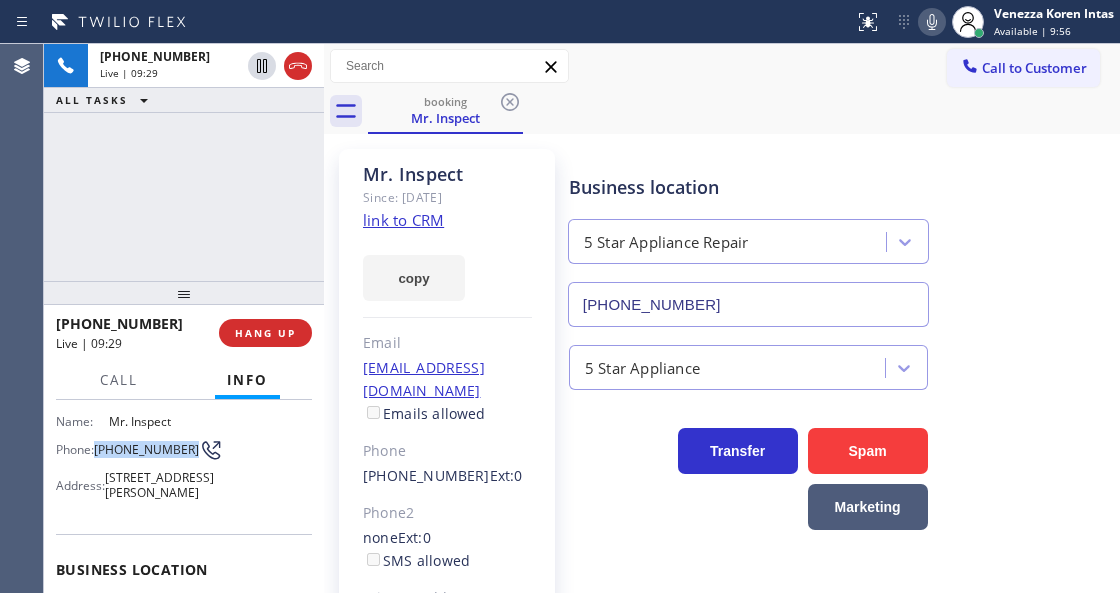 click on "link to CRM" 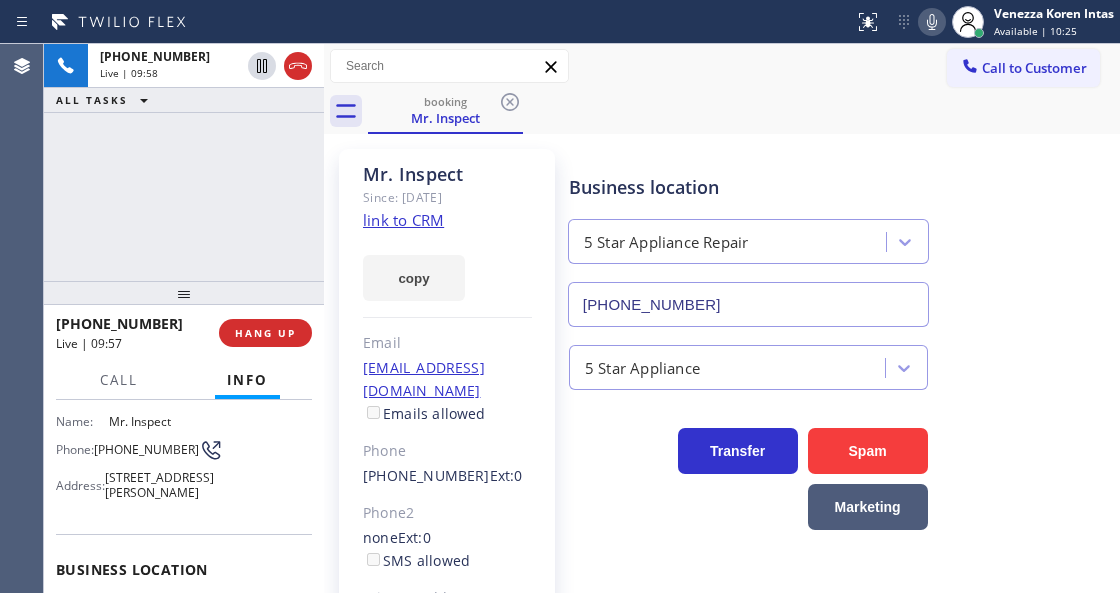 click on "[STREET_ADDRESS][PERSON_NAME]" at bounding box center (159, 485) 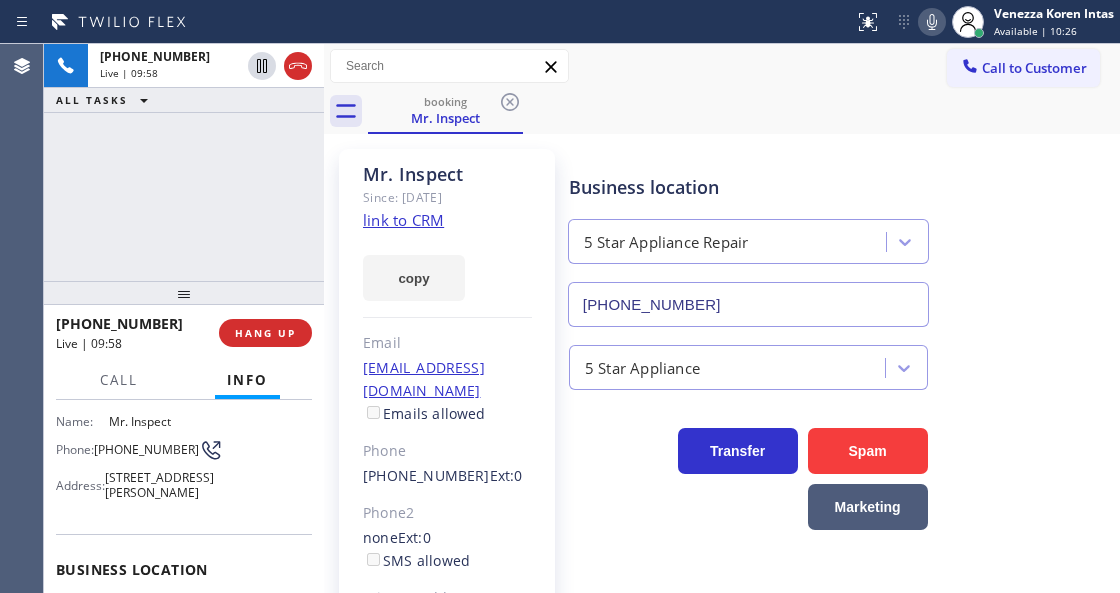 click on "[STREET_ADDRESS][PERSON_NAME]" at bounding box center (159, 485) 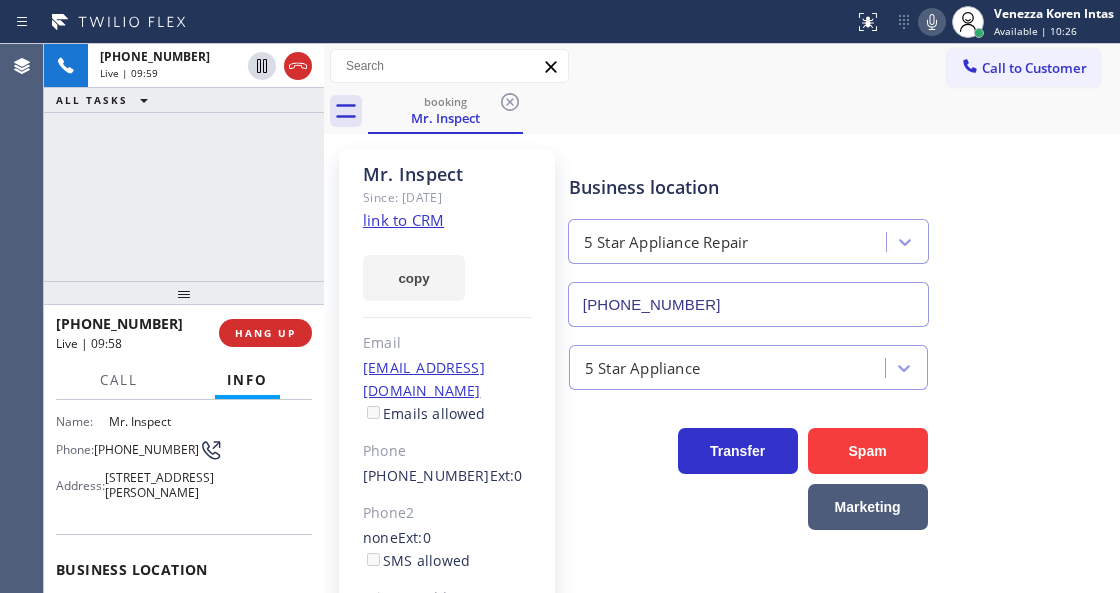 click on "Name: Mr. Inspect  Phone: [PHONE_NUMBER] Address: [STREET_ADDRESS][PERSON_NAME]" at bounding box center [184, 461] 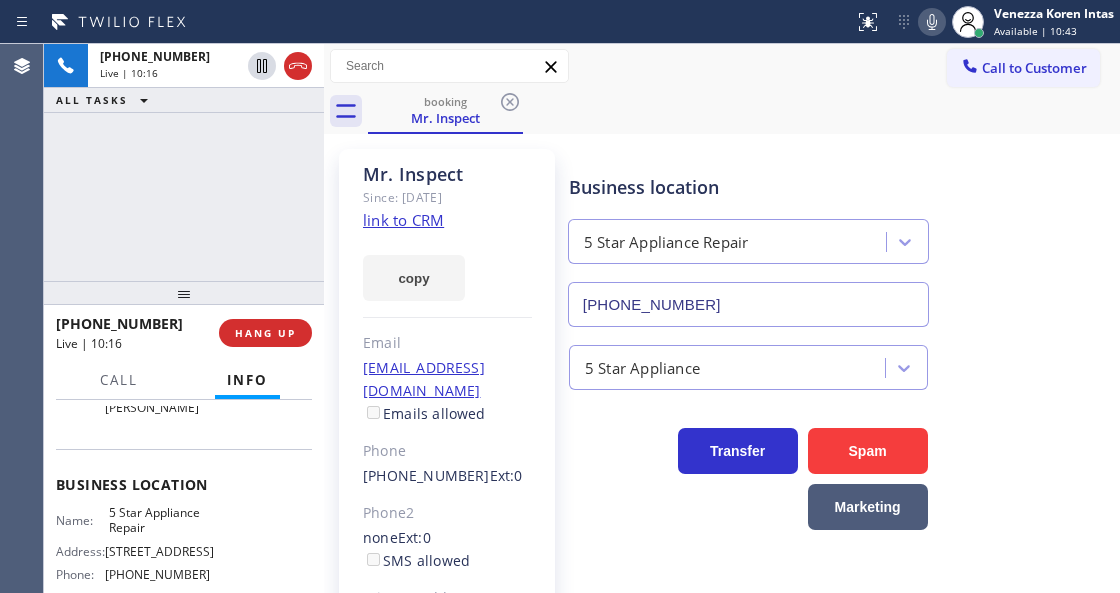 scroll, scrollTop: 266, scrollLeft: 0, axis: vertical 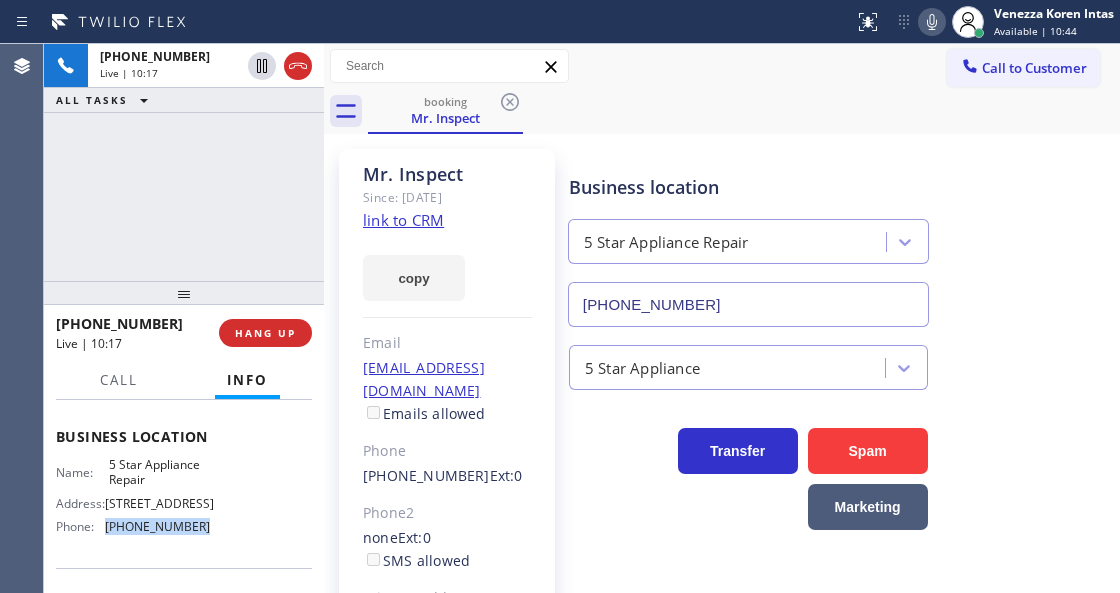drag, startPoint x: 230, startPoint y: 540, endPoint x: 108, endPoint y: 544, distance: 122.06556 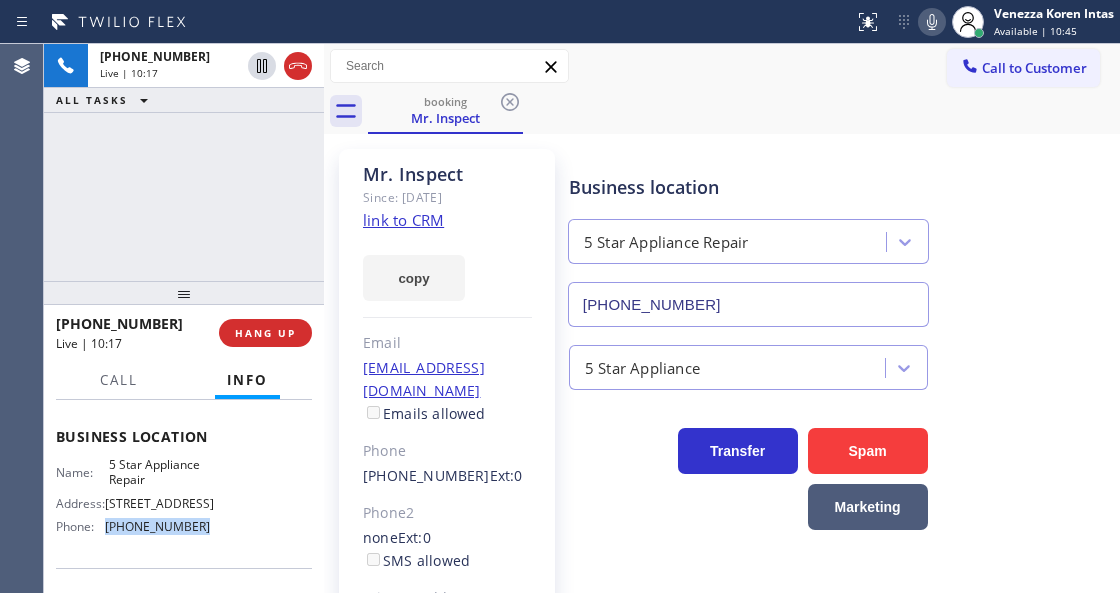 copy on "[PHONE_NUMBER]" 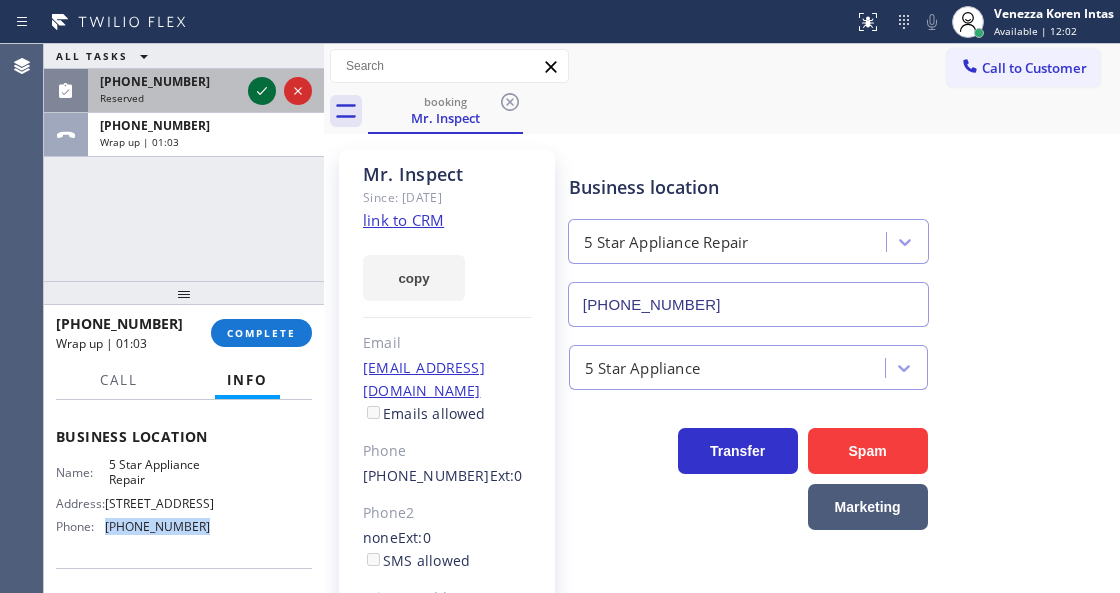click 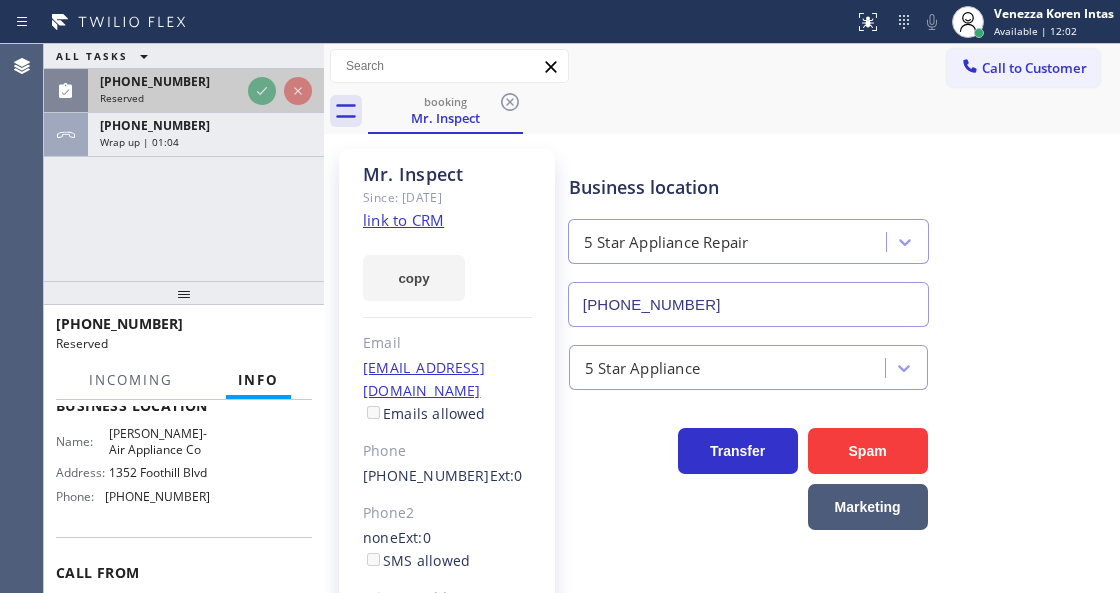 scroll, scrollTop: 282, scrollLeft: 0, axis: vertical 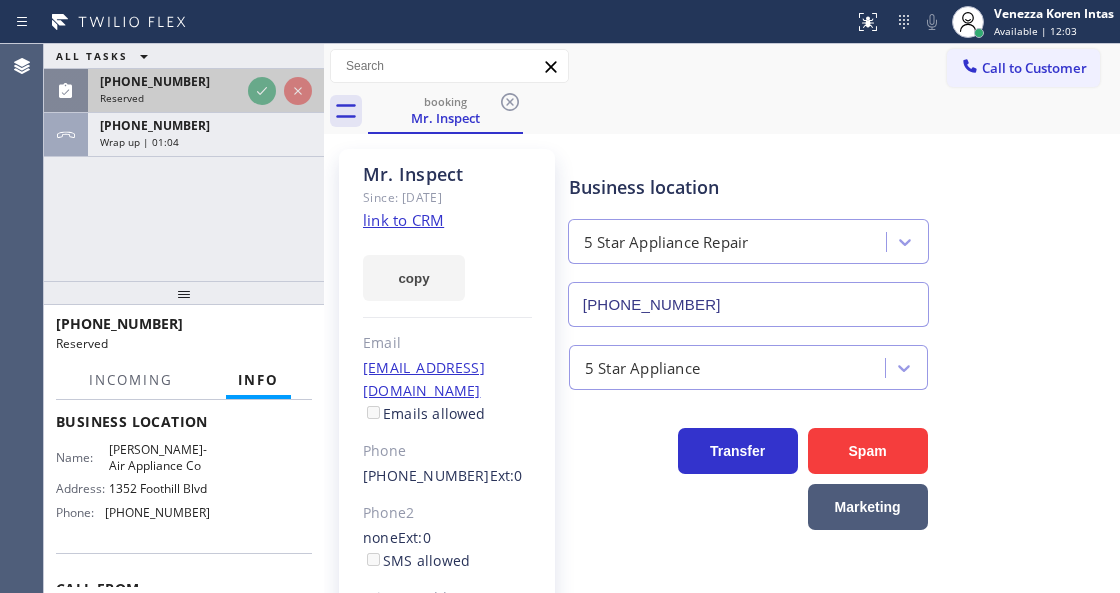 click on "Reserved" at bounding box center (170, 98) 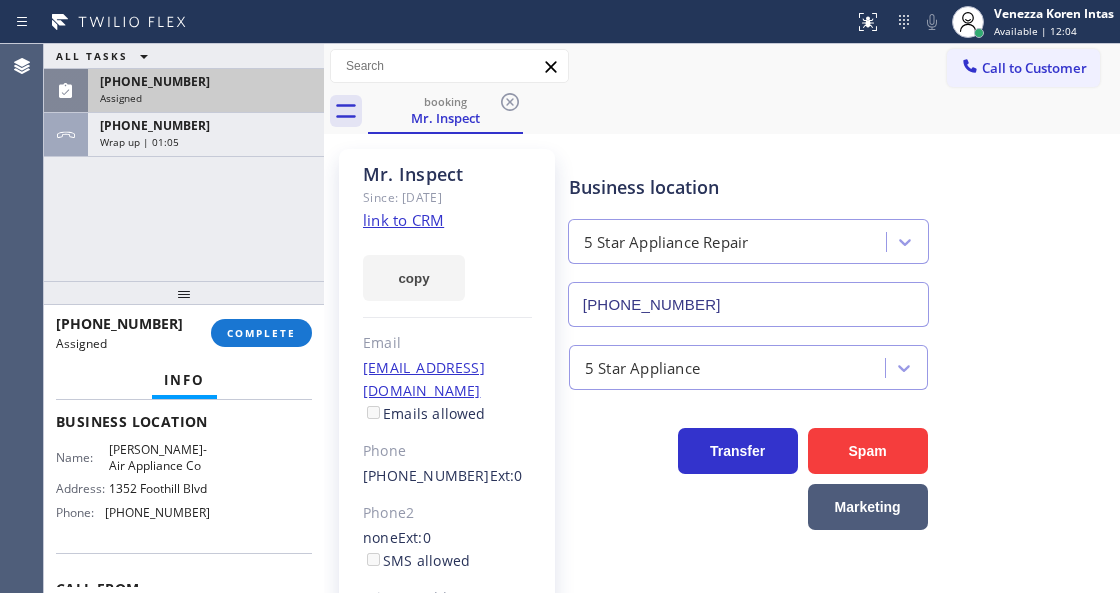 click on "Assigned" at bounding box center (206, 98) 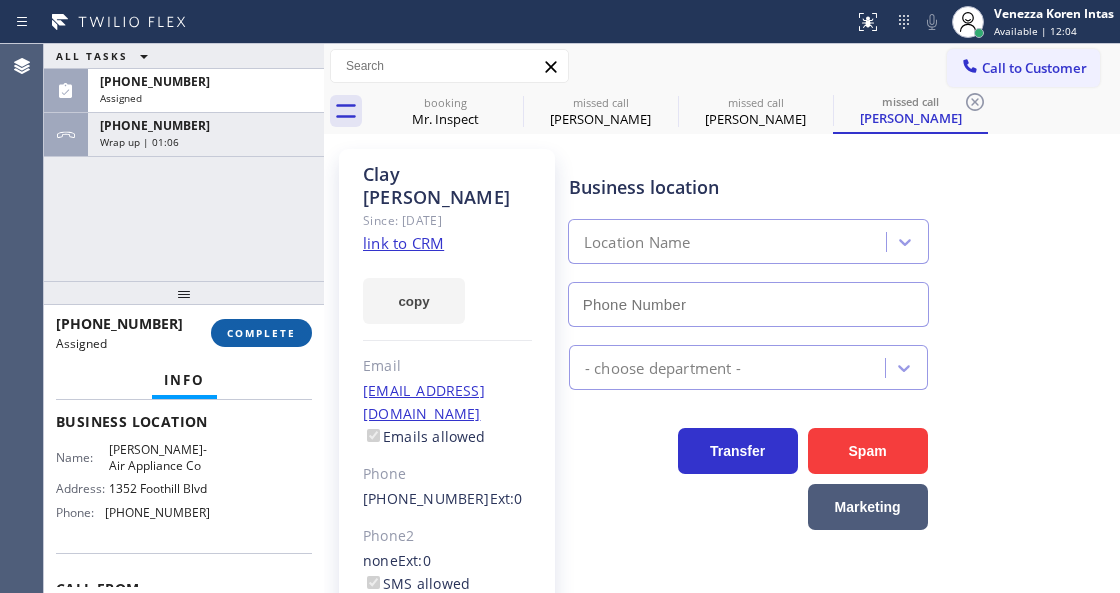 click on "COMPLETE" at bounding box center (261, 333) 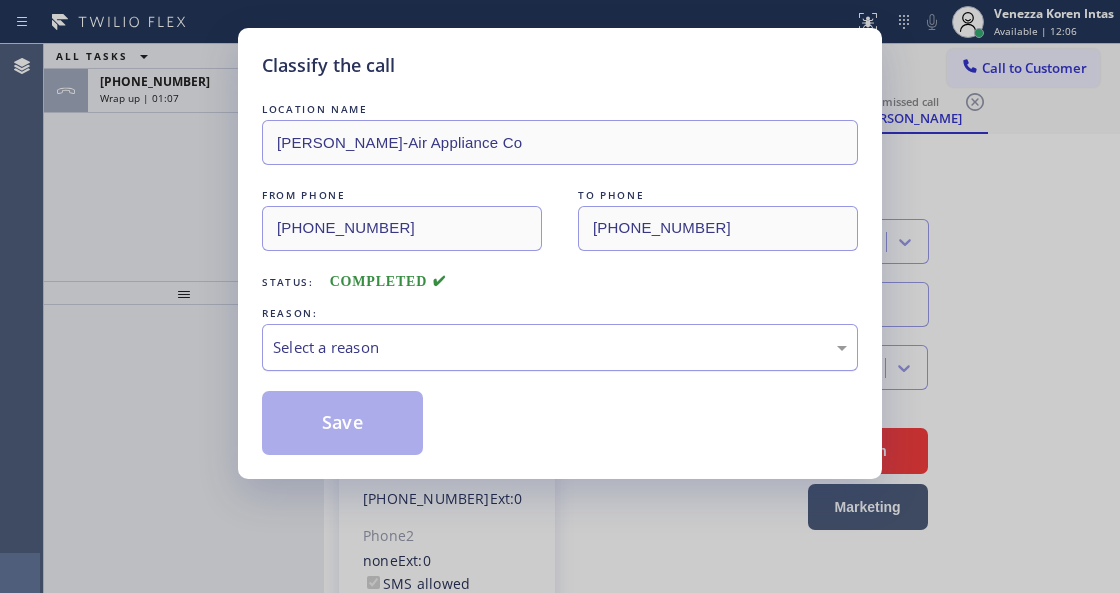click on "Select a reason" at bounding box center (560, 347) 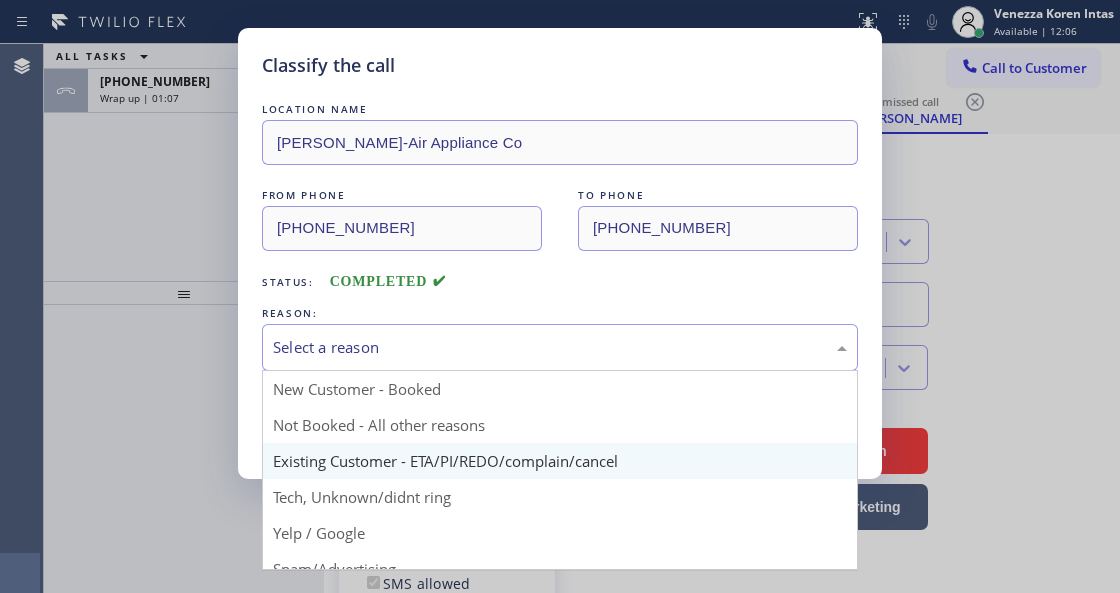 type on "[PHONE_NUMBER]" 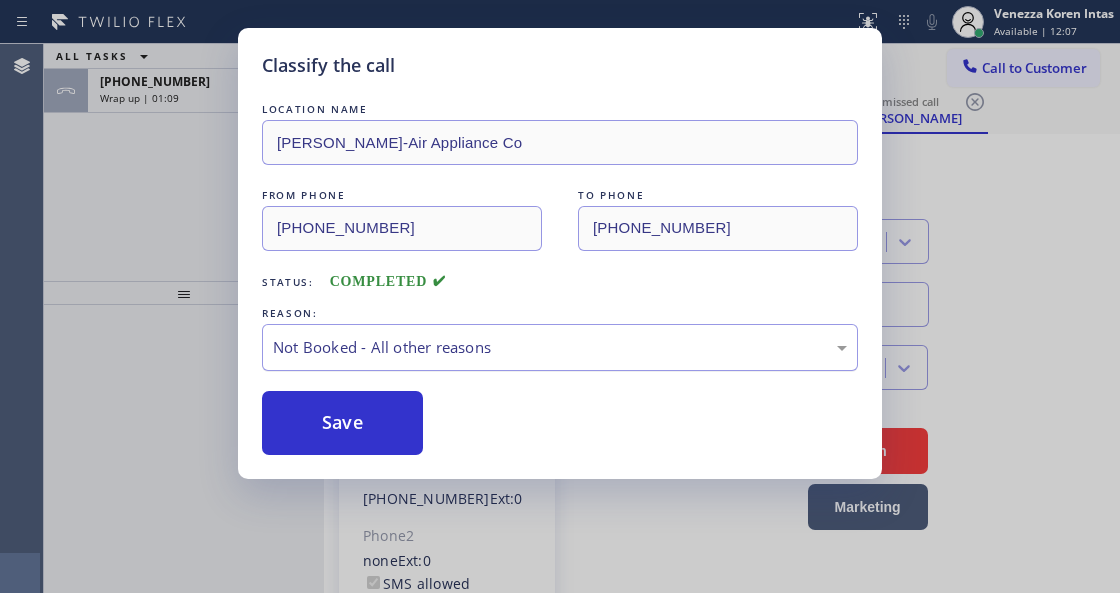 click on "Not Booked - All other reasons" at bounding box center (560, 347) 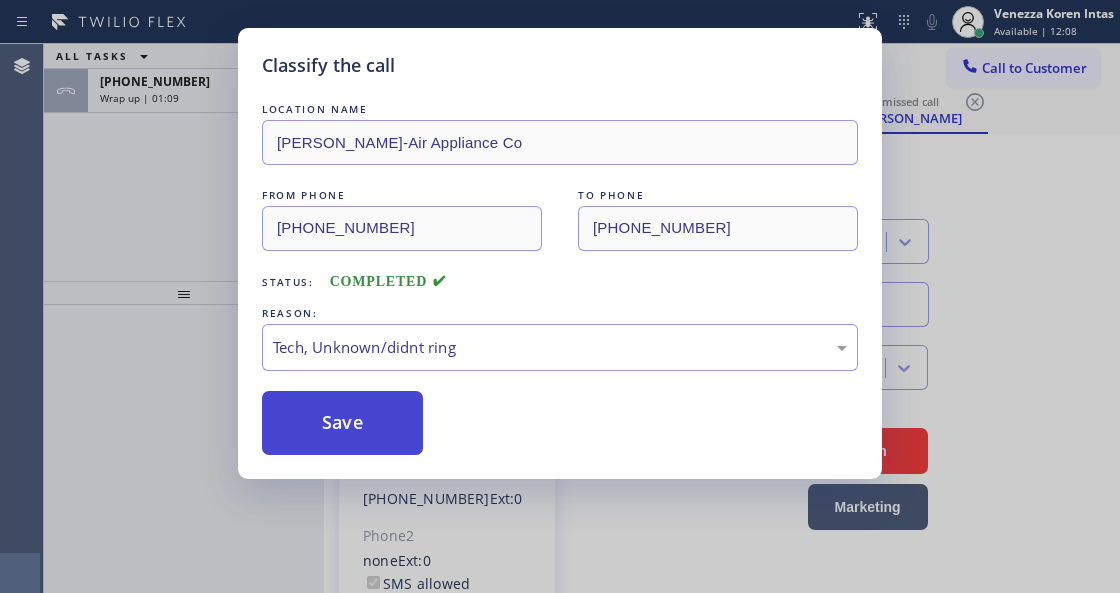 drag, startPoint x: 394, startPoint y: 511, endPoint x: 368, endPoint y: 432, distance: 83.1685 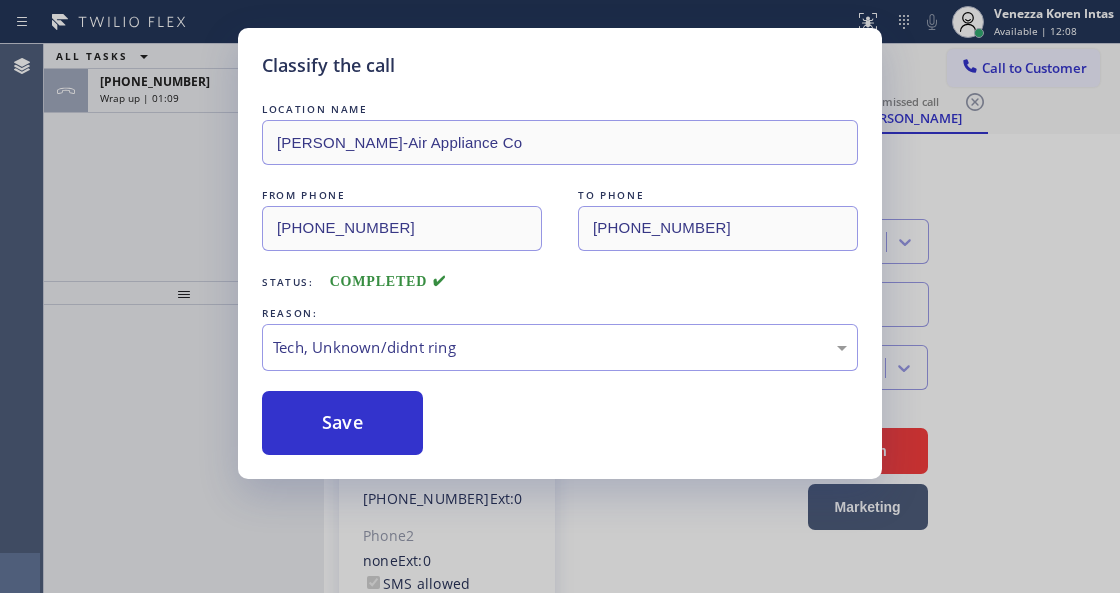 click on "Save" at bounding box center (342, 423) 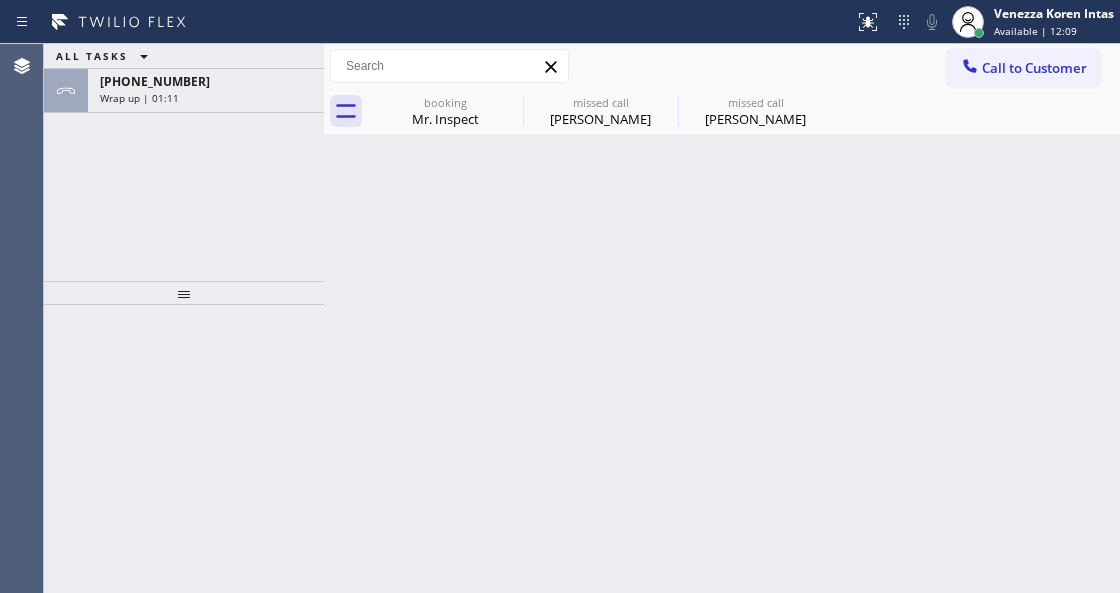 click on "[PHONE_NUMBER]" at bounding box center [206, 81] 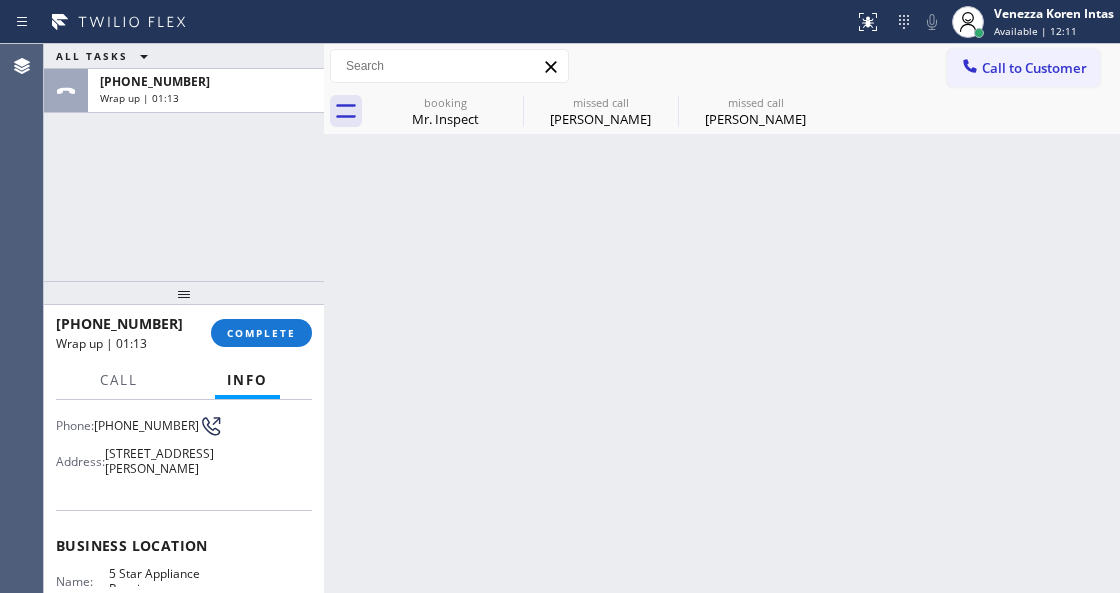 scroll, scrollTop: 133, scrollLeft: 0, axis: vertical 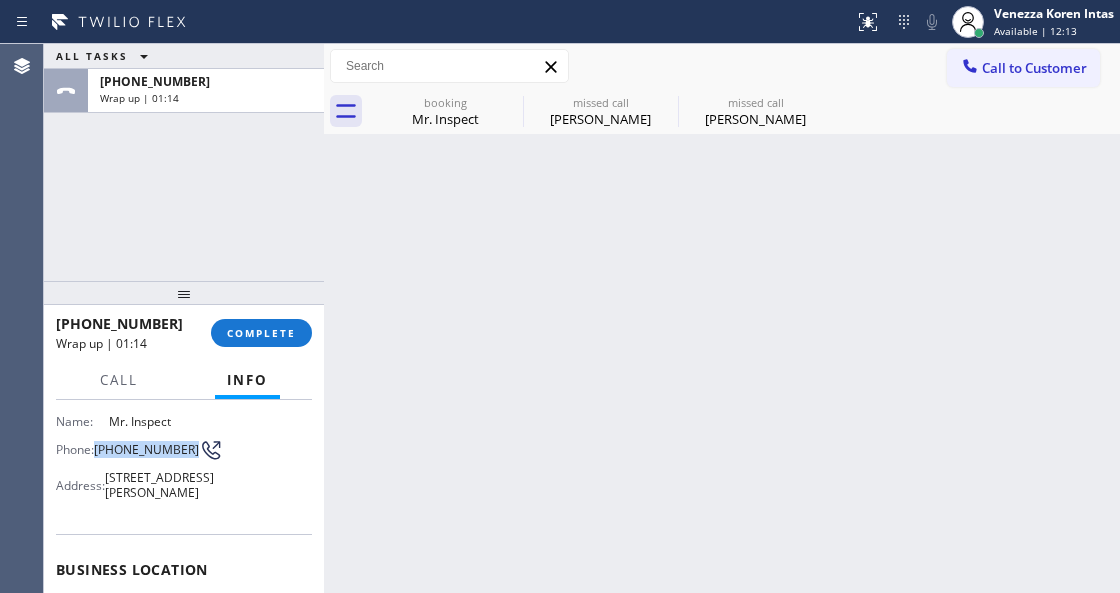 drag, startPoint x: 130, startPoint y: 461, endPoint x: 98, endPoint y: 432, distance: 43.185646 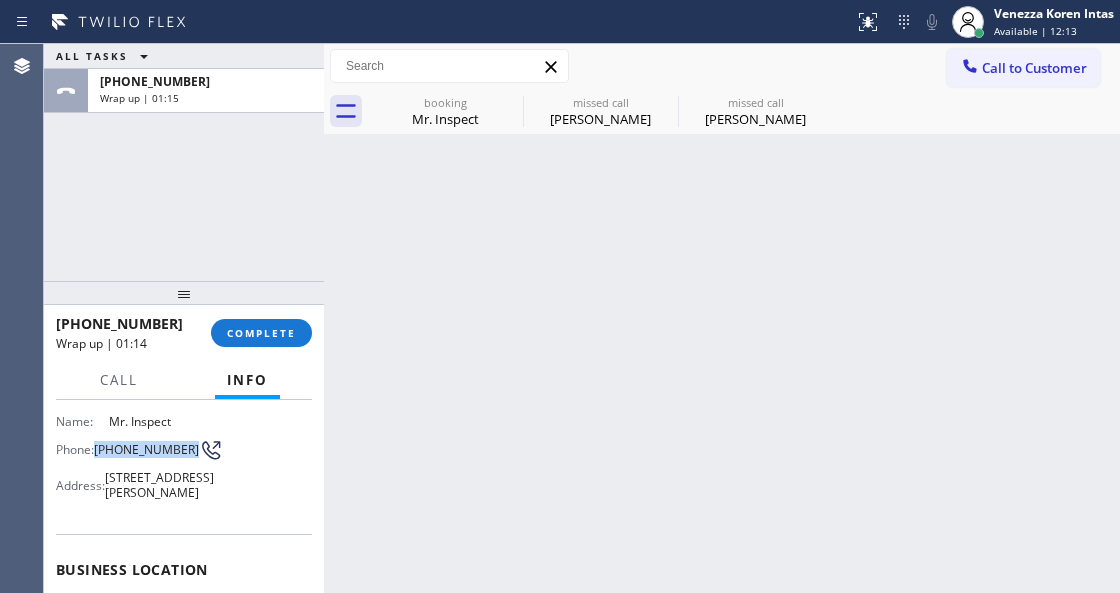 copy on "[PHONE_NUMBER]" 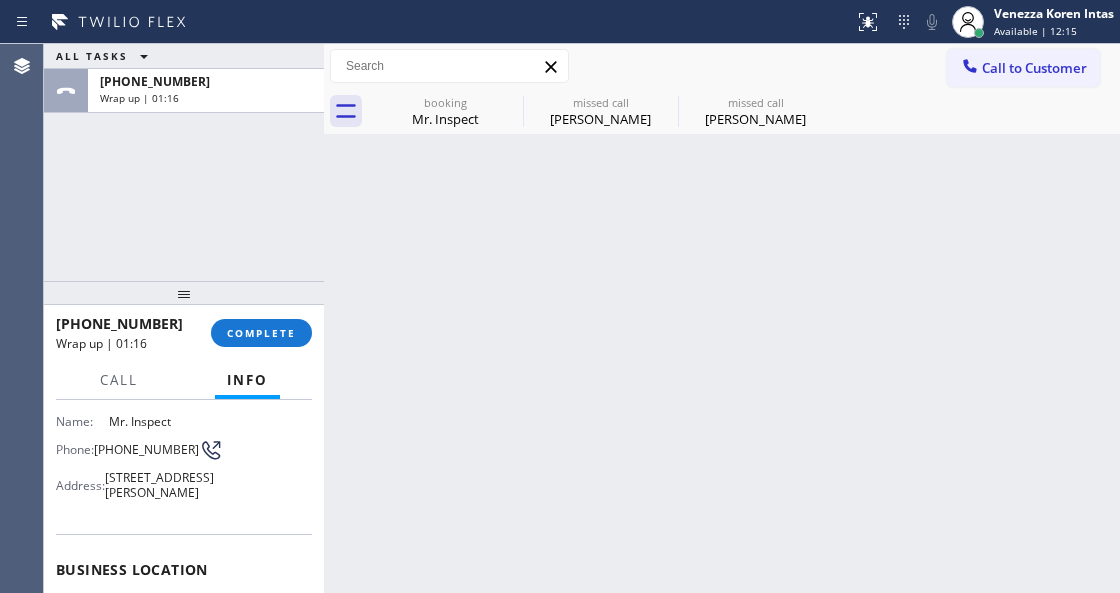 click on "Back to Dashboard Change Sender ID Customers Technicians Select a contact Outbound call Technician Search Technician Your caller id phone number Your caller id phone number Call Technician info Name   Phone none Address none Change Sender ID HVAC [PHONE_NUMBER] 5 Star Appliance [PHONE_NUMBER] Appliance Repair [PHONE_NUMBER] Plumbing [PHONE_NUMBER] Air Duct Cleaning [PHONE_NUMBER]  Electricians [PHONE_NUMBER] Cancel Change Check personal SMS Reset Change booking Mr. Inspect  missed call [PERSON_NAME] missed call [PERSON_NAME] Call to Customer Outbound call Location [GEOGRAPHIC_DATA] Appliance Repair Your caller id phone number [PHONE_NUMBER] Customer number Call Outbound call Technician Search Technician Your caller id phone number Your caller id phone number Call booking Mr. Inspect  missed call [PERSON_NAME] missed call [PERSON_NAME] Mr. Inspect   Since: [DATE] link to CRM copy Email [EMAIL_ADDRESS][DOMAIN_NAME]  Emails allowed Phone [PHONE_NUMBER]  Ext:  0 Phone2 none  Ext:  0  SMS allowed Primary address EDIT Outbound call Location" at bounding box center (722, 318) 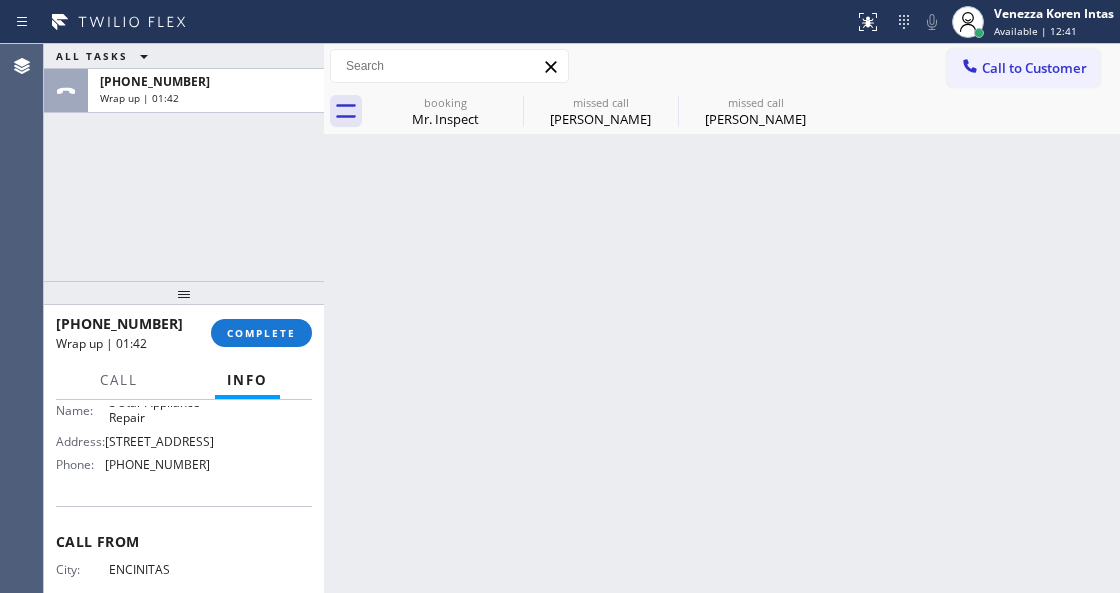 scroll, scrollTop: 333, scrollLeft: 0, axis: vertical 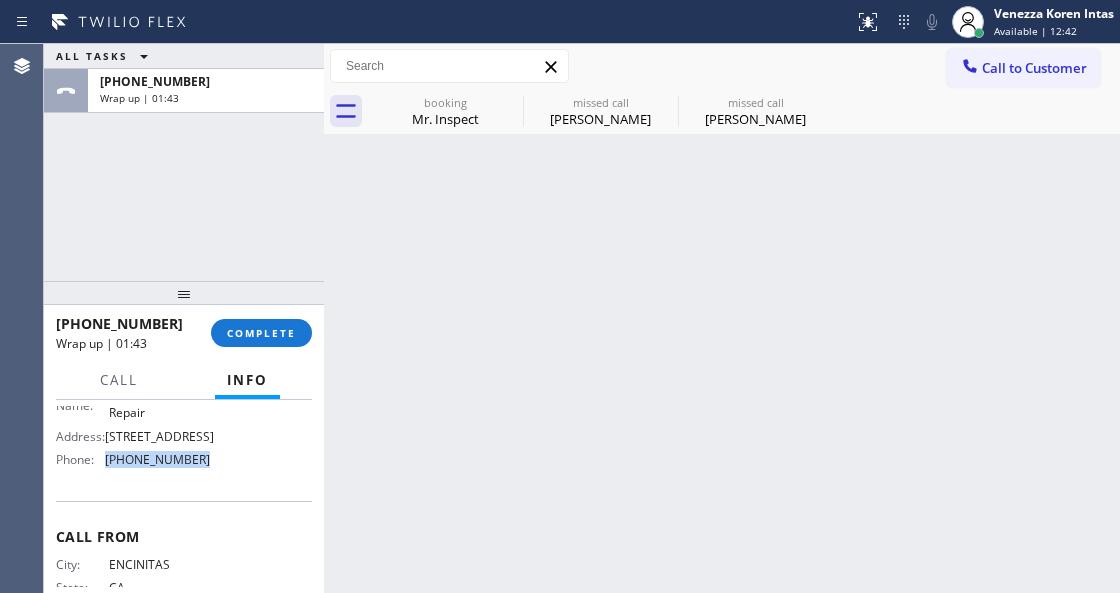drag, startPoint x: 208, startPoint y: 478, endPoint x: 104, endPoint y: 478, distance: 104 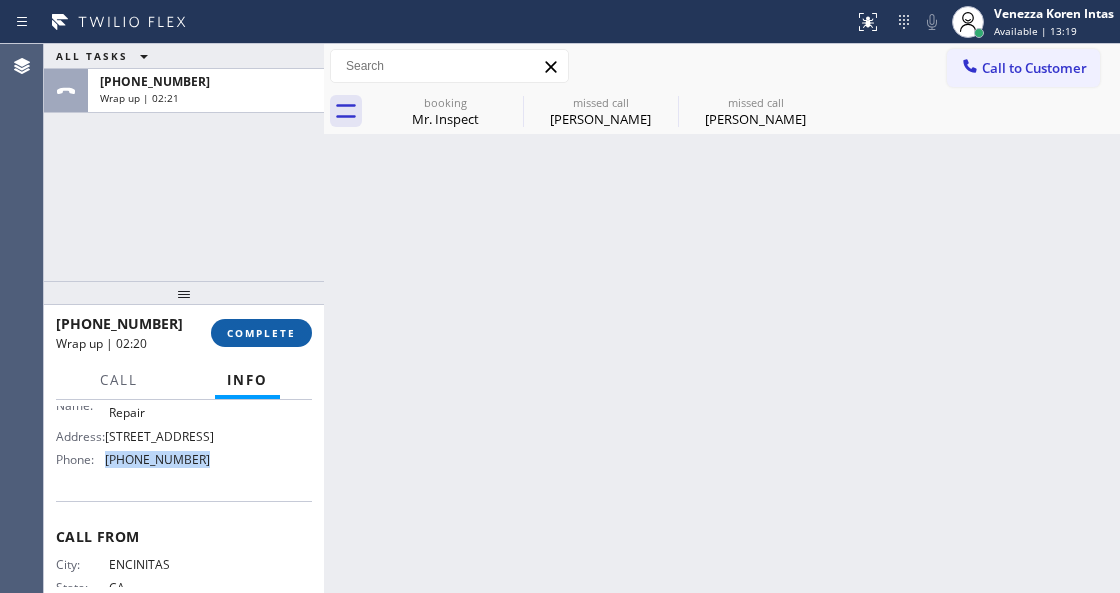 click on "COMPLETE" at bounding box center [261, 333] 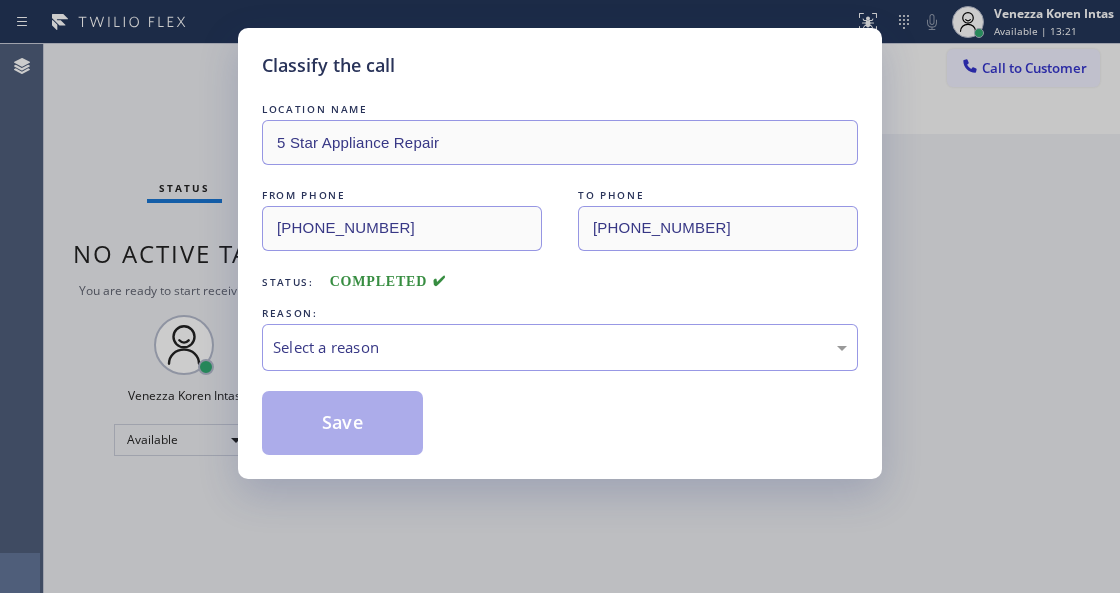 click on "Select a reason" at bounding box center (560, 347) 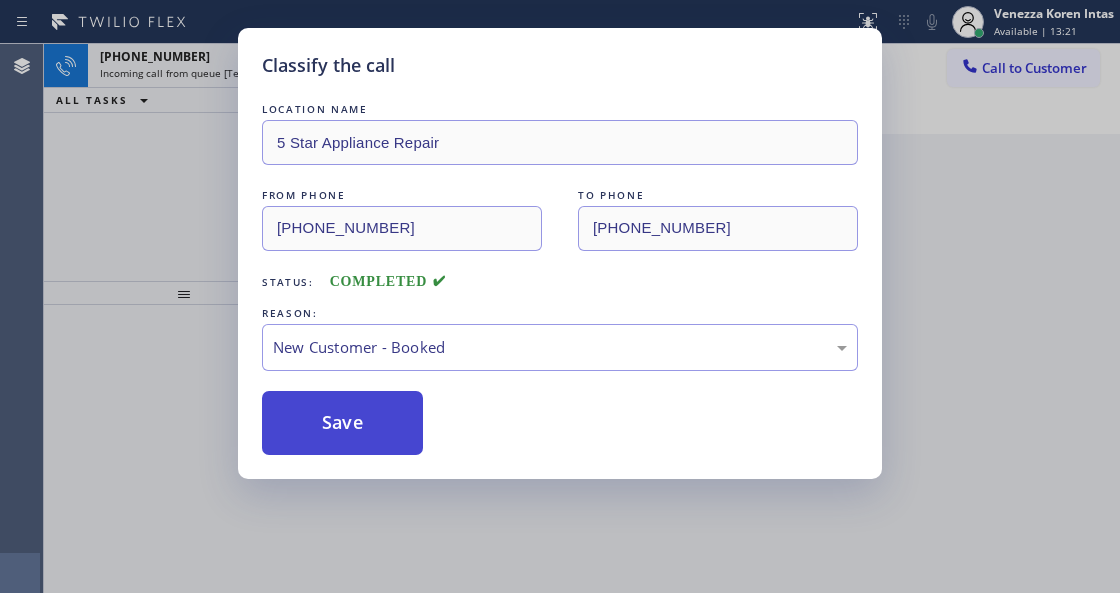 click on "Save" at bounding box center [342, 423] 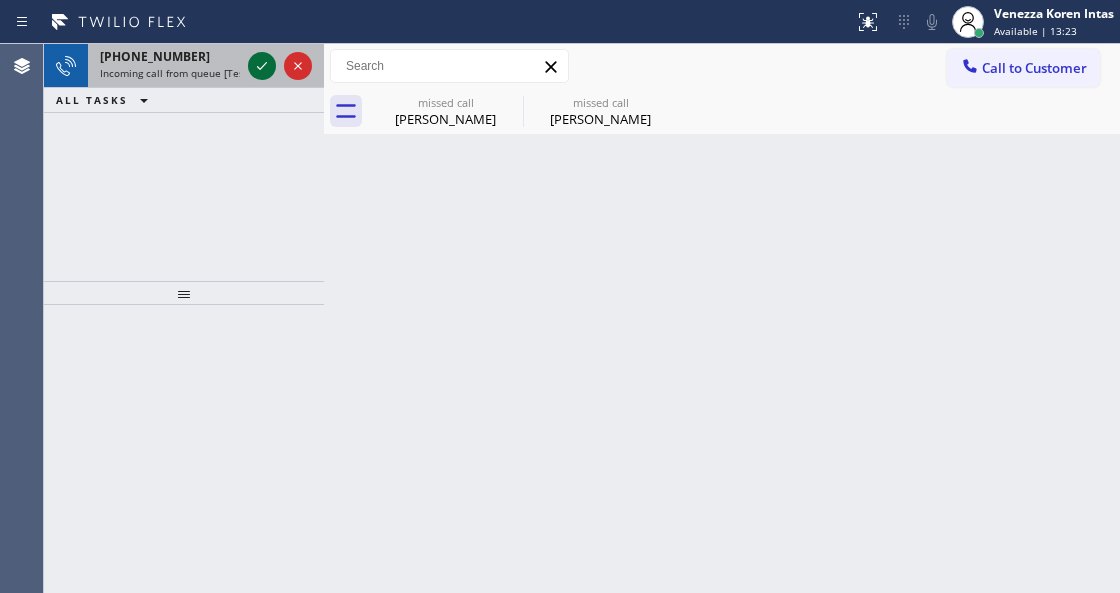 click 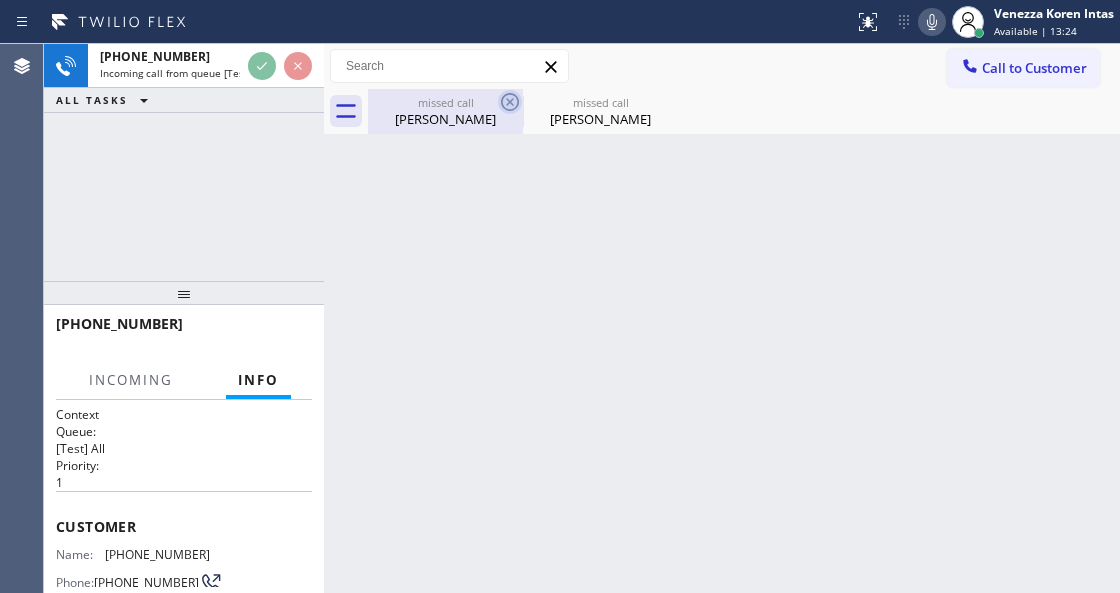 click 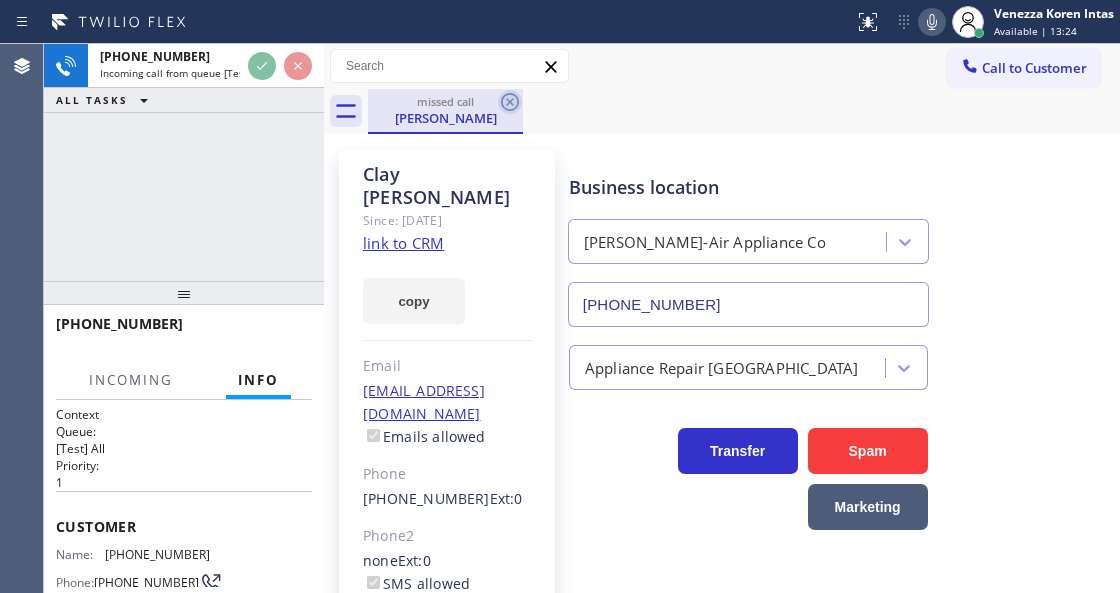click 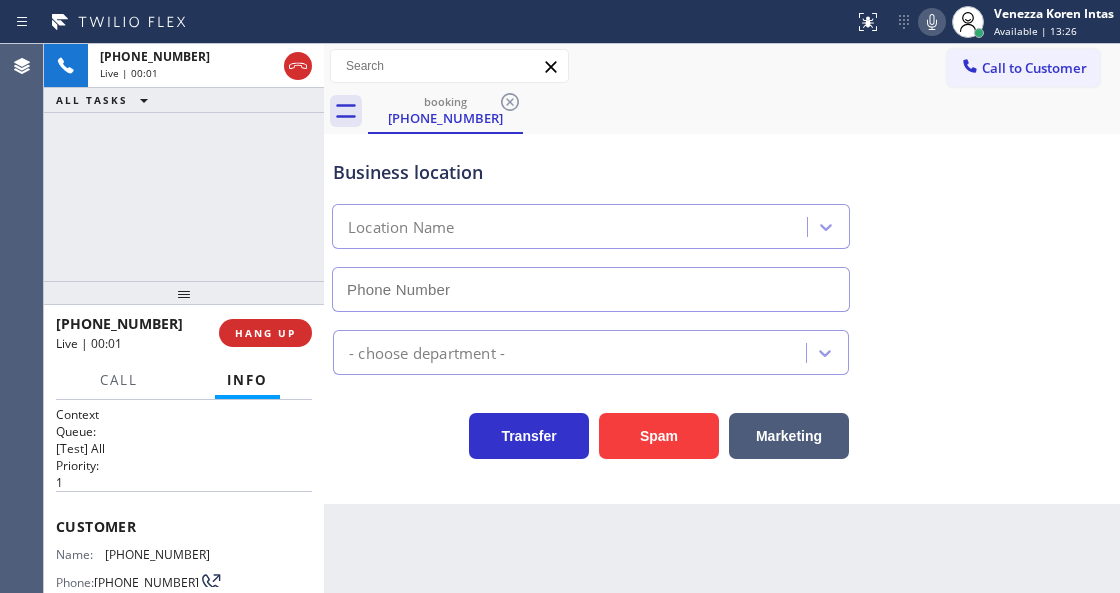 type on "[PHONE_NUMBER]" 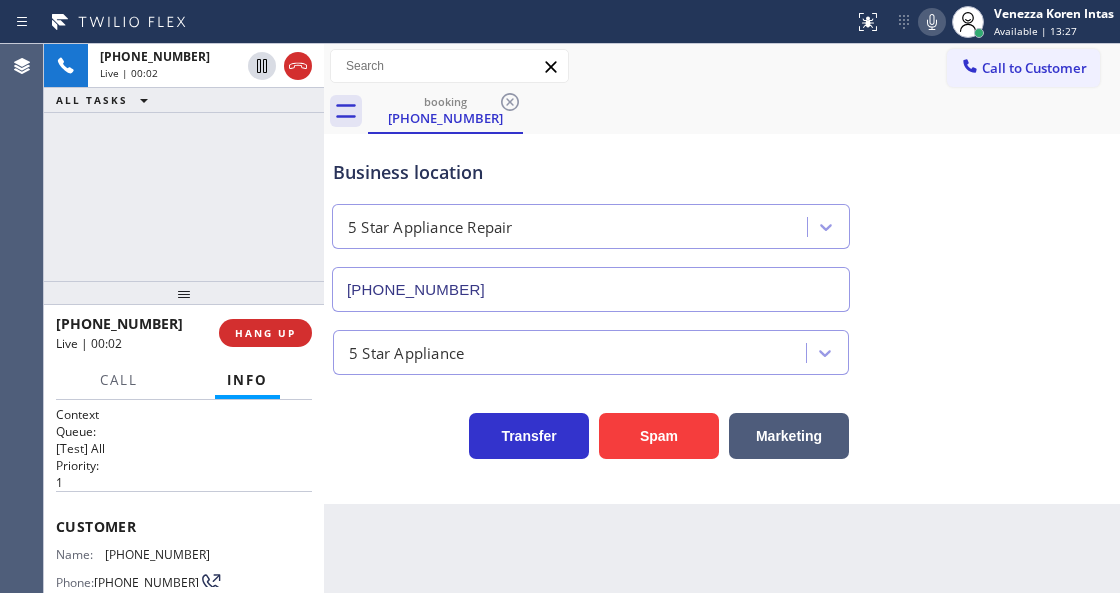 click on "Business location 5 Star Appliance Repair [PHONE_NUMBER] 5 Star Appliance Transfer Spam Marketing" at bounding box center [722, 319] 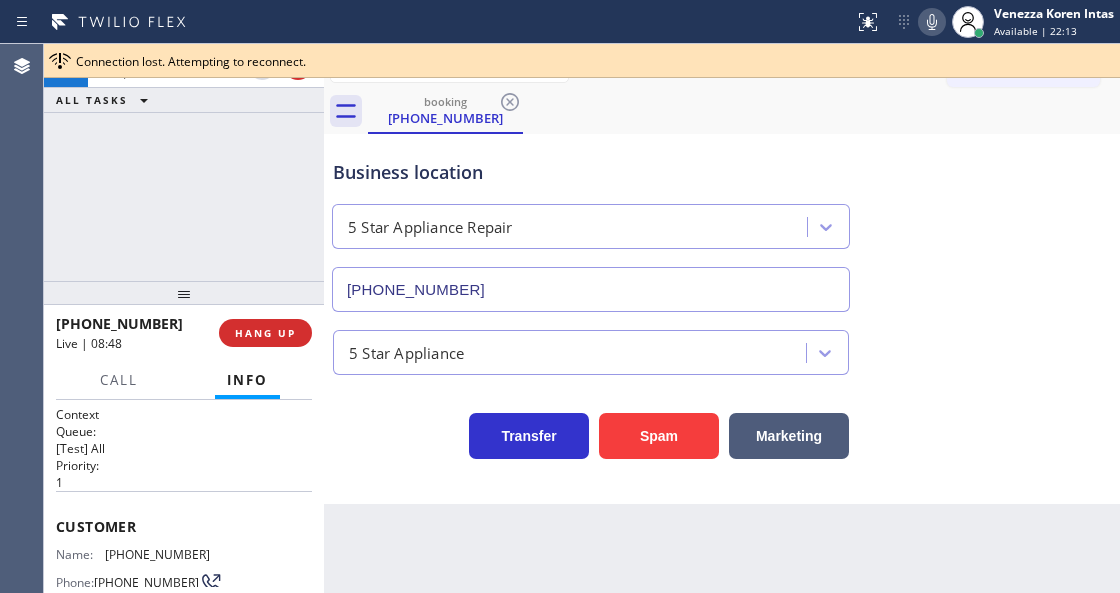 click on "booking [PHONE_NUMBER]" at bounding box center [744, 111] 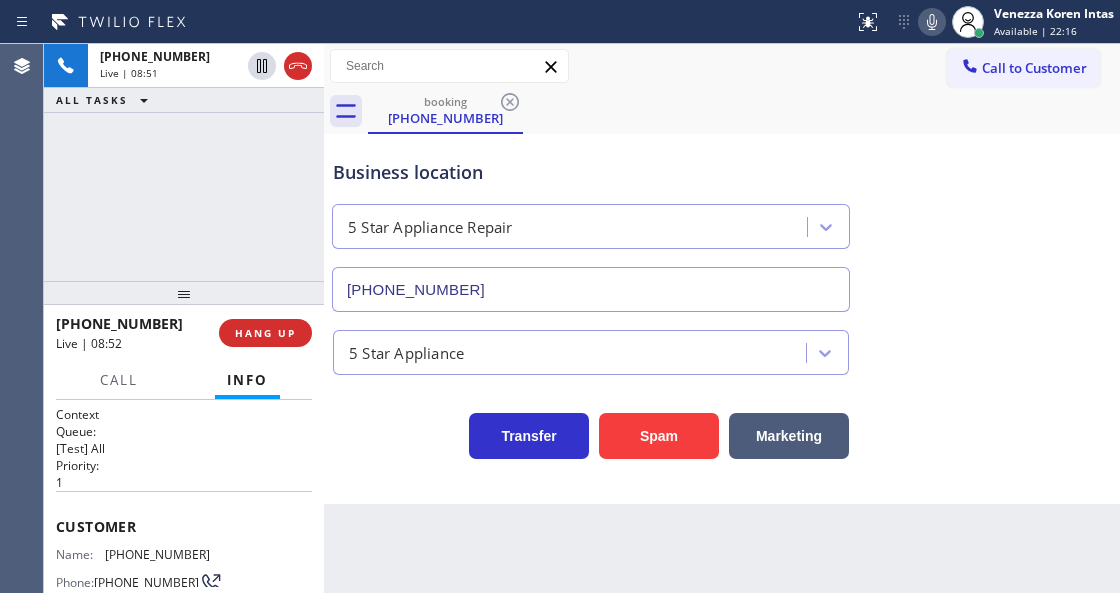 click 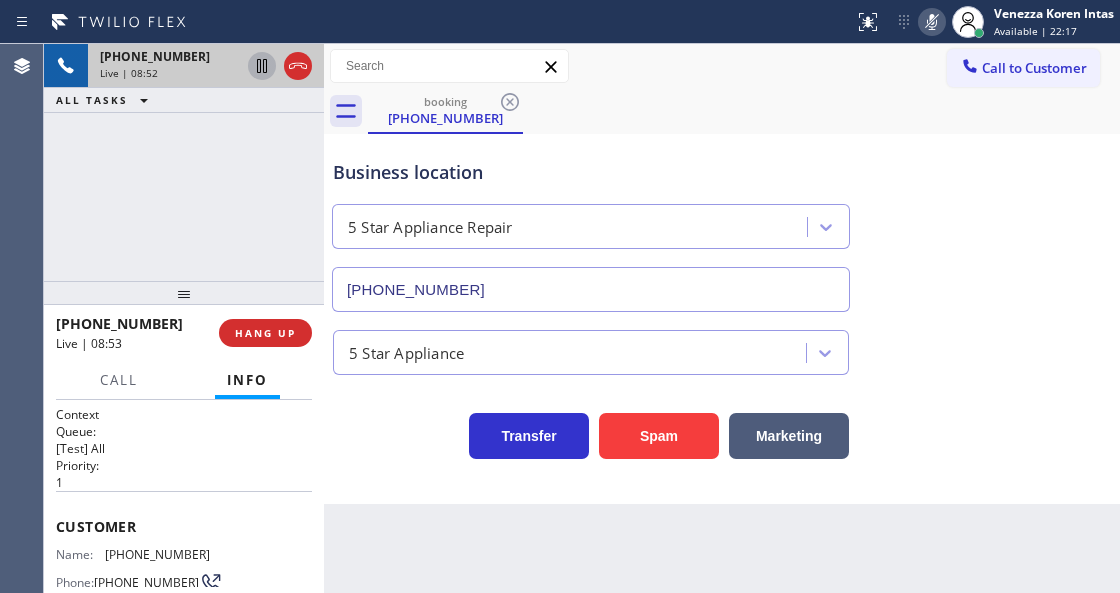 click 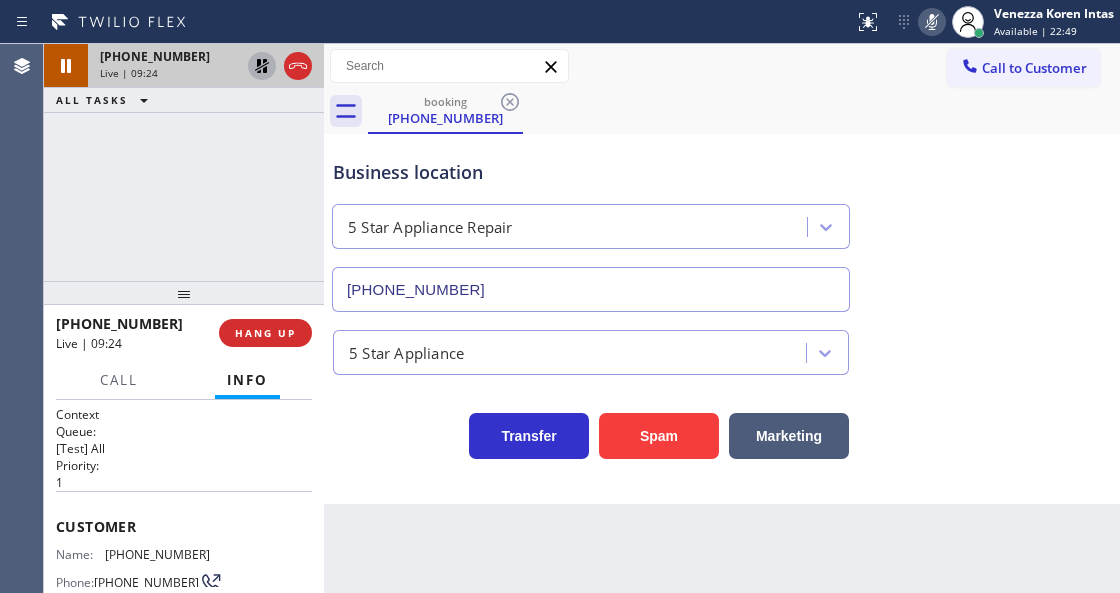 click on "Business location 5 Star Appliance Repair [PHONE_NUMBER]" at bounding box center [591, 225] 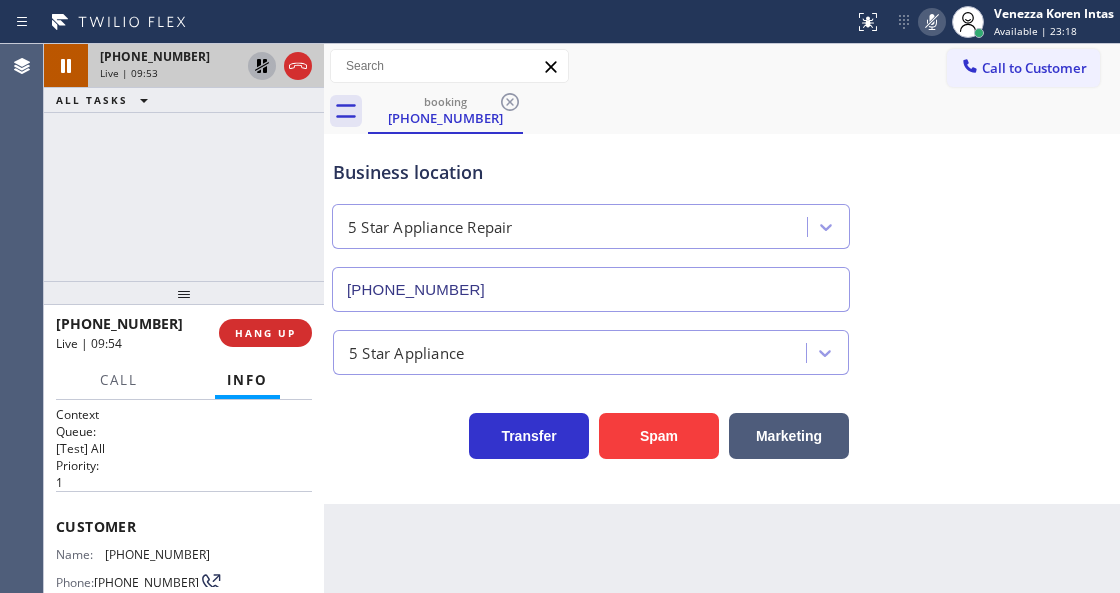 click 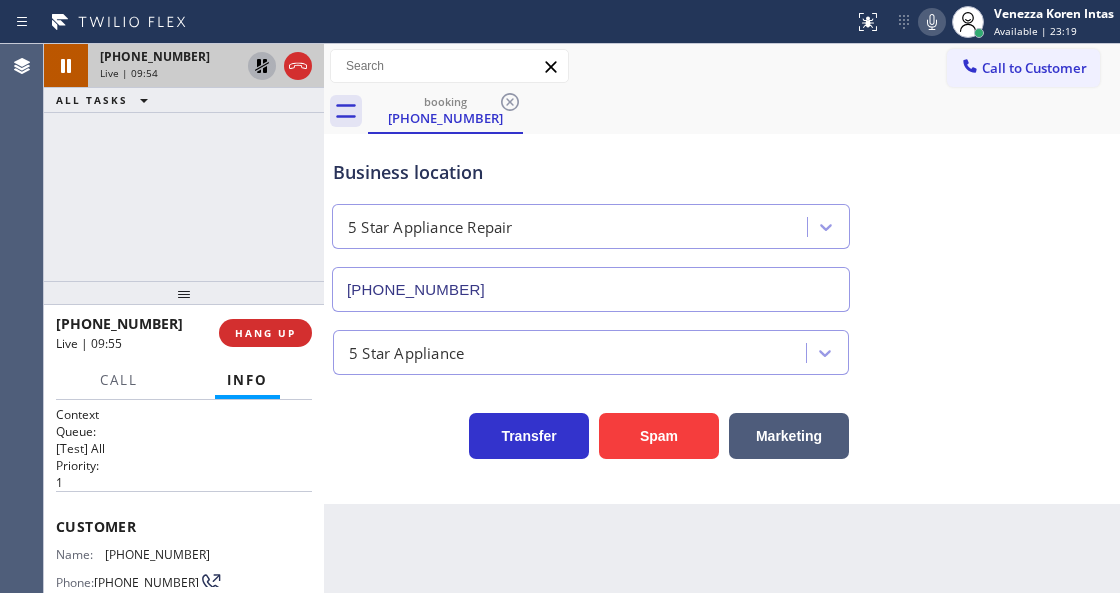 click 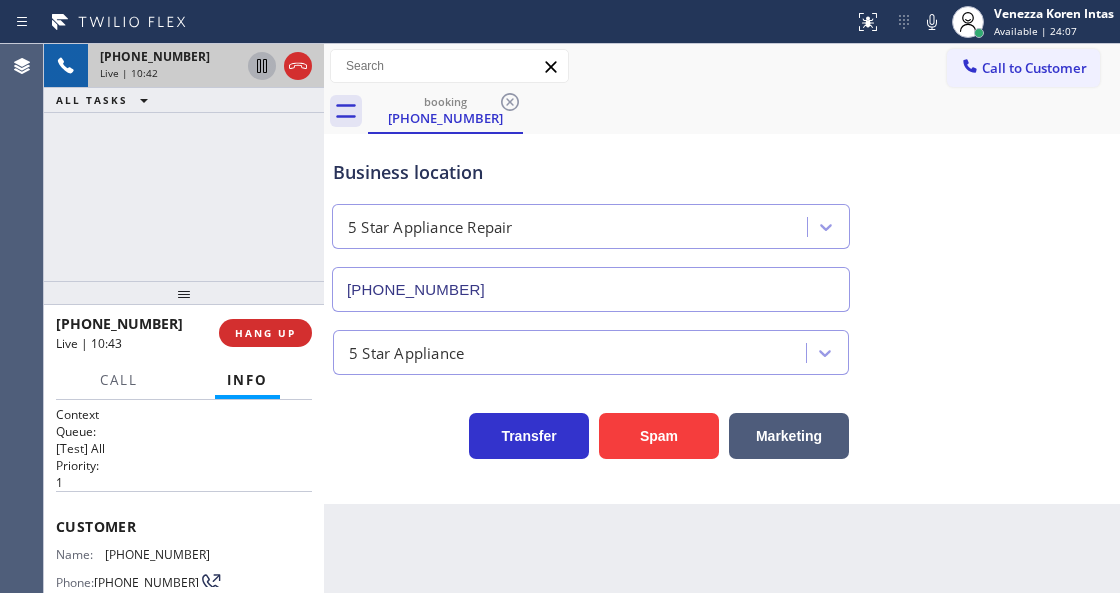 drag, startPoint x: 934, startPoint y: 26, endPoint x: 776, endPoint y: 122, distance: 184.87834 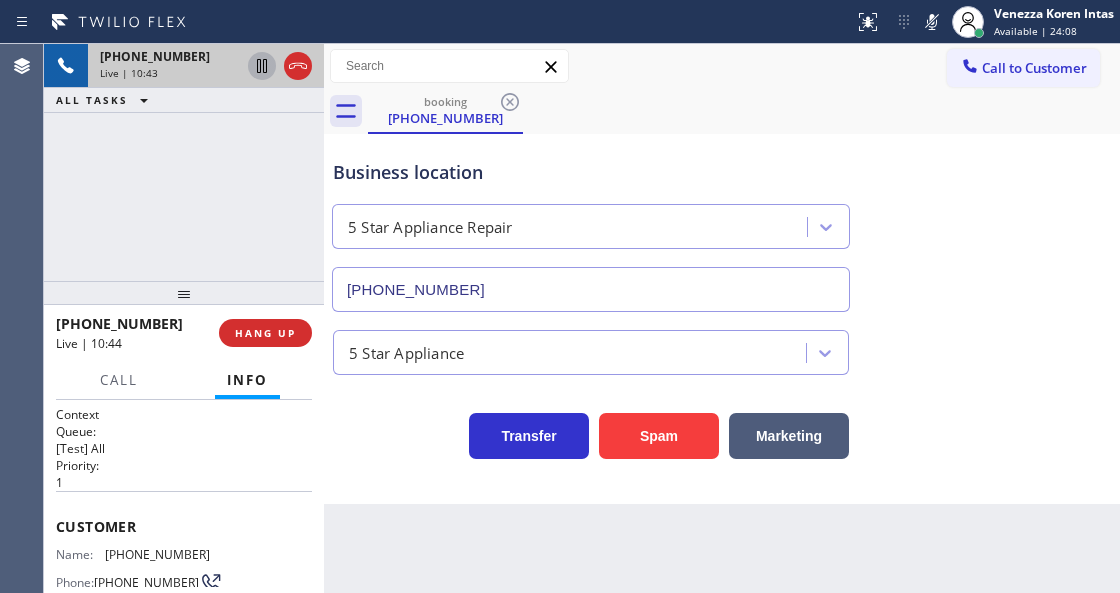 click 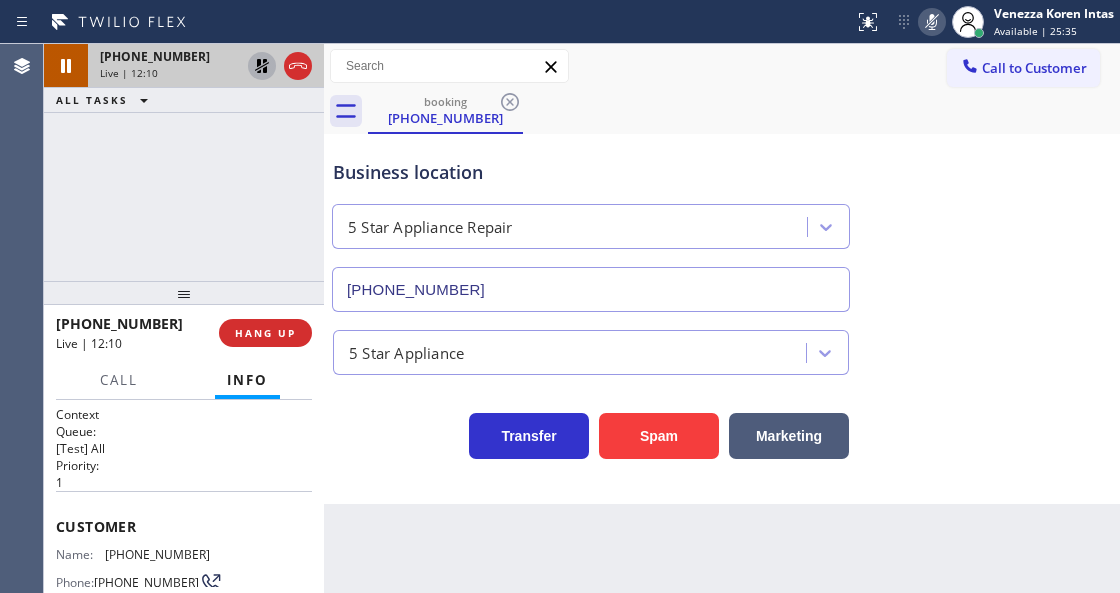 click 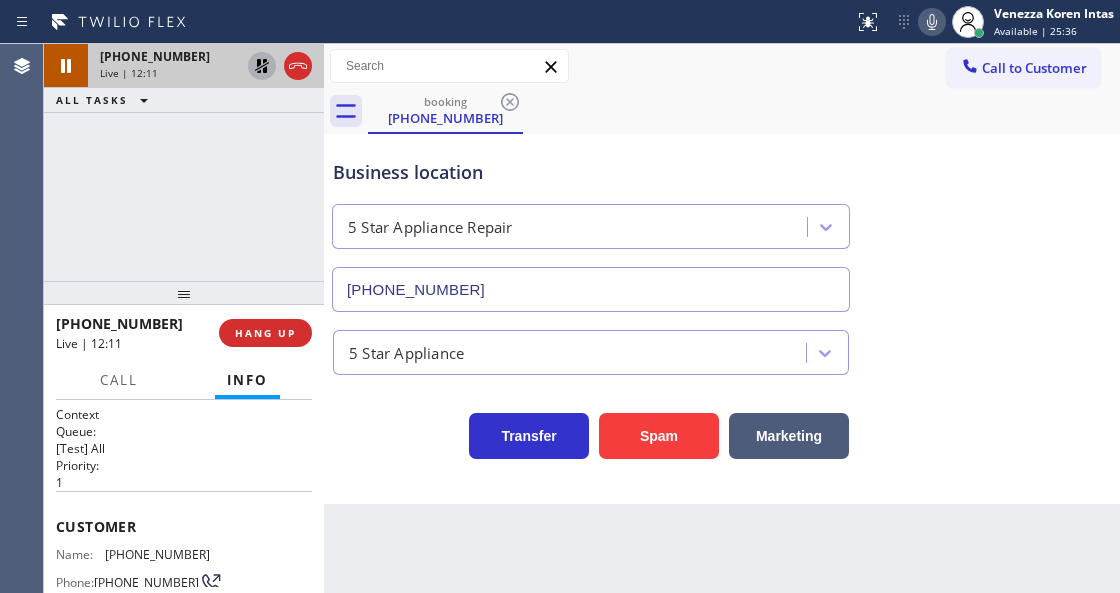 click 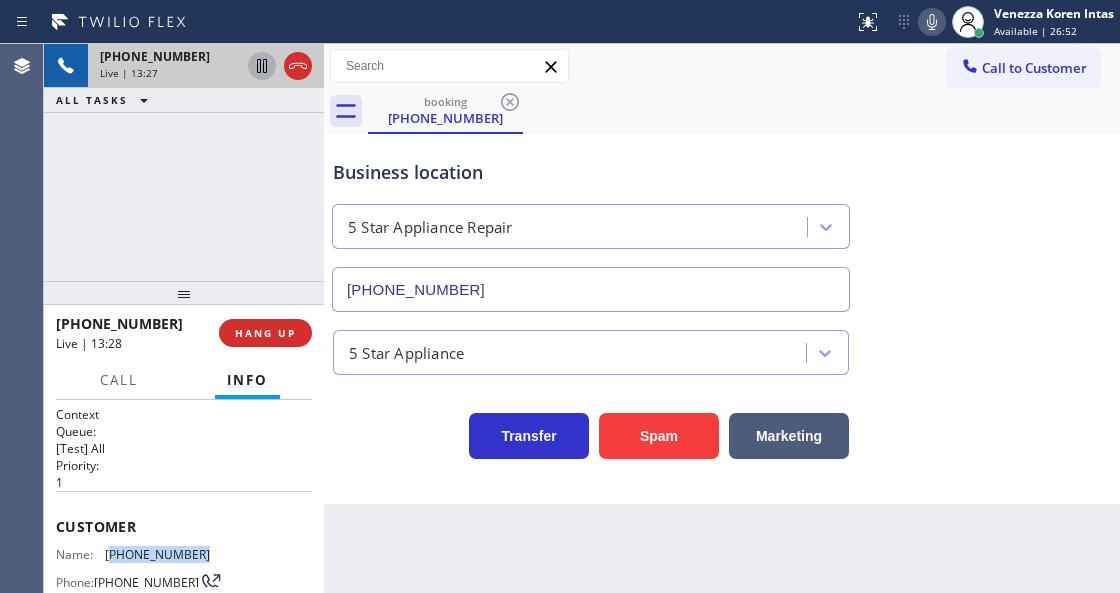 drag, startPoint x: 198, startPoint y: 552, endPoint x: 110, endPoint y: 550, distance: 88.02273 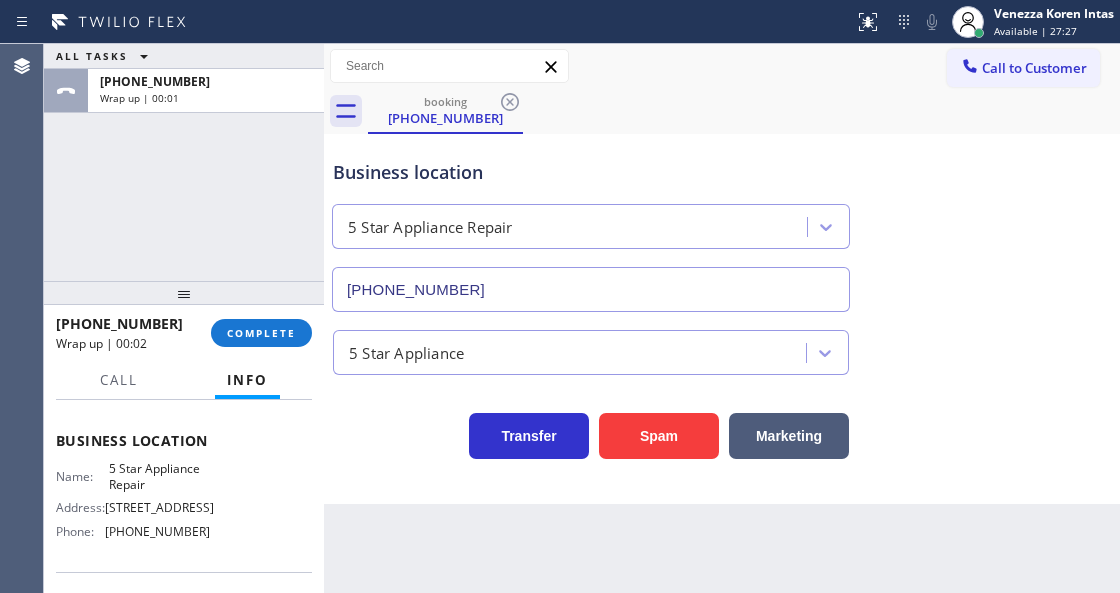 scroll, scrollTop: 266, scrollLeft: 0, axis: vertical 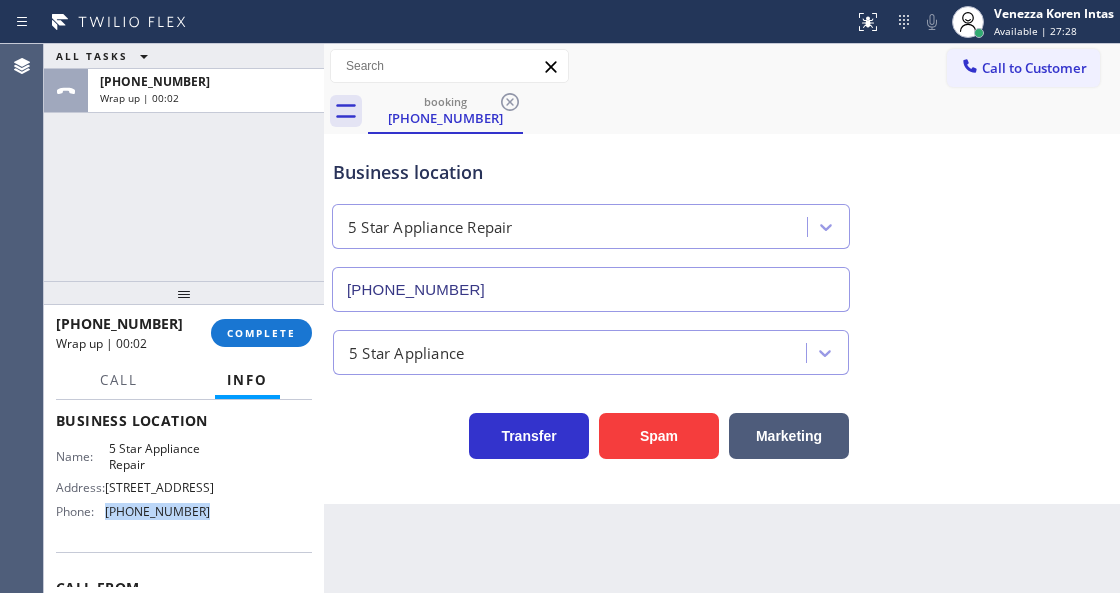 drag, startPoint x: 169, startPoint y: 520, endPoint x: 140, endPoint y: 515, distance: 29.427877 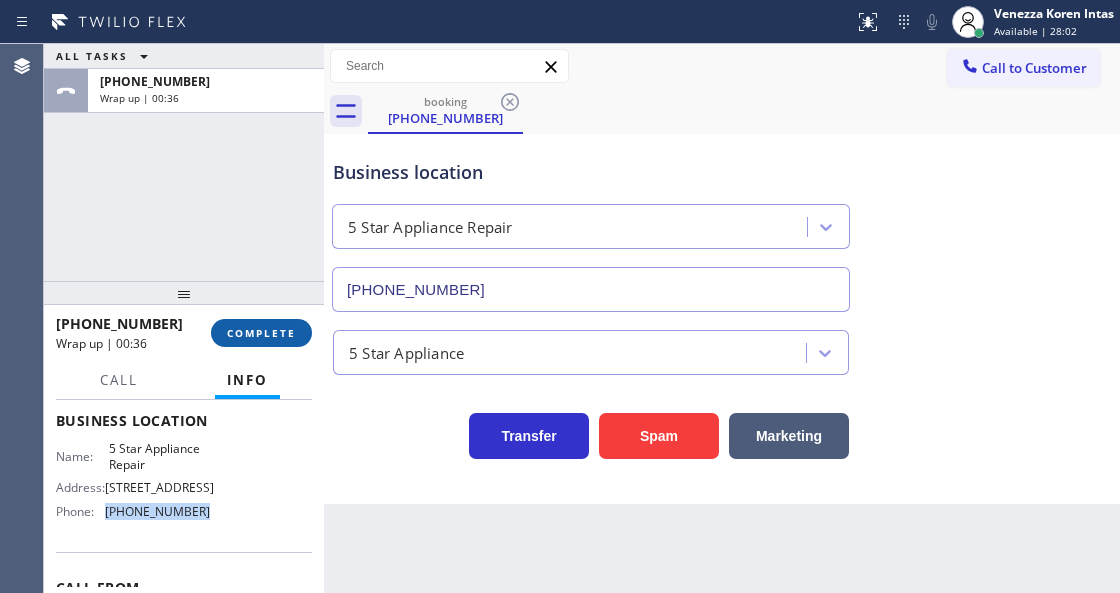click on "COMPLETE" at bounding box center [261, 333] 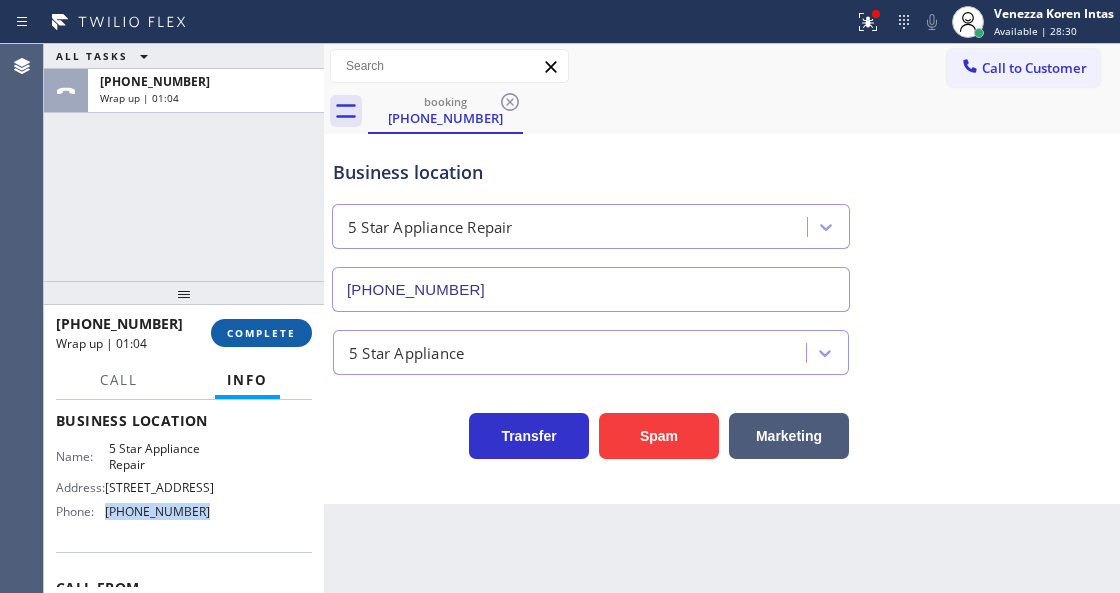 click on "COMPLETE" at bounding box center [261, 333] 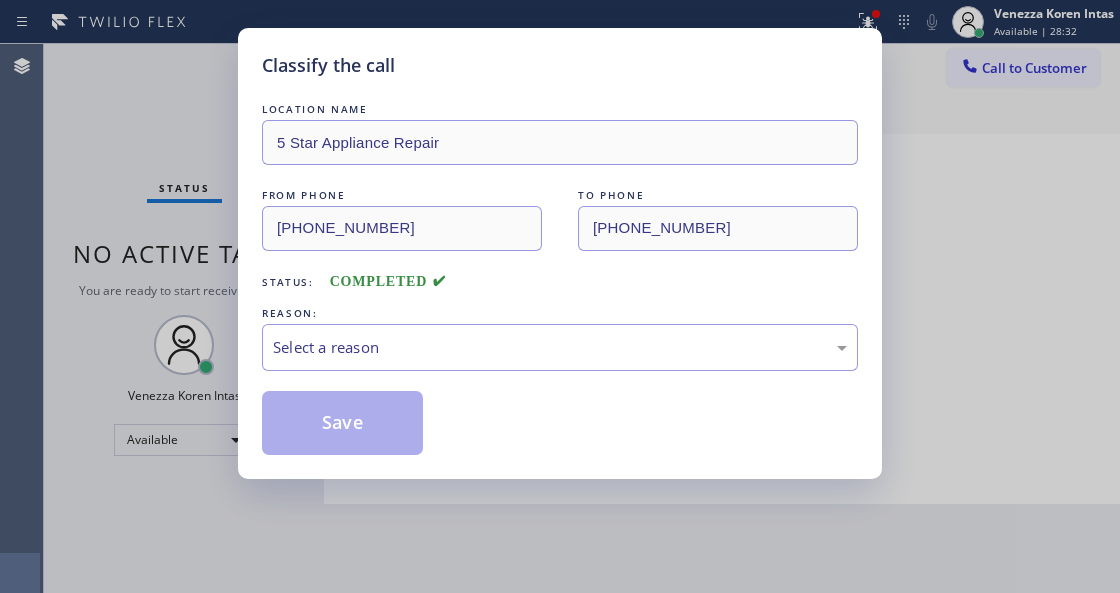 click on "Select a reason" at bounding box center (560, 347) 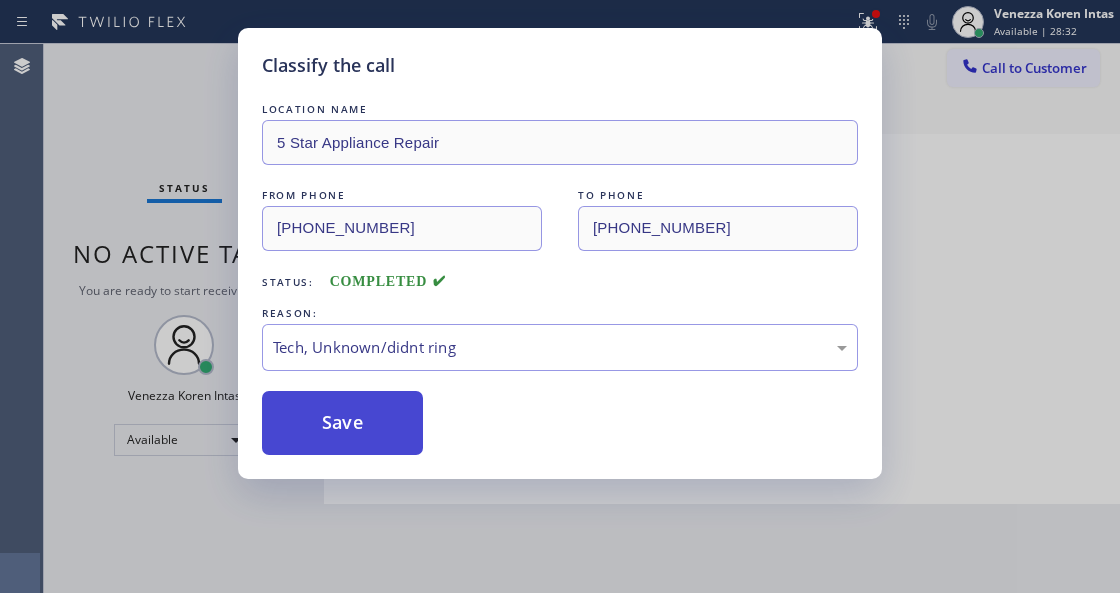 click on "Save" at bounding box center (342, 423) 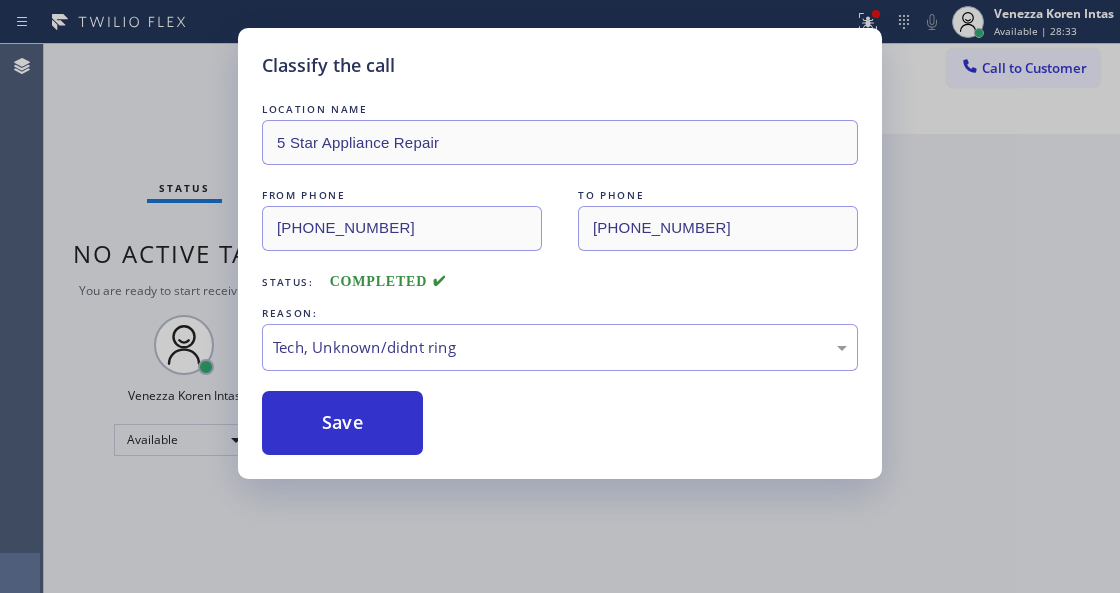 click on "Classify the call LOCATION NAME 5 Star Appliance Repair FROM PHONE [PHONE_NUMBER] TO PHONE [PHONE_NUMBER] Status: COMPLETED REASON: Tech, Unknown/didnt ring Save" at bounding box center (560, 296) 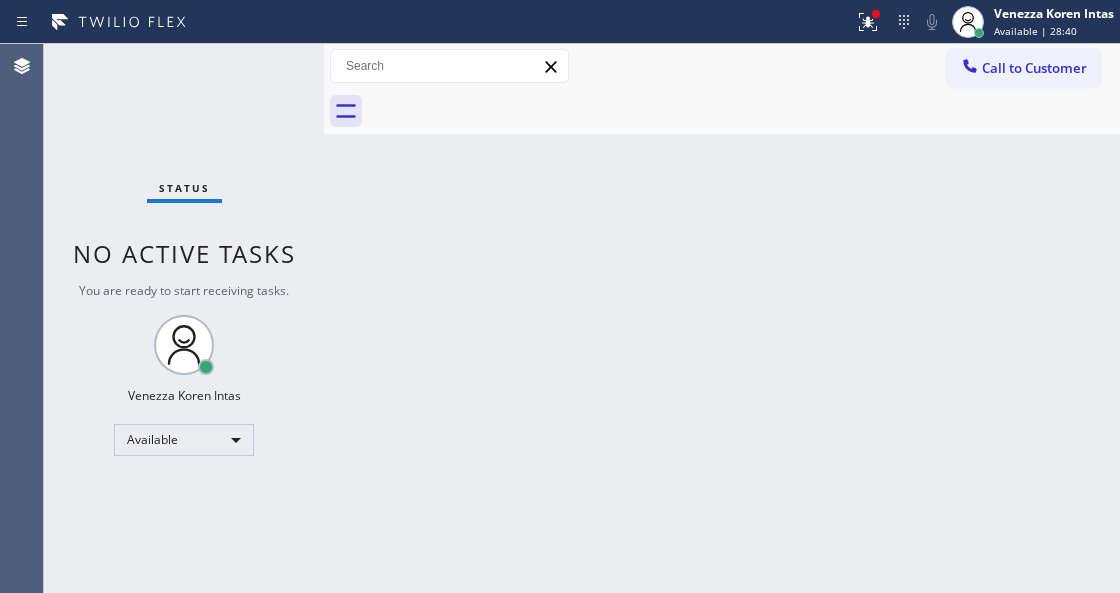 click on "Back to Dashboard Change Sender ID Customers Technicians Select a contact Outbound call Technician Search Technician Your caller id phone number Your caller id phone number Call Technician info Name   Phone none Address none Change Sender ID HVAC [PHONE_NUMBER] 5 Star Appliance [PHONE_NUMBER] Appliance Repair [PHONE_NUMBER] Plumbing [PHONE_NUMBER] Air Duct Cleaning [PHONE_NUMBER]  Electricians [PHONE_NUMBER] Cancel Change Check personal SMS Reset Change No tabs Call to Customer Outbound call Location [GEOGRAPHIC_DATA] Appliance Repair Your caller id phone number [PHONE_NUMBER] Customer number Call Outbound call Technician Search Technician Your caller id phone number Your caller id phone number Call" at bounding box center [722, 318] 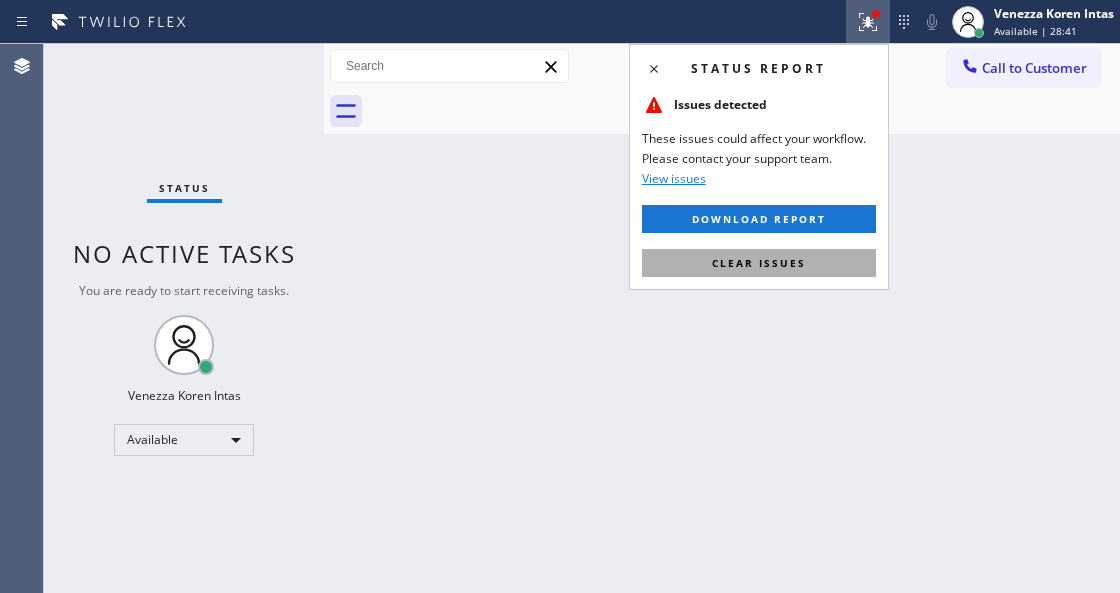 click on "Clear issues" at bounding box center (759, 263) 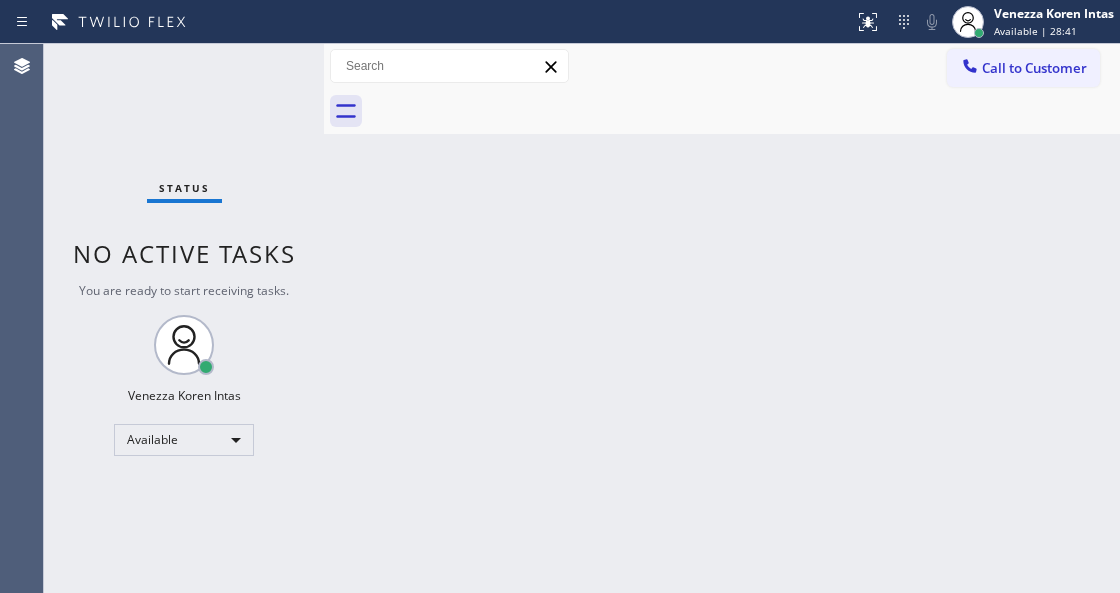 click at bounding box center [744, 111] 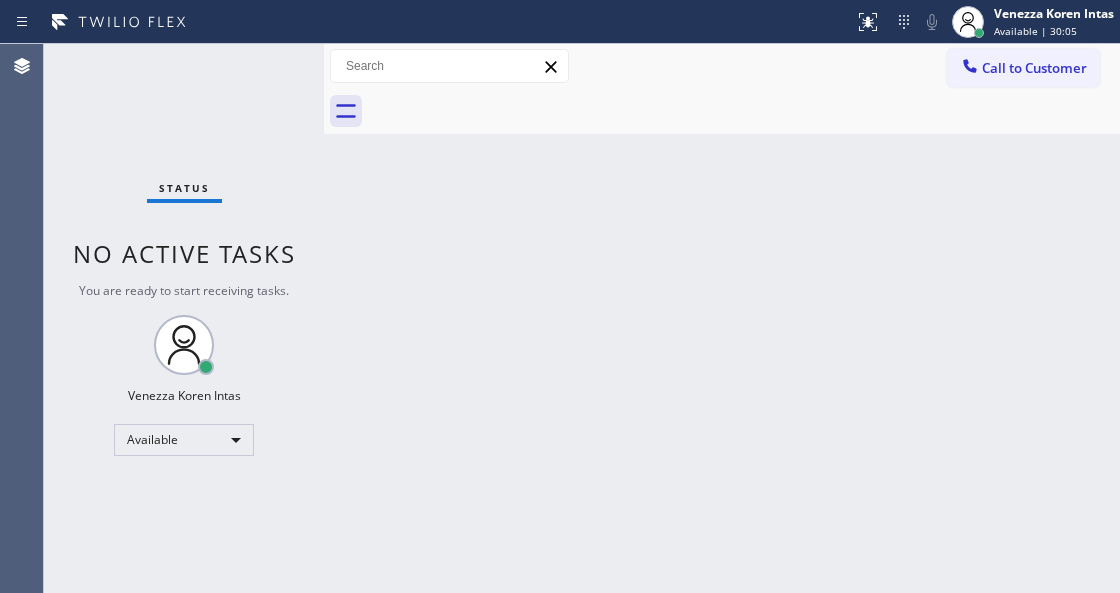 click on "Back to Dashboard Change Sender ID Customers Technicians Select a contact Outbound call Technician Search Technician Your caller id phone number Your caller id phone number Call Technician info Name   Phone none Address none Change Sender ID HVAC [PHONE_NUMBER] 5 Star Appliance [PHONE_NUMBER] Appliance Repair [PHONE_NUMBER] Plumbing [PHONE_NUMBER] Air Duct Cleaning [PHONE_NUMBER]  Electricians [PHONE_NUMBER] Cancel Change Check personal SMS Reset Change No tabs Call to Customer Outbound call Location [GEOGRAPHIC_DATA] Appliance Repair Your caller id phone number [PHONE_NUMBER] Customer number Call Outbound call Technician Search Technician Your caller id phone number Your caller id phone number Call" at bounding box center (722, 318) 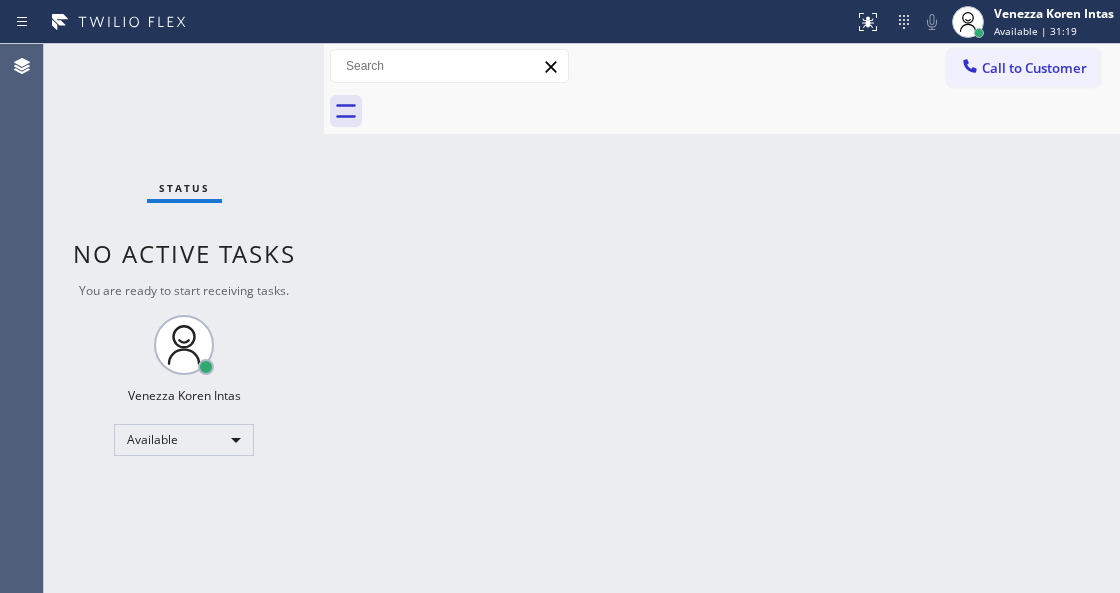 click at bounding box center [744, 111] 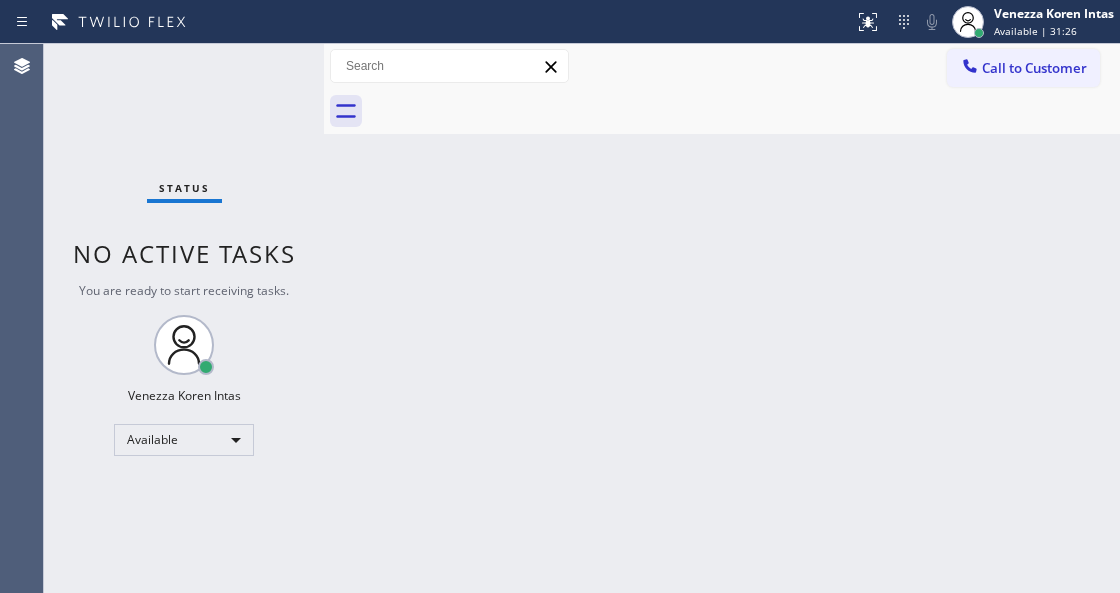 click on "Back to Dashboard Change Sender ID Customers Technicians Select a contact Outbound call Technician Search Technician Your caller id phone number Your caller id phone number Call Technician info Name   Phone none Address none Change Sender ID HVAC [PHONE_NUMBER] 5 Star Appliance [PHONE_NUMBER] Appliance Repair [PHONE_NUMBER] Plumbing [PHONE_NUMBER] Air Duct Cleaning [PHONE_NUMBER]  Electricians [PHONE_NUMBER] Cancel Change Check personal SMS Reset Change No tabs Call to Customer Outbound call Location [GEOGRAPHIC_DATA] Appliance Repair Your caller id phone number [PHONE_NUMBER] Customer number Call Outbound call Technician Search Technician Your caller id phone number Your caller id phone number Call" at bounding box center (722, 318) 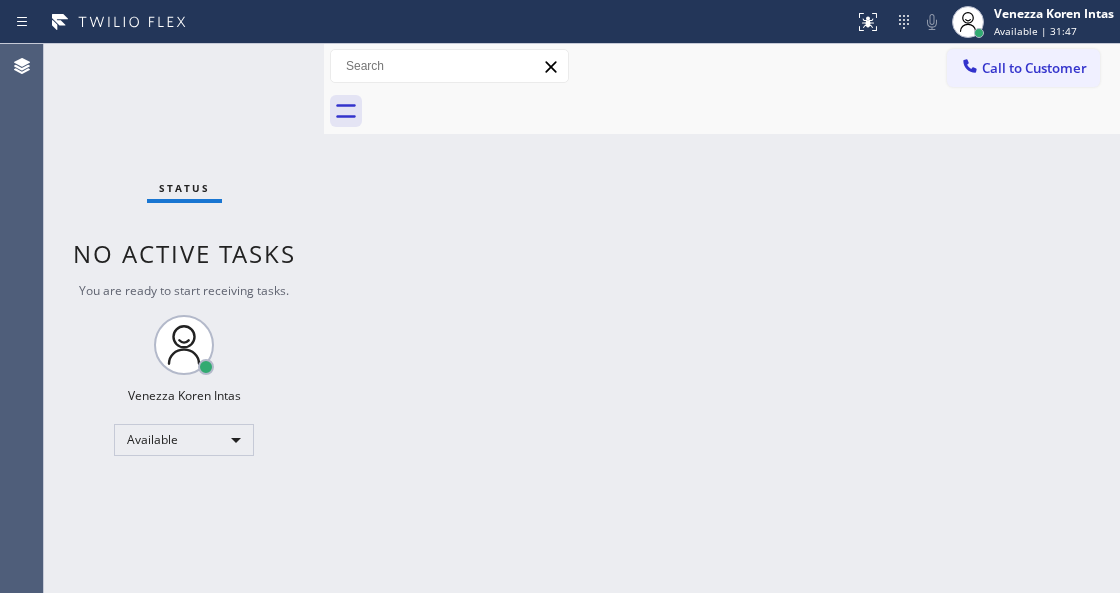 click on "Back to Dashboard Change Sender ID Customers Technicians Select a contact Outbound call Technician Search Technician Your caller id phone number Your caller id phone number Call Technician info Name   Phone none Address none Change Sender ID HVAC [PHONE_NUMBER] 5 Star Appliance [PHONE_NUMBER] Appliance Repair [PHONE_NUMBER] Plumbing [PHONE_NUMBER] Air Duct Cleaning [PHONE_NUMBER]  Electricians [PHONE_NUMBER] Cancel Change Check personal SMS Reset Change No tabs Call to Customer Outbound call Location [GEOGRAPHIC_DATA] Appliance Repair Your caller id phone number [PHONE_NUMBER] Customer number Call Outbound call Technician Search Technician Your caller id phone number Your caller id phone number Call" at bounding box center (722, 318) 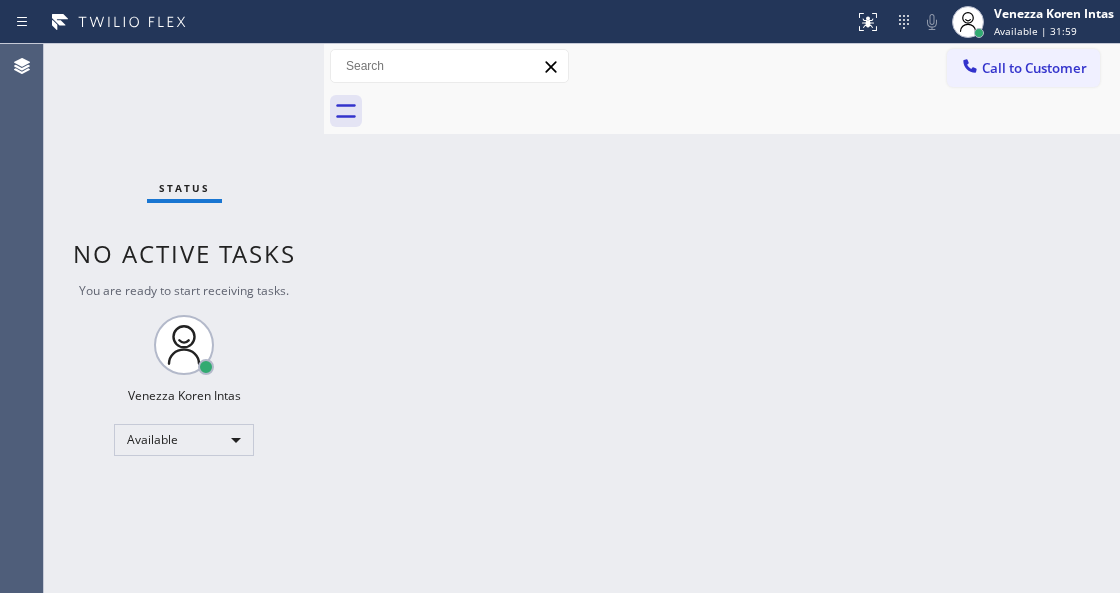 click on "Status   No active tasks     You are ready to start receiving tasks.   Venezza Koren Intas Available" at bounding box center [184, 318] 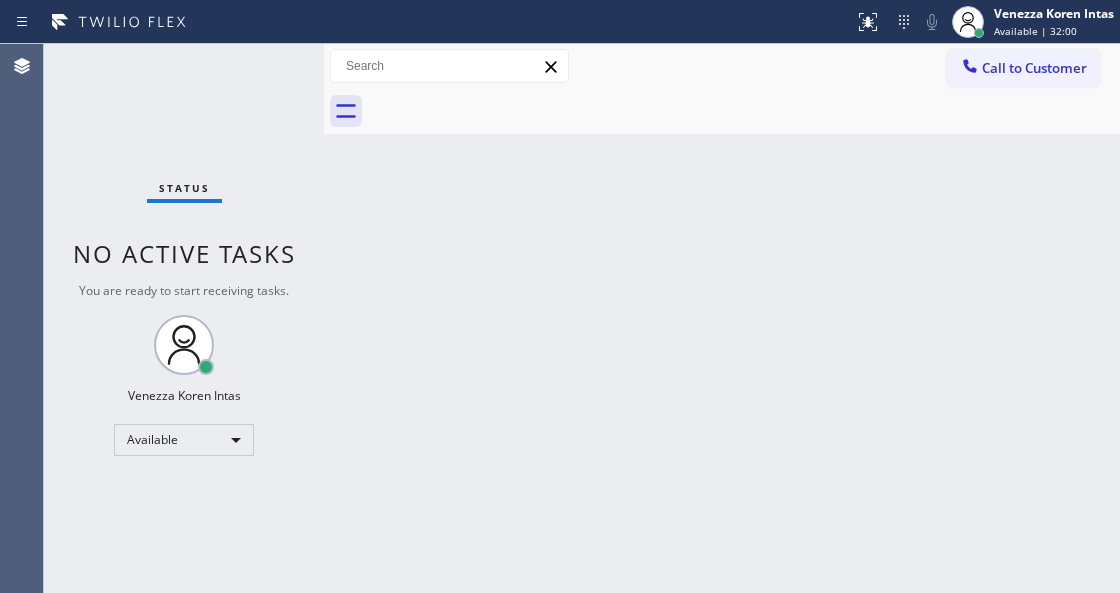click on "Status   No active tasks     You are ready to start receiving tasks.   Venezza Koren Intas Available" at bounding box center (184, 318) 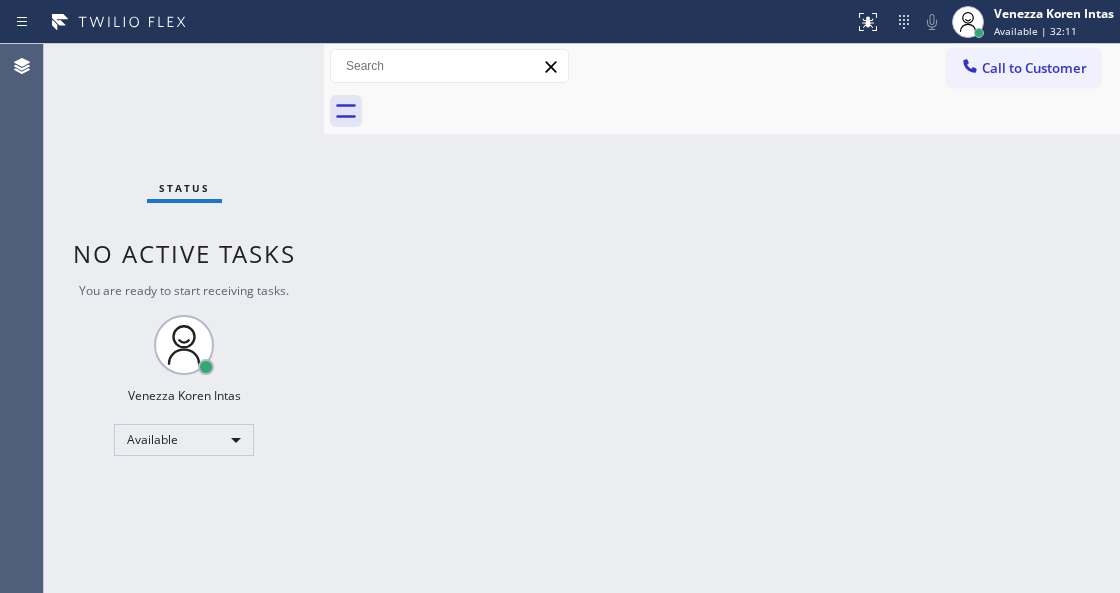 click on "Back to Dashboard Change Sender ID Customers Technicians Select a contact Outbound call Technician Search Technician Your caller id phone number Your caller id phone number Call Technician info Name   Phone none Address none Change Sender ID HVAC [PHONE_NUMBER] 5 Star Appliance [PHONE_NUMBER] Appliance Repair [PHONE_NUMBER] Plumbing [PHONE_NUMBER] Air Duct Cleaning [PHONE_NUMBER]  Electricians [PHONE_NUMBER] Cancel Change Check personal SMS Reset Change No tabs Call to Customer Outbound call Location [GEOGRAPHIC_DATA] Appliance Repair Your caller id phone number [PHONE_NUMBER] Customer number Call Outbound call Technician Search Technician Your caller id phone number Your caller id phone number Call" at bounding box center (722, 318) 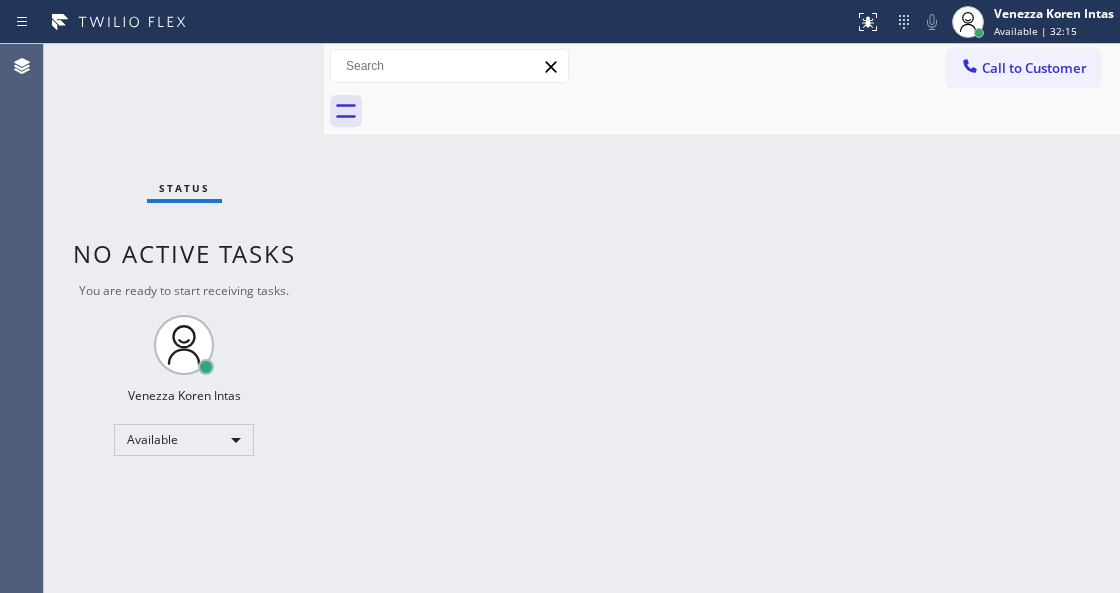 click on "Back to Dashboard Change Sender ID Customers Technicians Select a contact Outbound call Technician Search Technician Your caller id phone number Your caller id phone number Call Technician info Name   Phone none Address none Change Sender ID HVAC [PHONE_NUMBER] 5 Star Appliance [PHONE_NUMBER] Appliance Repair [PHONE_NUMBER] Plumbing [PHONE_NUMBER] Air Duct Cleaning [PHONE_NUMBER]  Electricians [PHONE_NUMBER] Cancel Change Check personal SMS Reset Change No tabs Call to Customer Outbound call Location [GEOGRAPHIC_DATA] Appliance Repair Your caller id phone number [PHONE_NUMBER] Customer number Call Outbound call Technician Search Technician Your caller id phone number Your caller id phone number Call" at bounding box center (722, 318) 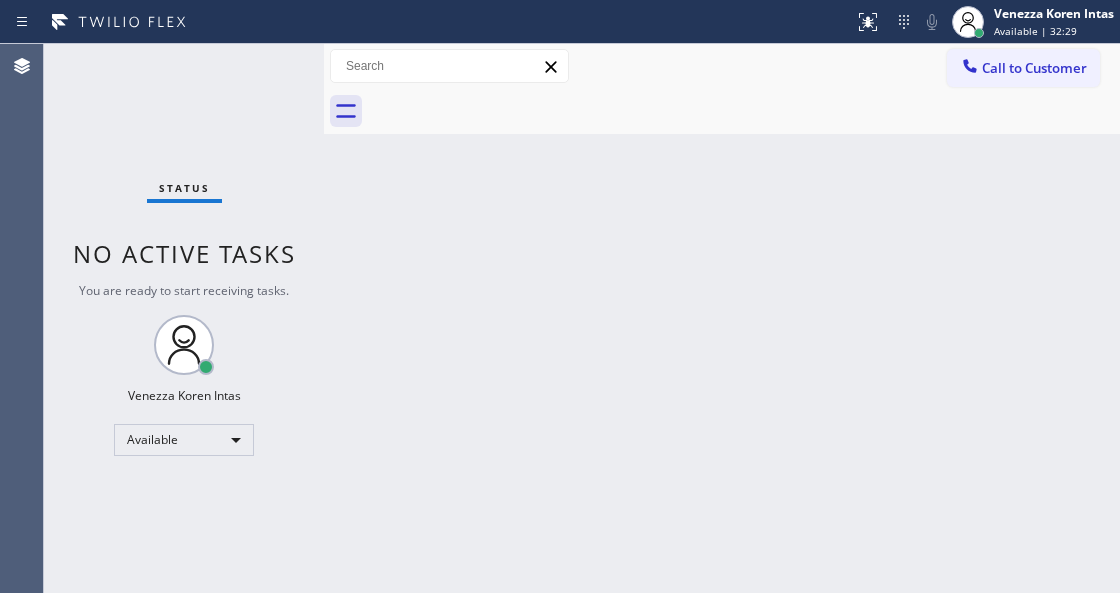 click on "Status   No active tasks     You are ready to start receiving tasks.   Venezza Koren Intas Available" at bounding box center [184, 318] 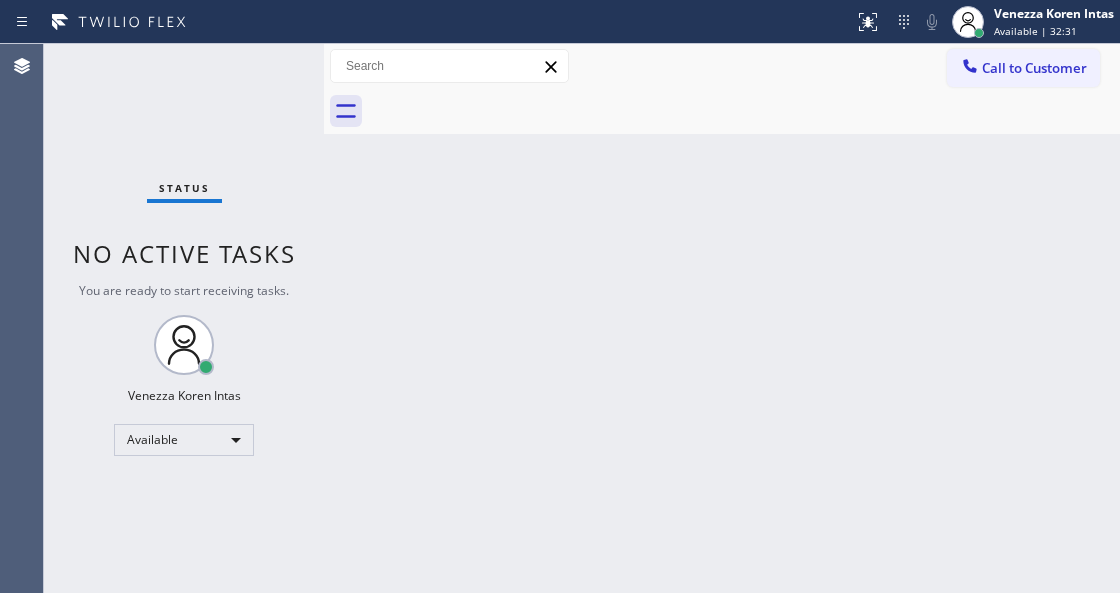 click on "Back to Dashboard Change Sender ID Customers Technicians Select a contact Outbound call Technician Search Technician Your caller id phone number Your caller id phone number Call Technician info Name   Phone none Address none Change Sender ID HVAC [PHONE_NUMBER] 5 Star Appliance [PHONE_NUMBER] Appliance Repair [PHONE_NUMBER] Plumbing [PHONE_NUMBER] Air Duct Cleaning [PHONE_NUMBER]  Electricians [PHONE_NUMBER] Cancel Change Check personal SMS Reset Change No tabs Call to Customer Outbound call Location [GEOGRAPHIC_DATA] Appliance Repair Your caller id phone number [PHONE_NUMBER] Customer number Call Outbound call Technician Search Technician Your caller id phone number Your caller id phone number Call" at bounding box center (722, 318) 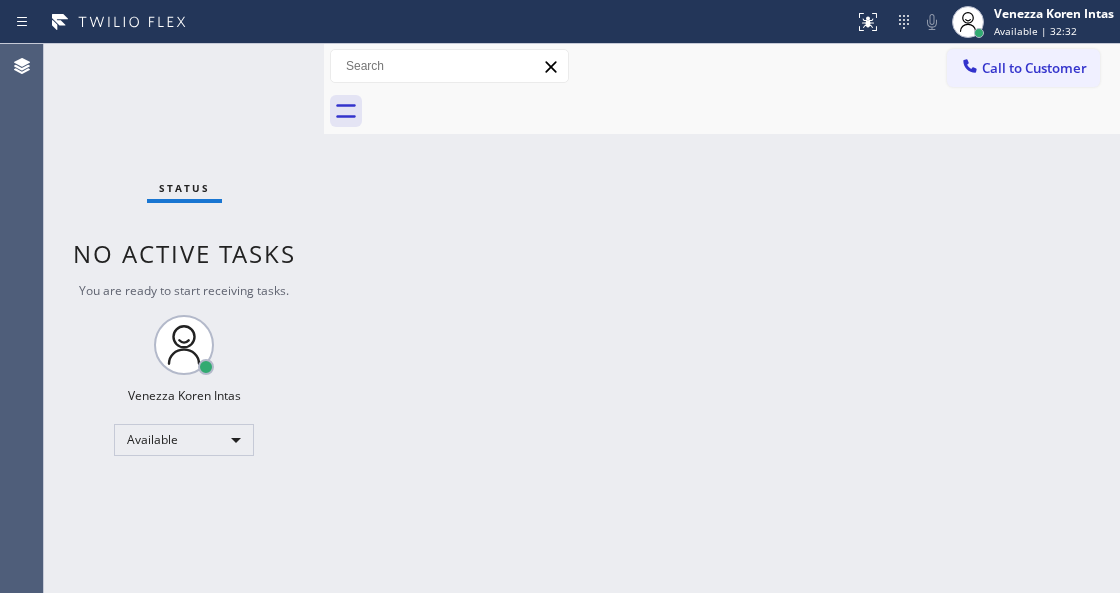 click on "Status   No active tasks     You are ready to start receiving tasks.   Venezza Koren Intas Available" at bounding box center [184, 318] 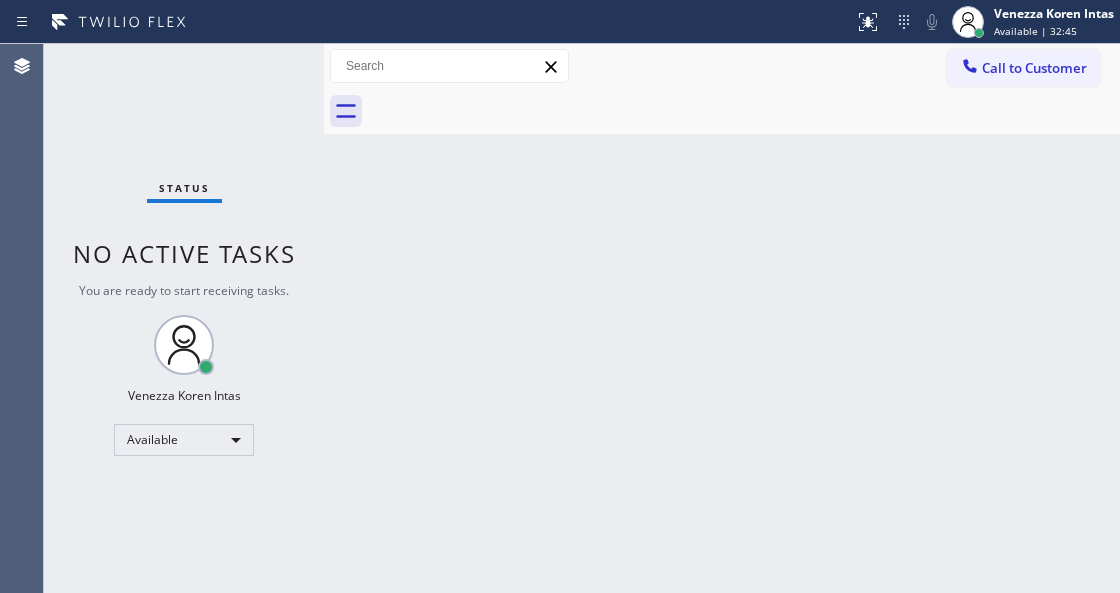 drag, startPoint x: 512, startPoint y: 182, endPoint x: 478, endPoint y: 261, distance: 86.00581 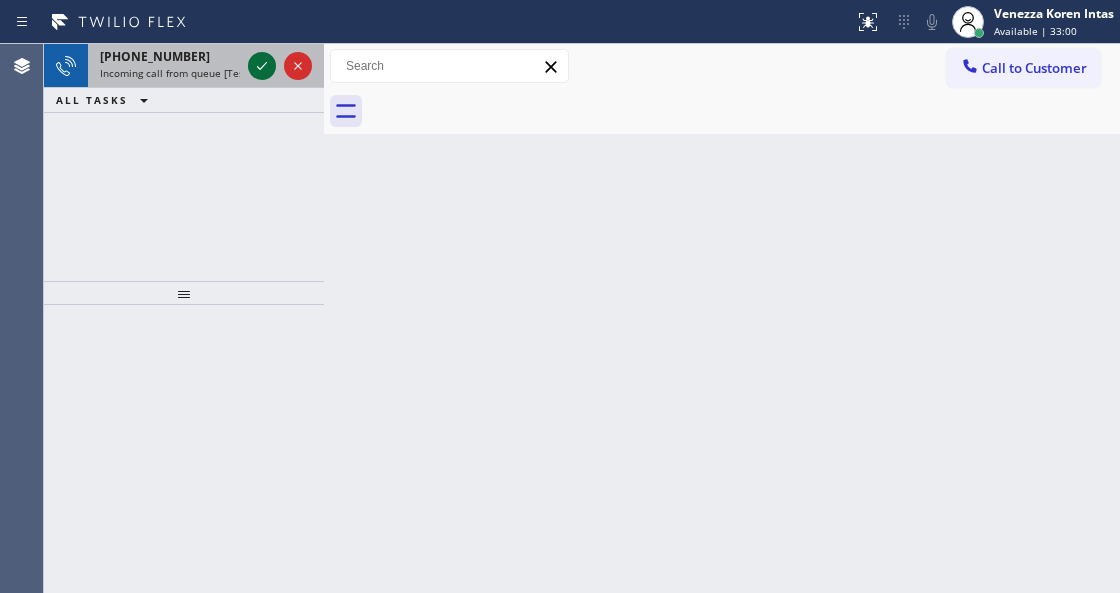 click 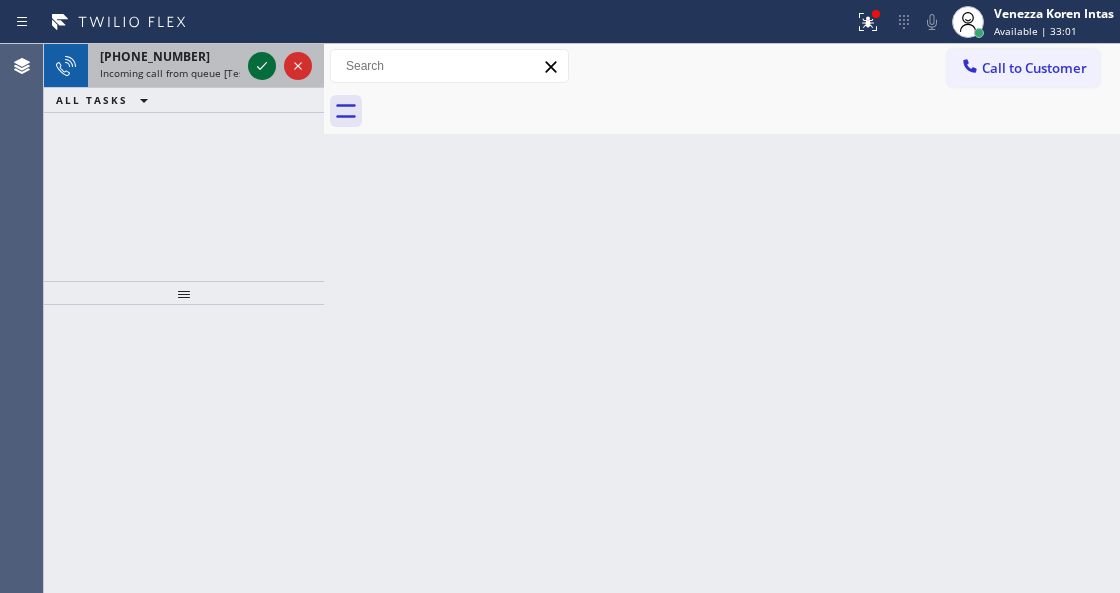 click 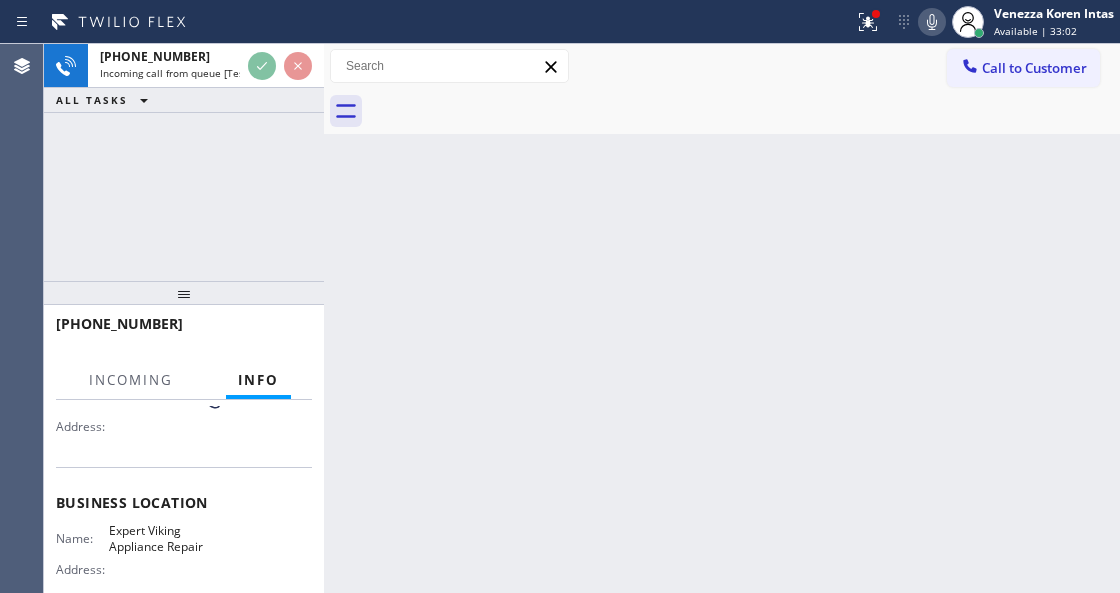 scroll, scrollTop: 200, scrollLeft: 0, axis: vertical 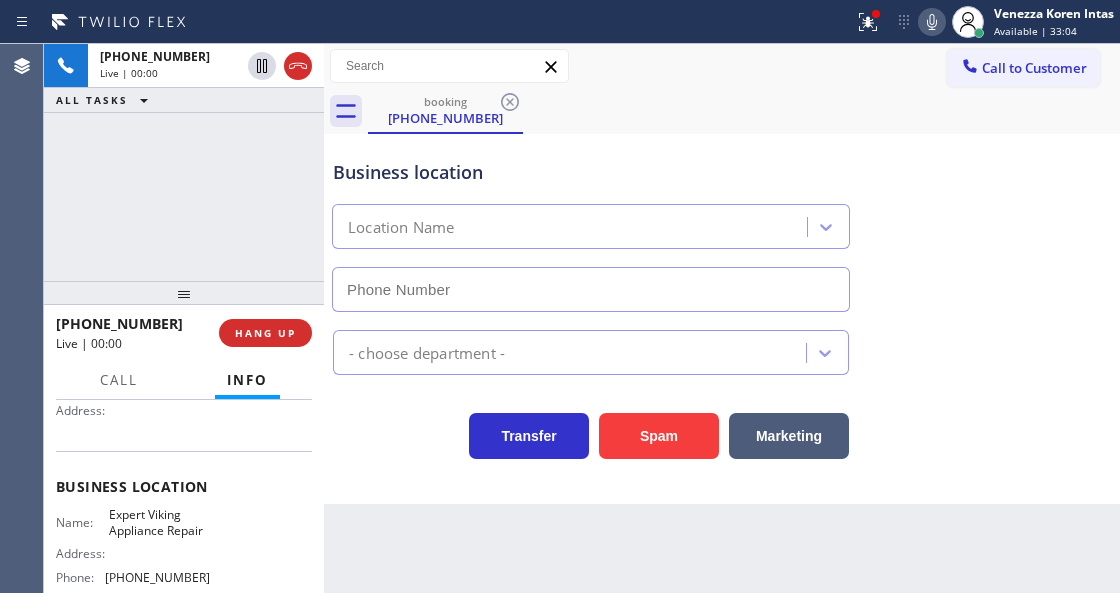 type on "[PHONE_NUMBER]" 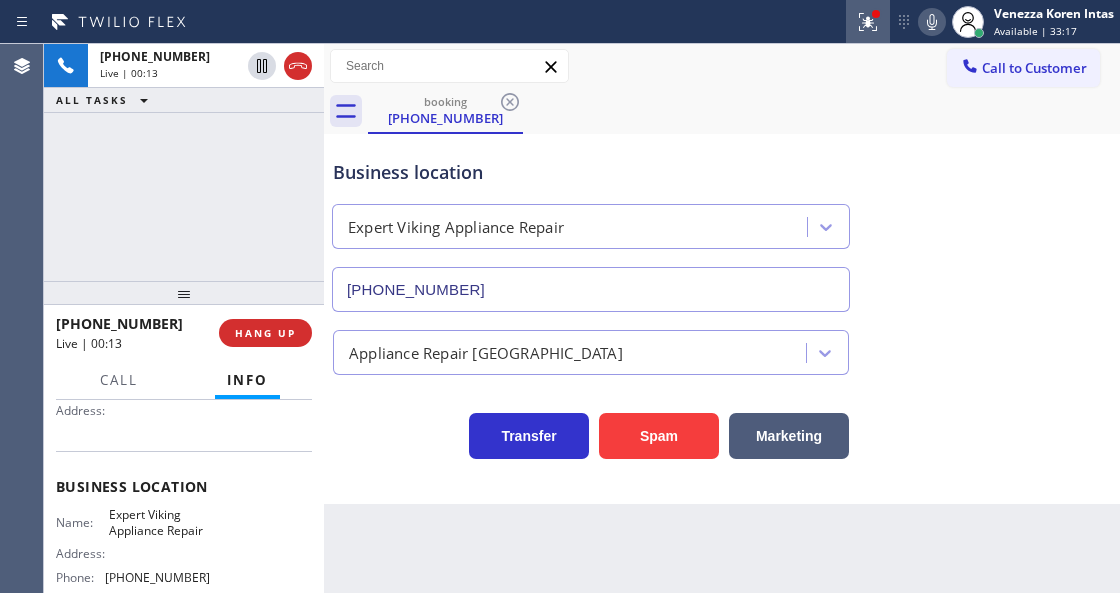 click 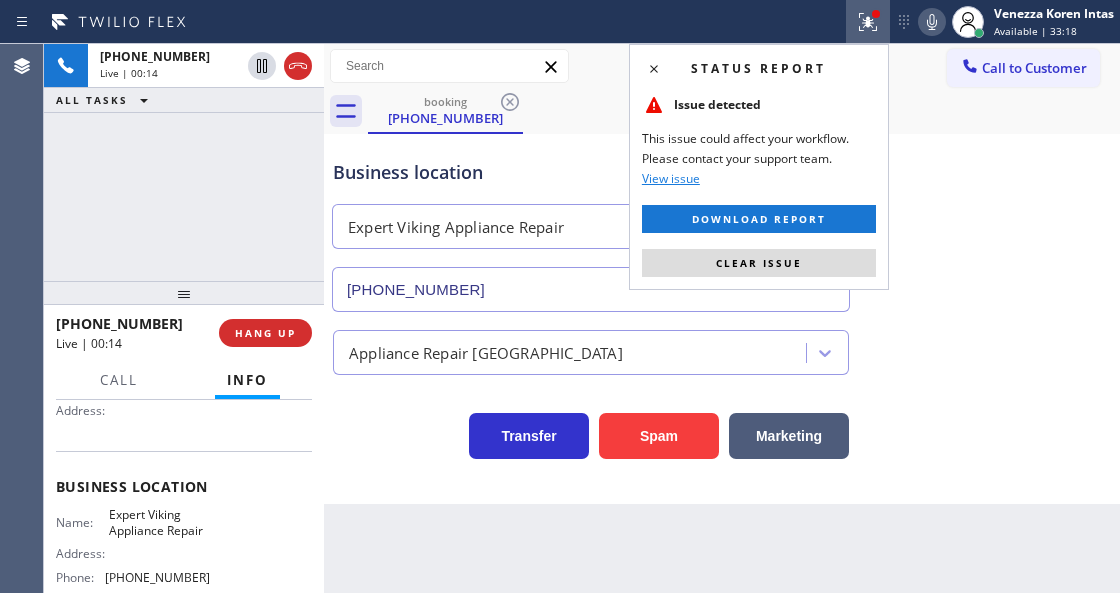 drag, startPoint x: 784, startPoint y: 251, endPoint x: 1008, endPoint y: 286, distance: 226.71788 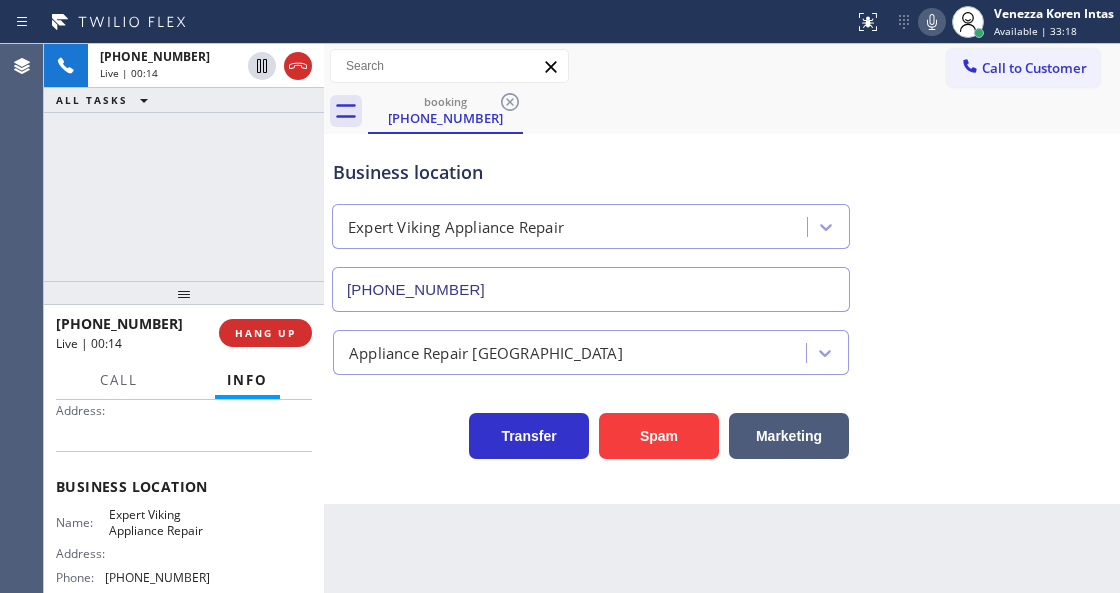 click on "Business location Expert Viking Appliance Repair [PHONE_NUMBER]" at bounding box center [722, 221] 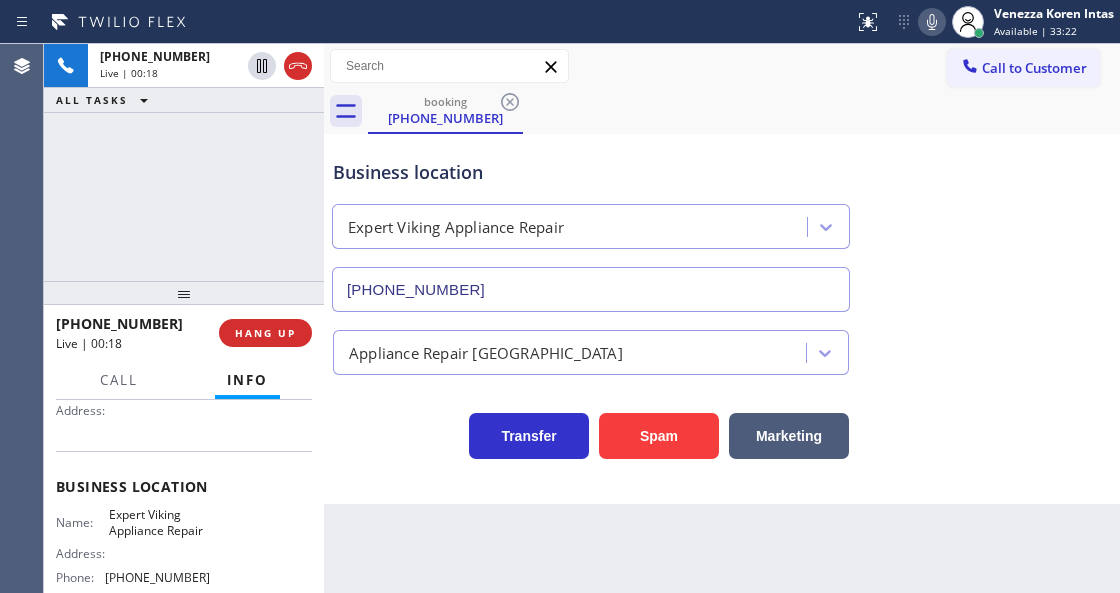click on "Expert Viking Appliance Repair [PHONE_NUMBER]" at bounding box center [591, 254] 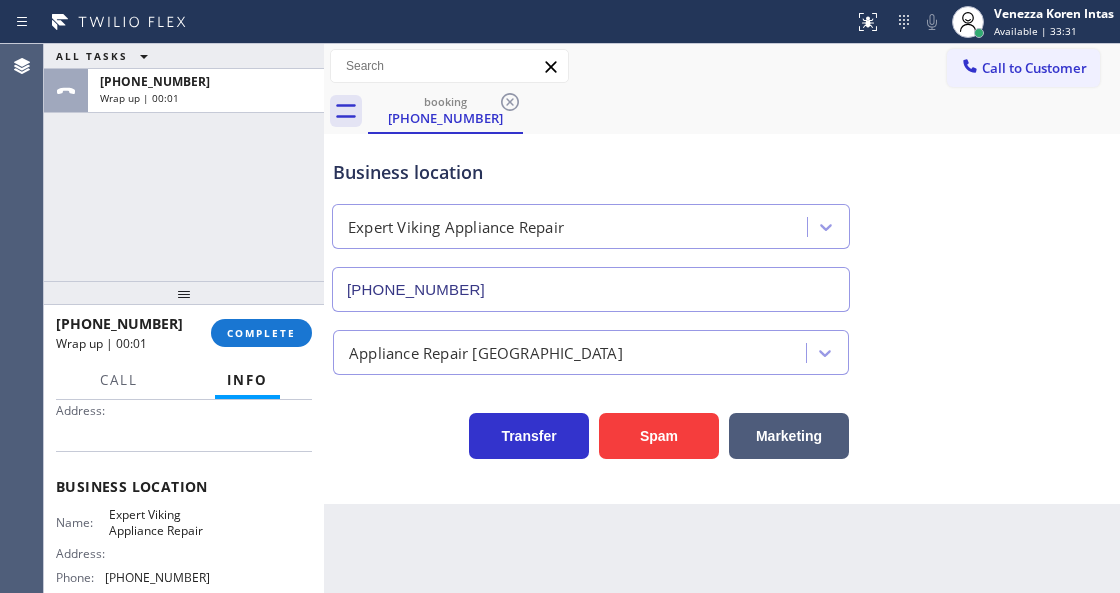 click on "[PHONE_NUMBER] Wrap up | 00:01 COMPLETE" at bounding box center [184, 333] 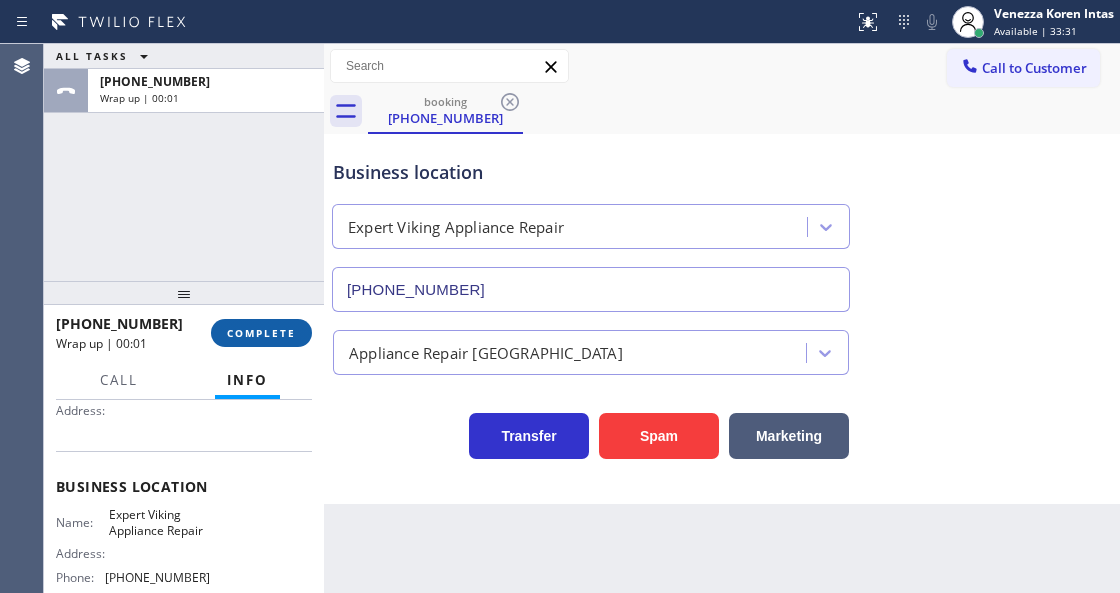 click on "COMPLETE" at bounding box center [261, 333] 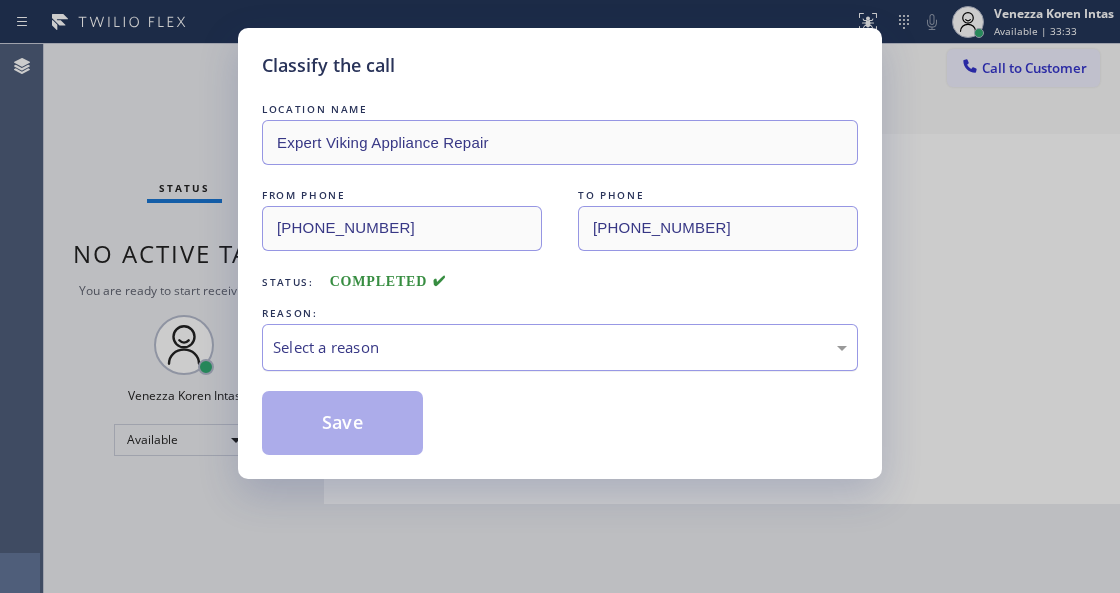 click on "Select a reason" at bounding box center [560, 347] 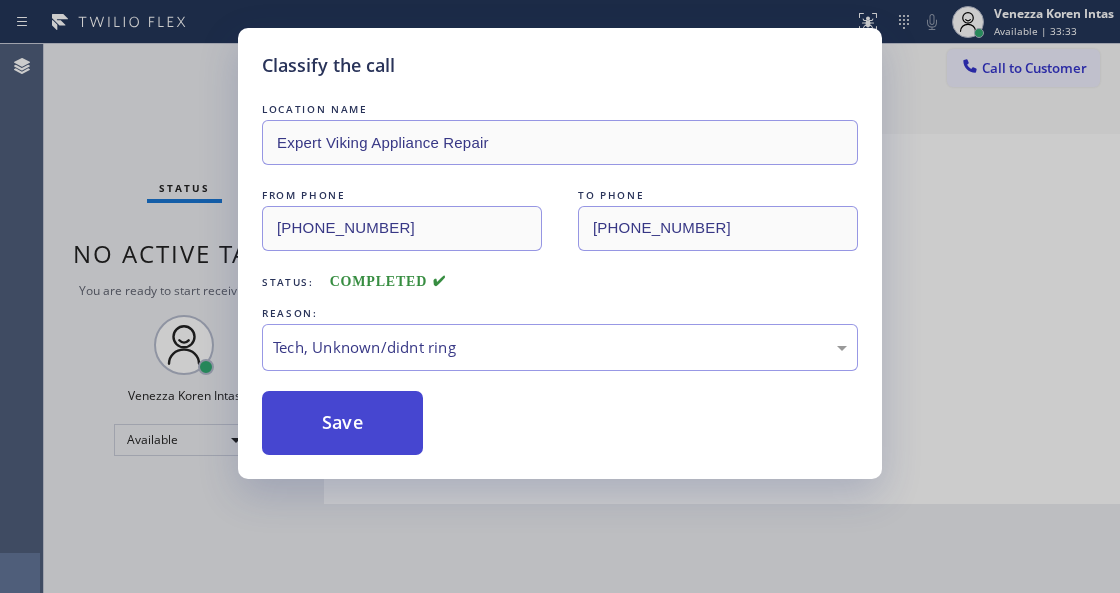 click on "Save" at bounding box center [342, 423] 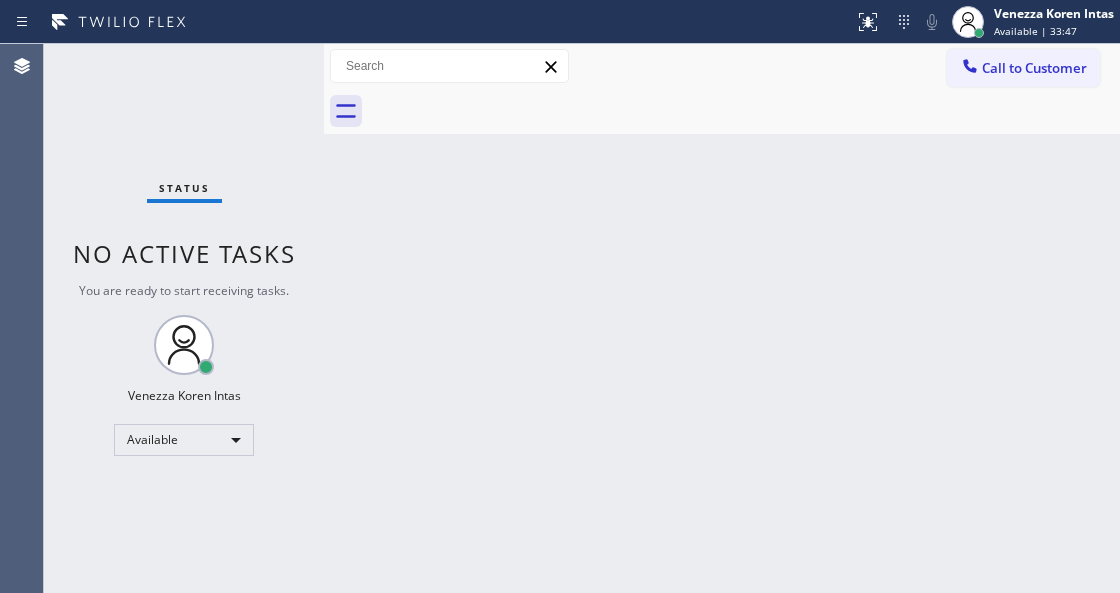click on "Back to Dashboard Change Sender ID Customers Technicians Select a contact Outbound call Technician Search Technician Your caller id phone number Your caller id phone number Call Technician info Name   Phone none Address none Change Sender ID HVAC [PHONE_NUMBER] 5 Star Appliance [PHONE_NUMBER] Appliance Repair [PHONE_NUMBER] Plumbing [PHONE_NUMBER] Air Duct Cleaning [PHONE_NUMBER]  Electricians [PHONE_NUMBER] Cancel Change Check personal SMS Reset Change No tabs Call to Customer Outbound call Location [GEOGRAPHIC_DATA] Appliance Repair Your caller id phone number [PHONE_NUMBER] Customer number Call Outbound call Technician Search Technician Your caller id phone number Your caller id phone number Call" at bounding box center (722, 318) 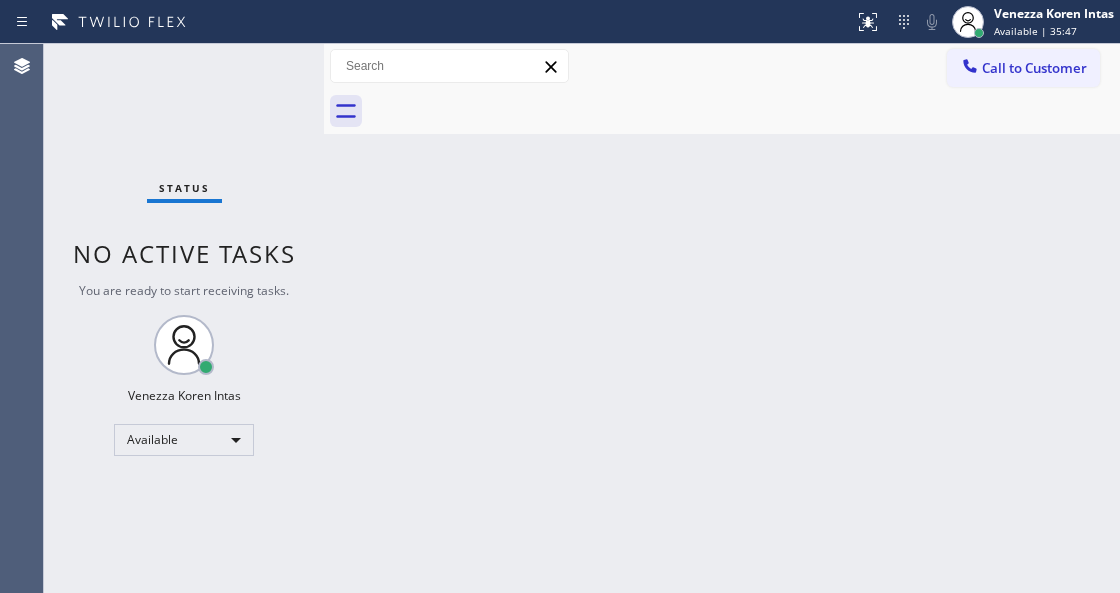 drag, startPoint x: 378, startPoint y: 240, endPoint x: 303, endPoint y: 153, distance: 114.865135 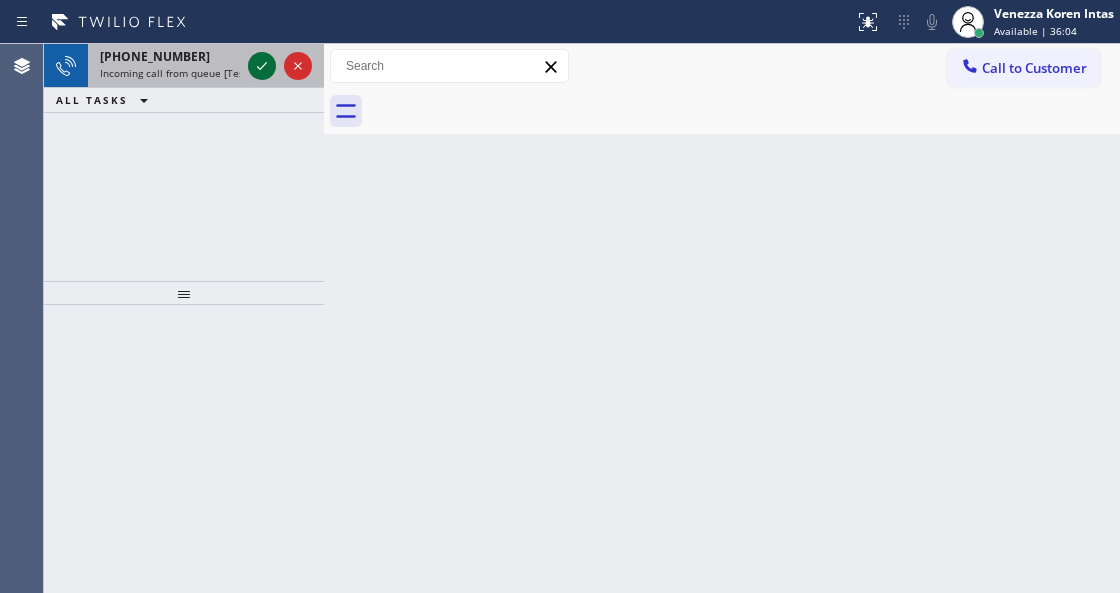 click 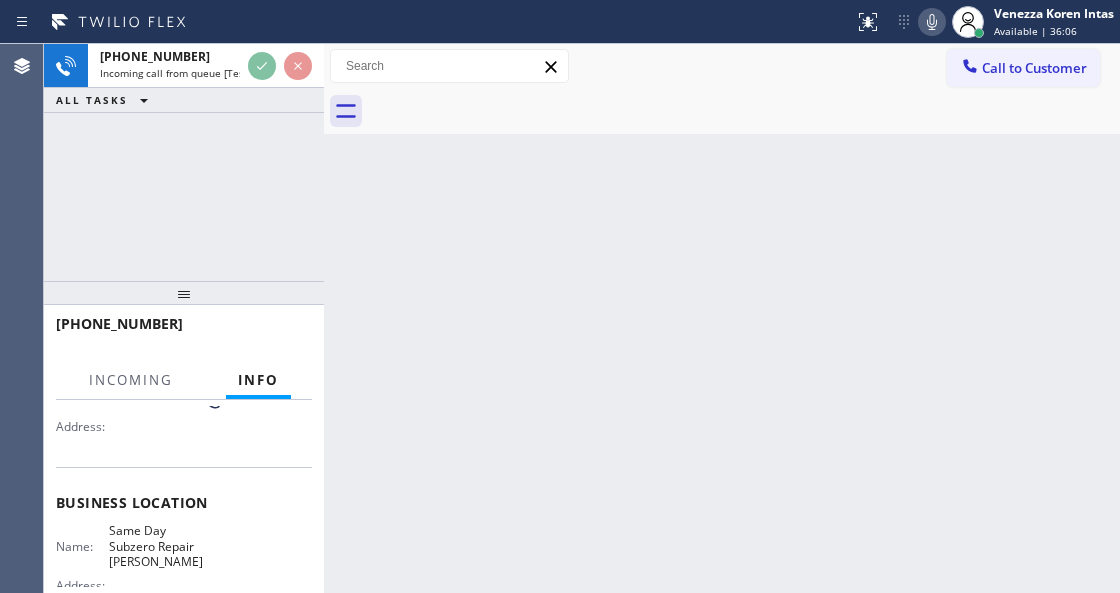 scroll, scrollTop: 200, scrollLeft: 0, axis: vertical 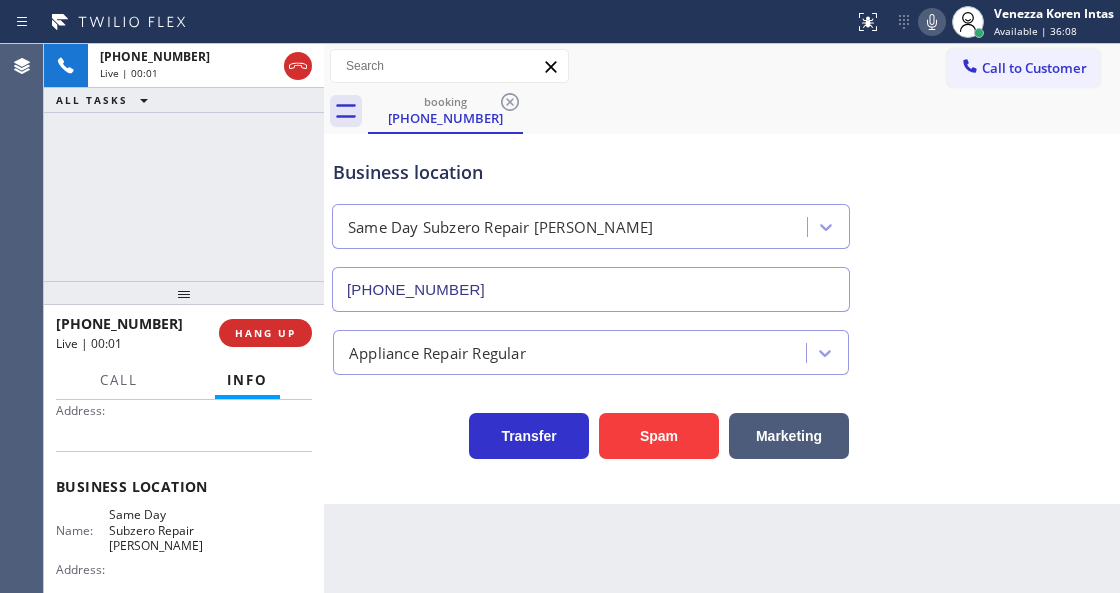 type on "[PHONE_NUMBER]" 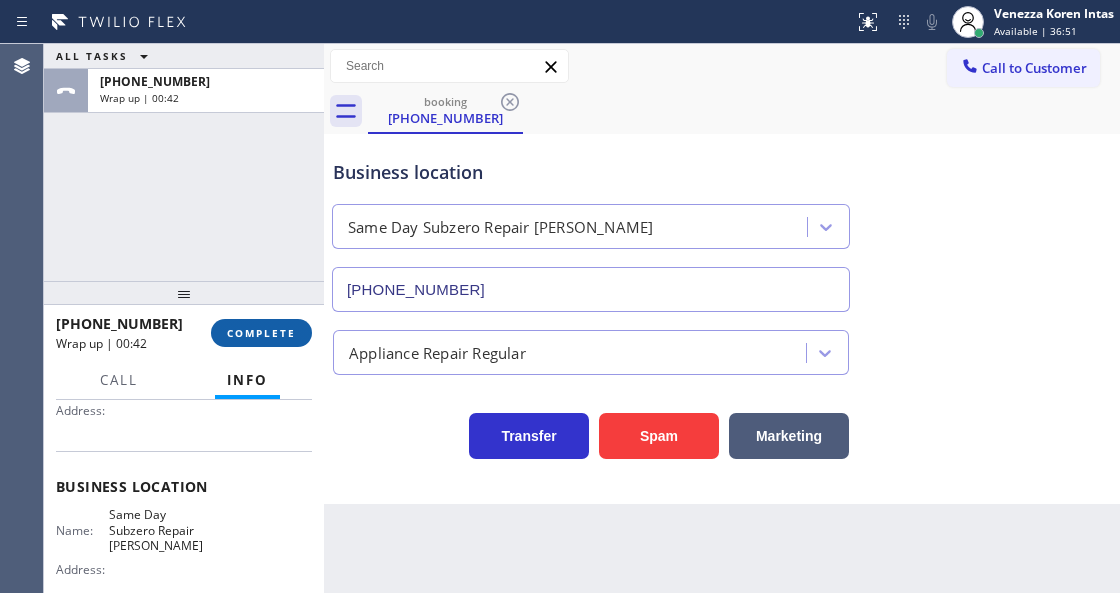 click on "COMPLETE" at bounding box center [261, 333] 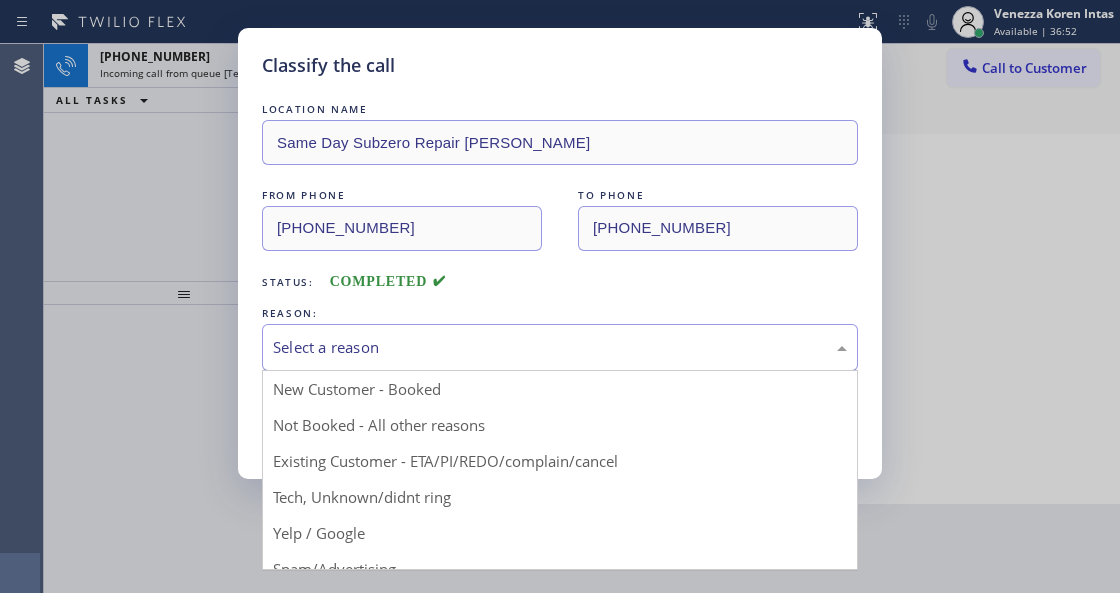 click on "Select a reason" at bounding box center [560, 347] 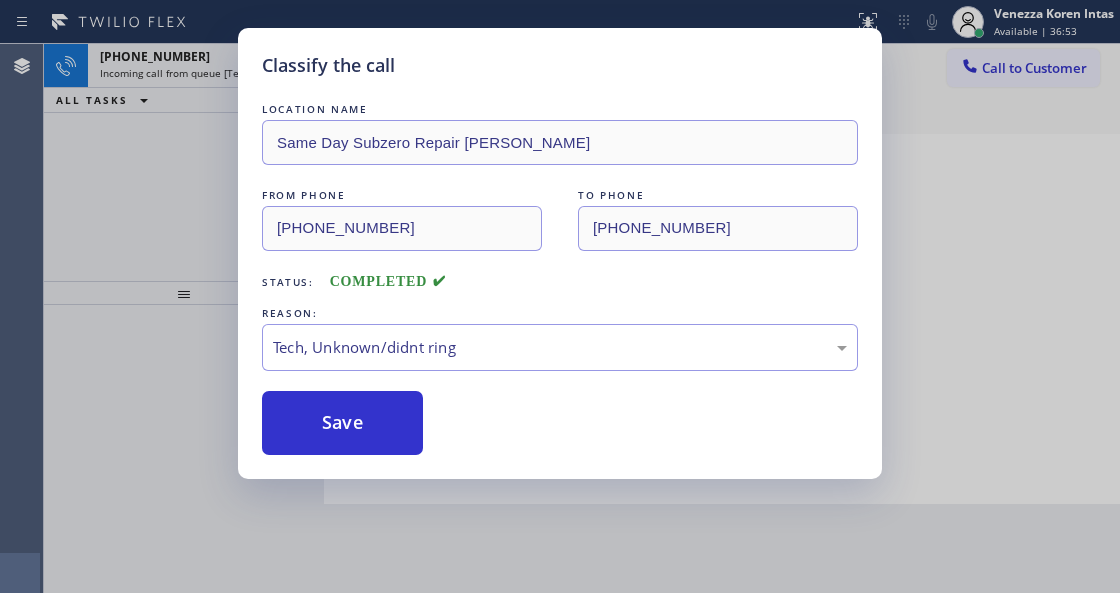 click on "Save" at bounding box center (342, 423) 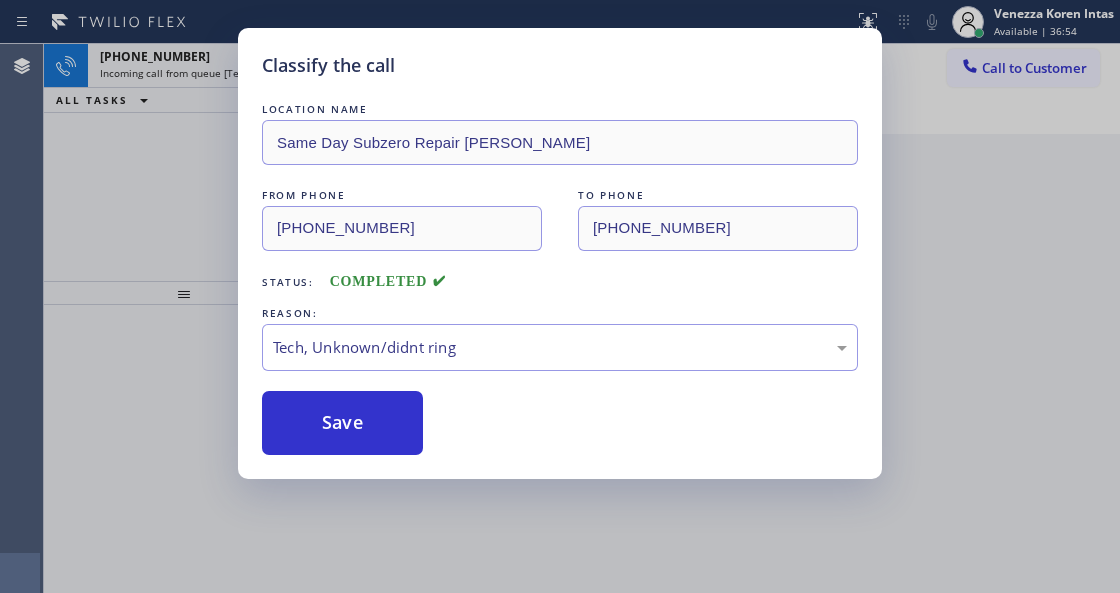click on "Classify the call LOCATION NAME Same Day Subzero Repair Bowie FROM PHONE [PHONE_NUMBER] TO PHONE [PHONE_NUMBER] Status: COMPLETED REASON: Tech, Unknown/didnt ring Save" at bounding box center [560, 253] 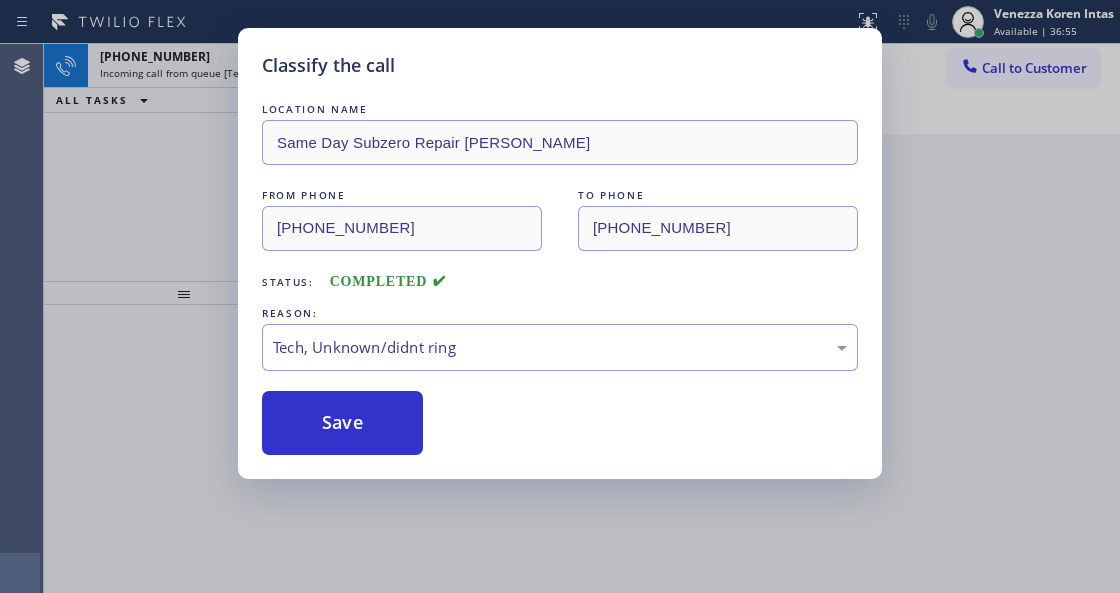 click on "Classify the call LOCATION NAME Pinnacle Appliance Technicians FROM PHONE [PHONE_NUMBER] TO PHONE [PHONE_NUMBER] Status: COMPLETED REASON: Yelp / Google  Save Classify the call LOCATION NAME 5 Star Appliance Repair FROM PHONE [PHONE_NUMBER] TO PHONE [PHONE_NUMBER] Status: COMPLETED REASON: New Customer - Booked Save Classify the call LOCATION NAME Red Electricians Carpinteria FROM PHONE [PHONE_NUMBER] TO PHONE [PHONE_NUMBER] Status: COMPLETED REASON: Yelp / Google  Save Classify the call LOCATION NAME [GEOGRAPHIC_DATA] Plumbers [GEOGRAPHIC_DATA][PERSON_NAME] FROM PHONE [PHONE_NUMBER] TO PHONE [PHONE_NUMBER] Status: COMPLETED REASON: Yelp / Google  Save Classify the call LOCATION NAME Eagle Rock Prestige HVAC FROM PHONE [PHONE_NUMBER] TO PHONE [PHONE_NUMBER] Status: COMPLETED REASON: Tech, Unknown/didnt ring Save Classify the call LOCATION NAME Subzero Repair  Professionals FROM PHONE [PHONE_NUMBER] TO PHONE [PHONE_NUMBER] Status: COMPLETED REASON: New Customer - Booked Save Classify the call LOCATION NAME FROM PHONE [PHONE_NUMBER] Save" at bounding box center [582, 318] 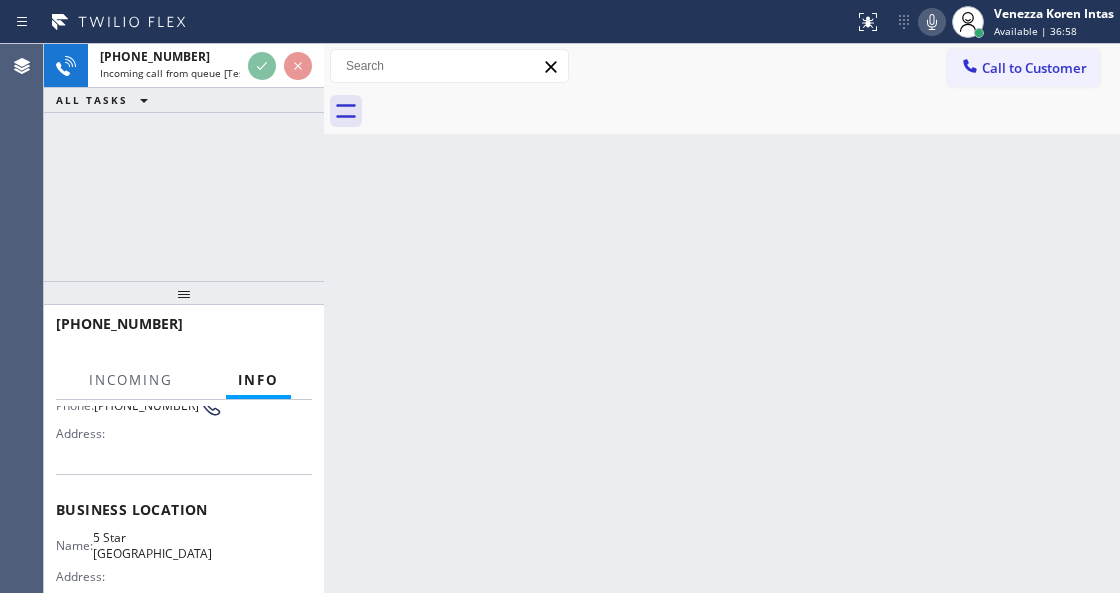 scroll, scrollTop: 200, scrollLeft: 0, axis: vertical 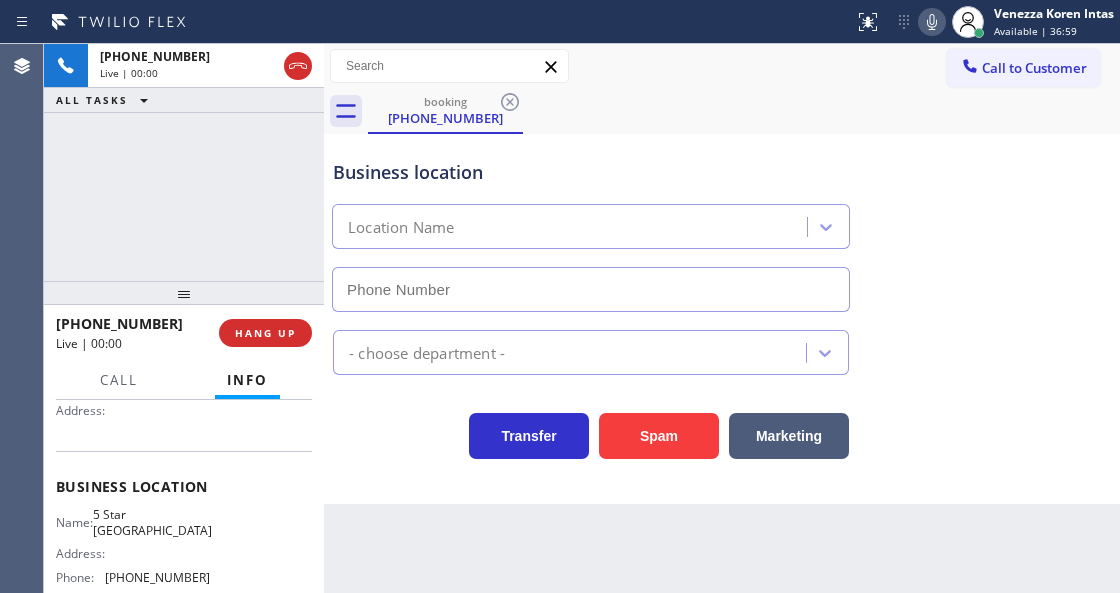type on "[PHONE_NUMBER]" 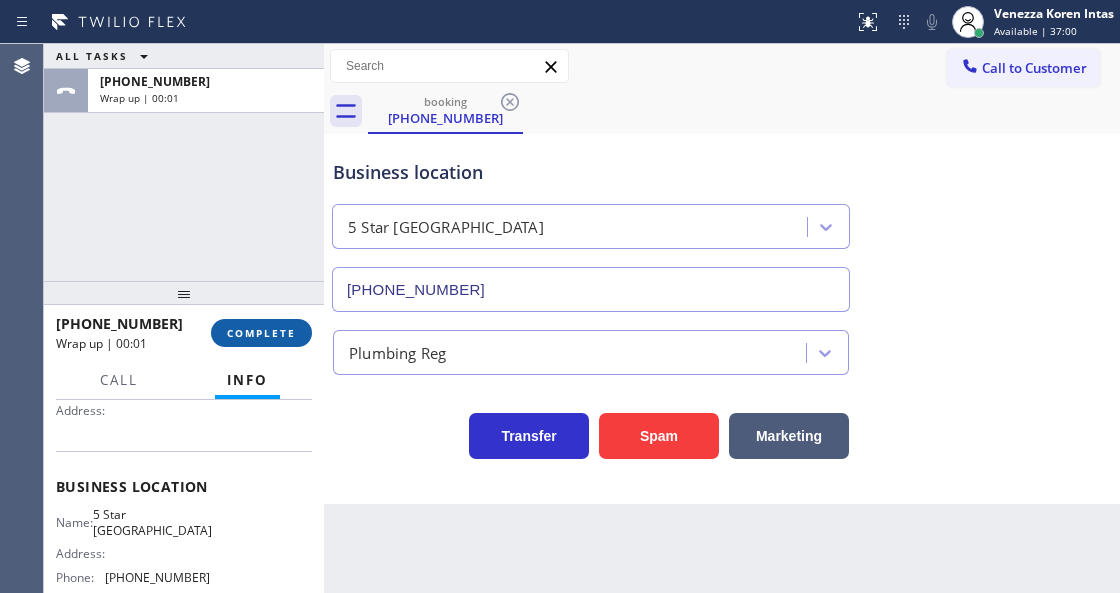 click on "COMPLETE" at bounding box center (261, 333) 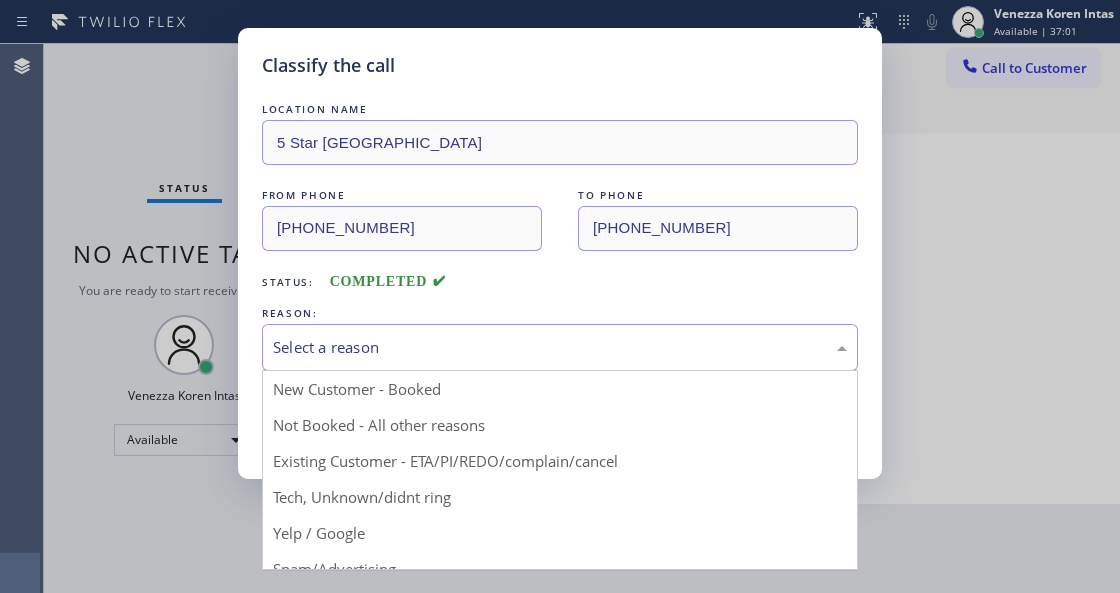 click on "Select a reason" at bounding box center (560, 347) 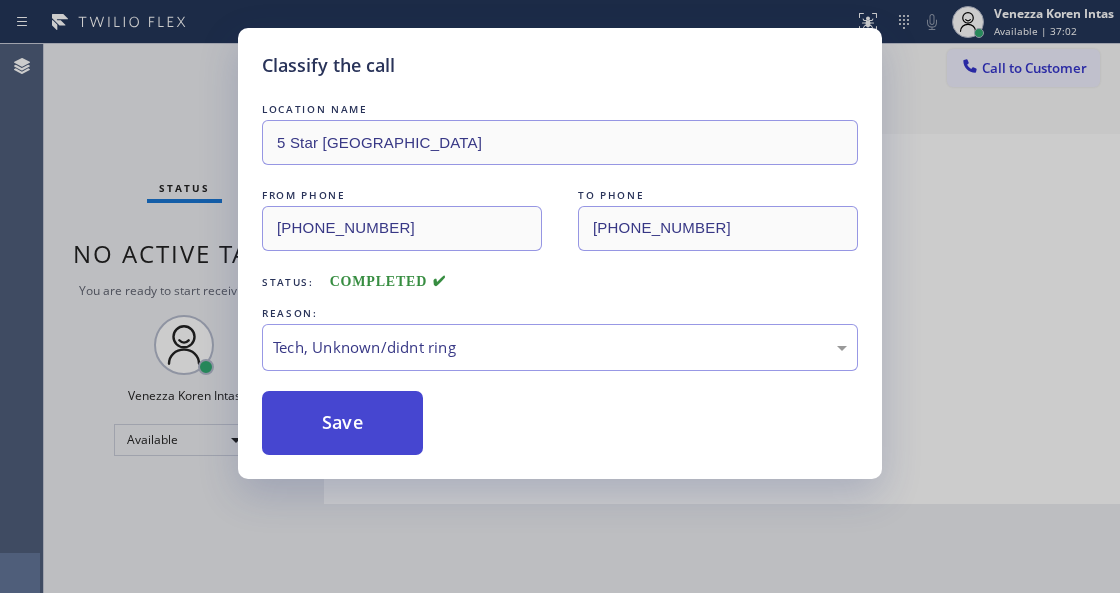 click on "Save" at bounding box center (342, 423) 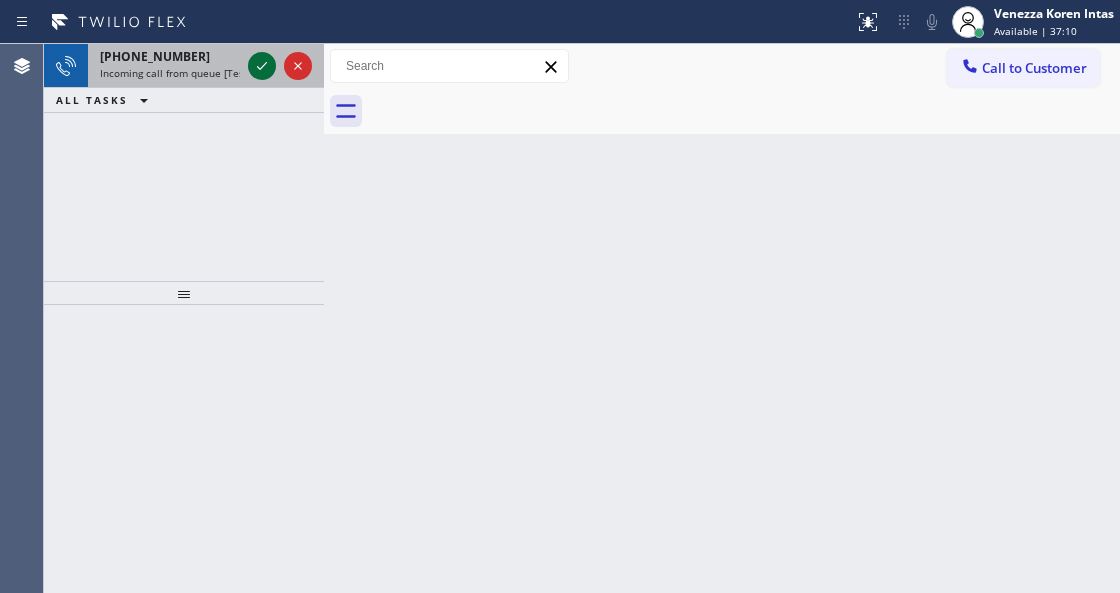 click 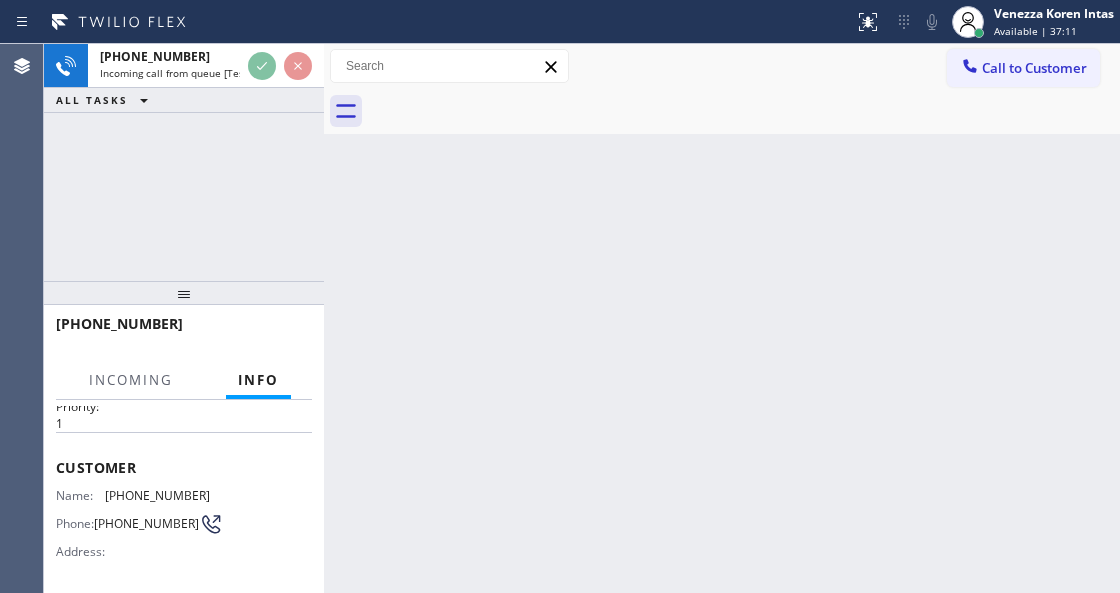 scroll, scrollTop: 200, scrollLeft: 0, axis: vertical 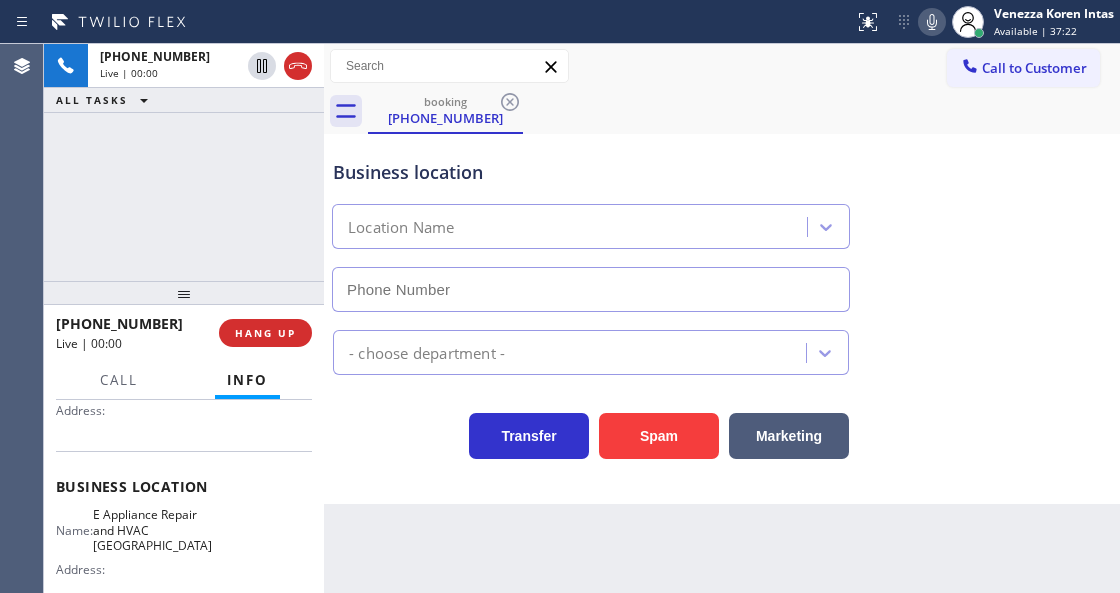 type on "[PHONE_NUMBER]" 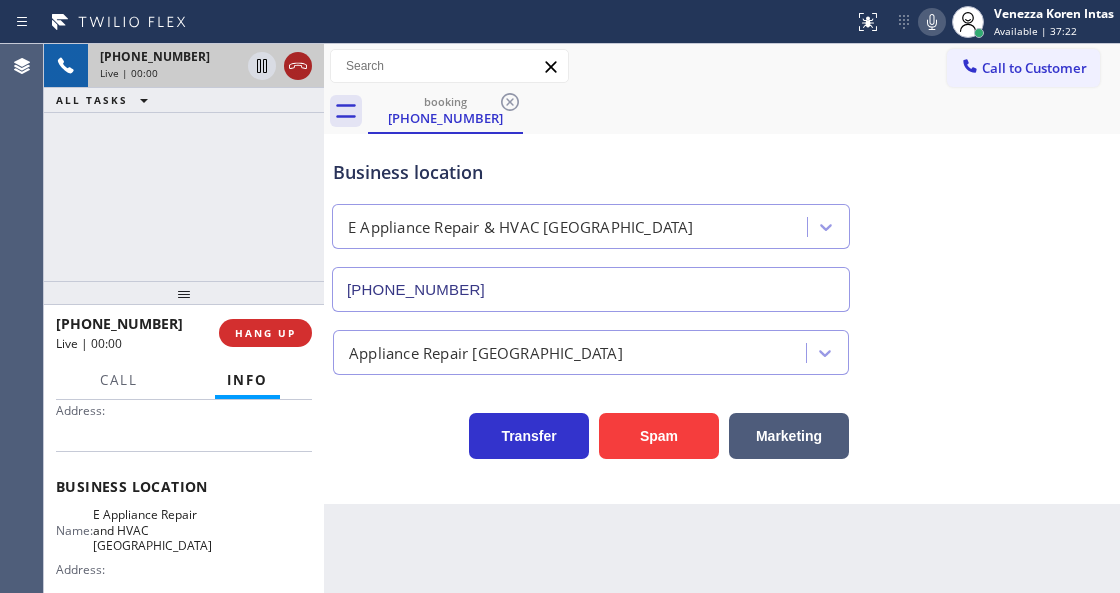 click 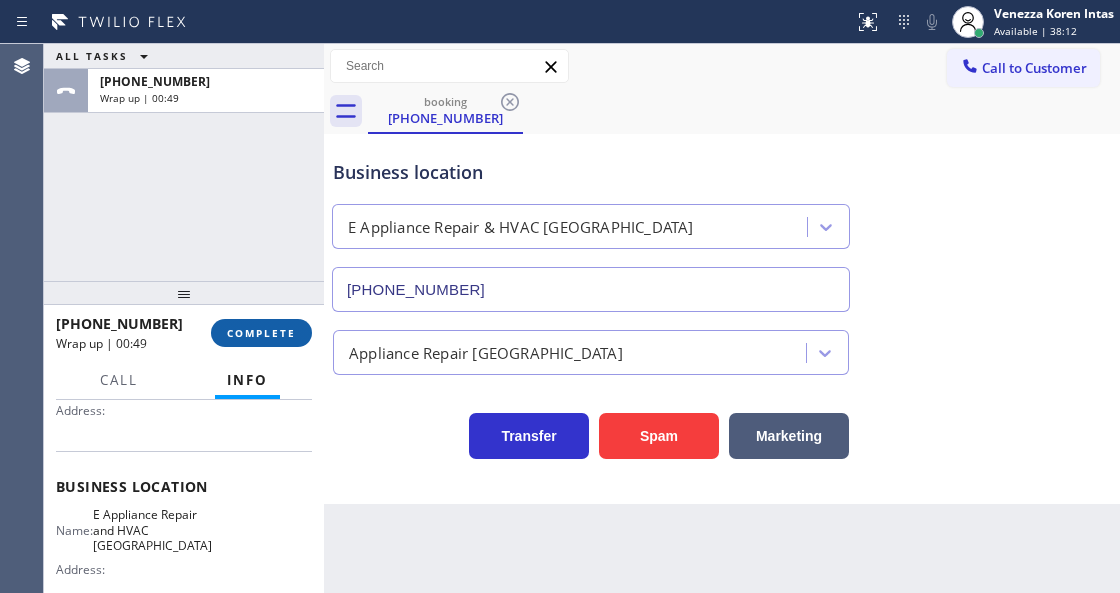 drag, startPoint x: 282, startPoint y: 324, endPoint x: 294, endPoint y: 326, distance: 12.165525 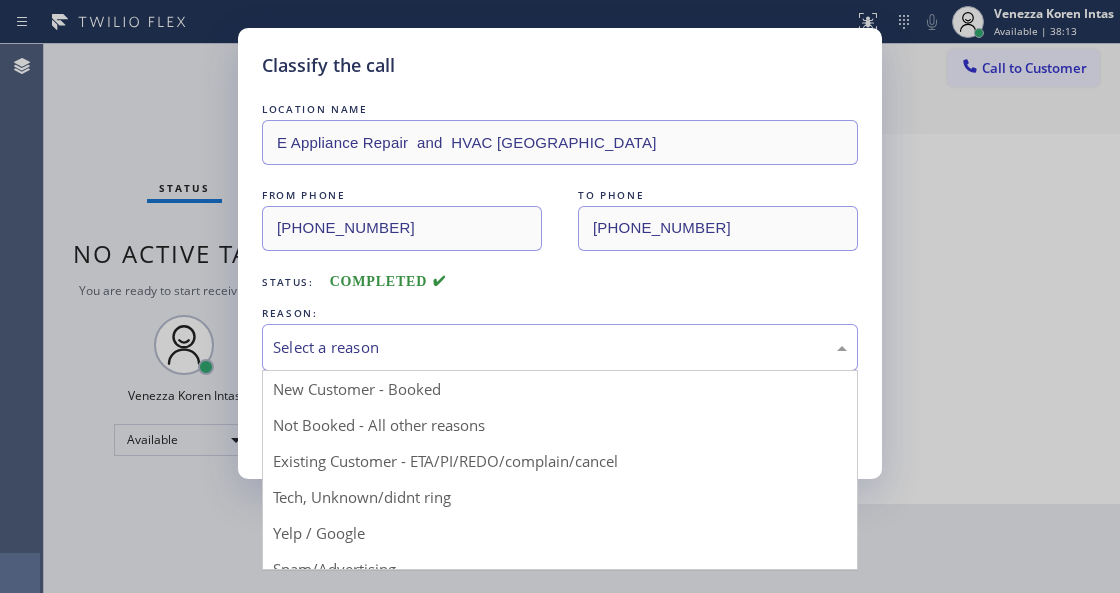 click on "Select a reason" at bounding box center (560, 347) 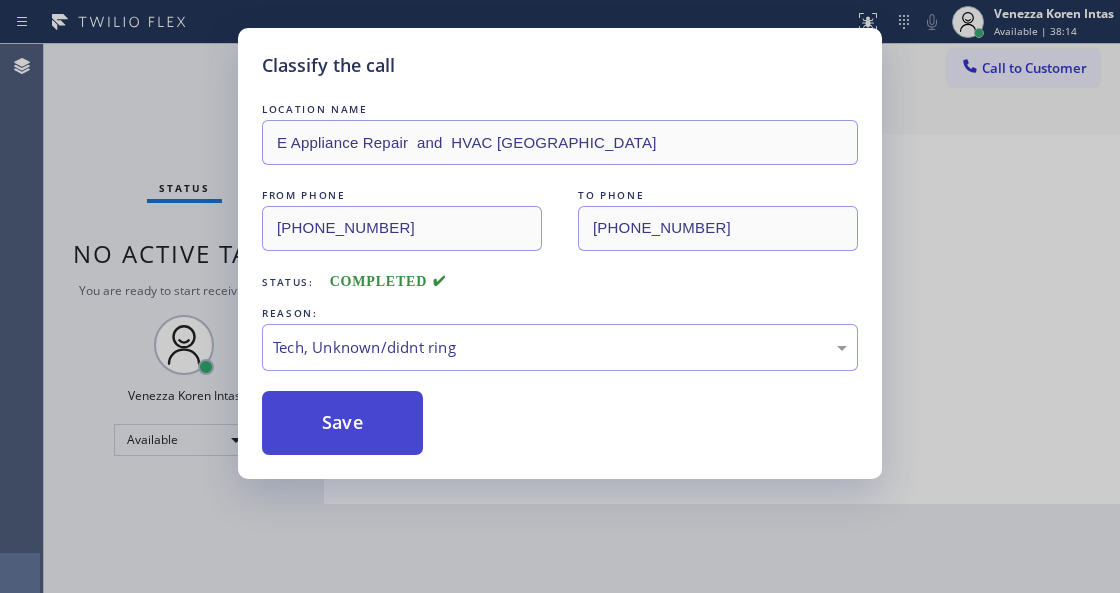 click on "Save" at bounding box center (342, 423) 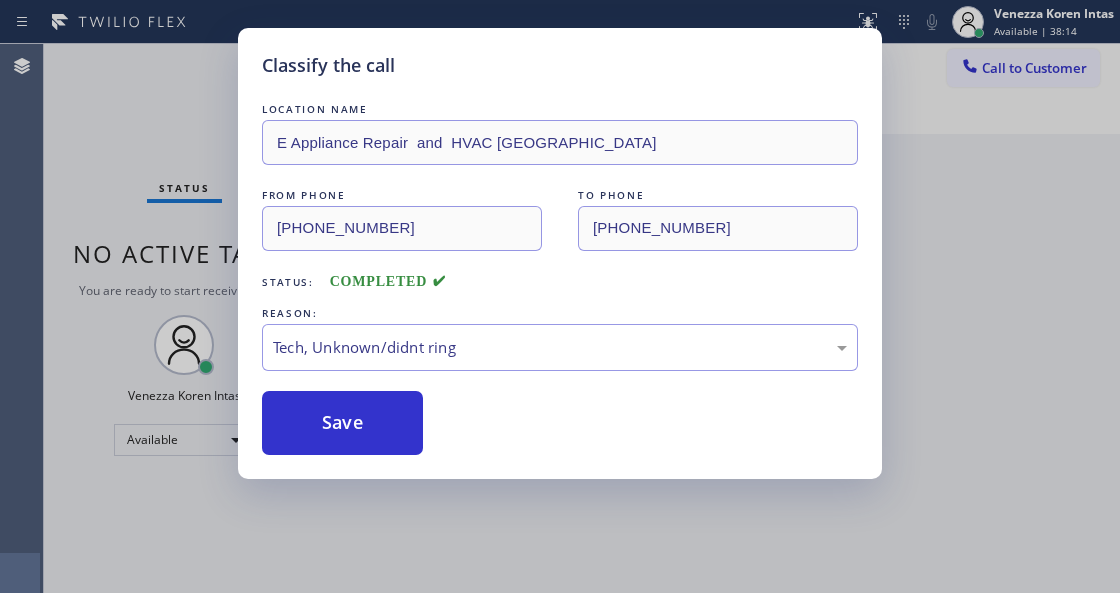 click on "Classify the call LOCATION NAME E Appliance Repair  and  HVAC [GEOGRAPHIC_DATA] FROM PHONE [PHONE_NUMBER] TO PHONE [PHONE_NUMBER] Status: COMPLETED REASON: Tech, Unknown/didnt ring Save" at bounding box center [560, 296] 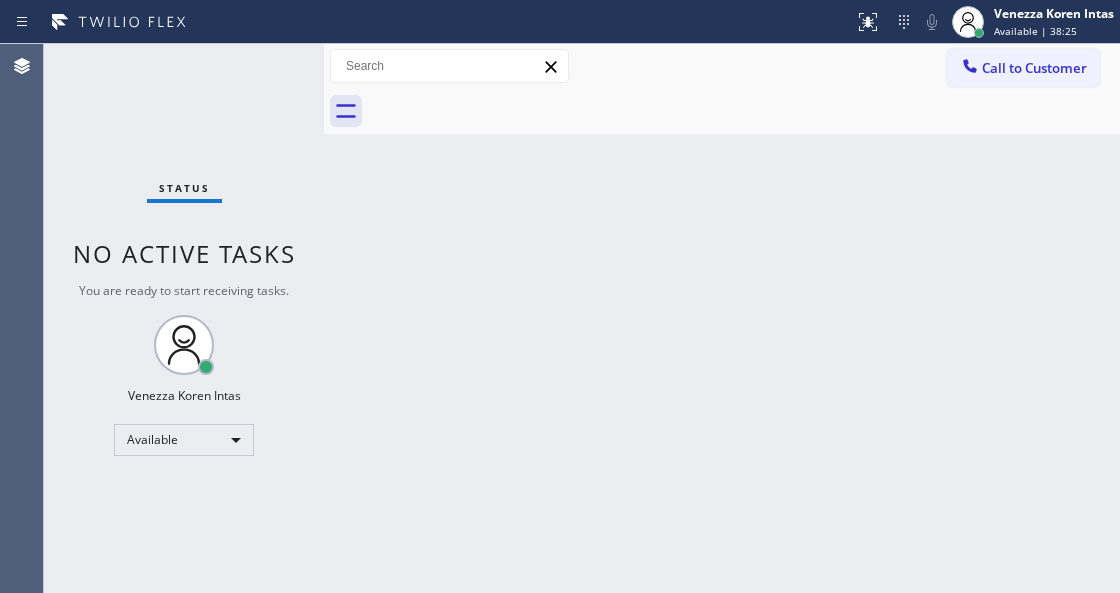 click on "Back to Dashboard Change Sender ID Customers Technicians Select a contact Outbound call Technician Search Technician Your caller id phone number Your caller id phone number Call Technician info Name   Phone none Address none Change Sender ID HVAC [PHONE_NUMBER] 5 Star Appliance [PHONE_NUMBER] Appliance Repair [PHONE_NUMBER] Plumbing [PHONE_NUMBER] Air Duct Cleaning [PHONE_NUMBER]  Electricians [PHONE_NUMBER] Cancel Change Check personal SMS Reset Change No tabs Call to Customer Outbound call Location [GEOGRAPHIC_DATA] Appliance Repair Your caller id phone number [PHONE_NUMBER] Customer number Call Outbound call Technician Search Technician Your caller id phone number Your caller id phone number Call" at bounding box center (722, 318) 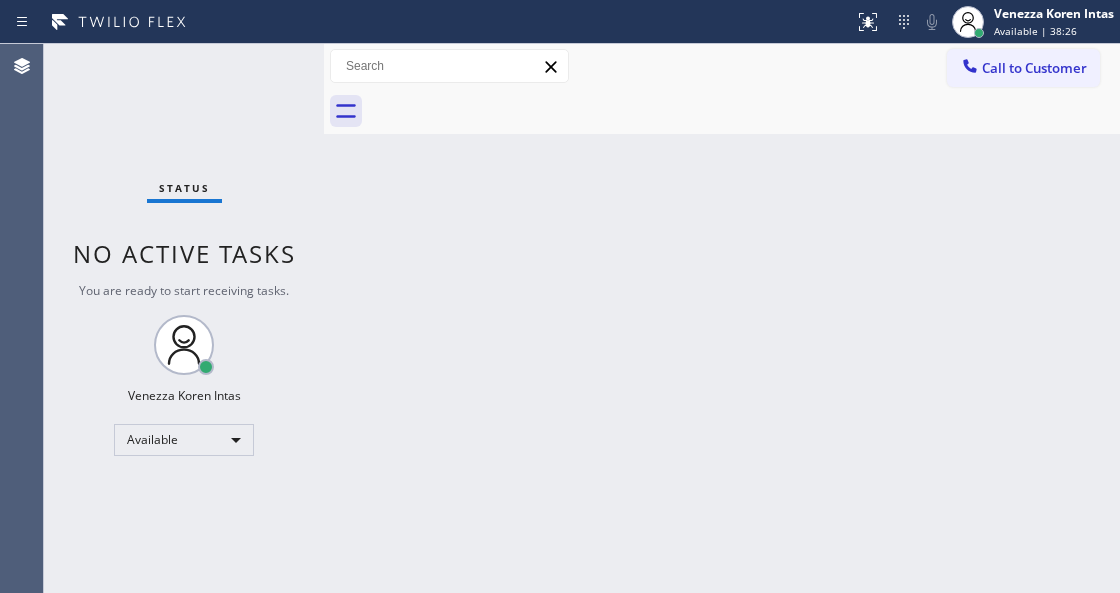 drag, startPoint x: 138, startPoint y: 96, endPoint x: 171, endPoint y: 116, distance: 38.587563 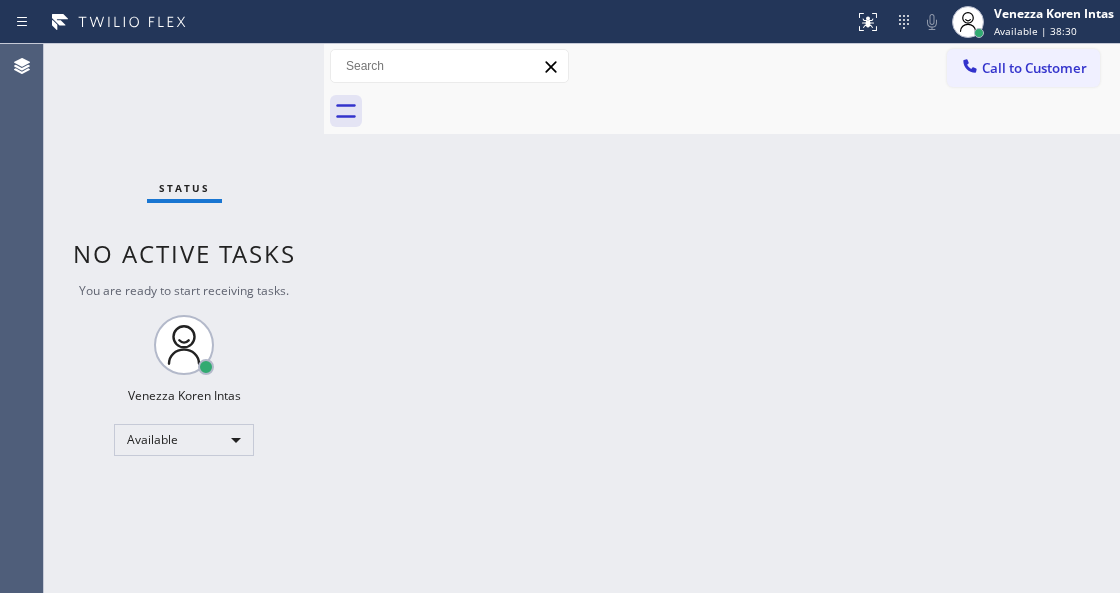 click on "Back to Dashboard Change Sender ID Customers Technicians Select a contact Outbound call Technician Search Technician Your caller id phone number Your caller id phone number Call Technician info Name   Phone none Address none Change Sender ID HVAC [PHONE_NUMBER] 5 Star Appliance [PHONE_NUMBER] Appliance Repair [PHONE_NUMBER] Plumbing [PHONE_NUMBER] Air Duct Cleaning [PHONE_NUMBER]  Electricians [PHONE_NUMBER] Cancel Change Check personal SMS Reset Change No tabs Call to Customer Outbound call Location [GEOGRAPHIC_DATA] Appliance Repair Your caller id phone number [PHONE_NUMBER] Customer number Call Outbound call Technician Search Technician Your caller id phone number Your caller id phone number Call" at bounding box center (722, 318) 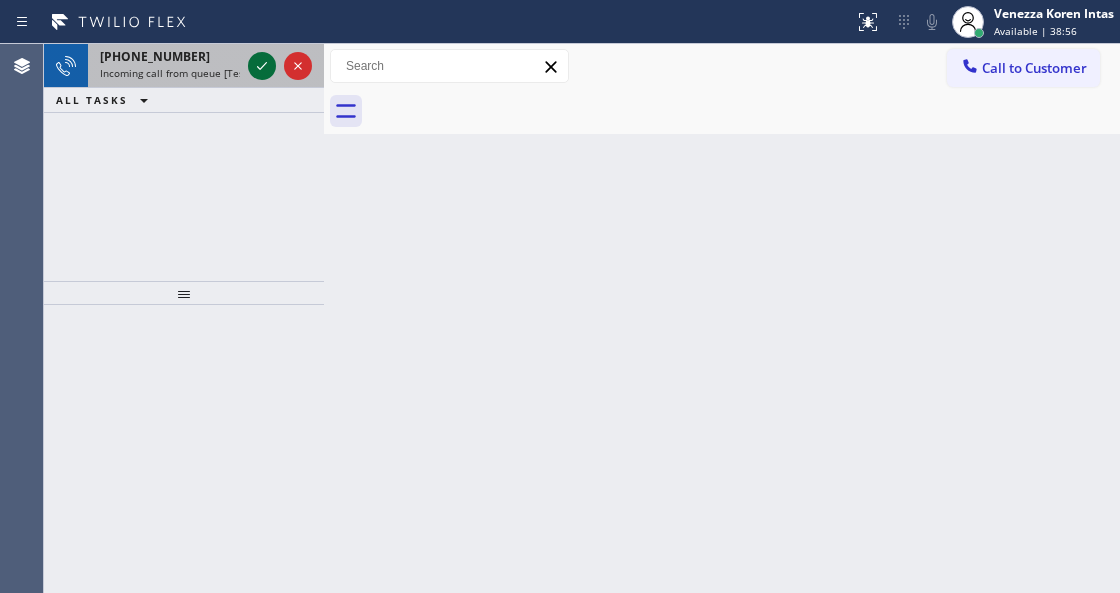 click 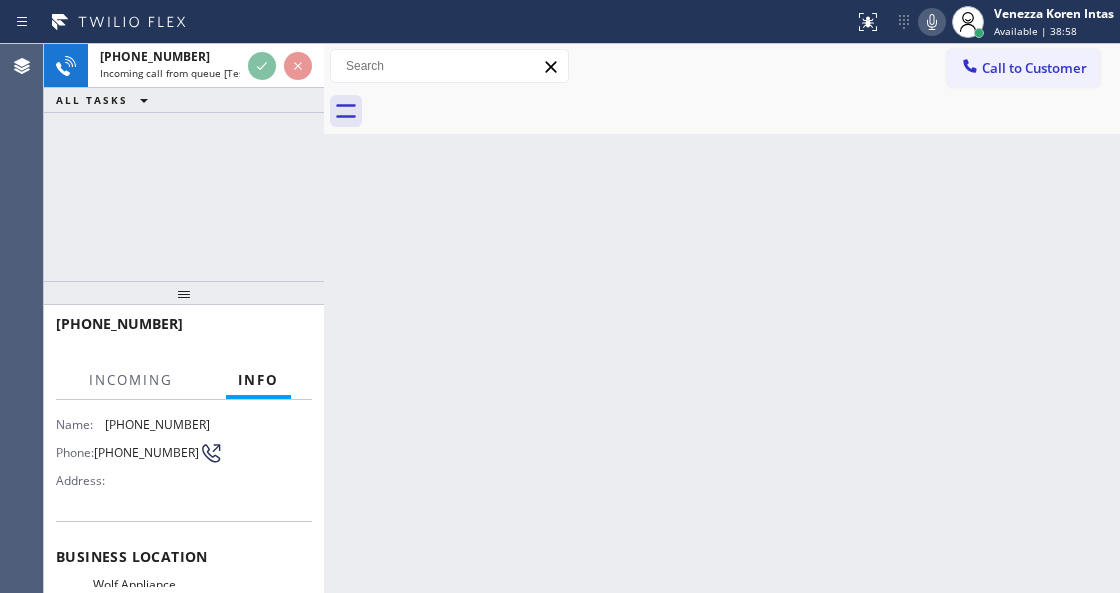 scroll, scrollTop: 266, scrollLeft: 0, axis: vertical 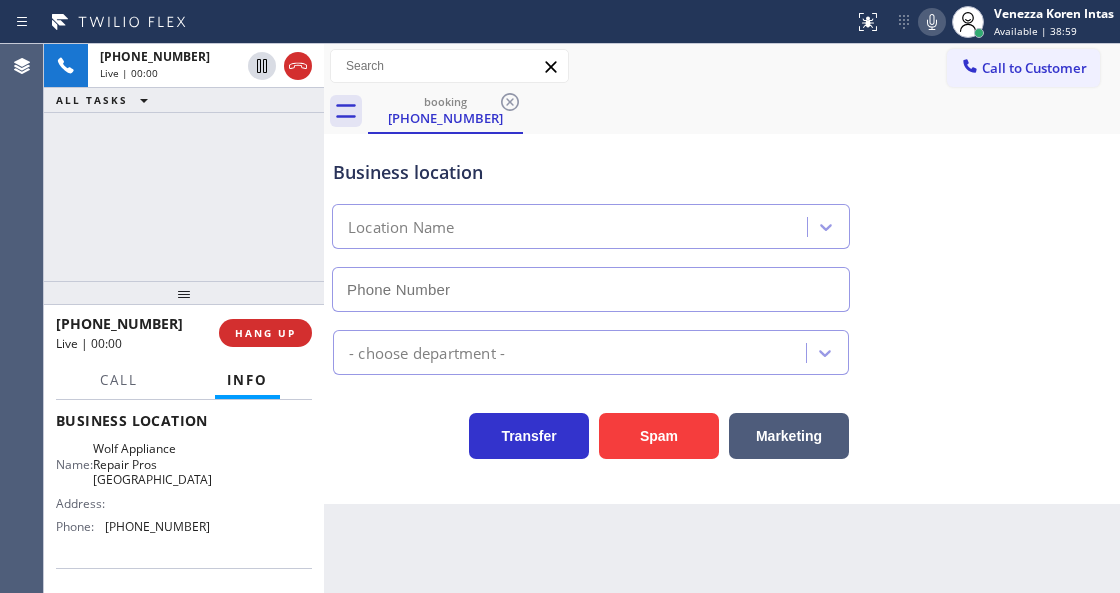 type on "[PHONE_NUMBER]" 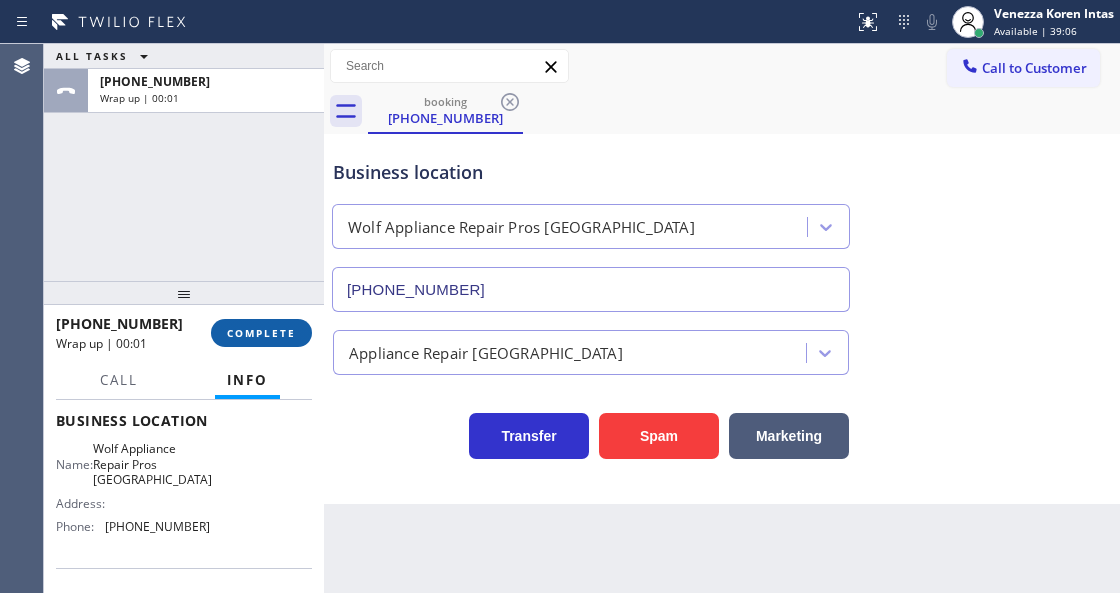click on "COMPLETE" at bounding box center [261, 333] 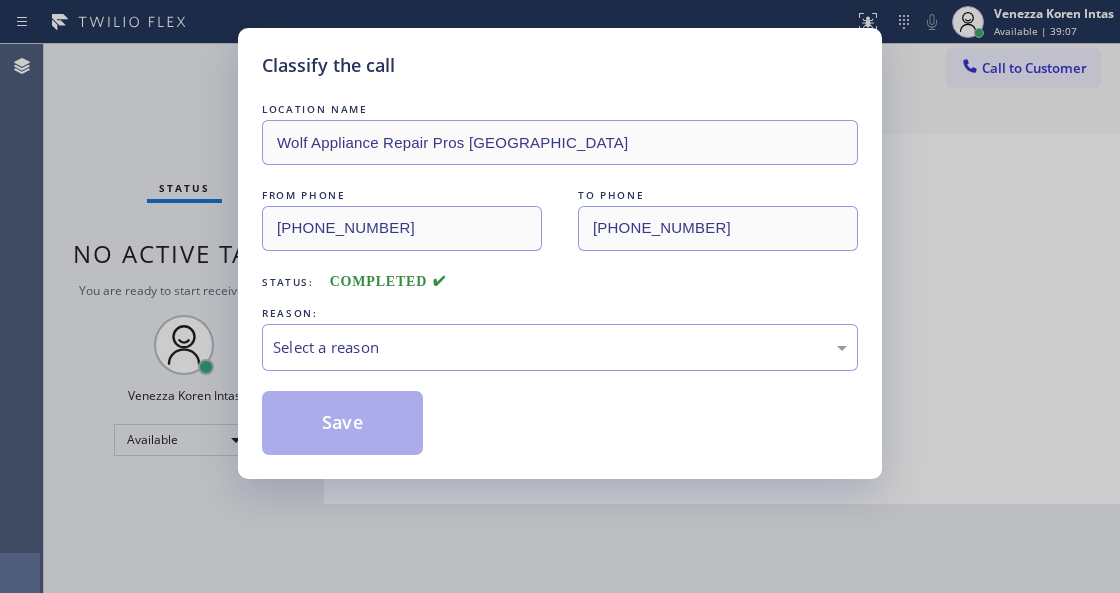 click on "LOCATION NAME Wolf Appliance Repair Pros Menlo Park FROM PHONE [PHONE_NUMBER] TO PHONE [PHONE_NUMBER] Status: COMPLETED REASON: Select a reason Save" at bounding box center [560, 277] 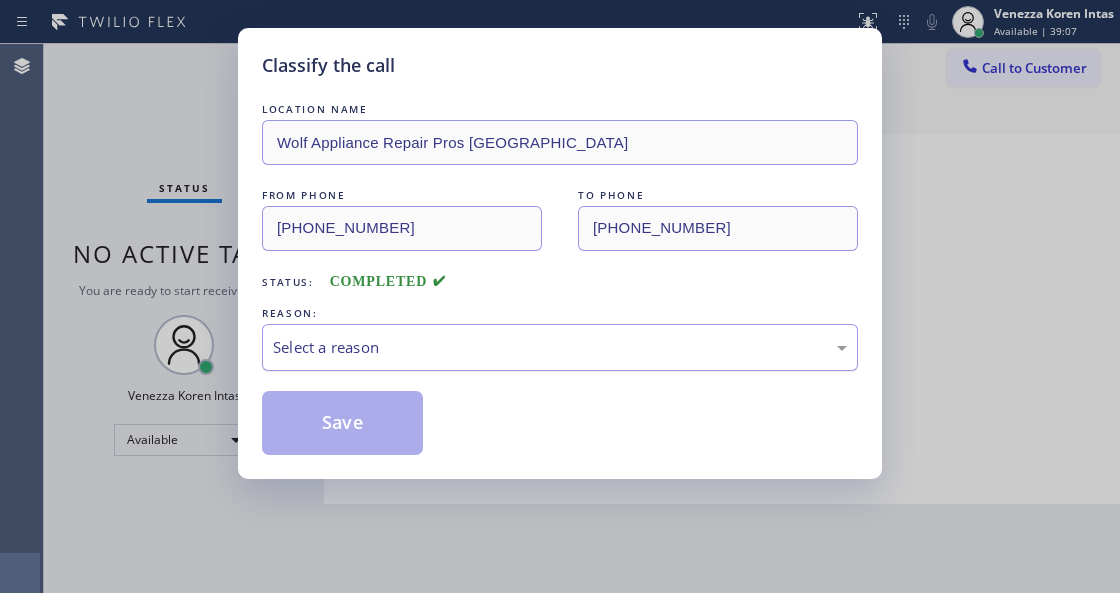 drag, startPoint x: 545, startPoint y: 350, endPoint x: 545, endPoint y: 364, distance: 14 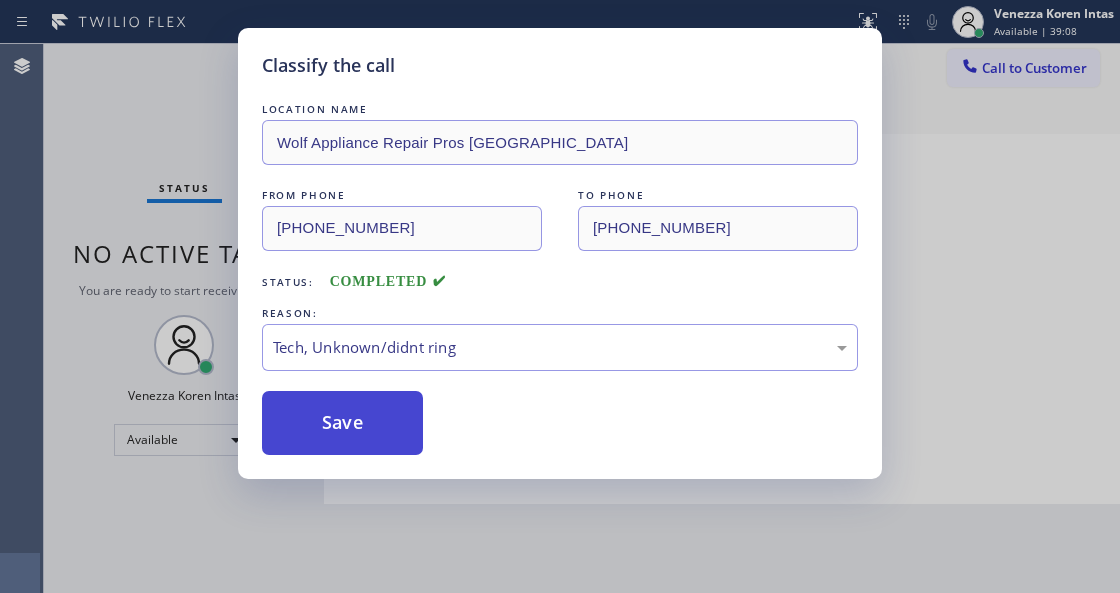 click on "Save" at bounding box center (342, 423) 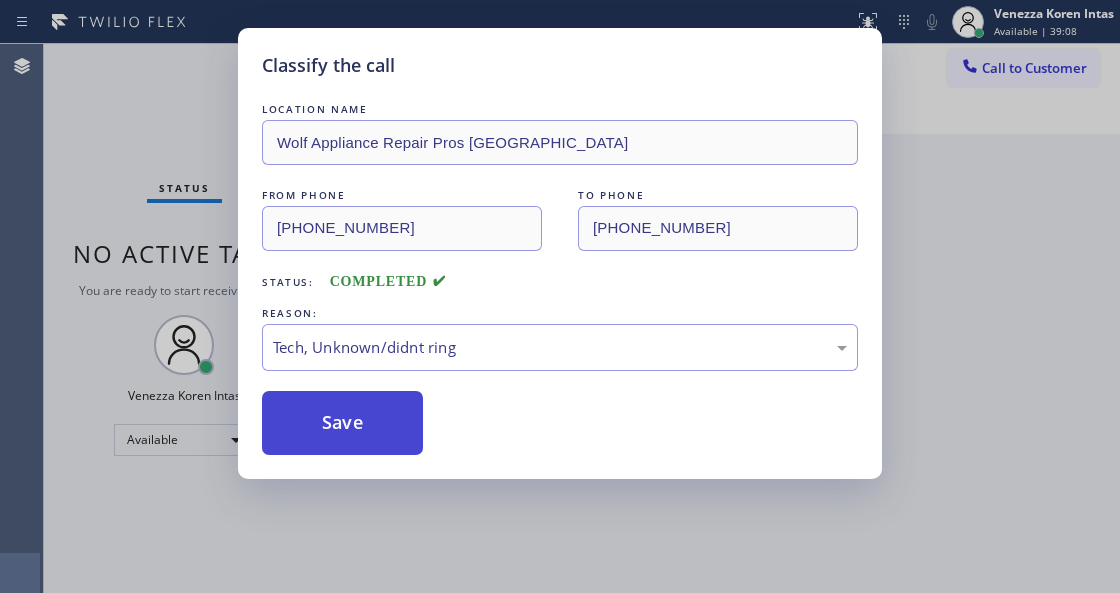 click on "Save" at bounding box center (342, 423) 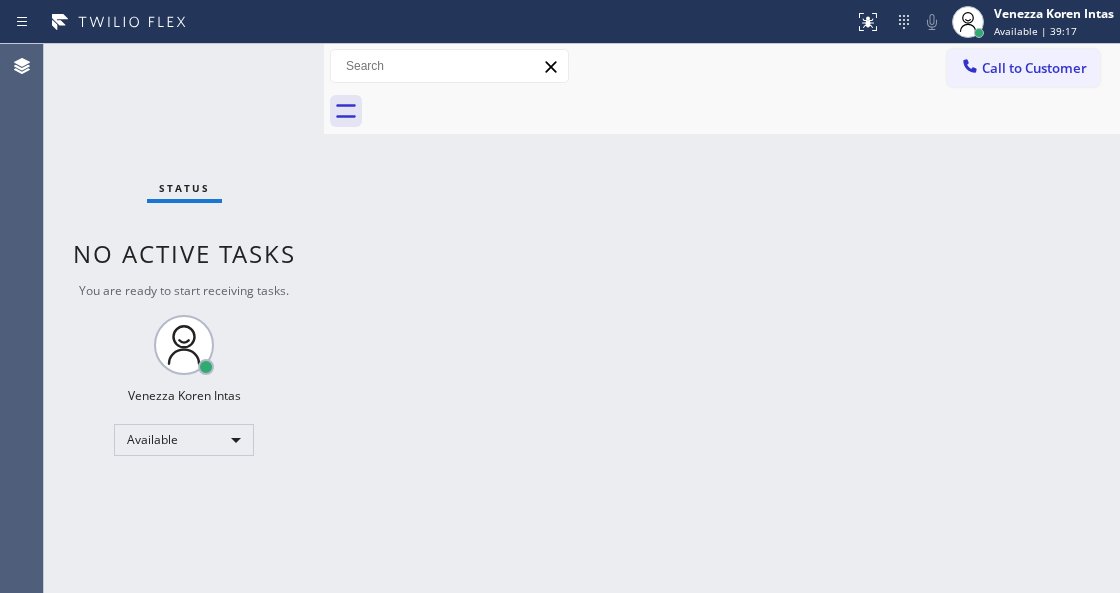 drag, startPoint x: 534, startPoint y: 272, endPoint x: 510, endPoint y: 472, distance: 201.43486 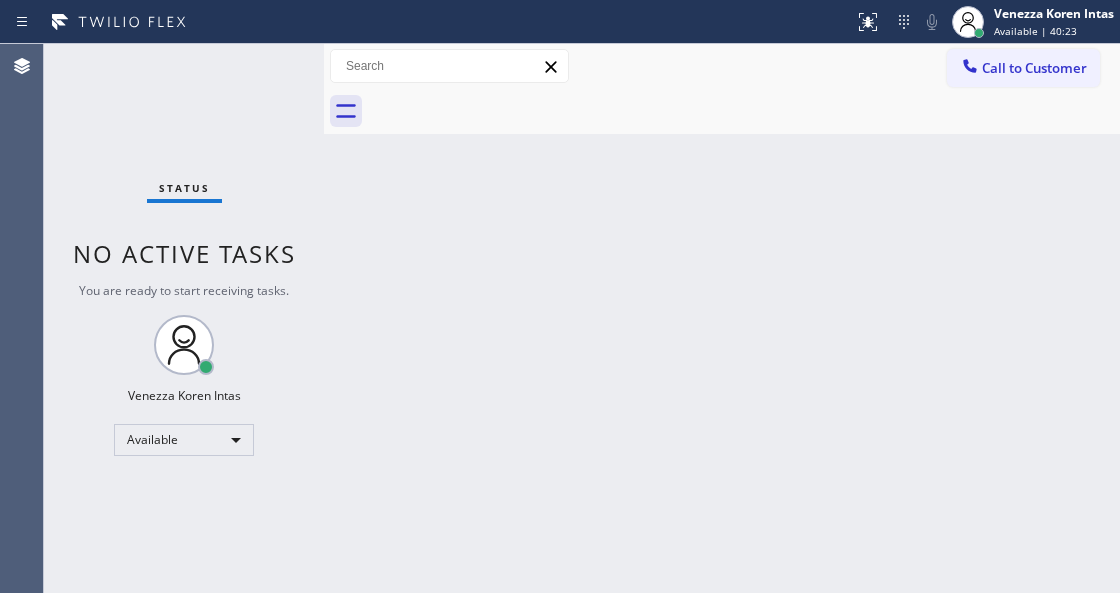 drag, startPoint x: 258, startPoint y: 283, endPoint x: 262, endPoint y: 258, distance: 25.317978 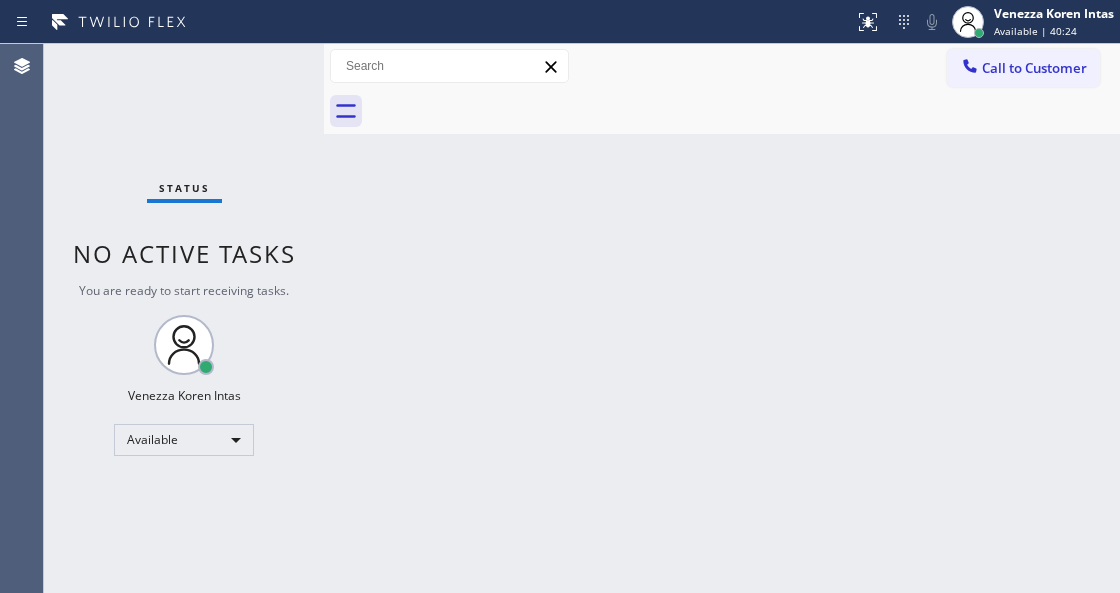 drag, startPoint x: 263, startPoint y: 146, endPoint x: 252, endPoint y: 111, distance: 36.687874 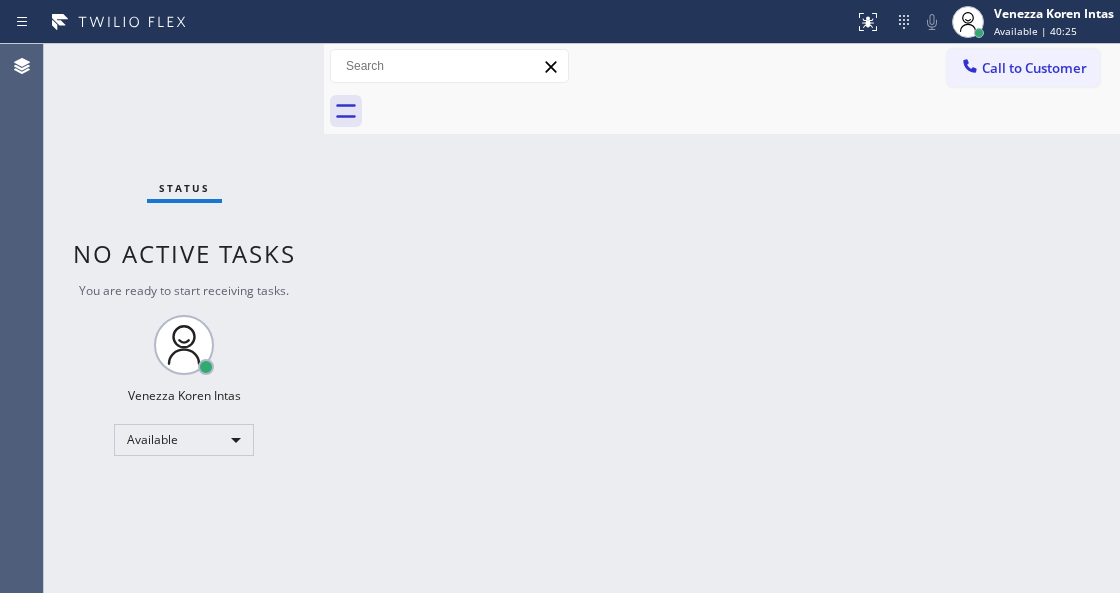 drag, startPoint x: 396, startPoint y: 195, endPoint x: 505, endPoint y: 80, distance: 158.44873 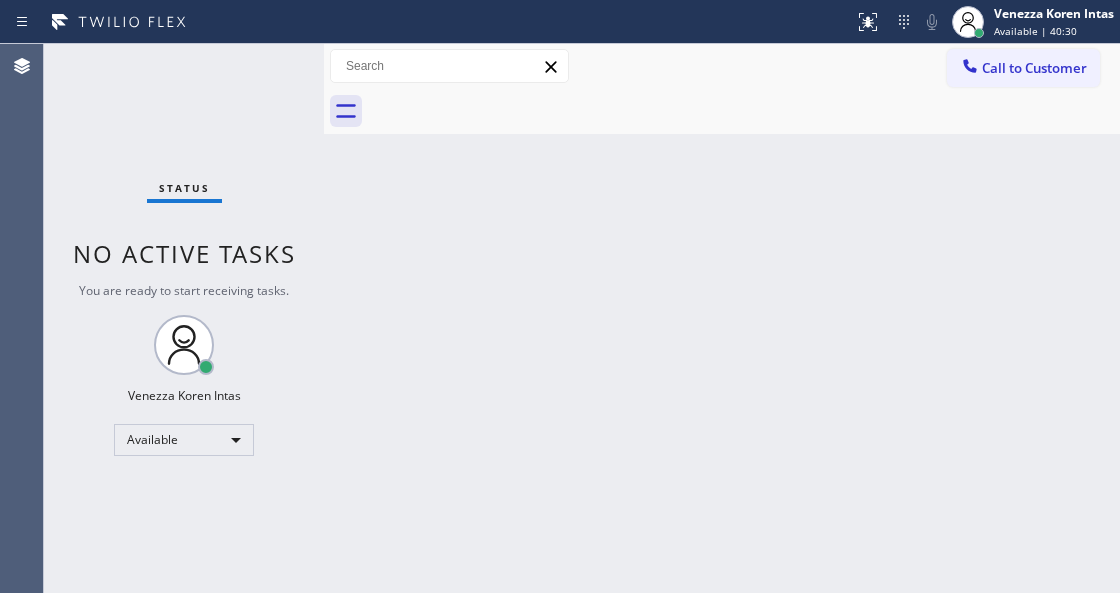 click on "Back to Dashboard Change Sender ID Customers Technicians Select a contact Outbound call Technician Search Technician Your caller id phone number Your caller id phone number Call Technician info Name   Phone none Address none Change Sender ID HVAC [PHONE_NUMBER] 5 Star Appliance [PHONE_NUMBER] Appliance Repair [PHONE_NUMBER] Plumbing [PHONE_NUMBER] Air Duct Cleaning [PHONE_NUMBER]  Electricians [PHONE_NUMBER] Cancel Change Check personal SMS Reset Change No tabs Call to Customer Outbound call Location [GEOGRAPHIC_DATA] Appliance Repair Your caller id phone number [PHONE_NUMBER] Customer number Call Outbound call Technician Search Technician Your caller id phone number Your caller id phone number Call" at bounding box center (722, 318) 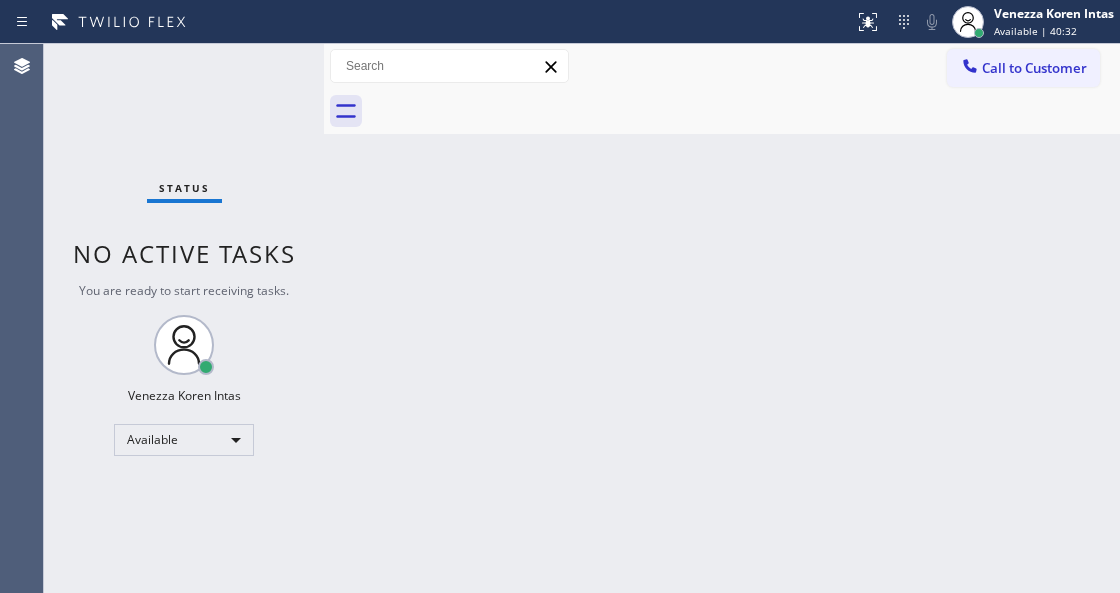 click at bounding box center [324, 318] 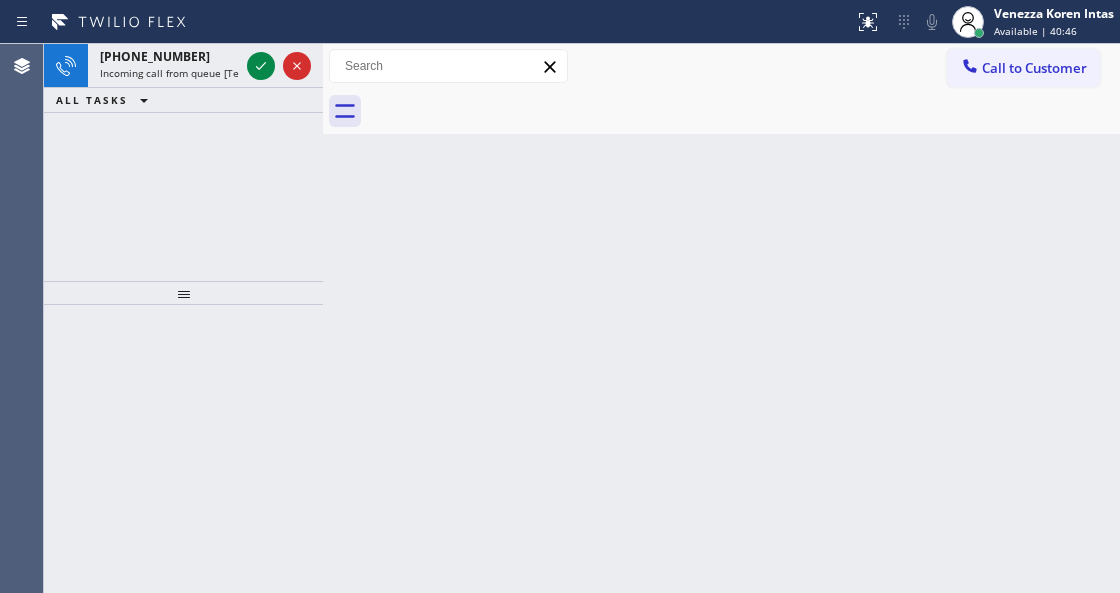 click on "Back to Dashboard Change Sender ID Customers Technicians Select a contact Outbound call Technician Search Technician Your caller id phone number Your caller id phone number Call Technician info Name   Phone none Address none Change Sender ID HVAC [PHONE_NUMBER] 5 Star Appliance [PHONE_NUMBER] Appliance Repair [PHONE_NUMBER] Plumbing [PHONE_NUMBER] Air Duct Cleaning [PHONE_NUMBER]  Electricians [PHONE_NUMBER] Cancel Change Check personal SMS Reset Change No tabs Call to Customer Outbound call Location [GEOGRAPHIC_DATA] Appliance Repair Your caller id phone number [PHONE_NUMBER] Customer number Call Outbound call Technician Search Technician Your caller id phone number Your caller id phone number Call" at bounding box center (721, 318) 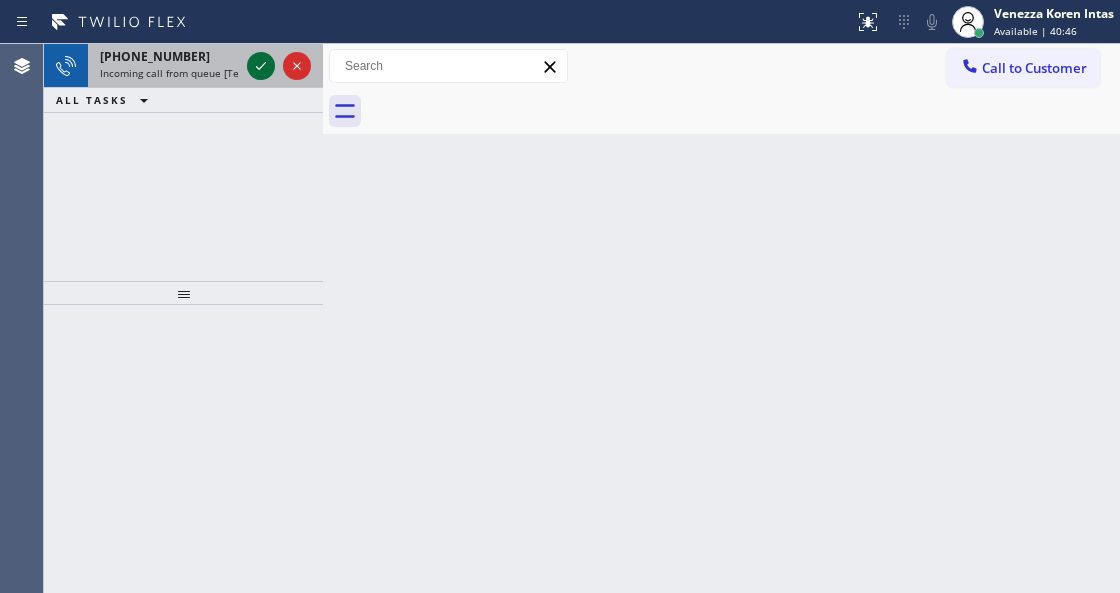 click 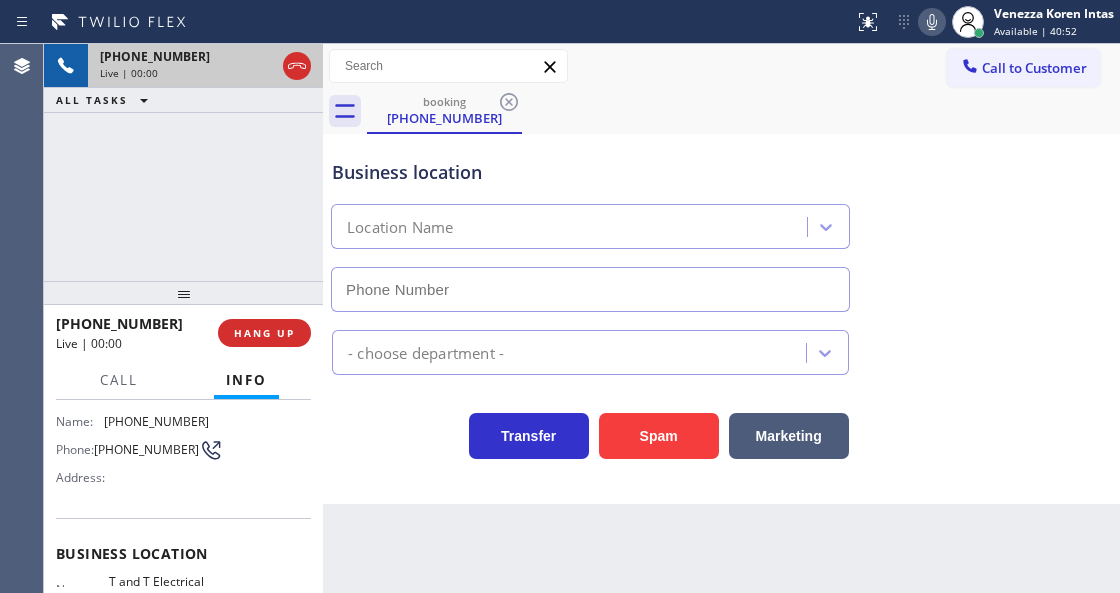 type on "[PHONE_NUMBER]" 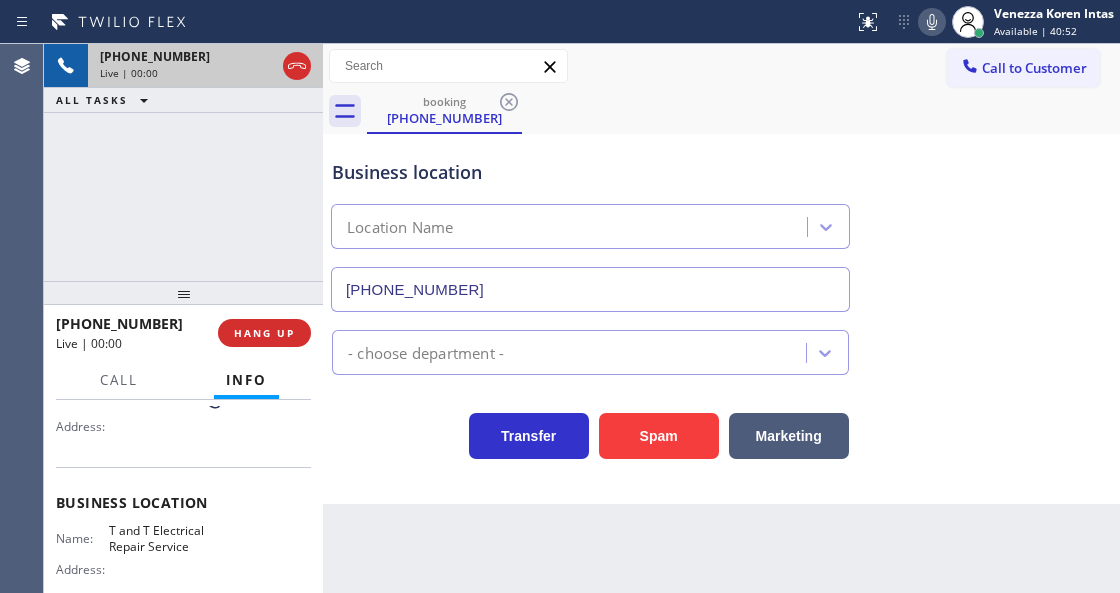 scroll, scrollTop: 200, scrollLeft: 0, axis: vertical 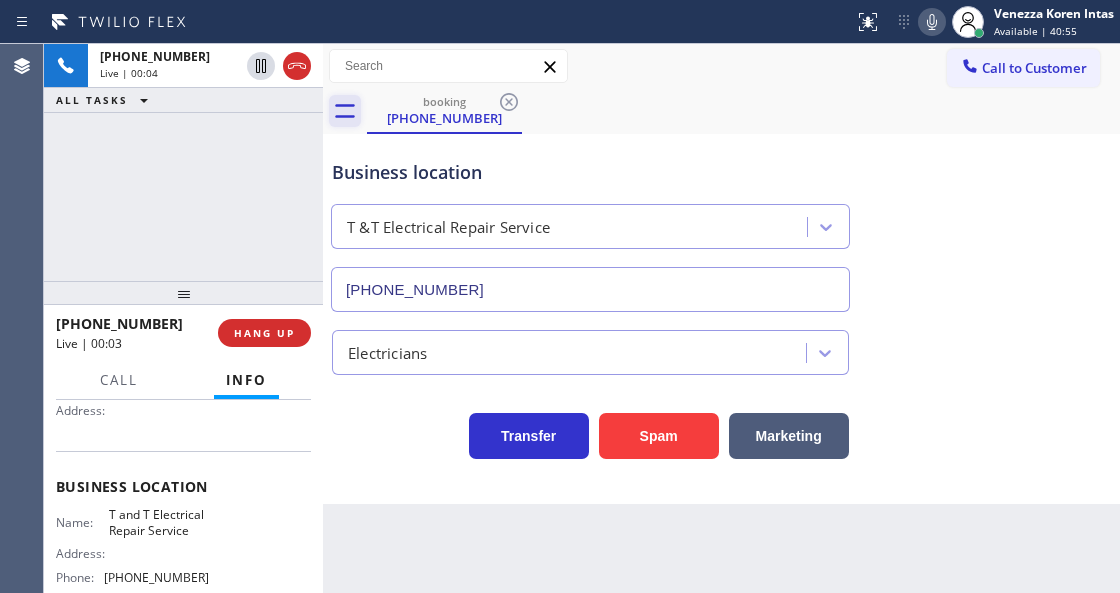 drag, startPoint x: 300, startPoint y: 58, endPoint x: 332, endPoint y: 116, distance: 66.24198 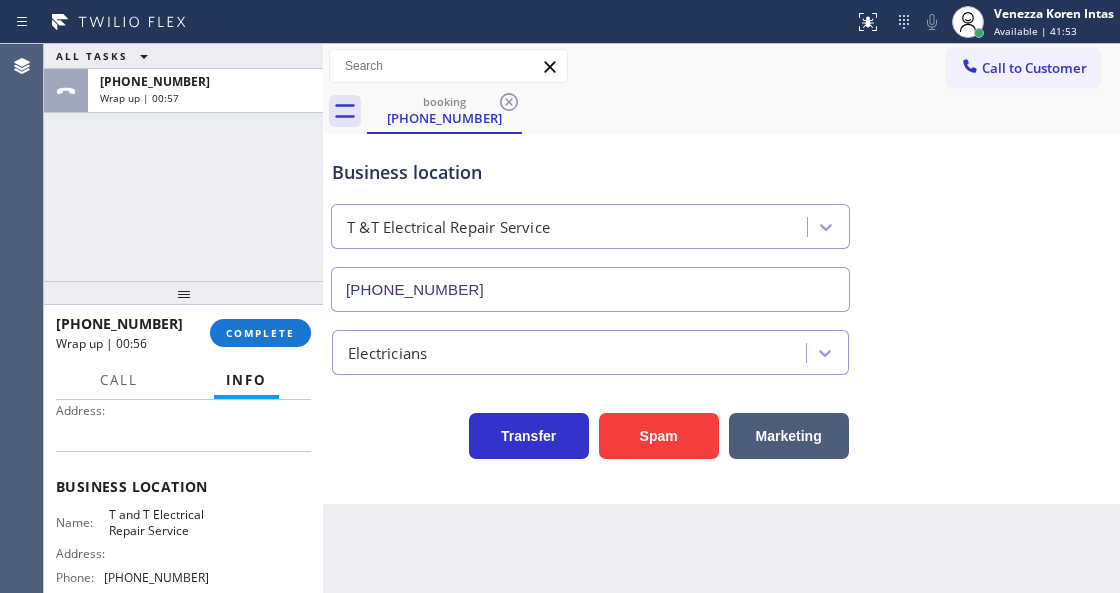 click on "[PHONE_NUMBER] Wrap up | 00:56 COMPLETE" at bounding box center [183, 333] 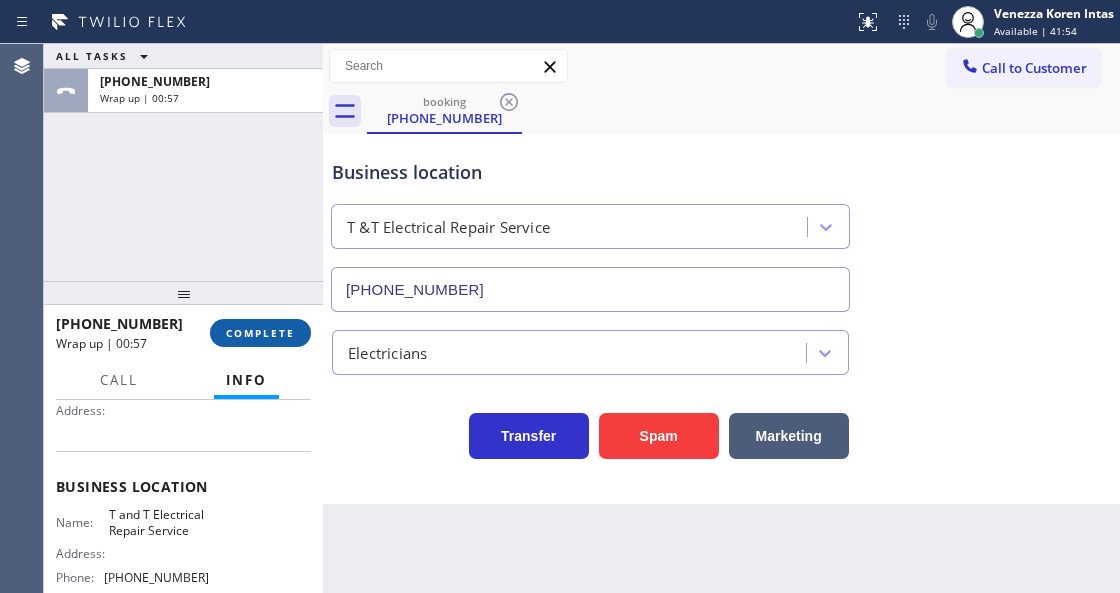 click on "COMPLETE" at bounding box center [260, 333] 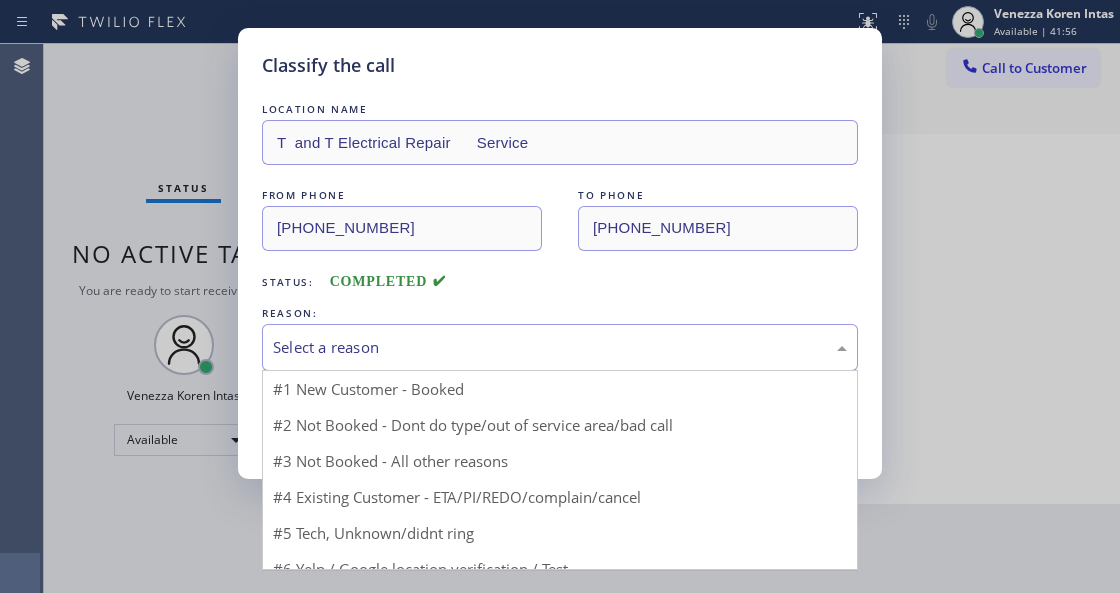 click on "Select a reason" at bounding box center (560, 347) 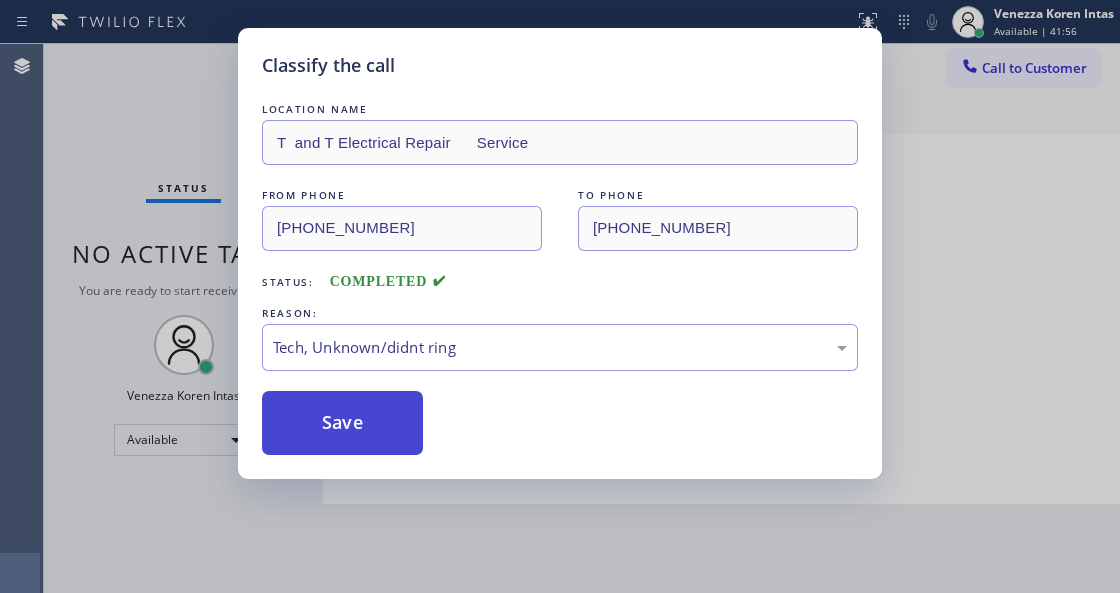 click on "Save" at bounding box center (342, 423) 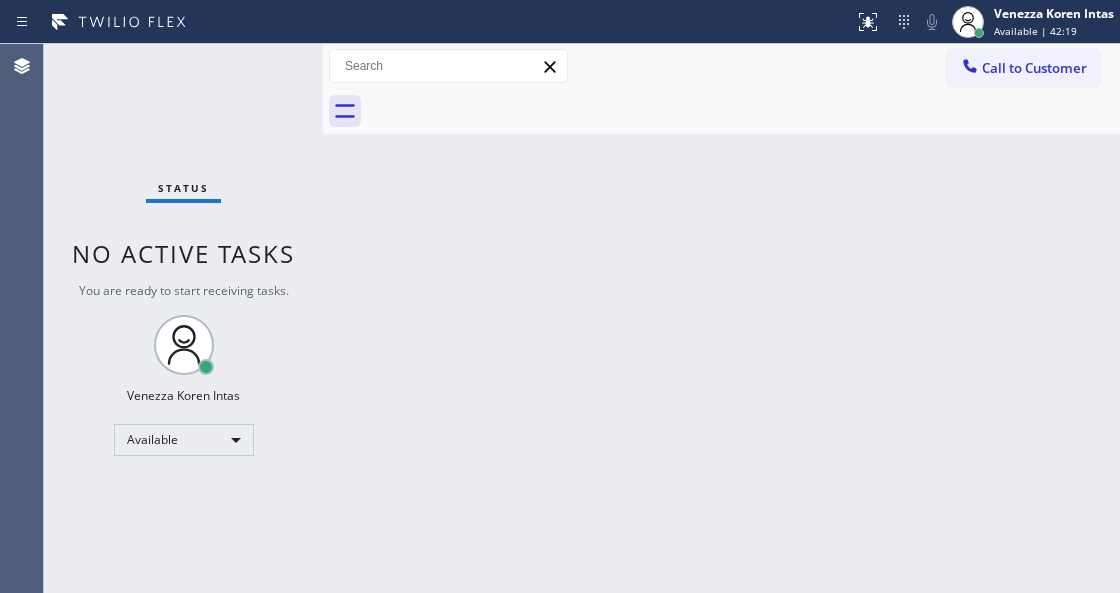 click on "Back to Dashboard Change Sender ID Customers Technicians Select a contact Outbound call Technician Search Technician Your caller id phone number Your caller id phone number Call Technician info Name   Phone none Address none Change Sender ID HVAC [PHONE_NUMBER] 5 Star Appliance [PHONE_NUMBER] Appliance Repair [PHONE_NUMBER] Plumbing [PHONE_NUMBER] Air Duct Cleaning [PHONE_NUMBER]  Electricians [PHONE_NUMBER] Cancel Change Check personal SMS Reset Change No tabs Call to Customer Outbound call Location [GEOGRAPHIC_DATA] Appliance Repair Your caller id phone number [PHONE_NUMBER] Customer number Call Outbound call Technician Search Technician Your caller id phone number Your caller id phone number Call" at bounding box center (721, 318) 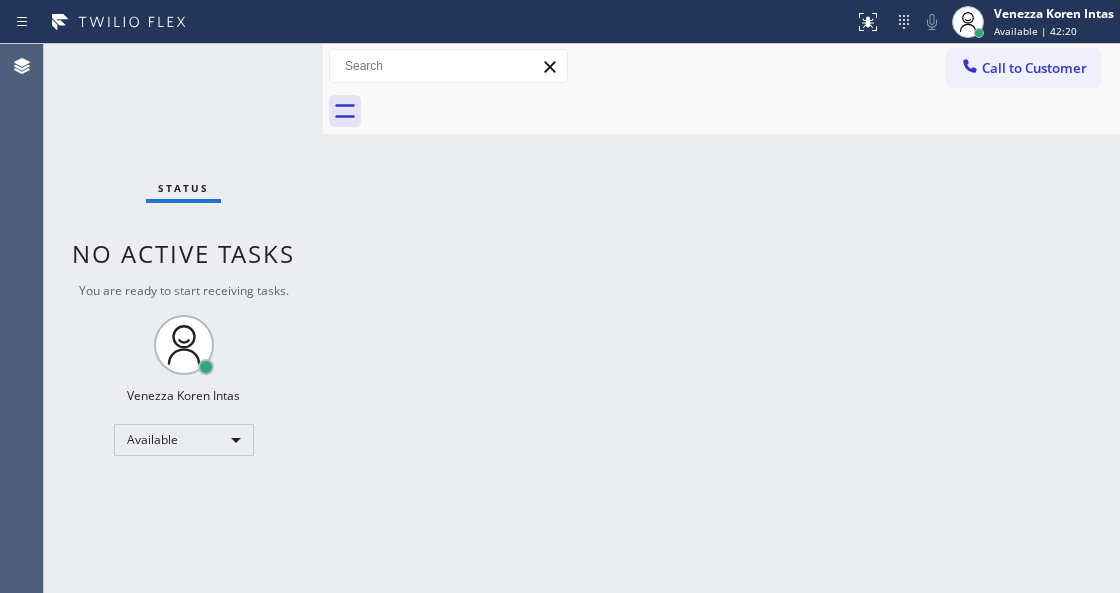 click on "Status report No issues detected If you experience an issue, please download the report and send it to your support team. Download report Venezza Koren Intas Available | 42:20 Set your status Offline Available Unavailable Break Log out Agent Desktop Classify the call LOCATION NAME Pinnacle Appliance Technicians FROM PHONE [PHONE_NUMBER] TO PHONE [PHONE_NUMBER] Status: COMPLETED REASON: Yelp / Google  Save Classify the call LOCATION NAME 5 Star Appliance Repair FROM PHONE [PHONE_NUMBER] TO PHONE [PHONE_NUMBER] Status: COMPLETED REASON: New Customer - Booked Save Classify the call LOCATION NAME Red Electricians Carpinteria FROM PHONE [PHONE_NUMBER] TO PHONE [PHONE_NUMBER] Status: COMPLETED REASON: Yelp / Google  Save Classify the call LOCATION NAME [GEOGRAPHIC_DATA] Plumbers [GEOGRAPHIC_DATA][PERSON_NAME] FROM PHONE [PHONE_NUMBER] TO PHONE [PHONE_NUMBER] Status: COMPLETED REASON: Yelp / Google  Save Classify the call LOCATION NAME Eagle Rock Prestige HVAC FROM PHONE [PHONE_NUMBER] TO PHONE [PHONE_NUMBER] Status: COMPLETED REASON: Save" at bounding box center [560, 296] 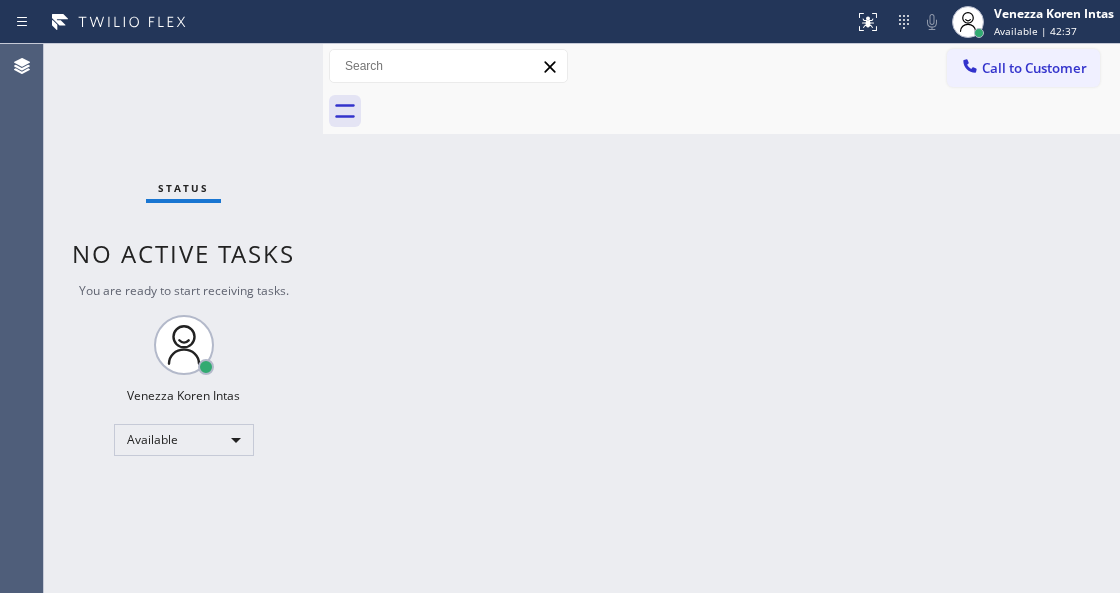 click on "Back to Dashboard Change Sender ID Customers Technicians Select a contact Outbound call Technician Search Technician Your caller id phone number Your caller id phone number Call Technician info Name   Phone none Address none Change Sender ID HVAC [PHONE_NUMBER] 5 Star Appliance [PHONE_NUMBER] Appliance Repair [PHONE_NUMBER] Plumbing [PHONE_NUMBER] Air Duct Cleaning [PHONE_NUMBER]  Electricians [PHONE_NUMBER] Cancel Change Check personal SMS Reset Change No tabs Call to Customer Outbound call Location [GEOGRAPHIC_DATA] Appliance Repair Your caller id phone number [PHONE_NUMBER] Customer number Call Outbound call Technician Search Technician Your caller id phone number Your caller id phone number Call" at bounding box center [721, 318] 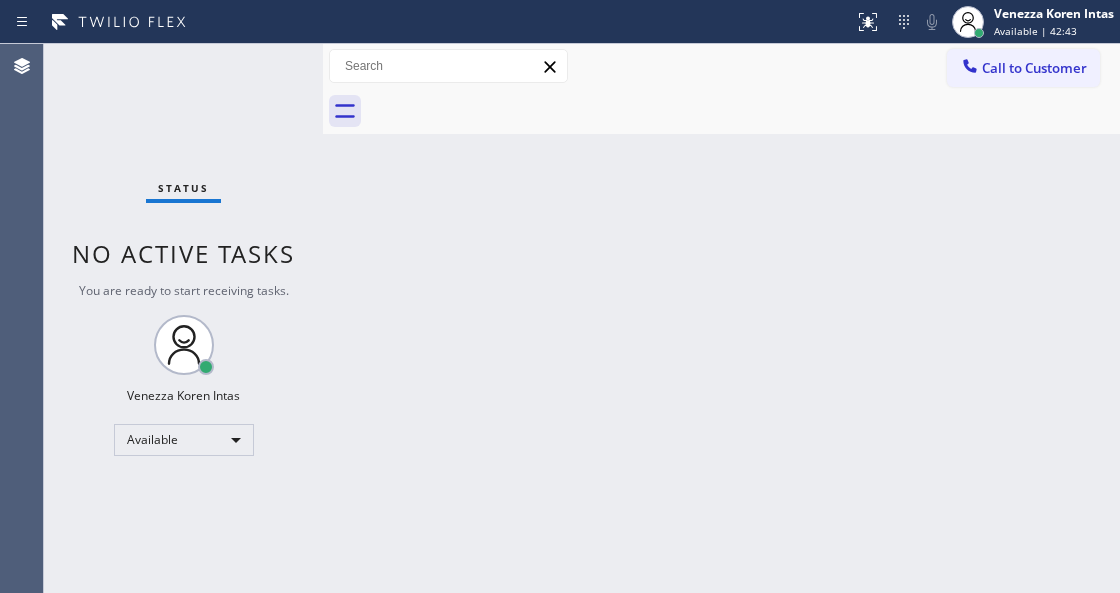 click on "Back to Dashboard Change Sender ID Customers Technicians Select a contact Outbound call Technician Search Technician Your caller id phone number Your caller id phone number Call Technician info Name   Phone none Address none Change Sender ID HVAC [PHONE_NUMBER] 5 Star Appliance [PHONE_NUMBER] Appliance Repair [PHONE_NUMBER] Plumbing [PHONE_NUMBER] Air Duct Cleaning [PHONE_NUMBER]  Electricians [PHONE_NUMBER] Cancel Change Check personal SMS Reset Change No tabs Call to Customer Outbound call Location [GEOGRAPHIC_DATA] Appliance Repair Your caller id phone number [PHONE_NUMBER] Customer number Call Outbound call Technician Search Technician Your caller id phone number Your caller id phone number Call" at bounding box center [721, 318] 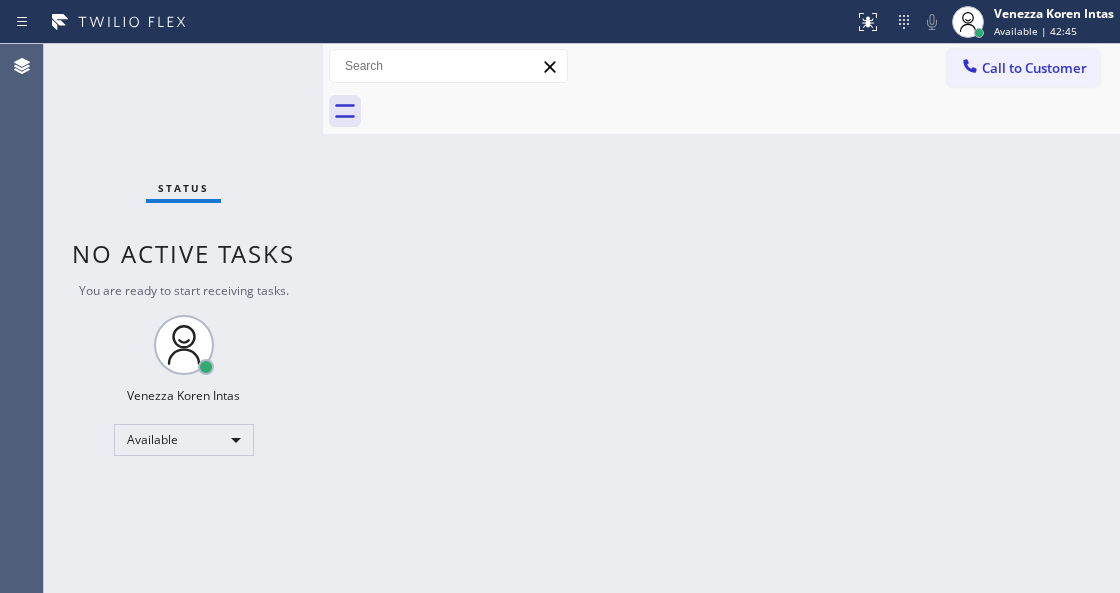 drag, startPoint x: 236, startPoint y: 362, endPoint x: 221, endPoint y: 316, distance: 48.38388 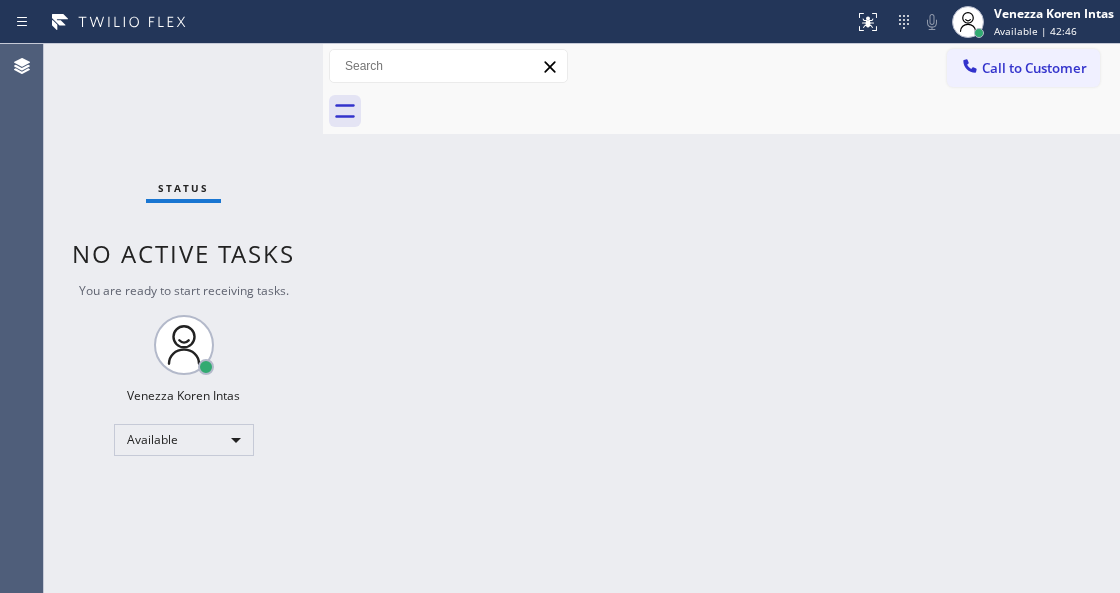 click on "Status   No active tasks     You are ready to start receiving tasks.   Venezza Koren Intas Available" at bounding box center [183, 318] 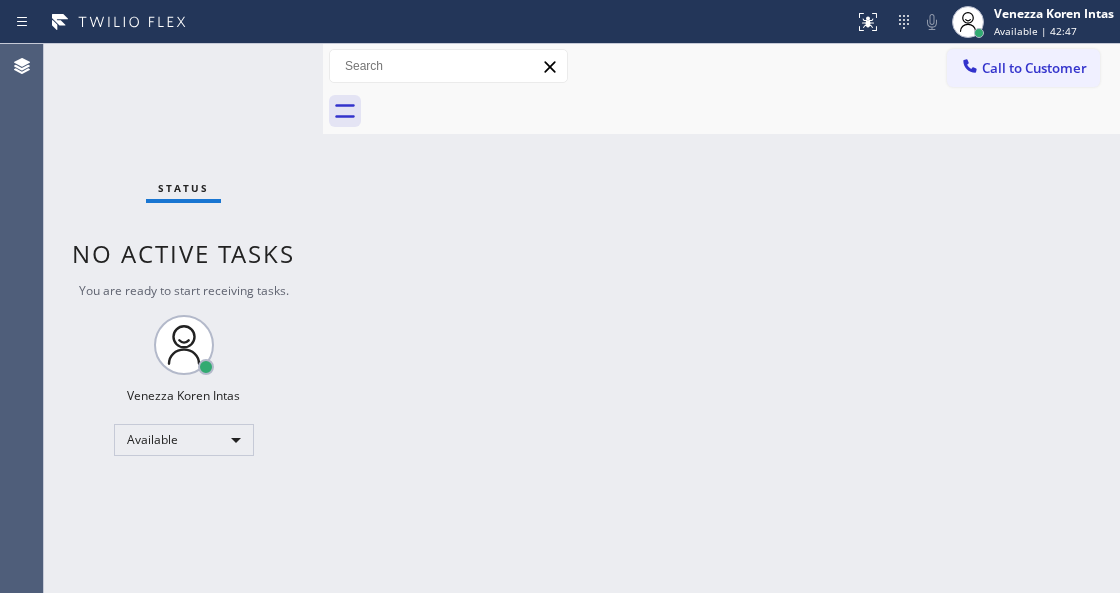 click on "Status   No active tasks     You are ready to start receiving tasks.   Venezza Koren Intas Available" at bounding box center (183, 318) 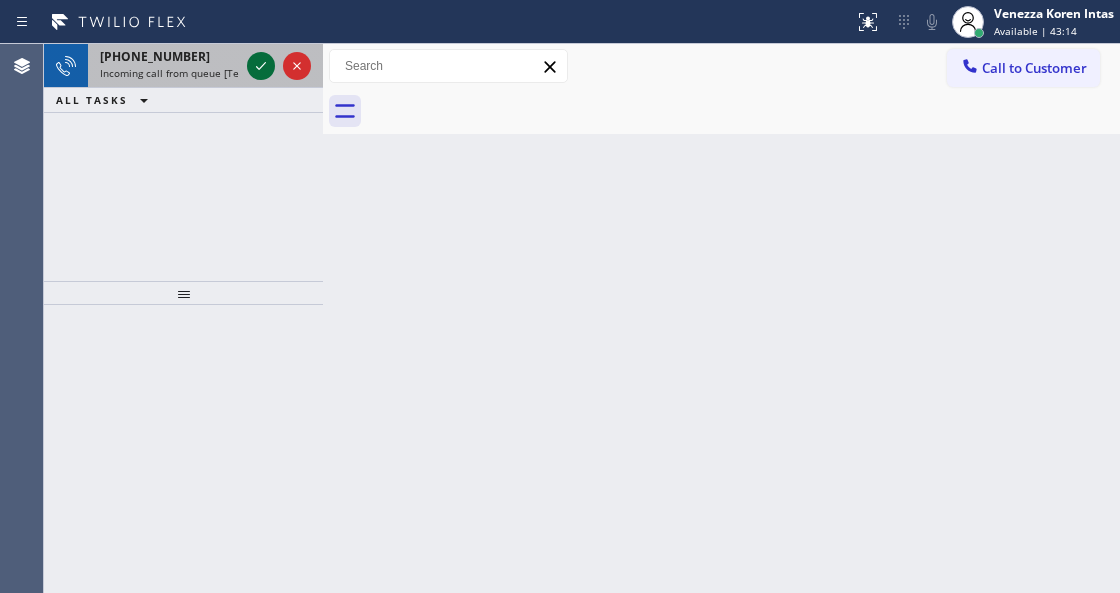 click at bounding box center (261, 66) 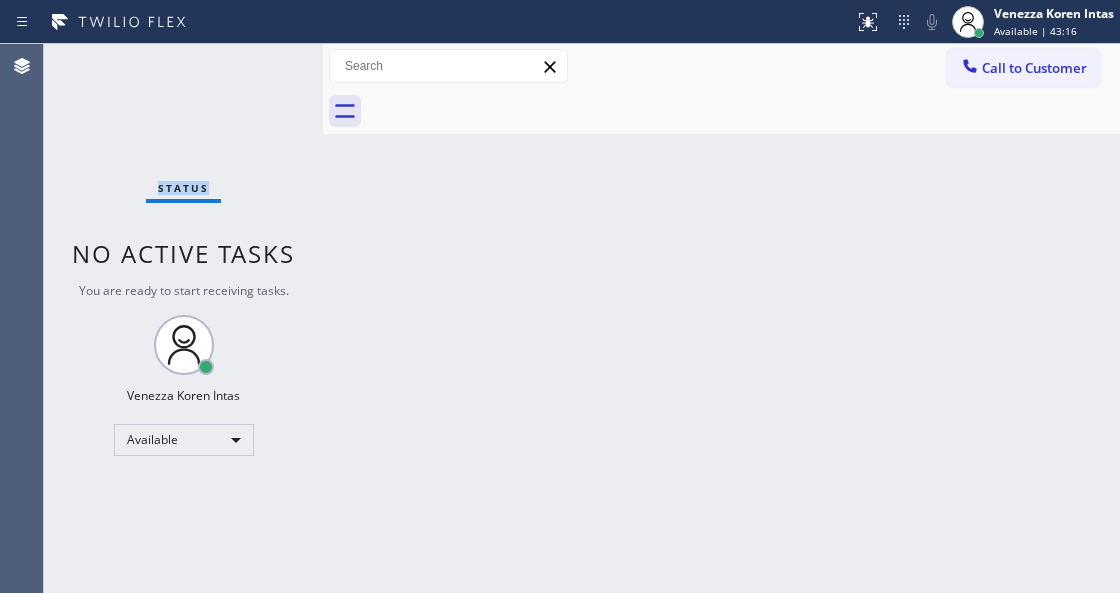 click on "Status   No active tasks     You are ready to start receiving tasks.   Venezza Koren Intas Available" at bounding box center [183, 318] 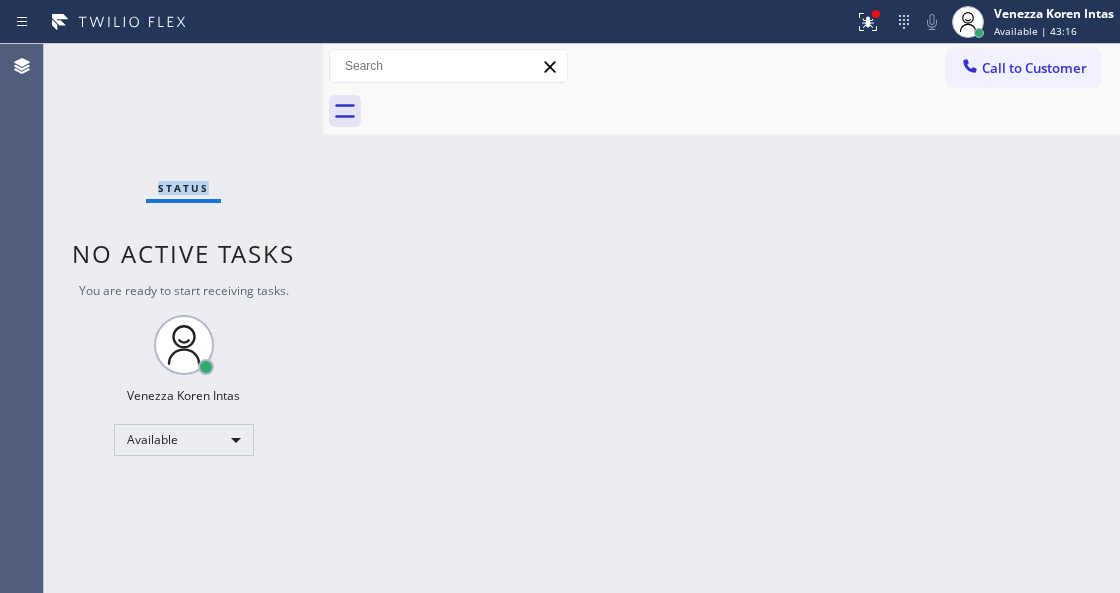 click on "Status   No active tasks     You are ready to start receiving tasks.   Venezza Koren Intas Available" at bounding box center [183, 318] 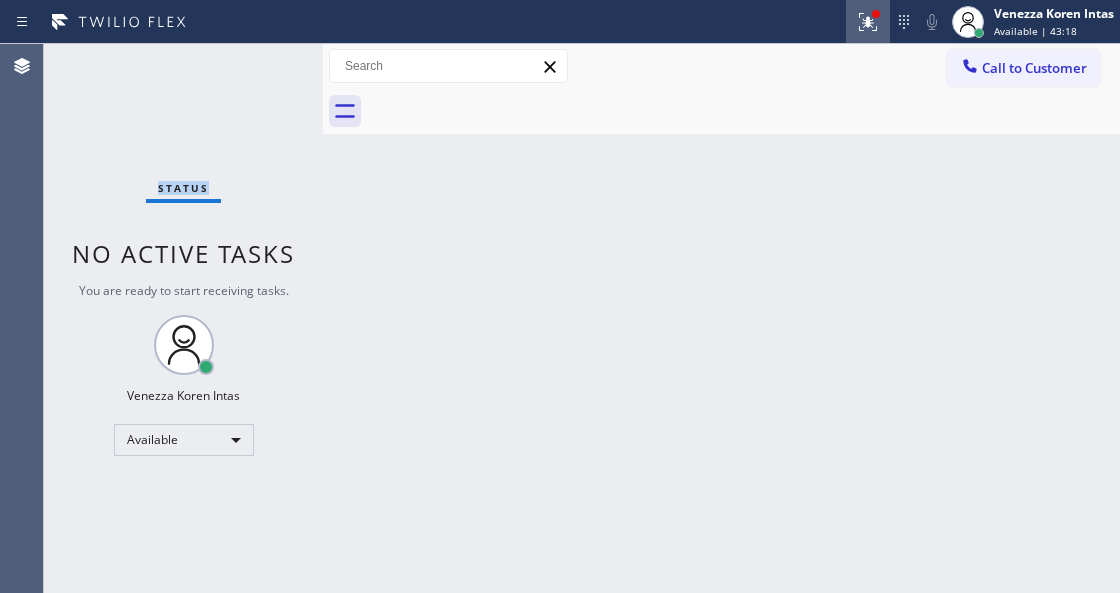 click 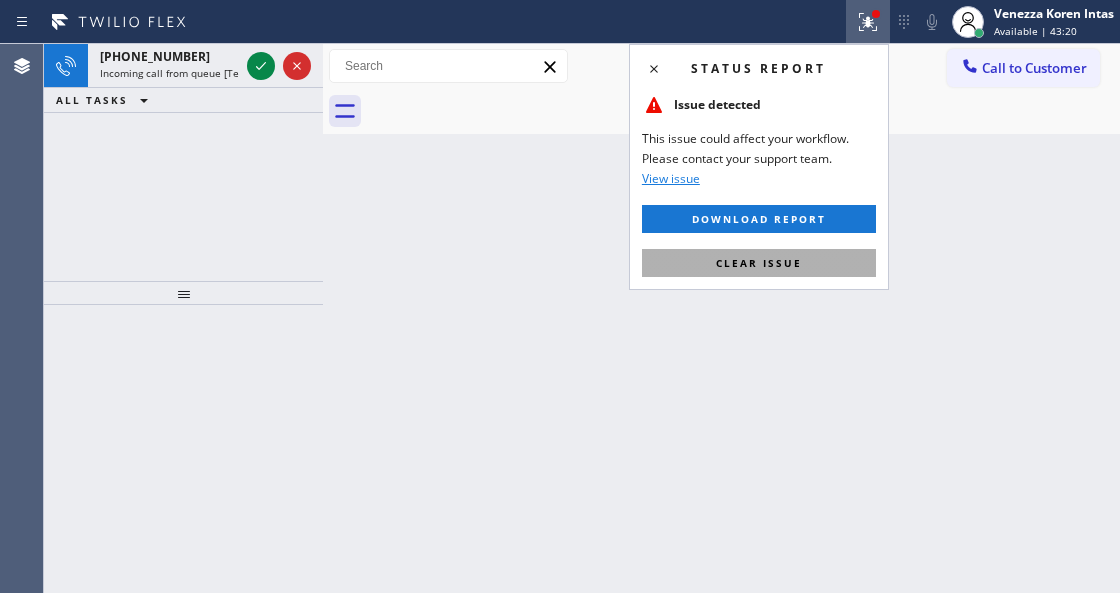 click on "Clear issue" at bounding box center [759, 263] 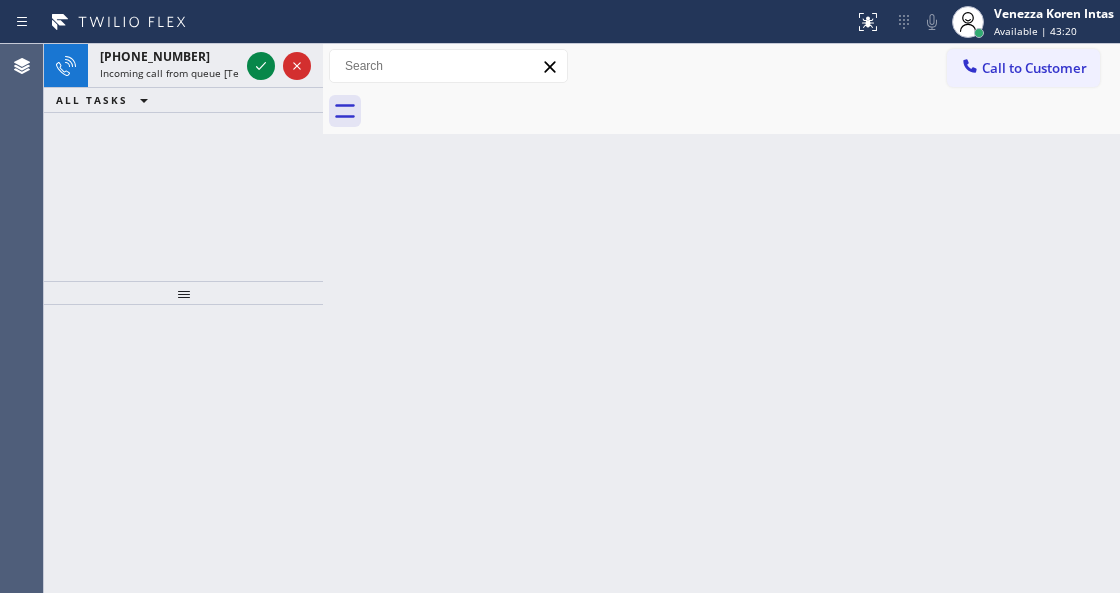 drag, startPoint x: 830, startPoint y: 278, endPoint x: 330, endPoint y: 104, distance: 529.411 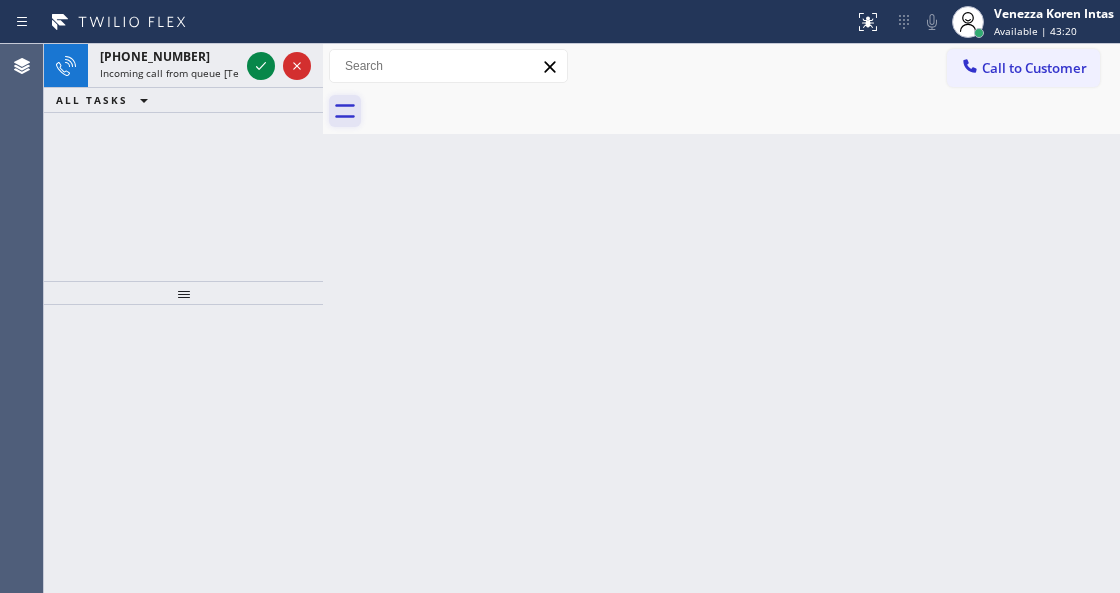 click on "Back to Dashboard Change Sender ID Customers Technicians Select a contact Outbound call Technician Search Technician Your caller id phone number Your caller id phone number Call Technician info Name   Phone none Address none Change Sender ID HVAC [PHONE_NUMBER] 5 Star Appliance [PHONE_NUMBER] Appliance Repair [PHONE_NUMBER] Plumbing [PHONE_NUMBER] Air Duct Cleaning [PHONE_NUMBER]  Electricians [PHONE_NUMBER] Cancel Change Check personal SMS Reset Change No tabs Call to Customer Outbound call Location [GEOGRAPHIC_DATA] Appliance Repair Your caller id phone number [PHONE_NUMBER] Customer number Call Outbound call Technician Search Technician Your caller id phone number Your caller id phone number Call" at bounding box center [721, 318] 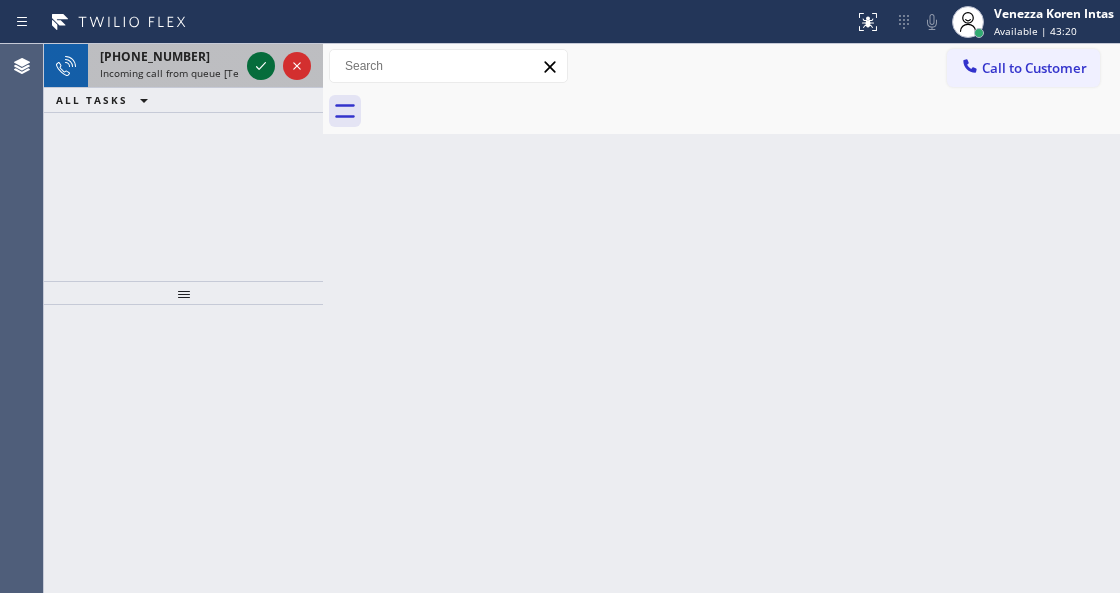 drag, startPoint x: 260, startPoint y: 52, endPoint x: 254, endPoint y: 66, distance: 15.231546 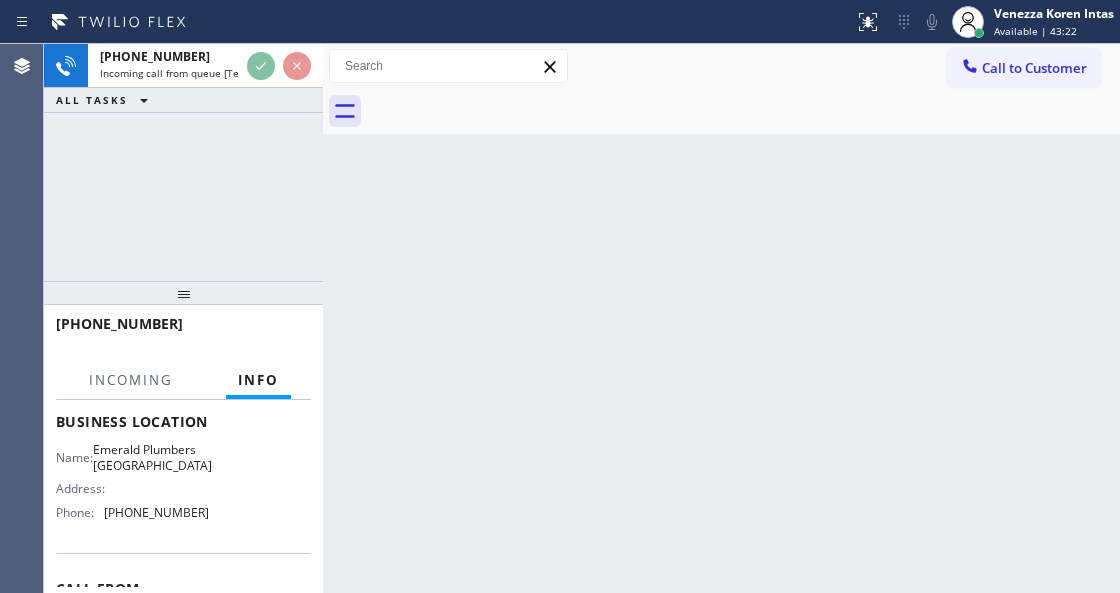 scroll, scrollTop: 200, scrollLeft: 0, axis: vertical 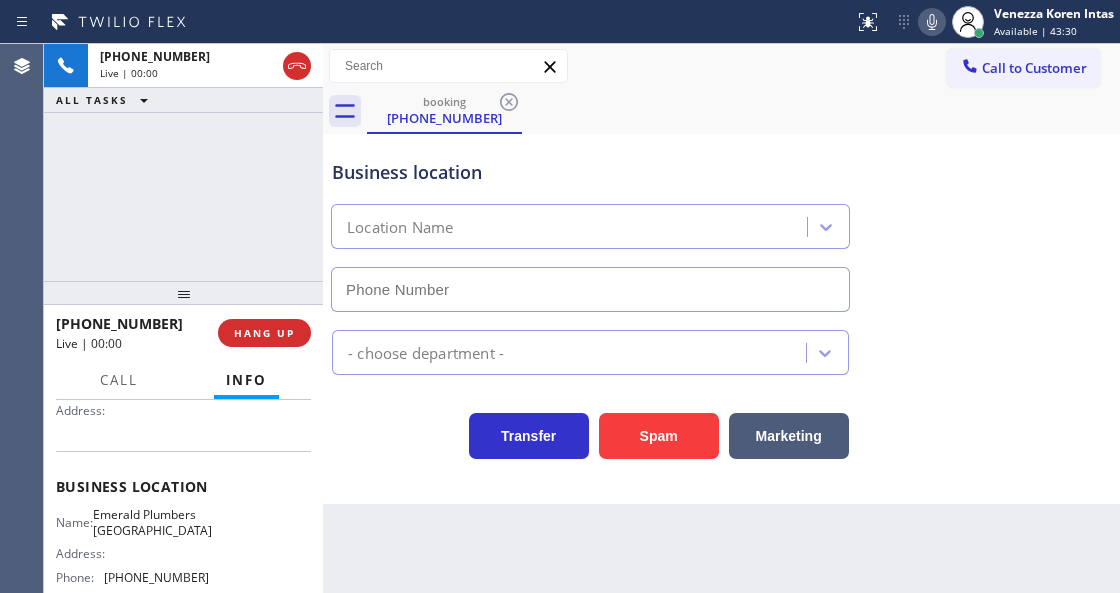 type on "[PHONE_NUMBER]" 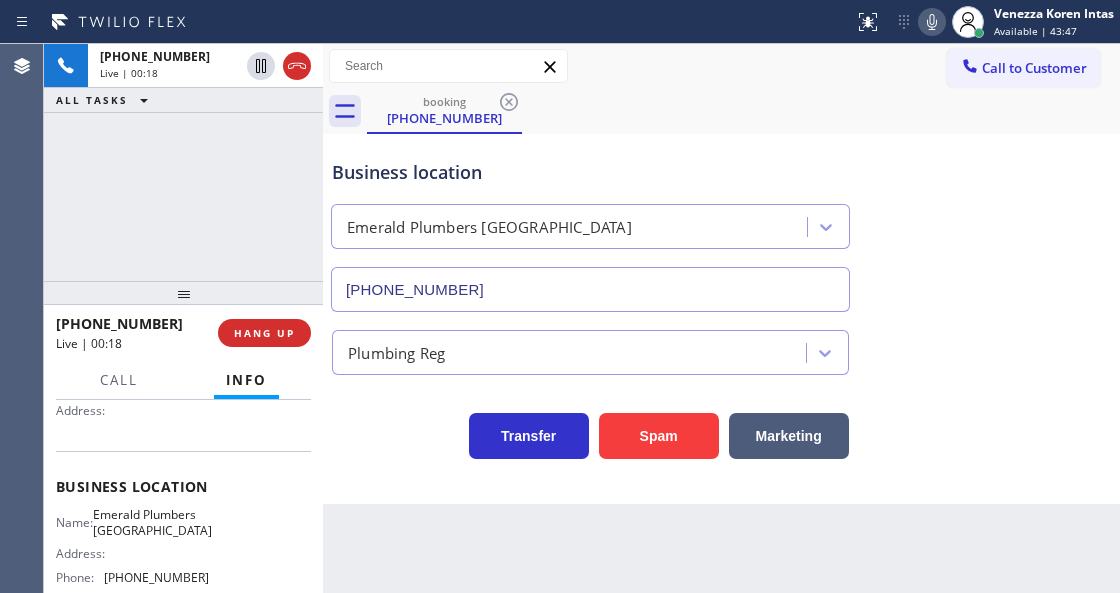 click on "ALL TASKS ALL TASKS ACTIVE TASKS TASKS IN WRAP UP" at bounding box center [183, 100] 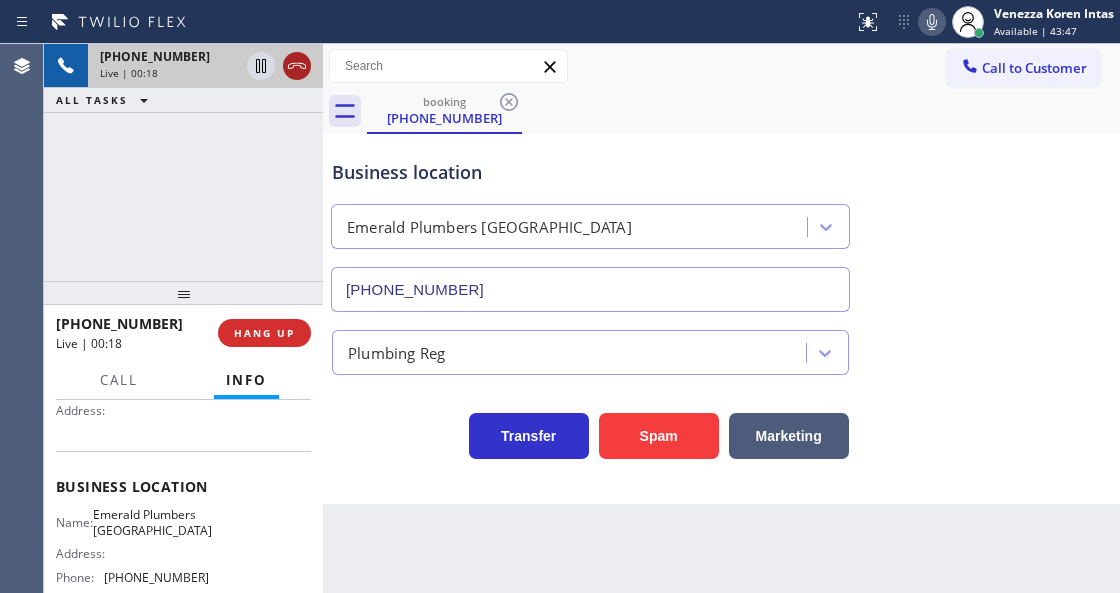 drag, startPoint x: 298, startPoint y: 57, endPoint x: 342, endPoint y: 239, distance: 187.24316 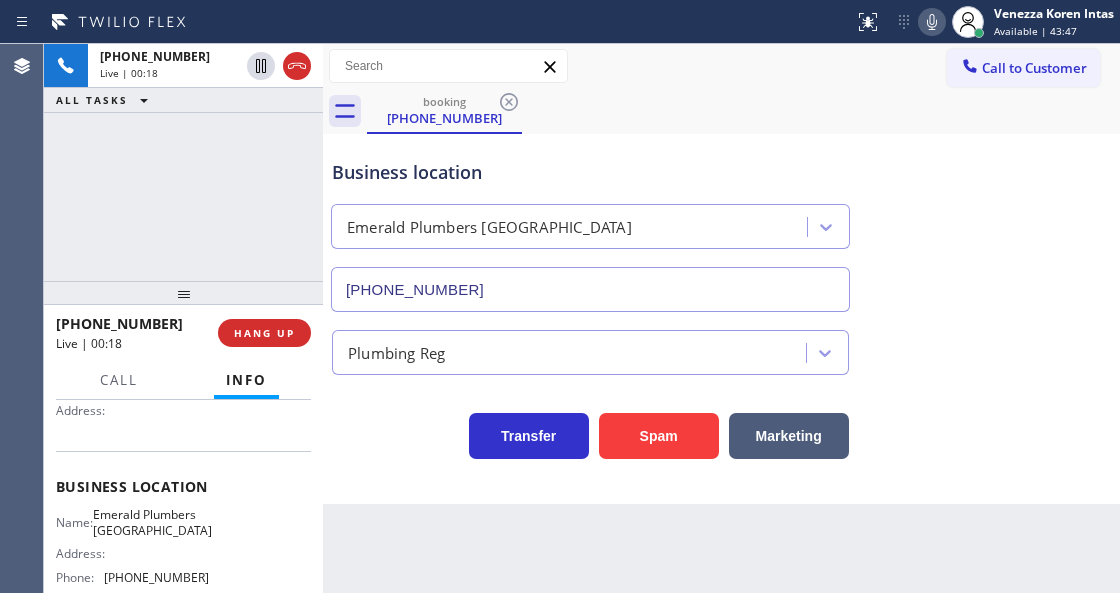 click 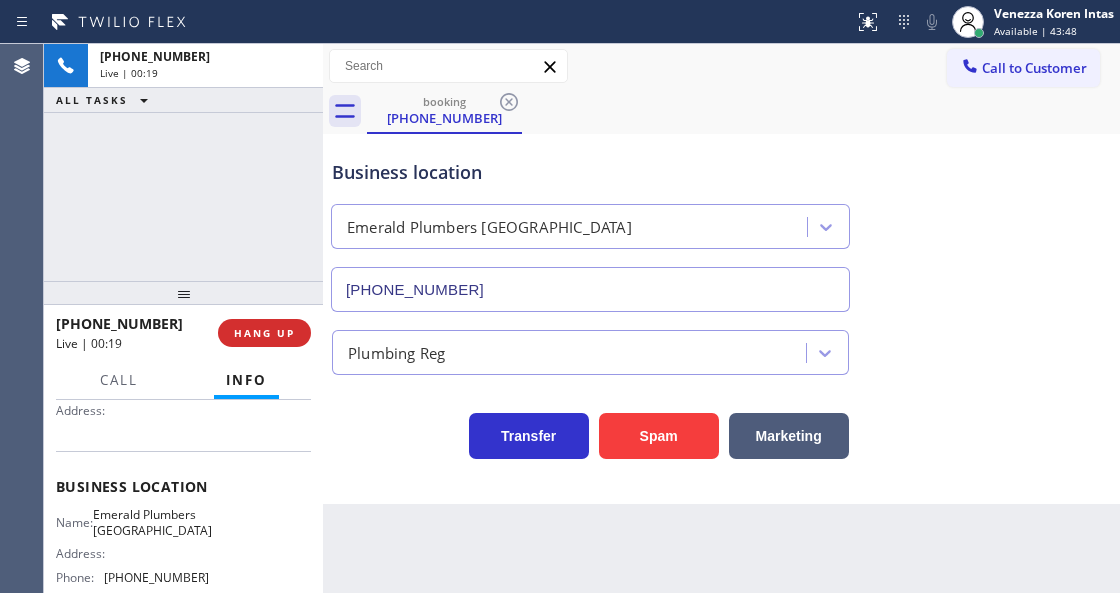 drag, startPoint x: 276, startPoint y: 332, endPoint x: 485, endPoint y: 375, distance: 213.3776 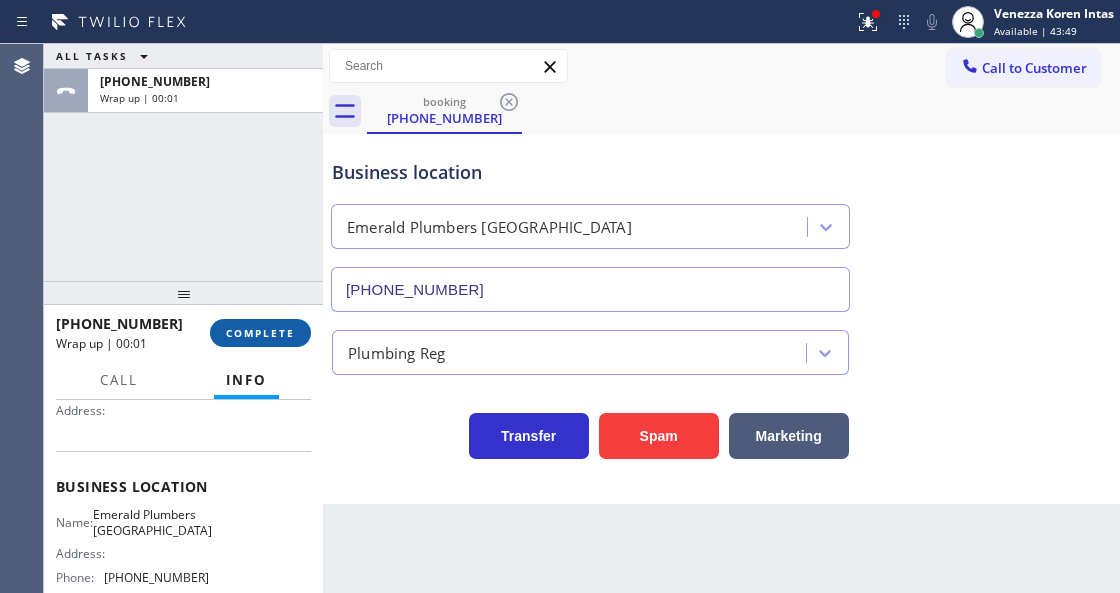 click on "COMPLETE" at bounding box center (260, 333) 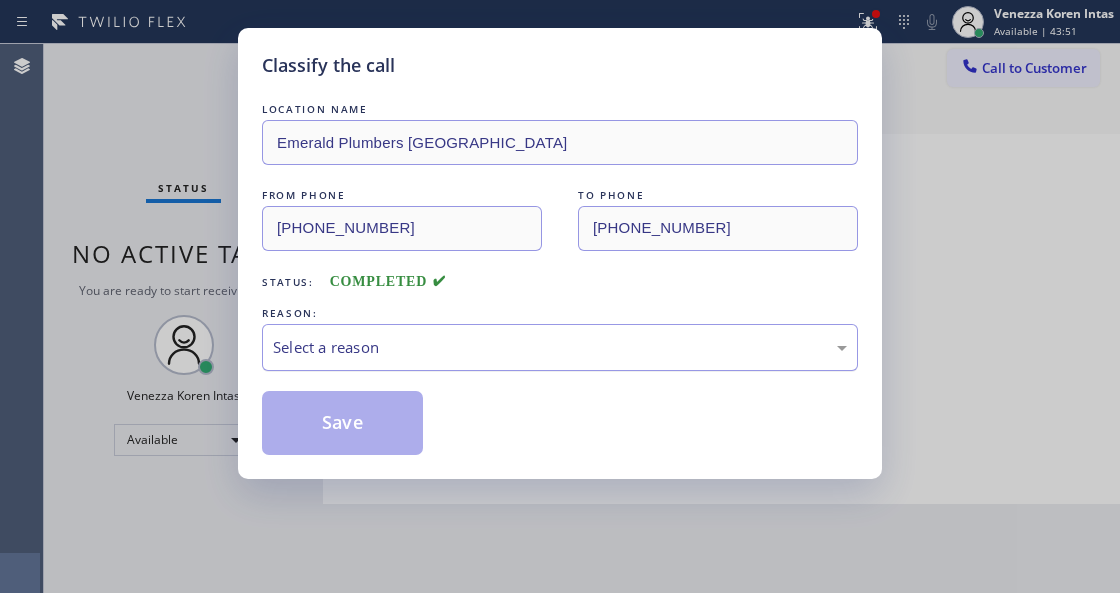 click on "Select a reason" at bounding box center [560, 347] 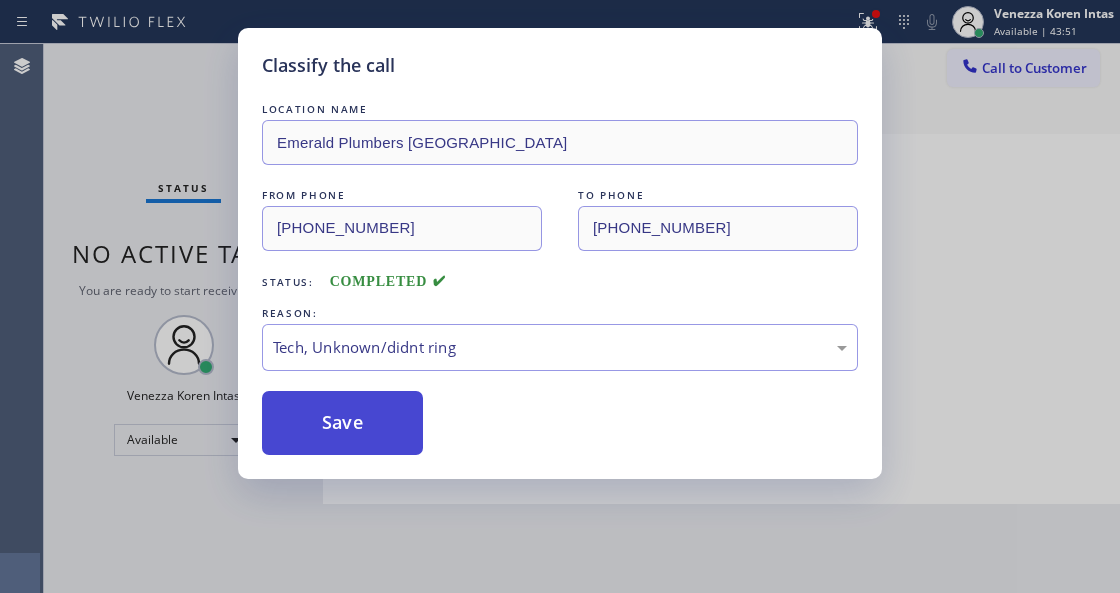 drag, startPoint x: 501, startPoint y: 516, endPoint x: 373, endPoint y: 425, distance: 157.05095 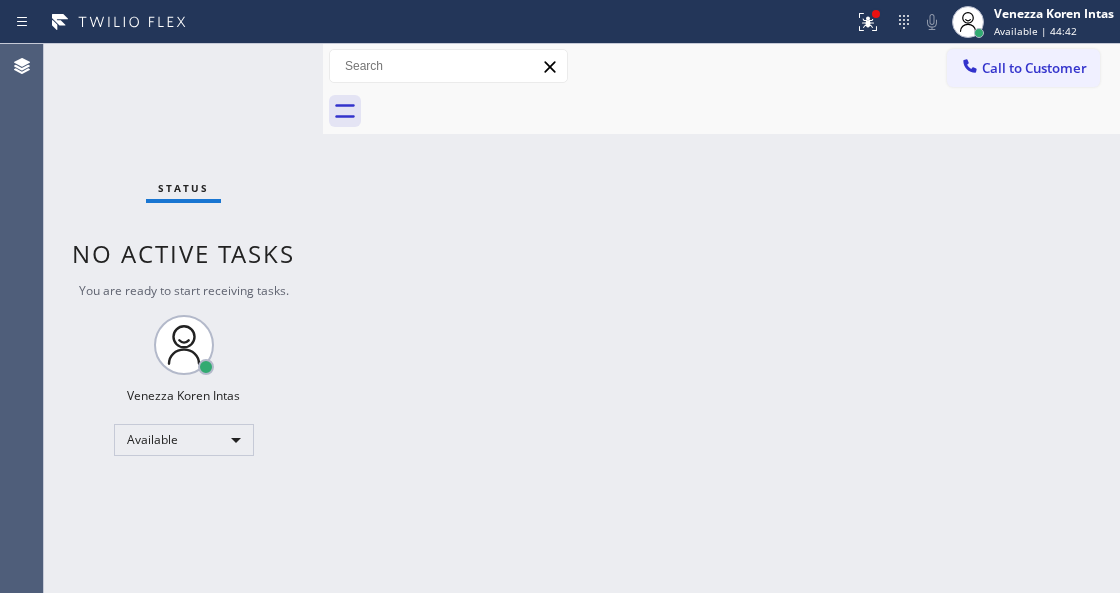 click on "Back to Dashboard Change Sender ID Customers Technicians Select a contact Outbound call Technician Search Technician Your caller id phone number Your caller id phone number Call Technician info Name   Phone none Address none Change Sender ID HVAC [PHONE_NUMBER] 5 Star Appliance [PHONE_NUMBER] Appliance Repair [PHONE_NUMBER] Plumbing [PHONE_NUMBER] Air Duct Cleaning [PHONE_NUMBER]  Electricians [PHONE_NUMBER] Cancel Change Check personal SMS Reset Change No tabs Call to Customer Outbound call Location [GEOGRAPHIC_DATA] Appliance Repair Your caller id phone number [PHONE_NUMBER] Customer number Call Outbound call Technician Search Technician Your caller id phone number Your caller id phone number Call" at bounding box center [721, 318] 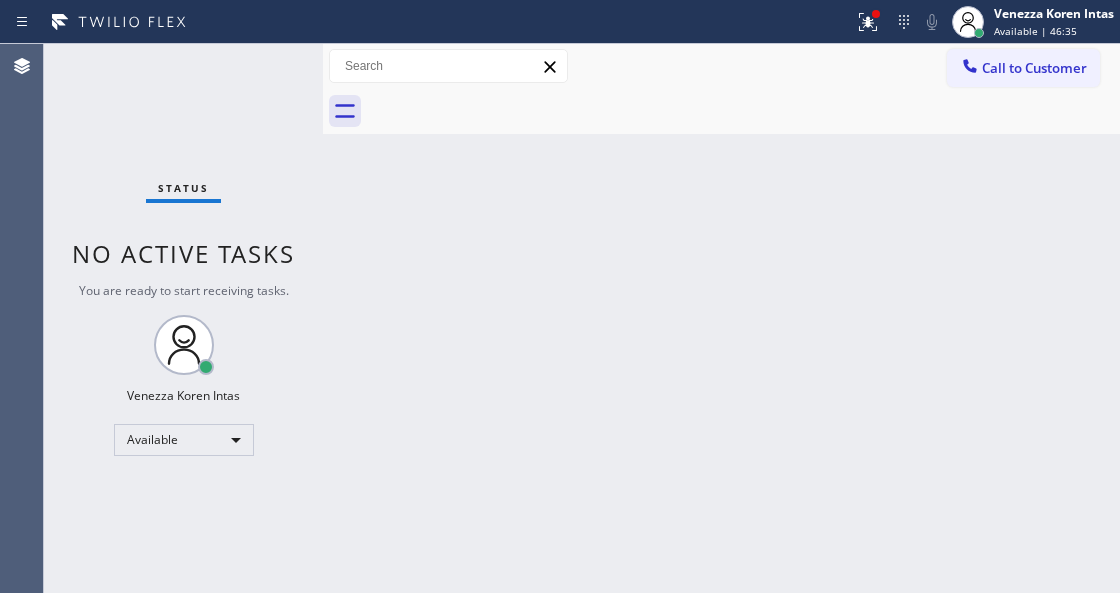 drag, startPoint x: 512, startPoint y: 238, endPoint x: 837, endPoint y: 78, distance: 362.2499 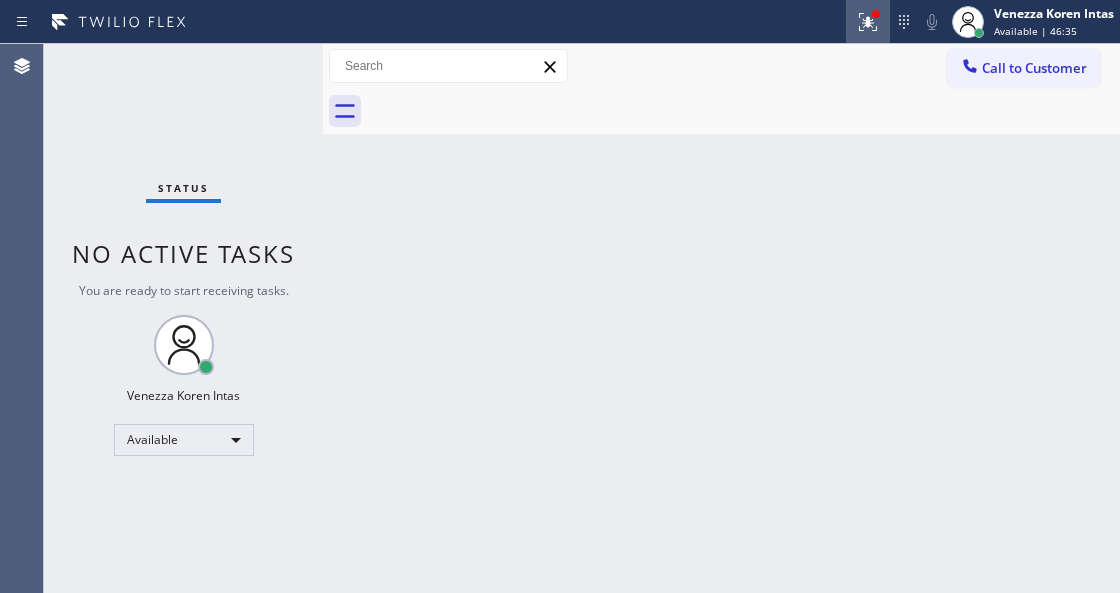 click 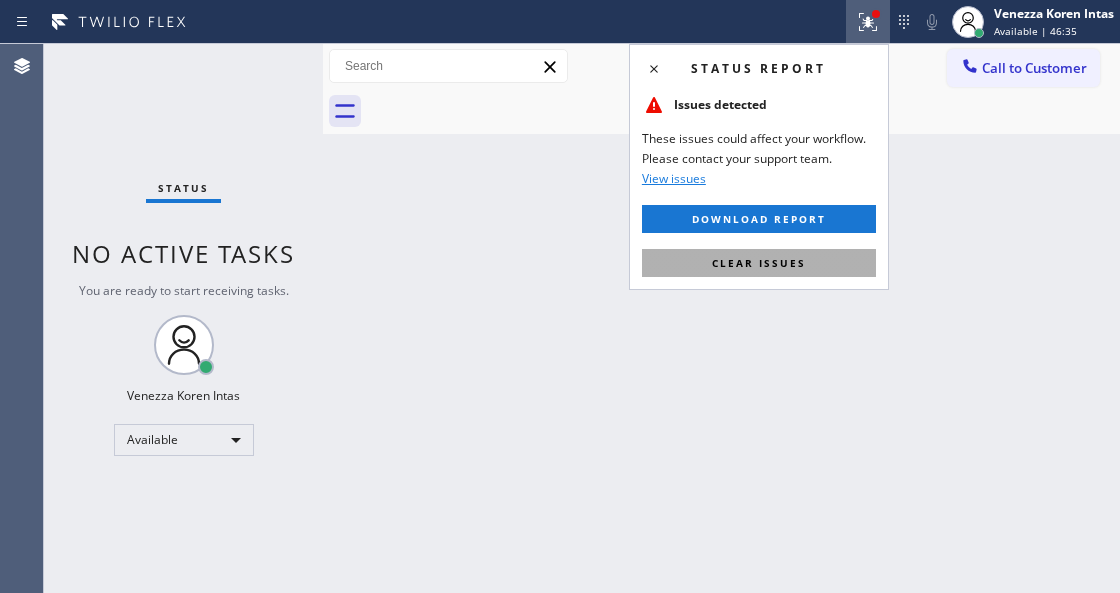 click on "Clear issues" at bounding box center [759, 263] 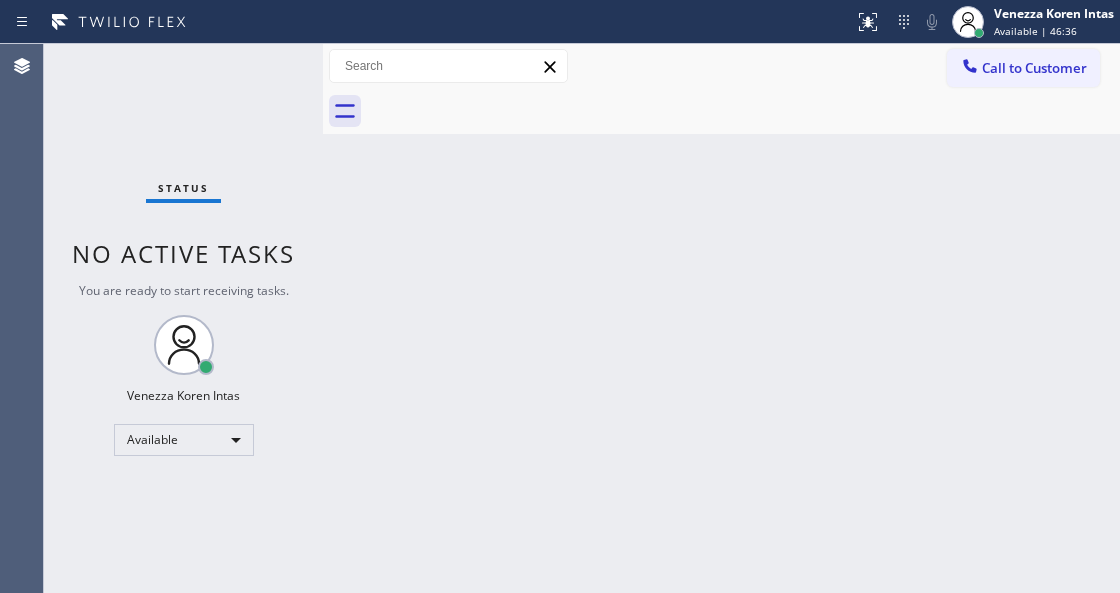 click on "Back to Dashboard Change Sender ID Customers Technicians Select a contact Outbound call Technician Search Technician Your caller id phone number Your caller id phone number Call Technician info Name   Phone none Address none Change Sender ID HVAC [PHONE_NUMBER] 5 Star Appliance [PHONE_NUMBER] Appliance Repair [PHONE_NUMBER] Plumbing [PHONE_NUMBER] Air Duct Cleaning [PHONE_NUMBER]  Electricians [PHONE_NUMBER] Cancel Change Check personal SMS Reset Change No tabs Call to Customer Outbound call Location [GEOGRAPHIC_DATA] Appliance Repair Your caller id phone number [PHONE_NUMBER] Customer number Call Outbound call Technician Search Technician Your caller id phone number Your caller id phone number Call" at bounding box center (721, 318) 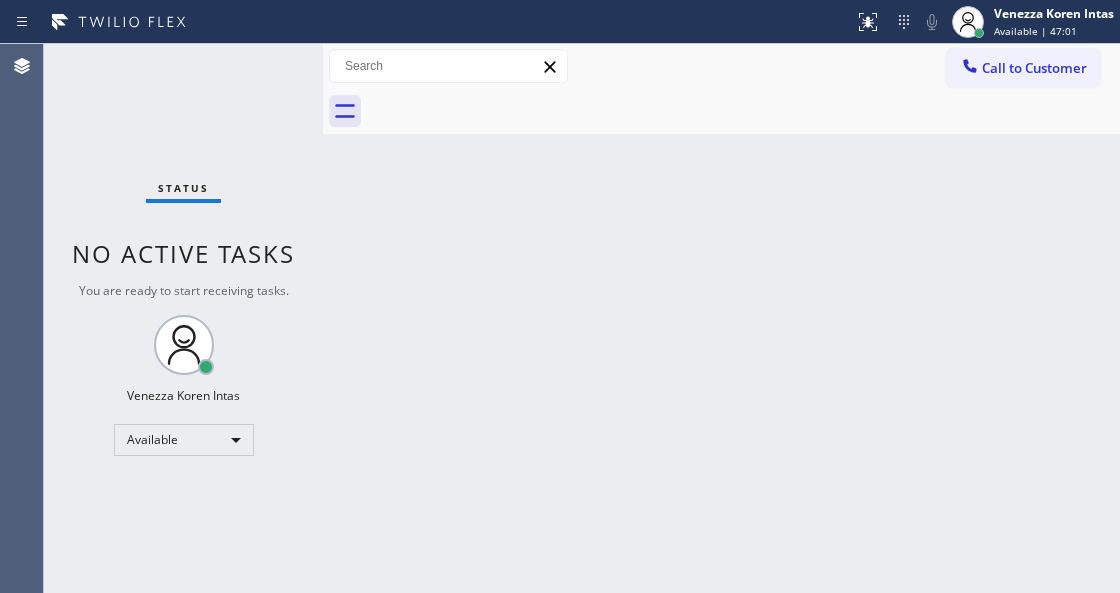 click on "Back to Dashboard Change Sender ID Customers Technicians Select a contact Outbound call Technician Search Technician Your caller id phone number Your caller id phone number Call Technician info Name   Phone none Address none Change Sender ID HVAC [PHONE_NUMBER] 5 Star Appliance [PHONE_NUMBER] Appliance Repair [PHONE_NUMBER] Plumbing [PHONE_NUMBER] Air Duct Cleaning [PHONE_NUMBER]  Electricians [PHONE_NUMBER] Cancel Change Check personal SMS Reset Change No tabs Call to Customer Outbound call Location [GEOGRAPHIC_DATA] Appliance Repair Your caller id phone number [PHONE_NUMBER] Customer number Call Outbound call Technician Search Technician Your caller id phone number Your caller id phone number Call" at bounding box center (721, 318) 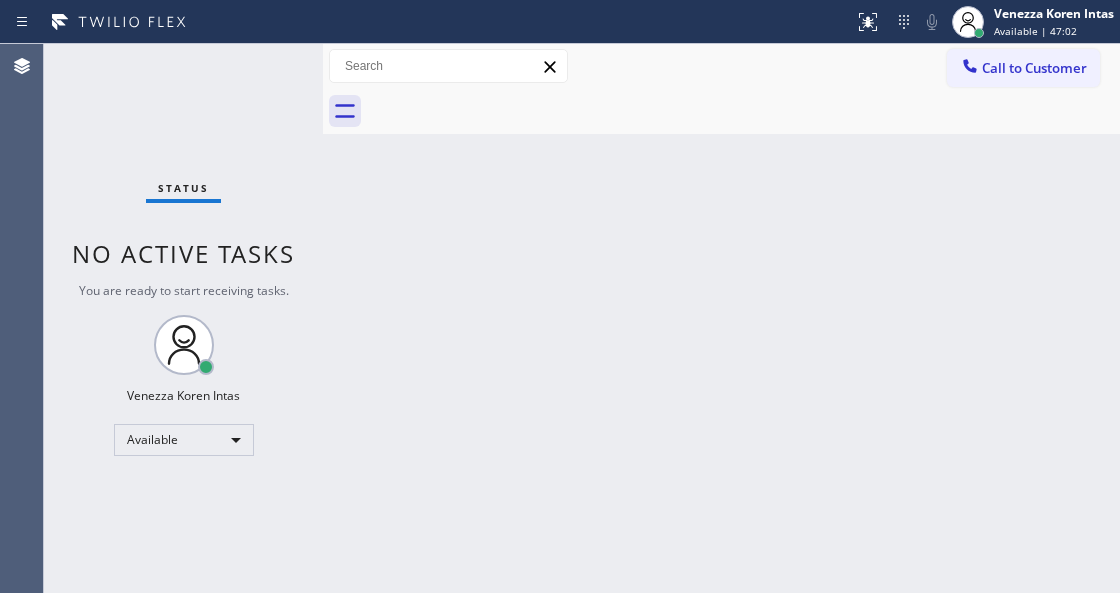 drag, startPoint x: 334, startPoint y: 159, endPoint x: 296, endPoint y: 102, distance: 68.50548 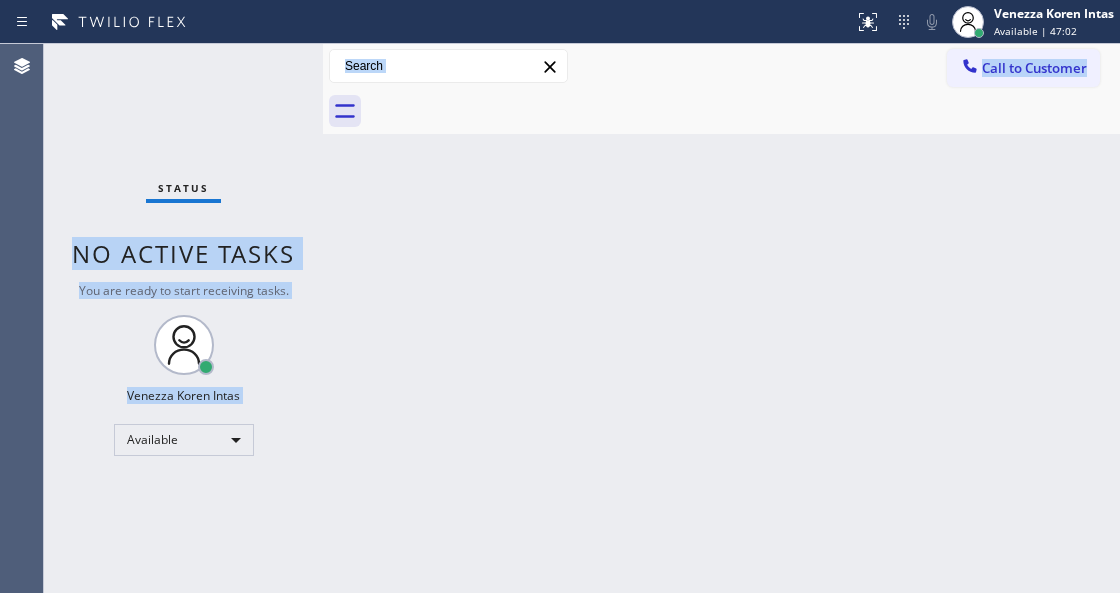 click on "Status   No active tasks     You are ready to start receiving tasks.   Venezza Koren Intas Available" at bounding box center [183, 318] 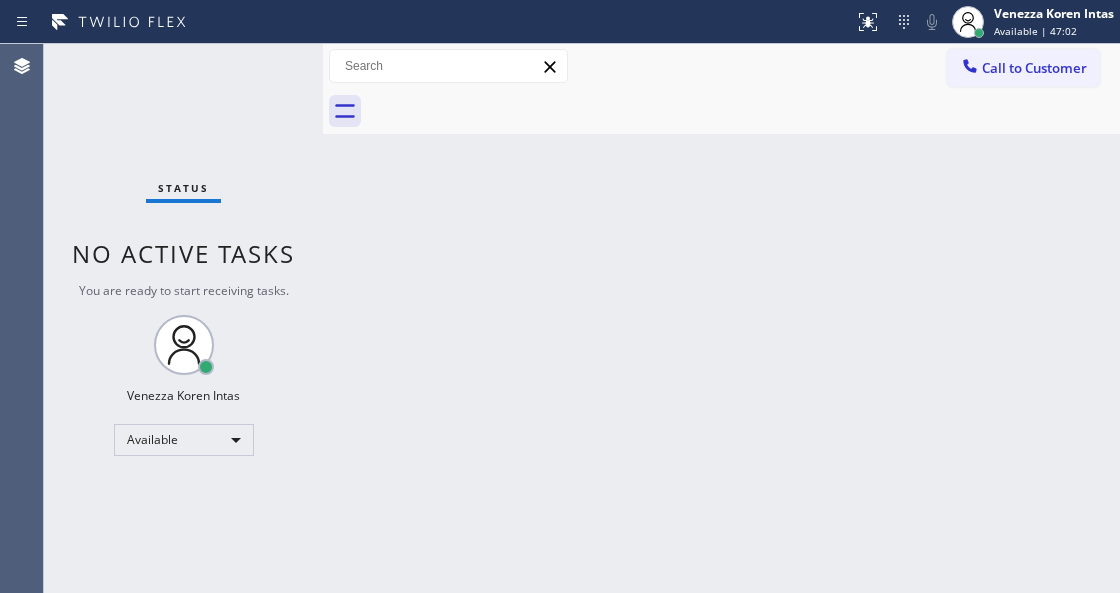 click on "Back to Dashboard Change Sender ID Customers Technicians Select a contact Outbound call Technician Search Technician Your caller id phone number Your caller id phone number Call Technician info Name   Phone none Address none Change Sender ID HVAC [PHONE_NUMBER] 5 Star Appliance [PHONE_NUMBER] Appliance Repair [PHONE_NUMBER] Plumbing [PHONE_NUMBER] Air Duct Cleaning [PHONE_NUMBER]  Electricians [PHONE_NUMBER] Cancel Change Check personal SMS Reset Change No tabs Call to Customer Outbound call Location [GEOGRAPHIC_DATA] Appliance Repair Your caller id phone number [PHONE_NUMBER] Customer number Call Outbound call Technician Search Technician Your caller id phone number Your caller id phone number Call" at bounding box center (721, 318) 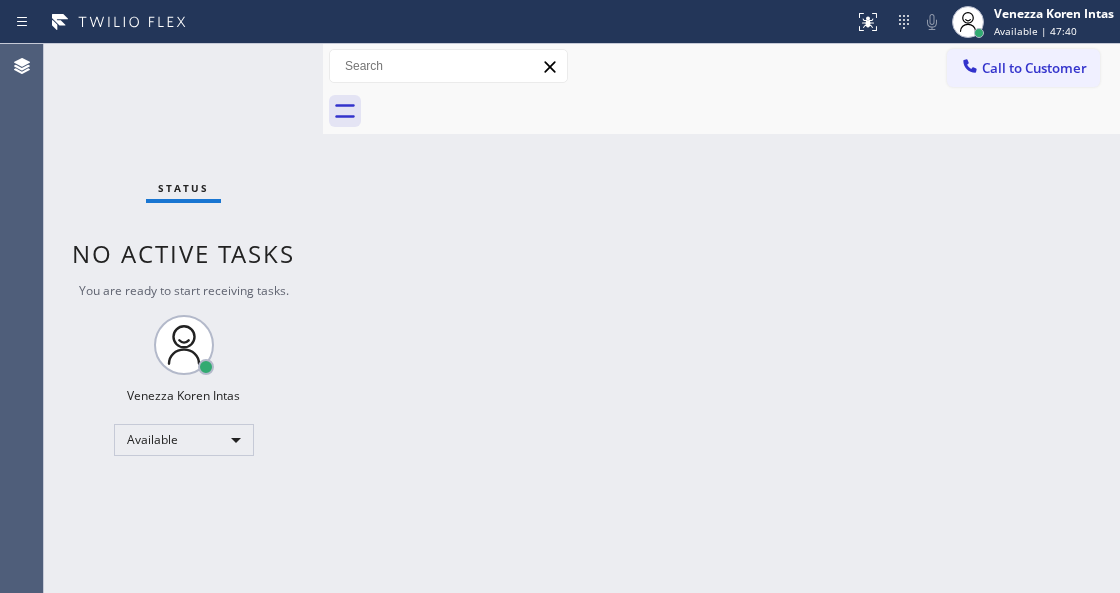 click on "Status   No active tasks     You are ready to start receiving tasks.   Venezza Koren Intas Available" at bounding box center (183, 318) 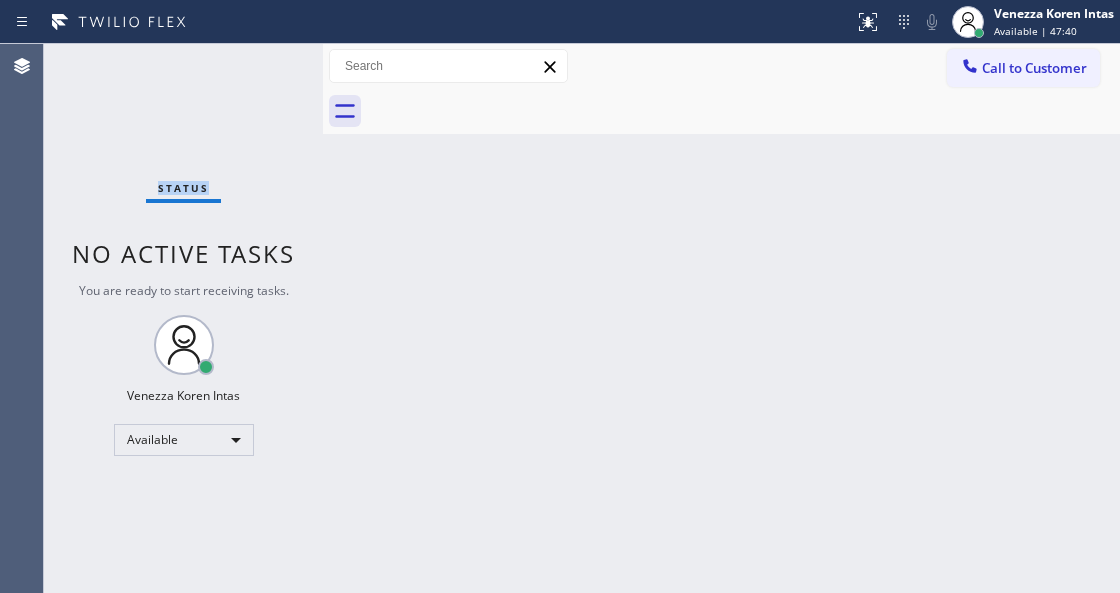 click on "Status   No active tasks     You are ready to start receiving tasks.   Venezza Koren Intas Available" at bounding box center (183, 318) 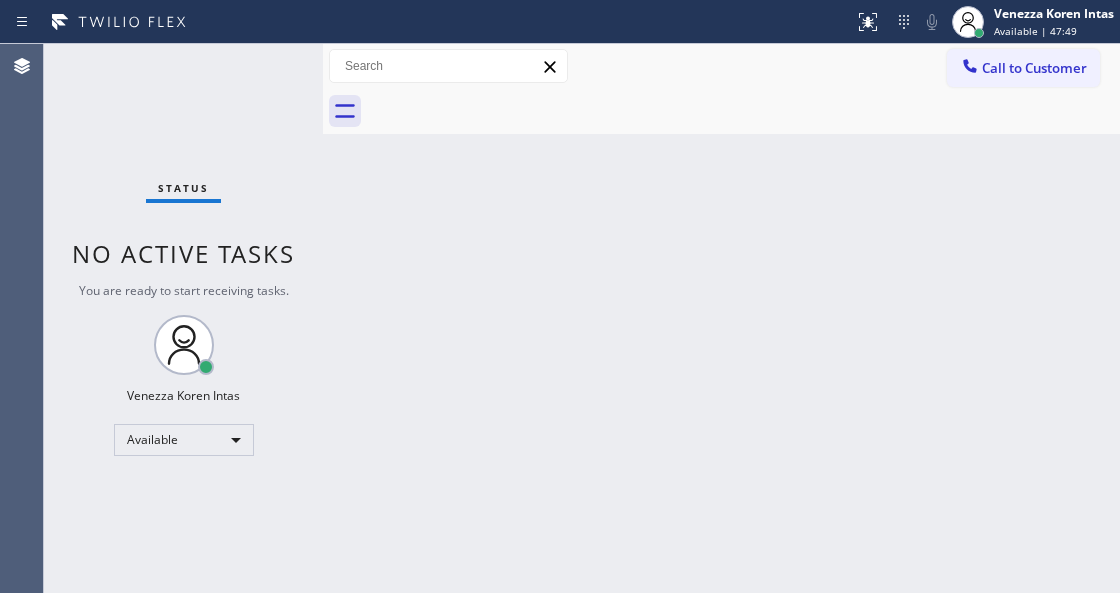 click on "Status   No active tasks     You are ready to start receiving tasks.   Venezza Koren Intas Available" at bounding box center [183, 318] 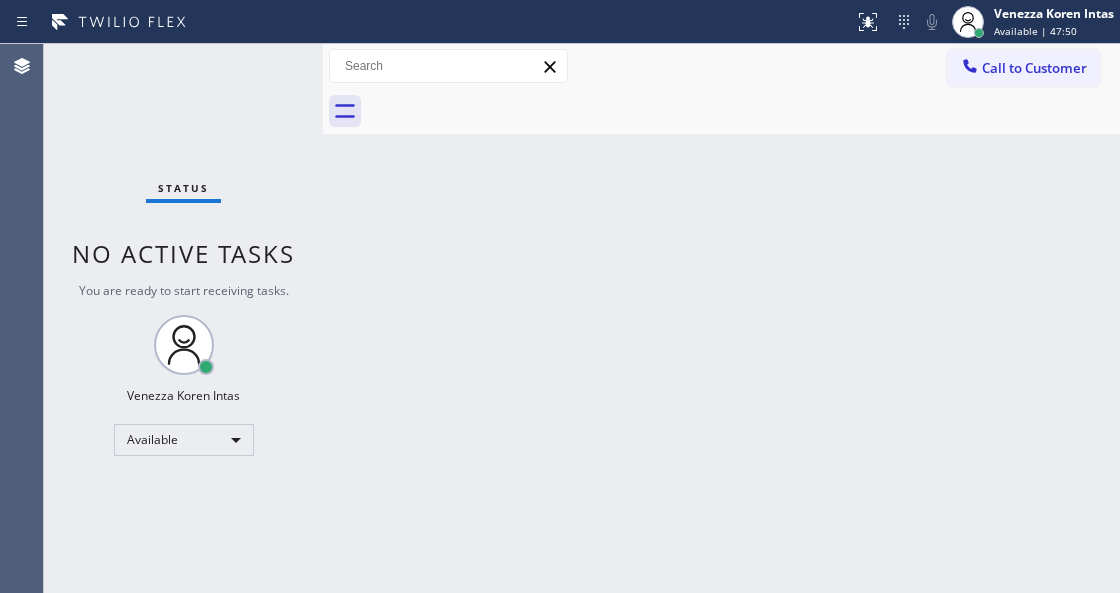 click on "Status   No active tasks     You are ready to start receiving tasks.   Venezza Koren Intas Available" at bounding box center (183, 318) 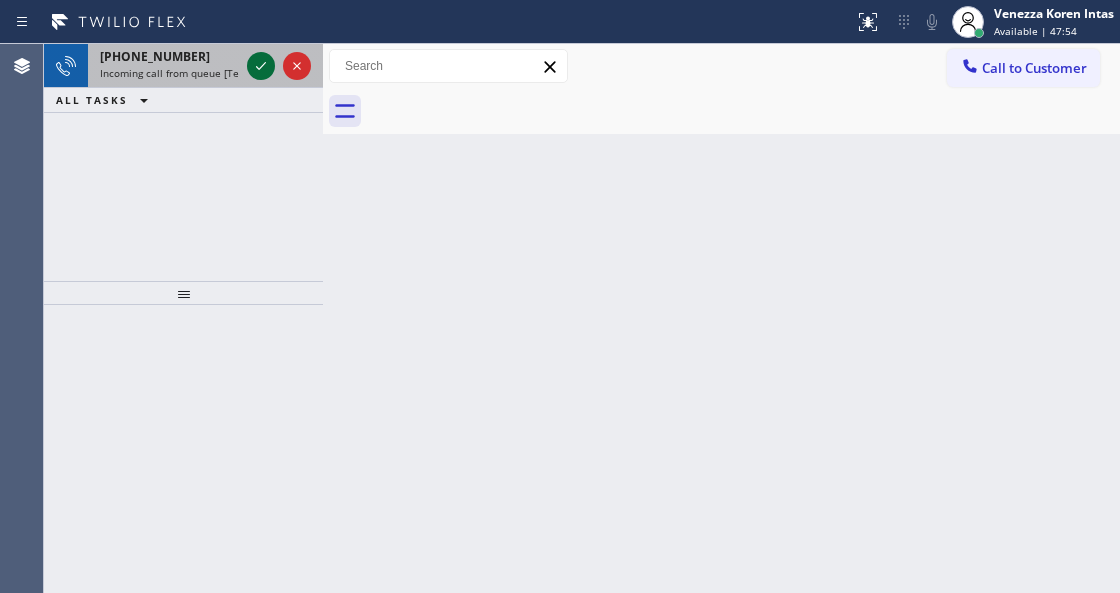 click 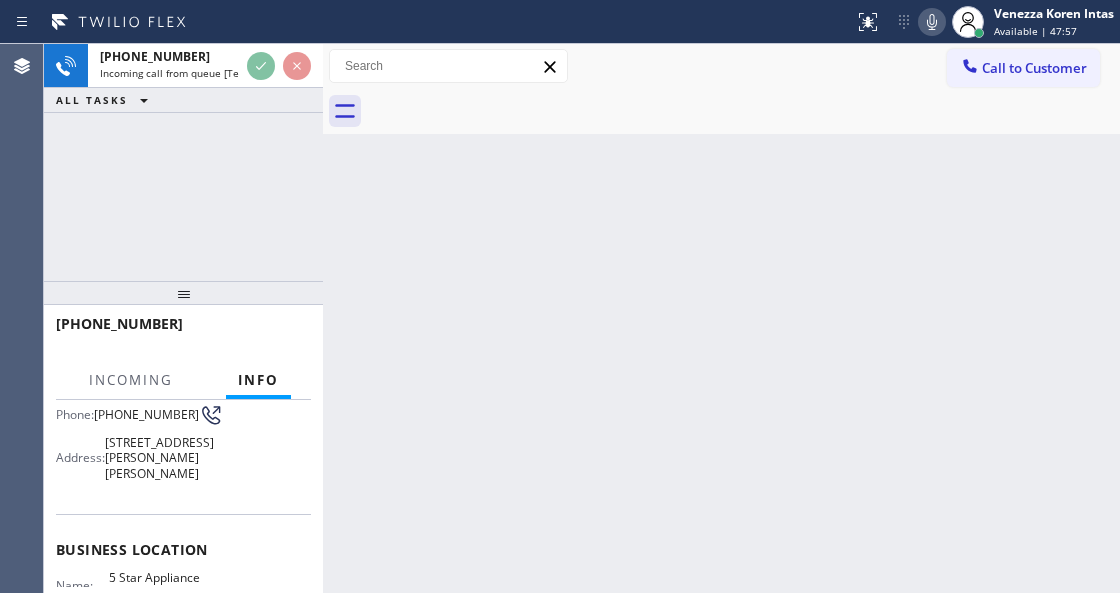 scroll, scrollTop: 200, scrollLeft: 0, axis: vertical 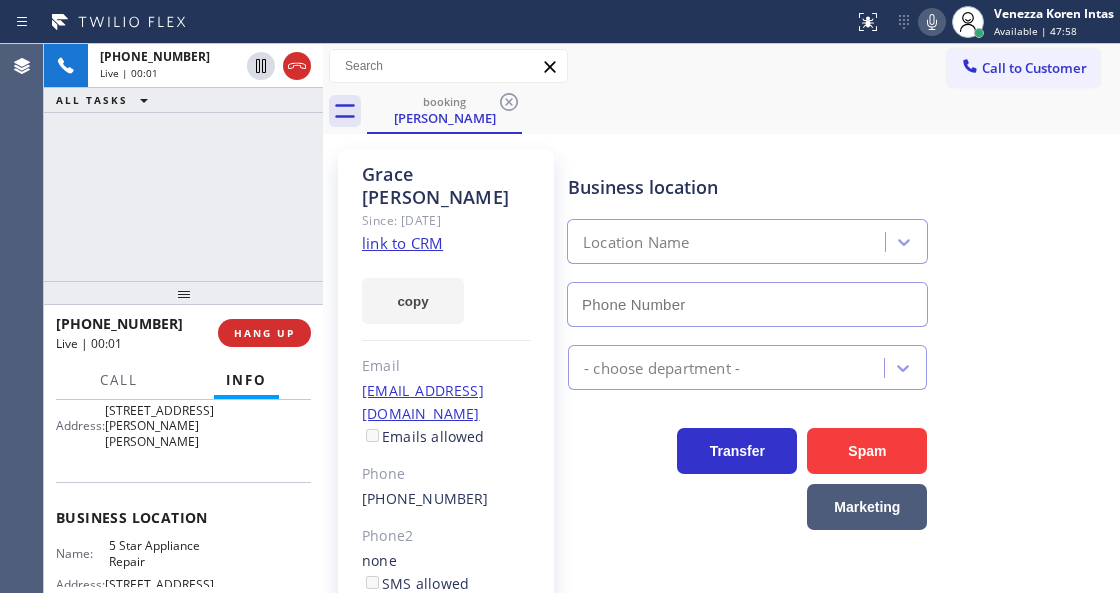 type on "[PHONE_NUMBER]" 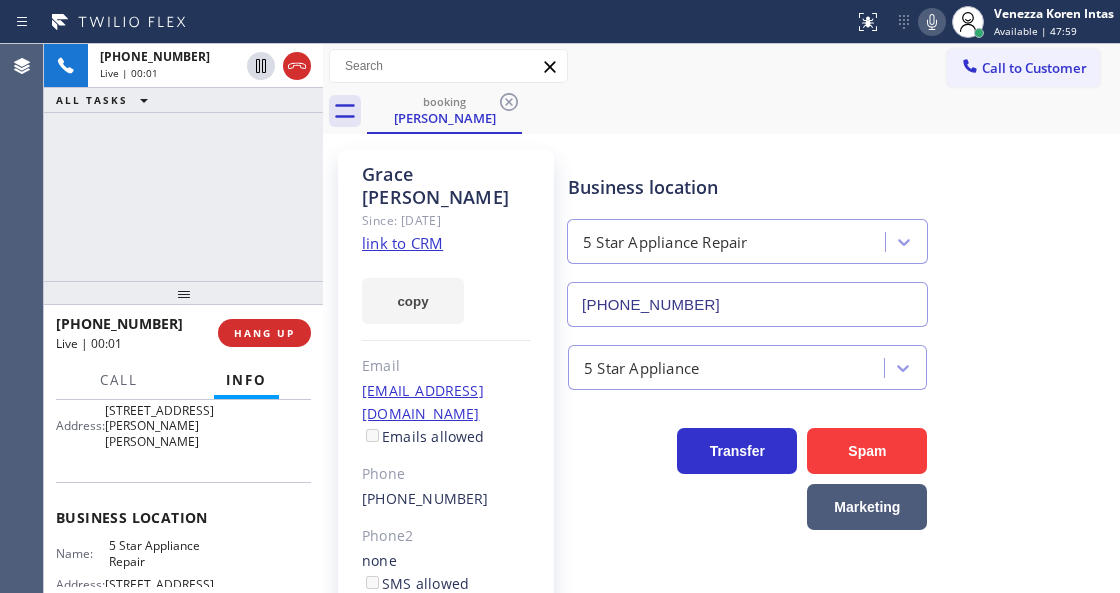 click on "link to CRM" 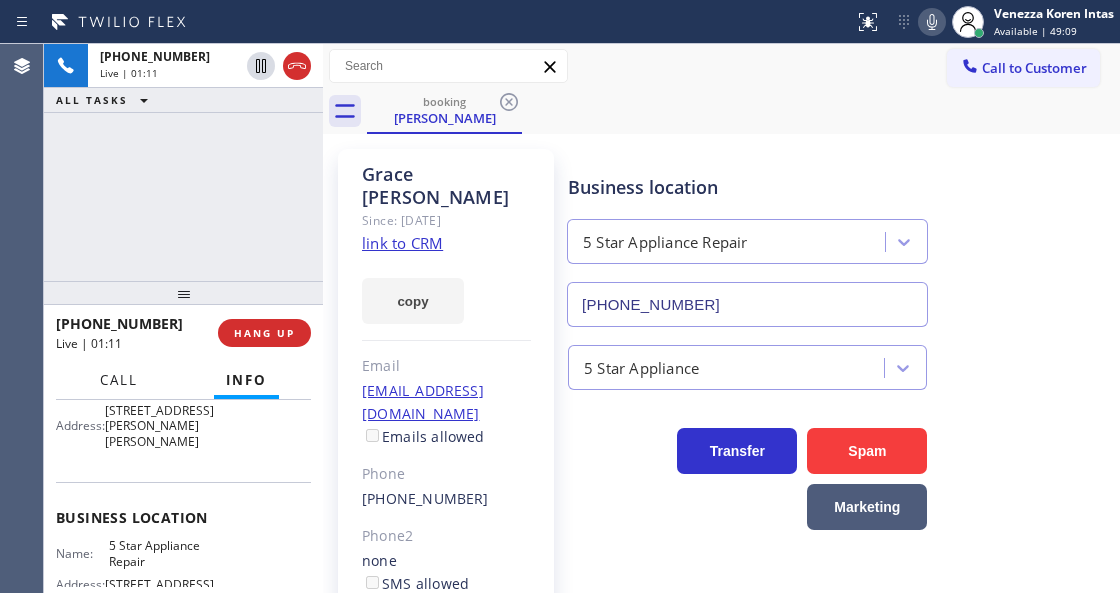 click on "Call" at bounding box center (119, 380) 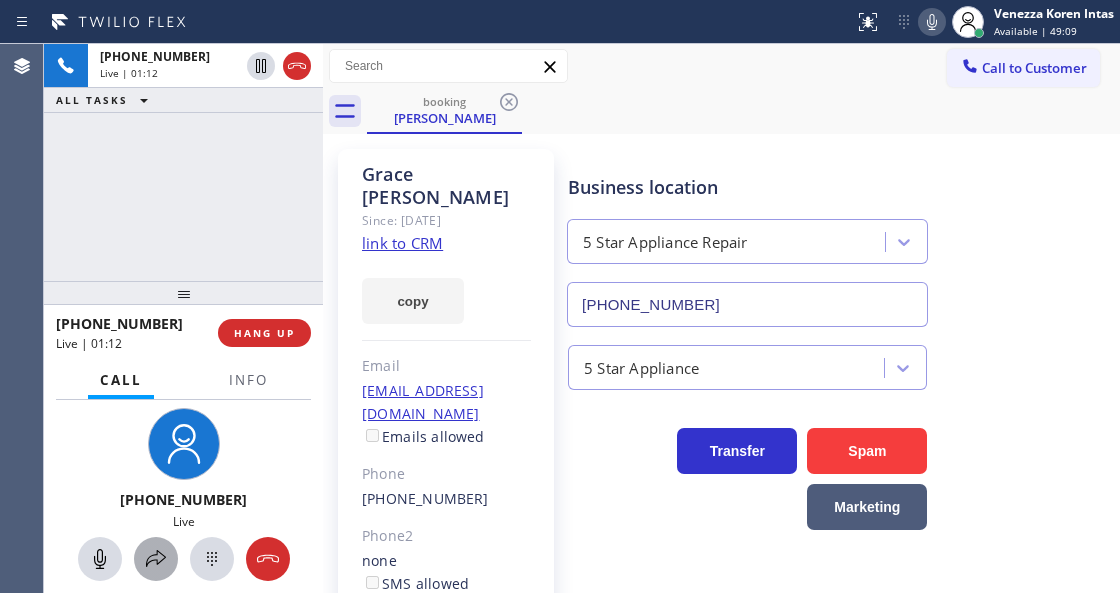 click 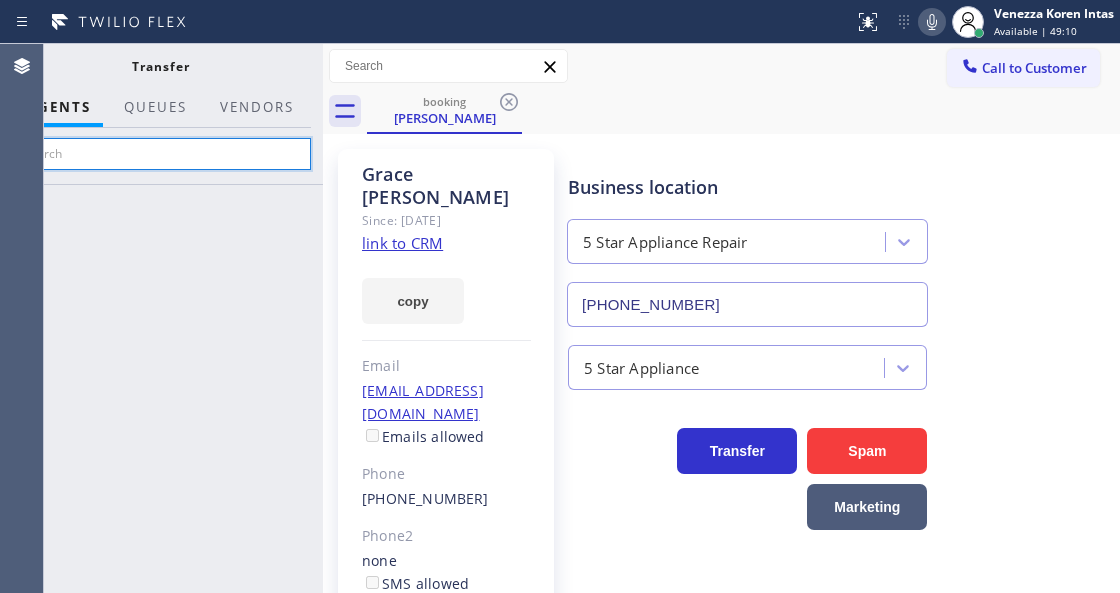 click at bounding box center [160, 154] 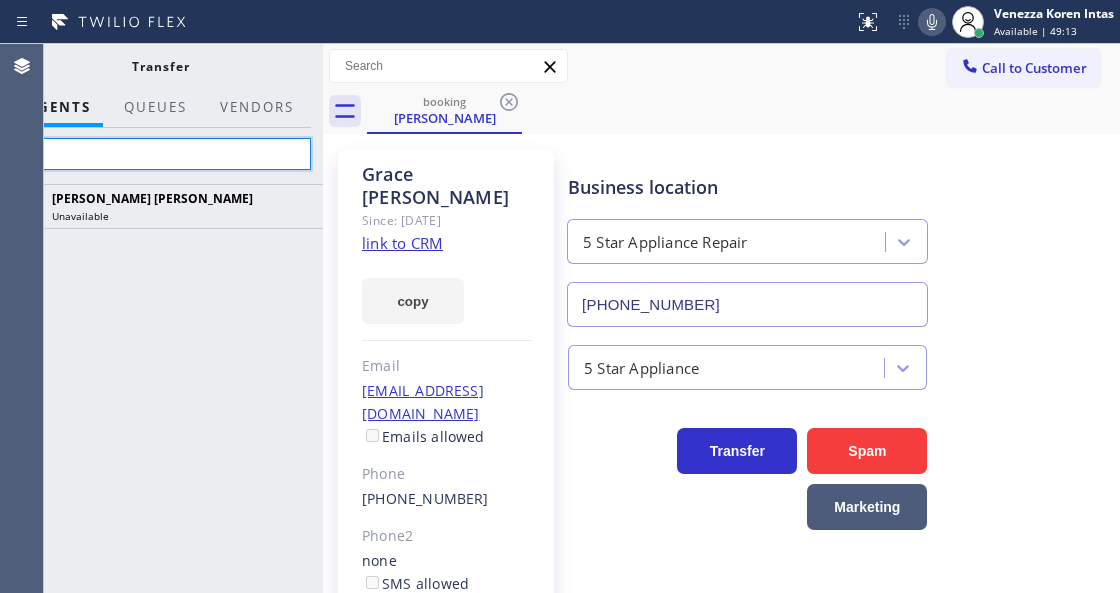 type on "p" 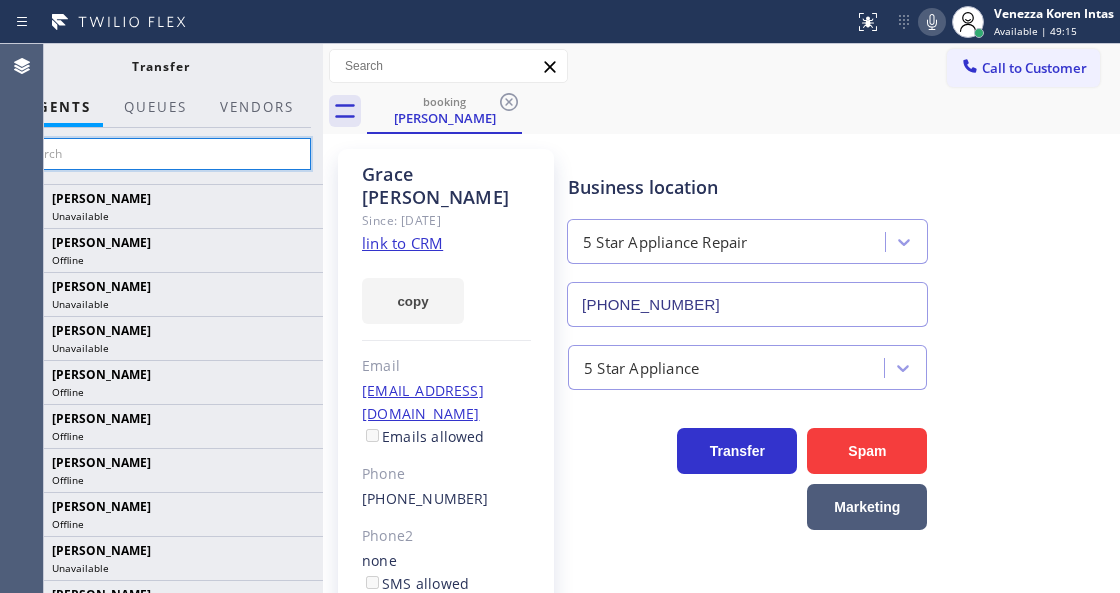 click at bounding box center [160, 154] 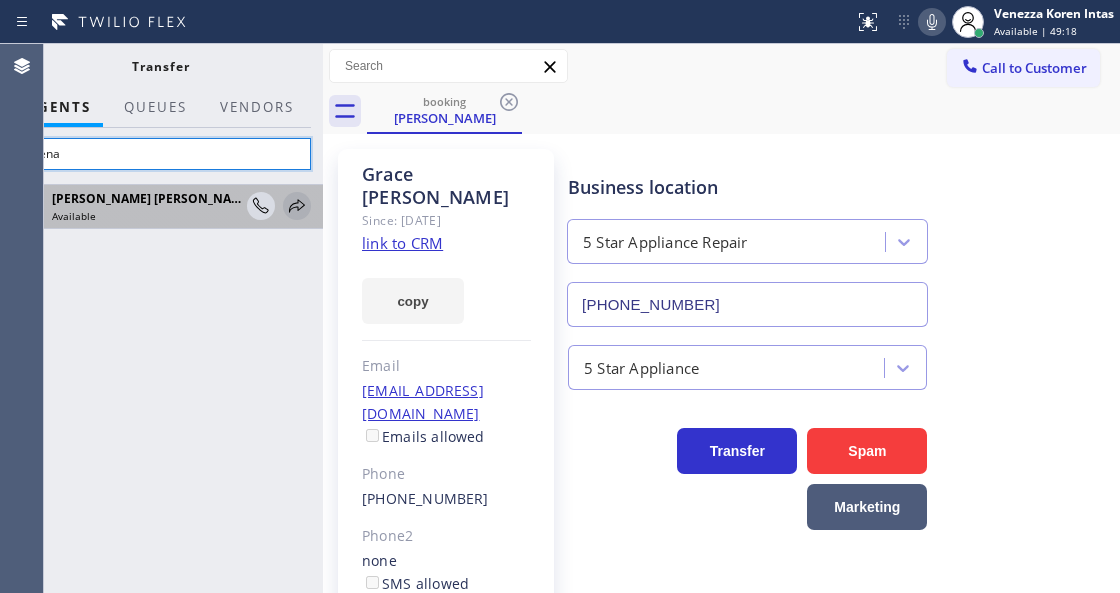 type on "shiena" 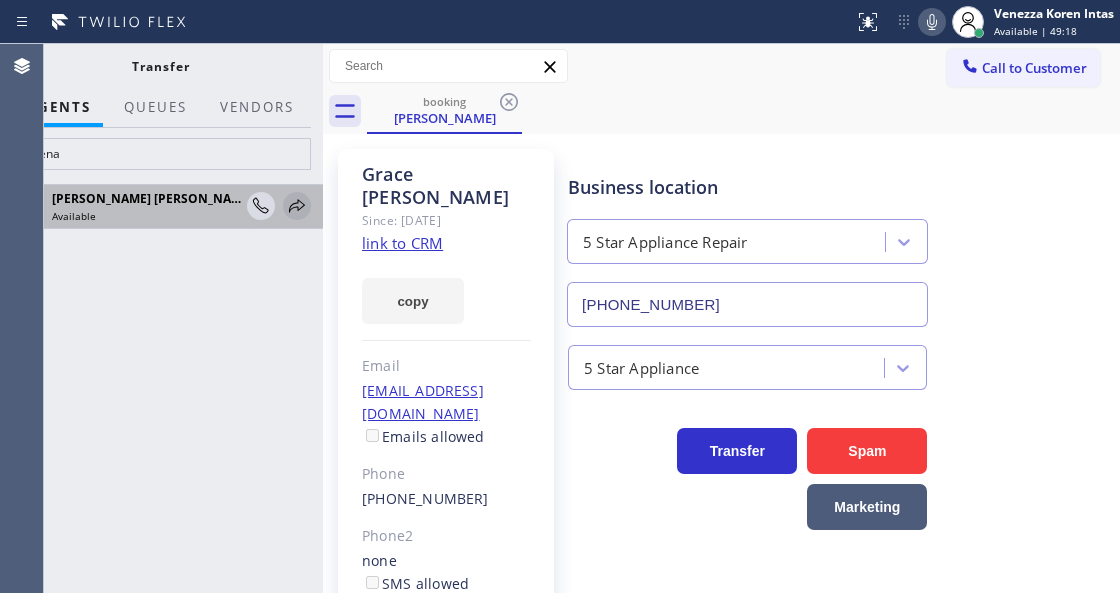 click 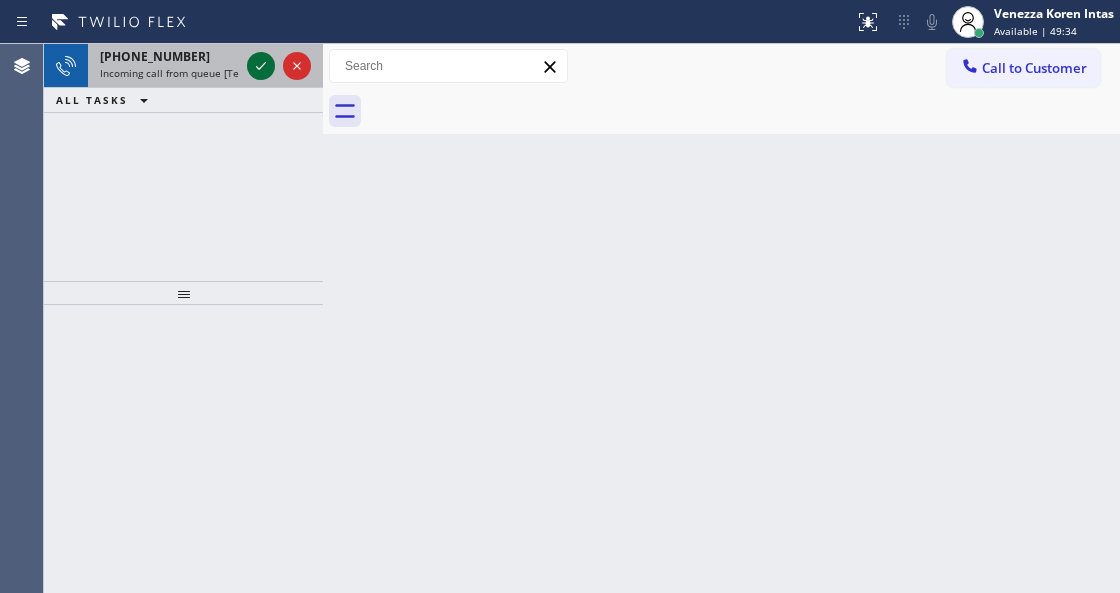click 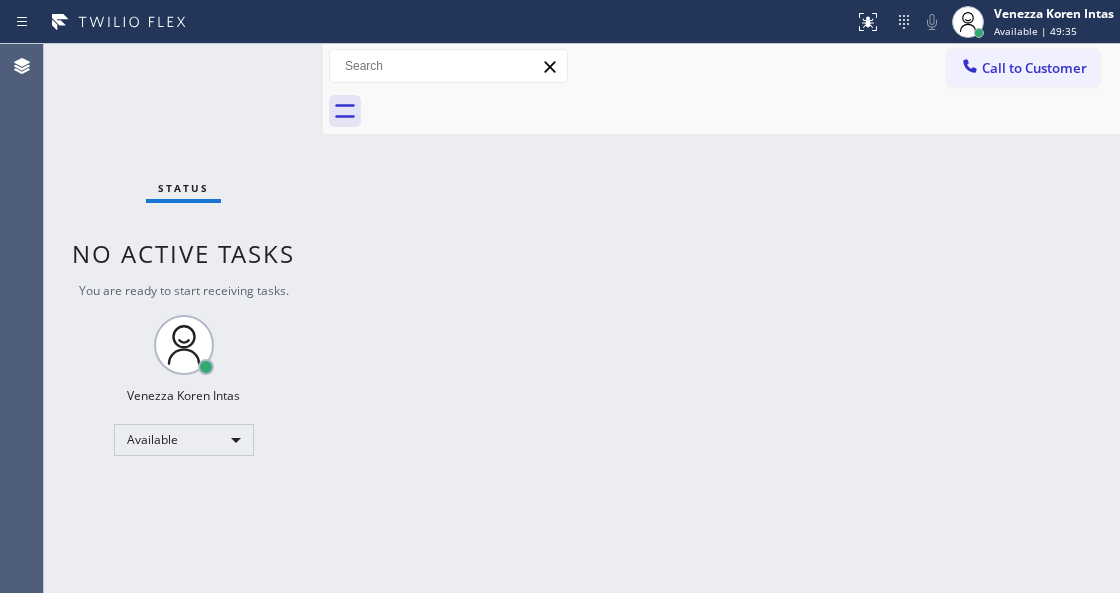 click on "Status   No active tasks     You are ready to start receiving tasks.   Venezza Koren Intas Available" at bounding box center (183, 318) 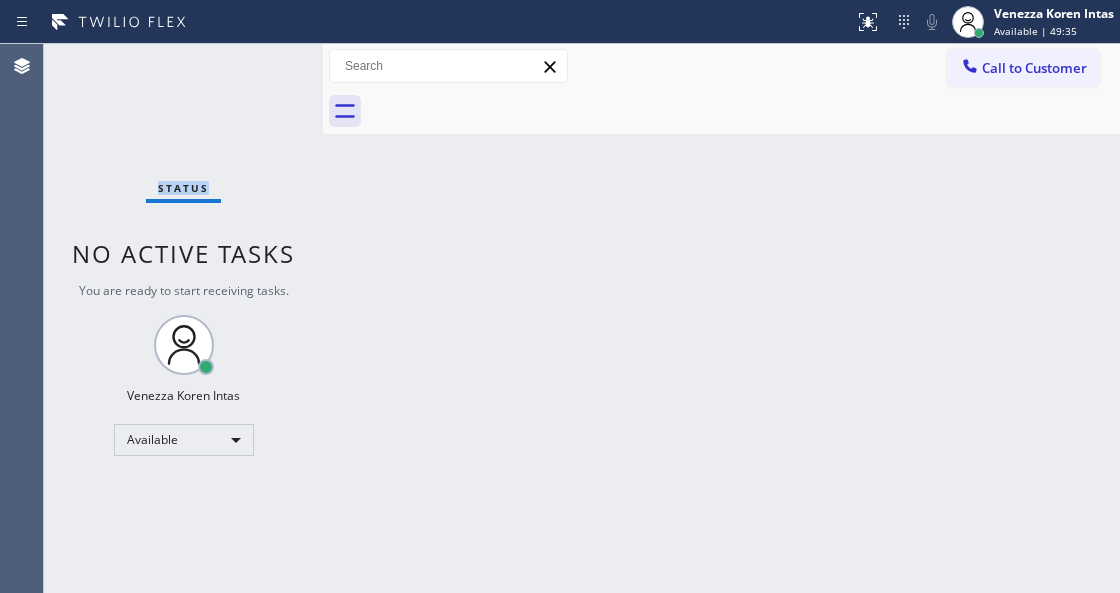 click on "Status   No active tasks     You are ready to start receiving tasks.   Venezza Koren Intas Available" at bounding box center [183, 318] 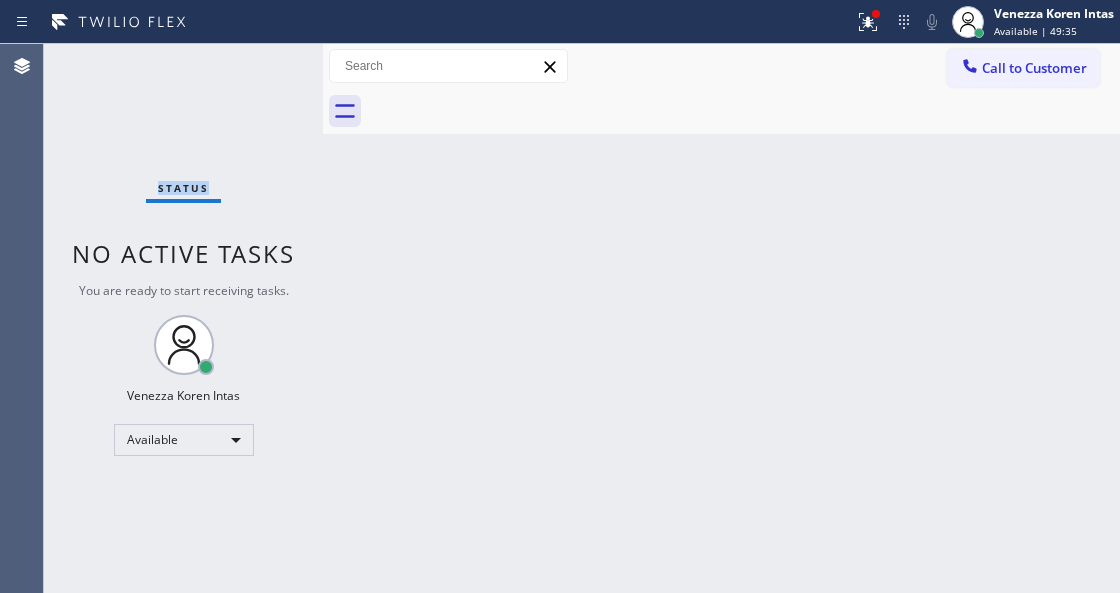 click on "Status   No active tasks     You are ready to start receiving tasks.   Venezza Koren Intas Available" at bounding box center [183, 318] 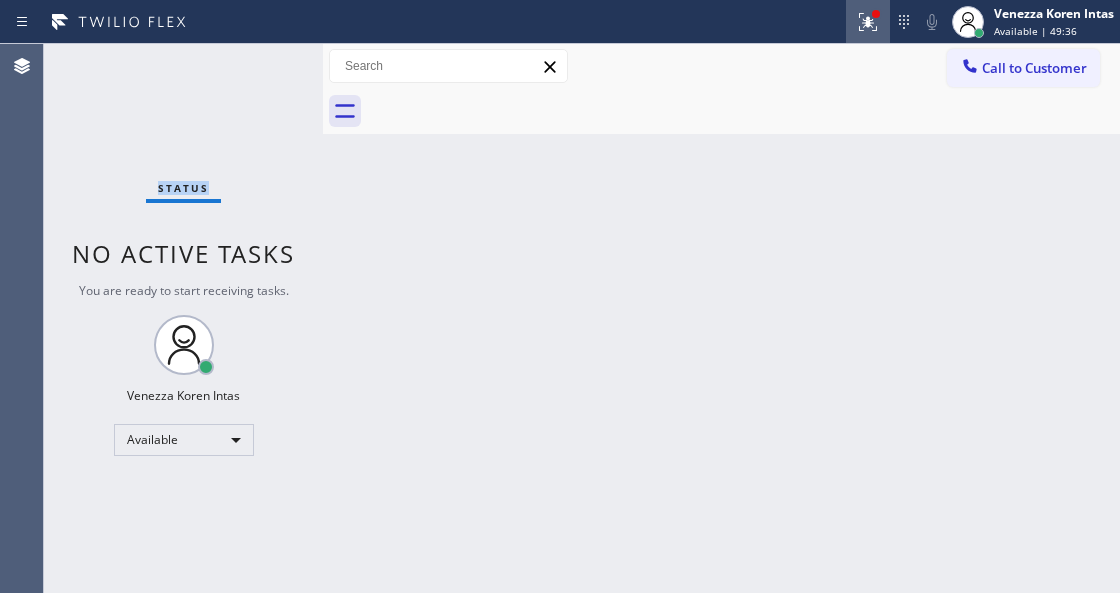 click at bounding box center [868, 22] 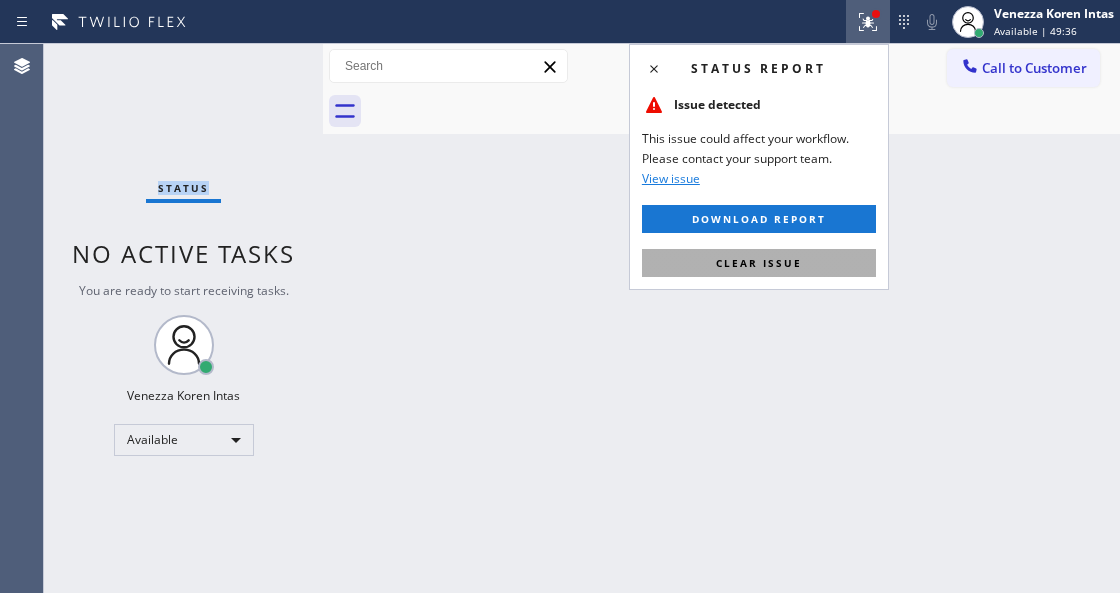 click on "Clear issue" at bounding box center [759, 263] 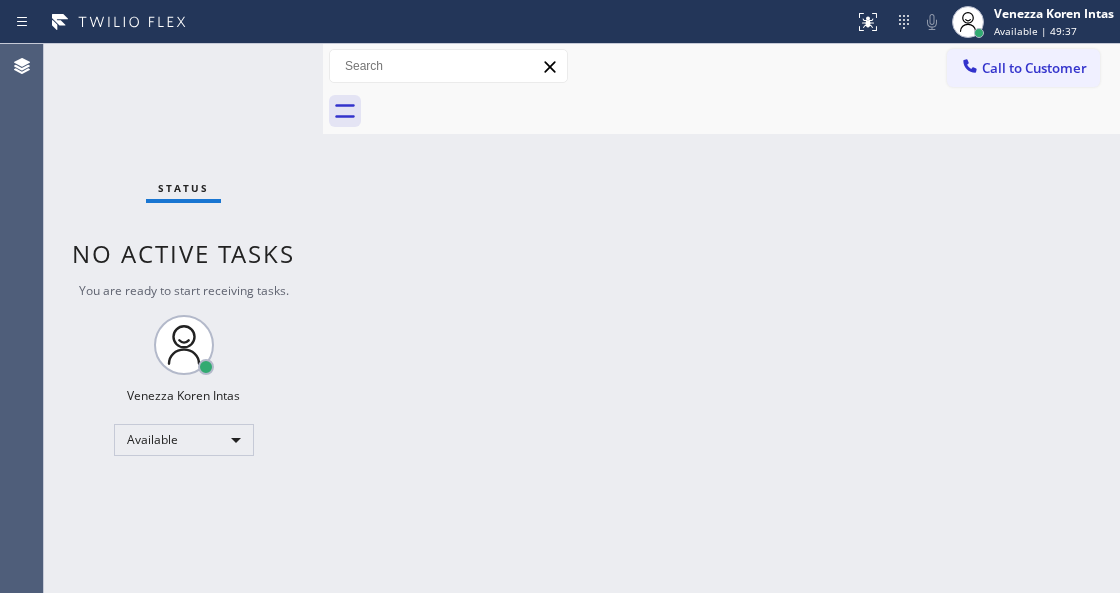 click on "Back to Dashboard Change Sender ID Customers Technicians Select a contact Outbound call Technician Search Technician Your caller id phone number Your caller id phone number Call Technician info Name   Phone none Address none Change Sender ID HVAC [PHONE_NUMBER] 5 Star Appliance [PHONE_NUMBER] Appliance Repair [PHONE_NUMBER] Plumbing [PHONE_NUMBER] Air Duct Cleaning [PHONE_NUMBER]  Electricians [PHONE_NUMBER] Cancel Change Check personal SMS Reset Change No tabs Call to Customer Outbound call Location [GEOGRAPHIC_DATA] Appliance Repair Your caller id phone number [PHONE_NUMBER] Customer number Call Outbound call Technician Search Technician Your caller id phone number Your caller id phone number Call" at bounding box center (721, 318) 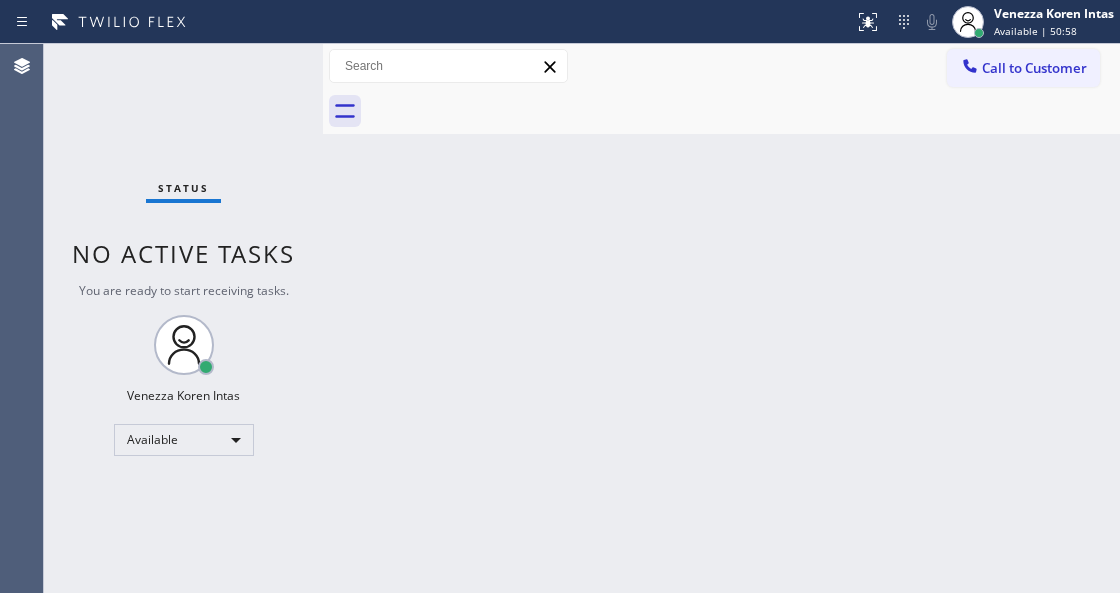 drag, startPoint x: 550, startPoint y: 171, endPoint x: 372, endPoint y: 361, distance: 260.3536 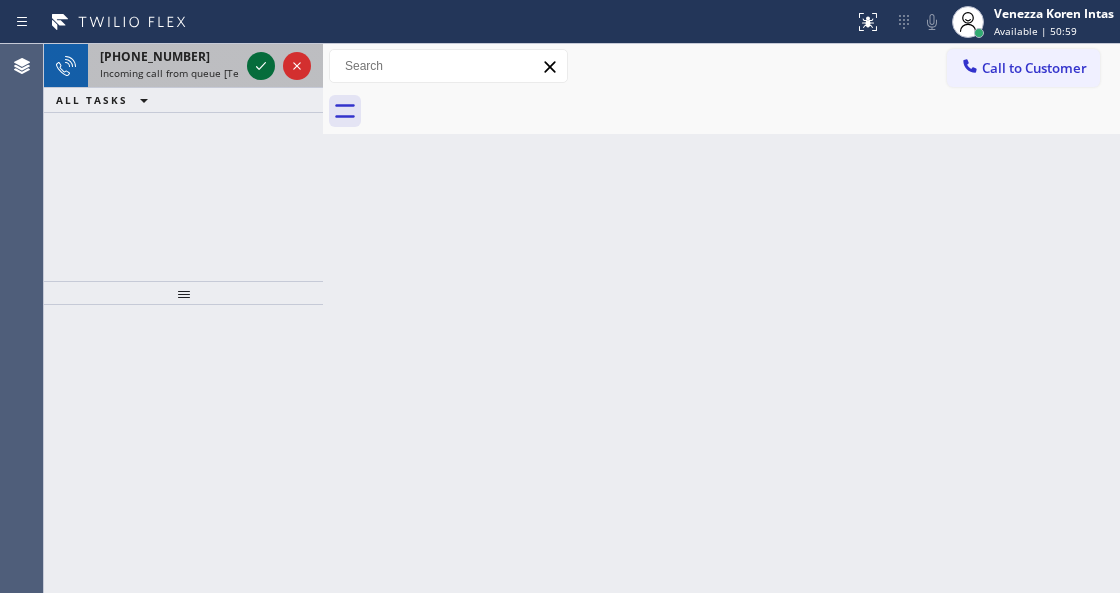 click 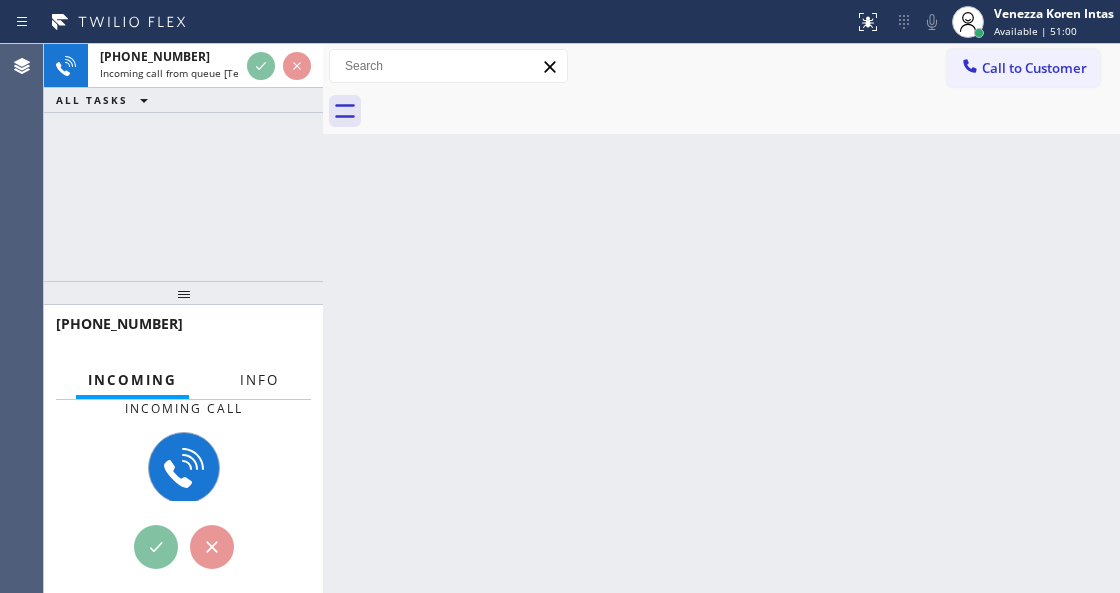 drag, startPoint x: 240, startPoint y: 370, endPoint x: 321, endPoint y: 377, distance: 81.3019 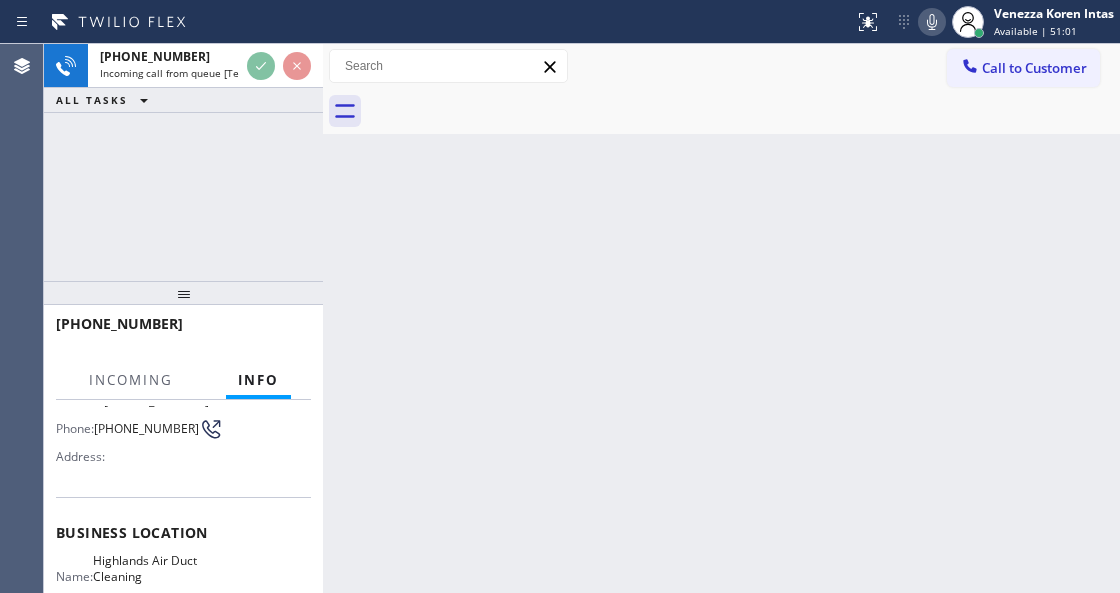 scroll, scrollTop: 266, scrollLeft: 0, axis: vertical 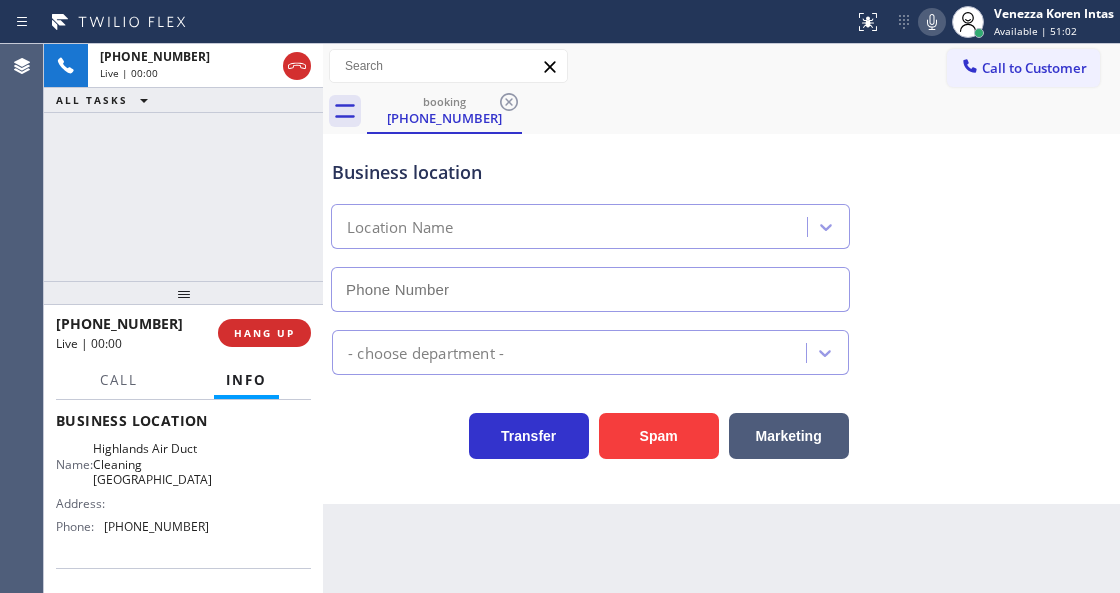 type on "[PHONE_NUMBER]" 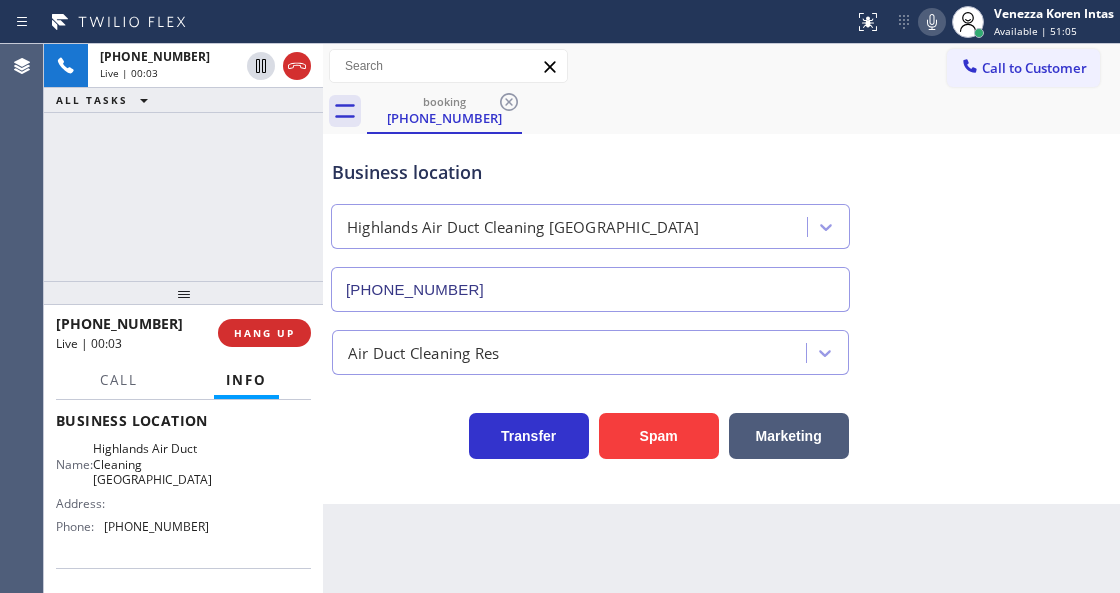 drag, startPoint x: 306, startPoint y: 66, endPoint x: 299, endPoint y: 298, distance: 232.10558 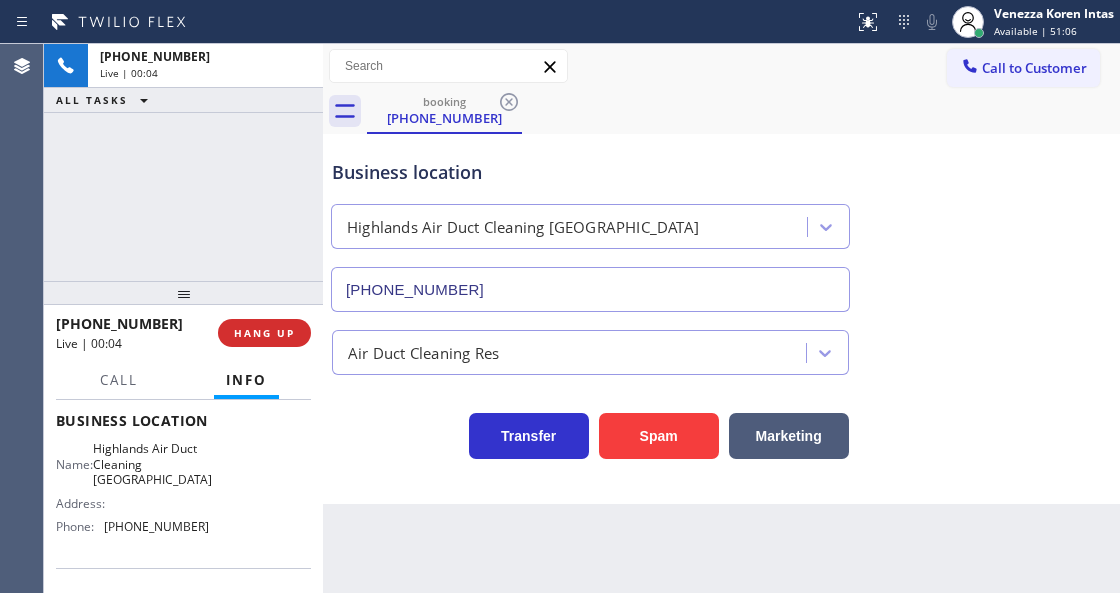 click on "HANG UP" at bounding box center [264, 333] 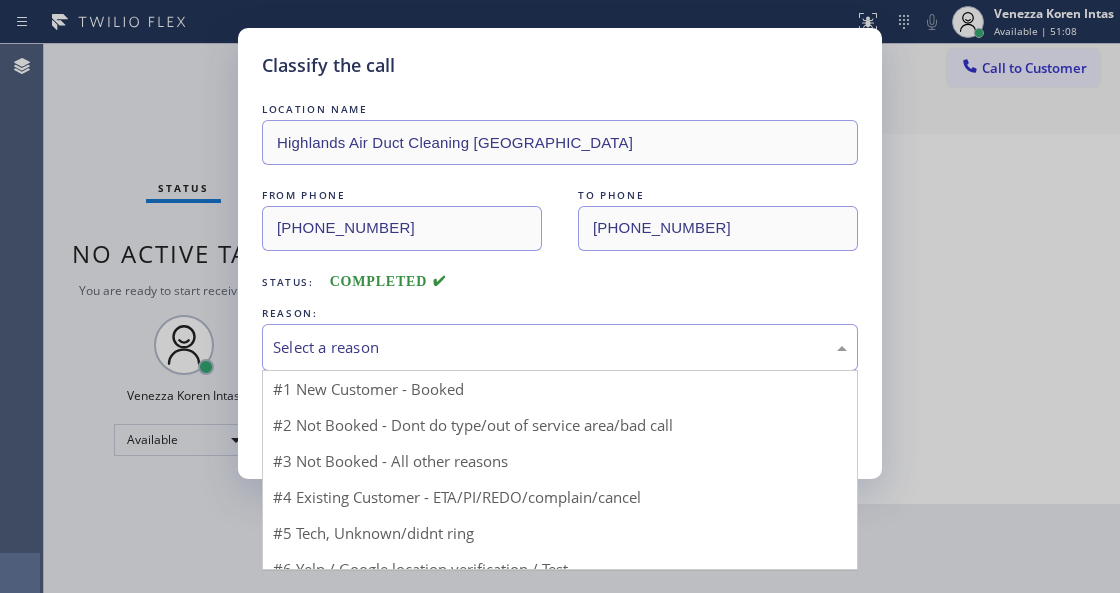 click on "Select a reason" at bounding box center (560, 347) 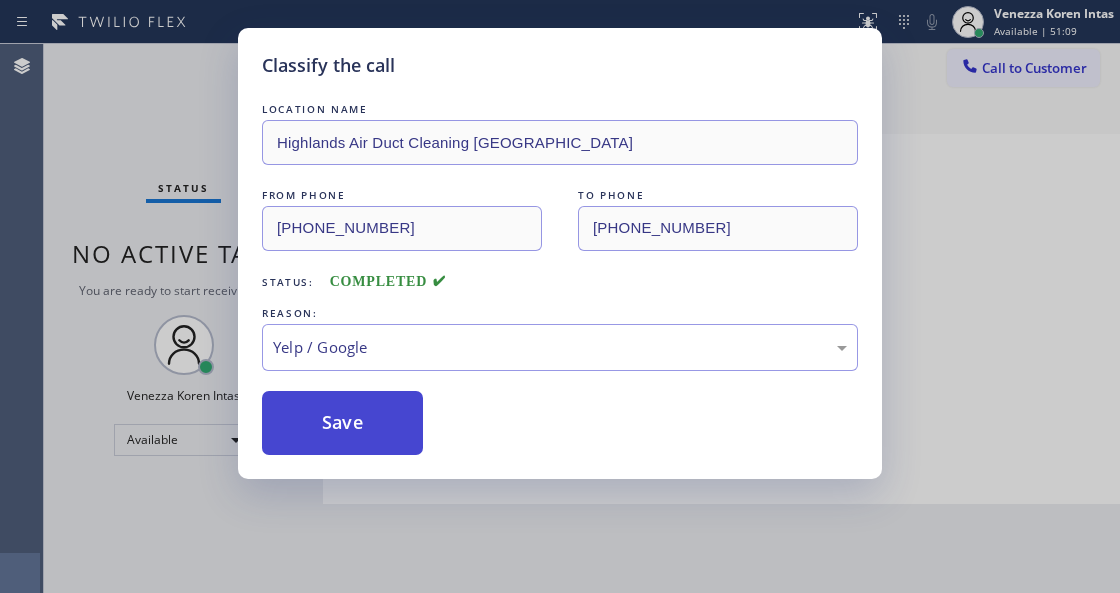 click on "Save" at bounding box center (342, 423) 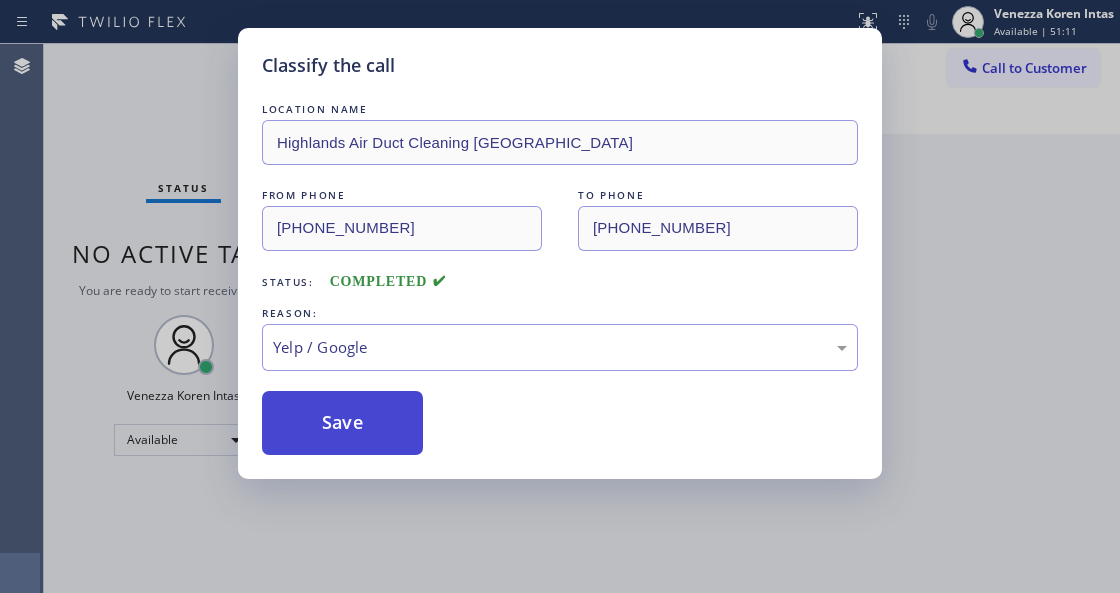 click on "Save" at bounding box center (342, 423) 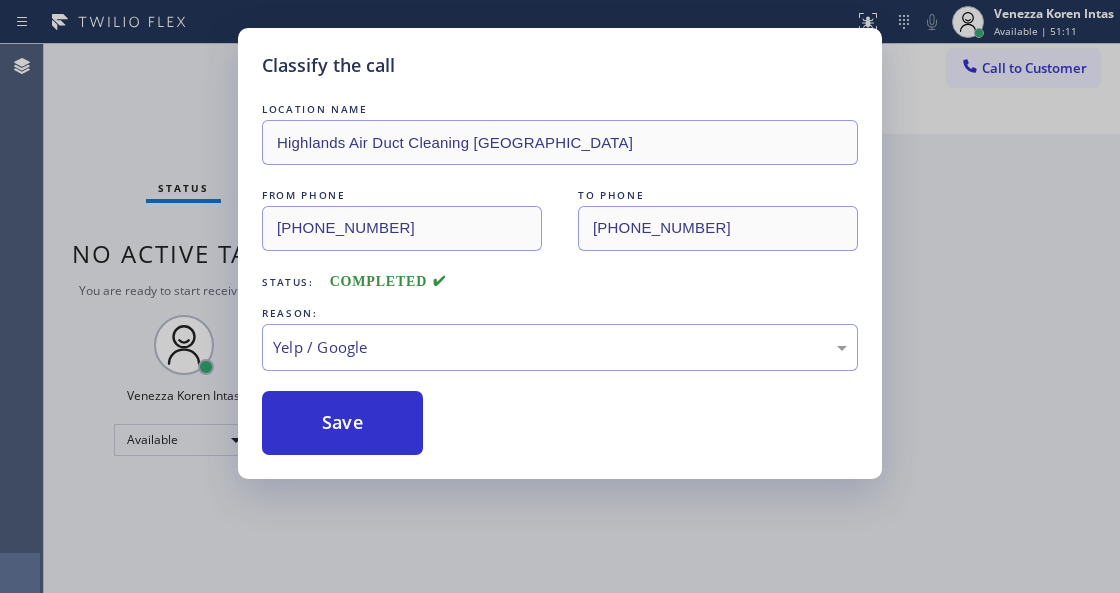 drag, startPoint x: 460, startPoint y: 398, endPoint x: 247, endPoint y: 438, distance: 216.72333 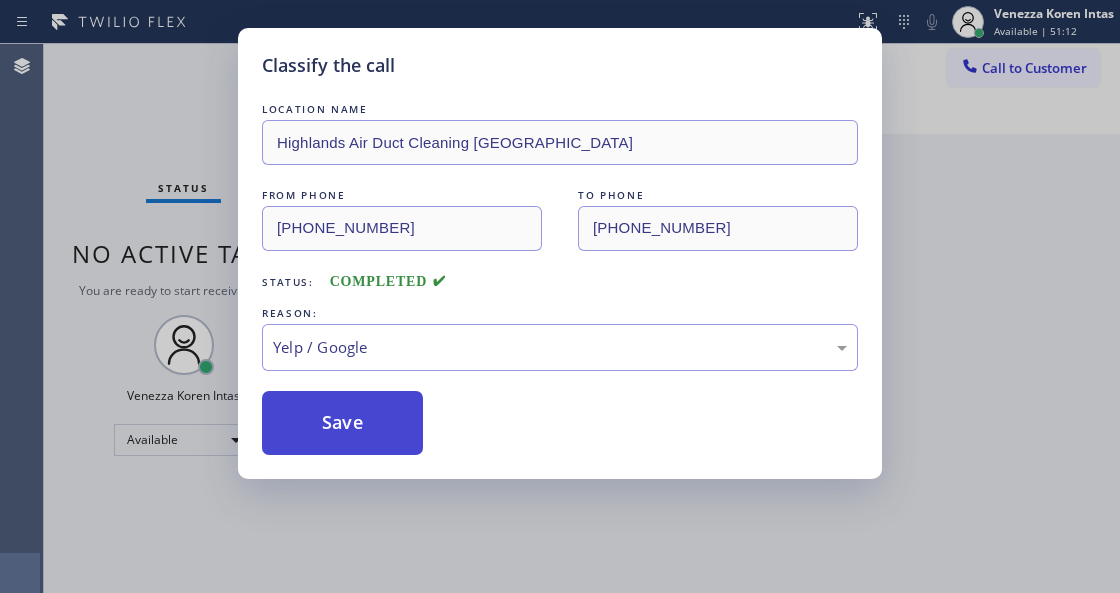 drag, startPoint x: 326, startPoint y: 431, endPoint x: 360, endPoint y: 411, distance: 39.446167 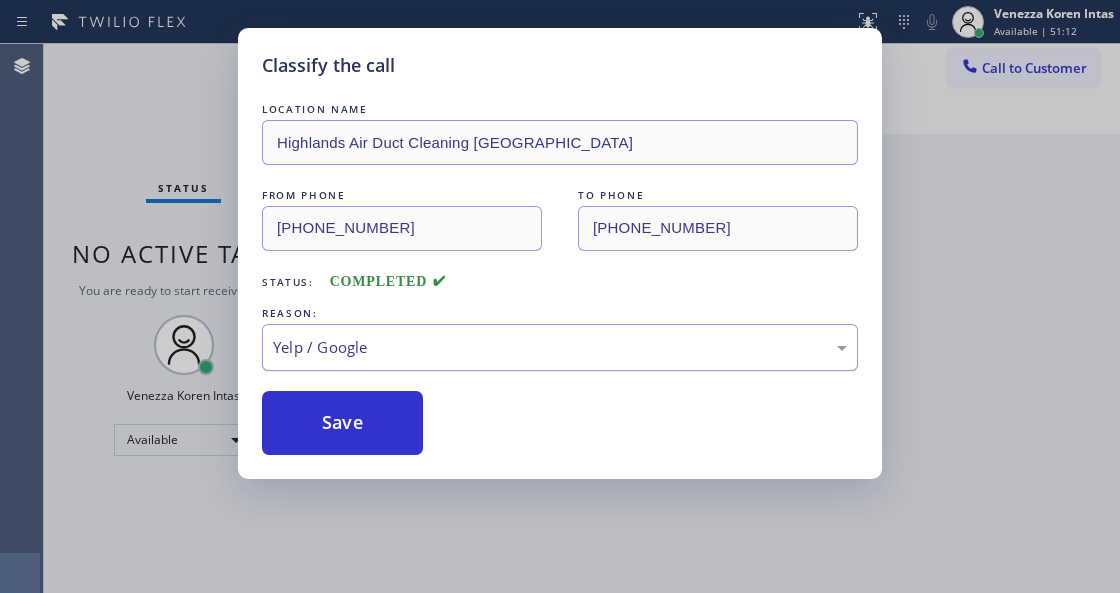click on "LOCATION NAME Highlands Air Duct Cleaning [GEOGRAPHIC_DATA] FROM PHONE [PHONE_NUMBER] TO PHONE [PHONE_NUMBER] Status: COMPLETED REASON: Yelp / Google  Save" at bounding box center (560, 277) 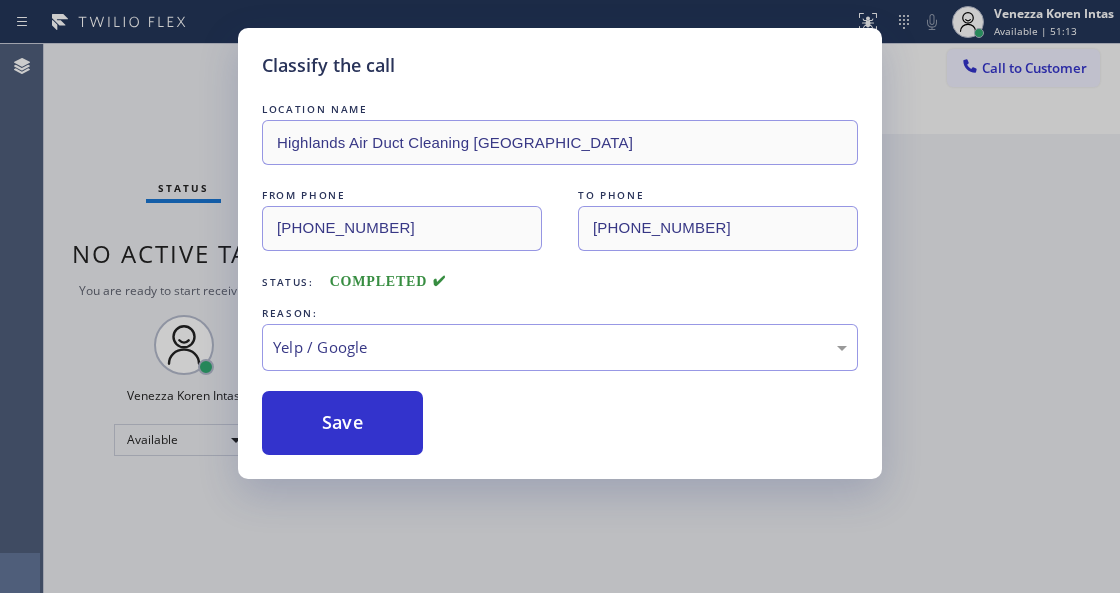 click on "Back to Dashboard Change Sender ID Customers Technicians Select a contact Outbound call Technician Search Technician Your caller id phone number Your caller id phone number Call Technician info Name   Phone none Address none Change Sender ID HVAC [PHONE_NUMBER] 5 Star Appliance [PHONE_NUMBER] Appliance Repair [PHONE_NUMBER] Plumbing [PHONE_NUMBER] Air Duct Cleaning [PHONE_NUMBER]  Electricians [PHONE_NUMBER] Cancel Change Check personal SMS Reset Change No tabs Call to Customer Outbound call Location [GEOGRAPHIC_DATA] Appliance Repair Your caller id phone number [PHONE_NUMBER] Customer number Call Outbound call Technician Search Technician Your caller id phone number Your caller id phone number Call" at bounding box center [721, 318] 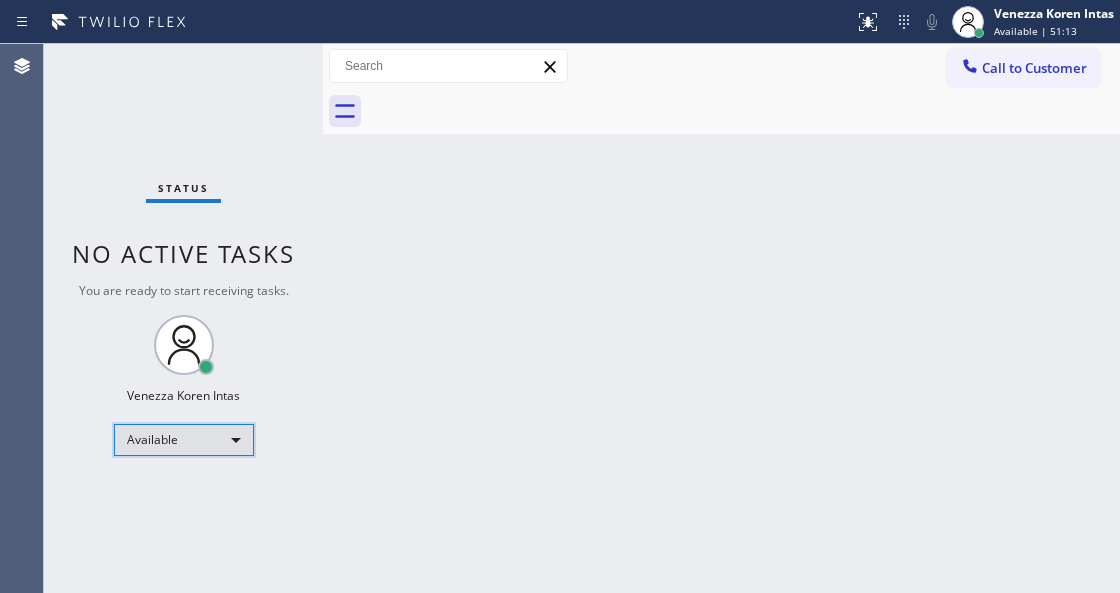 click on "Available" at bounding box center (184, 440) 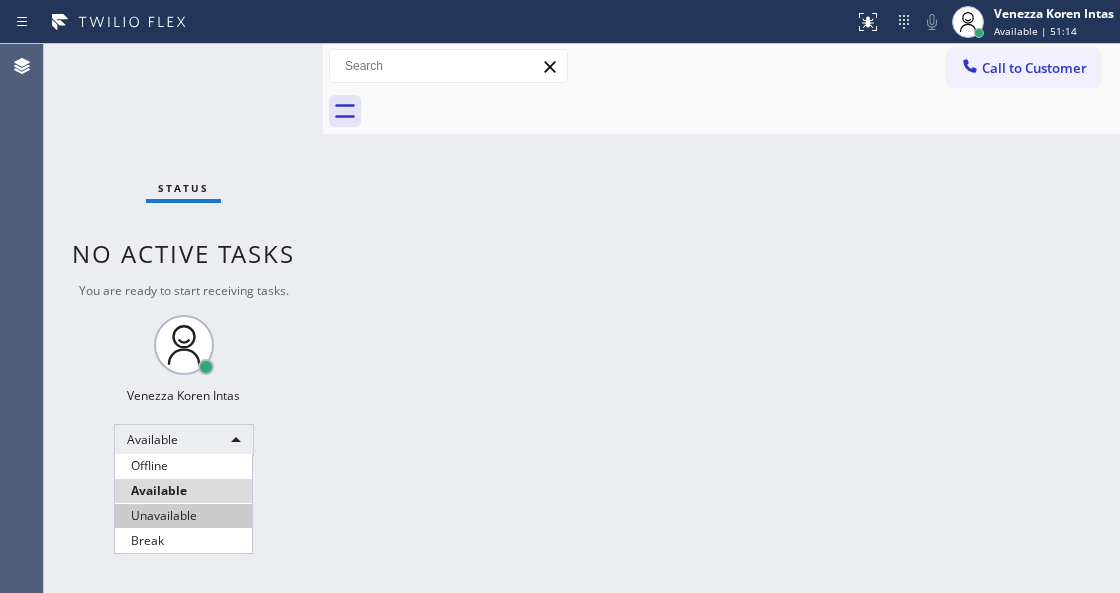 click on "Unavailable" at bounding box center (183, 516) 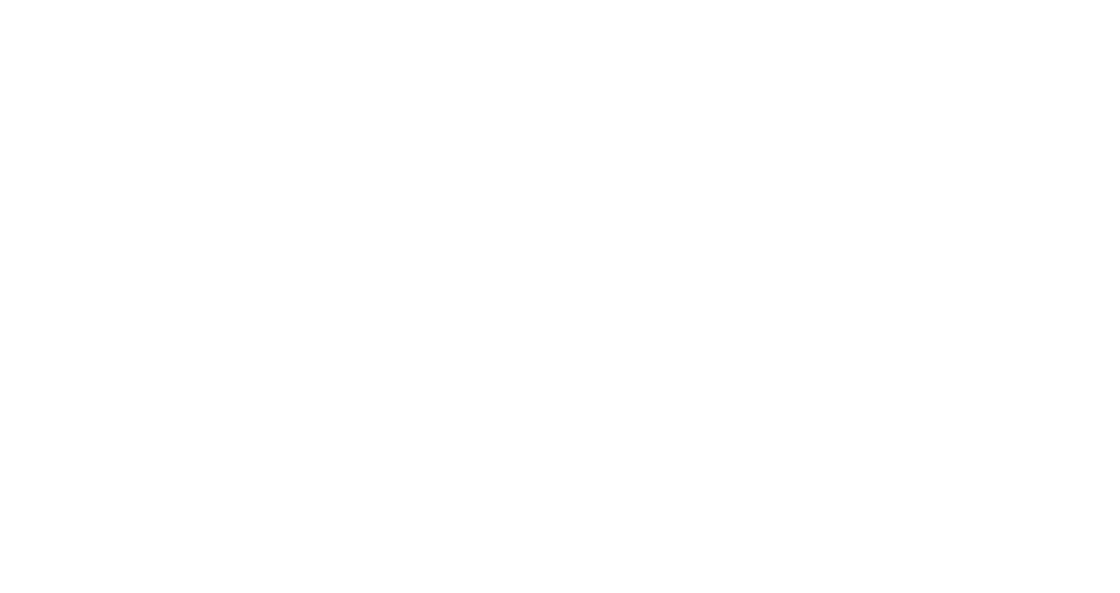 scroll, scrollTop: 0, scrollLeft: 0, axis: both 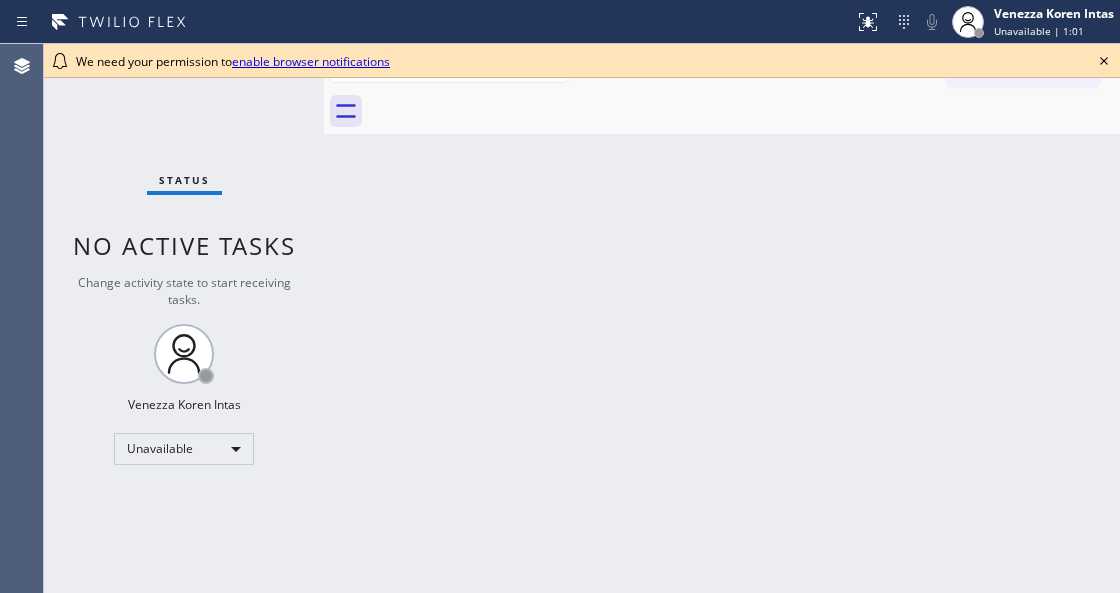 click 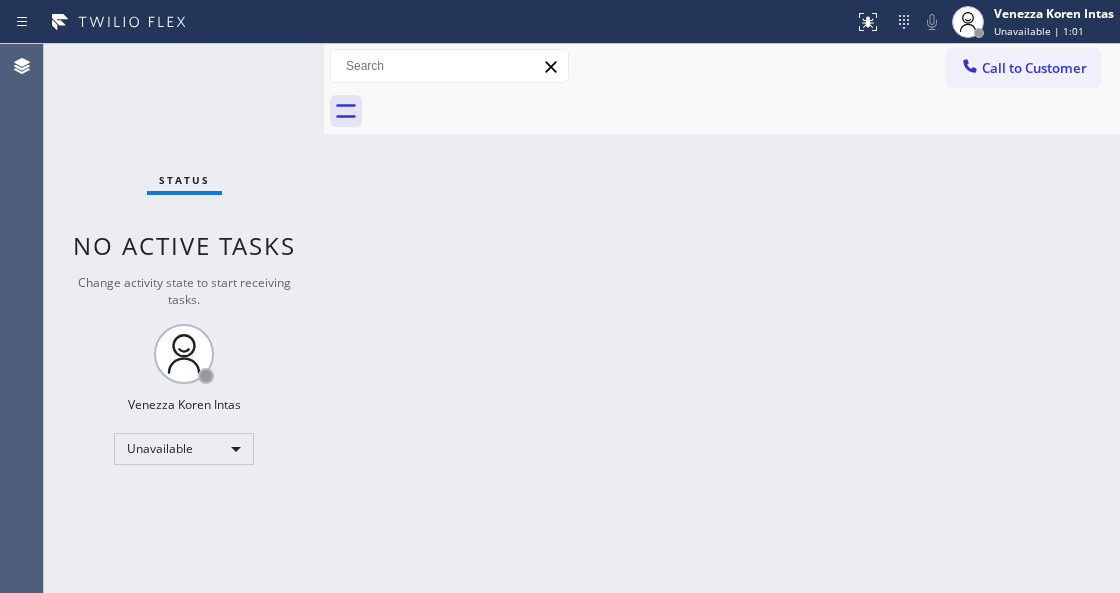 click on "Call to Customer Outbound call Location Search location Your caller id phone number Customer number Call Outbound call Technician Search Technician Your caller id phone number Your caller id phone number Call" at bounding box center [722, 66] 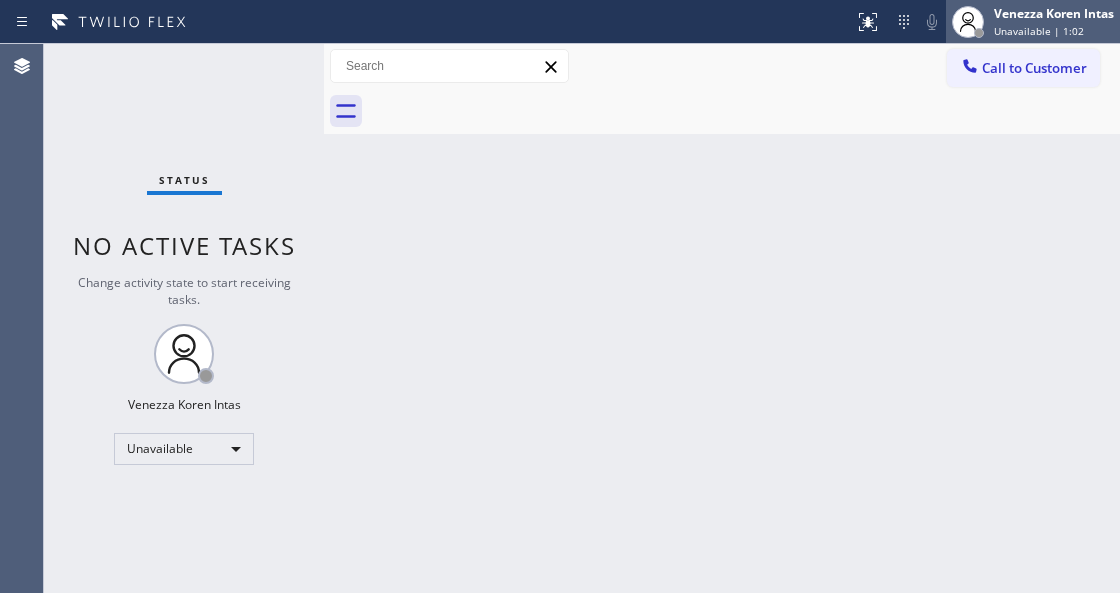 click on "Unavailable | 1:02" at bounding box center (1054, 31) 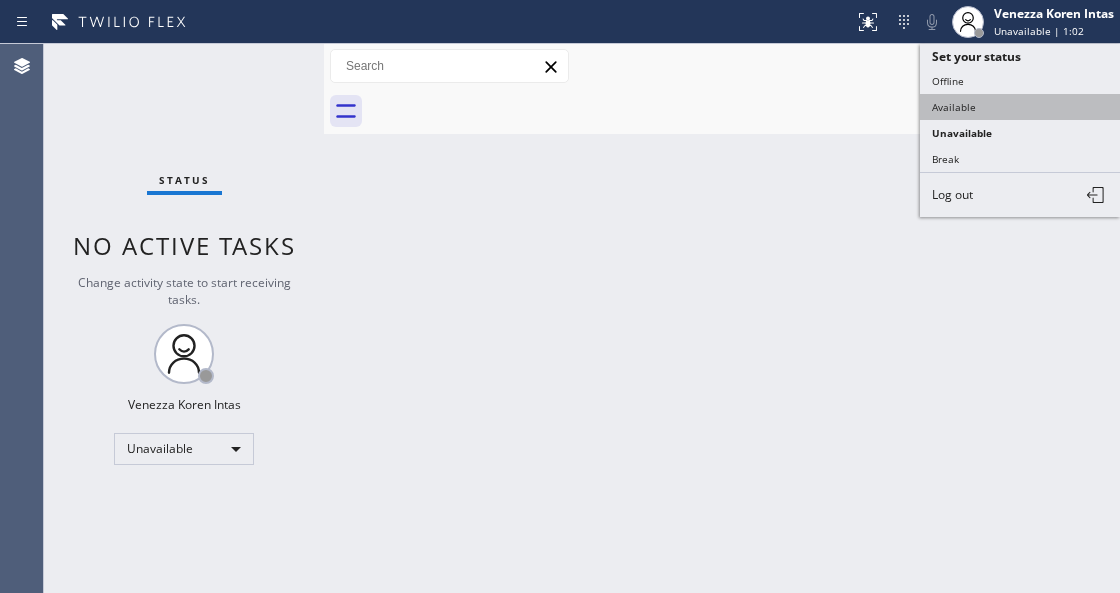 click on "Available" at bounding box center [1020, 107] 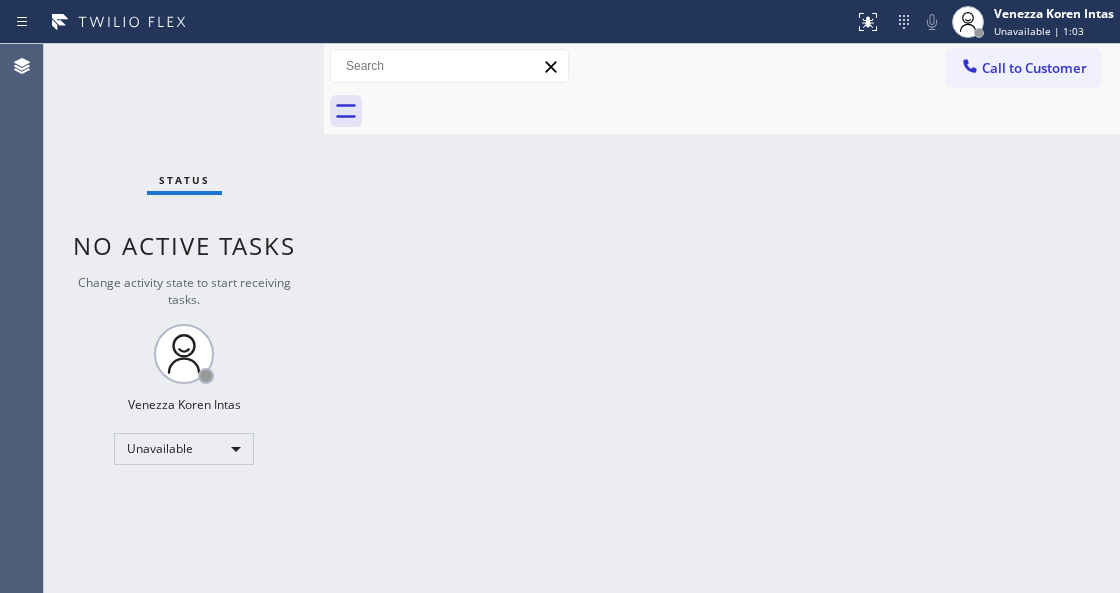 click on "Back to Dashboard Change Sender ID Customers Technicians Select a contact Outbound call Technician Search Technician Your caller id phone number Your caller id phone number Call Technician info Name   Phone none Address none Change Sender ID HVAC +18559994417 5 Star Appliance +18557314952 Appliance Repair +18554611149 Plumbing +18889090120 Air Duct Cleaning +18006865038  Electricians +18005688664 Cancel Change Check personal SMS Reset Change No tabs Call to Customer Outbound call Location Search location Your caller id phone number Customer number Call Outbound call Technician Search Technician Your caller id phone number Your caller id phone number Call" at bounding box center (722, 318) 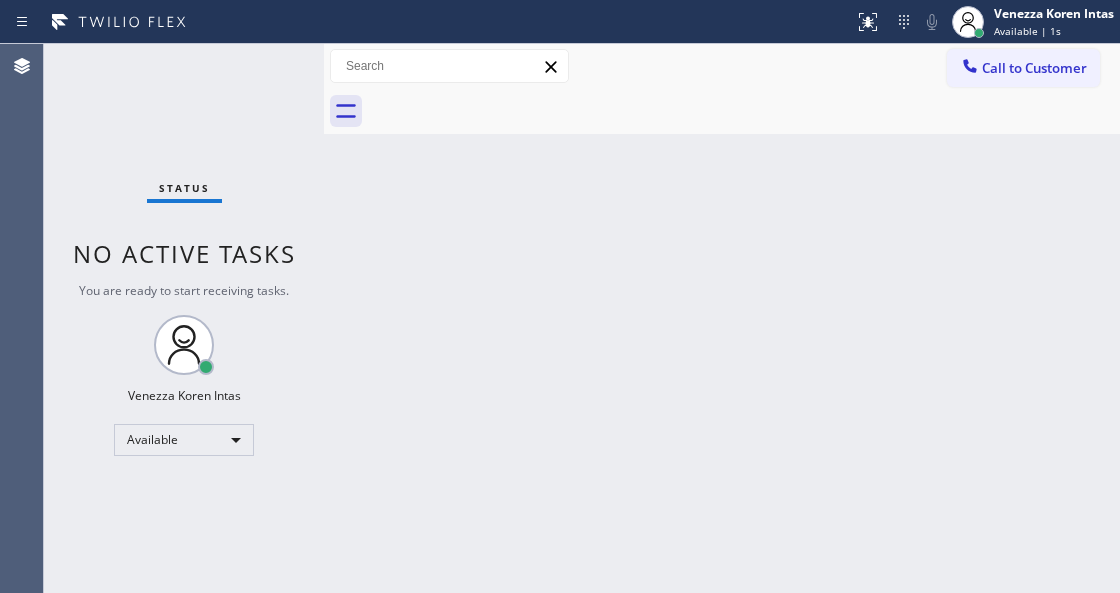 click on "Status   No active tasks     You are ready to start receiving tasks.   Venezza Koren Intas Available" at bounding box center [184, 318] 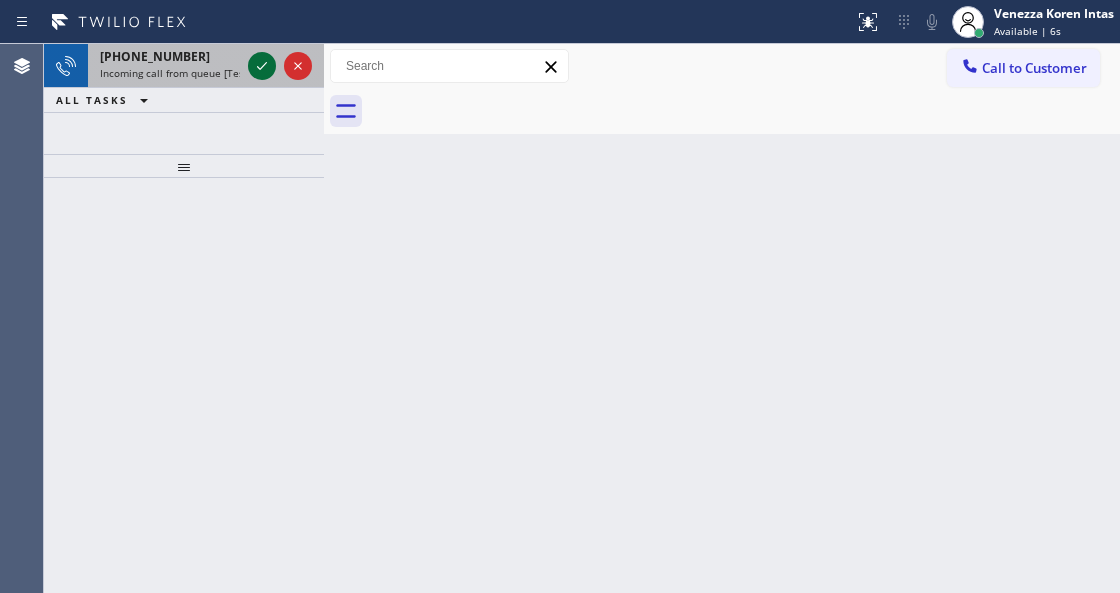 click 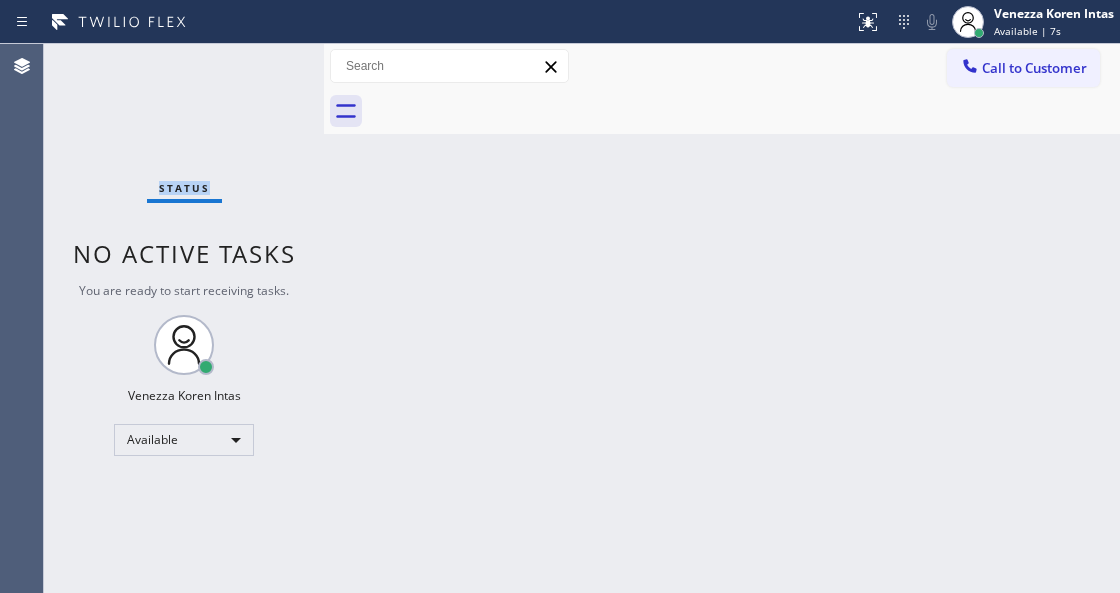 click on "Status   No active tasks     You are ready to start receiving tasks.   Venezza Koren Intas Available" at bounding box center [184, 318] 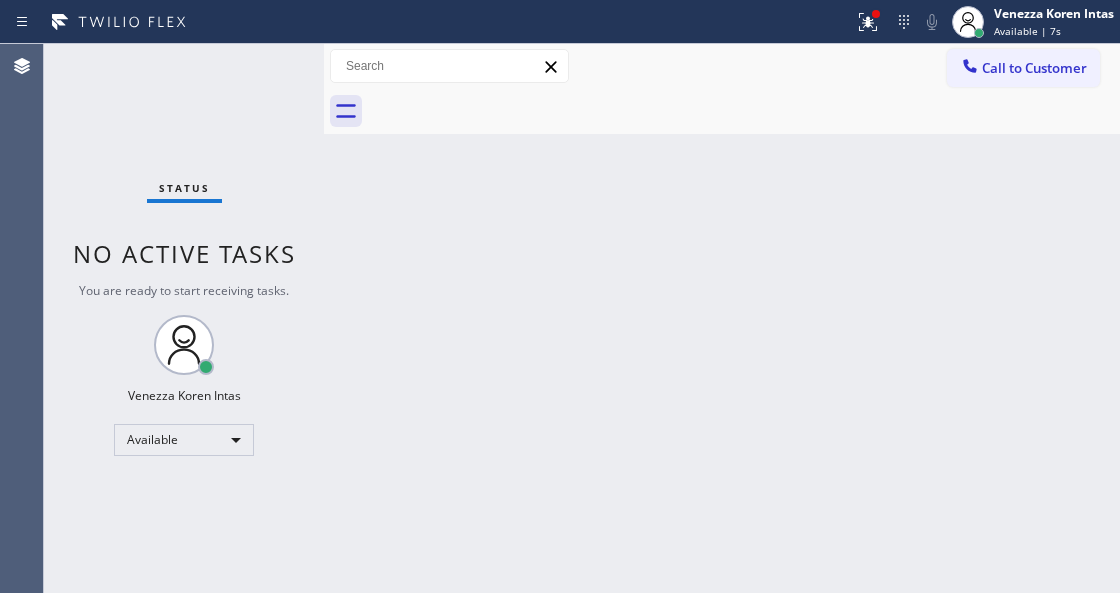 drag, startPoint x: 553, startPoint y: 510, endPoint x: 622, endPoint y: 465, distance: 82.37718 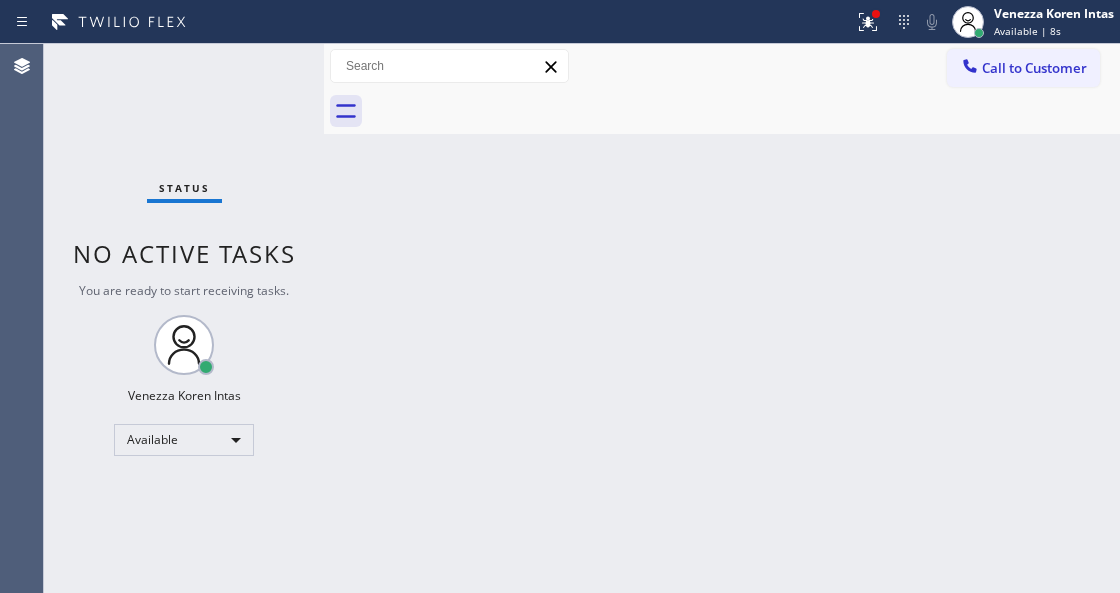 drag, startPoint x: 874, startPoint y: 18, endPoint x: 831, endPoint y: 260, distance: 245.79056 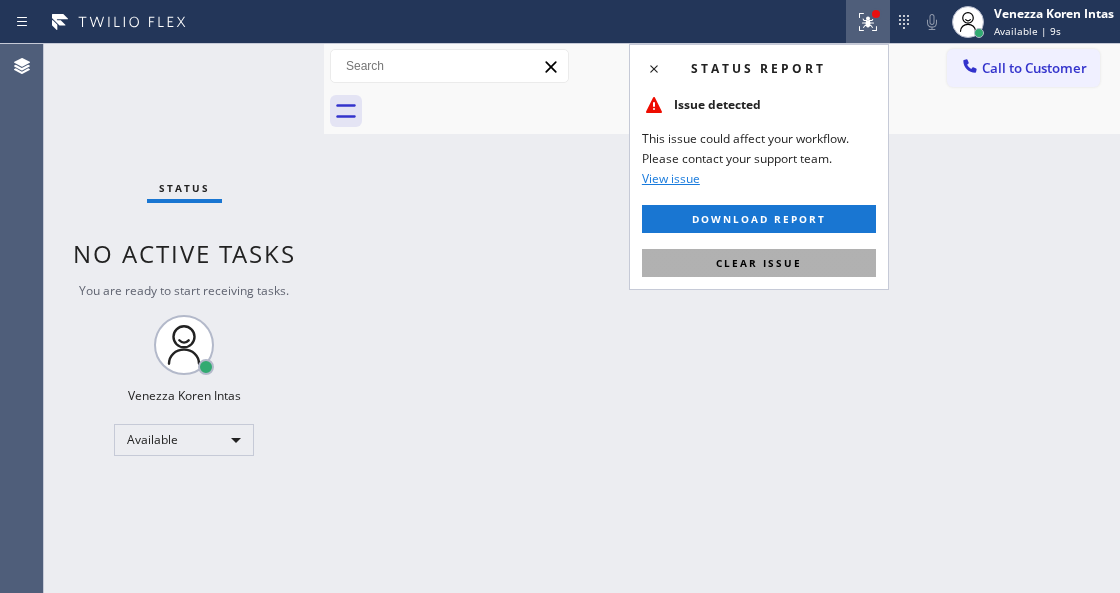 drag, startPoint x: 828, startPoint y: 268, endPoint x: 893, endPoint y: 347, distance: 102.30347 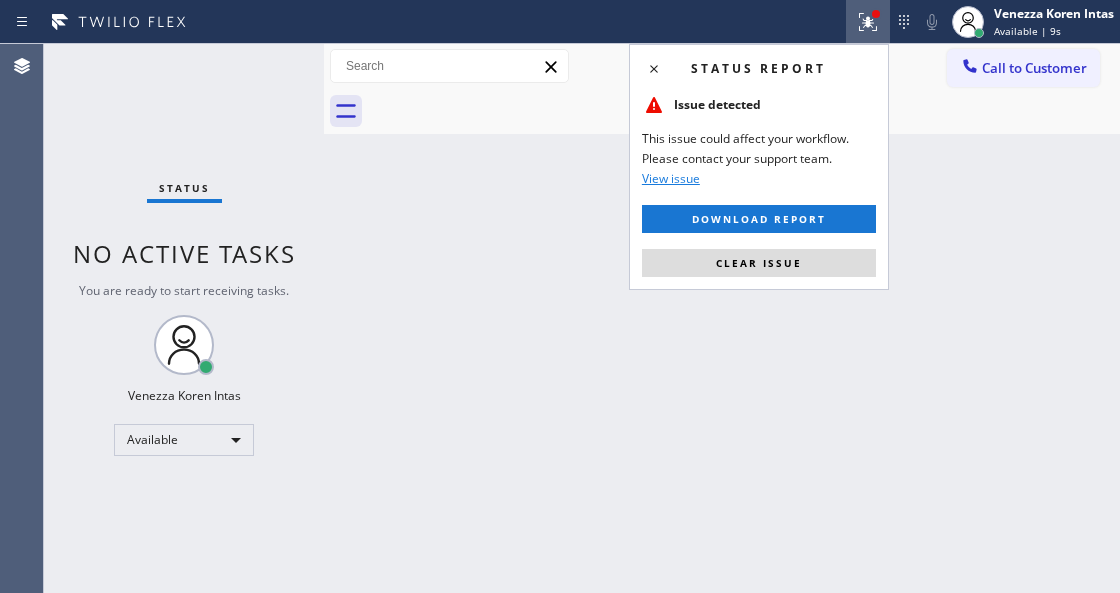 click on "Clear issue" at bounding box center (759, 263) 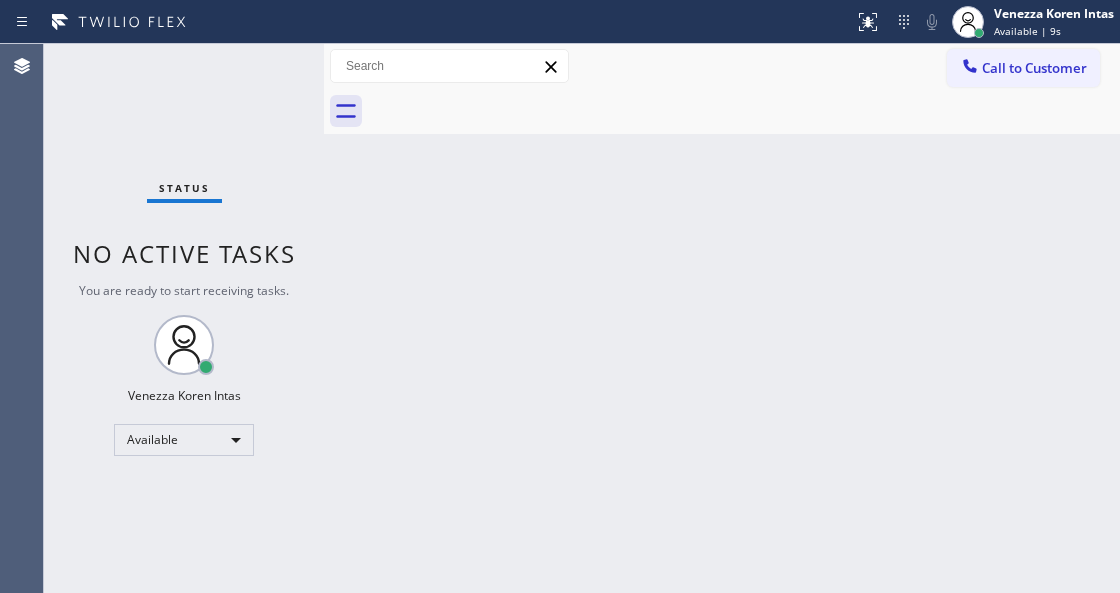 click on "Back to Dashboard Change Sender ID Customers Technicians Select a contact Outbound call Technician Search Technician Your caller id phone number Your caller id phone number Call Technician info Name   Phone none Address none Change Sender ID HVAC +18559994417 5 Star Appliance +18557314952 Appliance Repair +18554611149 Plumbing +18889090120 Air Duct Cleaning +18006865038  Electricians +18005688664 Cancel Change Check personal SMS Reset Change No tabs Call to Customer Outbound call Location Search location Your caller id phone number Customer number Call Outbound call Technician Search Technician Your caller id phone number Your caller id phone number Call" at bounding box center [722, 318] 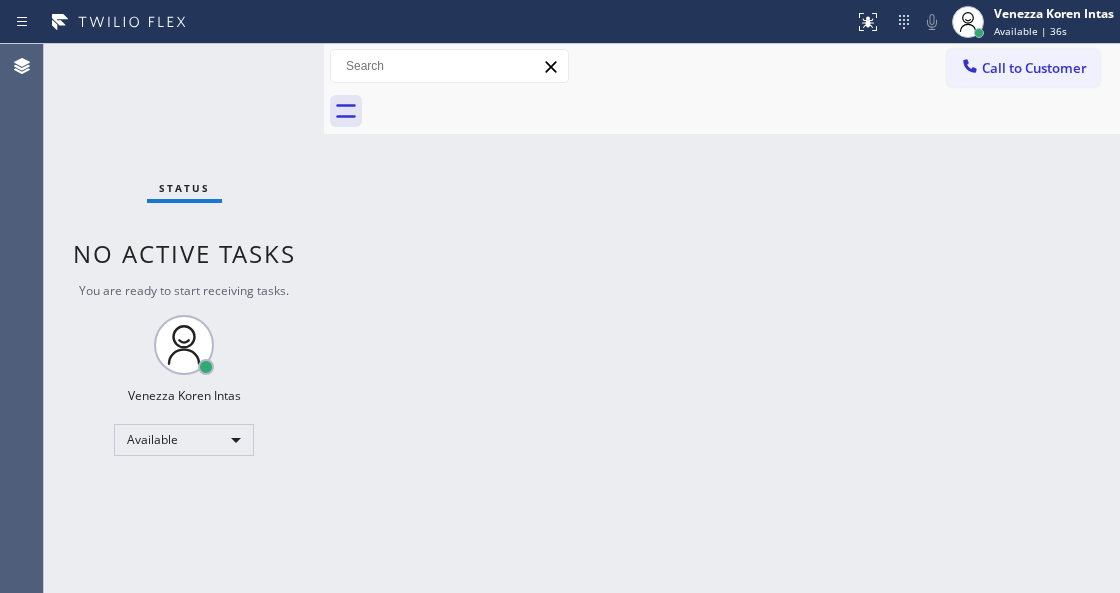 click on "Back to Dashboard Change Sender ID Customers Technicians Select a contact Outbound call Technician Search Technician Your caller id phone number Your caller id phone number Call Technician info Name   Phone none Address none Change Sender ID HVAC +18559994417 5 Star Appliance +18557314952 Appliance Repair +18554611149 Plumbing +18889090120 Air Duct Cleaning +18006865038  Electricians +18005688664 Cancel Change Check personal SMS Reset Change No tabs Call to Customer Outbound call Location Search location Your caller id phone number Customer number Call Outbound call Technician Search Technician Your caller id phone number Your caller id phone number Call" at bounding box center (722, 318) 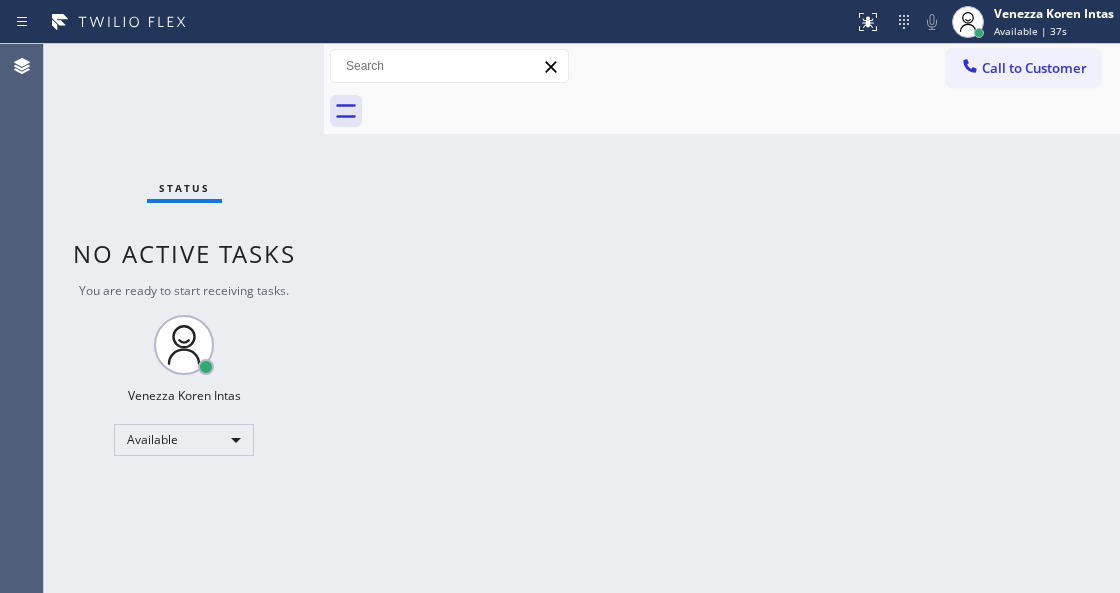 click on "Venezza Koren Intas" at bounding box center (184, 395) 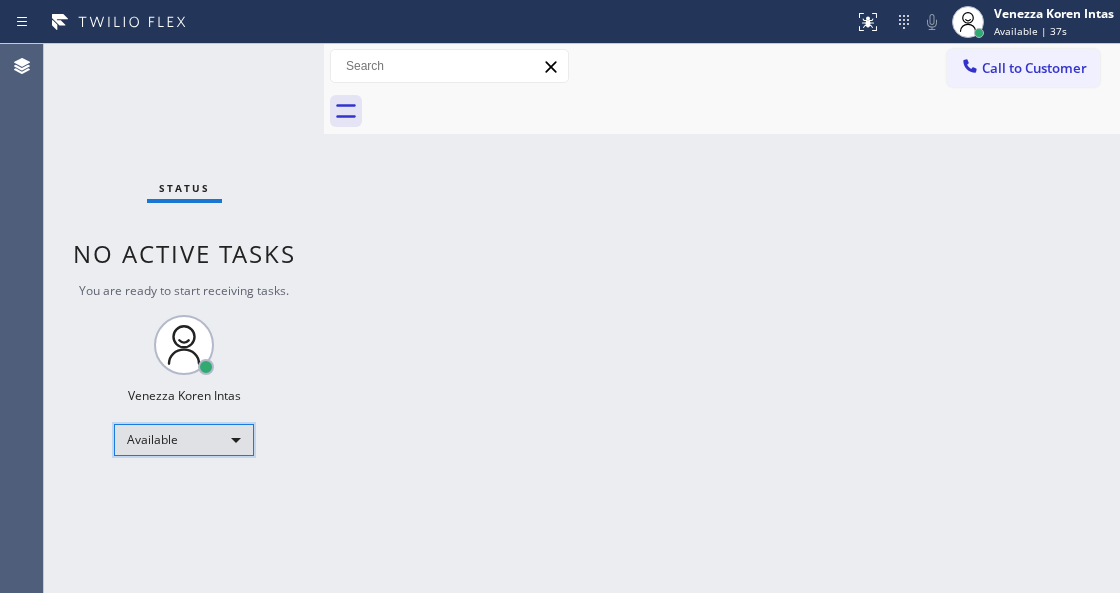click on "Available" at bounding box center (184, 440) 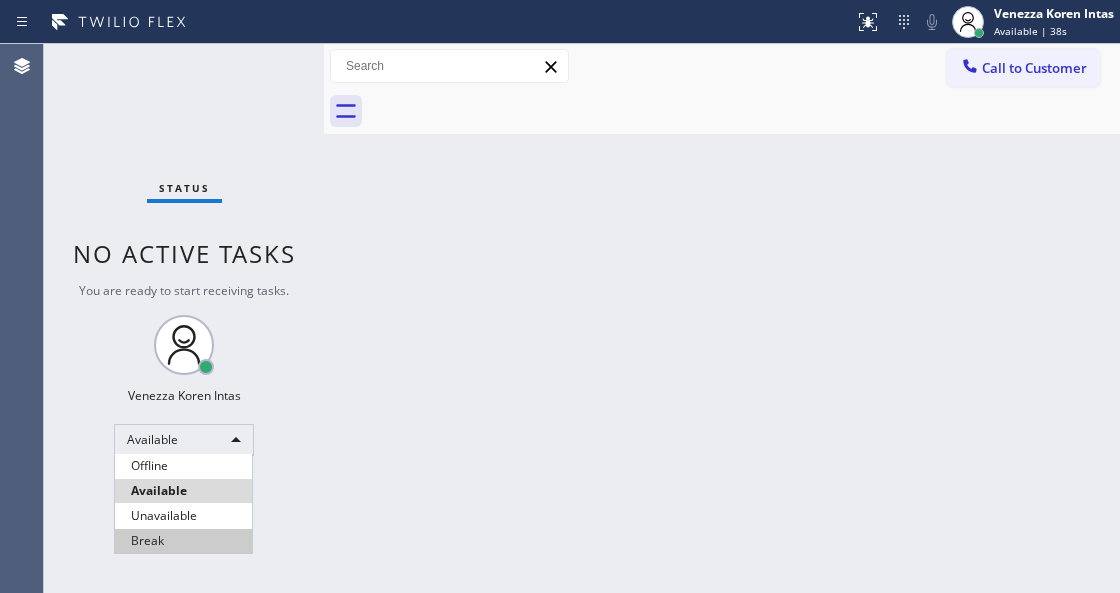 click on "Break" at bounding box center [183, 541] 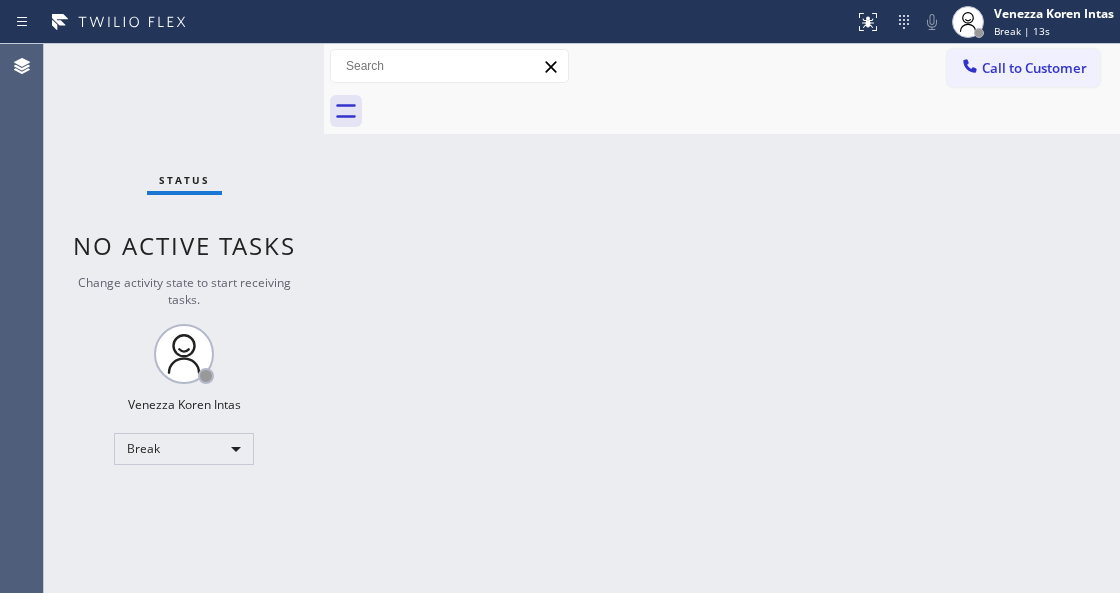 click on "Status   No active tasks     Change activity state to start receiving tasks.   Venezza Koren Intas Break" at bounding box center [184, 318] 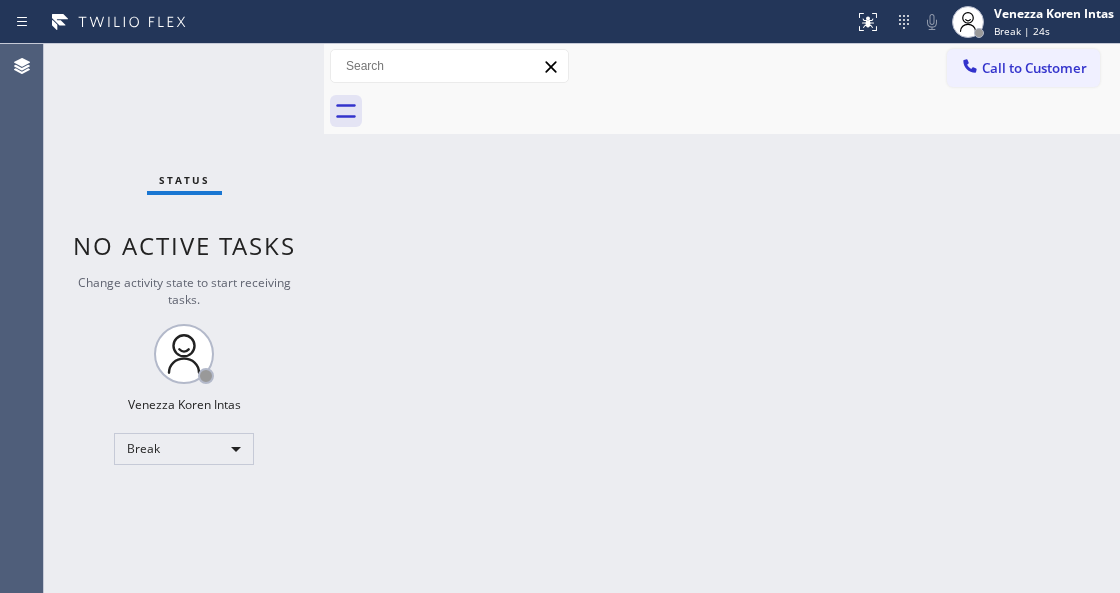 click on "Back to Dashboard Change Sender ID Customers Technicians Select a contact Outbound call Technician Search Technician Your caller id phone number Your caller id phone number Call Technician info Name   Phone none Address none Change Sender ID HVAC +18559994417 5 Star Appliance +18557314952 Appliance Repair +18554611149 Plumbing +18889090120 Air Duct Cleaning +18006865038  Electricians +18005688664 Cancel Change Check personal SMS Reset Change No tabs Call to Customer Outbound call Location Search location Your caller id phone number Customer number Call Outbound call Technician Search Technician Your caller id phone number Your caller id phone number Call" at bounding box center [722, 318] 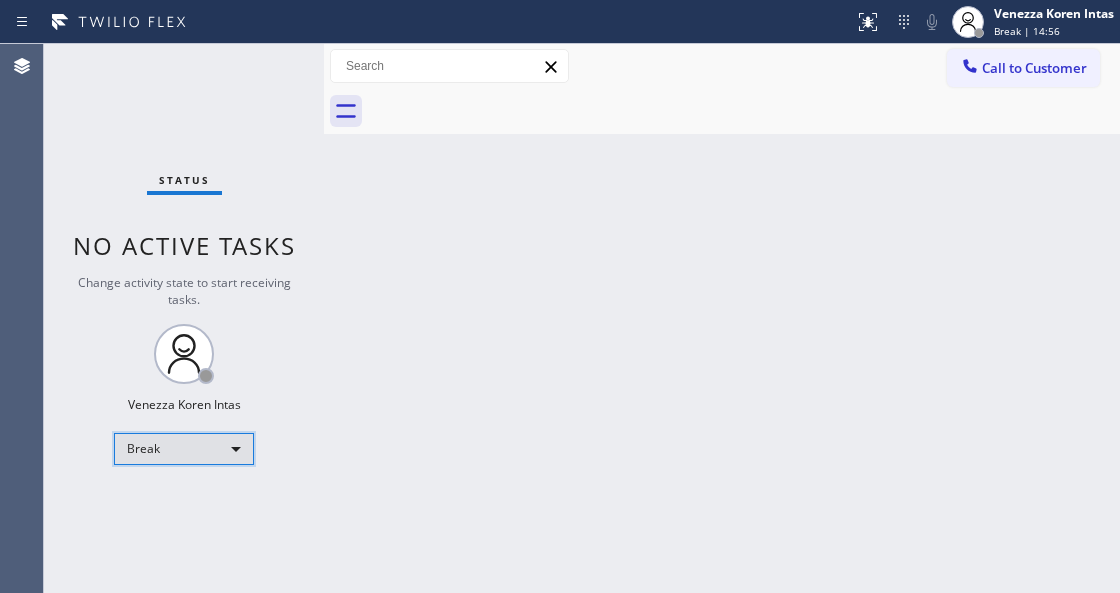 click on "Break" at bounding box center [184, 449] 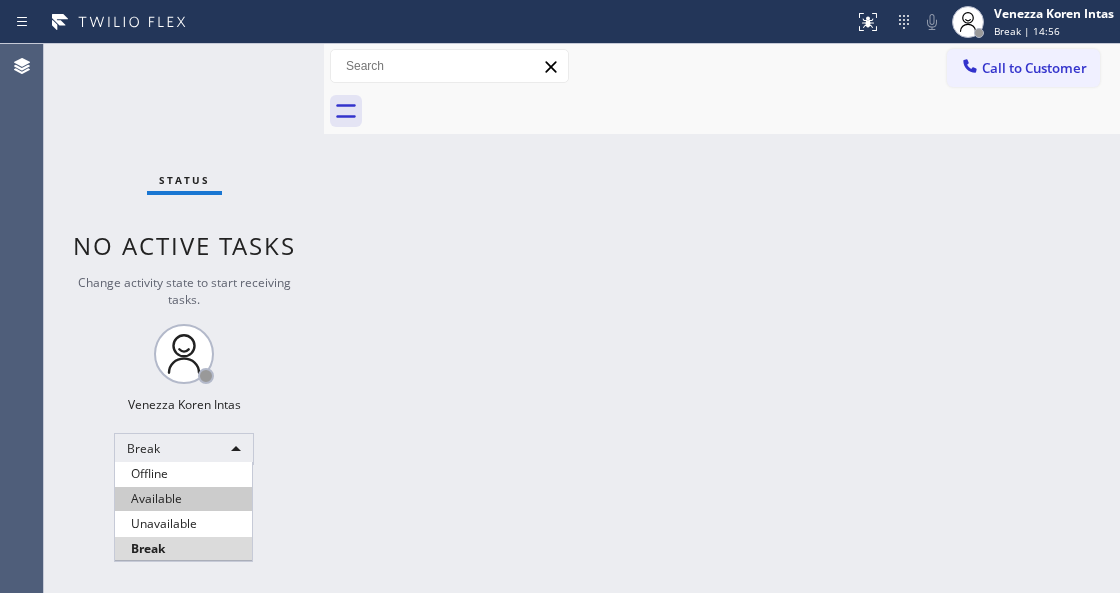 click on "Available" at bounding box center (183, 499) 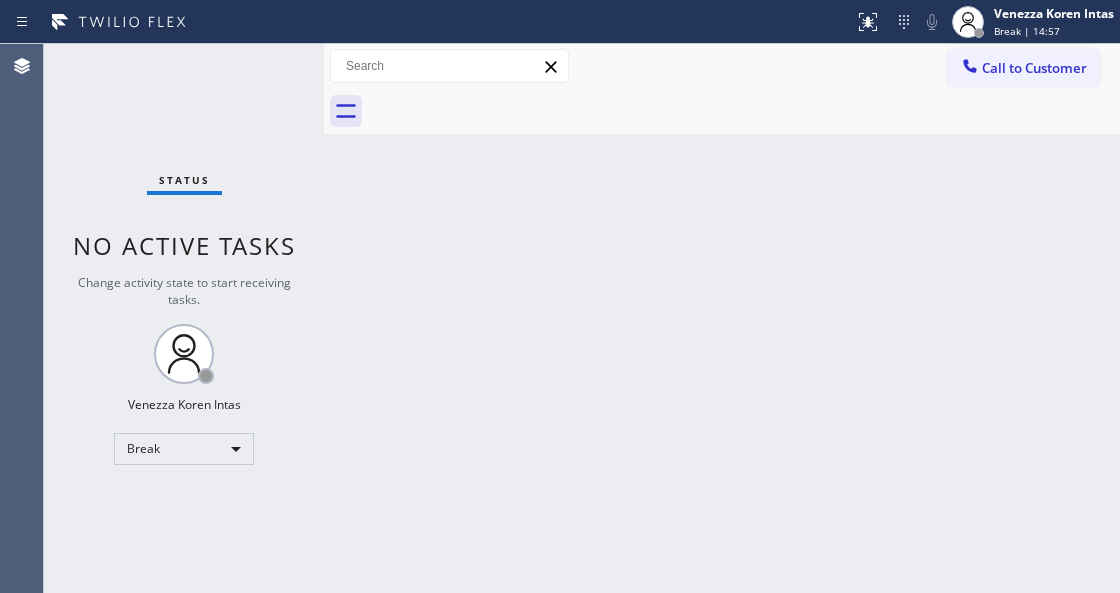click on "Status   No active tasks     Change activity state to start receiving tasks.   Venezza Koren Intas Break" at bounding box center [184, 318] 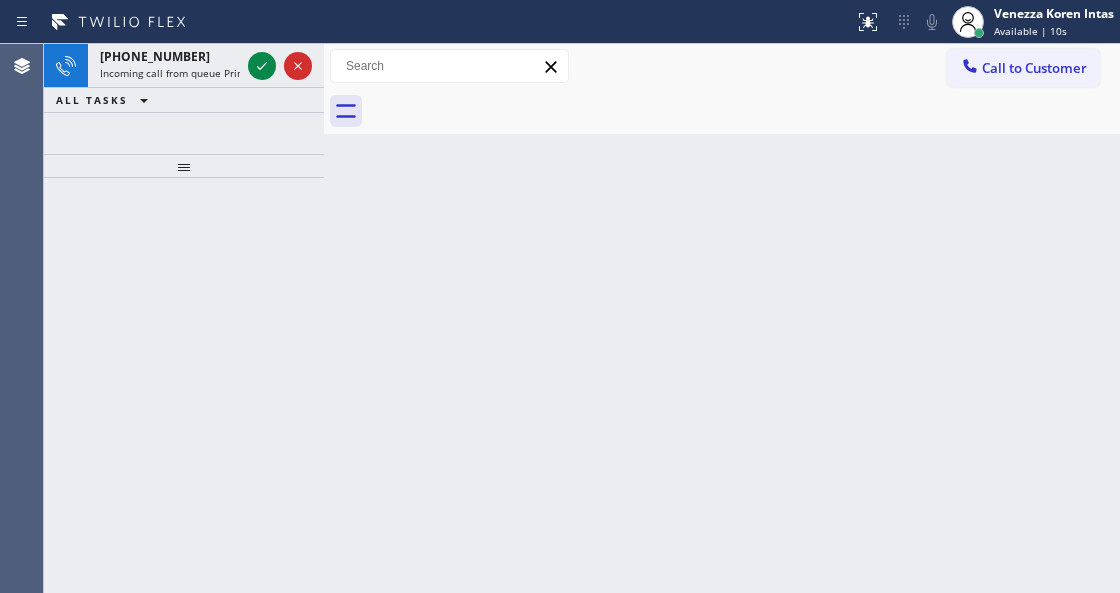 click 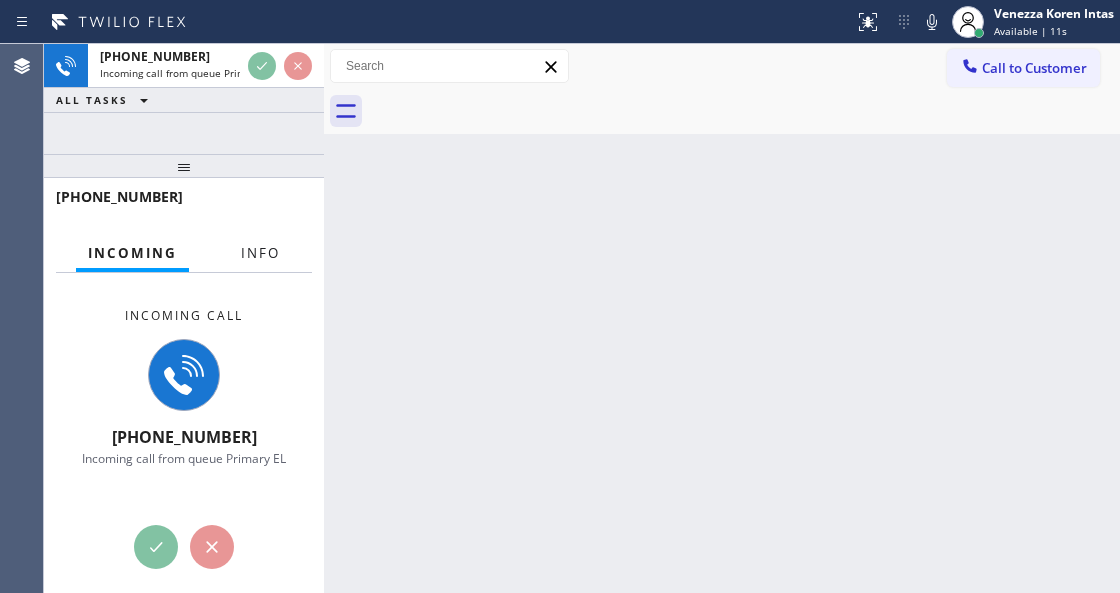 click on "Info" at bounding box center (260, 253) 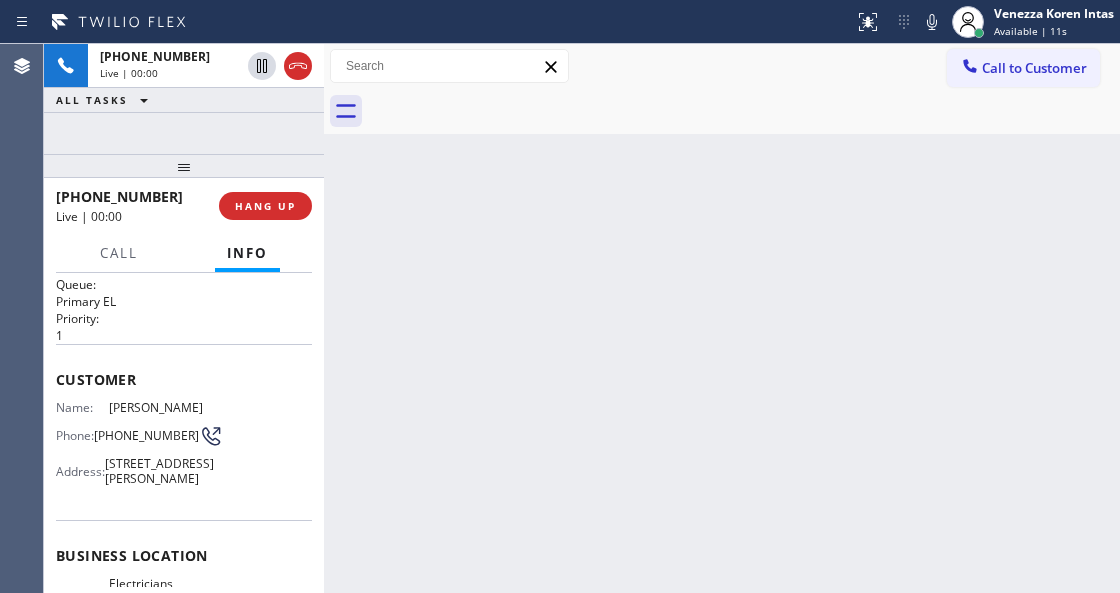 scroll, scrollTop: 200, scrollLeft: 0, axis: vertical 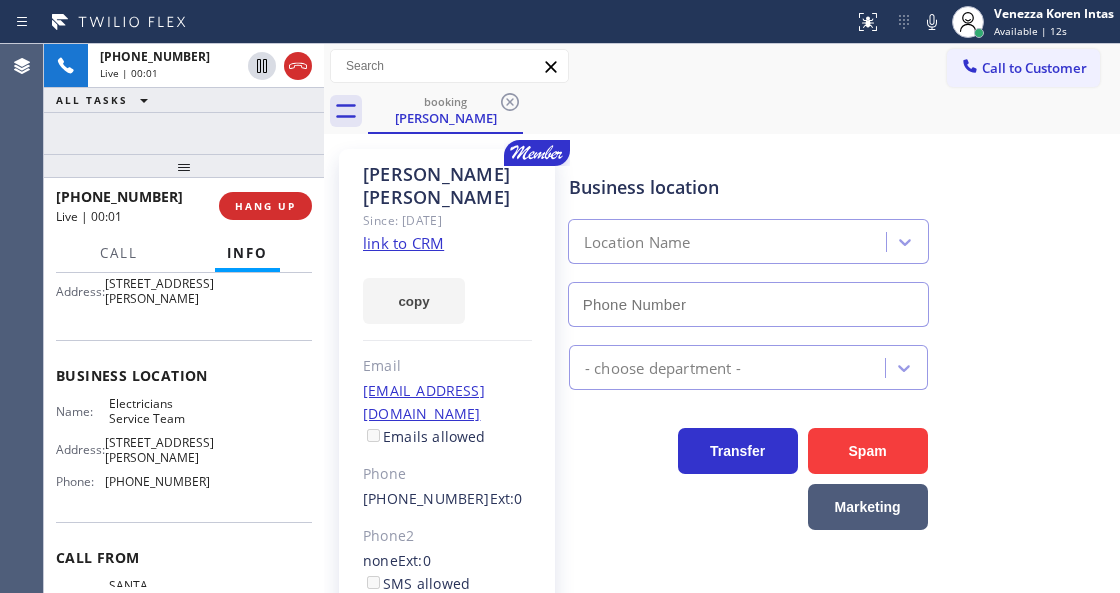 type on "(800) 568-8664" 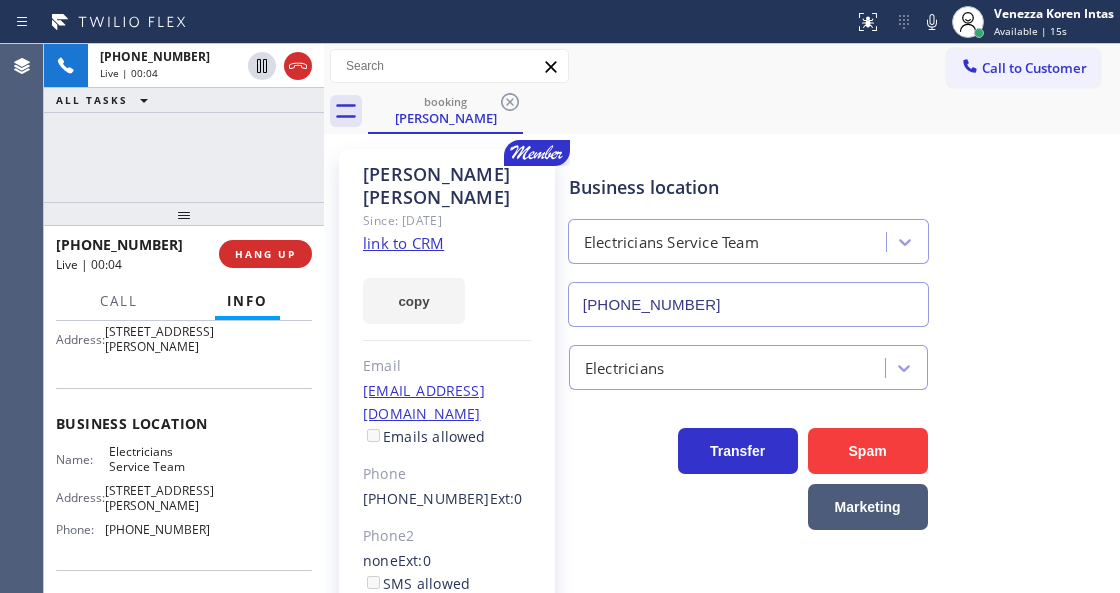 drag, startPoint x: 178, startPoint y: 169, endPoint x: 179, endPoint y: 265, distance: 96.00521 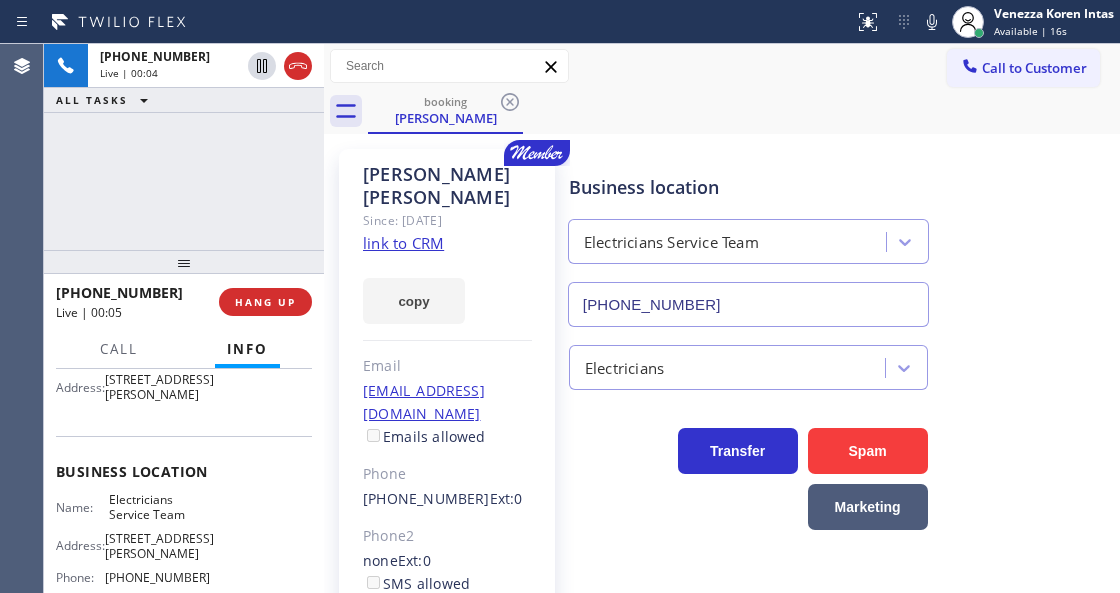 click on "link to CRM" at bounding box center (403, 243) 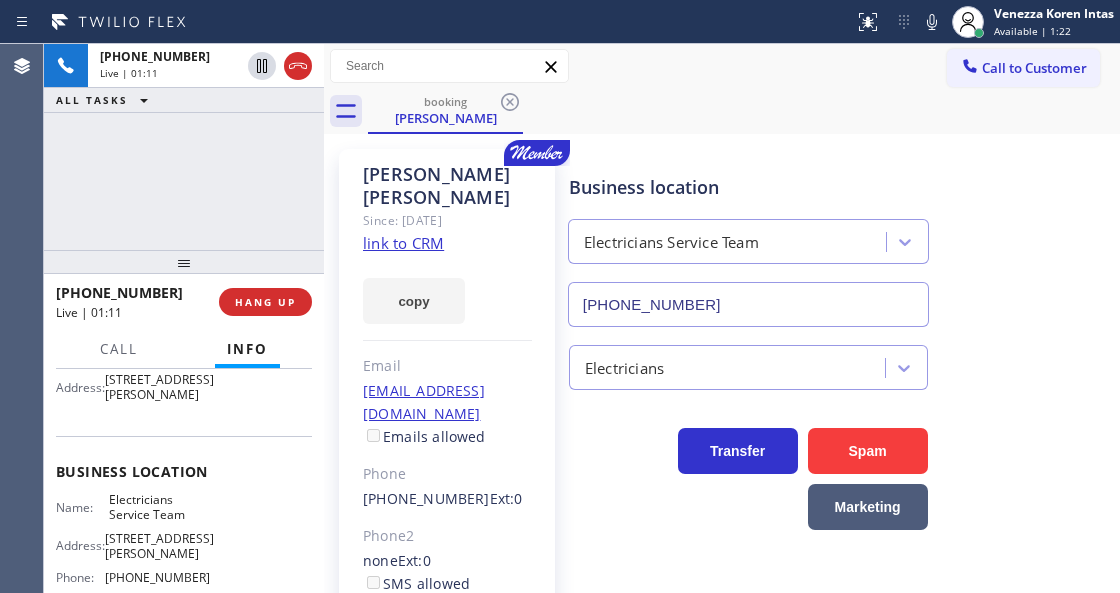 click at bounding box center (427, 22) 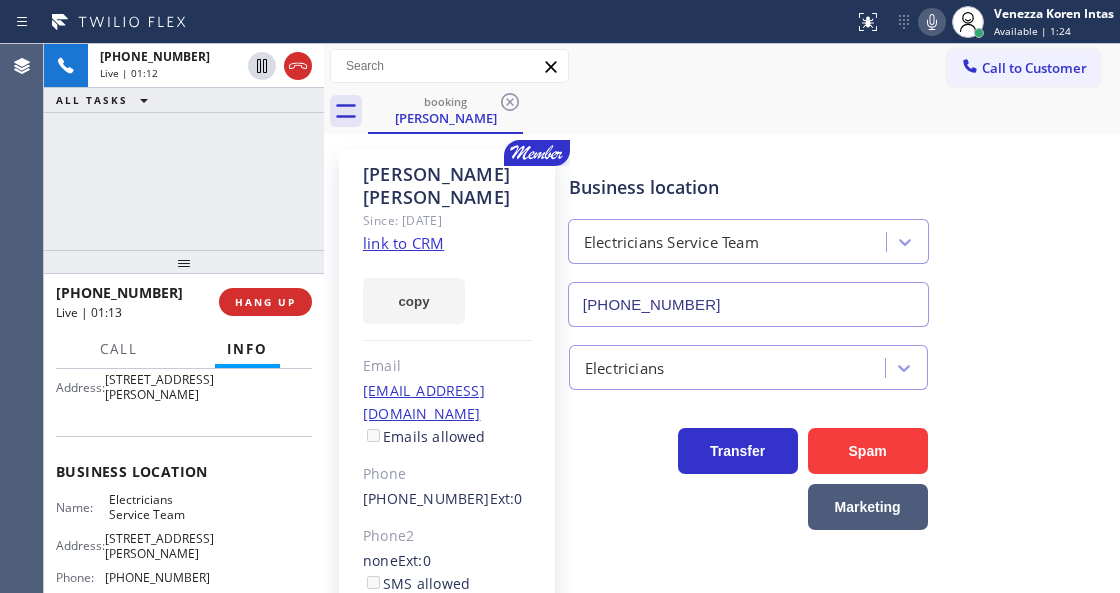 click 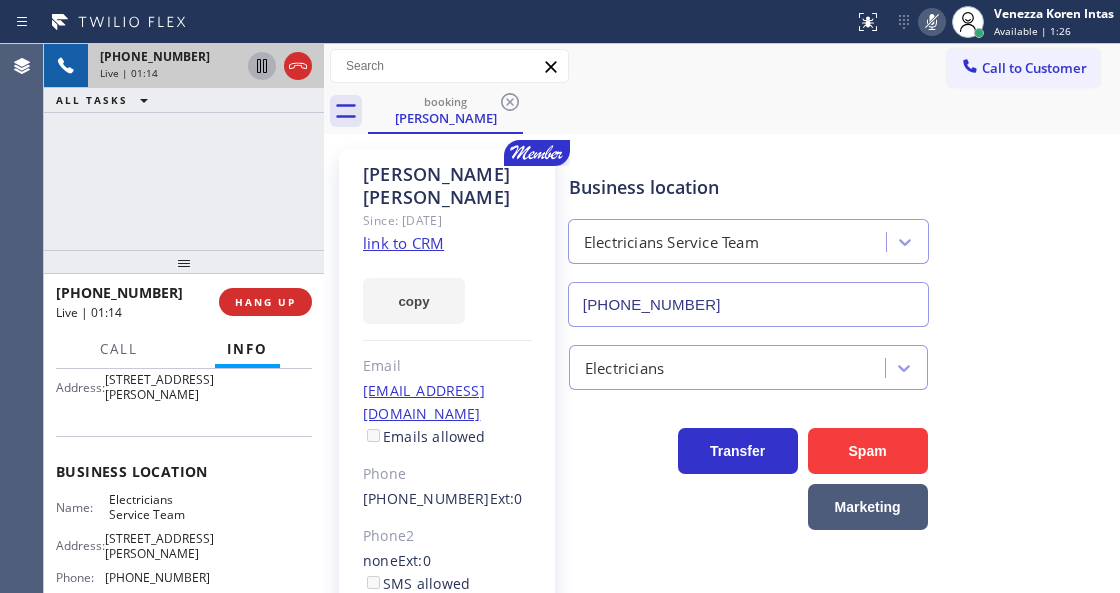 click 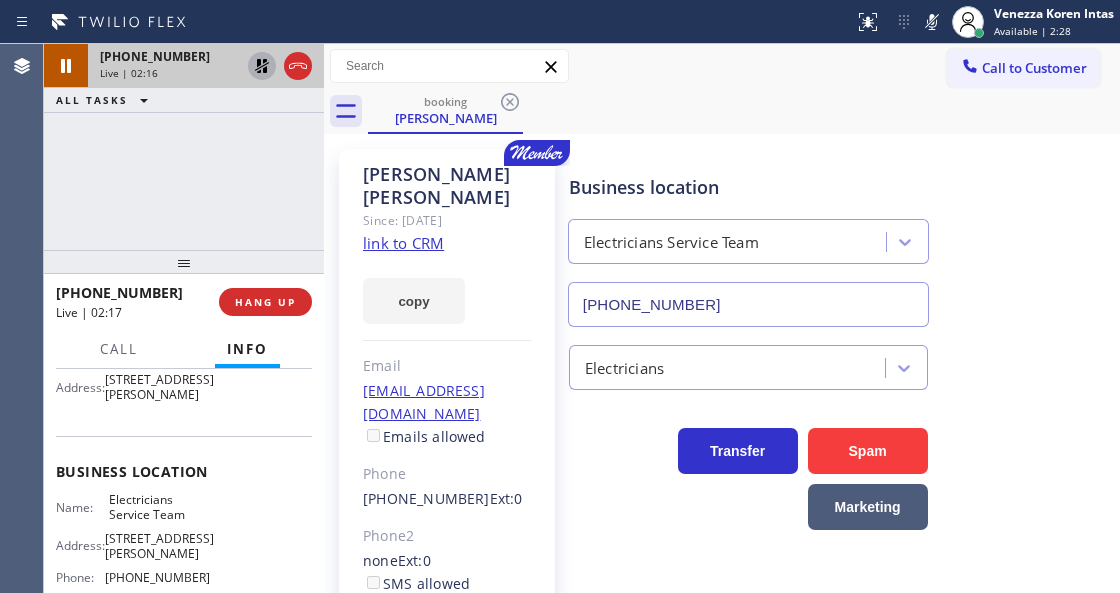 drag, startPoint x: 935, startPoint y: 28, endPoint x: 876, endPoint y: 112, distance: 102.64989 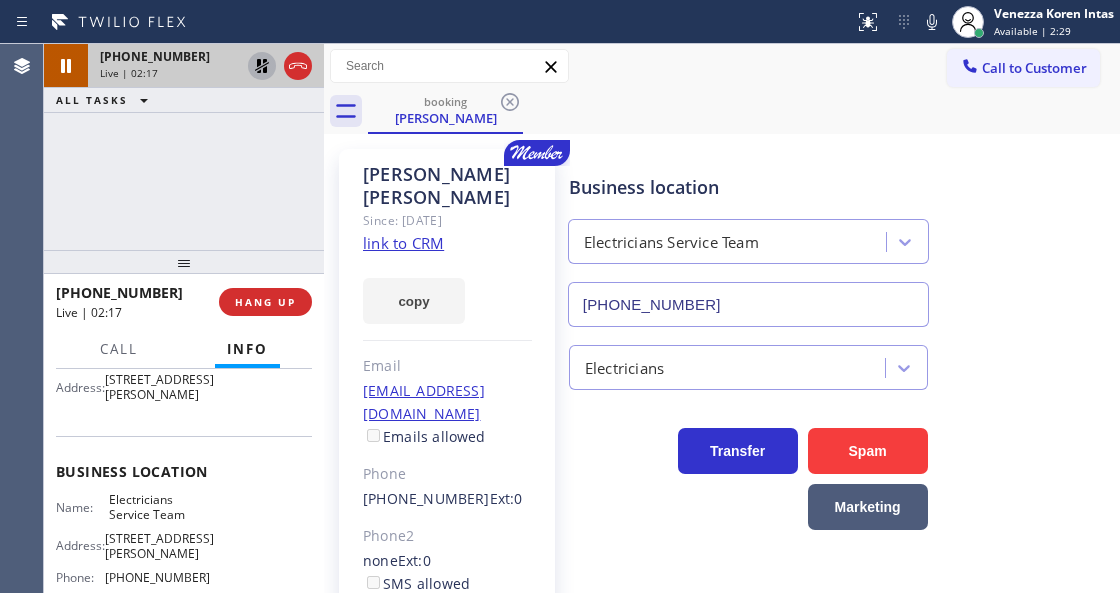 click 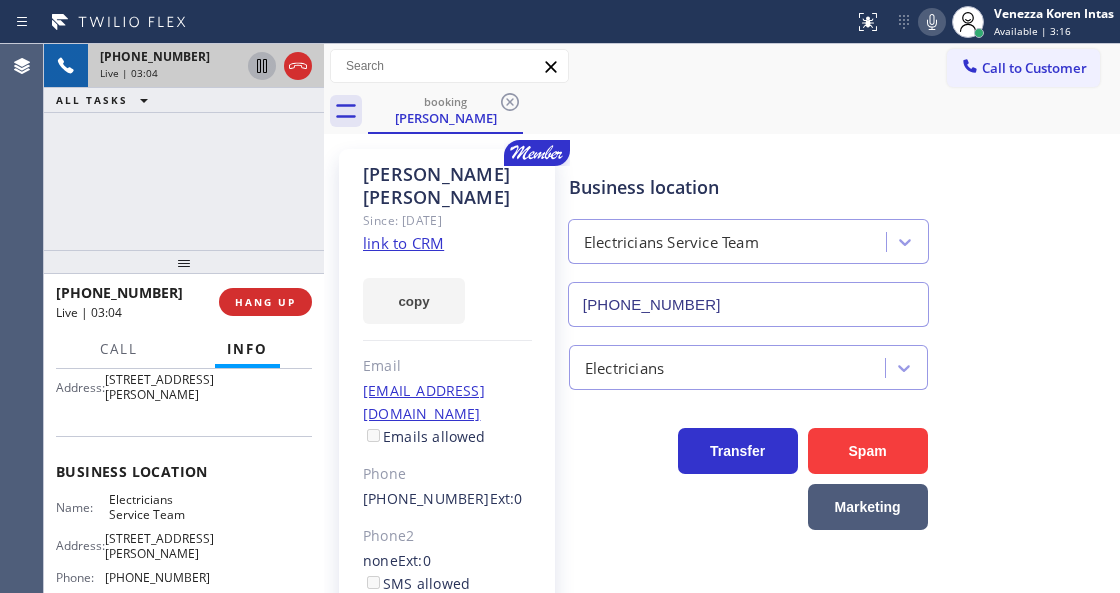click 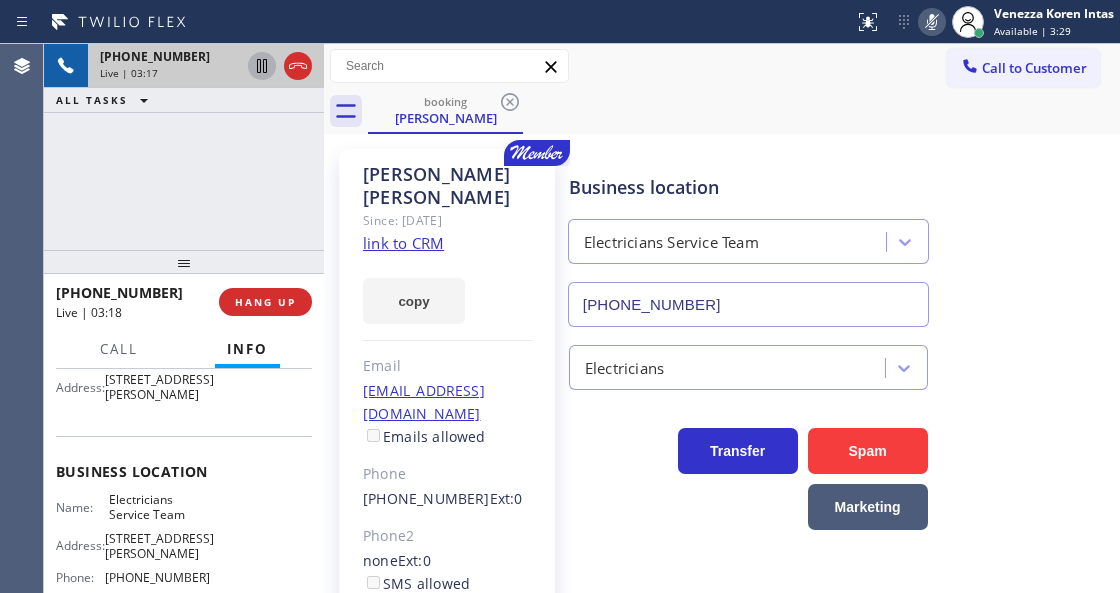 click 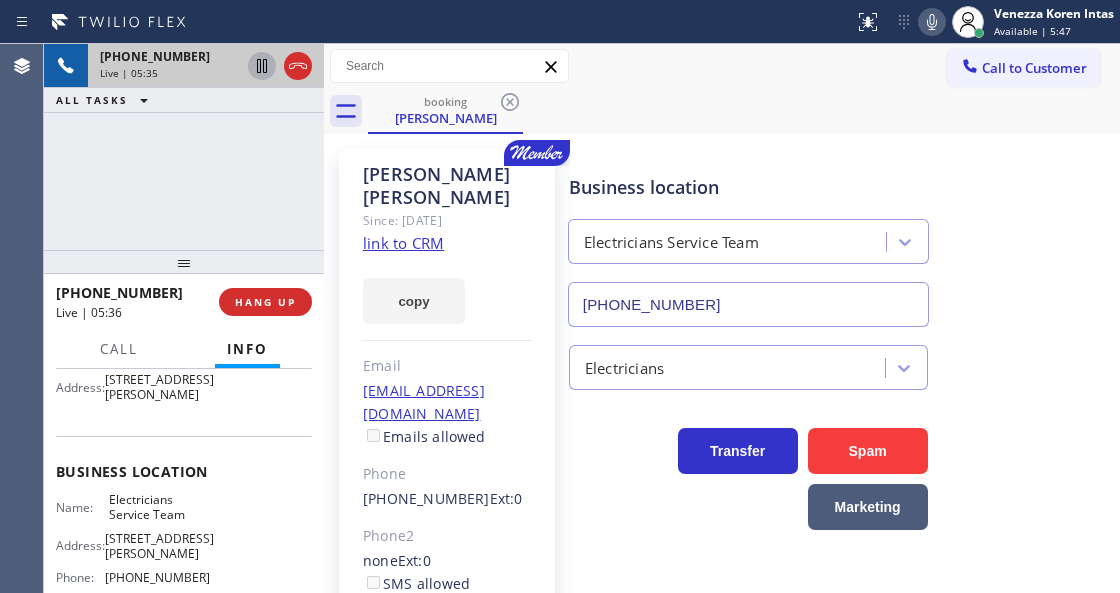 drag, startPoint x: 252, startPoint y: 185, endPoint x: 436, endPoint y: 213, distance: 186.11824 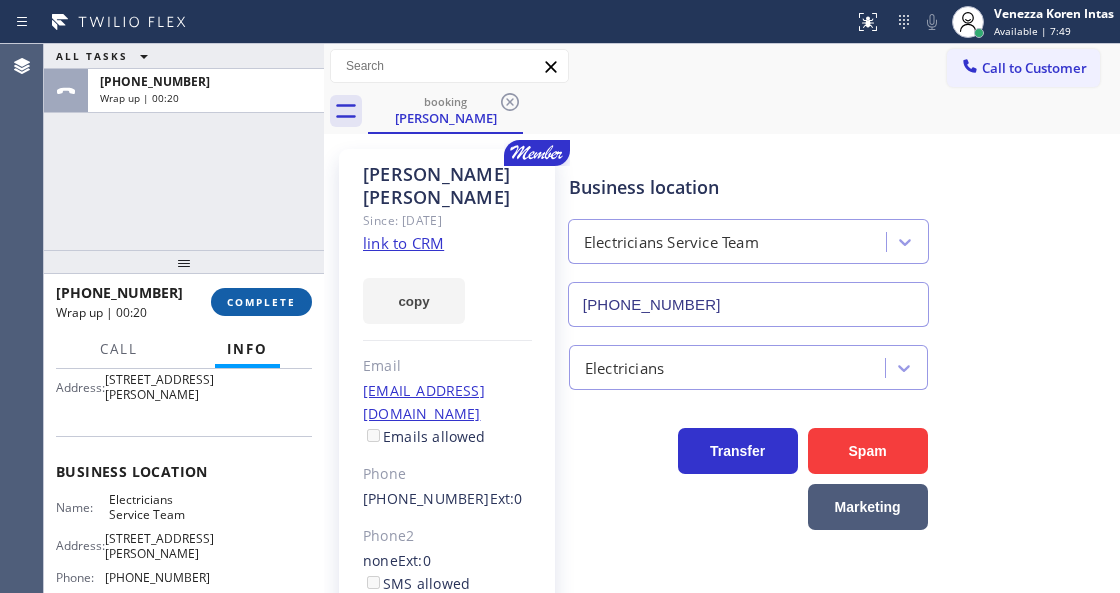 click on "COMPLETE" at bounding box center (261, 302) 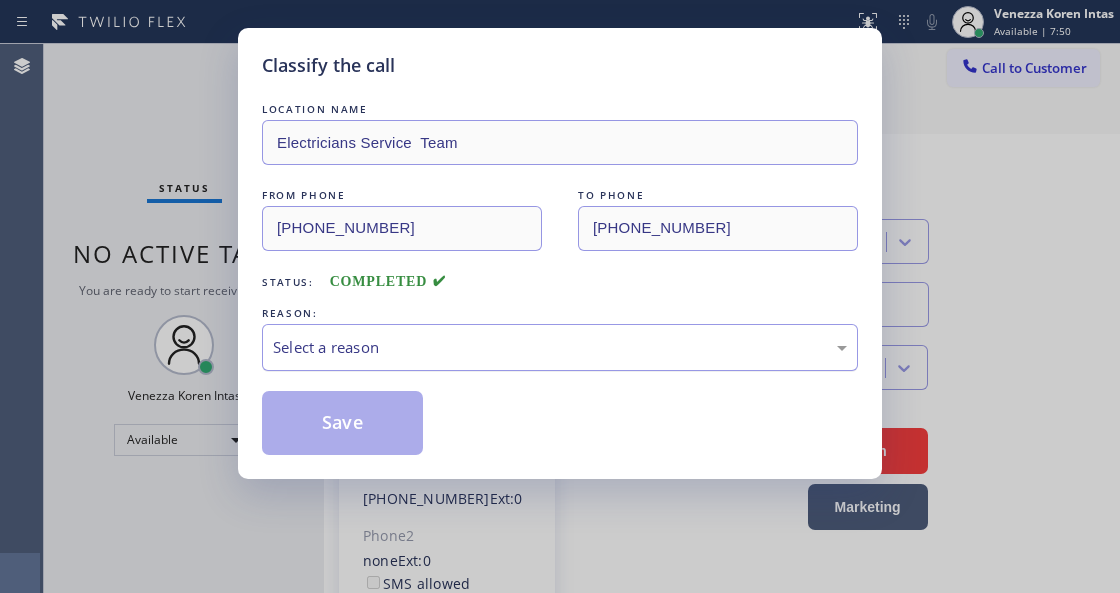 click on "Select a reason" at bounding box center (560, 347) 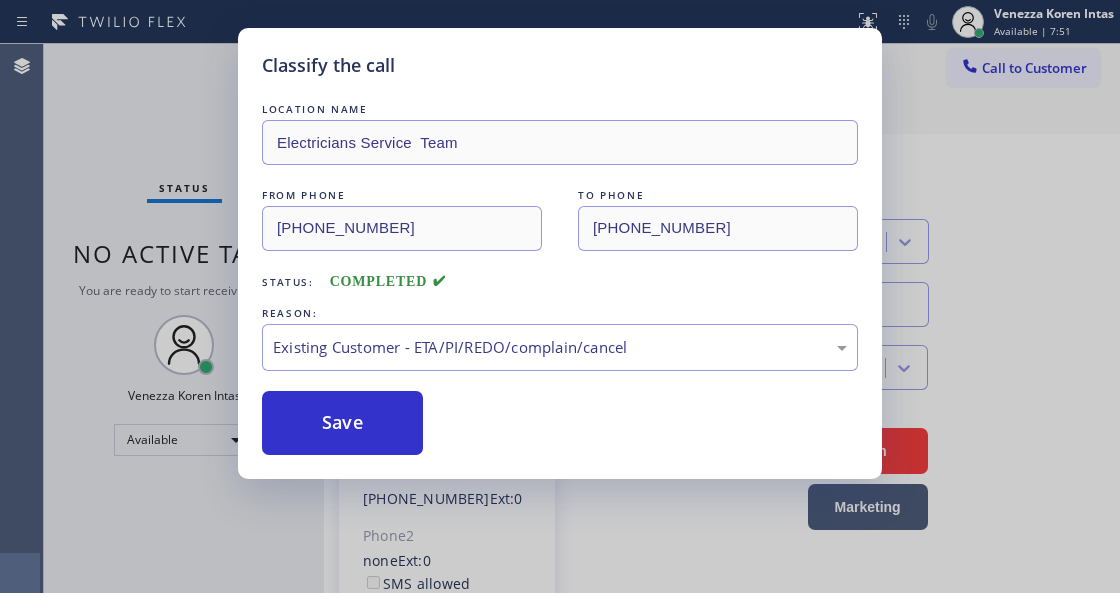 click on "Classify the call LOCATION NAME Electricians Service  Team FROM PHONE (310) 460-9960 TO PHONE (800) 568-8664 Status: COMPLETED REASON: Existing Customer - ETA/PI/REDO/complain/cancel Save" at bounding box center (560, 253) 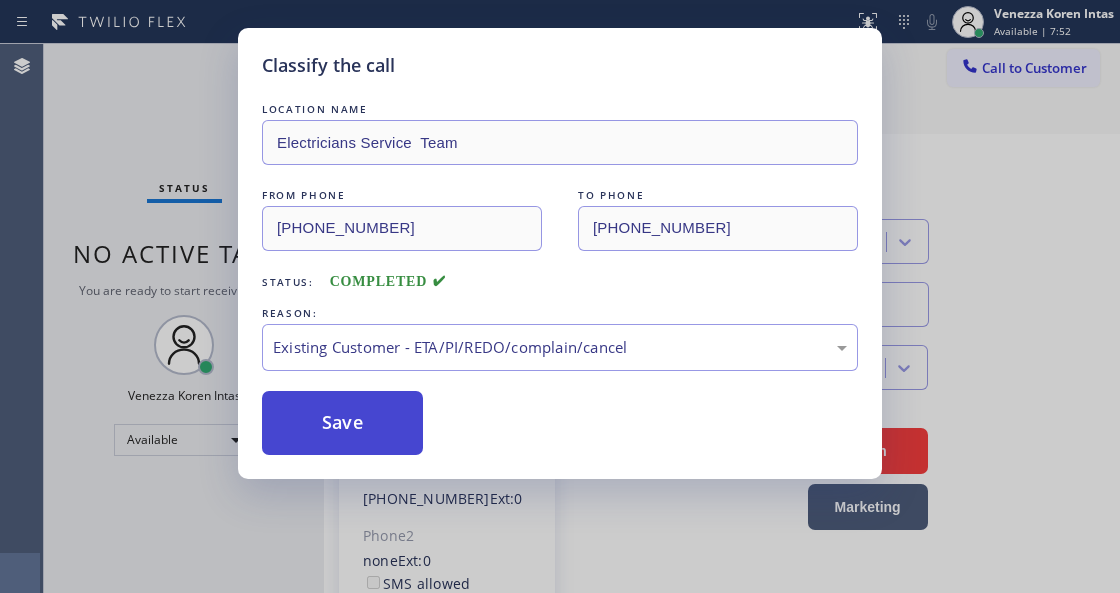 click on "Save" at bounding box center (342, 423) 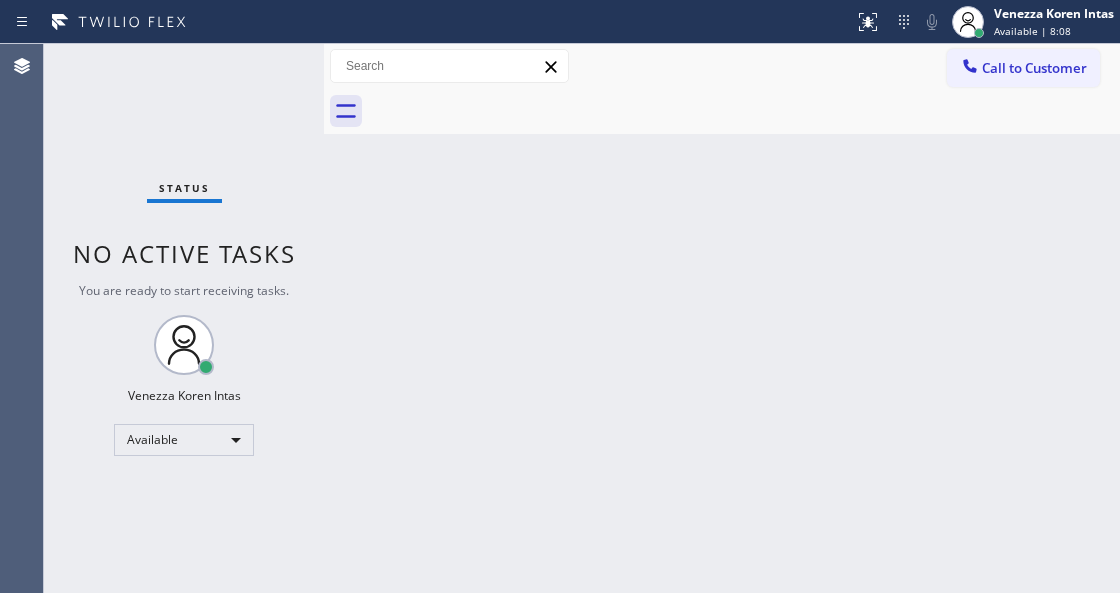 drag, startPoint x: 406, startPoint y: 330, endPoint x: 328, endPoint y: 212, distance: 141.44963 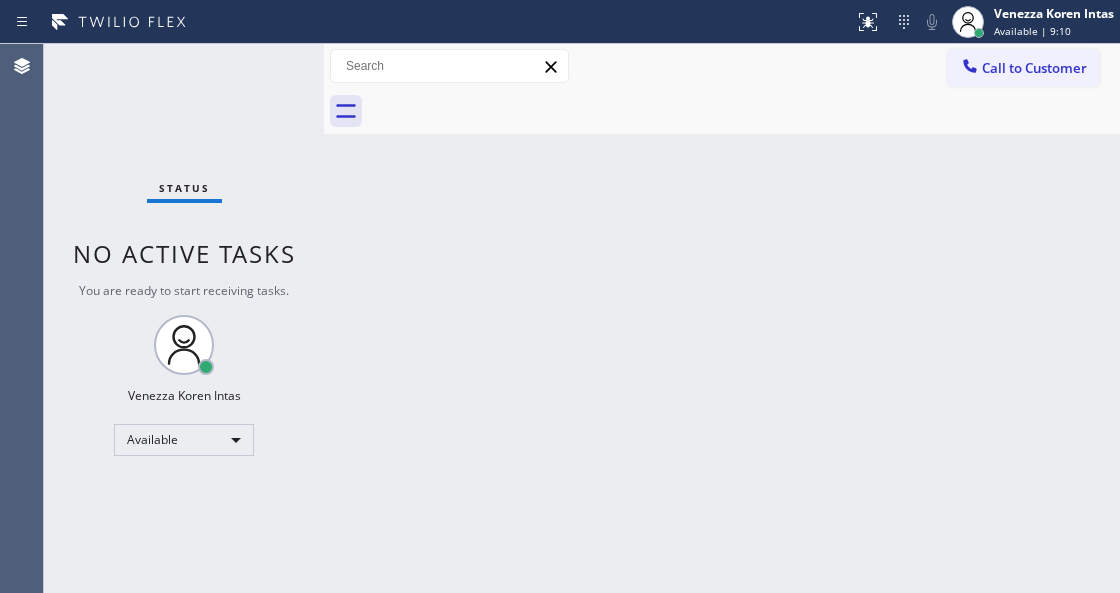 click on "Back to Dashboard Change Sender ID Customers Technicians Select a contact Outbound call Technician Search Technician Your caller id phone number Your caller id phone number Call Technician info Name   Phone none Address none Change Sender ID HVAC +18559994417 5 Star Appliance +18557314952 Appliance Repair +18554611149 Plumbing +18889090120 Air Duct Cleaning +18006865038  Electricians +18005688664 Cancel Change Check personal SMS Reset Change No tabs Call to Customer Outbound call Location Search location Your caller id phone number Customer number Call Outbound call Technician Search Technician Your caller id phone number Your caller id phone number Call" at bounding box center (722, 318) 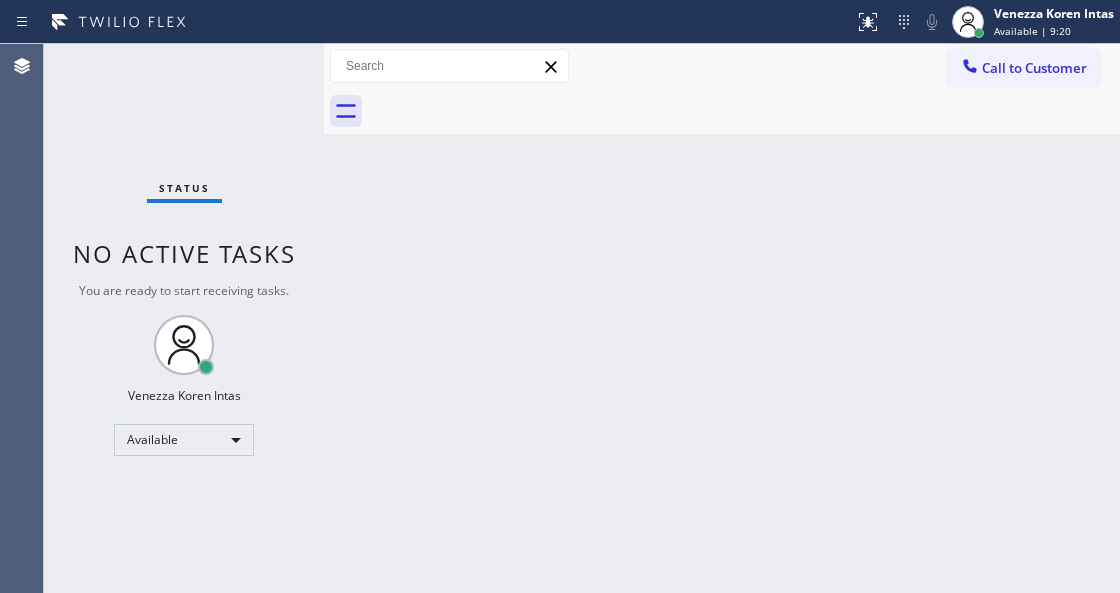 click on "Status   No active tasks     You are ready to start receiving tasks.   Venezza Koren Intas Available" at bounding box center [184, 318] 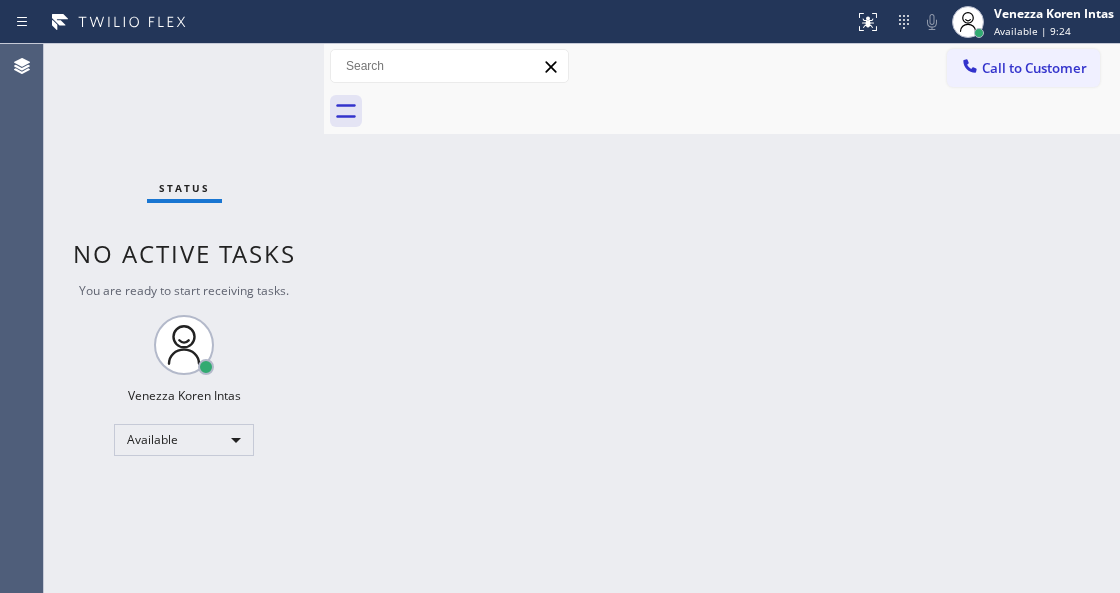 drag, startPoint x: 584, startPoint y: 245, endPoint x: 528, endPoint y: 440, distance: 202.88174 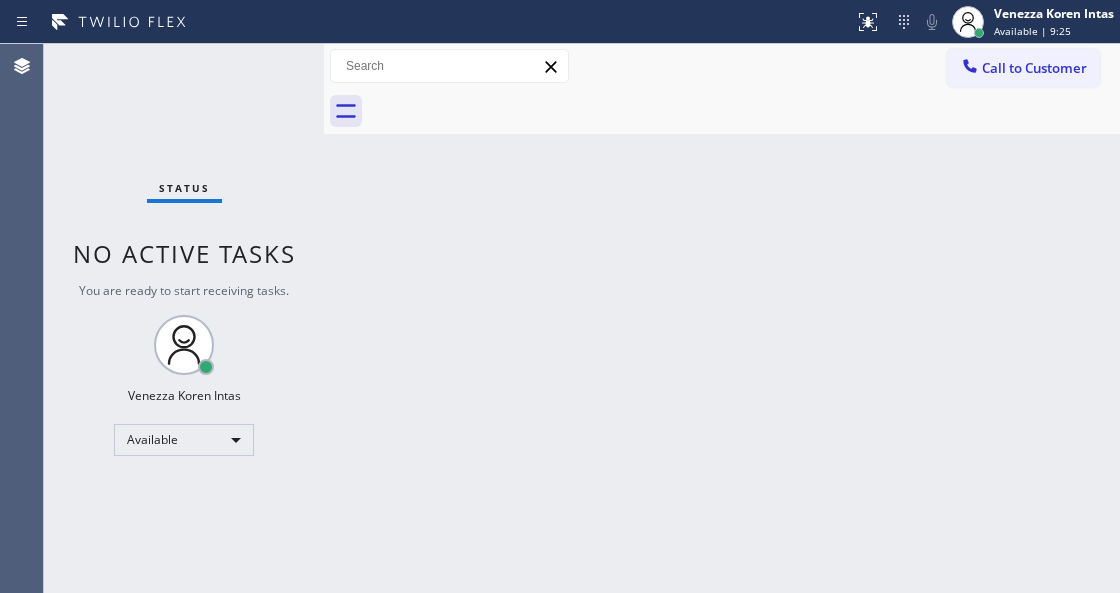 click on "Back to Dashboard Change Sender ID Customers Technicians Select a contact Outbound call Technician Search Technician Your caller id phone number Your caller id phone number Call Technician info Name   Phone none Address none Change Sender ID HVAC +18559994417 5 Star Appliance +18557314952 Appliance Repair +18554611149 Plumbing +18889090120 Air Duct Cleaning +18006865038  Electricians +18005688664 Cancel Change Check personal SMS Reset Change No tabs Call to Customer Outbound call Location Search location Your caller id phone number Customer number Call Outbound call Technician Search Technician Your caller id phone number Your caller id phone number Call" at bounding box center [722, 318] 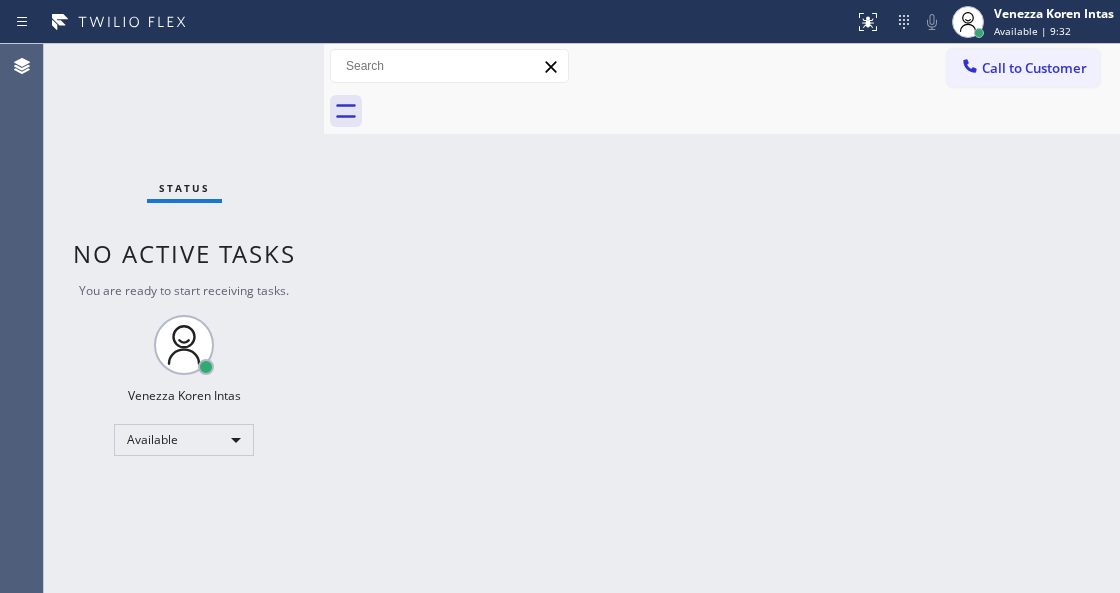 drag, startPoint x: 444, startPoint y: 131, endPoint x: 462, endPoint y: 146, distance: 23.43075 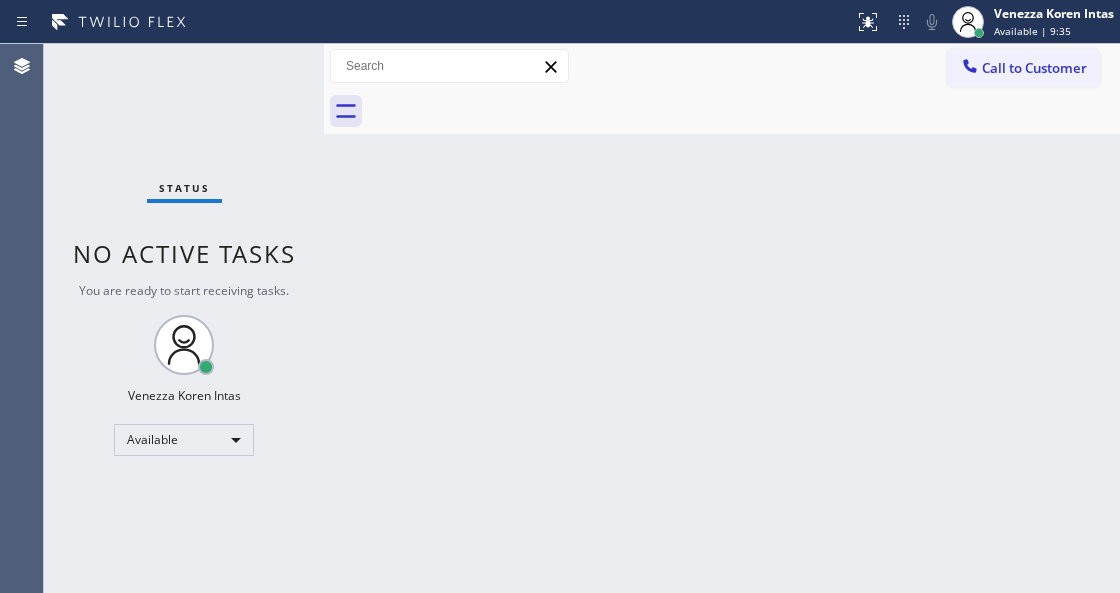 drag, startPoint x: 444, startPoint y: 349, endPoint x: 332, endPoint y: 218, distance: 172.35138 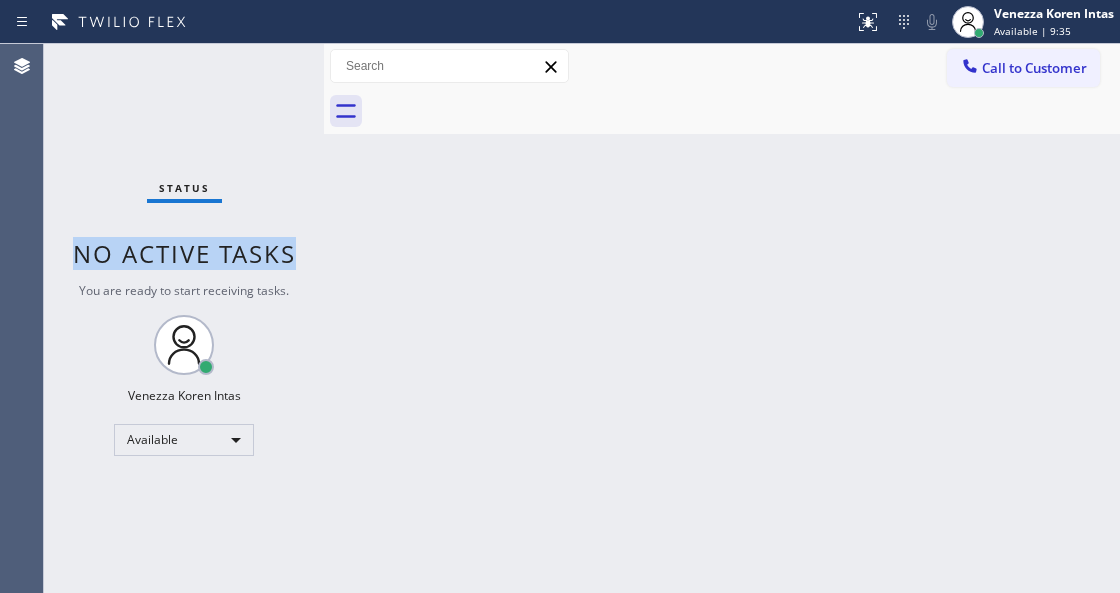click on "Status   No active tasks     You are ready to start receiving tasks.   Venezza Koren Intas Available" at bounding box center [184, 318] 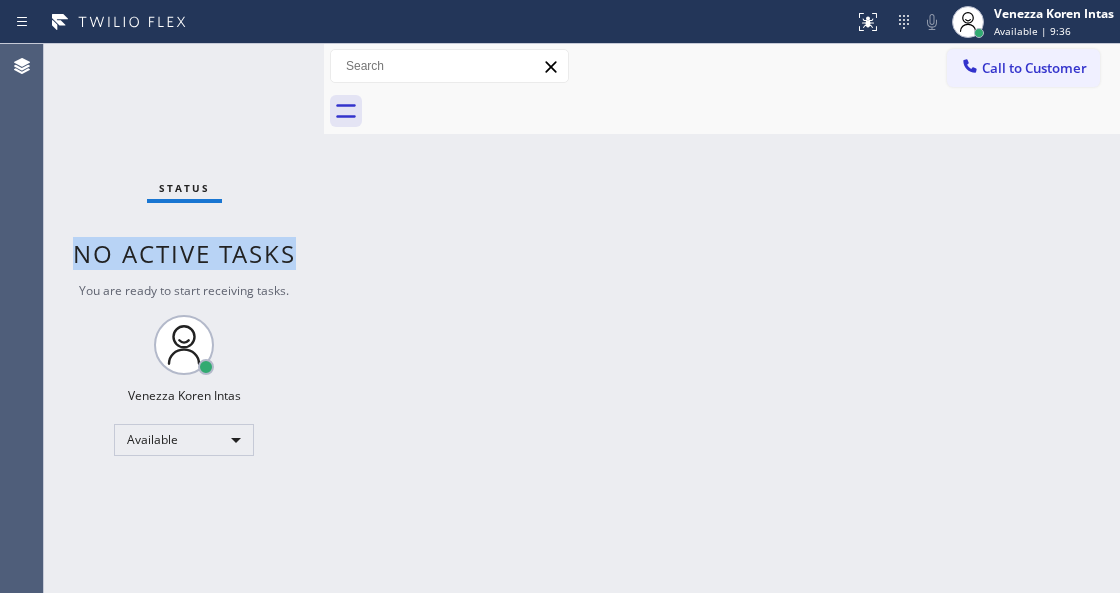click on "Status   No active tasks     You are ready to start receiving tasks.   Venezza Koren Intas Available" at bounding box center [184, 318] 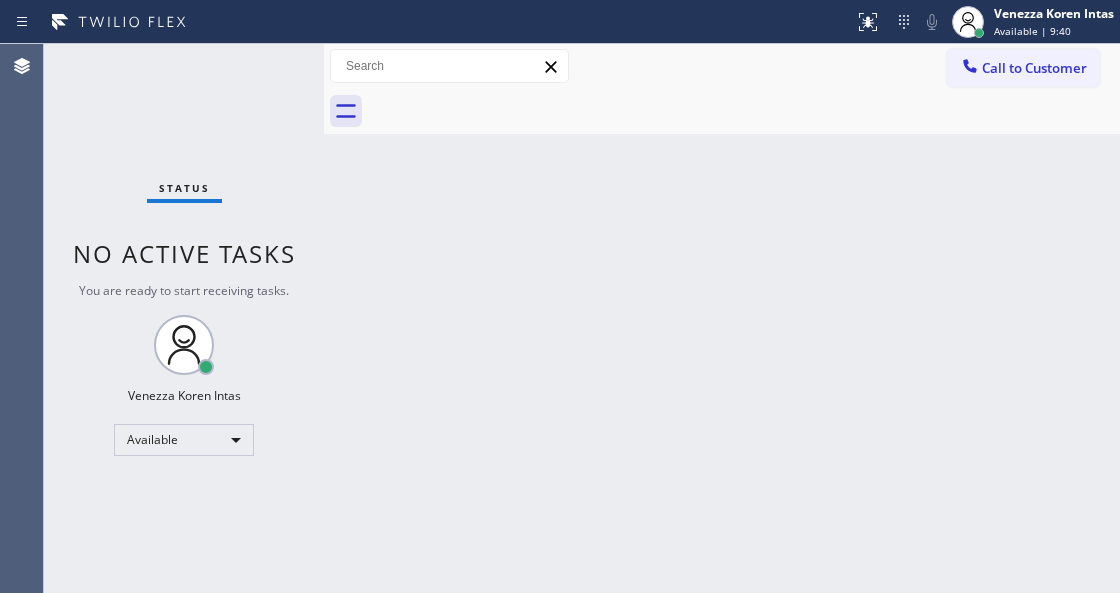 click on "Status   No active tasks     You are ready to start receiving tasks.   Venezza Koren Intas Available" at bounding box center (184, 318) 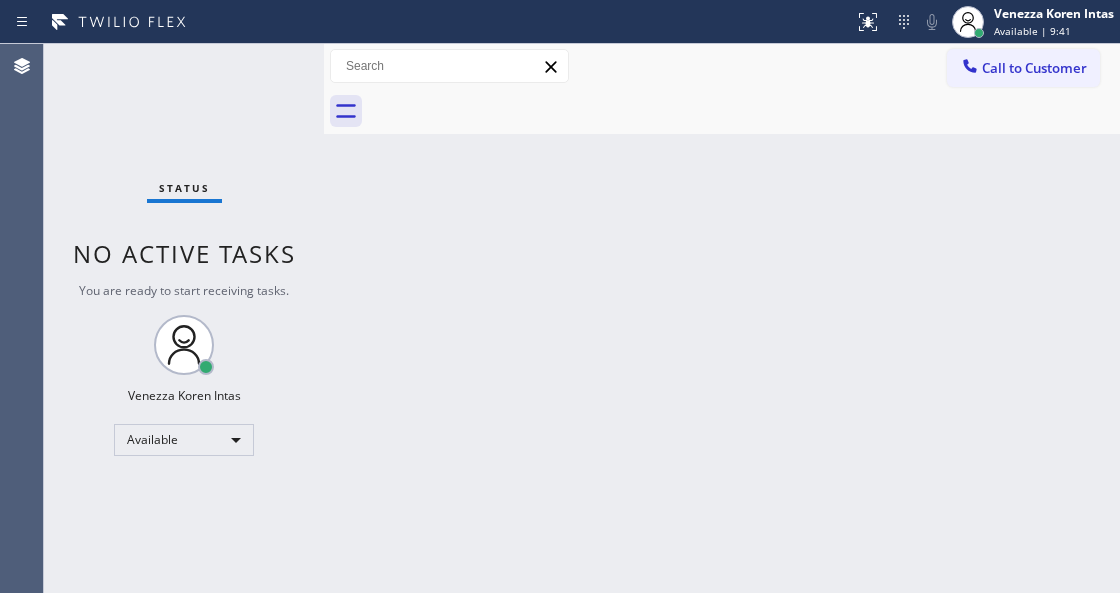 click on "Status   No active tasks     You are ready to start receiving tasks.   Venezza Koren Intas Available" at bounding box center (184, 318) 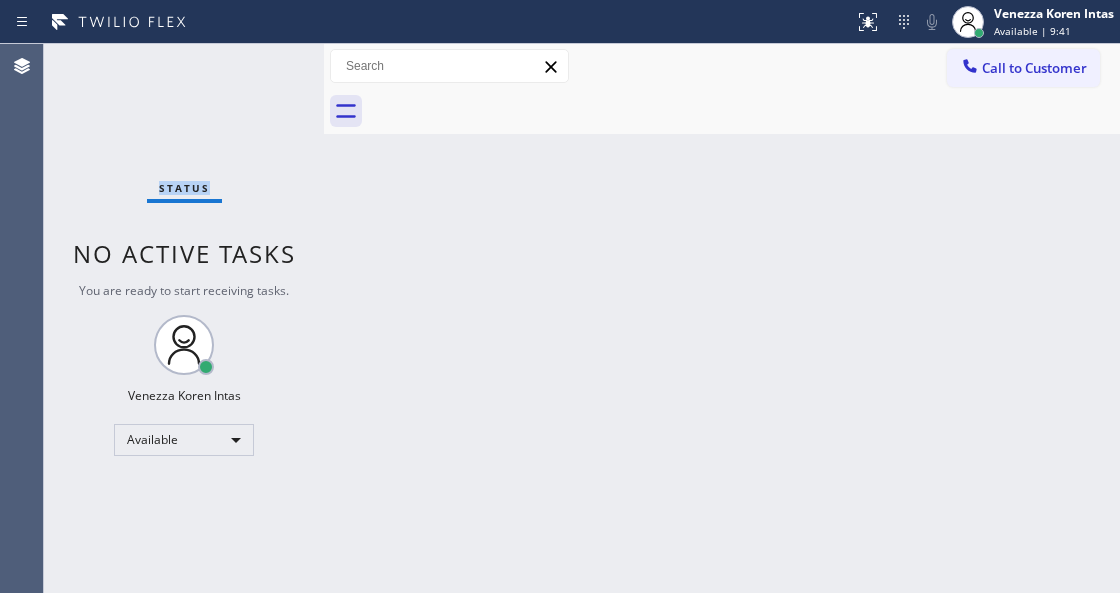 click on "Status   No active tasks     You are ready to start receiving tasks.   Venezza Koren Intas Available" at bounding box center (184, 318) 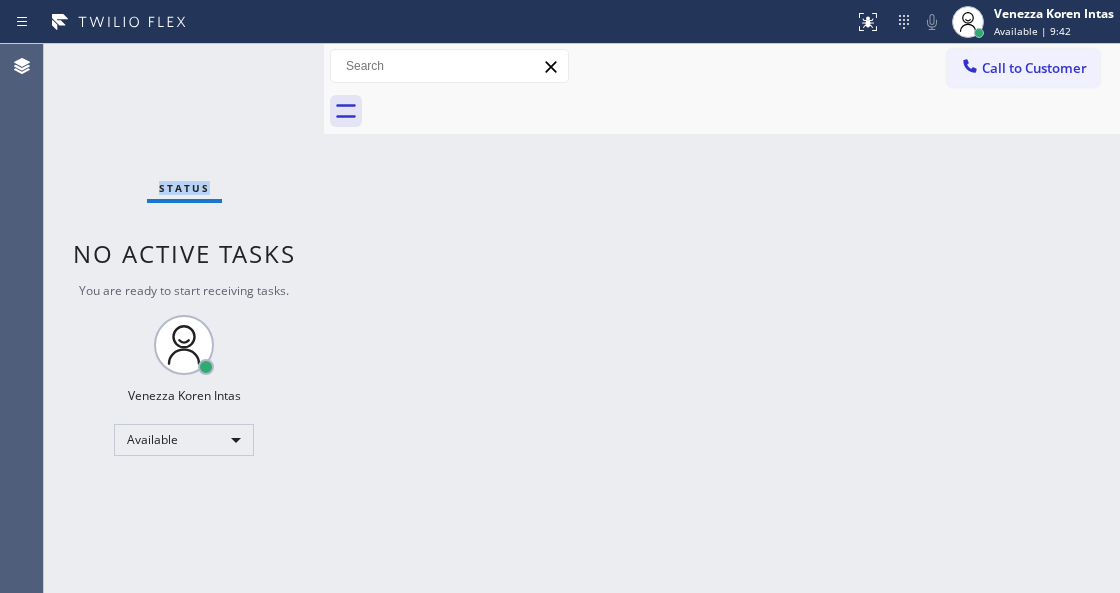 click on "Status   No active tasks     You are ready to start receiving tasks.   Venezza Koren Intas Available" at bounding box center (184, 318) 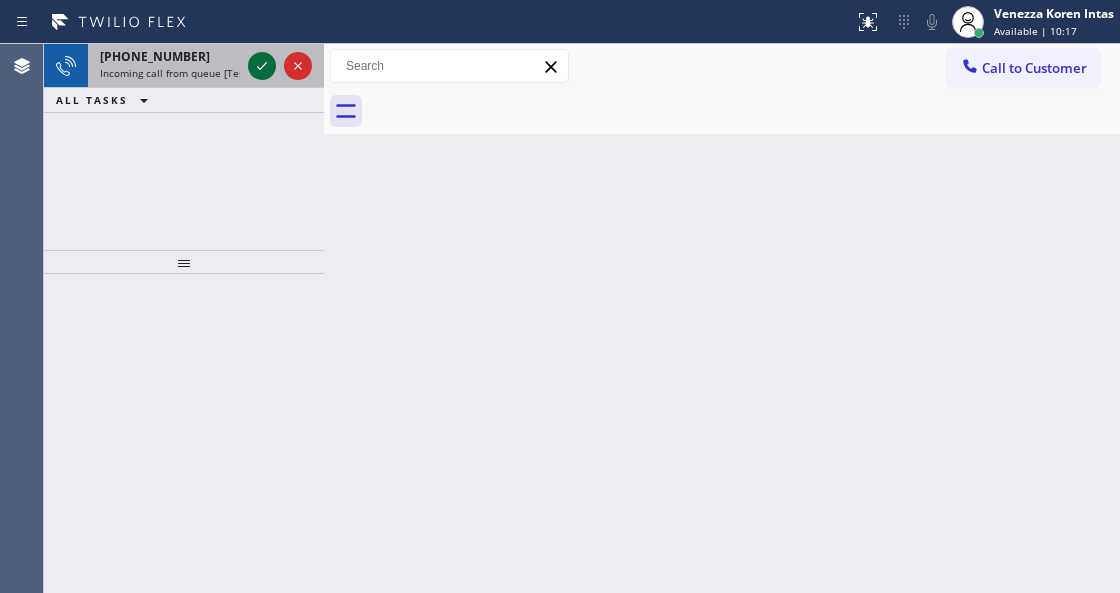 click 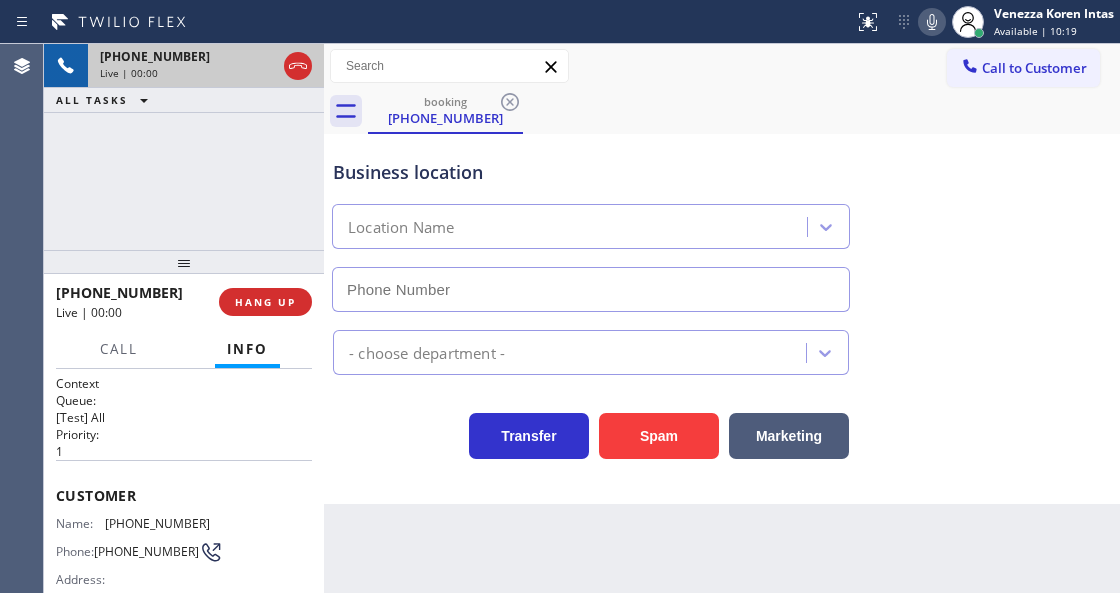 scroll, scrollTop: 66, scrollLeft: 0, axis: vertical 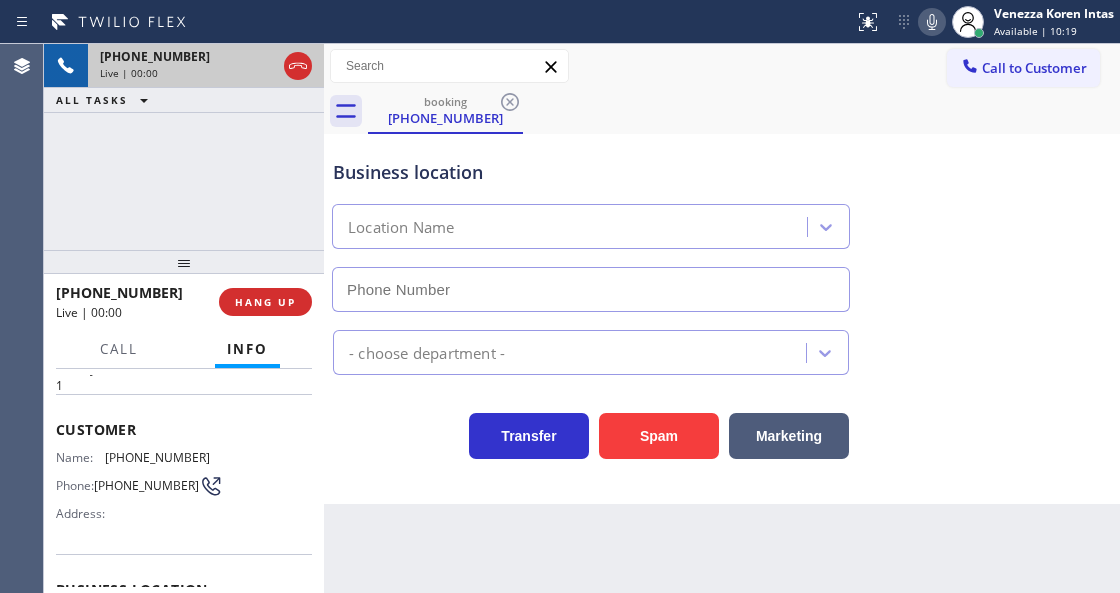 type on "(929) 605-4404" 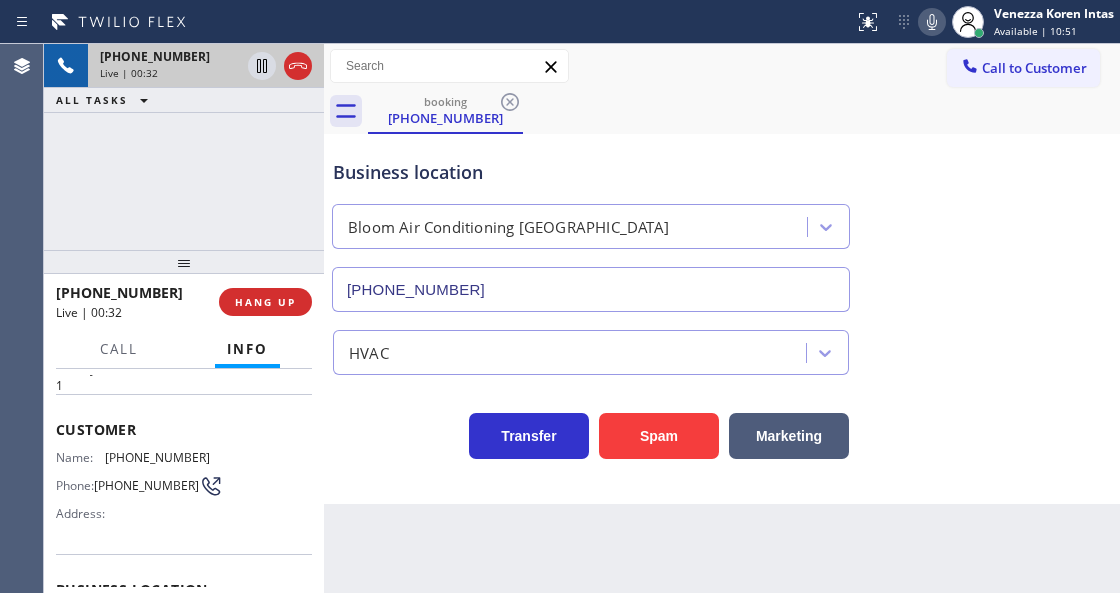 click on "Business location" at bounding box center (591, 172) 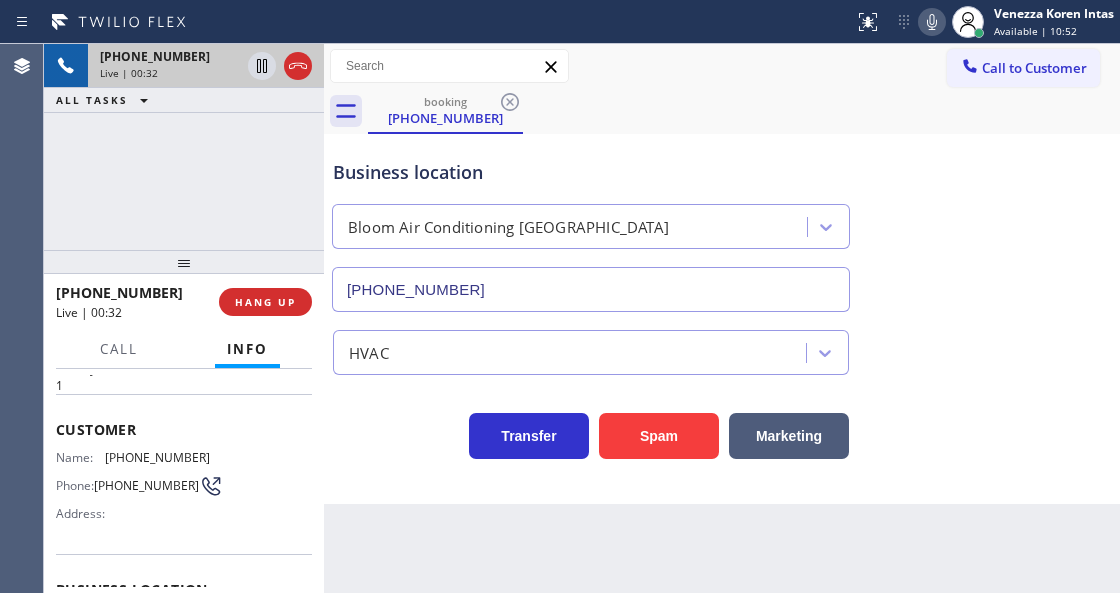 click on "Business location" at bounding box center [591, 172] 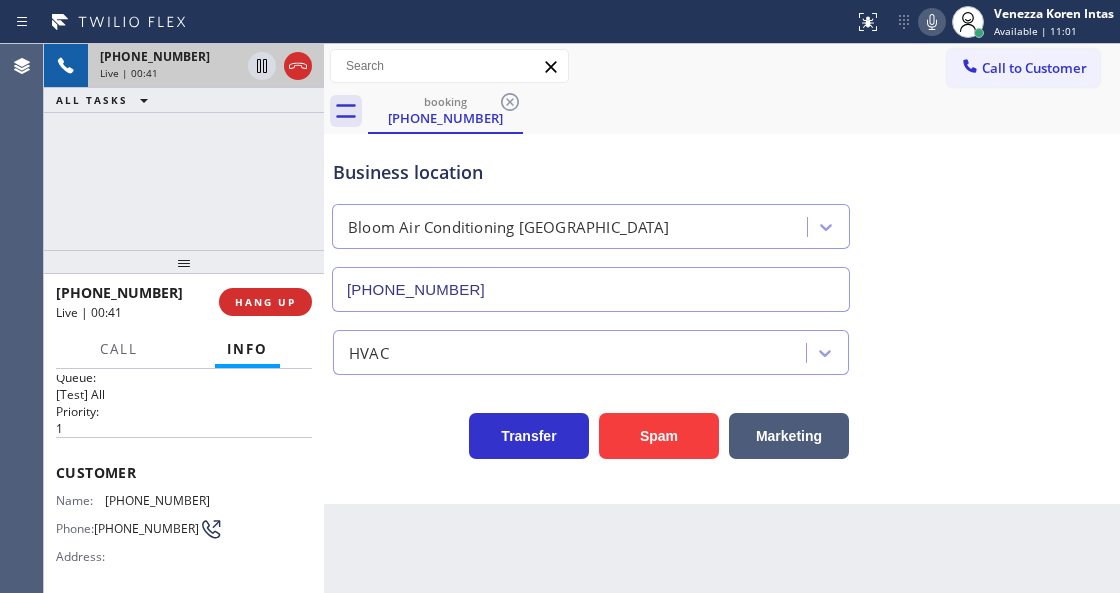 scroll, scrollTop: 0, scrollLeft: 0, axis: both 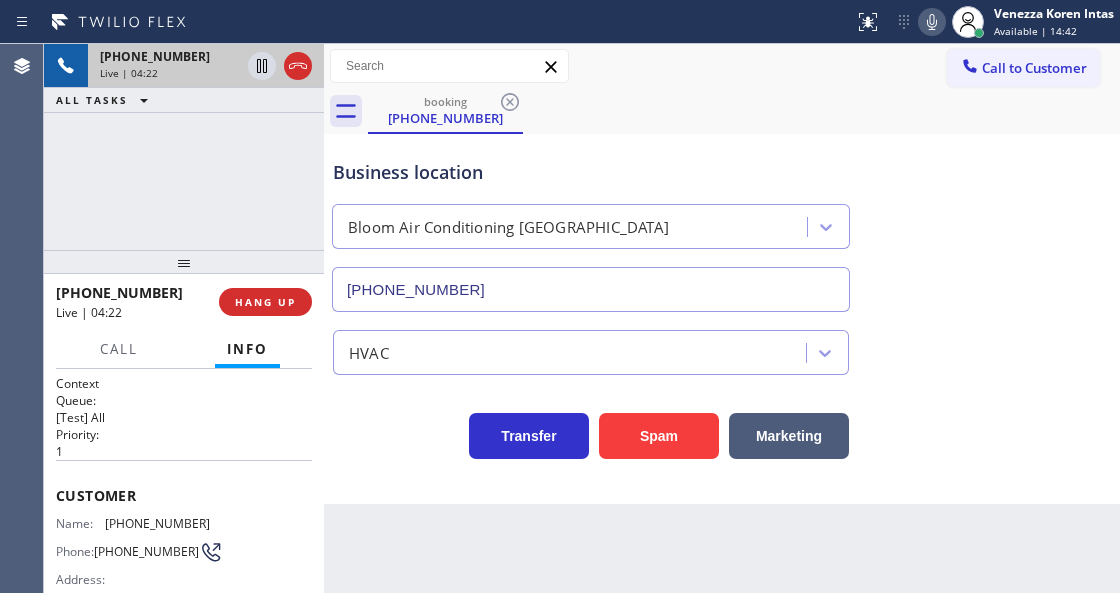 click on "Status report No issues detected If you experience an issue, please download the report and send it to your support team. Download report Venezza Koren Intas Available | 14:42 Set your status Offline Available Unavailable Break Log out" at bounding box center [983, 22] 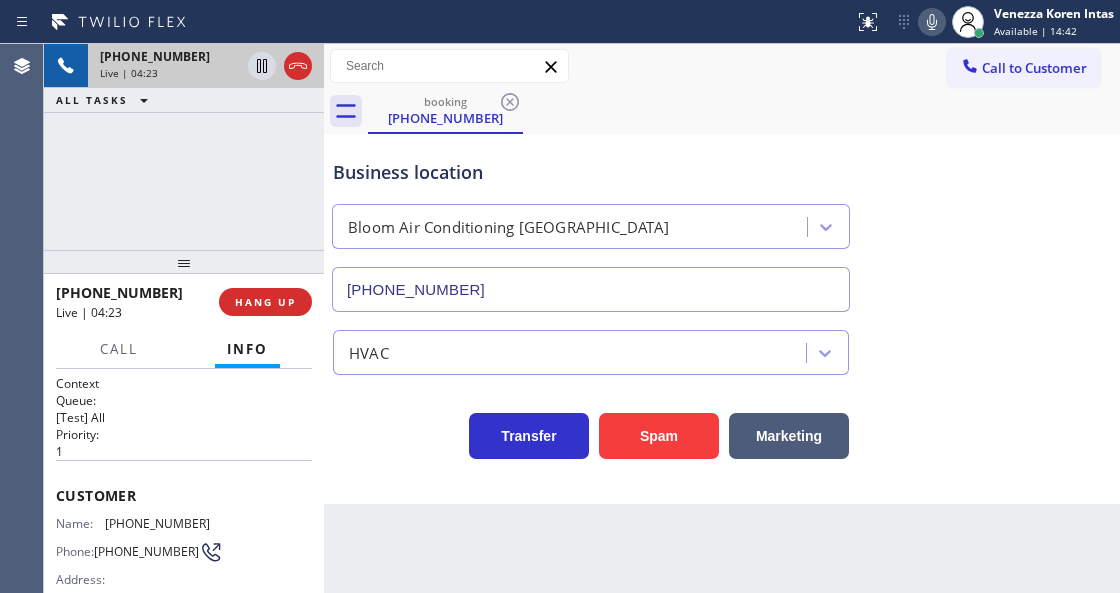 click 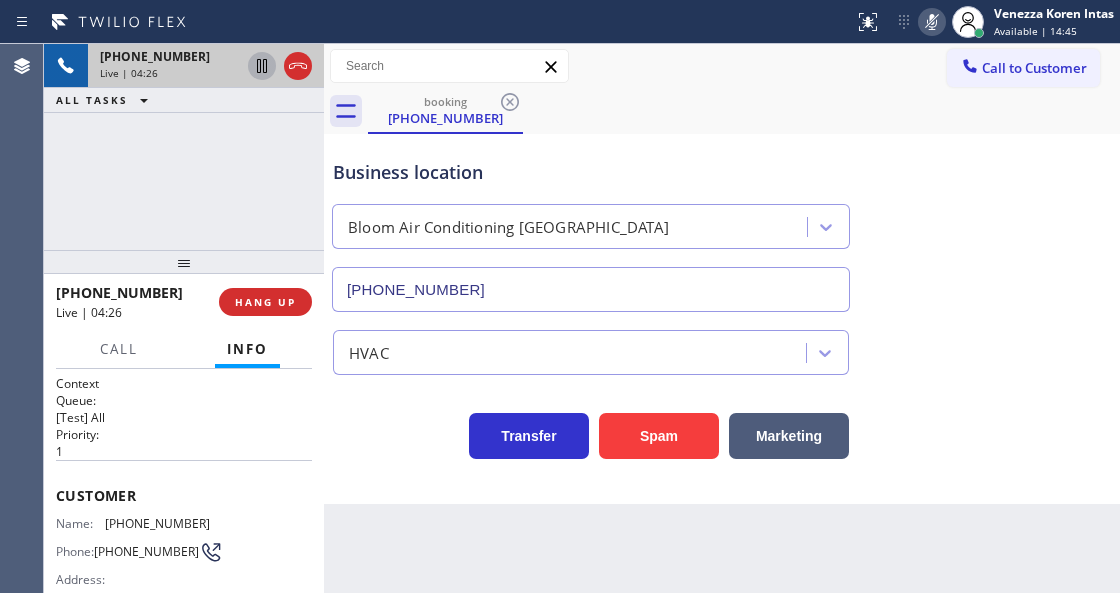 click 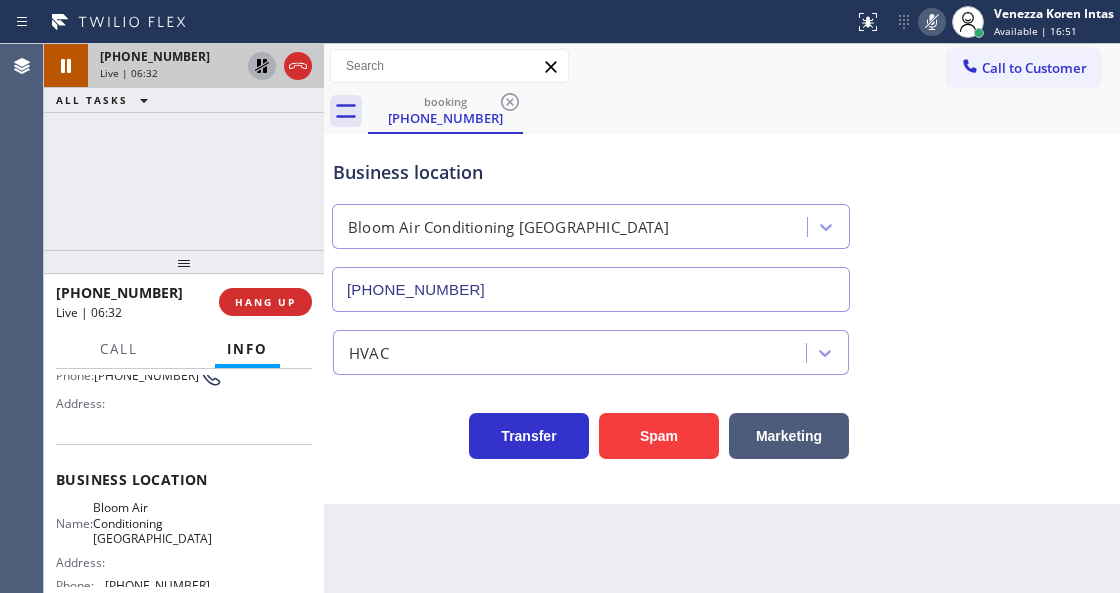 scroll, scrollTop: 200, scrollLeft: 0, axis: vertical 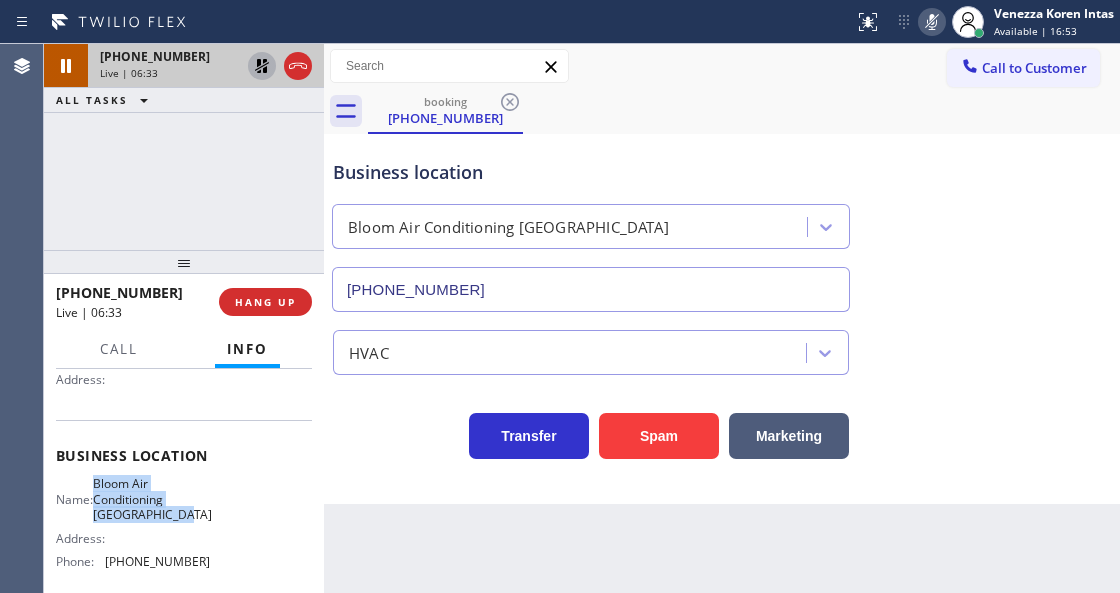 drag, startPoint x: 106, startPoint y: 478, endPoint x: 202, endPoint y: 526, distance: 107.33126 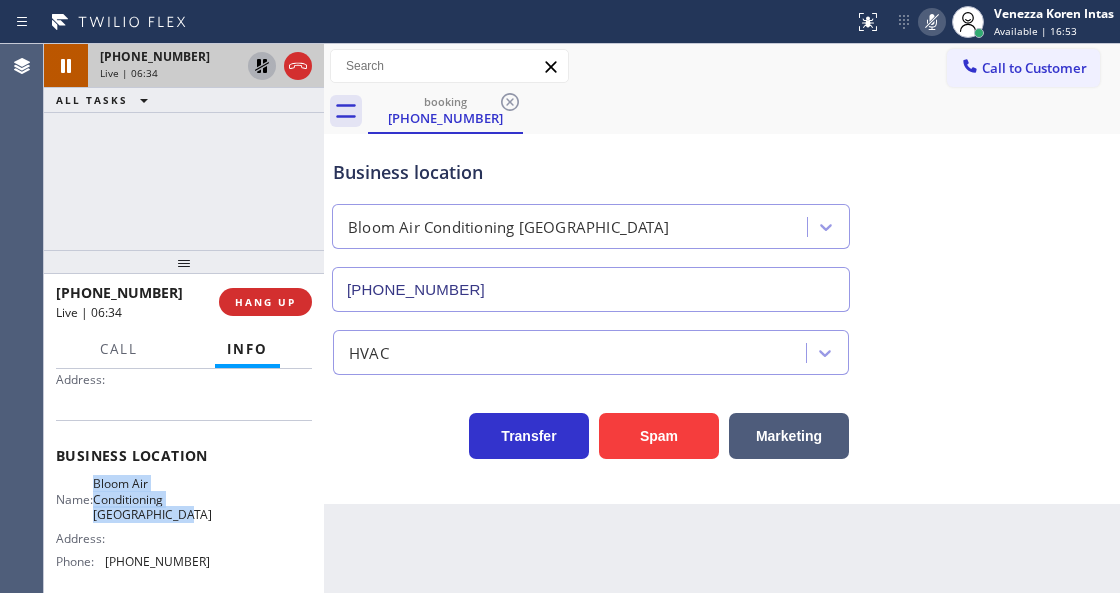copy on "Bloom Air Conditioning Sheepshead Bay" 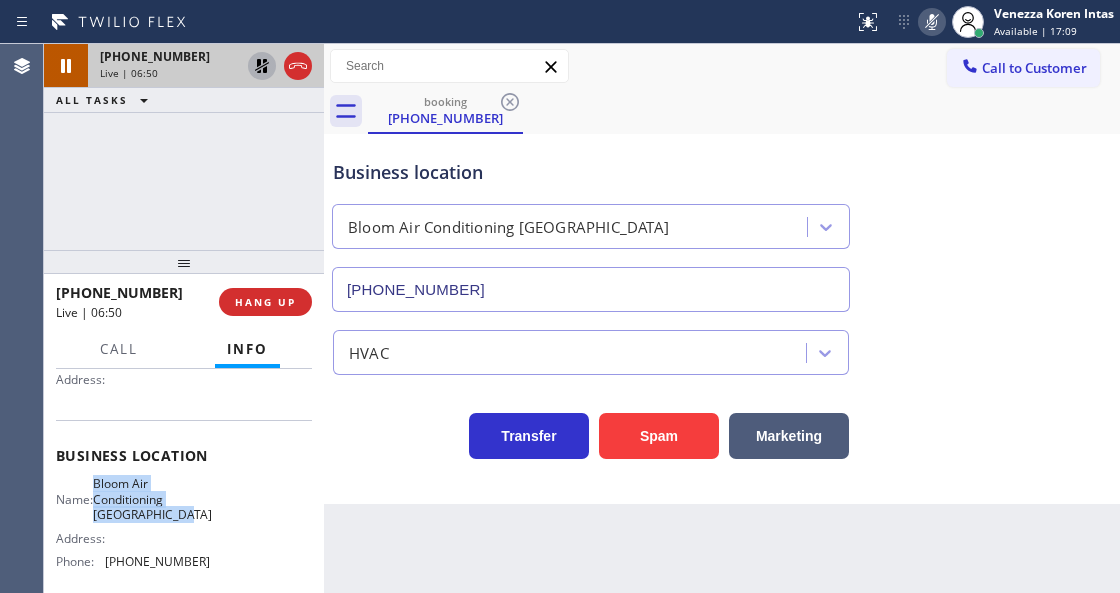 click 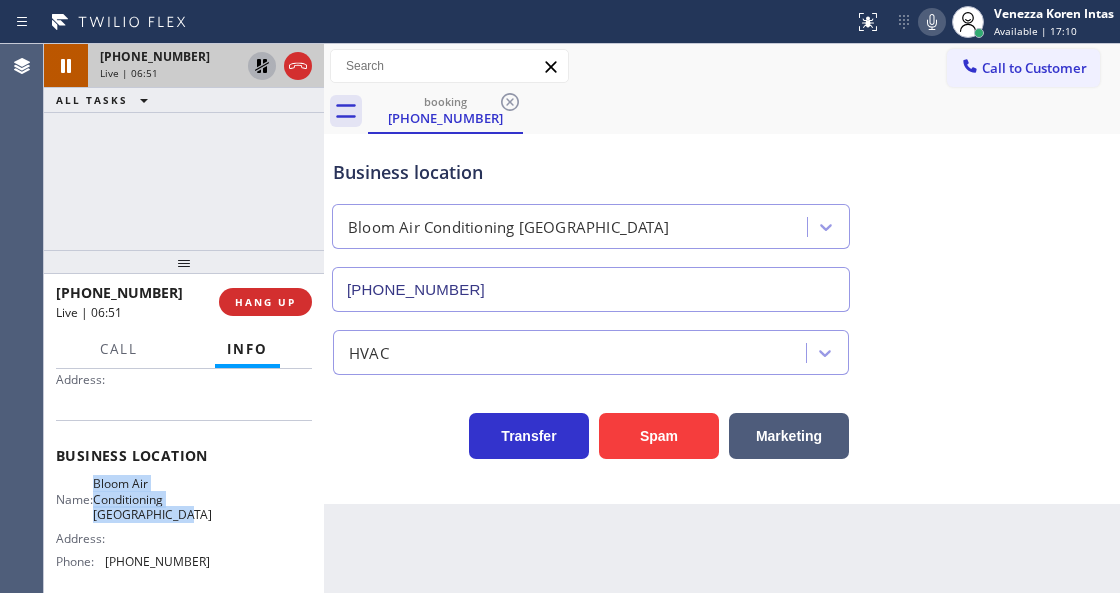 click 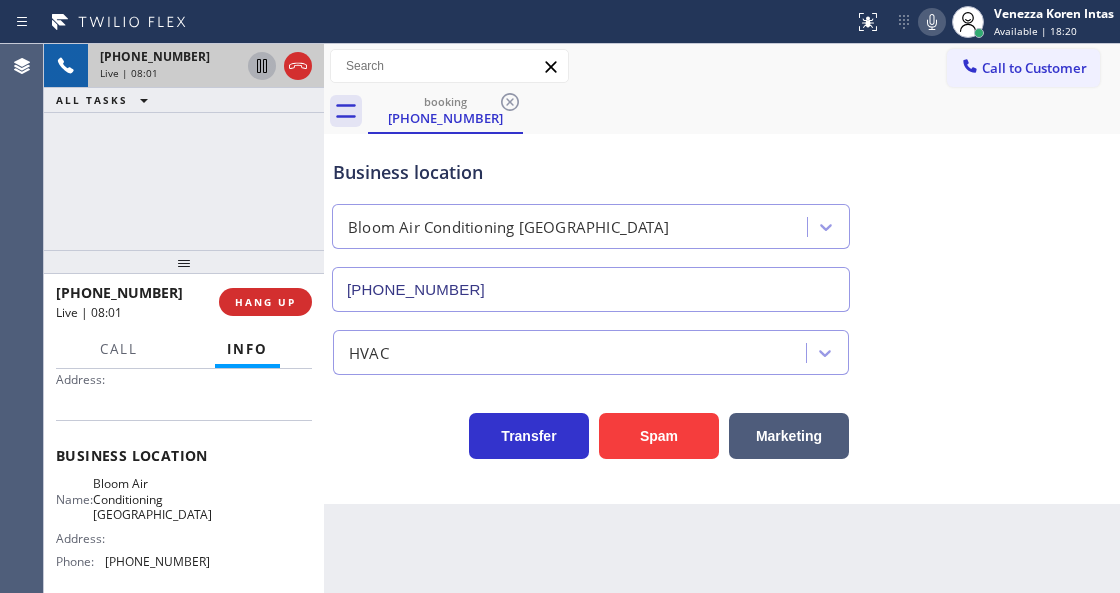 click on "Back to Dashboard Change Sender ID Customers Technicians Select a contact Outbound call Technician Search Technician Your caller id phone number Your caller id phone number Call Technician info Name   Phone none Address none Change Sender ID HVAC +18559994417 5 Star Appliance +18557314952 Appliance Repair +18554611149 Plumbing +18889090120 Air Duct Cleaning +18006865038  Electricians +18005688664 Cancel Change Check personal SMS Reset Change booking (917) 577-5895 Call to Customer Outbound call Location Search location Your caller id phone number Customer number Call Outbound call Technician Search Technician Your caller id phone number Your caller id phone number Call booking (917) 577-5895 Business location Bloom Air Conditioning Sheepshead Bay (929) 605-4404 HVAC Transfer Spam Marketing" at bounding box center [722, 318] 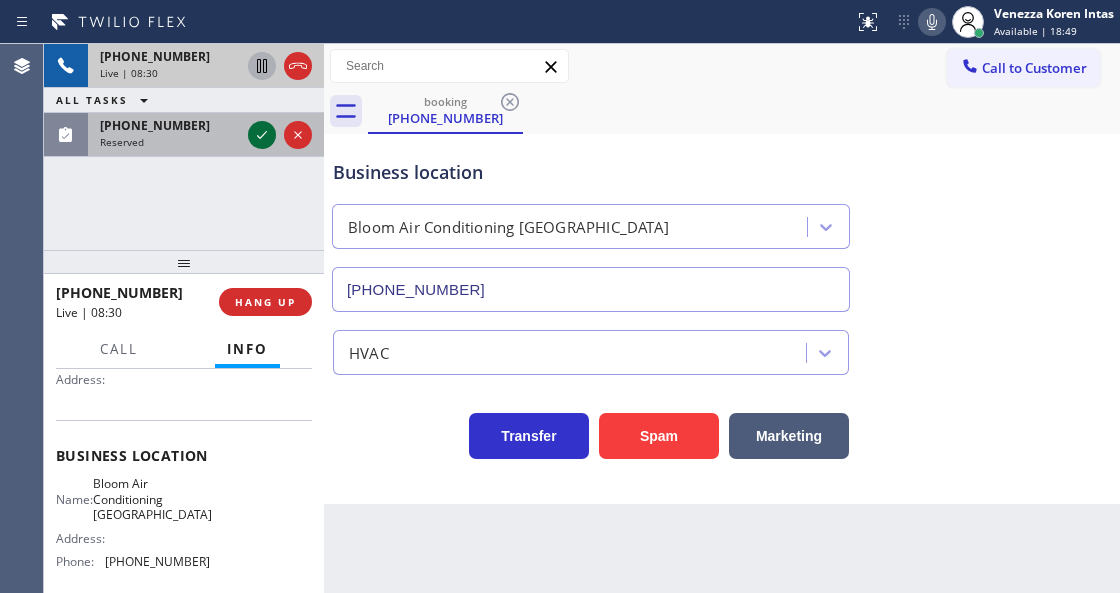 click 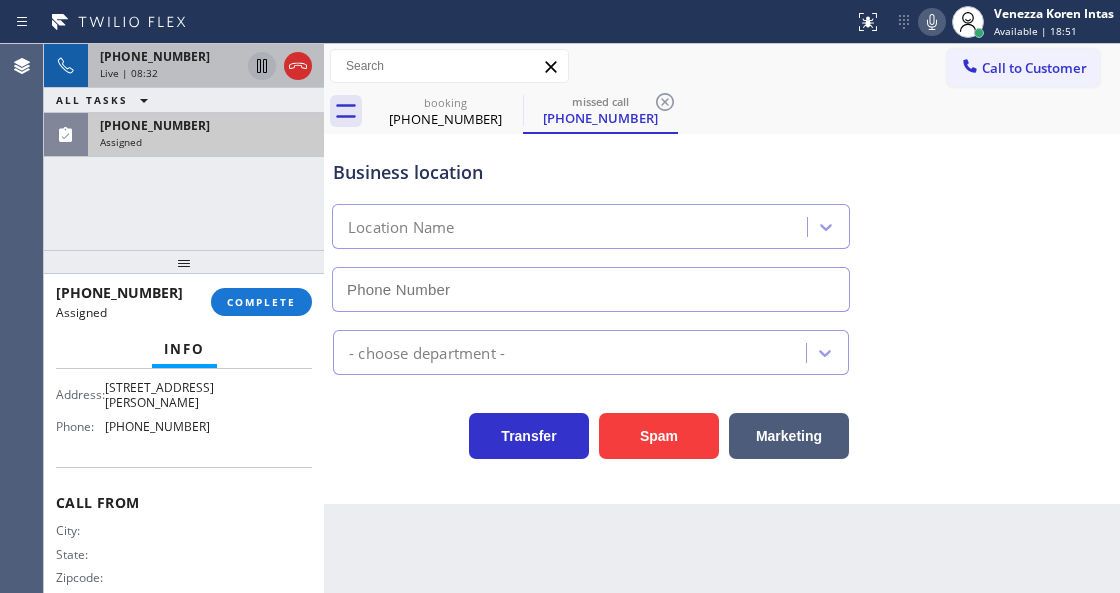 scroll, scrollTop: 301, scrollLeft: 0, axis: vertical 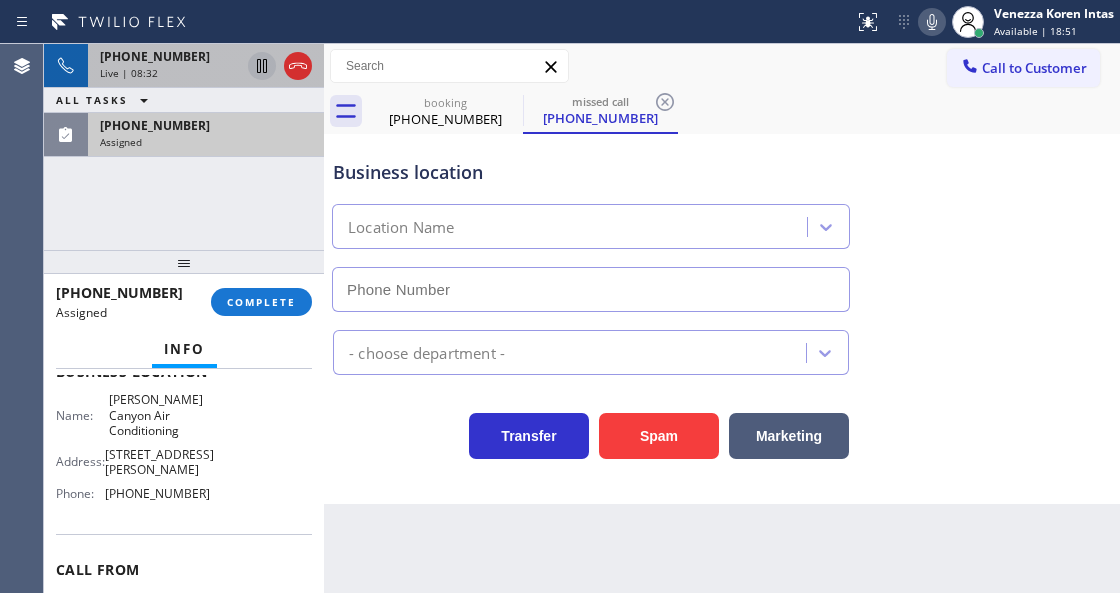 click on "Assigned" at bounding box center (206, 142) 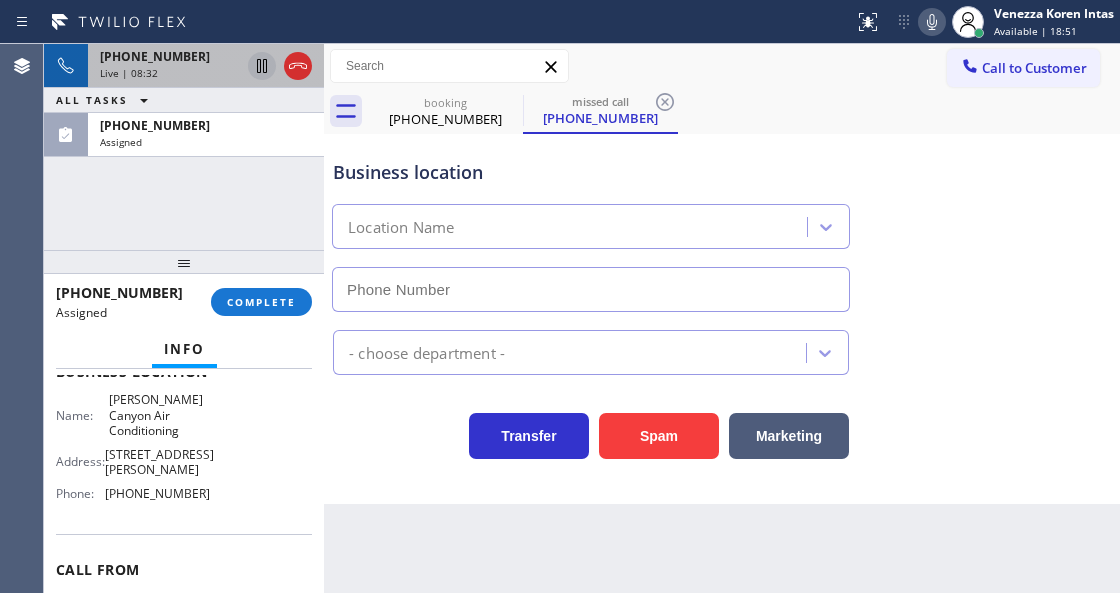 type on "(213) 486-3171" 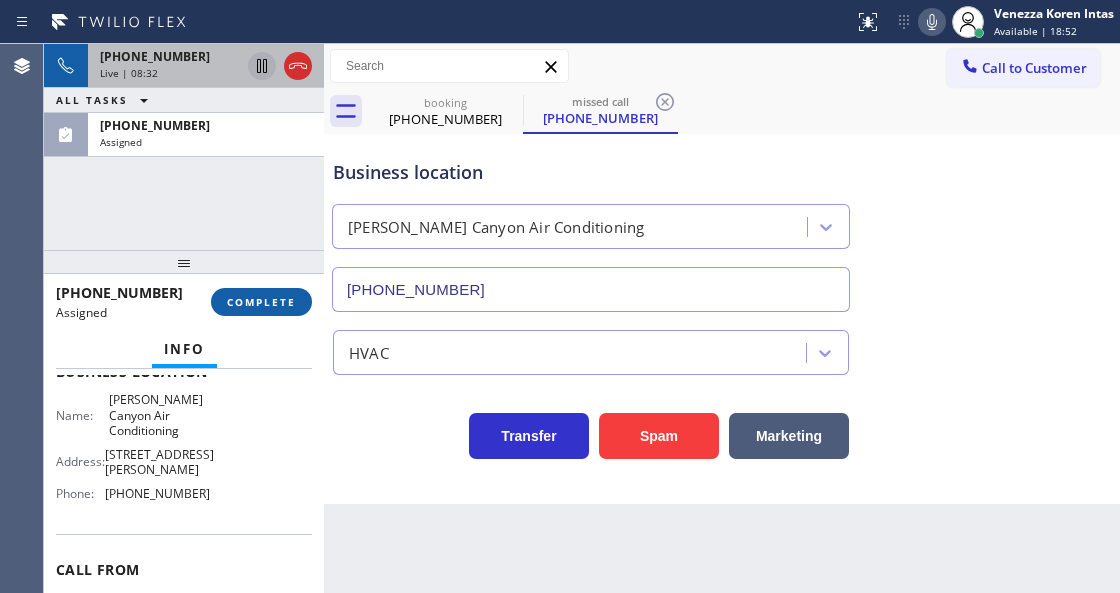 click on "COMPLETE" at bounding box center (261, 302) 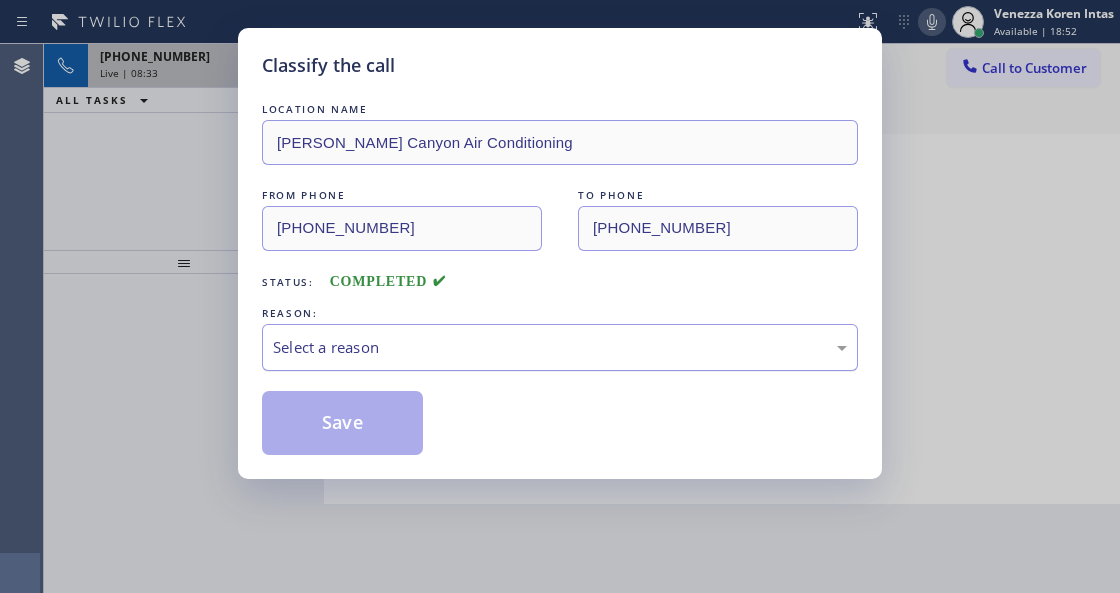 click on "Select a reason" at bounding box center [560, 347] 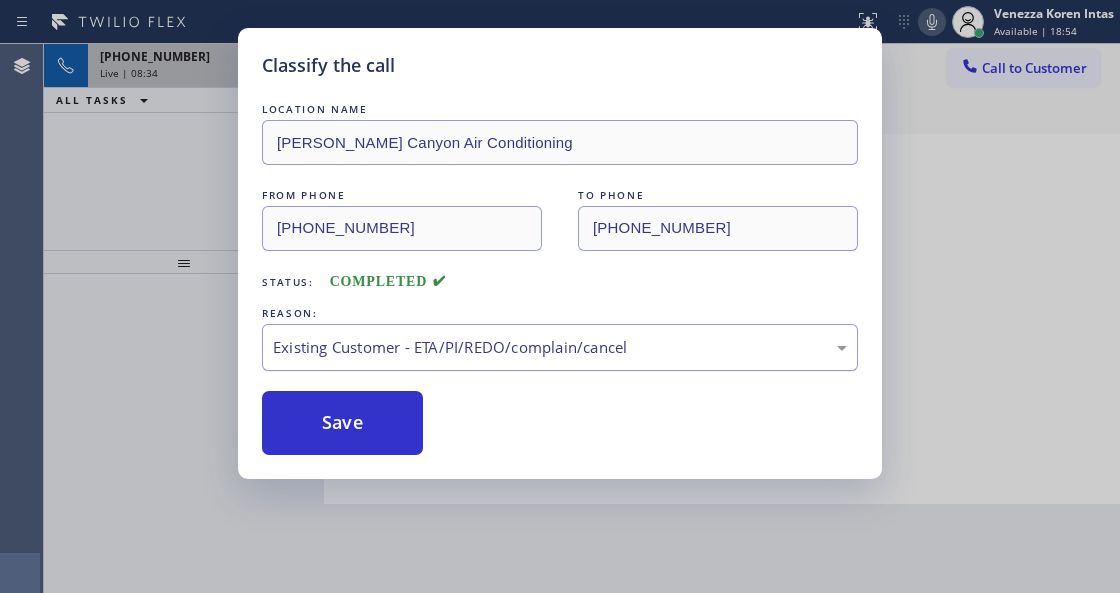 click on "Existing Customer - ETA/PI/REDO/complain/cancel" at bounding box center [560, 347] 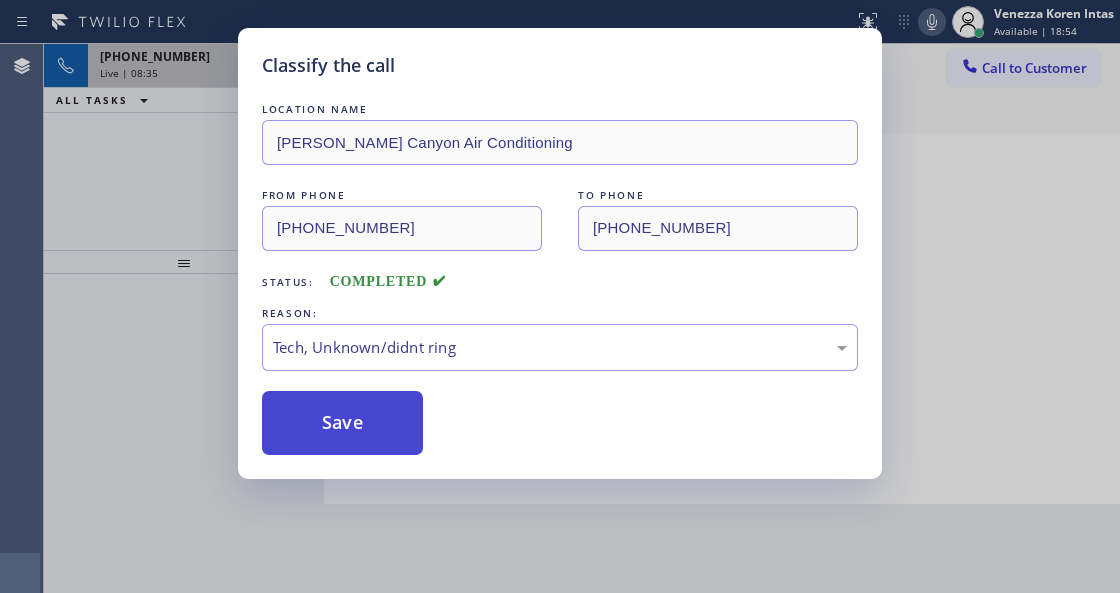 click on "Save" at bounding box center [342, 423] 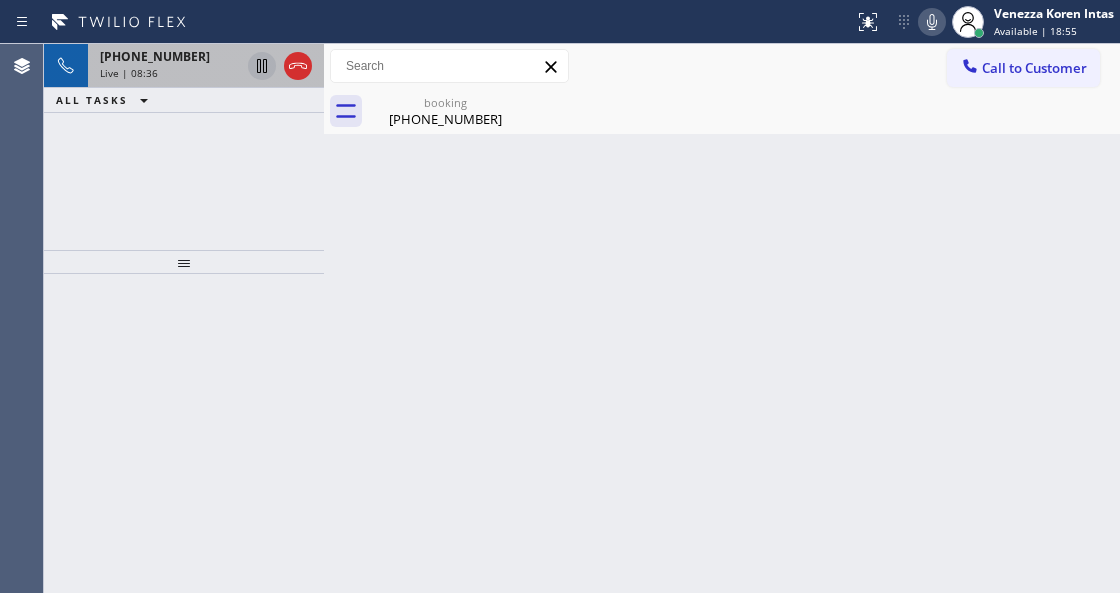 click on "Live | 08:36" at bounding box center (170, 73) 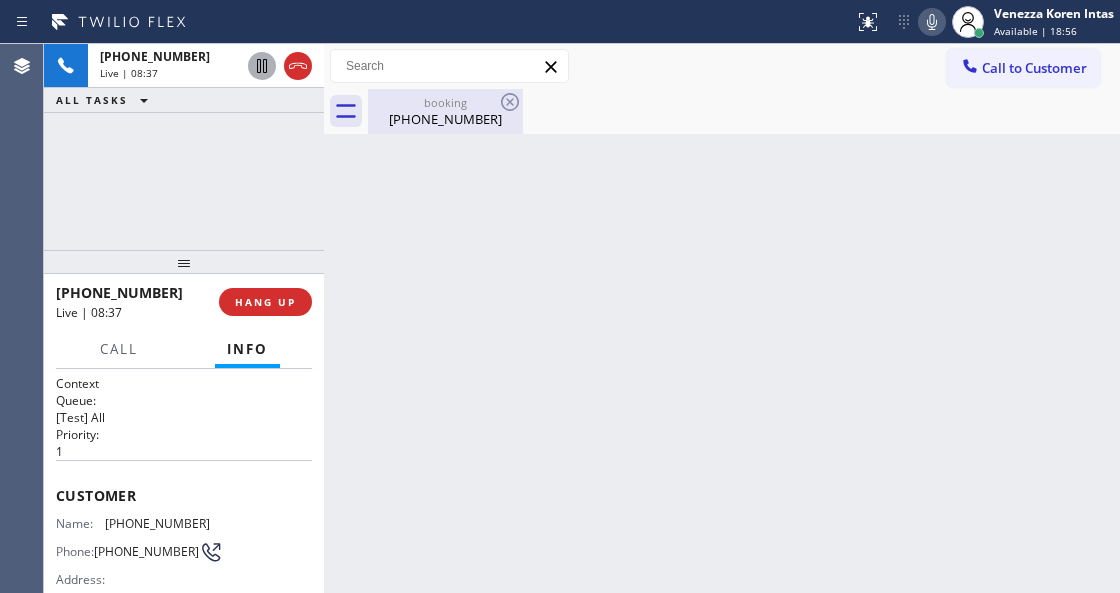 click on "booking (917) 577-5895" at bounding box center (445, 111) 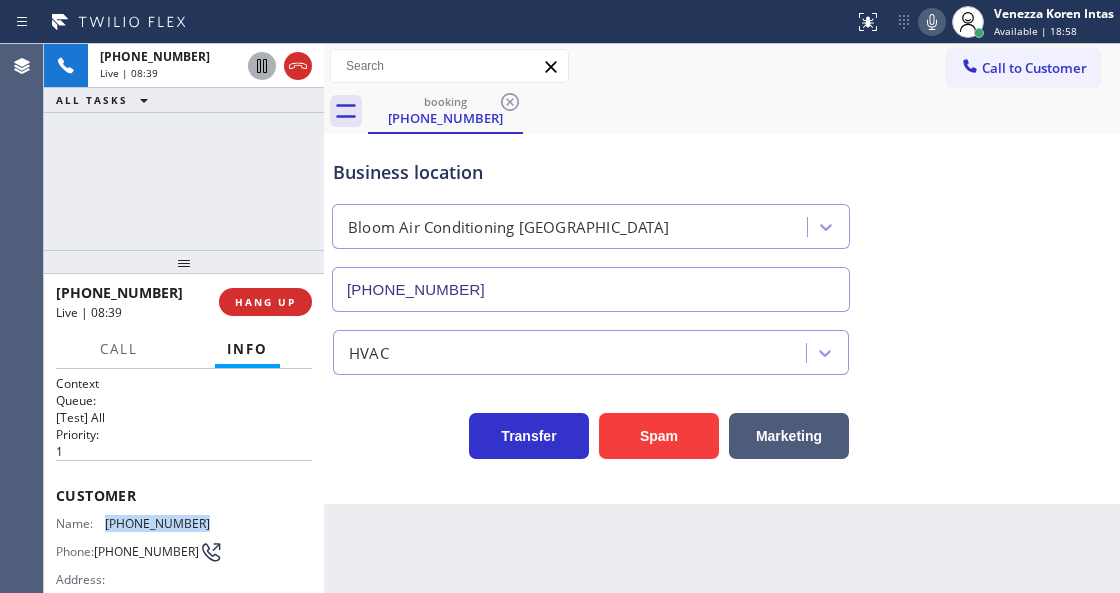drag, startPoint x: 154, startPoint y: 518, endPoint x: 103, endPoint y: 522, distance: 51.156624 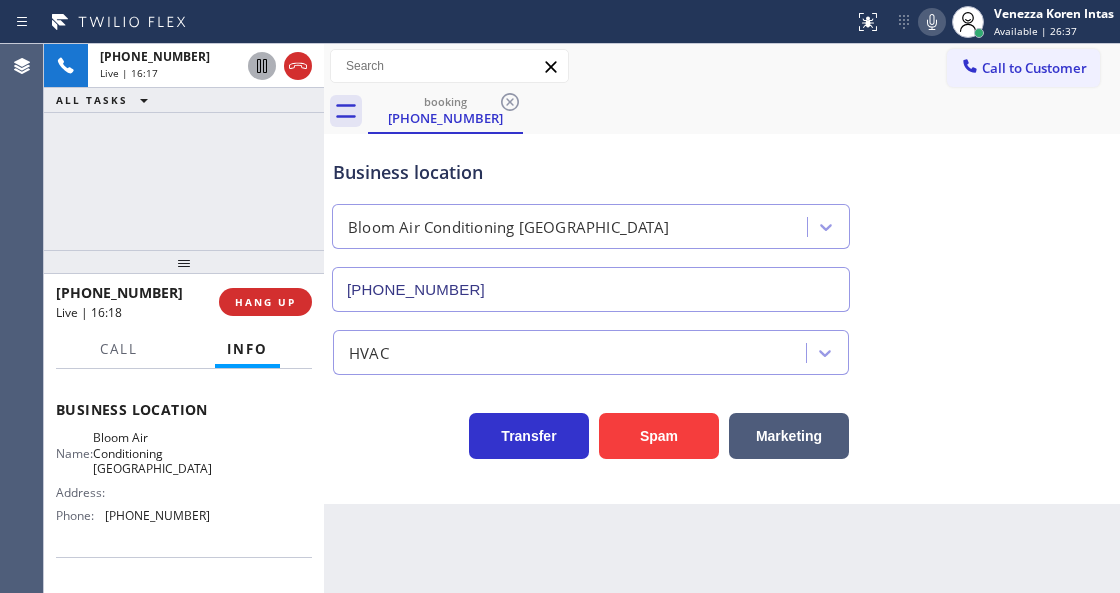 scroll, scrollTop: 266, scrollLeft: 0, axis: vertical 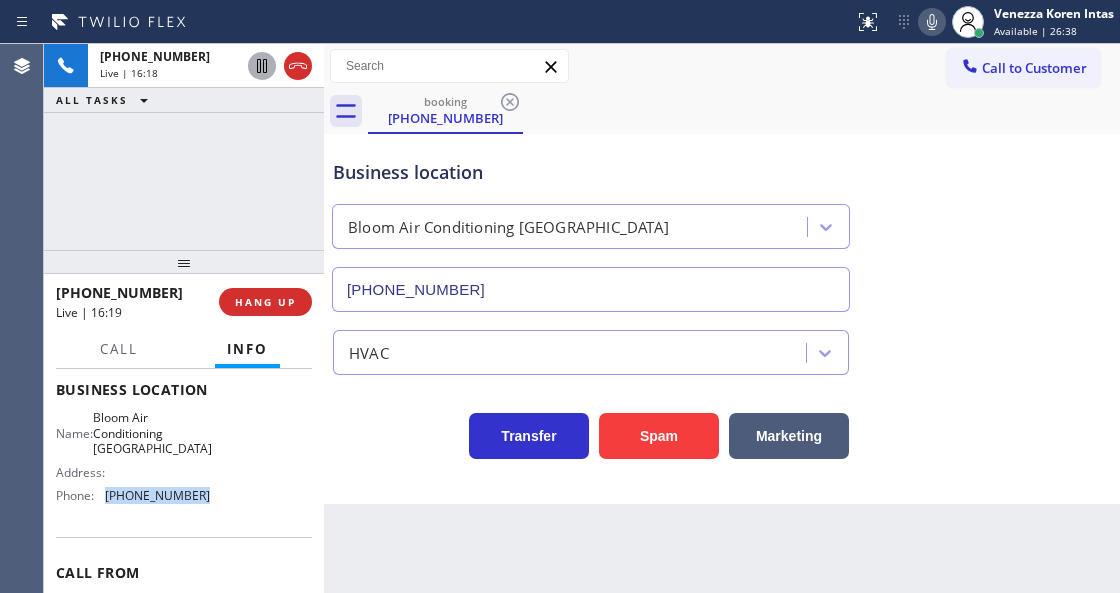 drag, startPoint x: 213, startPoint y: 495, endPoint x: 104, endPoint y: 494, distance: 109.004585 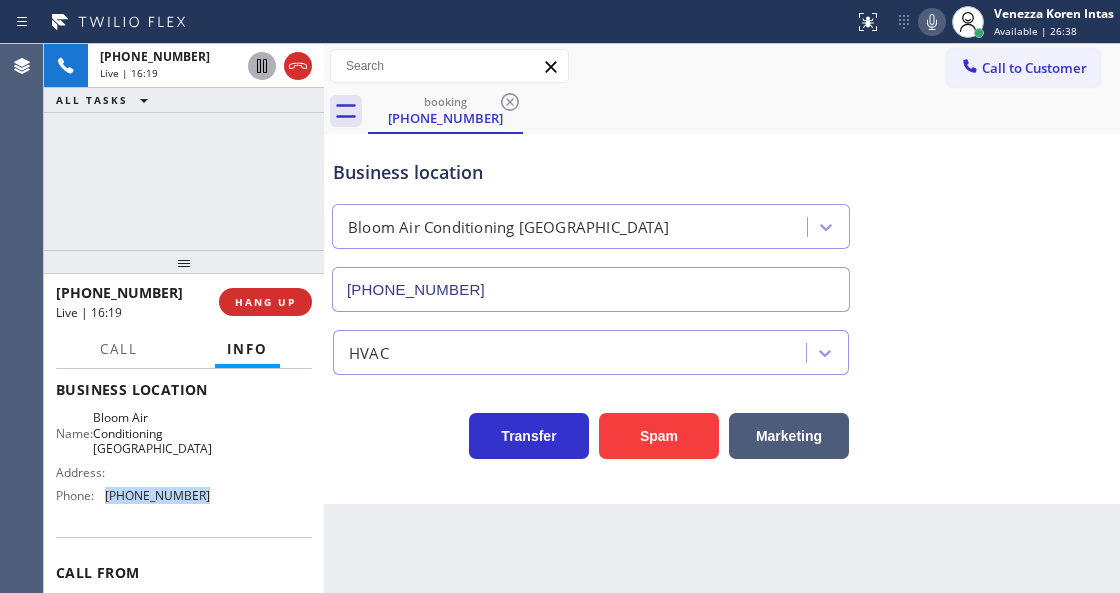 copy on "(929) 605-4404" 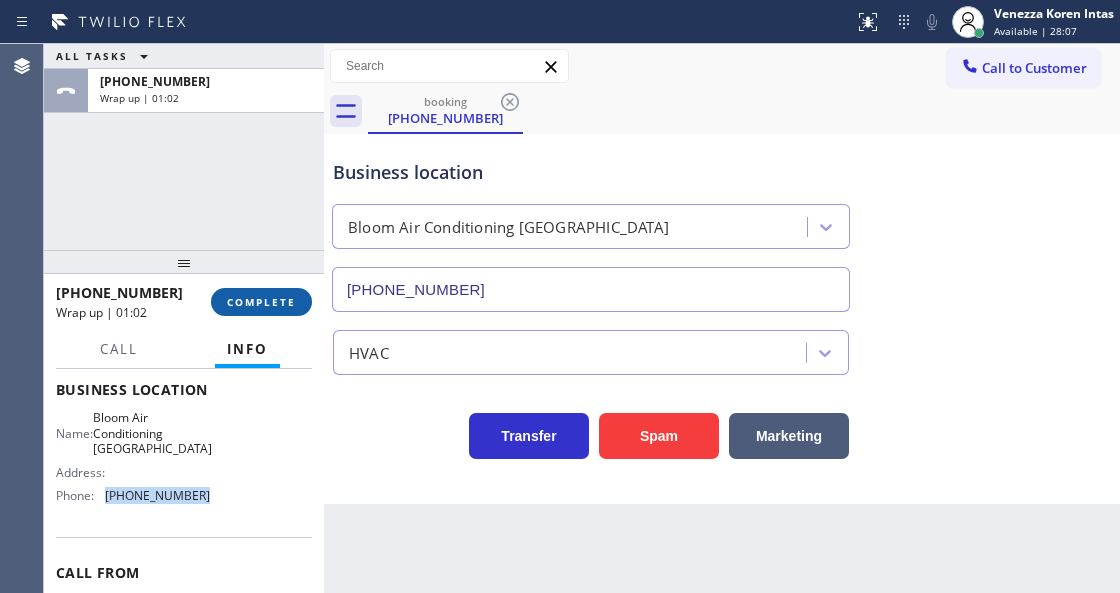 click on "COMPLETE" at bounding box center [261, 302] 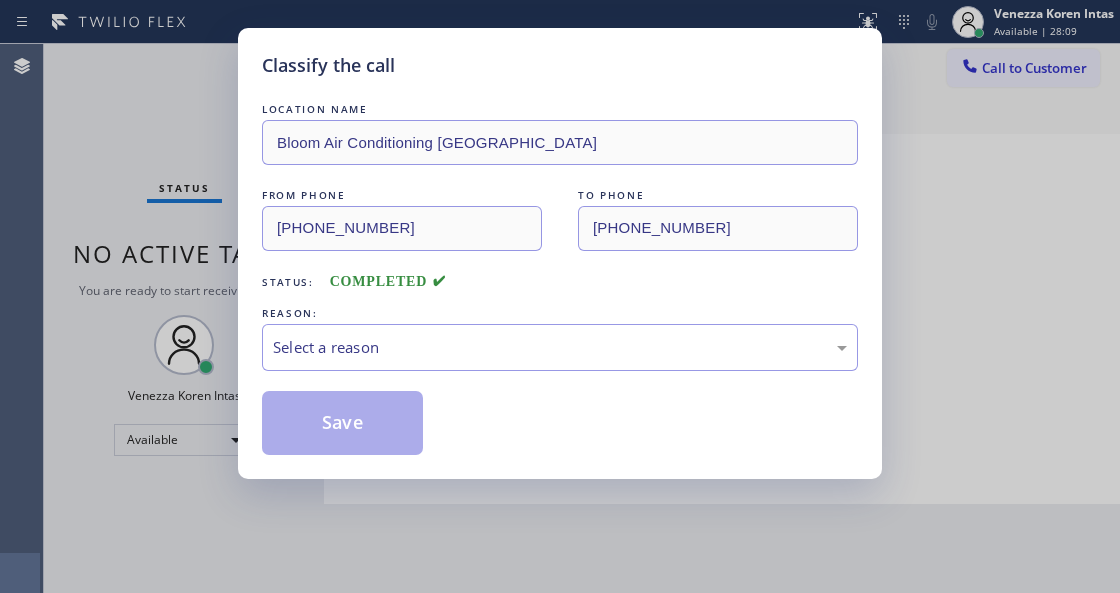 click on "Select a reason" at bounding box center (560, 347) 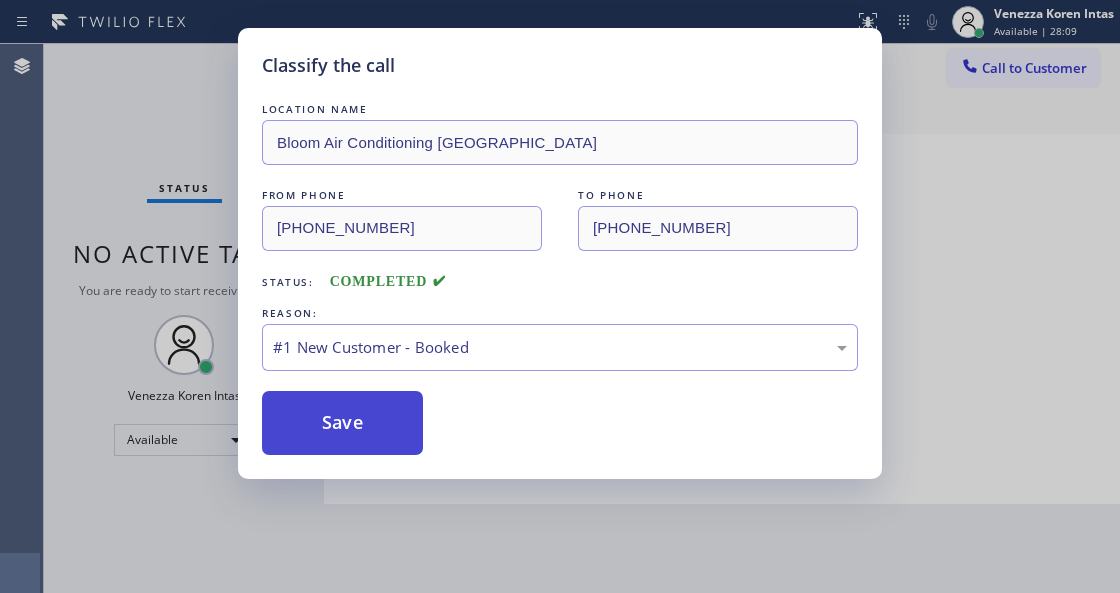 click on "Save" at bounding box center (342, 423) 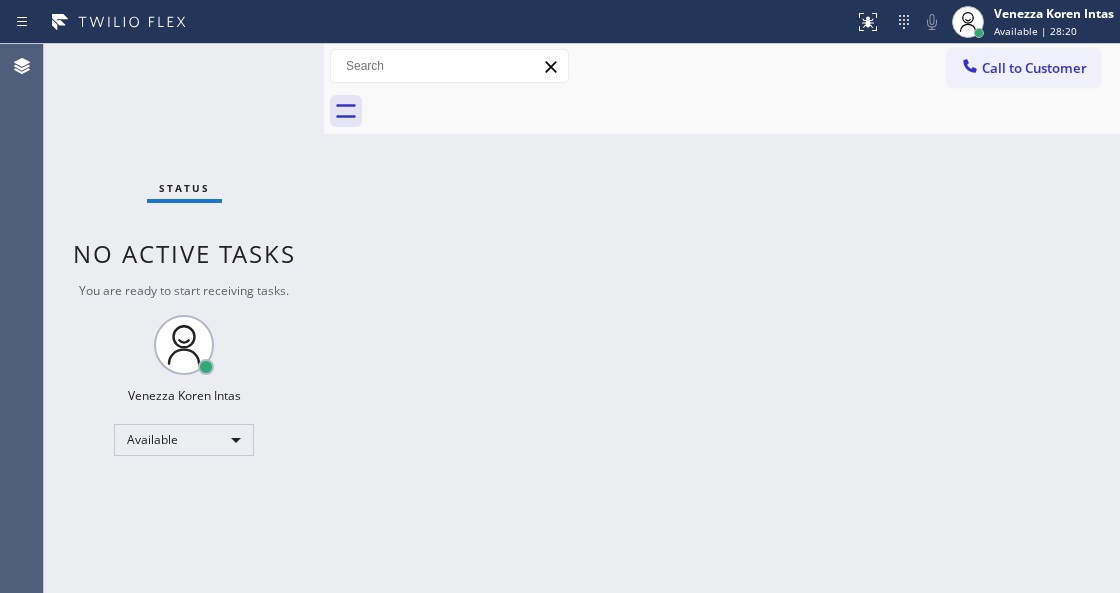 drag, startPoint x: 516, startPoint y: 224, endPoint x: 364, endPoint y: 448, distance: 270.7028 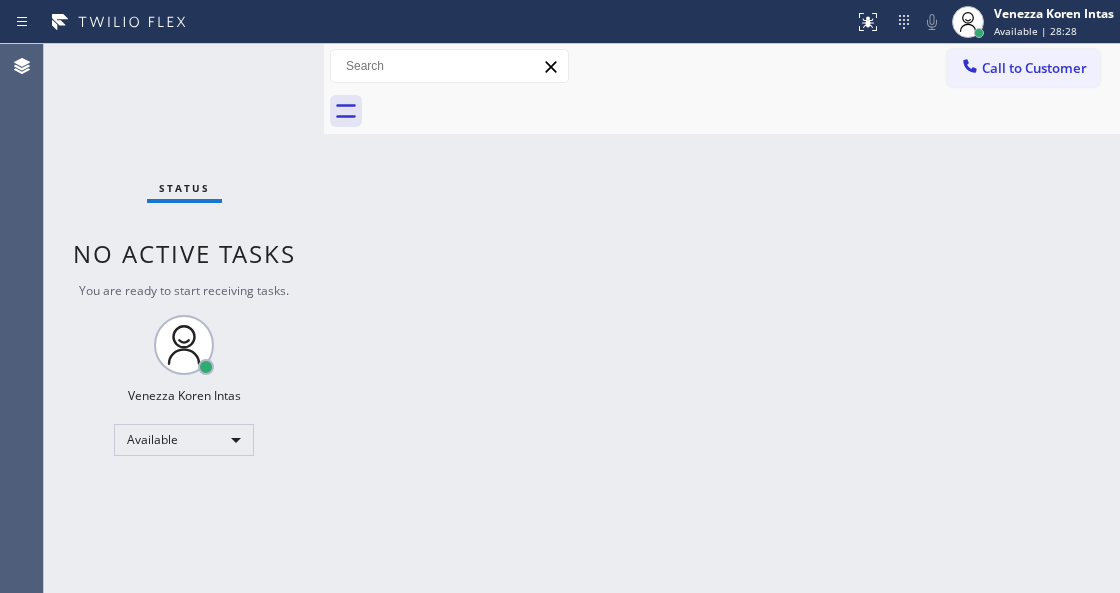 click on "Status   No active tasks     You are ready to start receiving tasks.   Venezza Koren Intas Available" at bounding box center [184, 318] 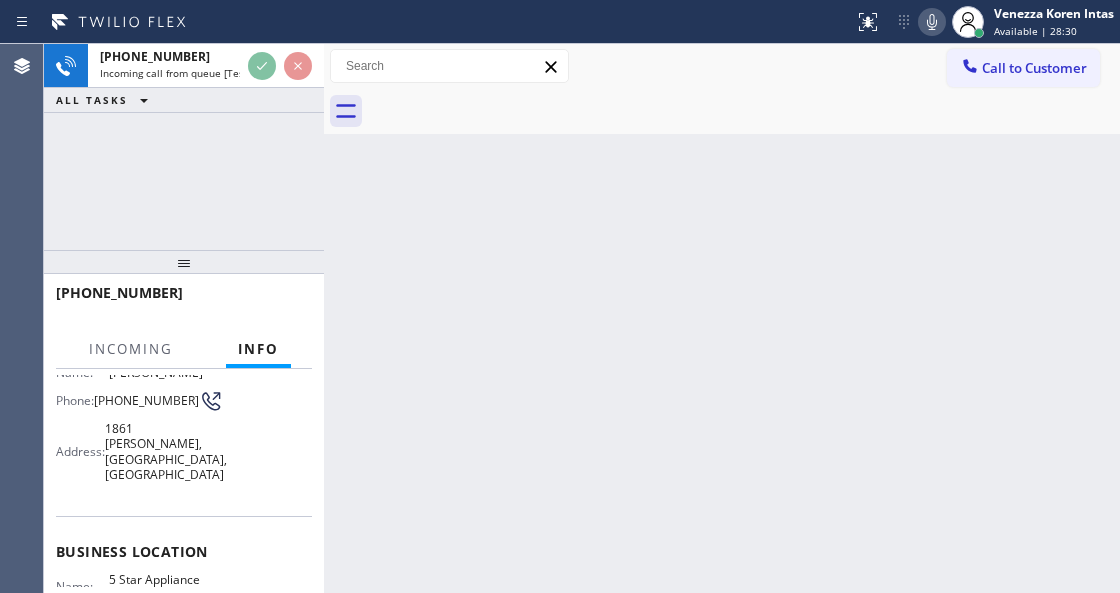 scroll, scrollTop: 200, scrollLeft: 0, axis: vertical 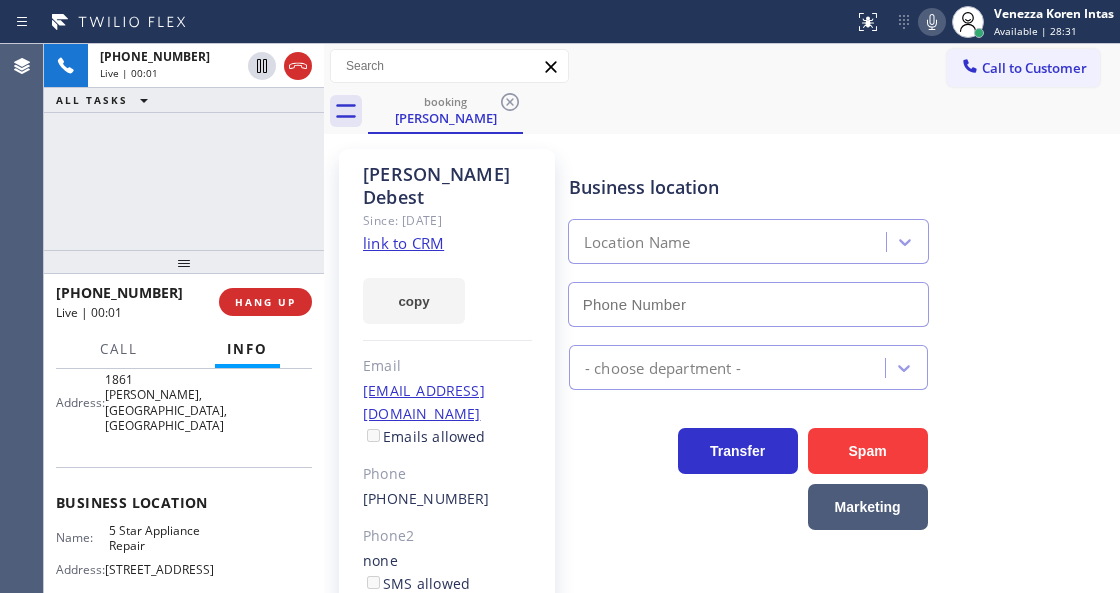type on "[PHONE_NUMBER]" 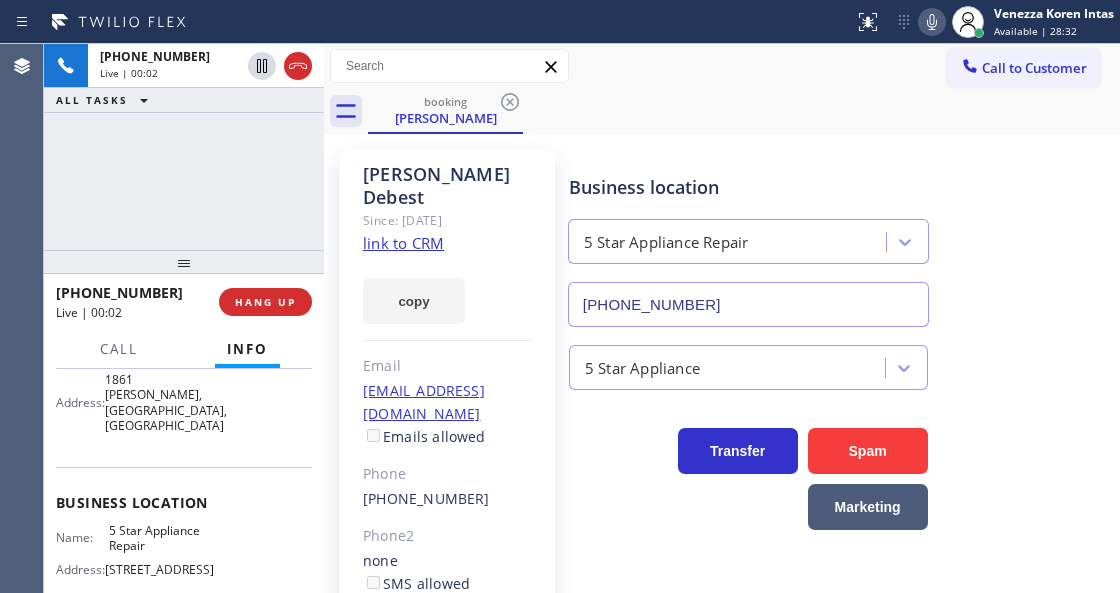 click on "link to CRM" 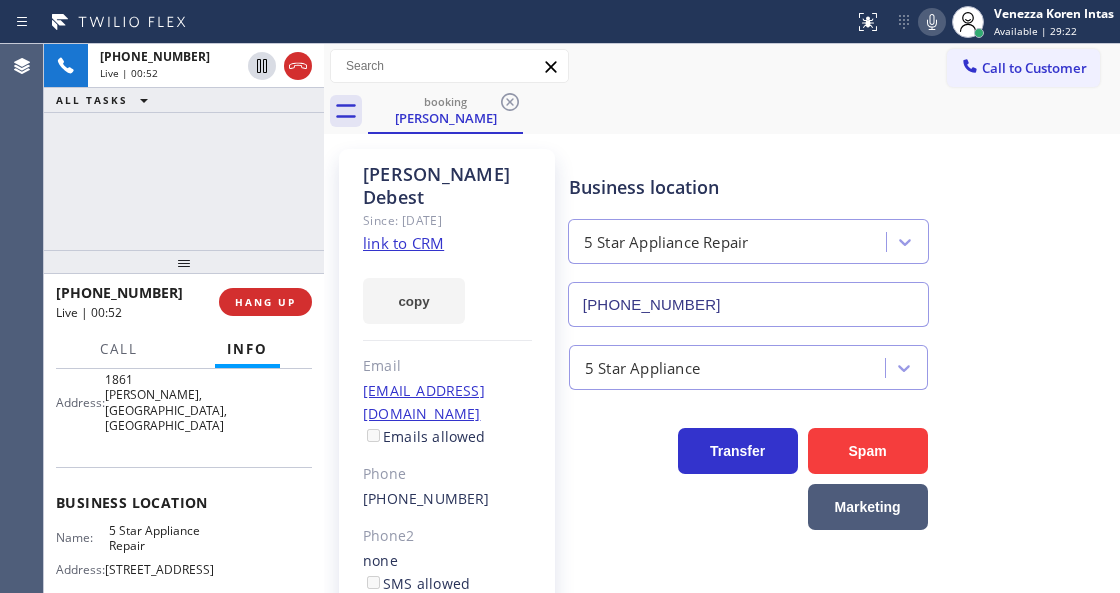 click on "Status report No issues detected If you experience an issue, please download the report and send it to your support team. Download report Venezza Koren Intas Available | 29:22 Set your status Offline Available Unavailable Break Log out" at bounding box center (983, 22) 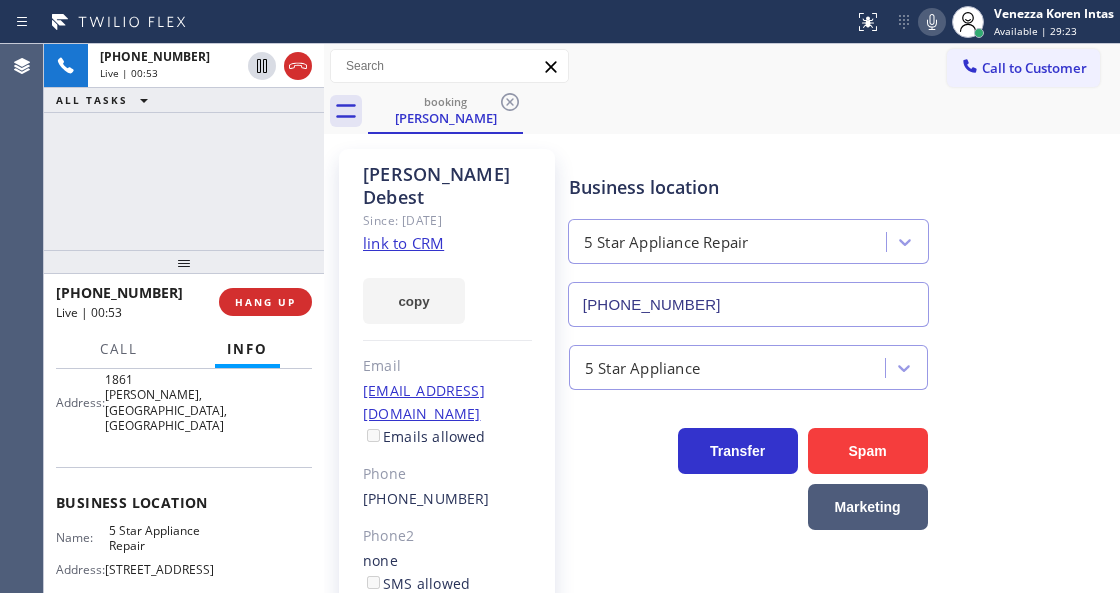 click 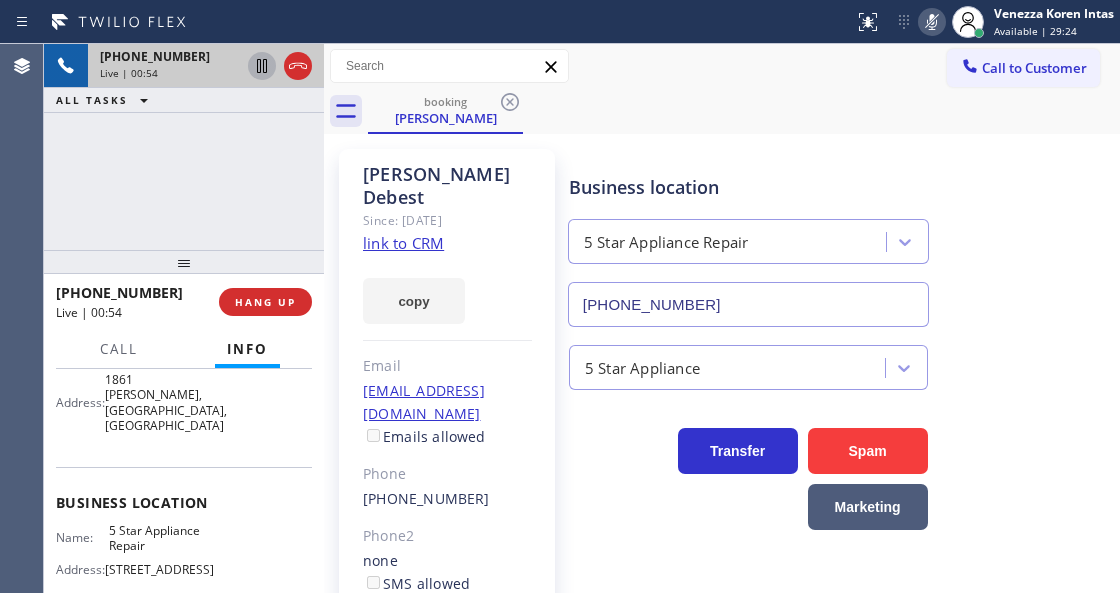 click 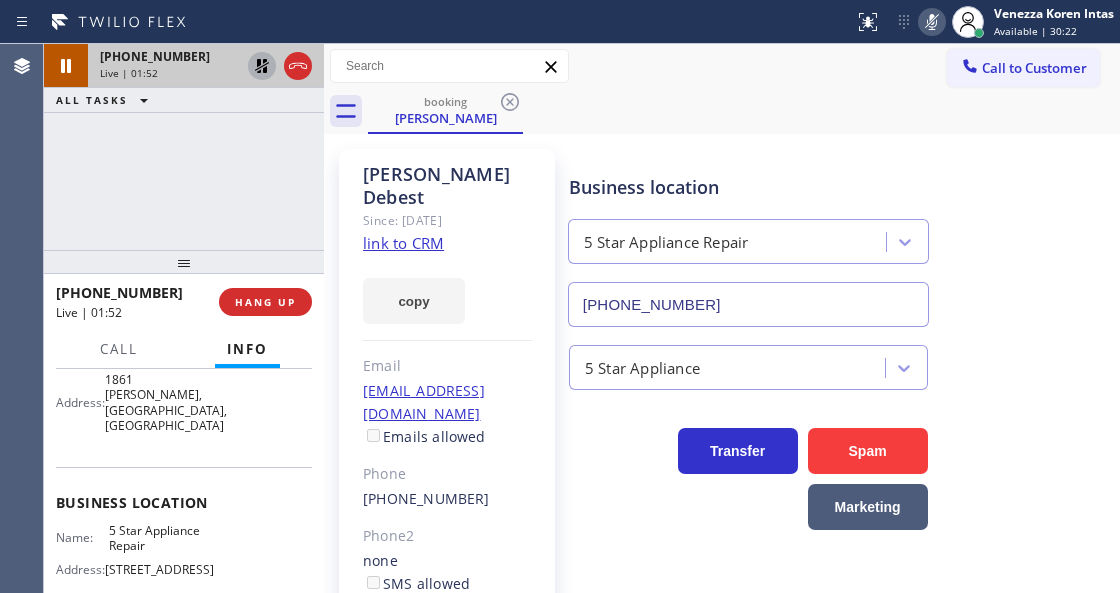 click 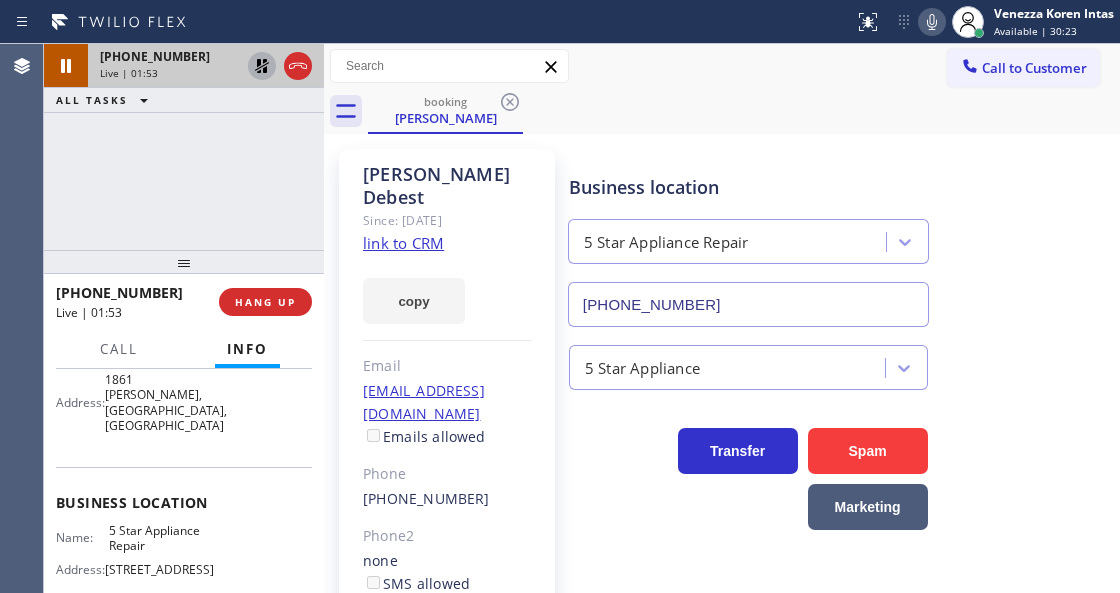 click 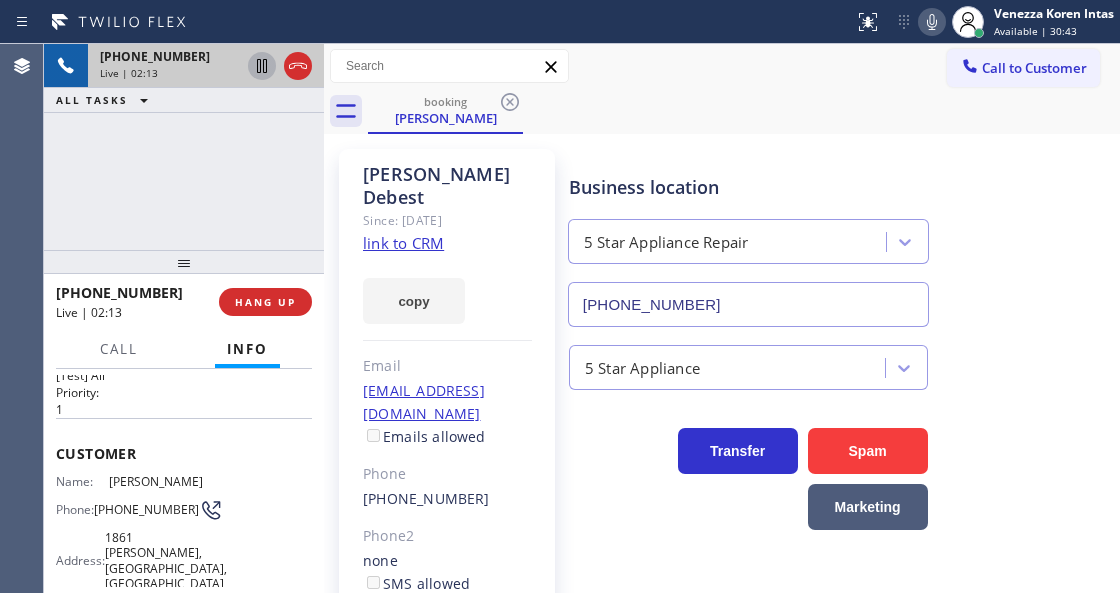 scroll, scrollTop: 66, scrollLeft: 0, axis: vertical 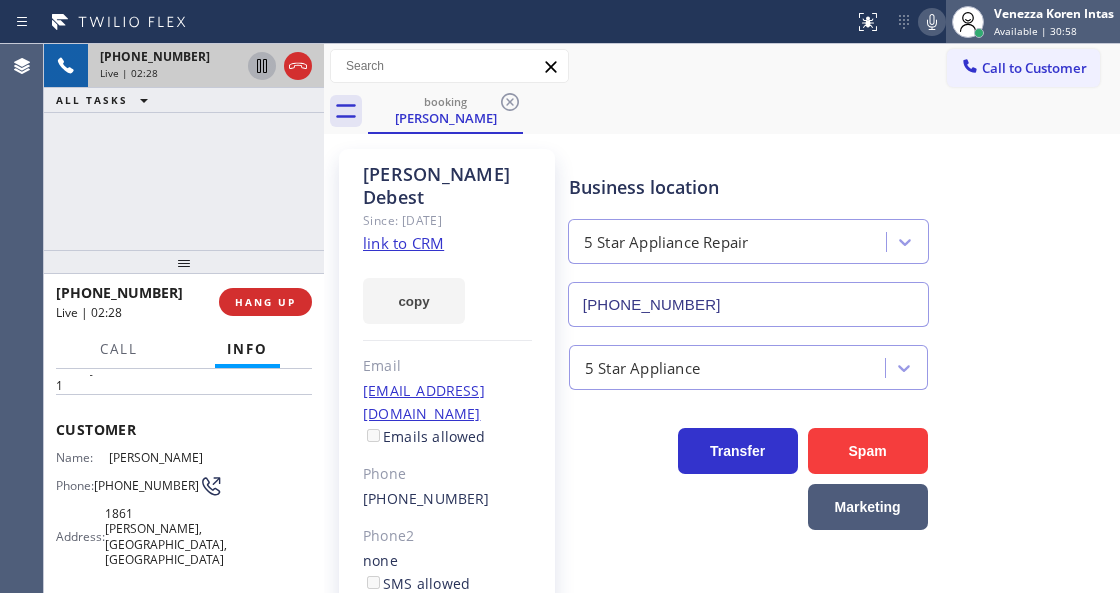 click on "Venezza Koren Intas" at bounding box center [1054, 13] 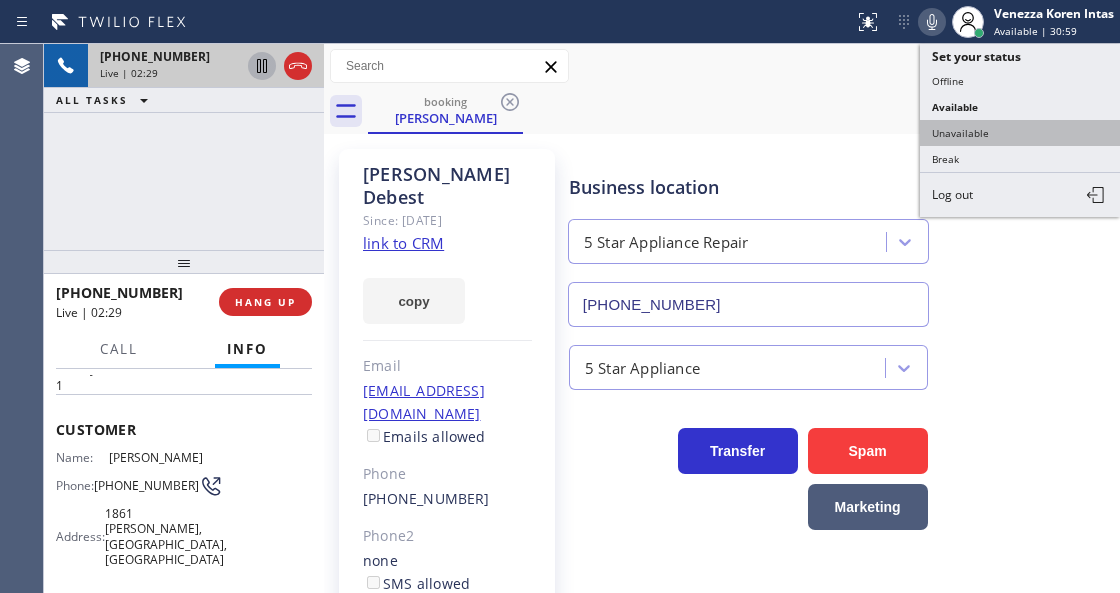 click on "Unavailable" at bounding box center [1020, 133] 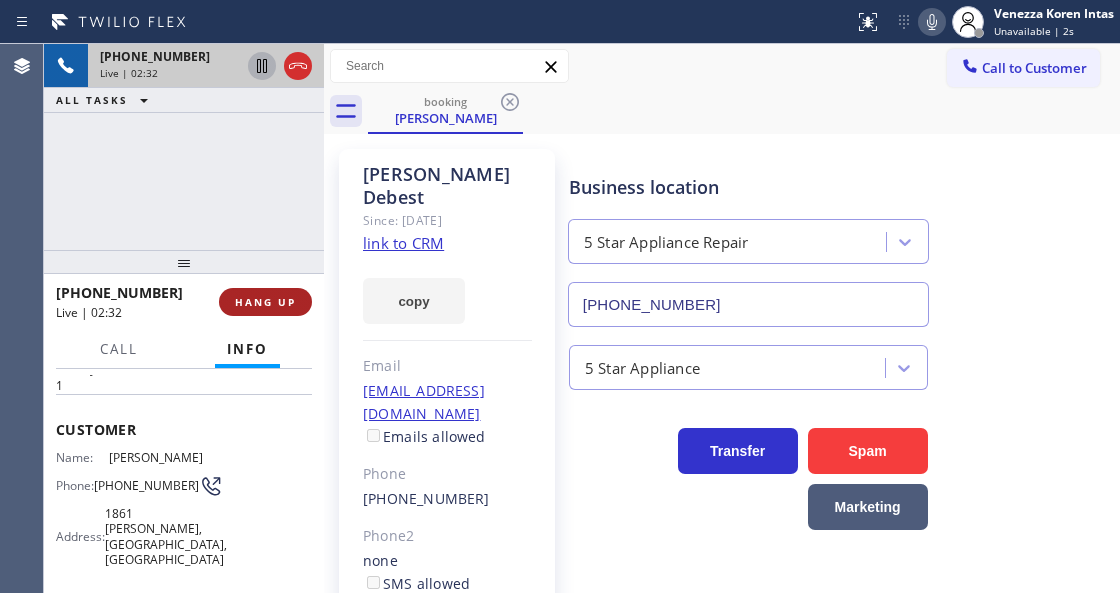 click on "HANG UP" at bounding box center [265, 302] 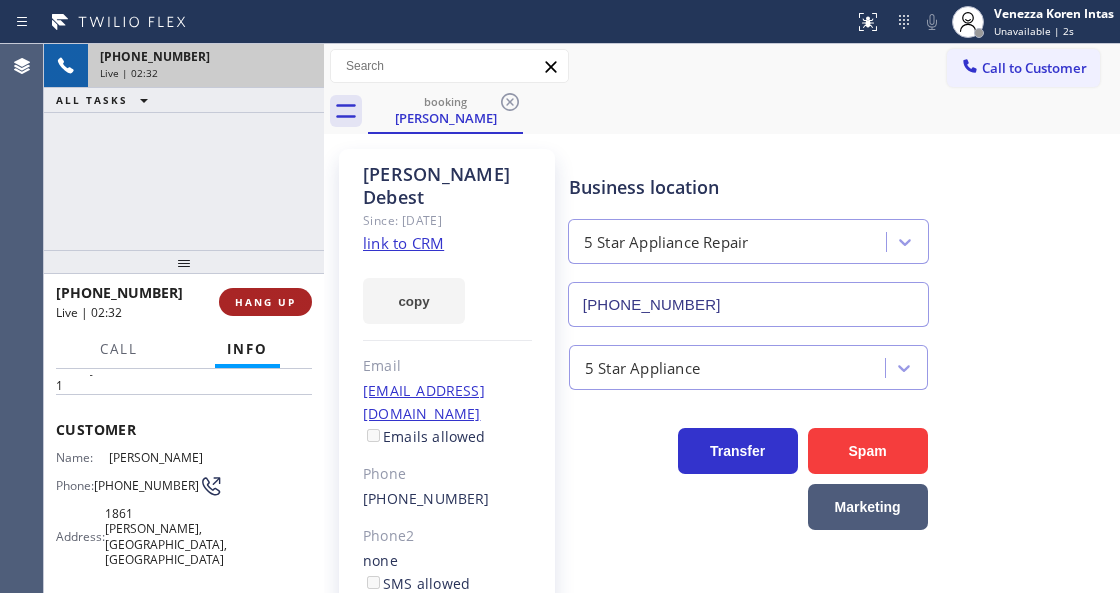 click on "HANG UP" at bounding box center (265, 302) 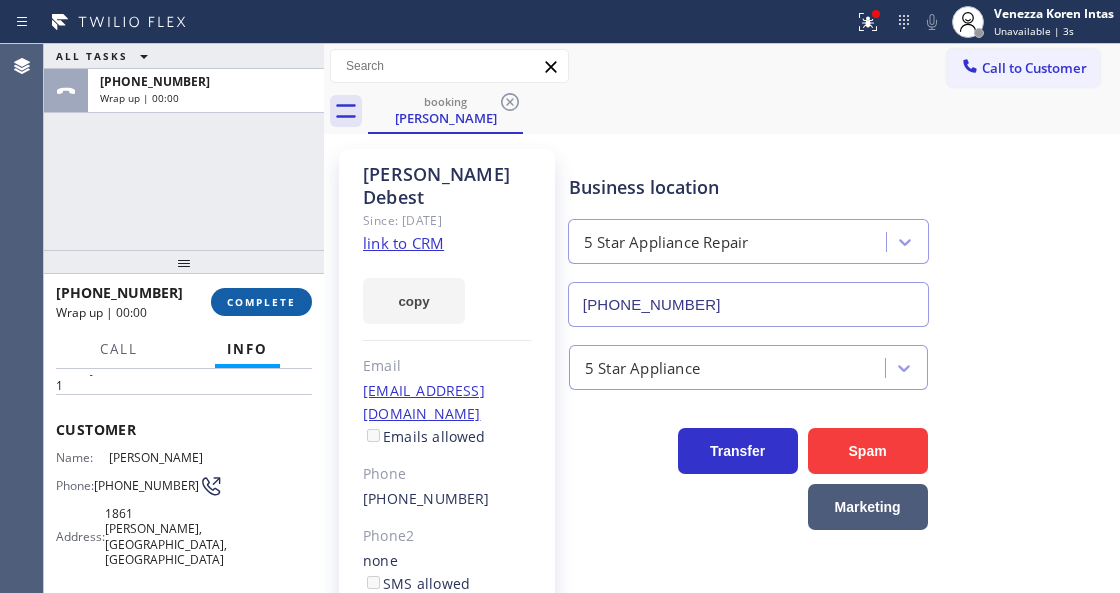click on "COMPLETE" at bounding box center (261, 302) 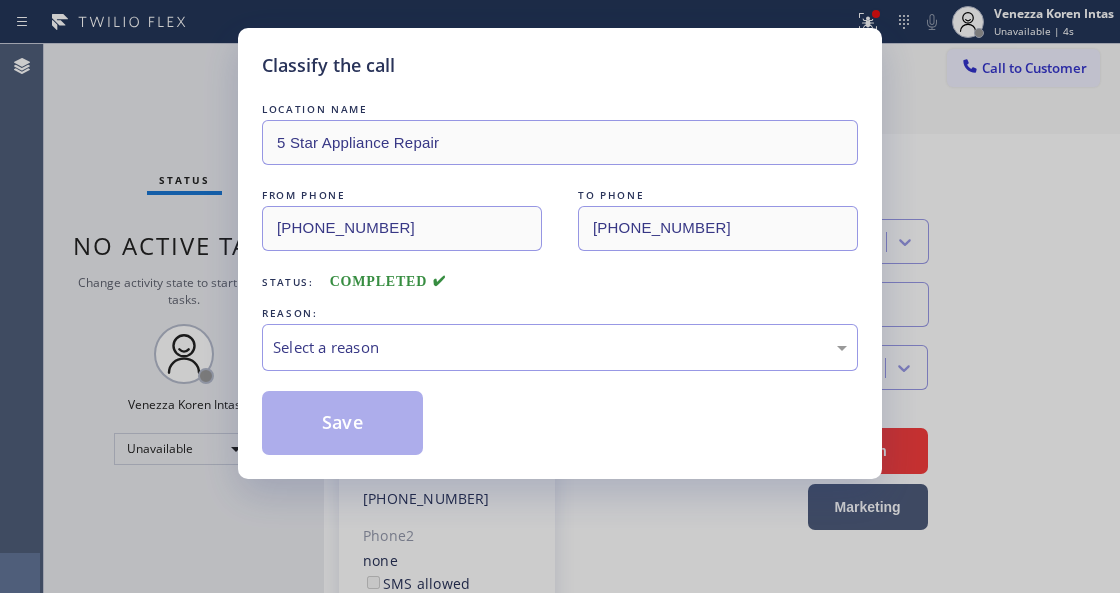 click on "REASON:" at bounding box center [560, 313] 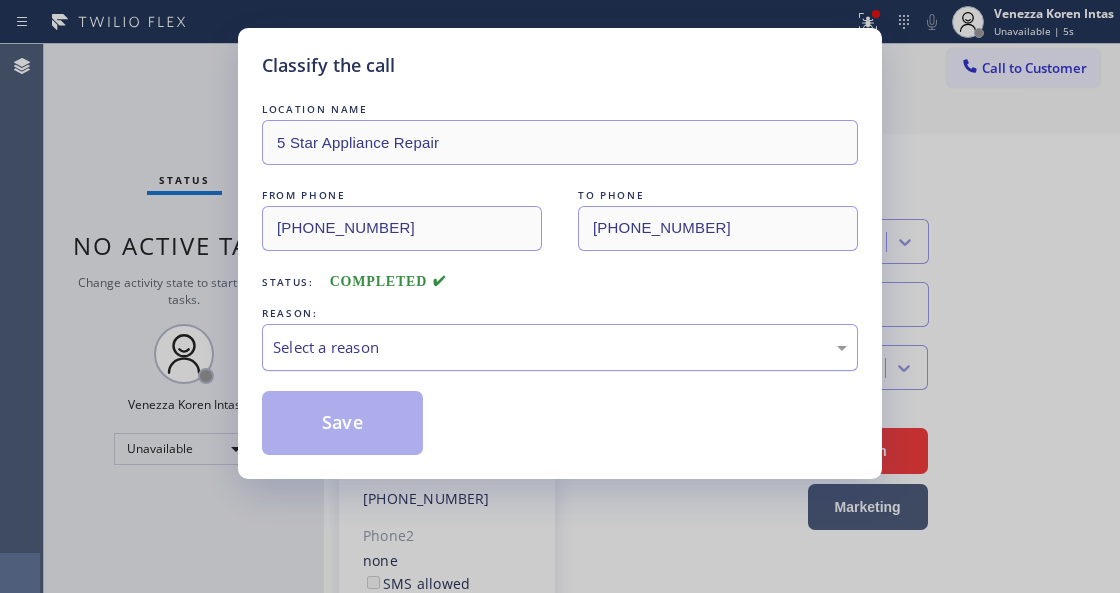 click on "Select a reason" at bounding box center (560, 347) 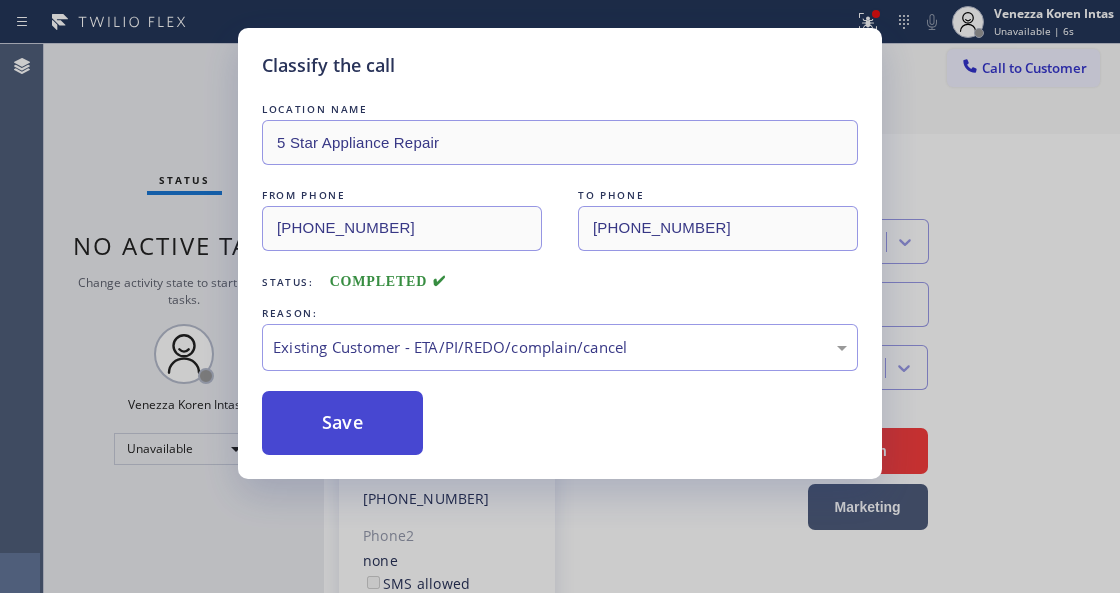 click on "Save" at bounding box center [342, 423] 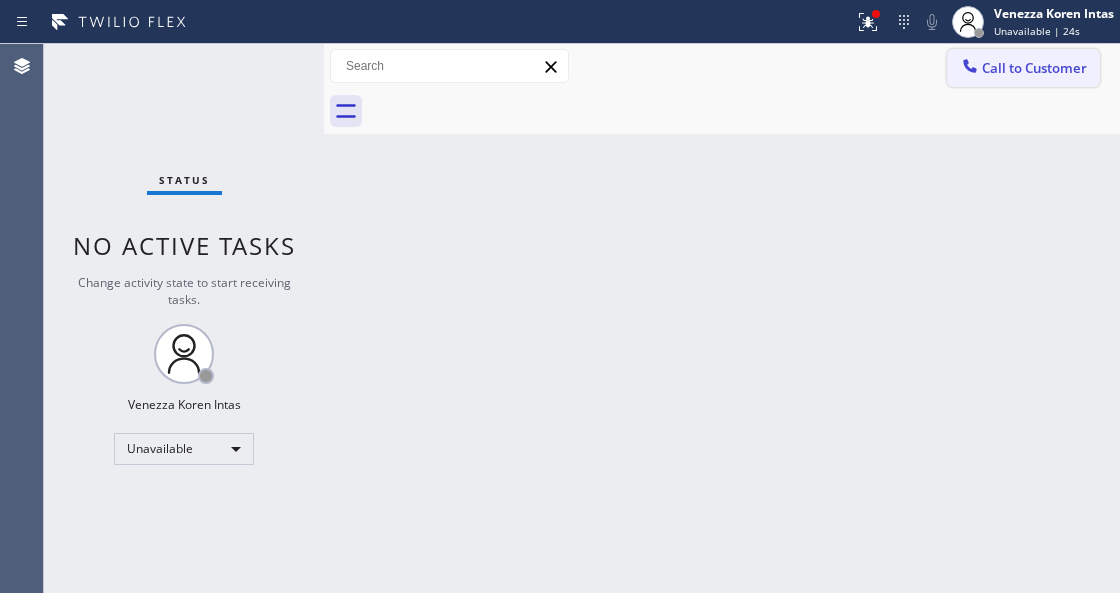 click on "Call to Customer" at bounding box center (1034, 68) 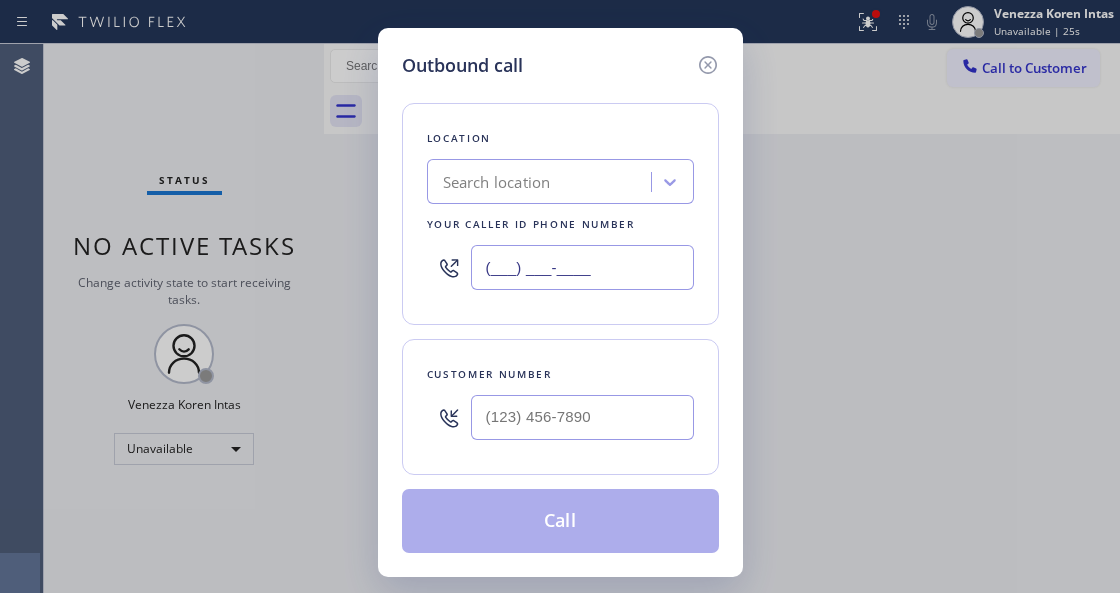 click on "(___) ___-____" at bounding box center (582, 267) 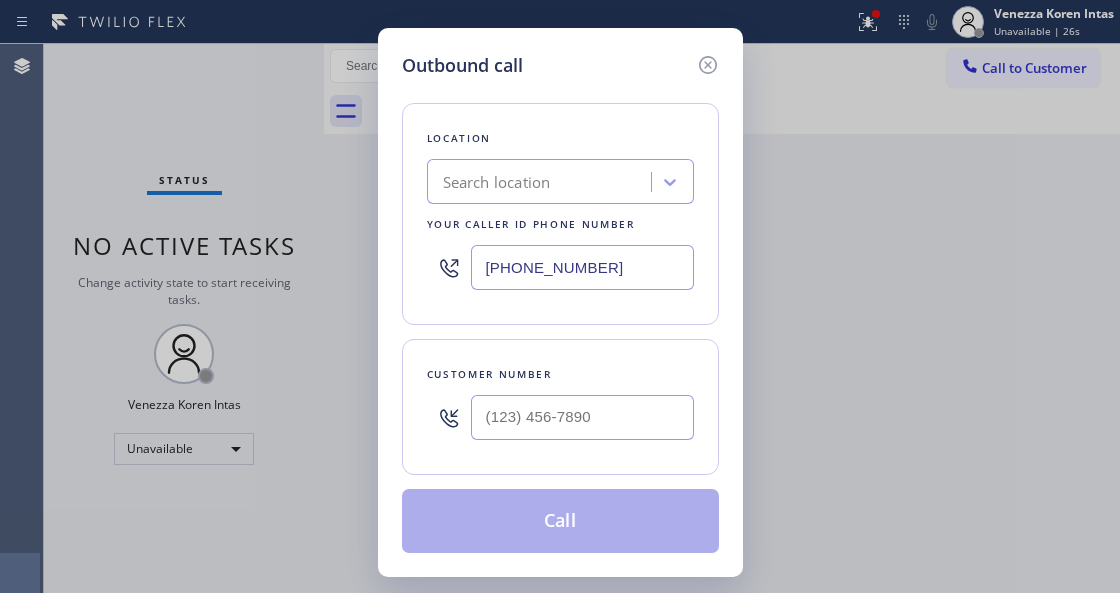 type on "(800) 568-8664" 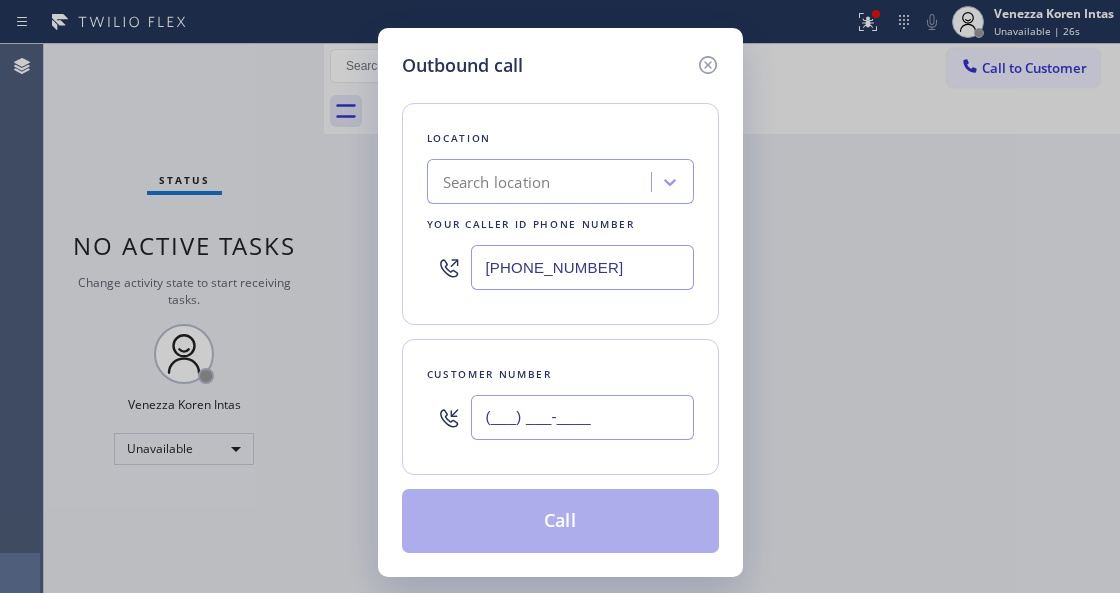 click on "(___) ___-____" at bounding box center (582, 417) 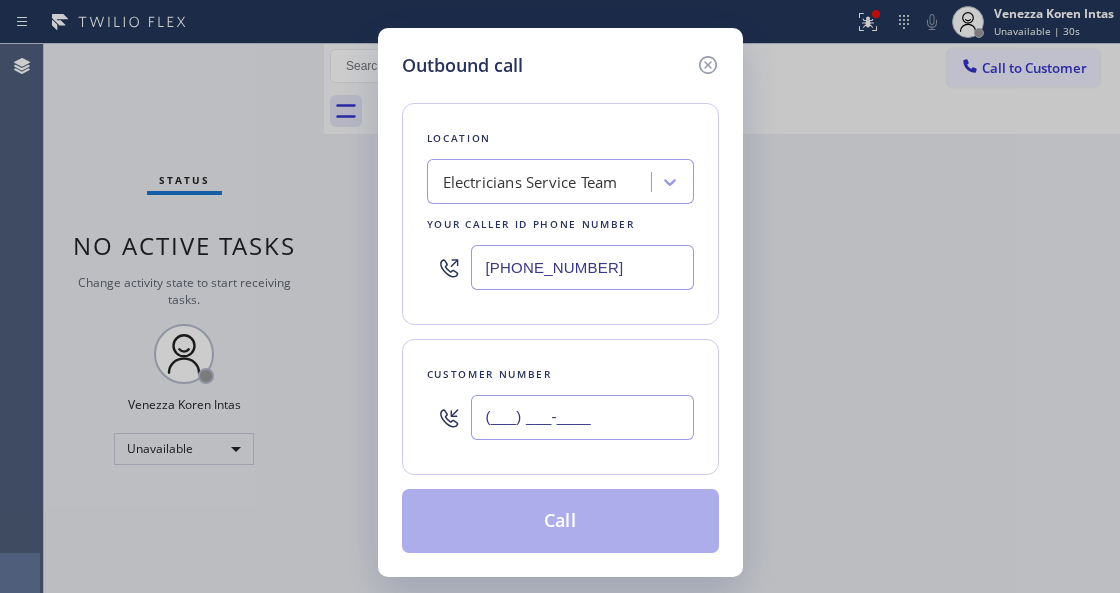 paste on "310) 460-9960" 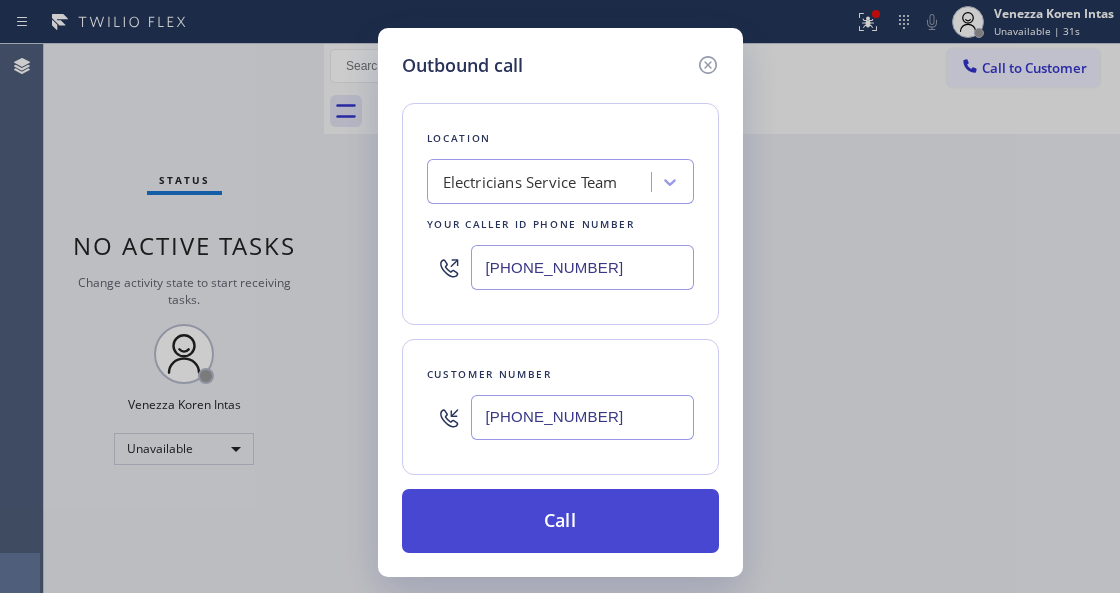 click on "Call" at bounding box center (560, 521) 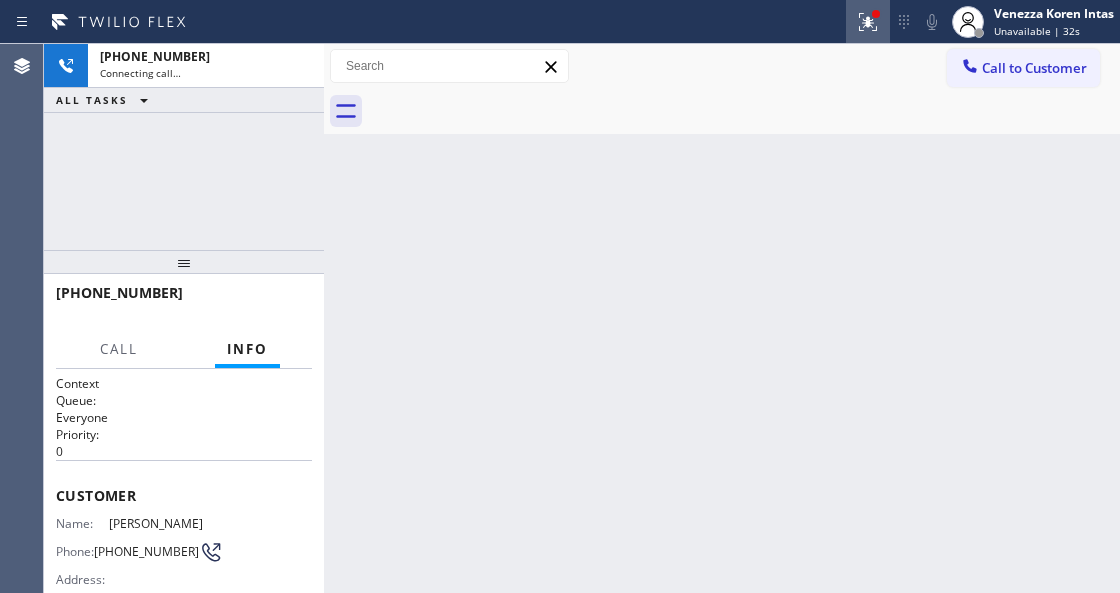 click 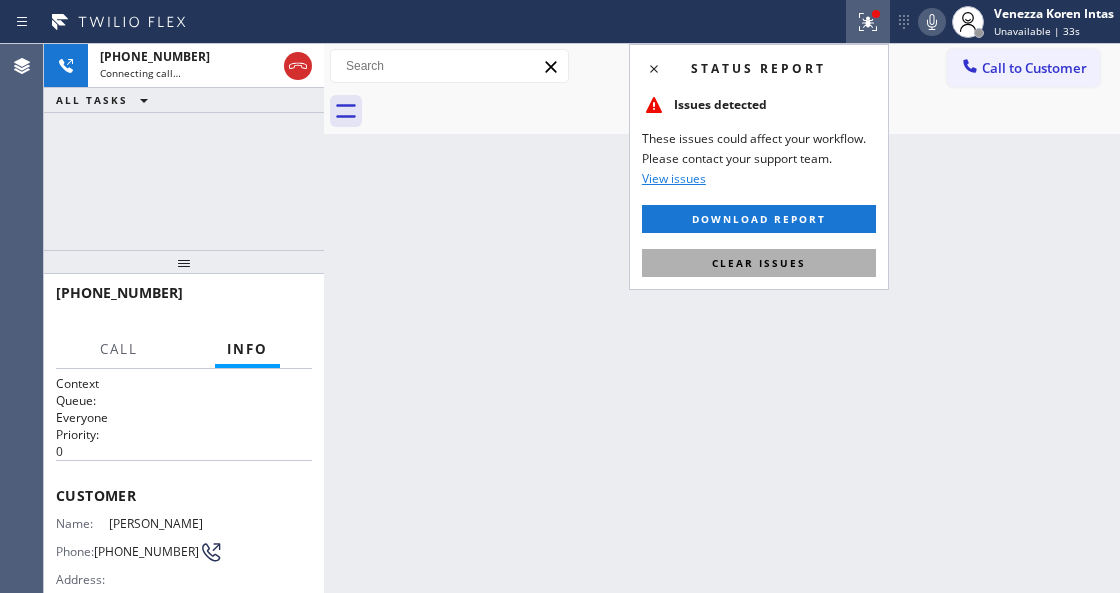 click on "Clear issues" at bounding box center (759, 263) 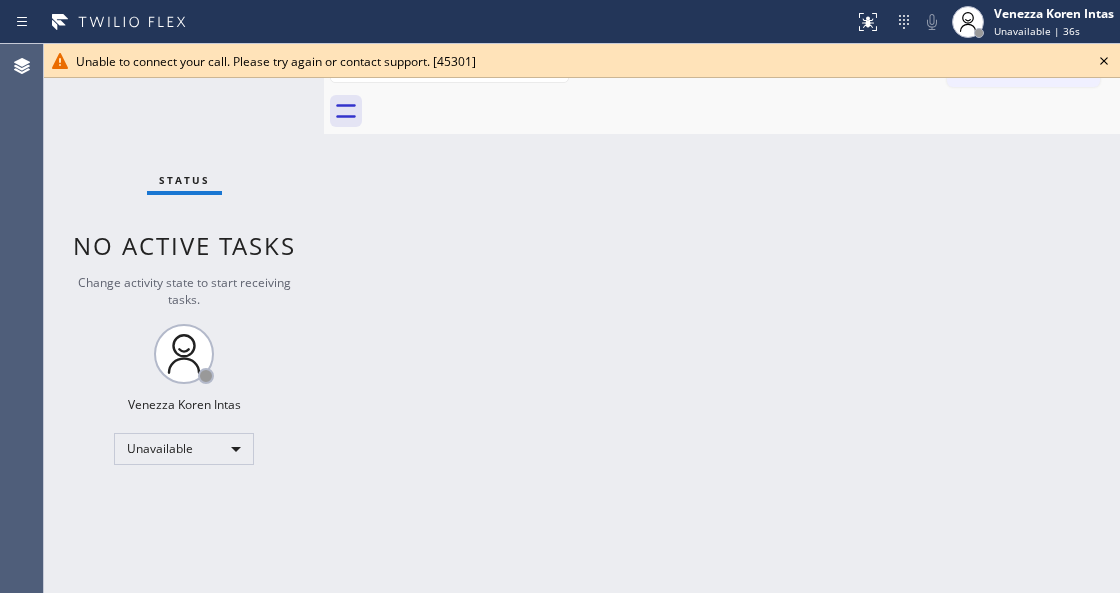 click 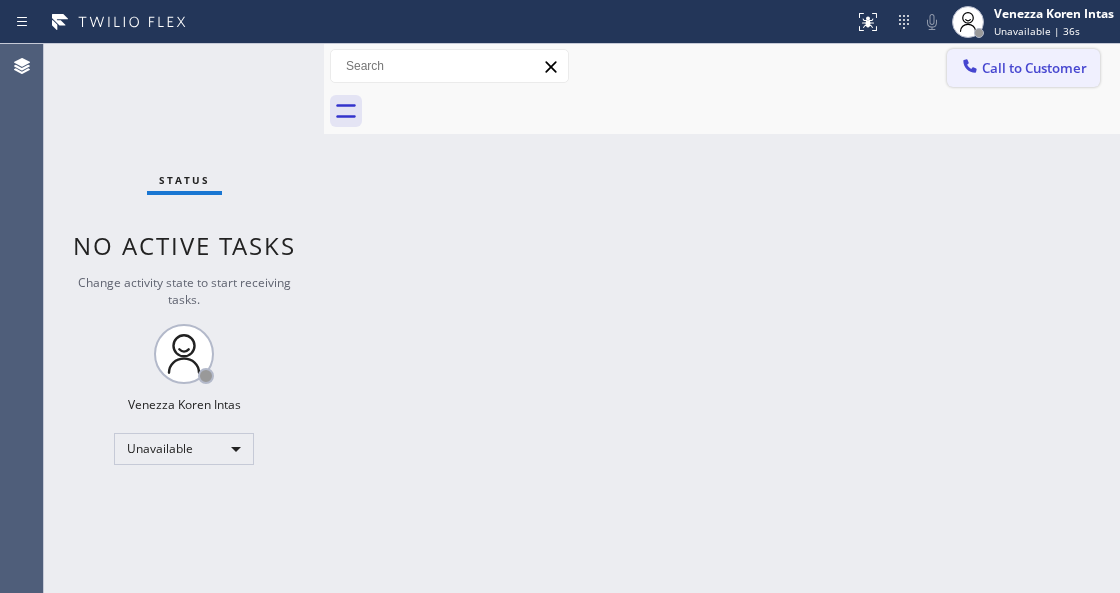 click on "Call to Customer" at bounding box center [1034, 68] 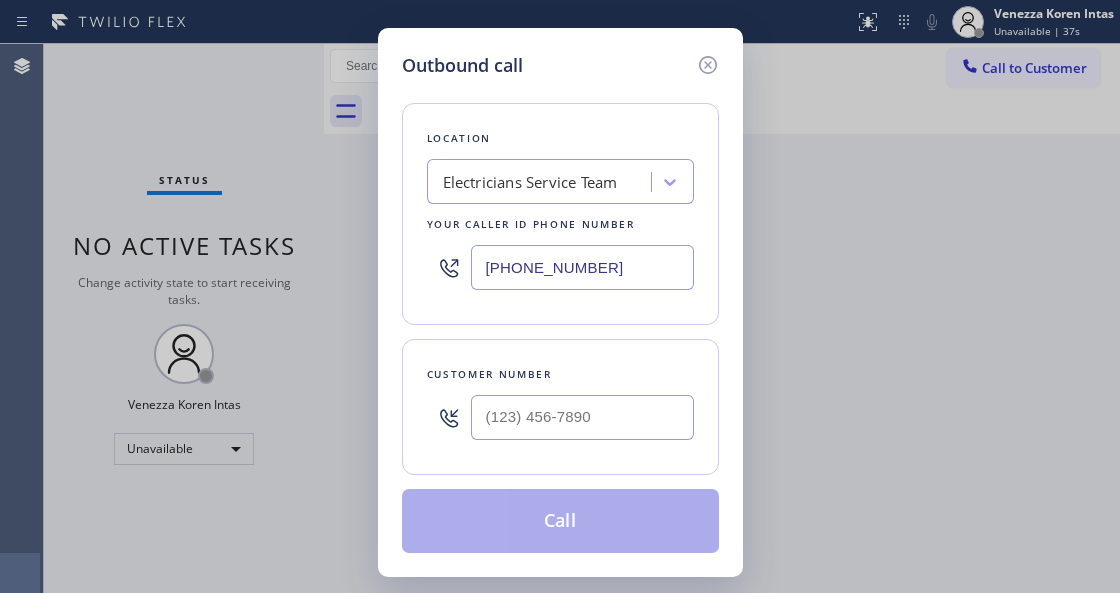 type on "(___) ___-____" 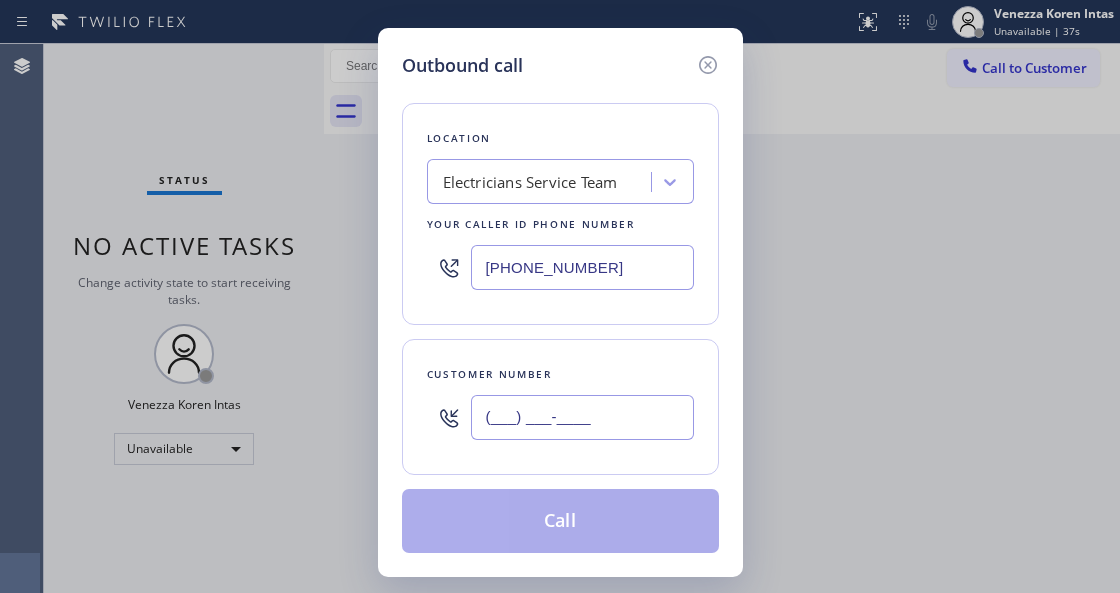 click on "(___) ___-____" at bounding box center (582, 417) 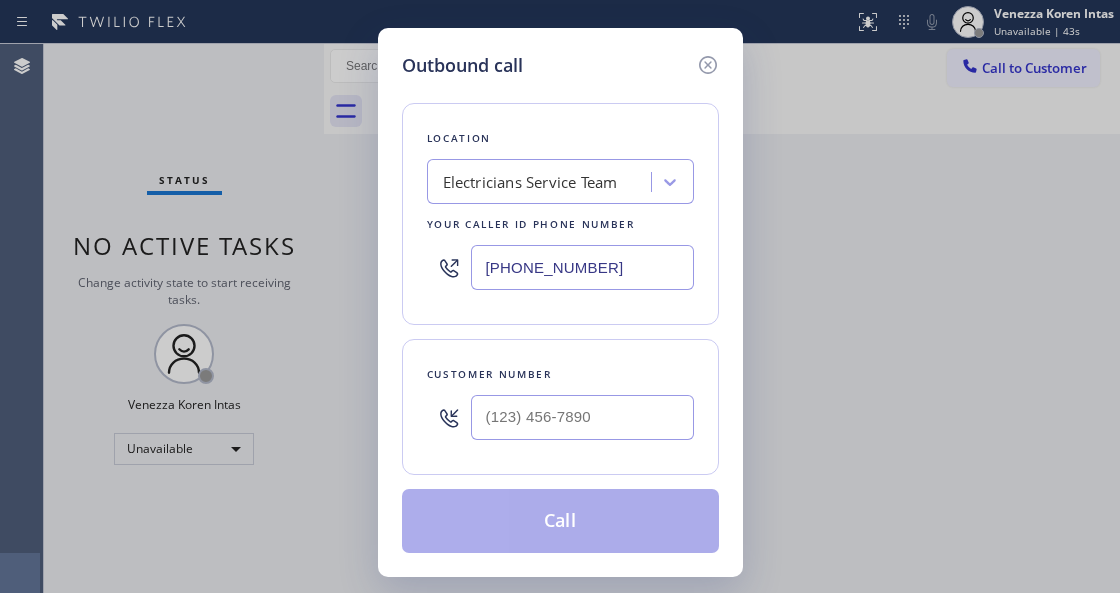 type on "(___) ___-____" 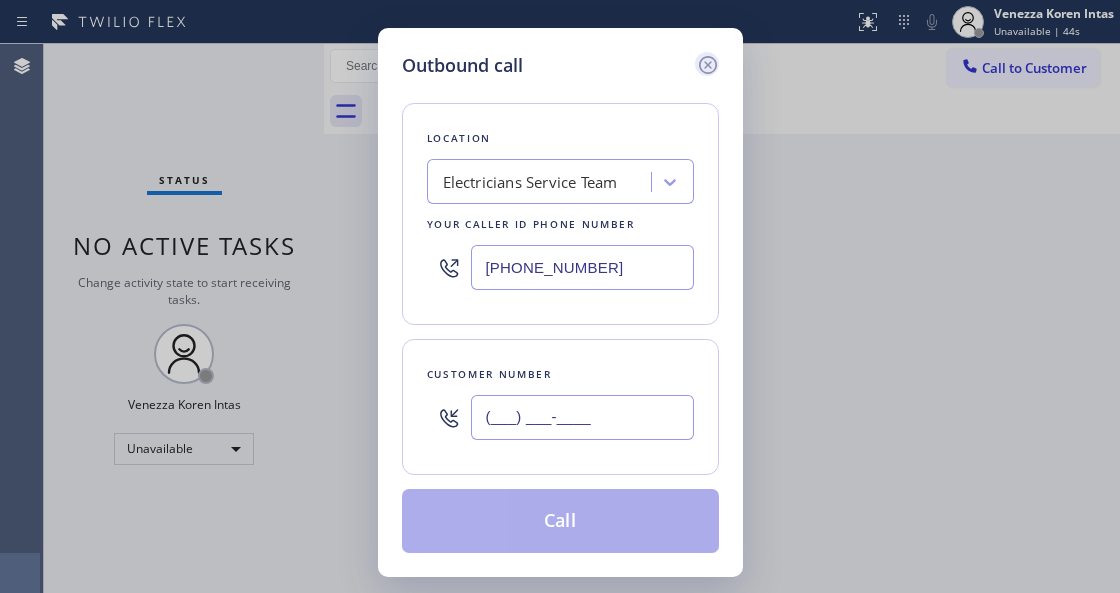 type 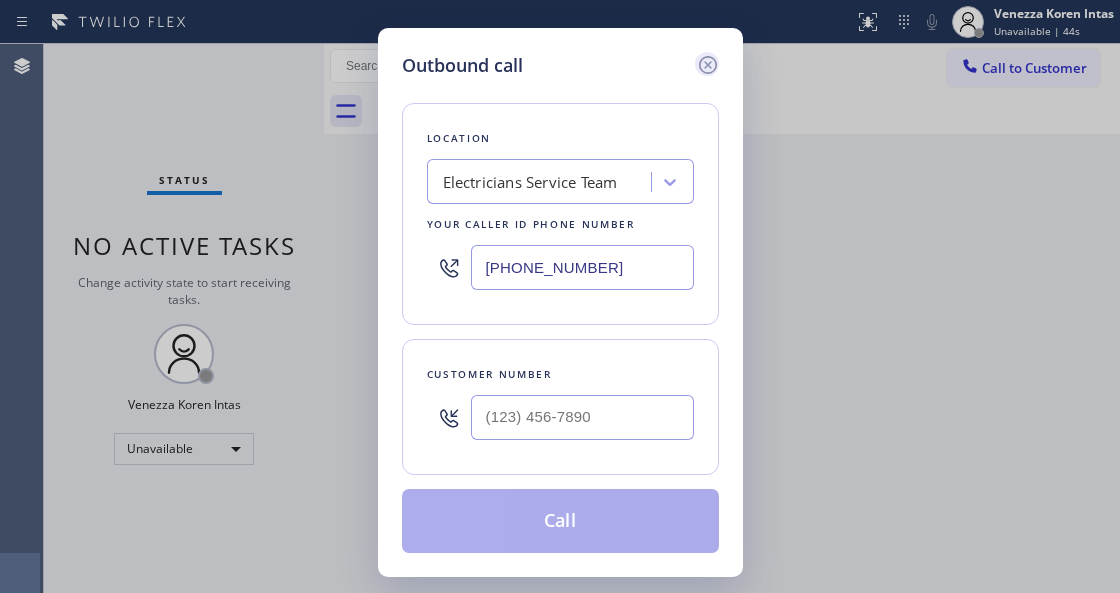 click 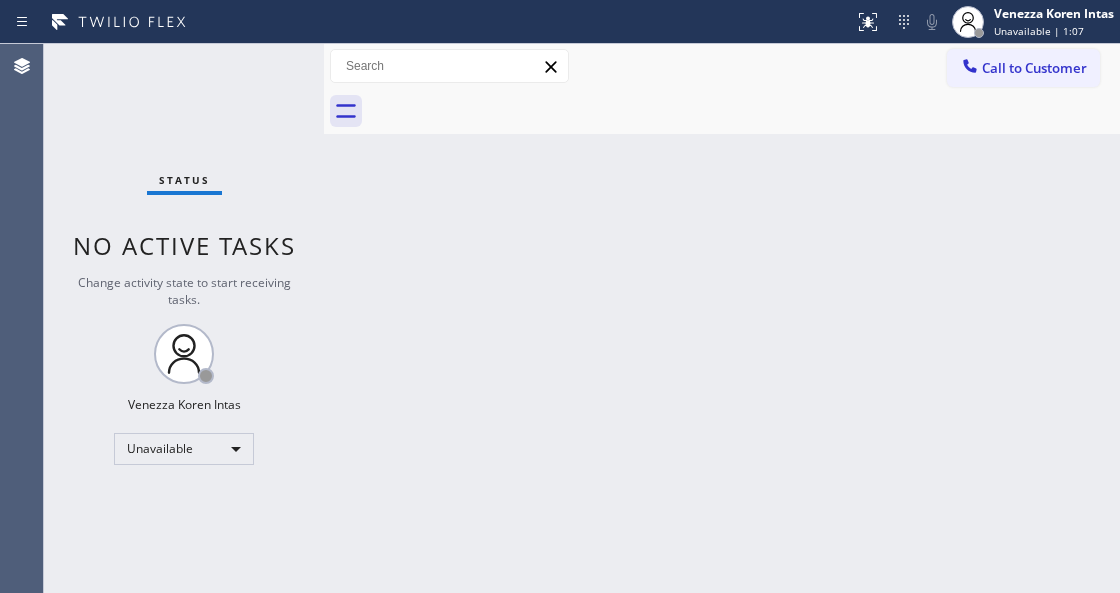 click on "Back to Dashboard Change Sender ID Customers Technicians Select a contact Outbound call Technician Search Technician Your caller id phone number Your caller id phone number Call Technician info Name   Phone none Address none Change Sender ID HVAC +18559994417 5 Star Appliance +18557314952 Appliance Repair +18554611149 Plumbing +18889090120 Air Duct Cleaning +18006865038  Electricians +18005688664 Cancel Change Check personal SMS Reset Change No tabs Call to Customer Outbound call Location Electricians Service  Team Your caller id phone number (800) 568-8664 Customer number Call Outbound call Technician Search Technician Your caller id phone number Your caller id phone number Call" at bounding box center [722, 318] 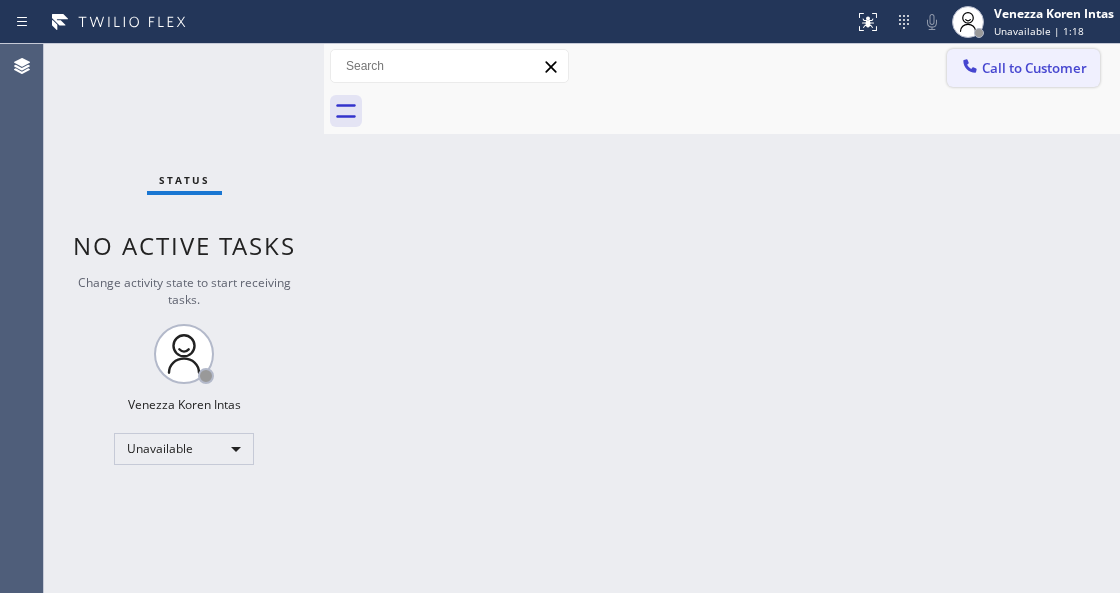 click on "Call to Customer" at bounding box center [1023, 68] 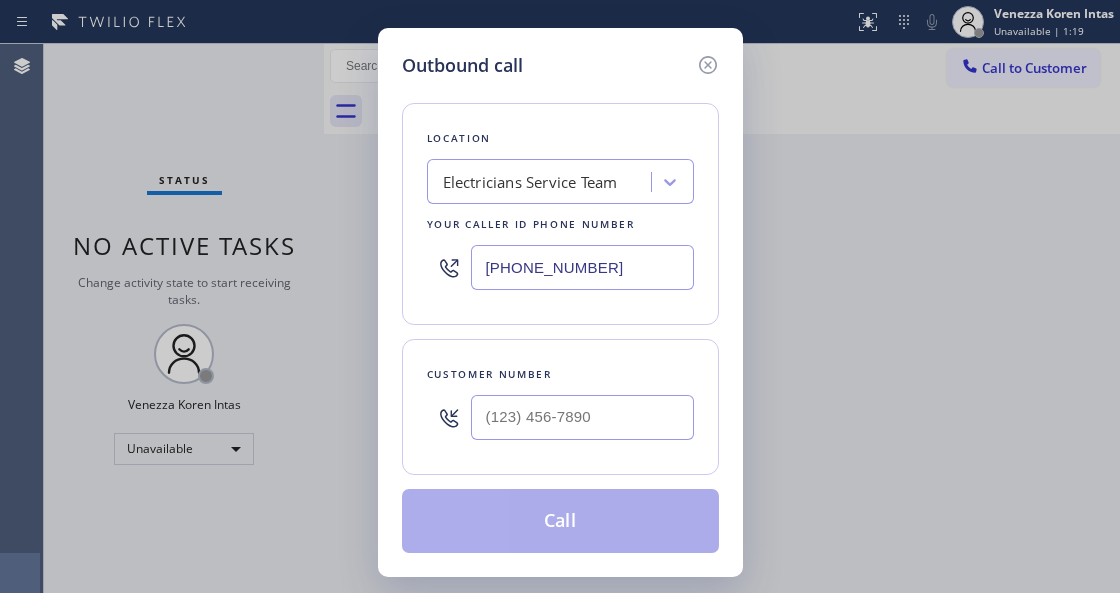 drag, startPoint x: 643, startPoint y: 278, endPoint x: 424, endPoint y: 272, distance: 219.08218 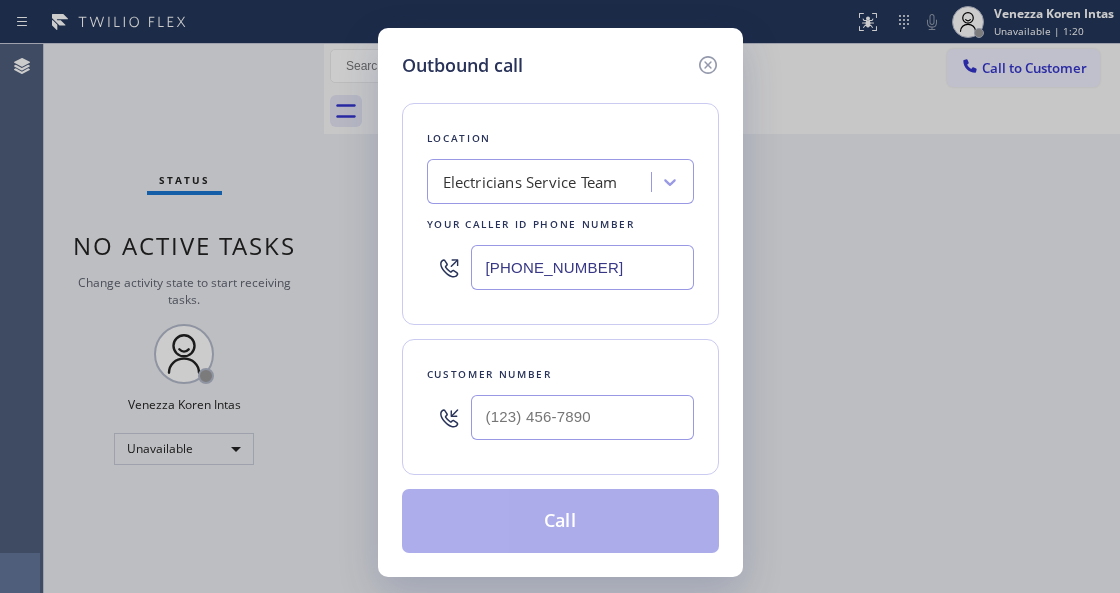 paste 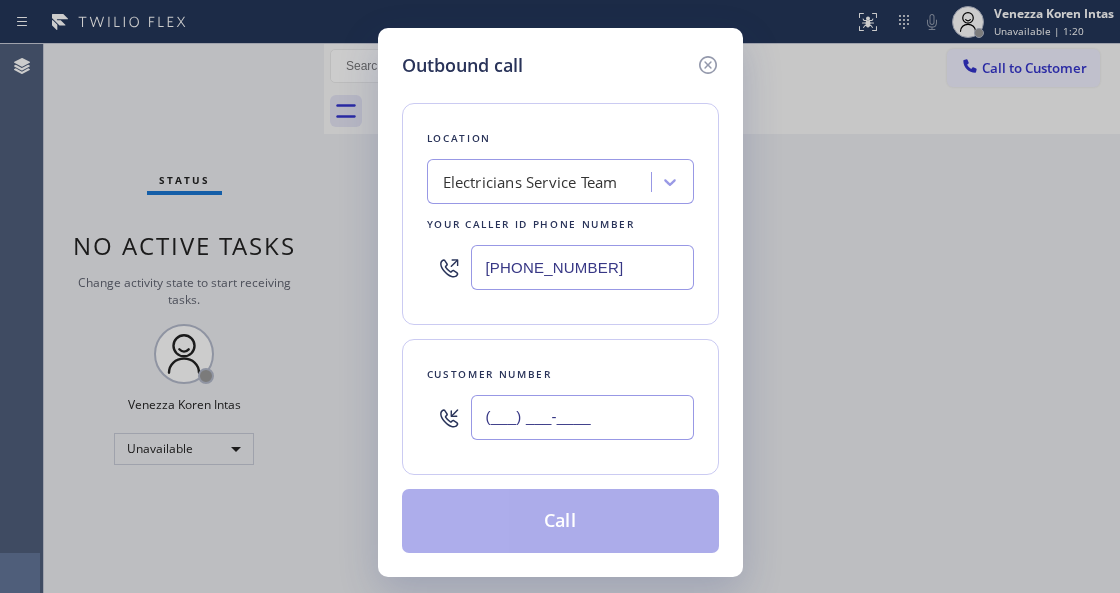 click on "(___) ___-____" at bounding box center [582, 417] 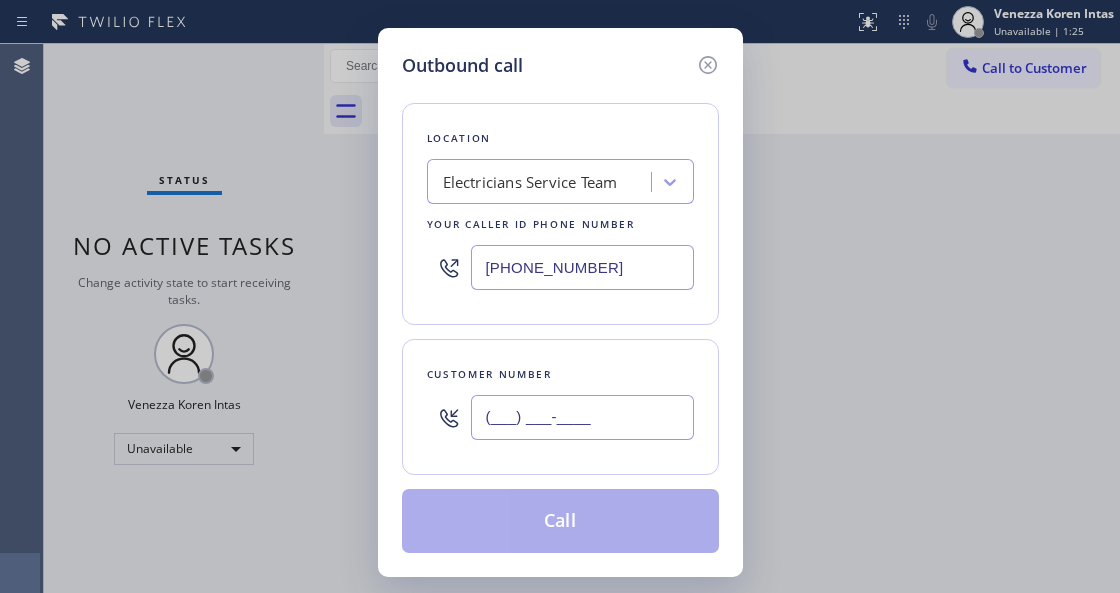 paste on "310) 460-9960" 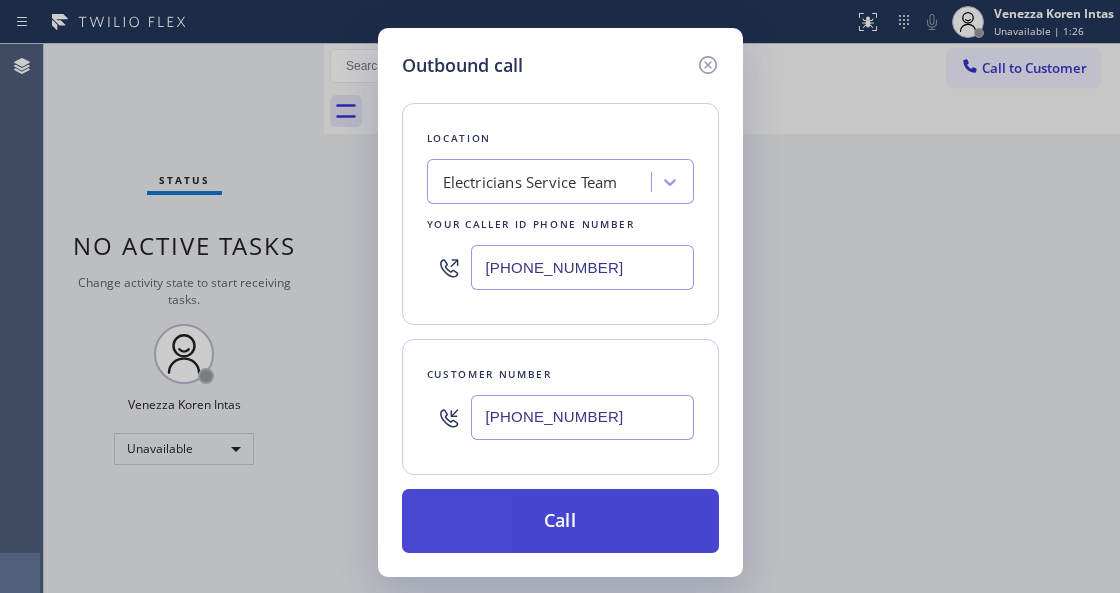 click on "Call" at bounding box center (560, 521) 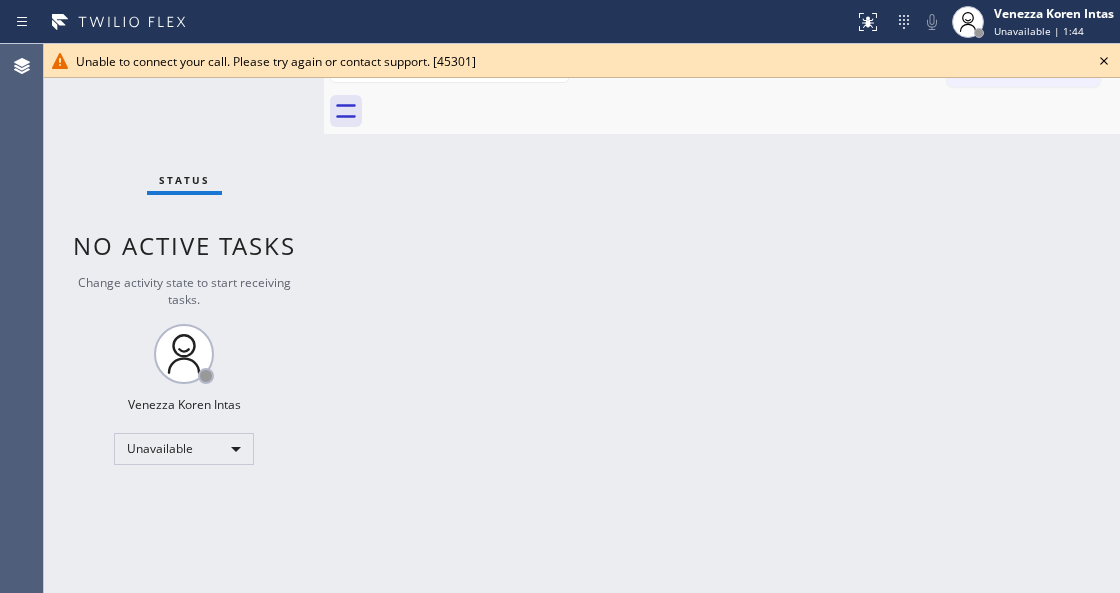 click 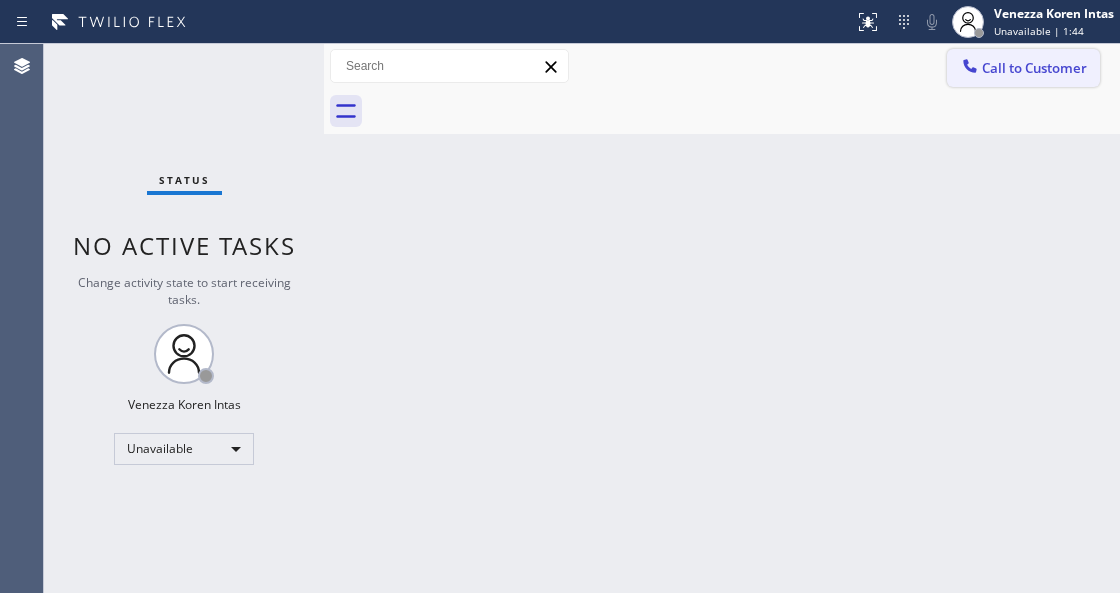 click on "Call to Customer" at bounding box center [1034, 68] 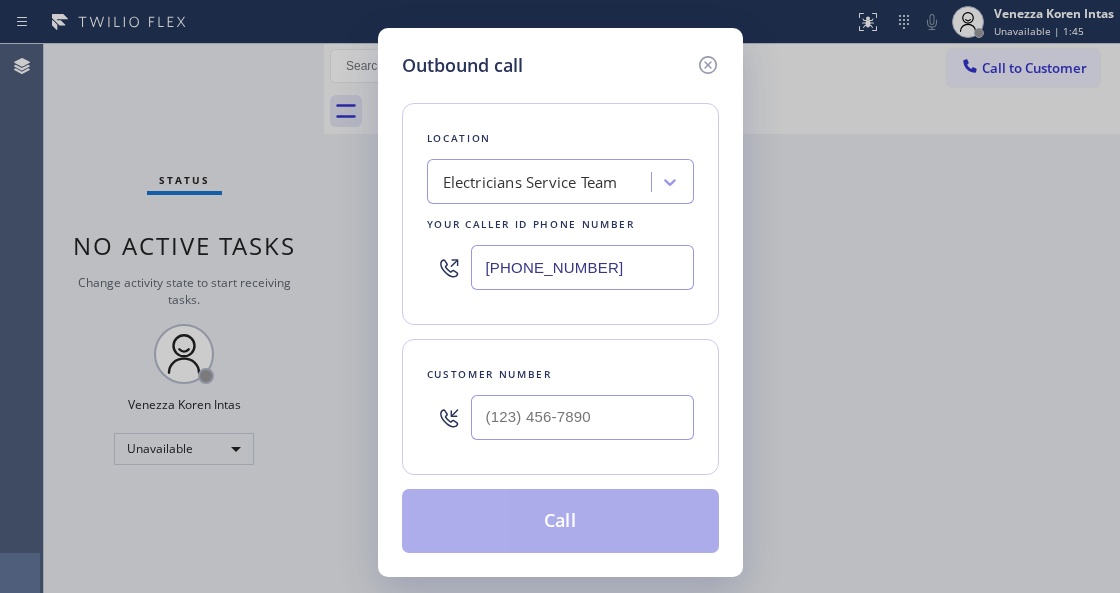 click at bounding box center [582, 417] 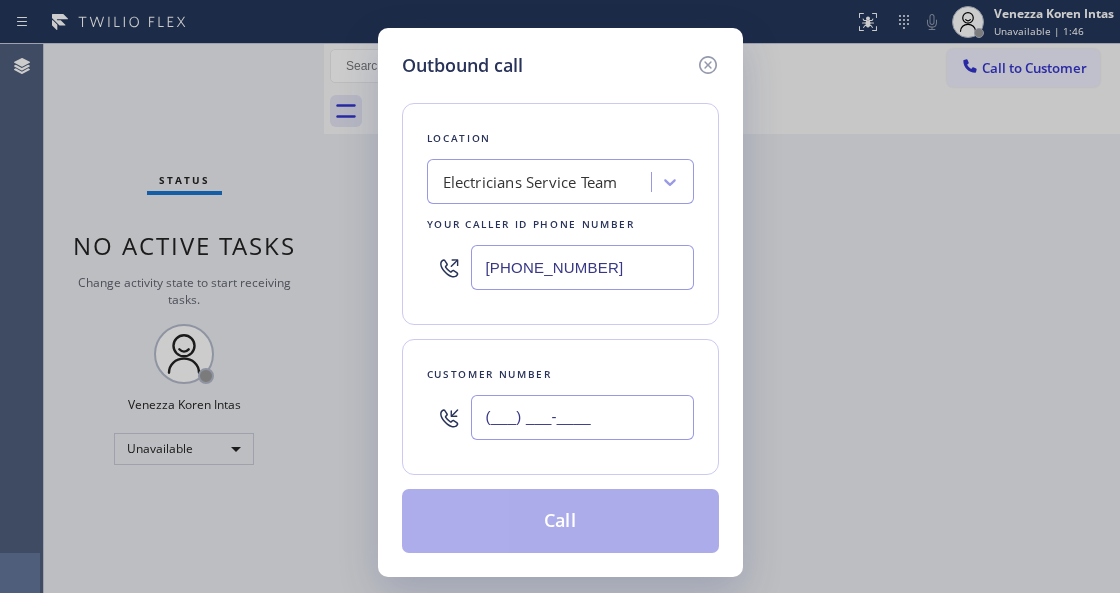 click on "(___) ___-____" at bounding box center [582, 417] 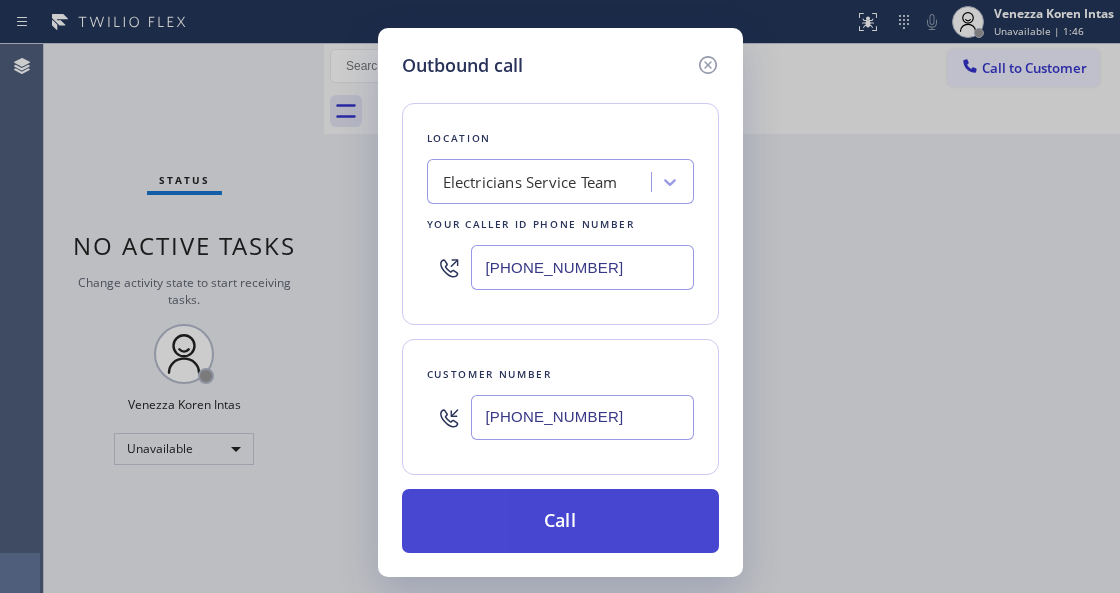 type on "(310) 460-9960" 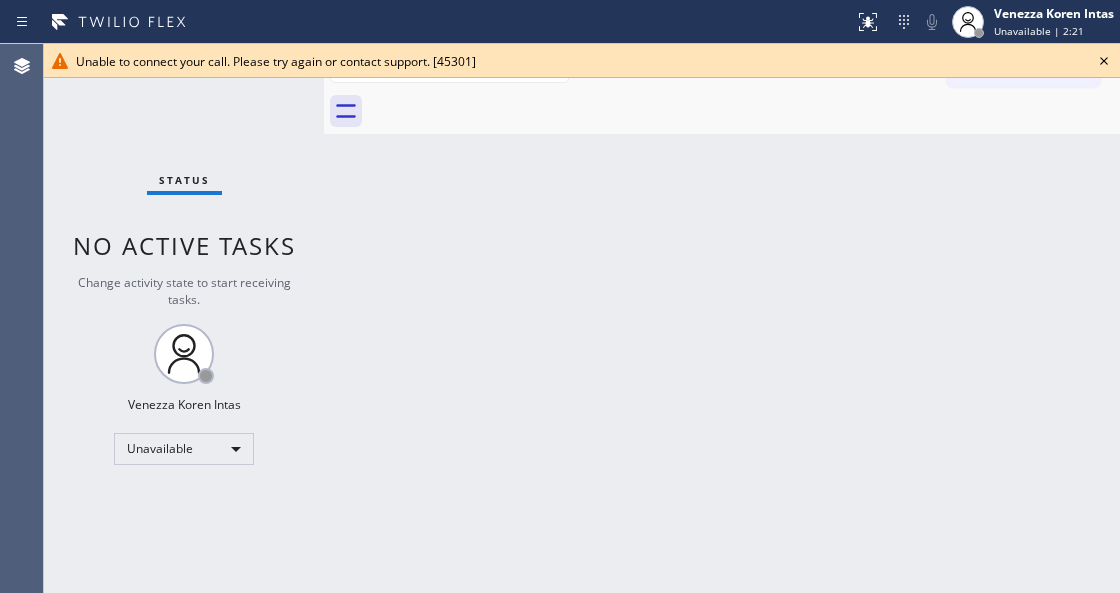 click on "Back to Dashboard Change Sender ID Customers Technicians Select a contact Outbound call Technician Search Technician Your caller id phone number Your caller id phone number Call Technician info Name   Phone none Address none Change Sender ID HVAC +18559994417 5 Star Appliance +18557314952 Appliance Repair +18554611149 Plumbing +18889090120 Air Duct Cleaning +18006865038  Electricians +18005688664 Cancel Change Check personal SMS Reset Change No tabs Call to Customer Outbound call Location Electricians Service  Team Your caller id phone number (800) 568-8664 Customer number Call Outbound call Technician Search Technician Your caller id phone number Your caller id phone number Call" at bounding box center [722, 318] 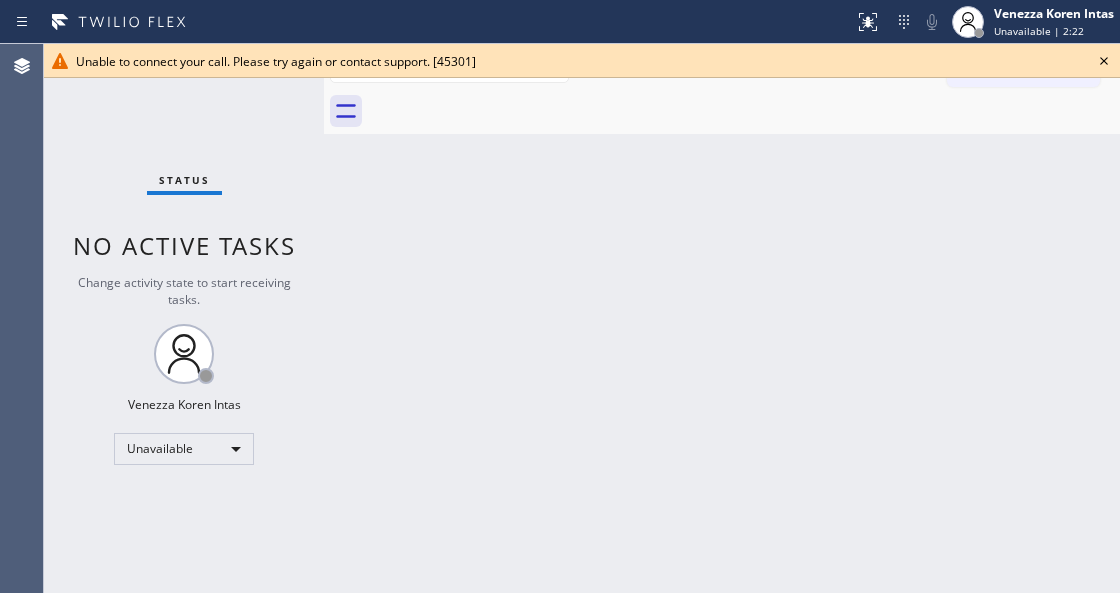 click 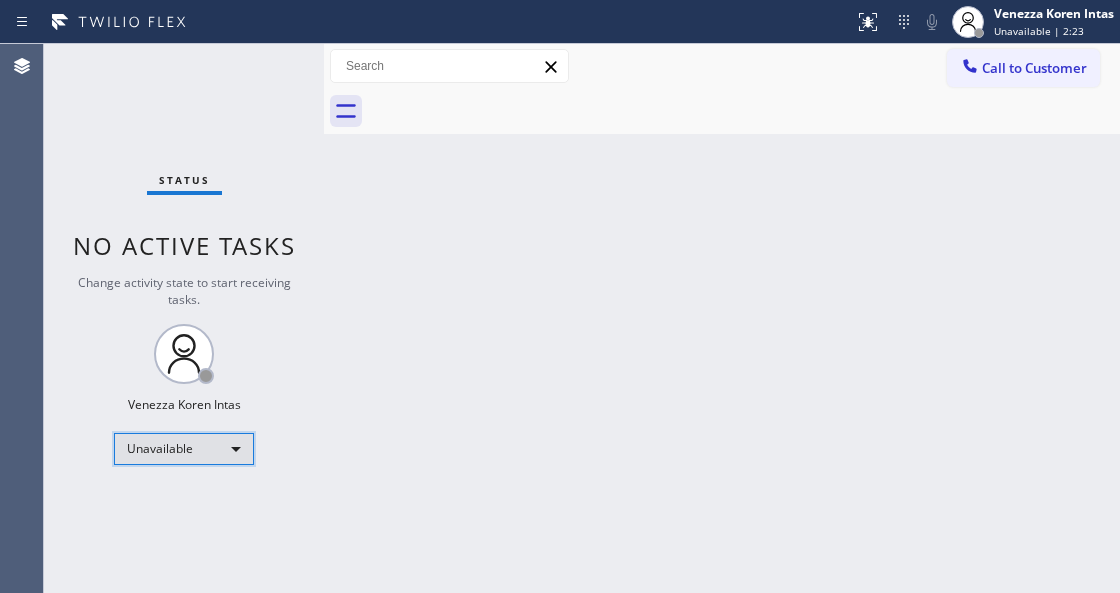 click on "Unavailable" at bounding box center [184, 449] 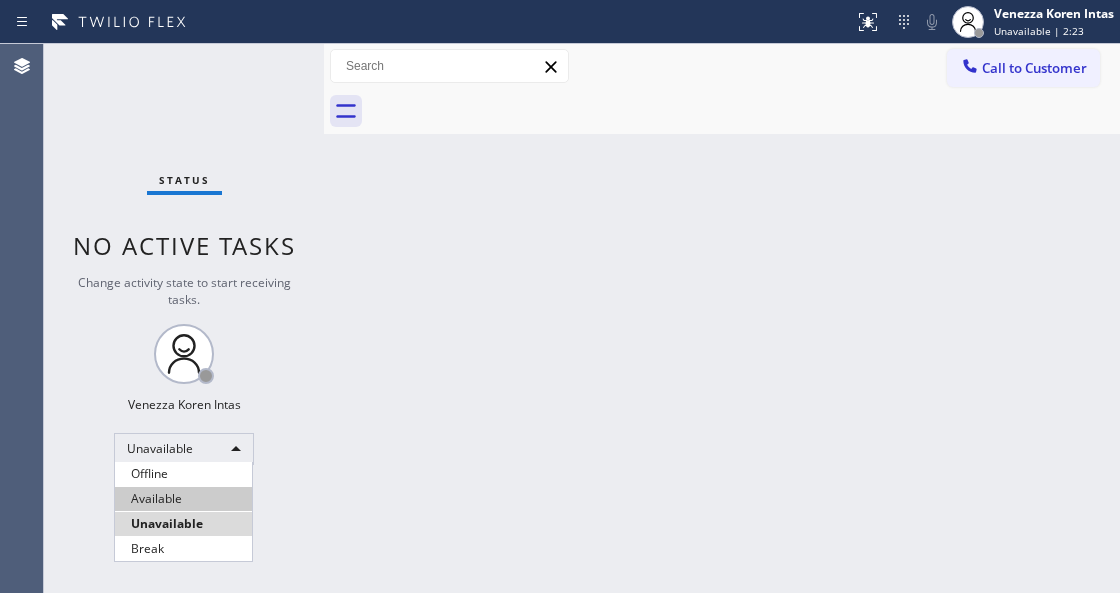 click on "Available" at bounding box center [183, 499] 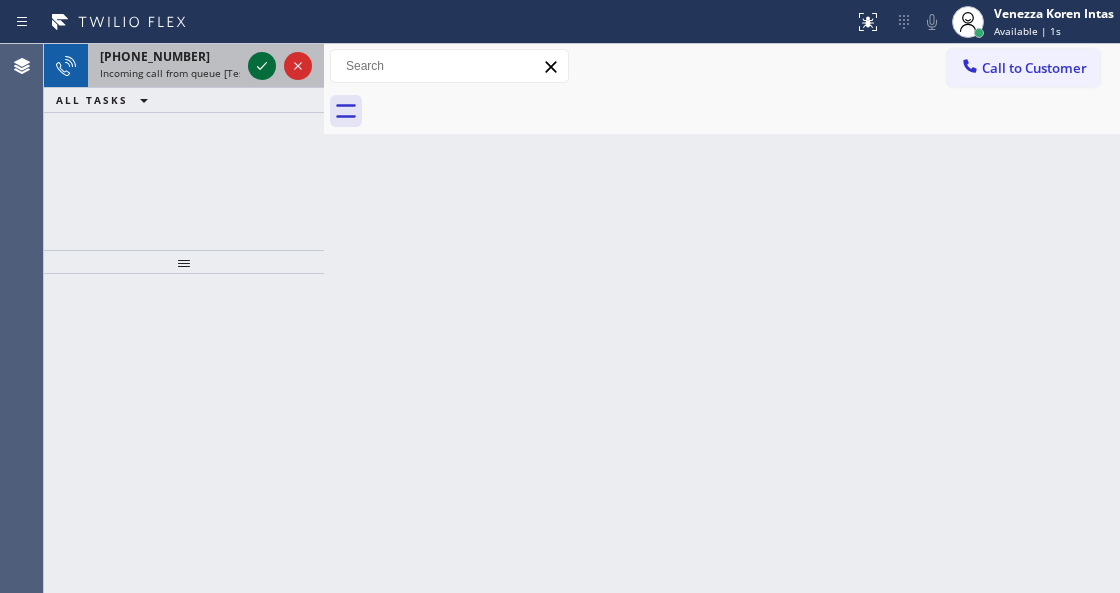 click 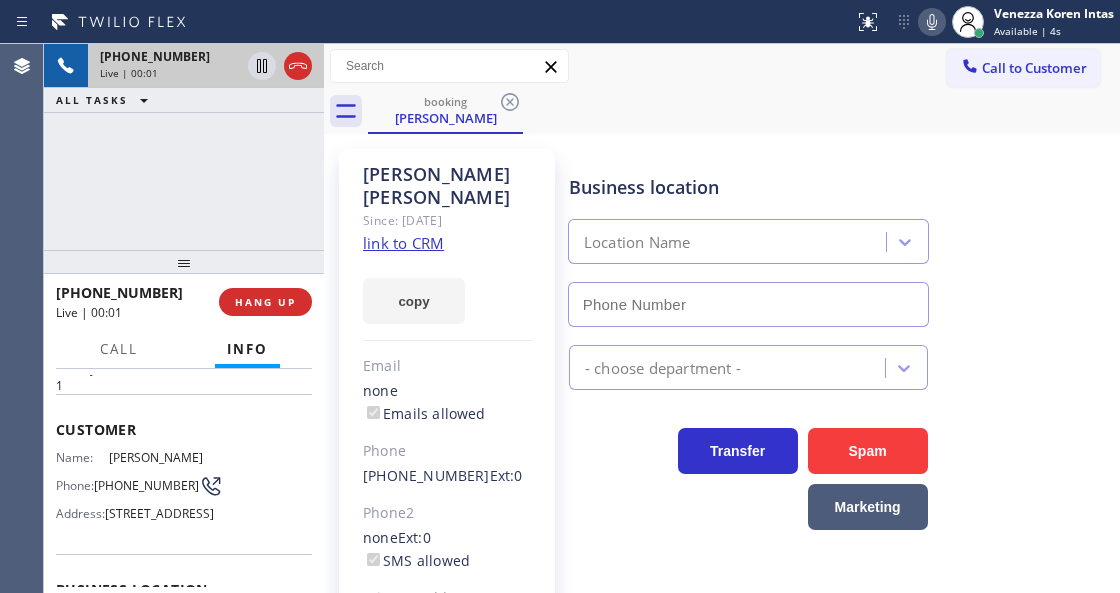 scroll, scrollTop: 200, scrollLeft: 0, axis: vertical 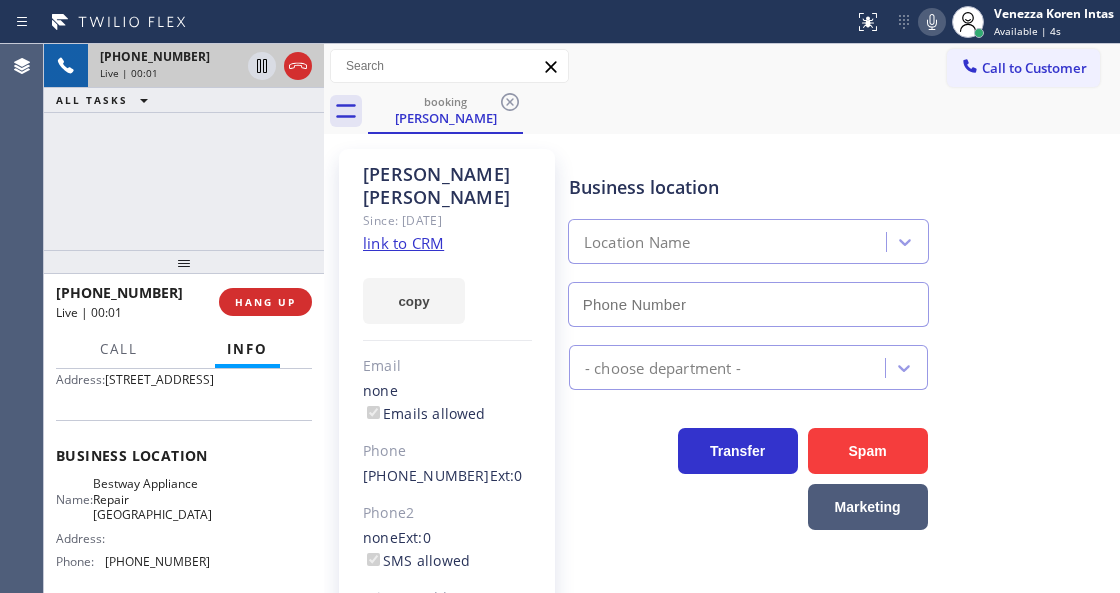type on "(847) 447-2070" 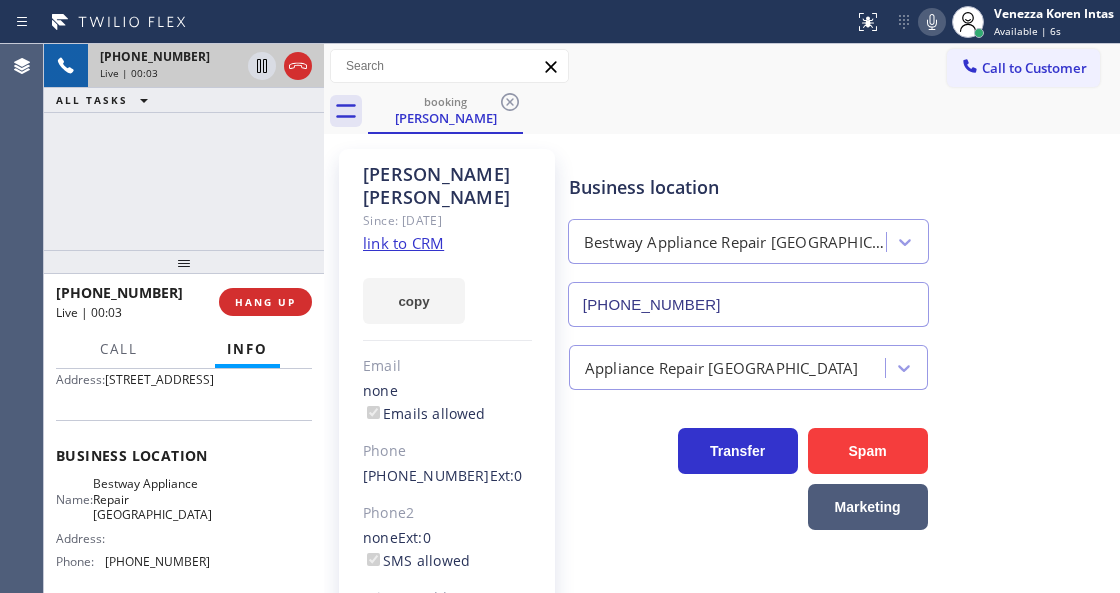 click on "link to CRM" 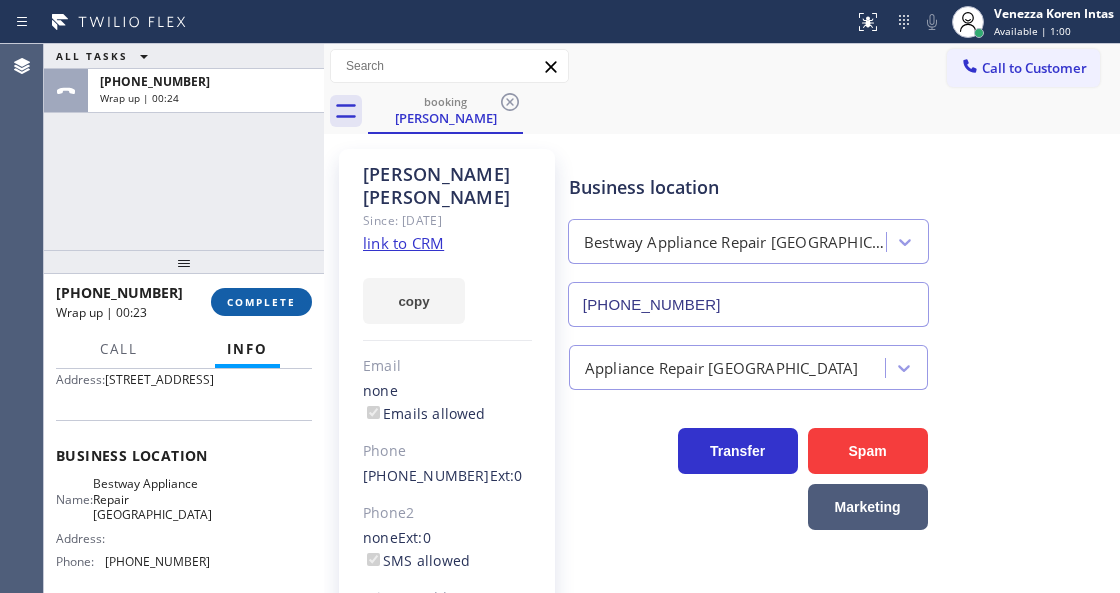 click on "COMPLETE" at bounding box center [261, 302] 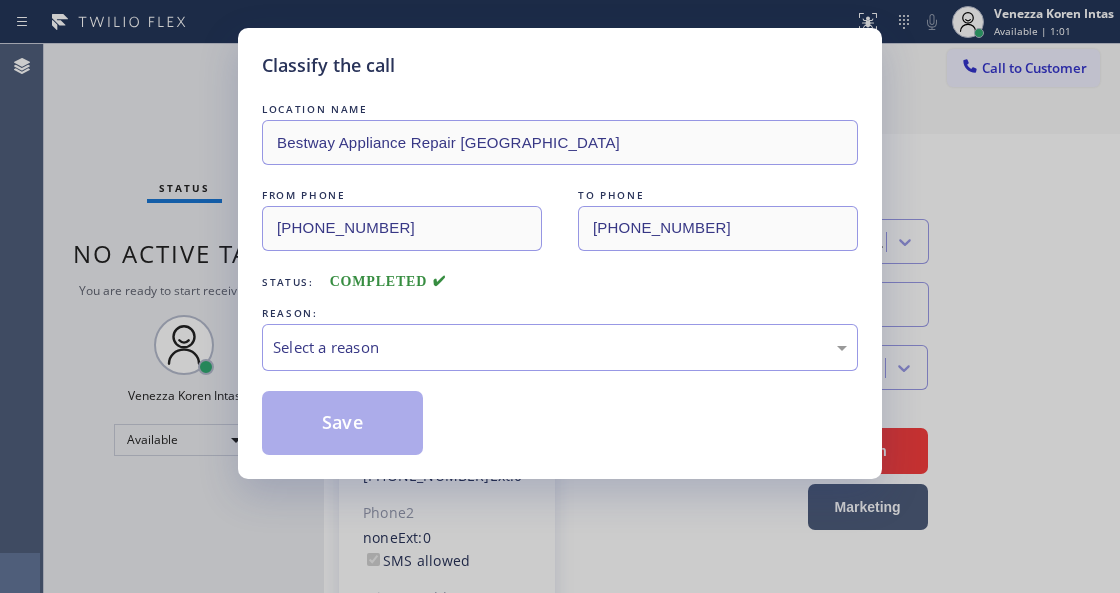 click on "Select a reason" at bounding box center (560, 347) 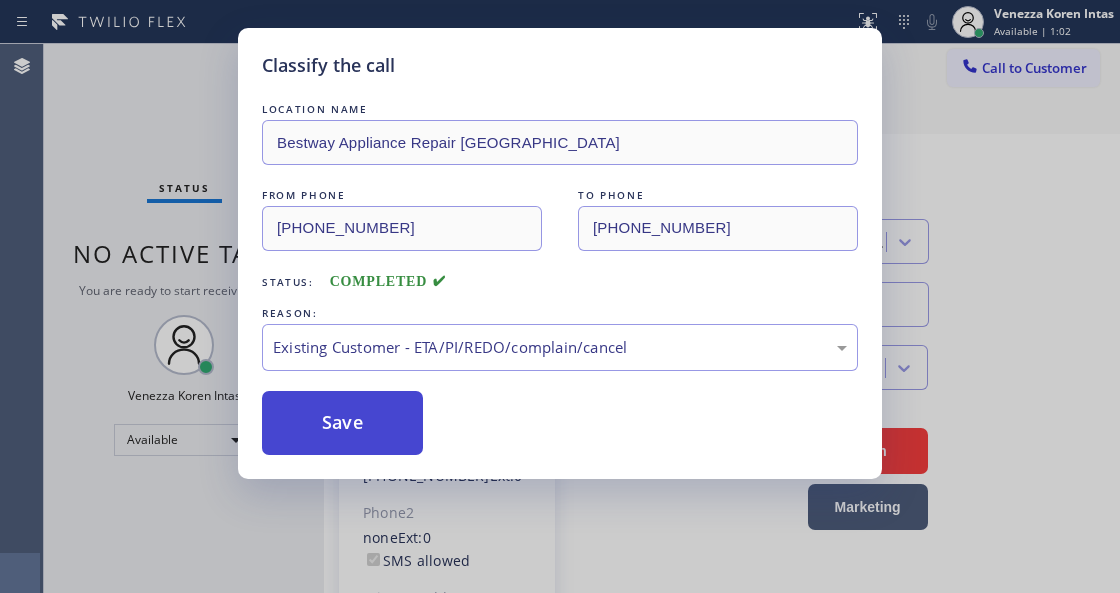 click on "Save" at bounding box center [342, 423] 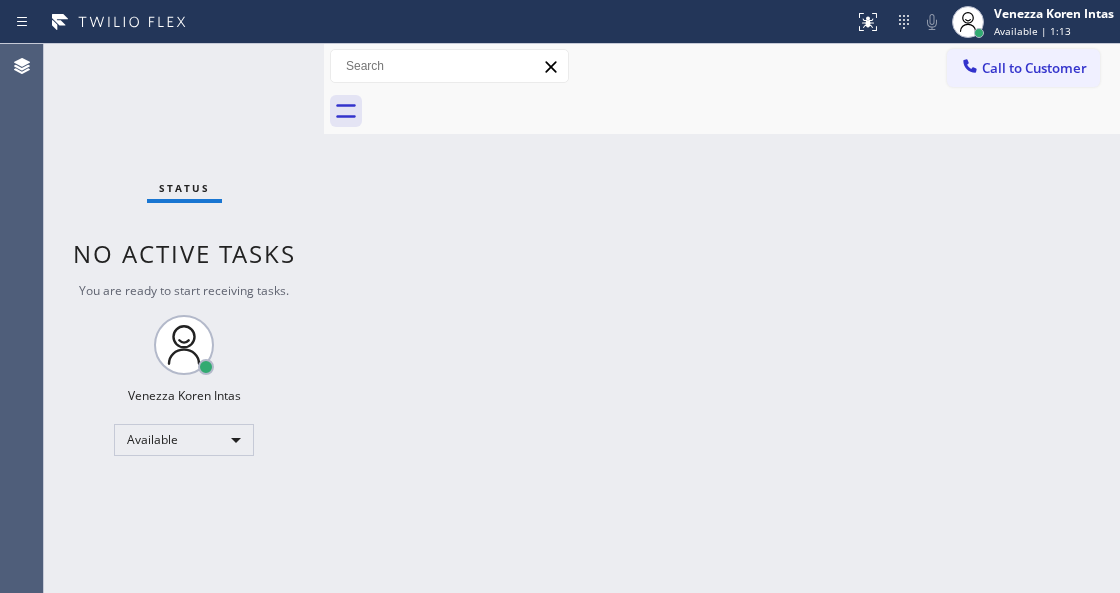 click on "Back to Dashboard Change Sender ID Customers Technicians Select a contact Outbound call Technician Search Technician Your caller id phone number Your caller id phone number Call Technician info Name   Phone none Address none Change Sender ID HVAC +18559994417 5 Star Appliance +18557314952 Appliance Repair +18554611149 Plumbing +18889090120 Air Duct Cleaning +18006865038  Electricians +18005688664 Cancel Change Check personal SMS Reset Change No tabs Call to Customer Outbound call Location Electricians Service  Team Your caller id phone number (800) 568-8664 Customer number Call Outbound call Technician Search Technician Your caller id phone number Your caller id phone number Call" at bounding box center (722, 318) 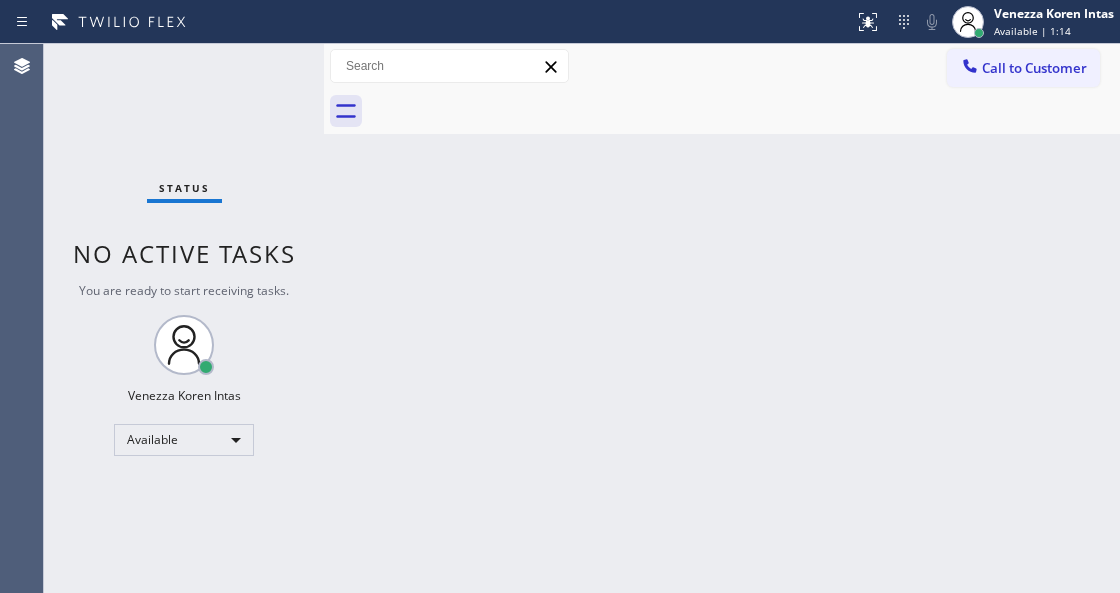 click on "Status   No active tasks     You are ready to start receiving tasks.   Venezza Koren Intas Available" at bounding box center [184, 318] 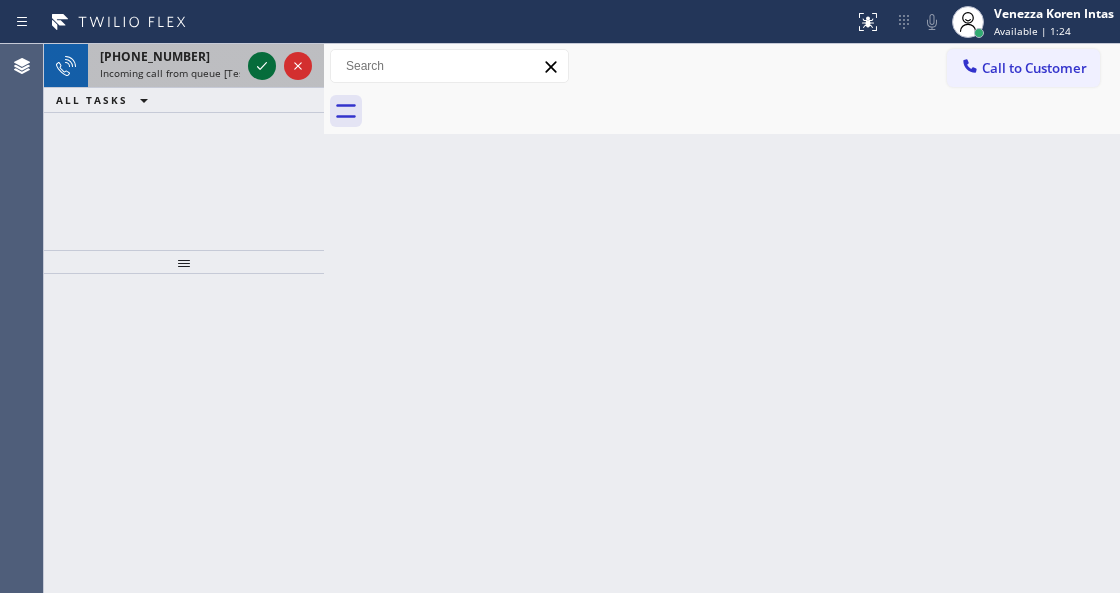 click 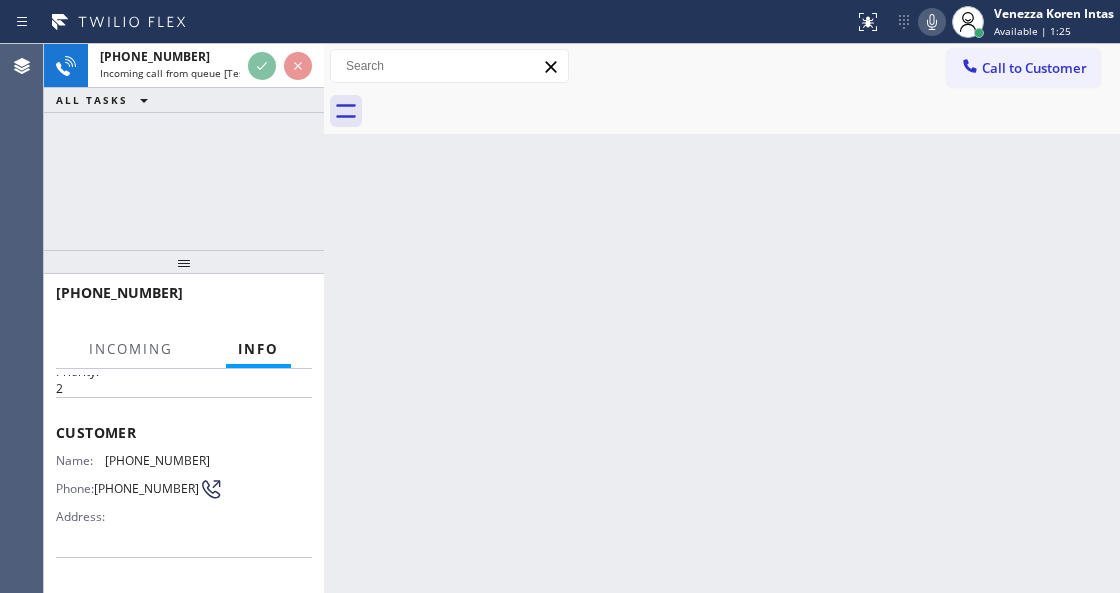 scroll, scrollTop: 266, scrollLeft: 0, axis: vertical 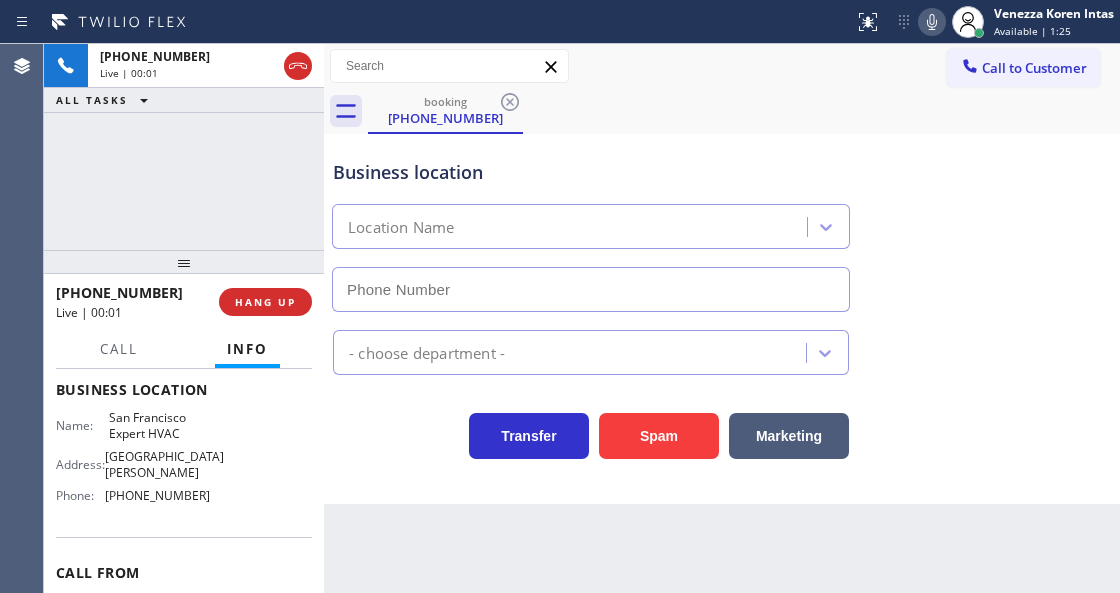 type on "(415) 371-9413" 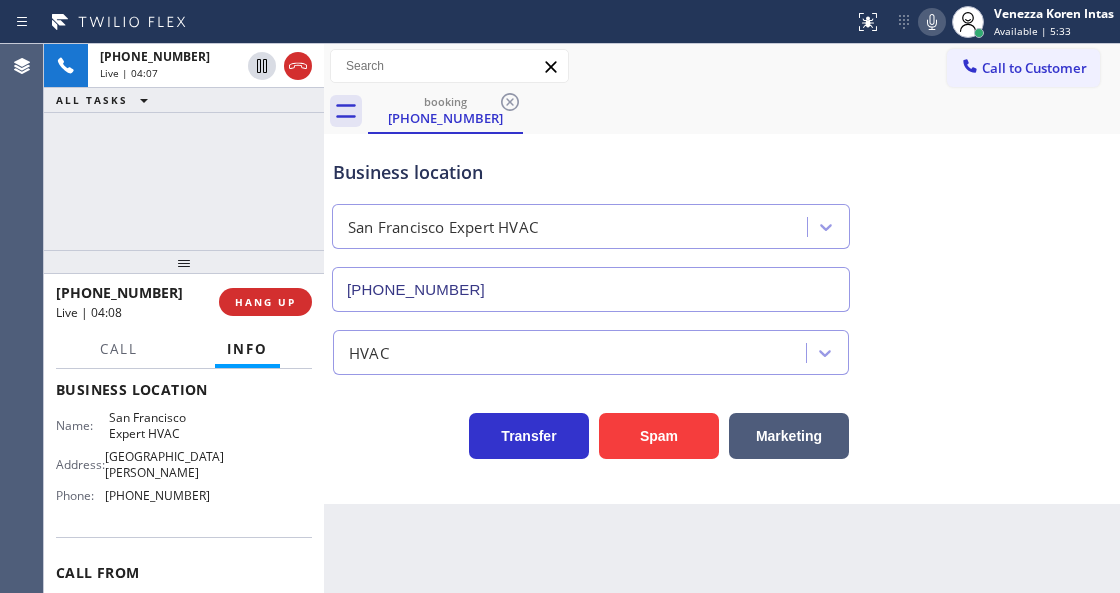 click on "Business location San Francisco Expert HVAC (415) 371-9413" at bounding box center (591, 225) 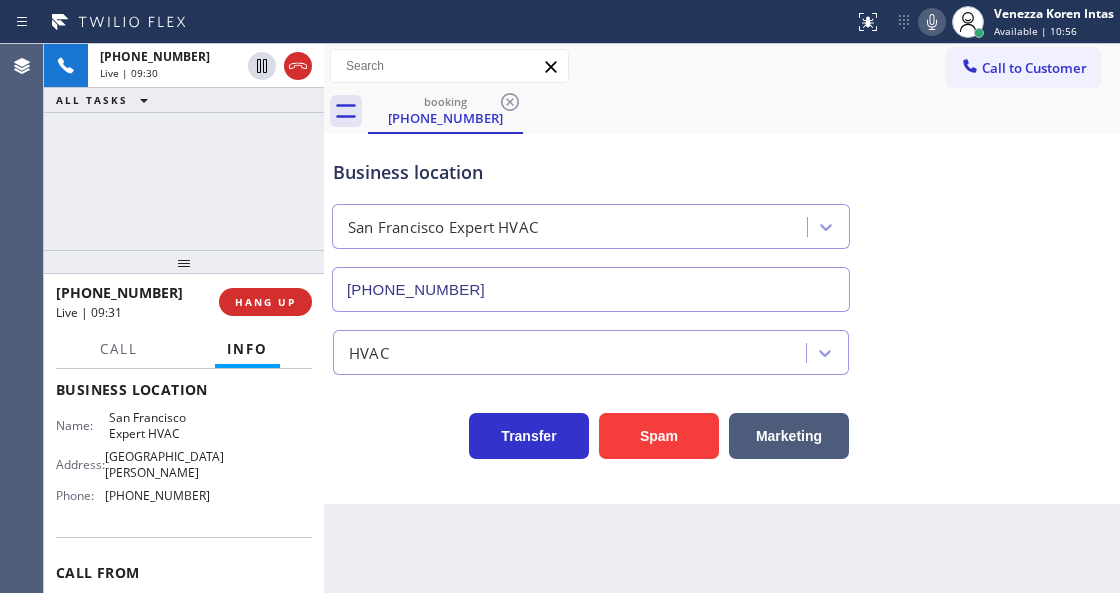 click on "booking (415) 519-4312" at bounding box center (744, 111) 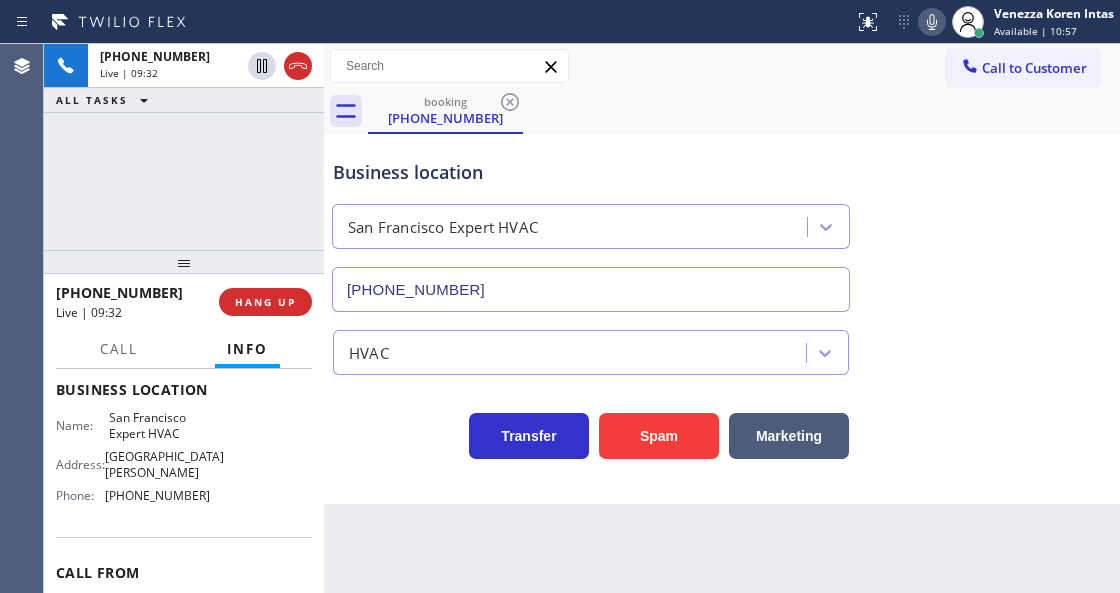 click 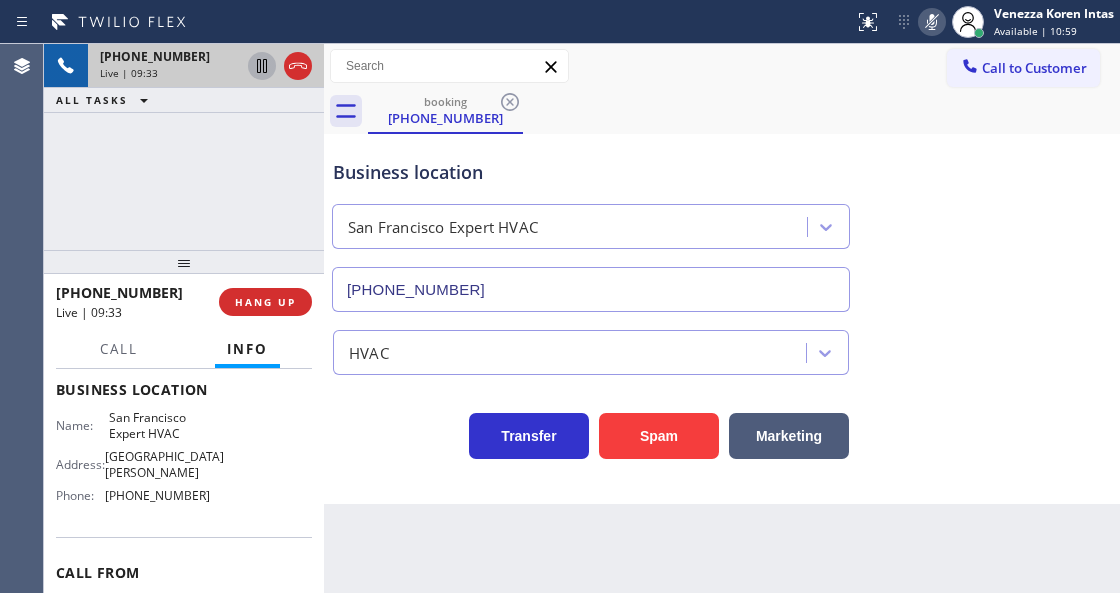 click 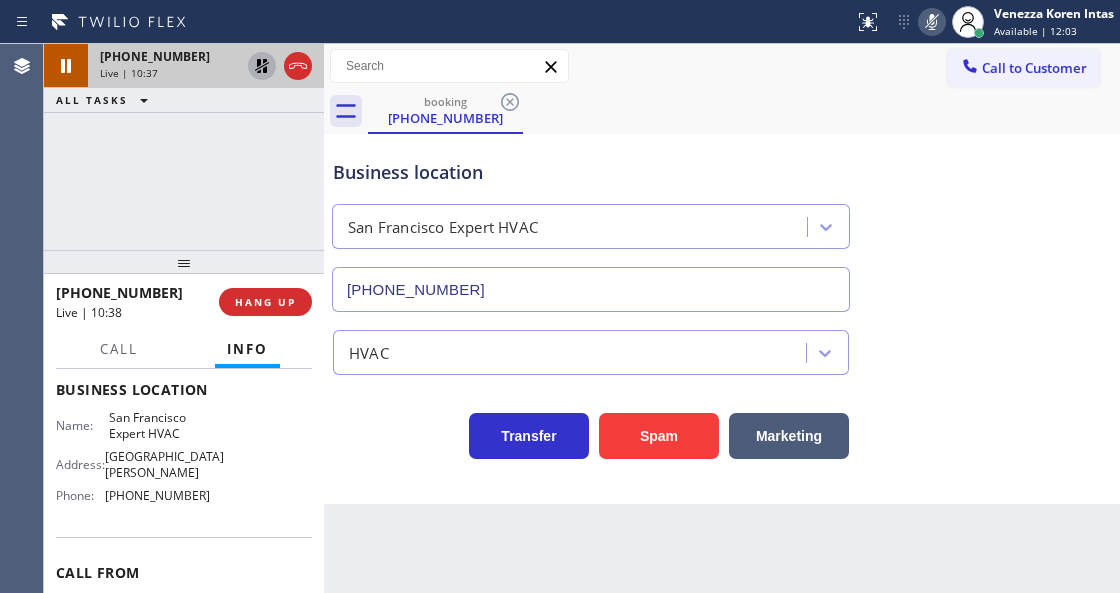 click 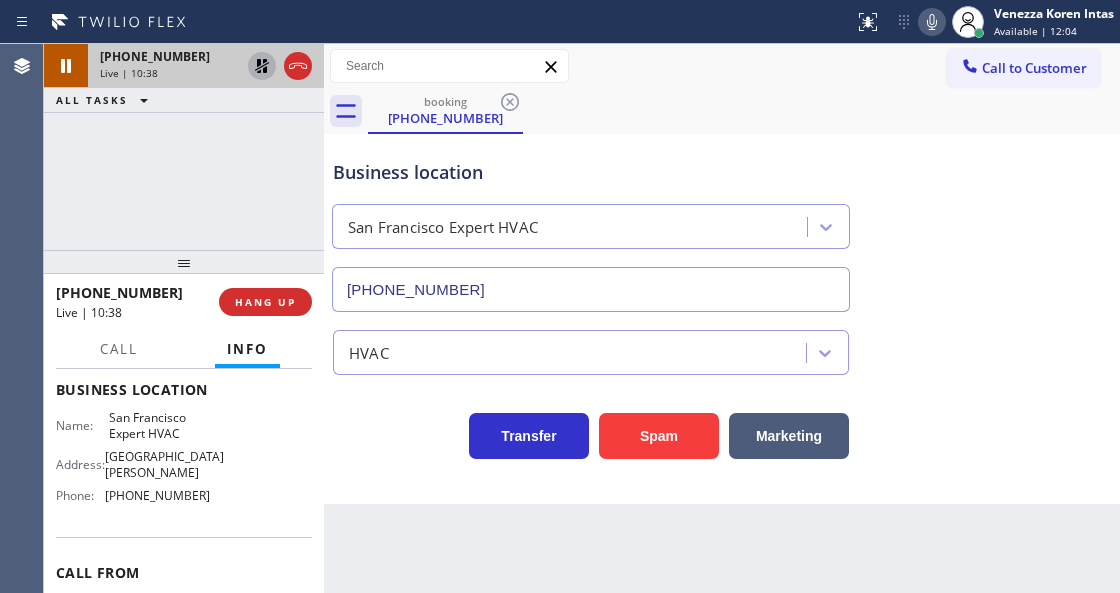 click 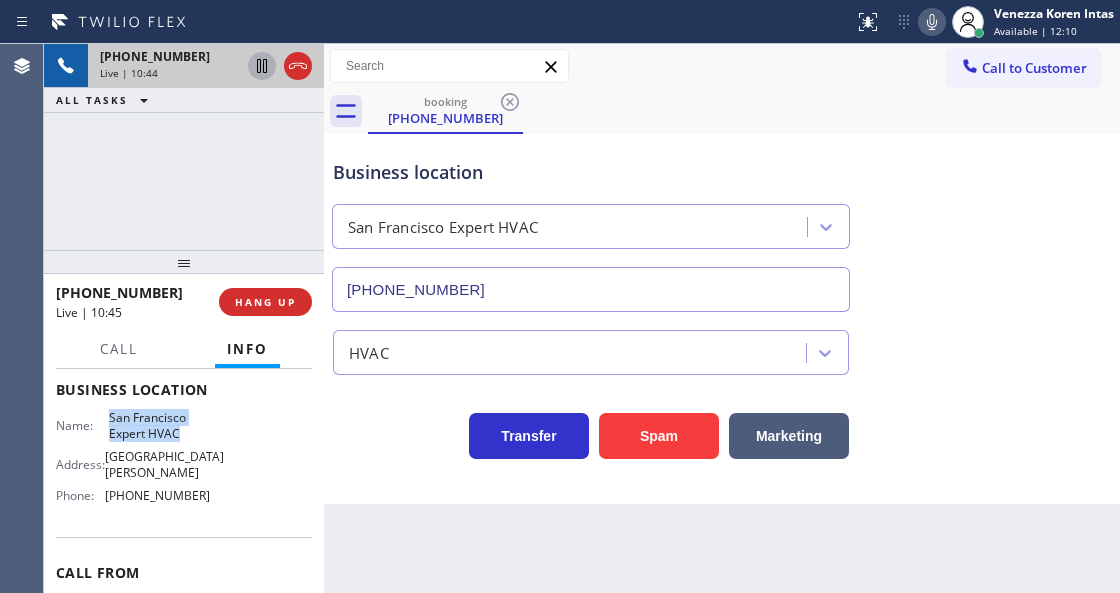 drag, startPoint x: 106, startPoint y: 412, endPoint x: 197, endPoint y: 432, distance: 93.17188 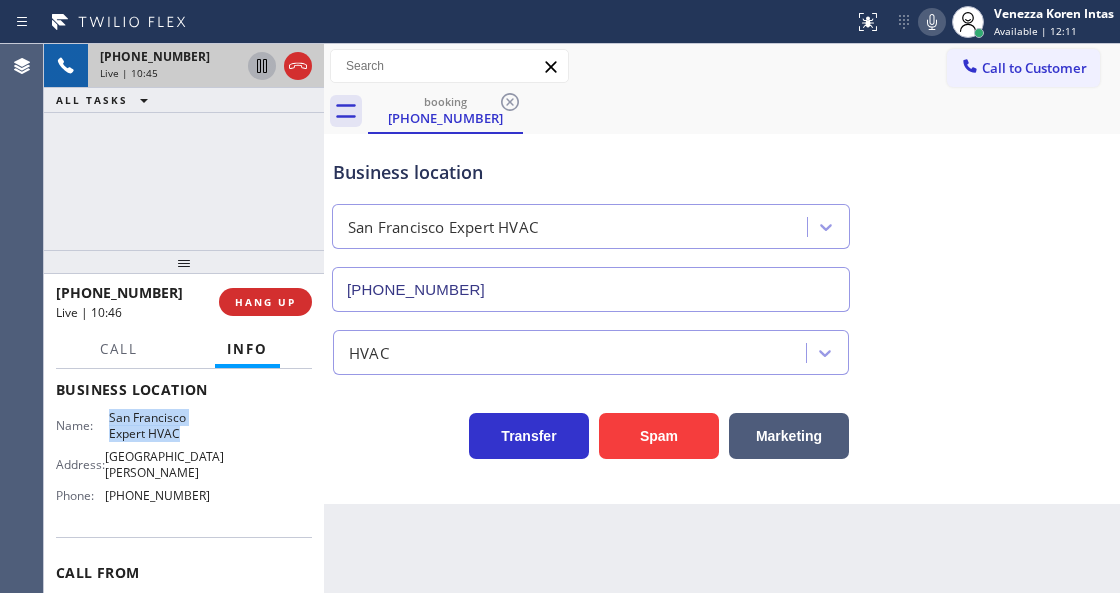 copy on "San Francisco Expert HVAC" 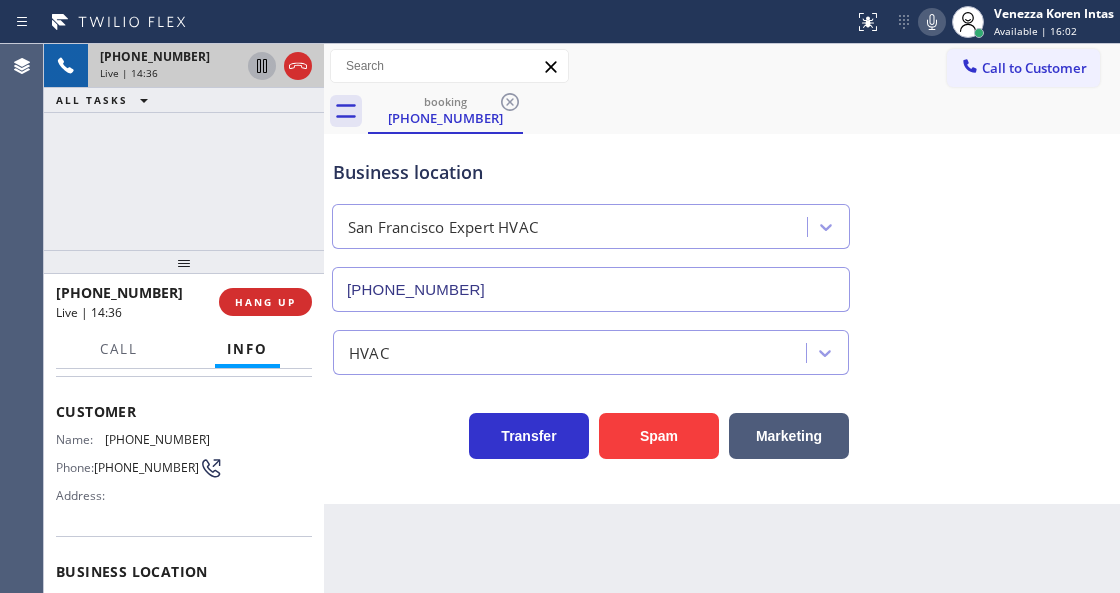 scroll, scrollTop: 66, scrollLeft: 0, axis: vertical 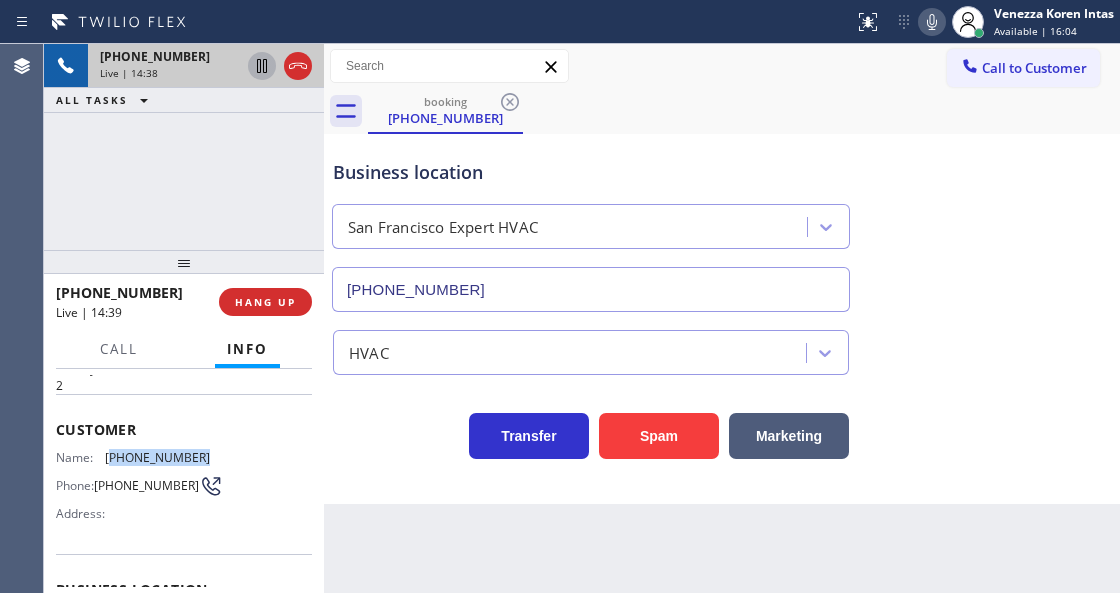drag, startPoint x: 205, startPoint y: 456, endPoint x: 111, endPoint y: 455, distance: 94.00532 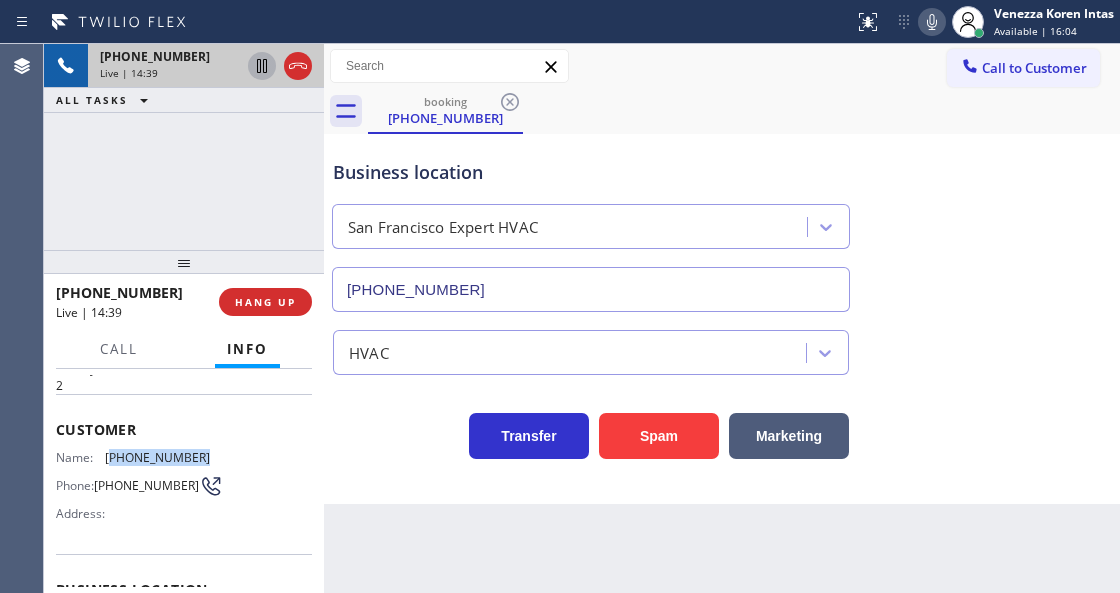 copy on "415) 519-4312" 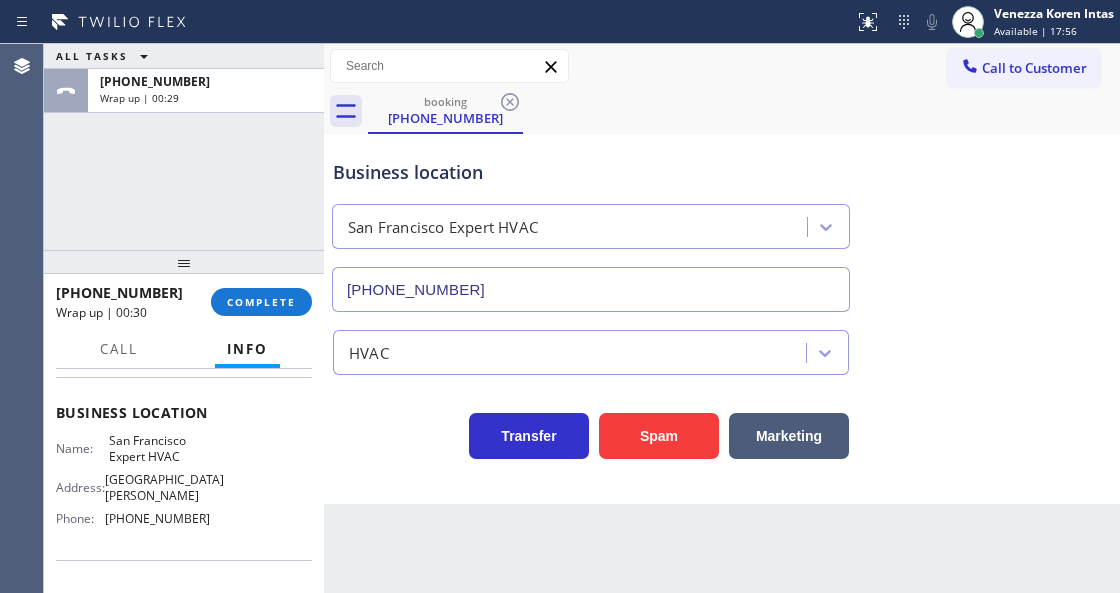 scroll, scrollTop: 266, scrollLeft: 0, axis: vertical 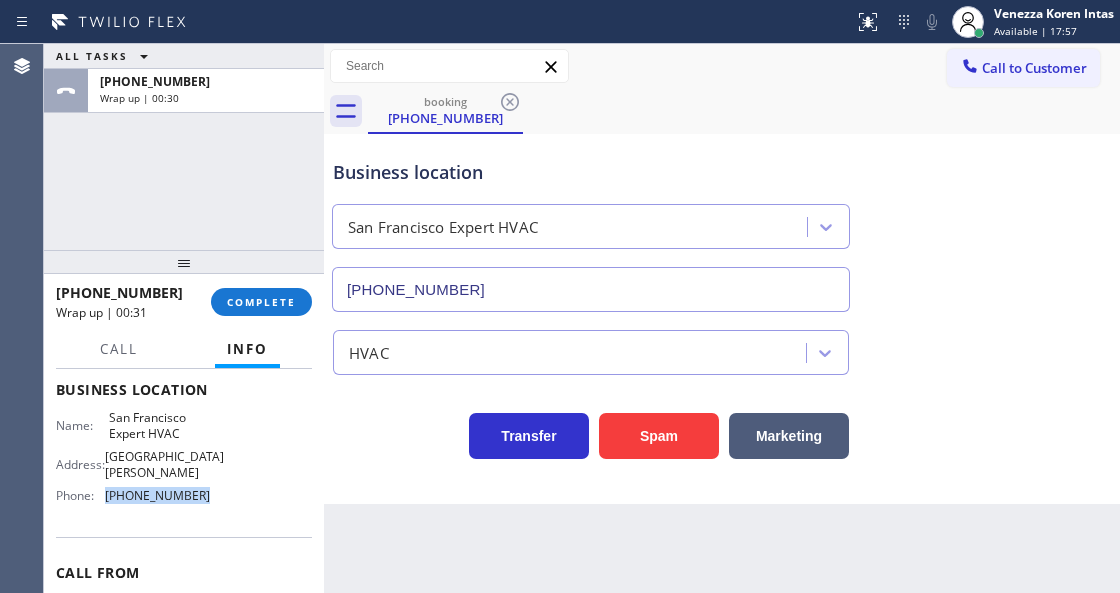 drag, startPoint x: 210, startPoint y: 494, endPoint x: 108, endPoint y: 496, distance: 102.01961 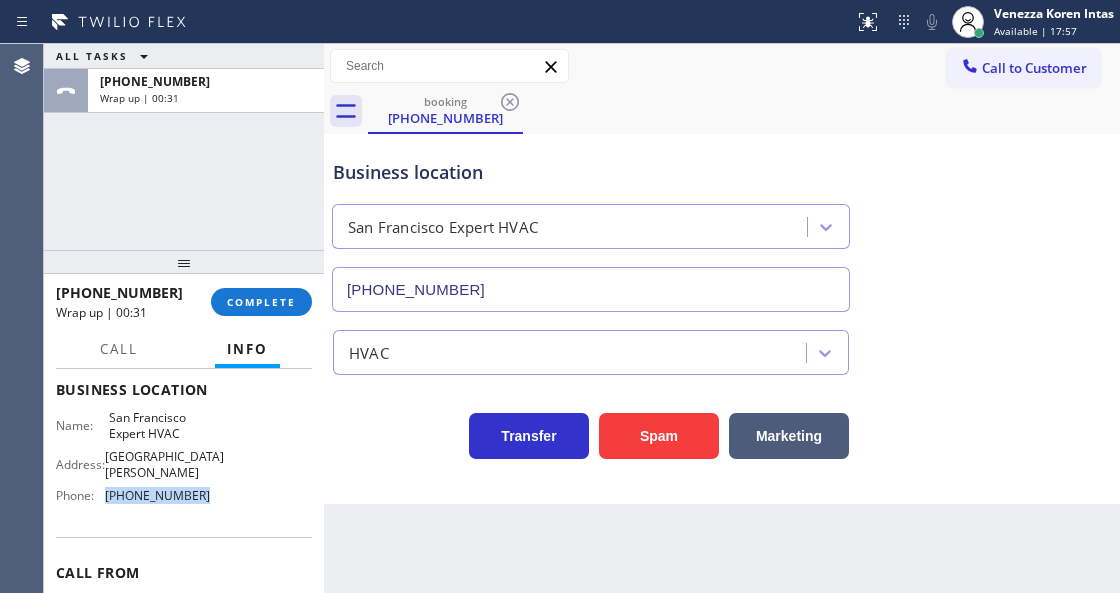 copy on "(415) 371-9413" 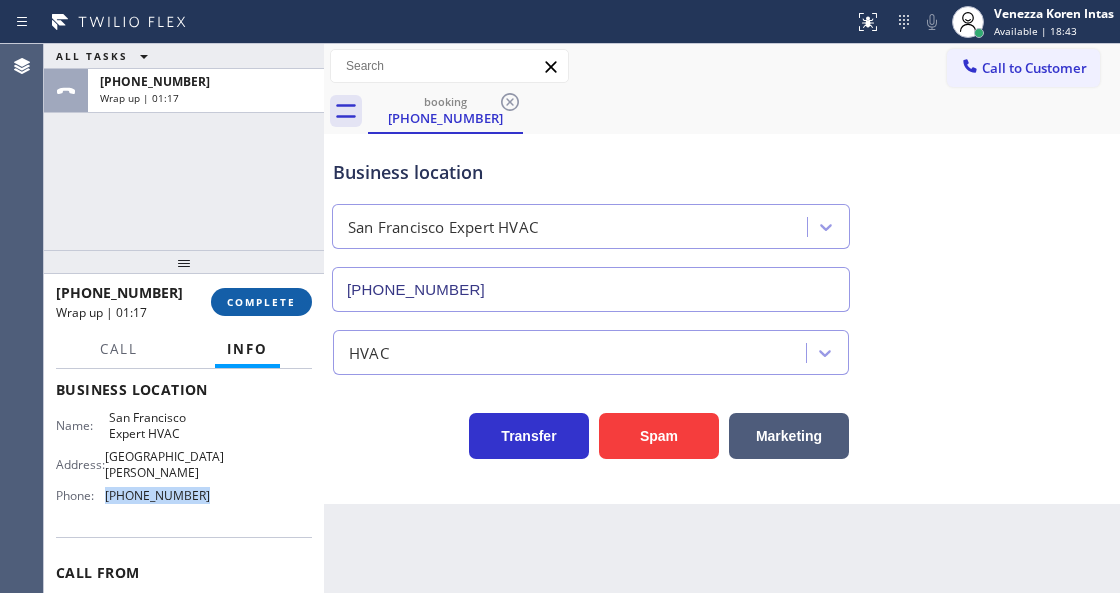 click on "COMPLETE" at bounding box center [261, 302] 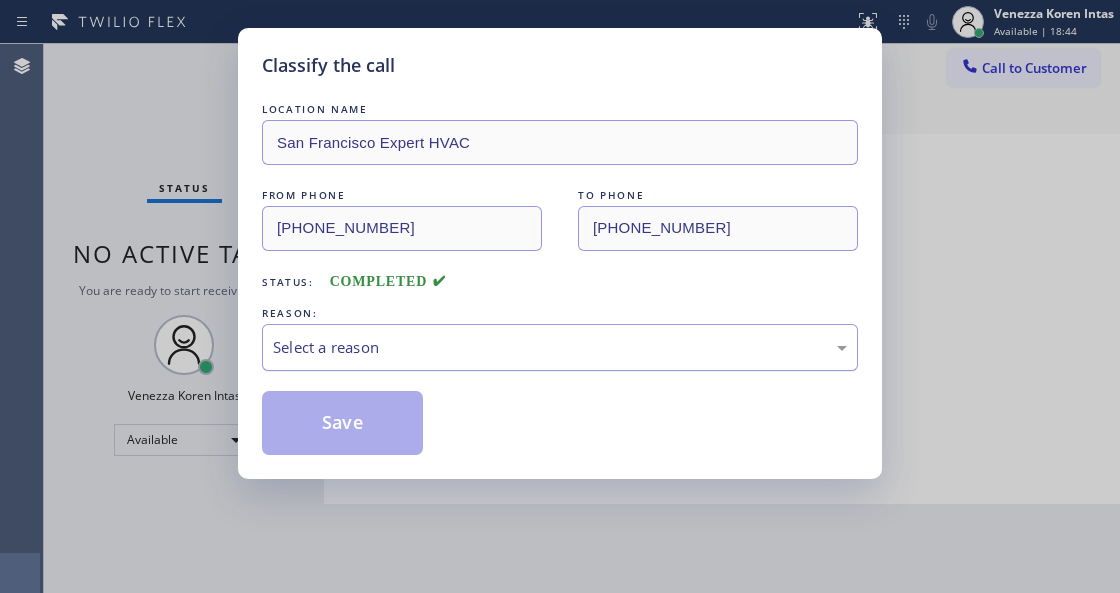 click on "Select a reason" at bounding box center (560, 347) 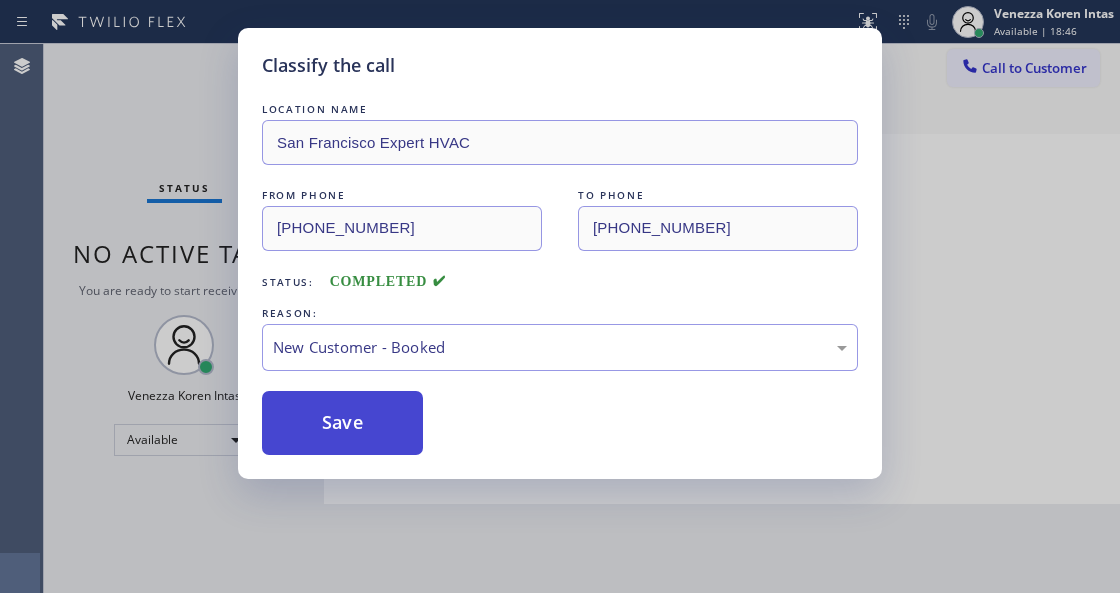click on "Save" at bounding box center [342, 423] 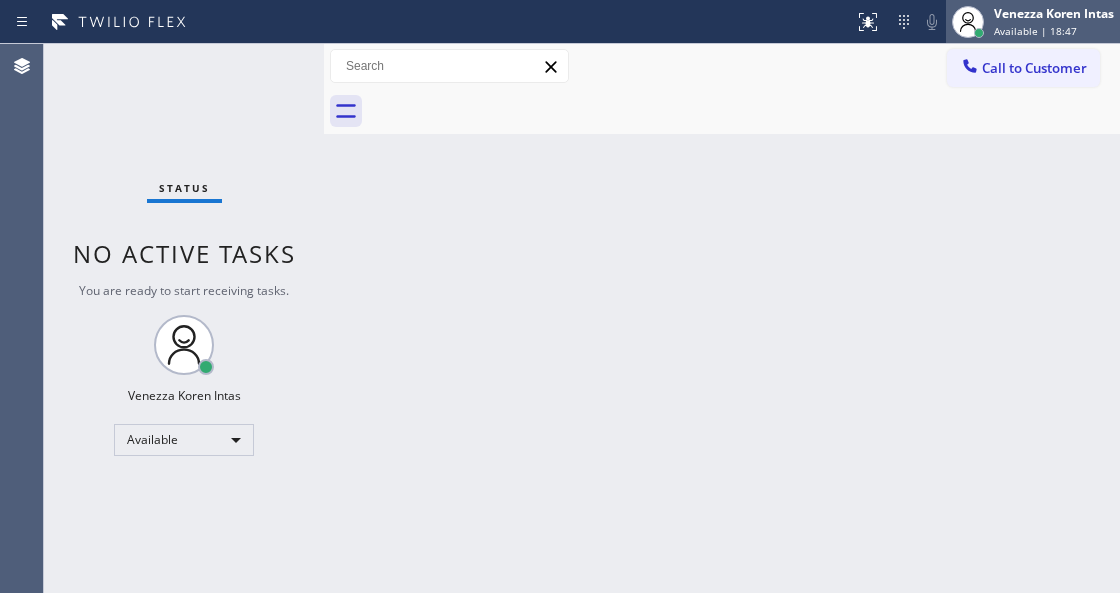 click on "Venezza Koren Intas" at bounding box center (1054, 13) 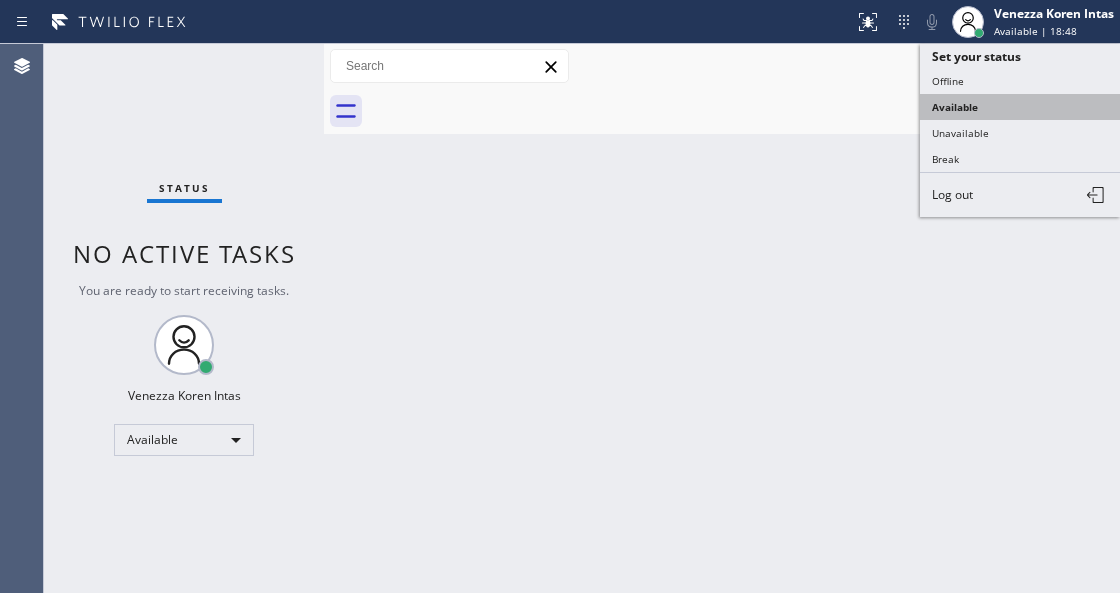 click on "Available" at bounding box center (1020, 107) 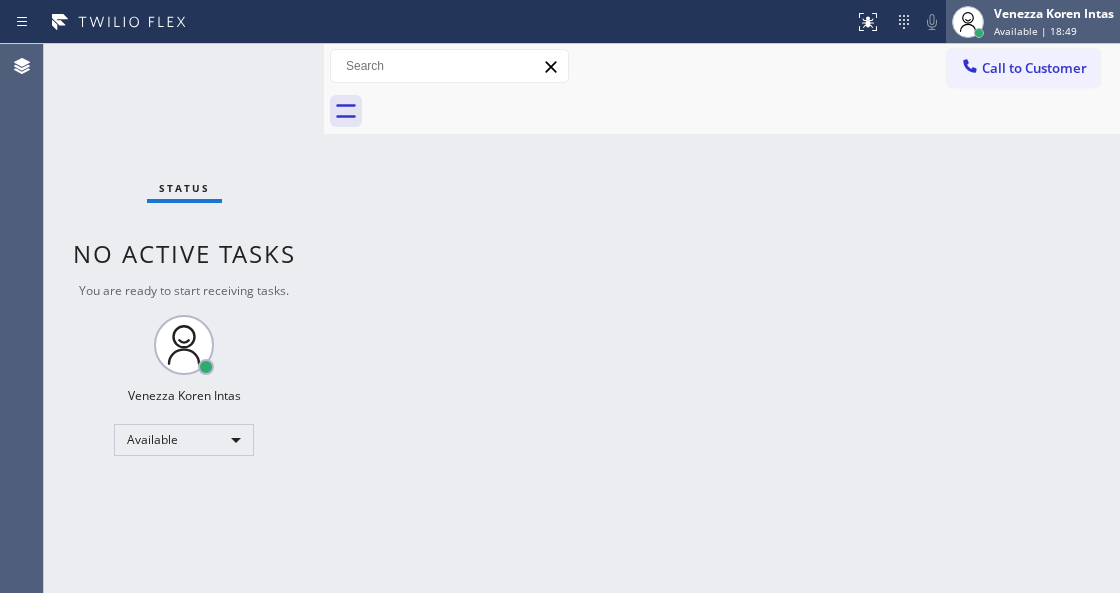 click at bounding box center (968, 22) 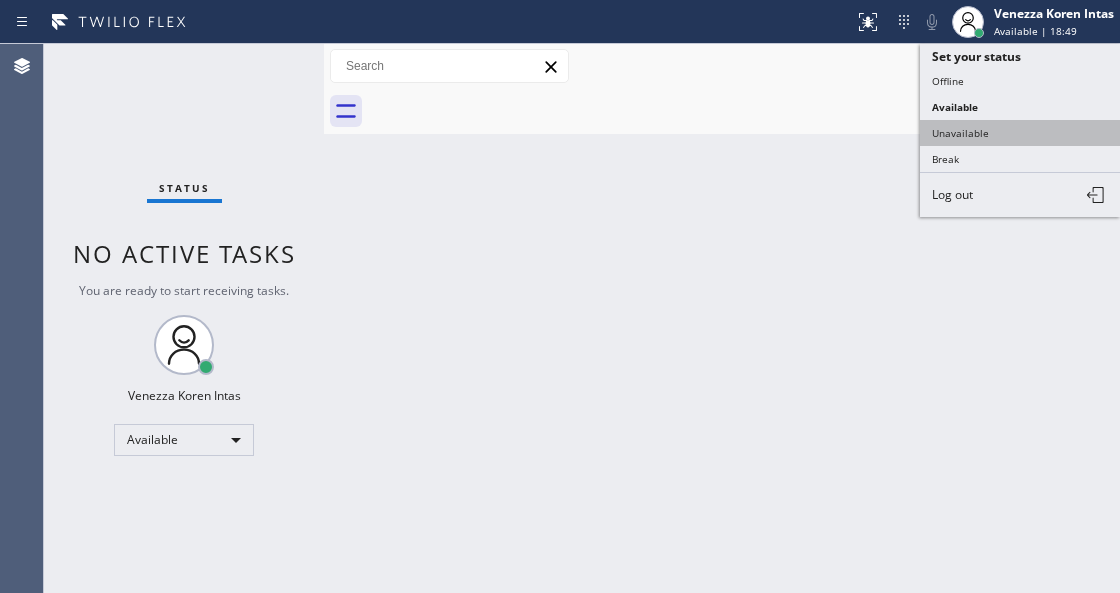 click on "Unavailable" at bounding box center [1020, 133] 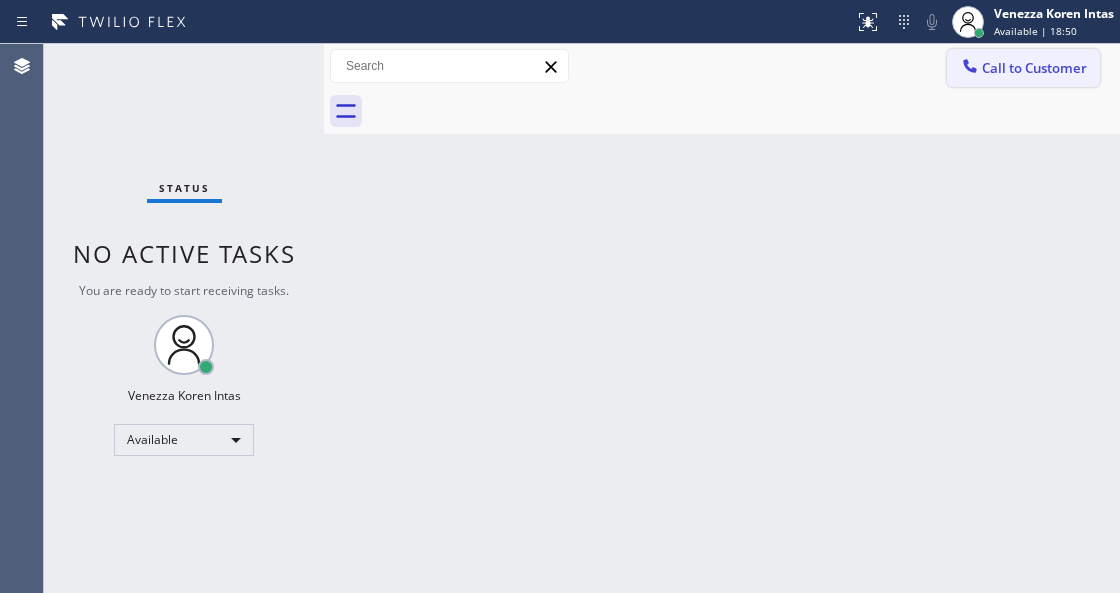 click on "Call to Customer" at bounding box center (1034, 68) 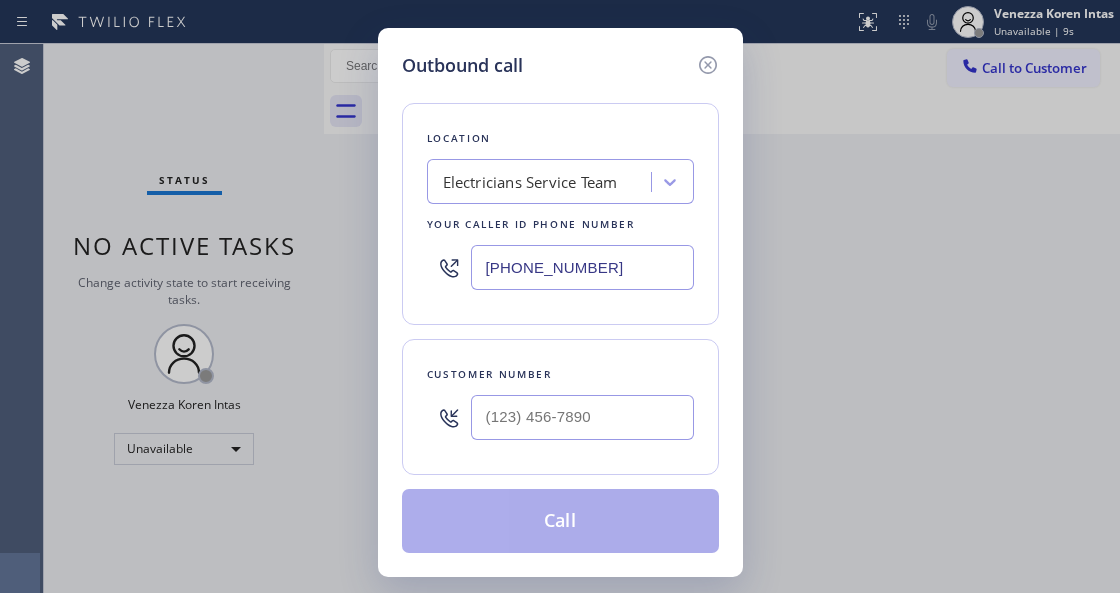 drag, startPoint x: 628, startPoint y: 268, endPoint x: 395, endPoint y: 263, distance: 233.05363 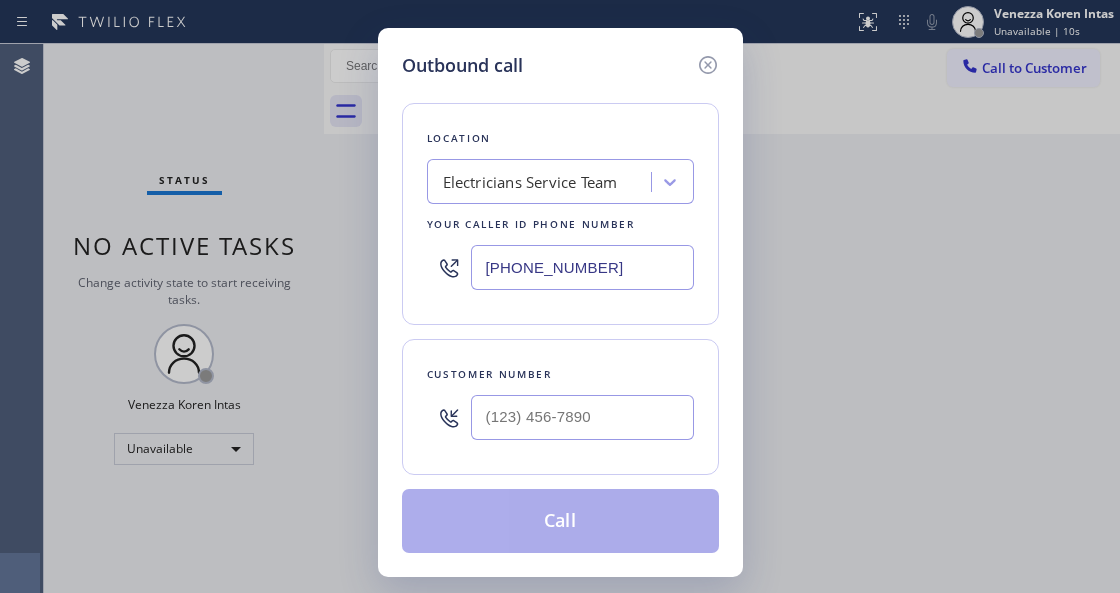 type on "(800) 568-8664" 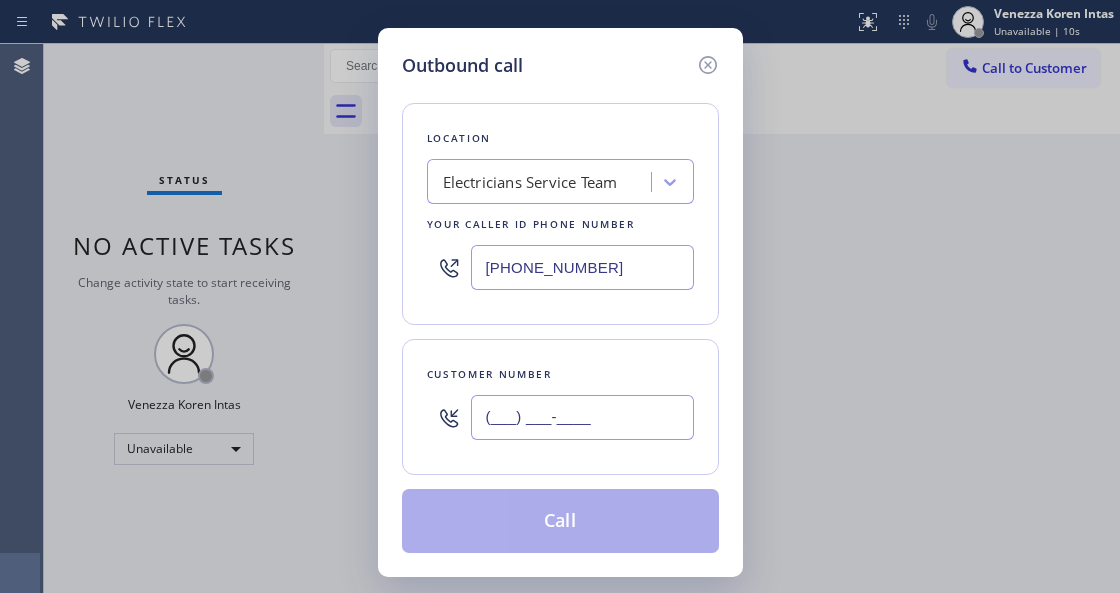 click on "(___) ___-____" at bounding box center (582, 417) 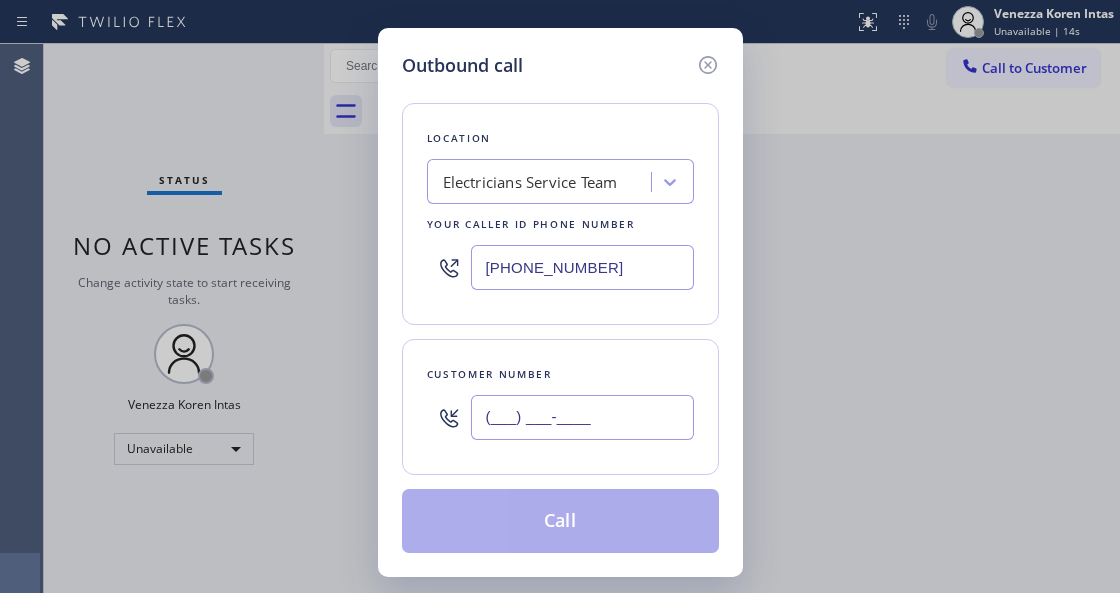 paste on "310) 460-9960" 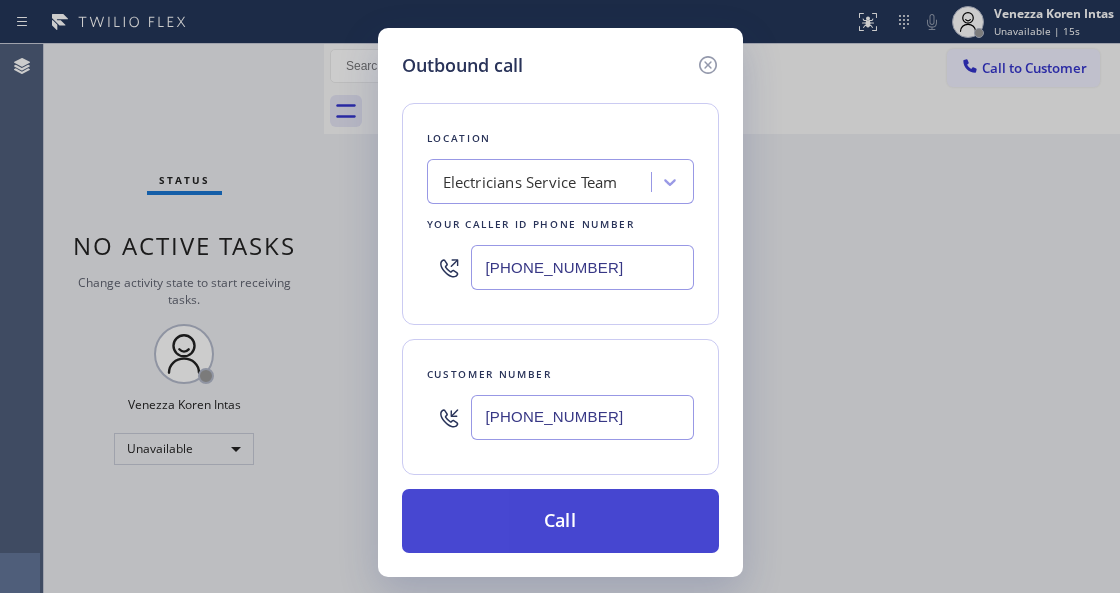 click on "Call" at bounding box center [560, 521] 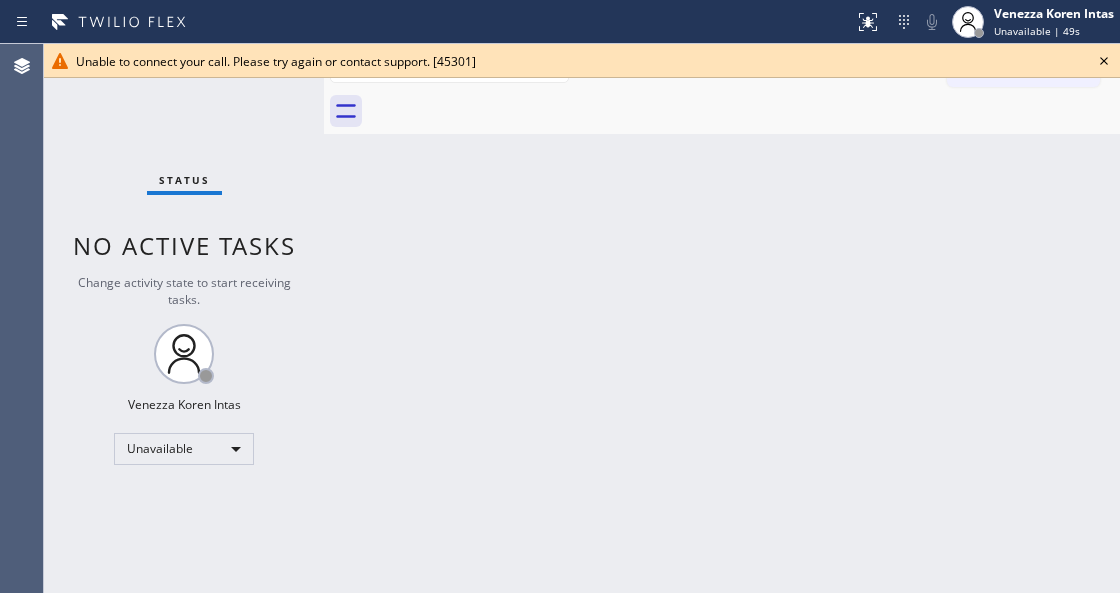 click on "Back to Dashboard Change Sender ID Customers Technicians Select a contact Outbound call Technician Search Technician Your caller id phone number Your caller id phone number Call Technician info Name   Phone none Address none Change Sender ID HVAC +18559994417 5 Star Appliance +18557314952 Appliance Repair +18554611149 Plumbing +18889090120 Air Duct Cleaning +18006865038  Electricians +18005688664 Cancel Change Check personal SMS Reset Change No tabs Call to Customer Outbound call Location Electricians Service  Team Your caller id phone number (800) 568-8664 Customer number Call Outbound call Technician Search Technician Your caller id phone number Your caller id phone number Call" at bounding box center [722, 318] 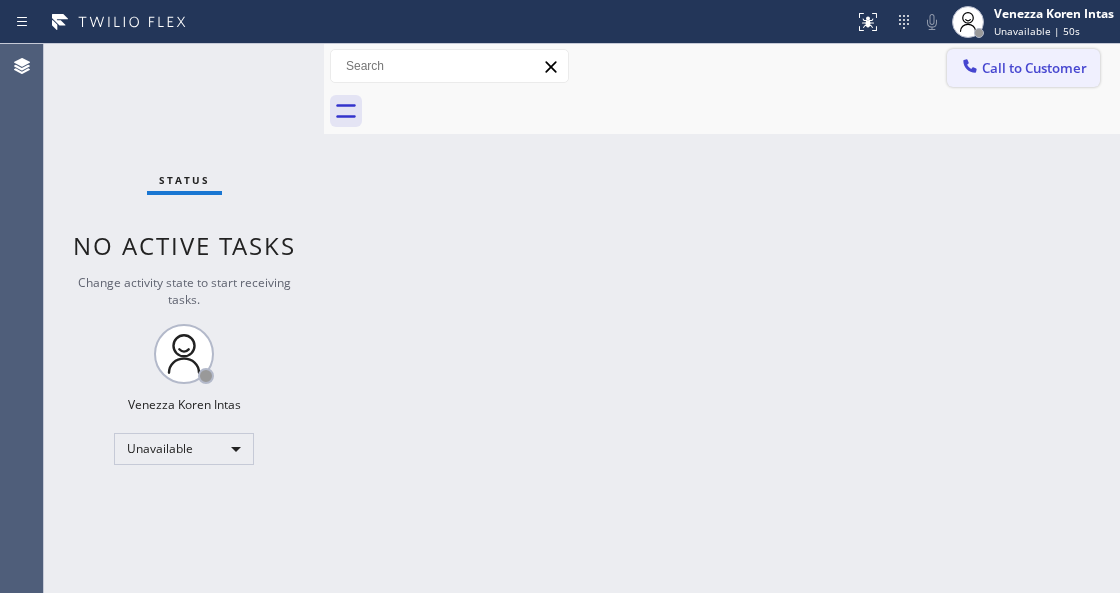 click on "Call to Customer" at bounding box center [1023, 68] 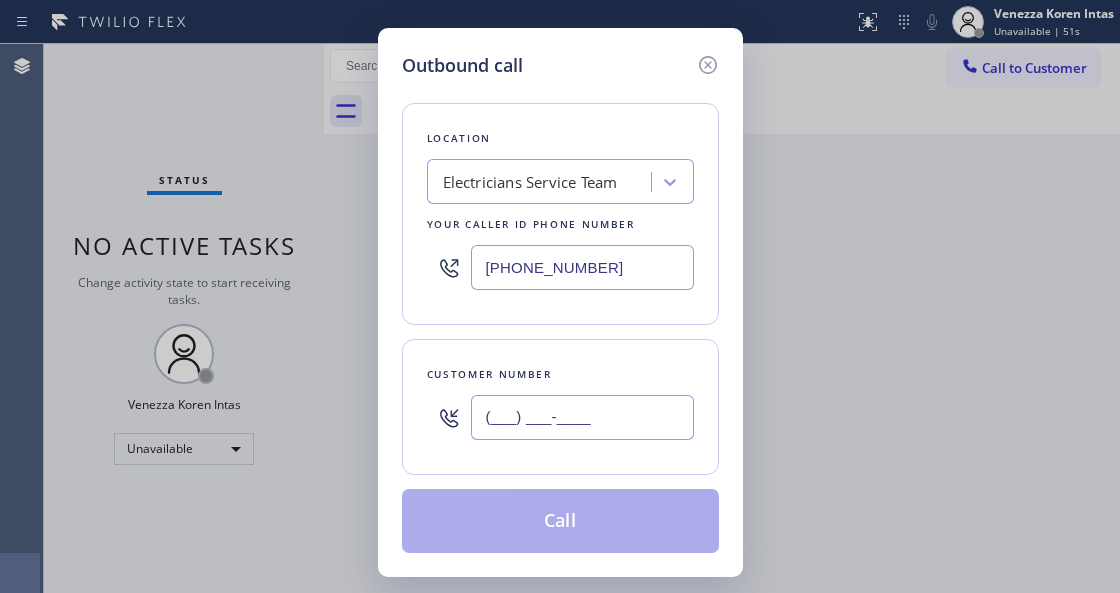 click on "(___) ___-____" at bounding box center (582, 417) 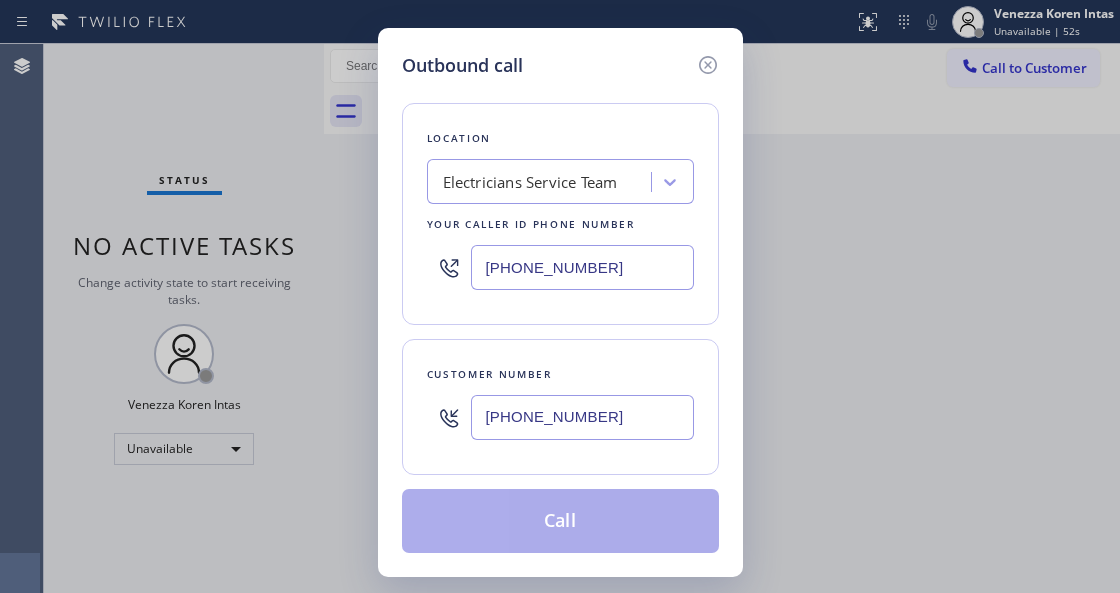 type on "(310) 460-9960" 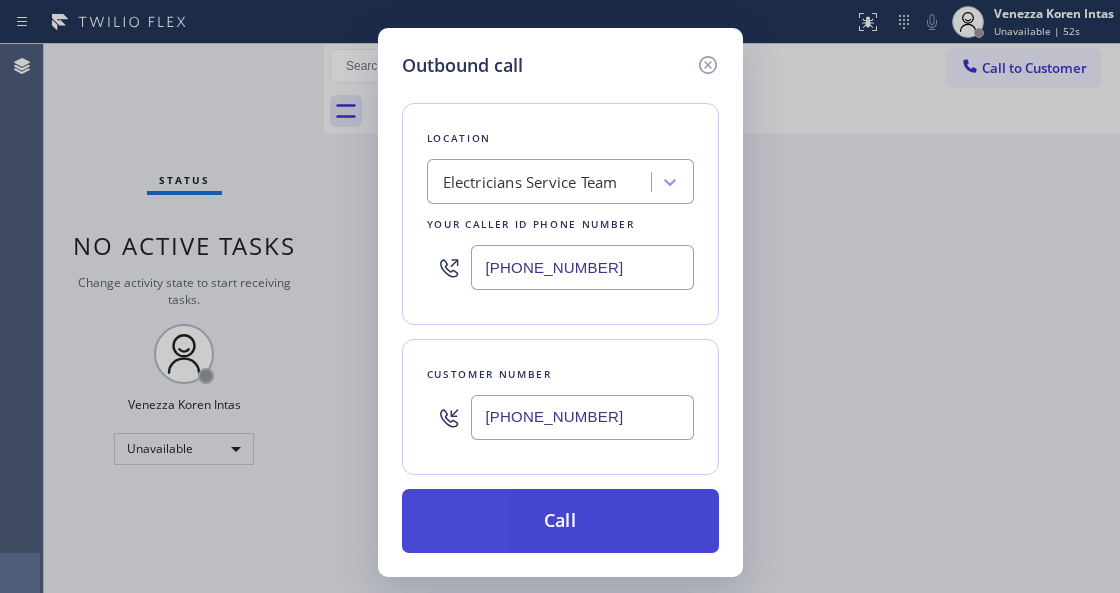 click on "Call" at bounding box center [560, 521] 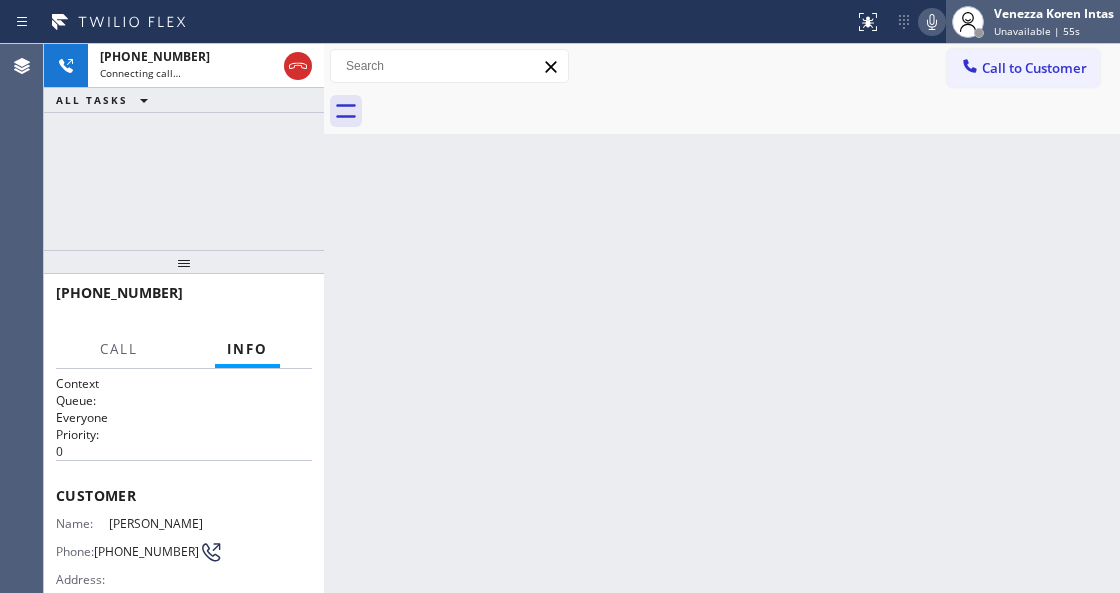 drag, startPoint x: 783, startPoint y: 212, endPoint x: 954, endPoint y: 35, distance: 246.10973 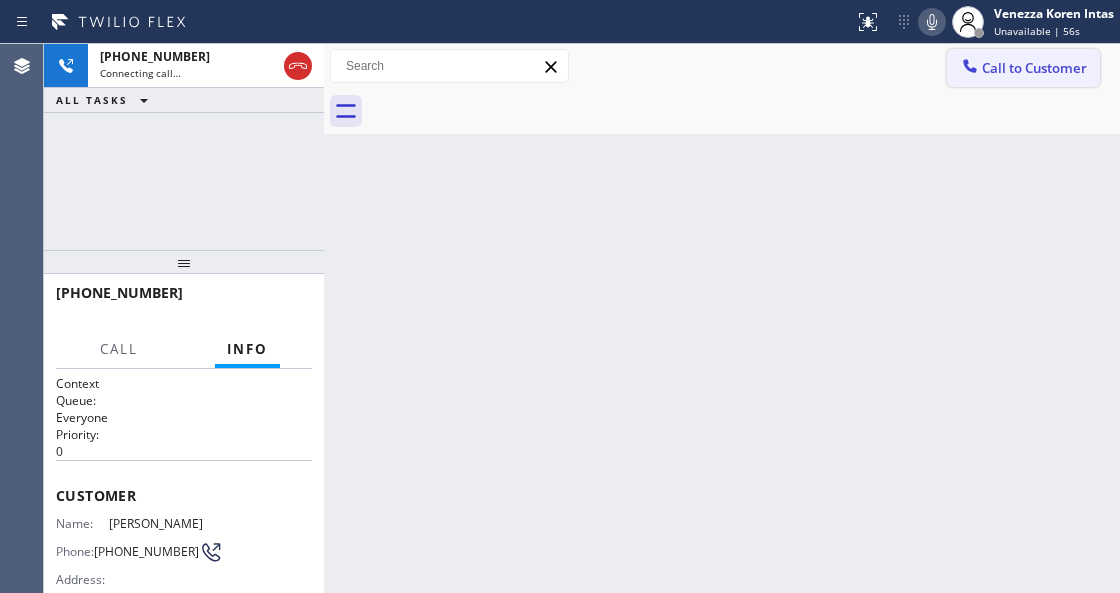 click on "Call to Customer" at bounding box center [1034, 68] 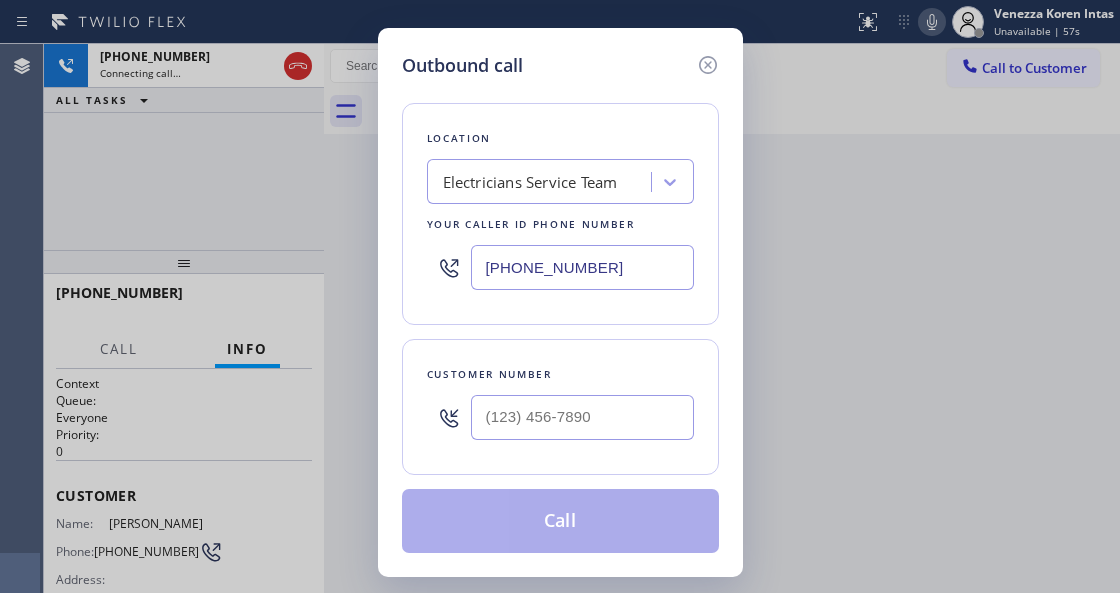 click on "(800) 568-8664" at bounding box center [582, 267] 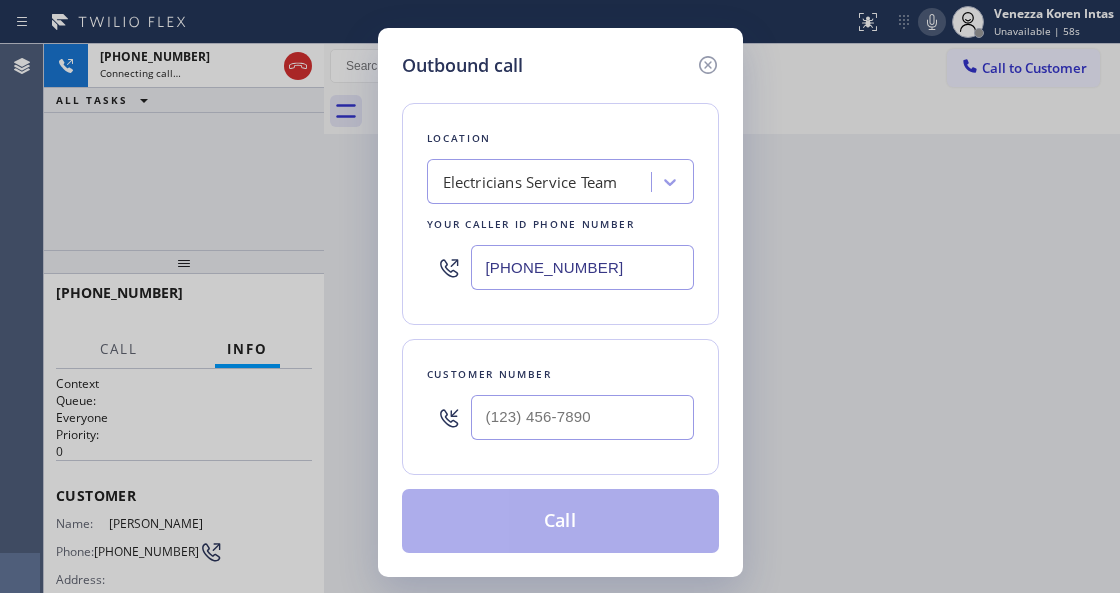 click on "Electricians Service  Team" at bounding box center [542, 182] 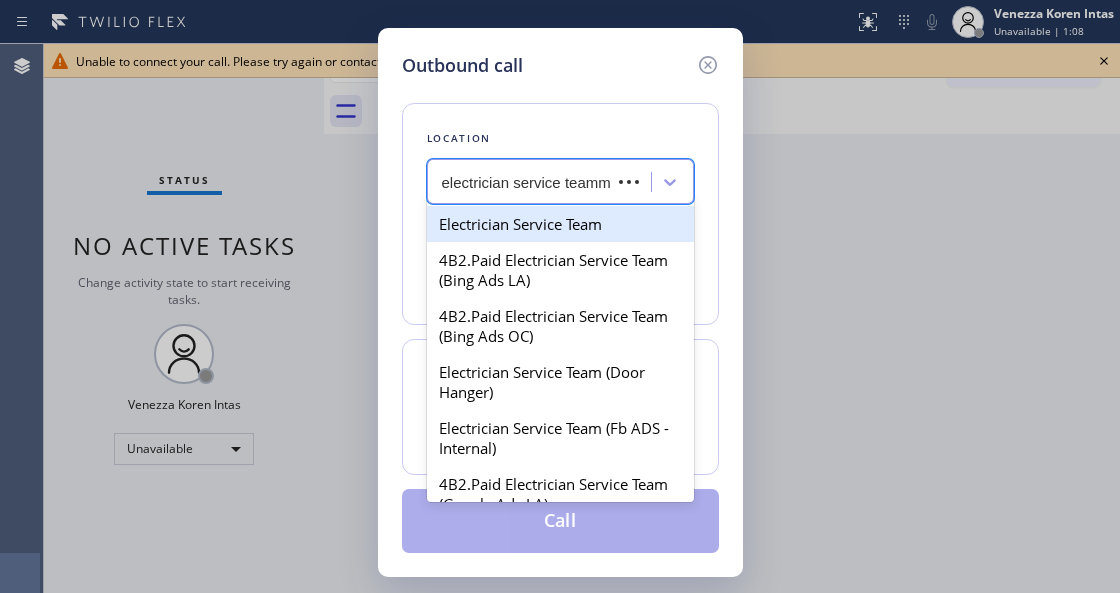 scroll, scrollTop: 0, scrollLeft: 0, axis: both 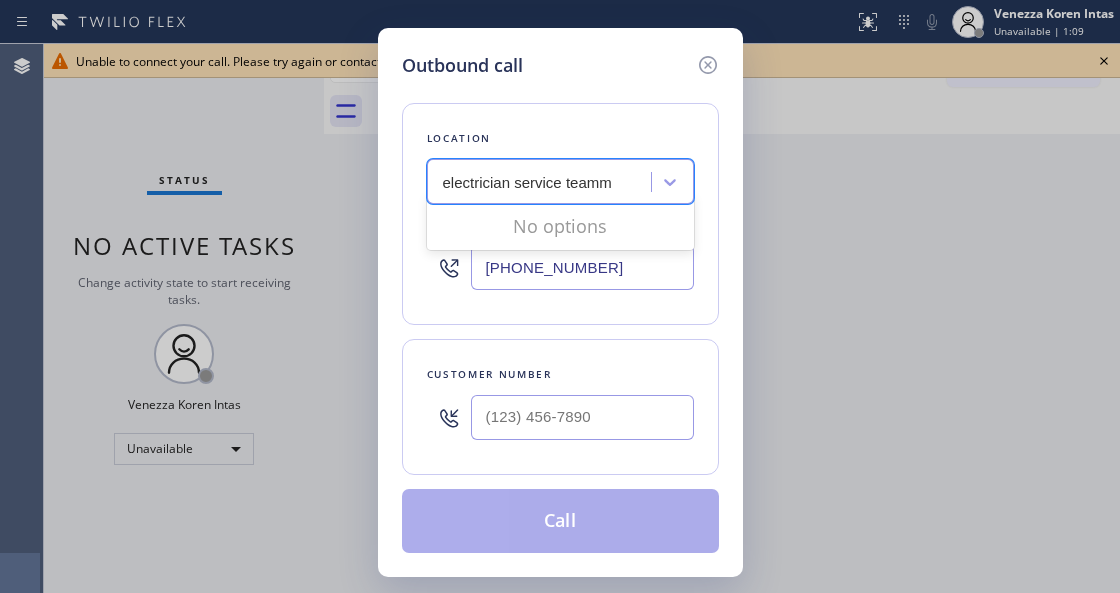 type on "electrician service team" 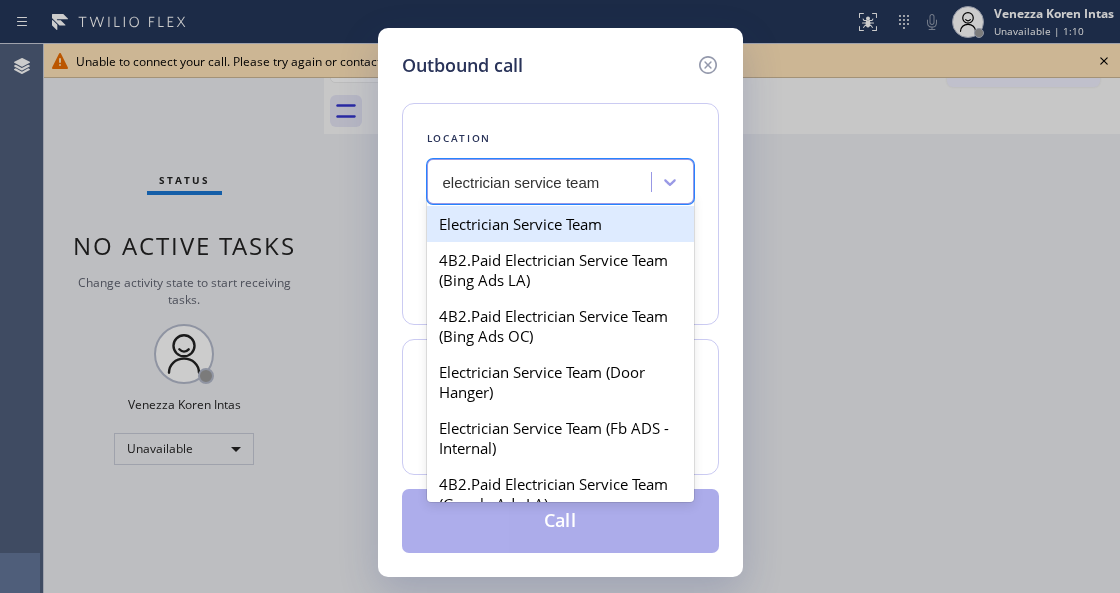 click on "Electrician Service Team" at bounding box center [560, 224] 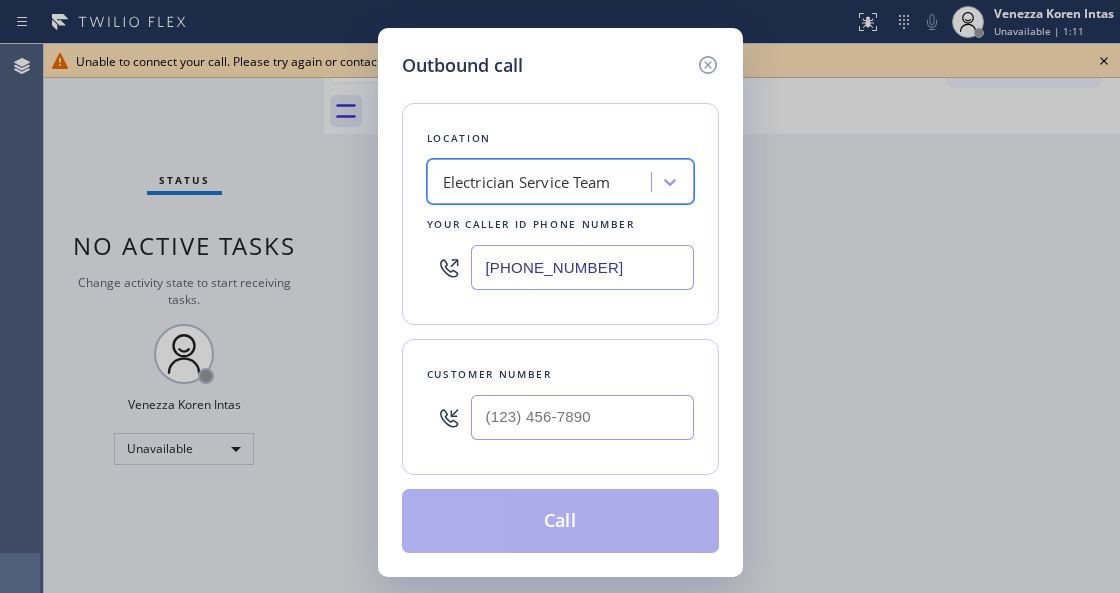 type on "(___) ___-____" 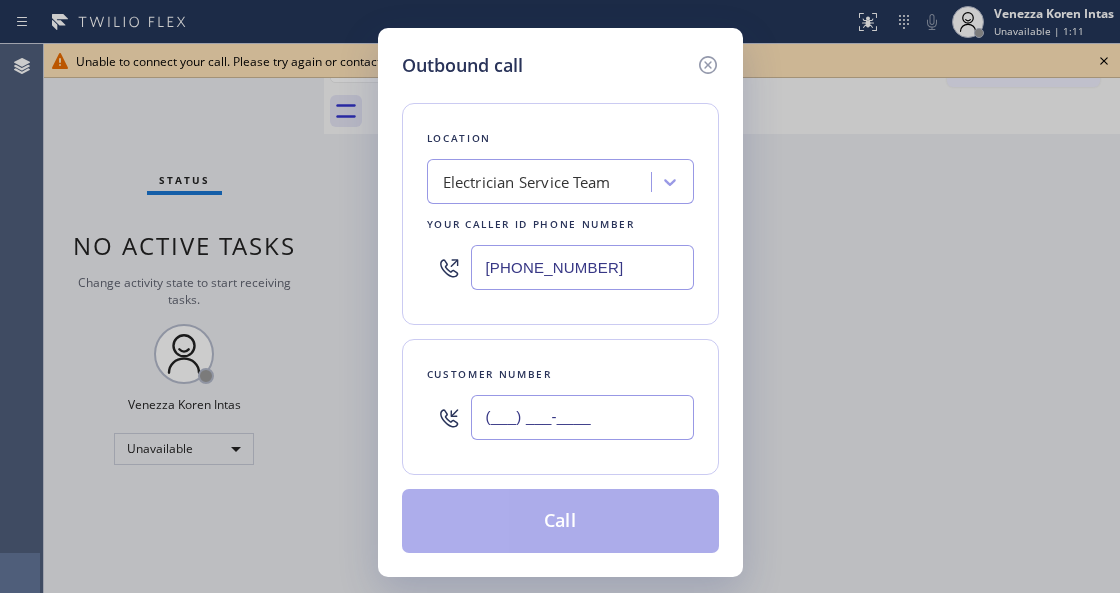 click on "(___) ___-____" at bounding box center (582, 417) 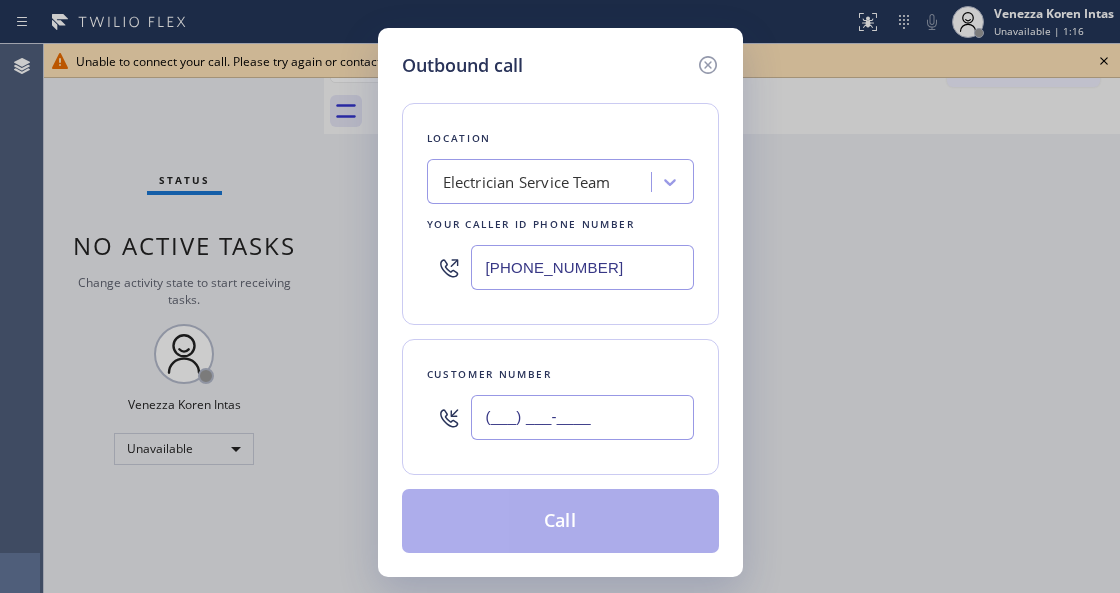 paste on "310) 460-9960" 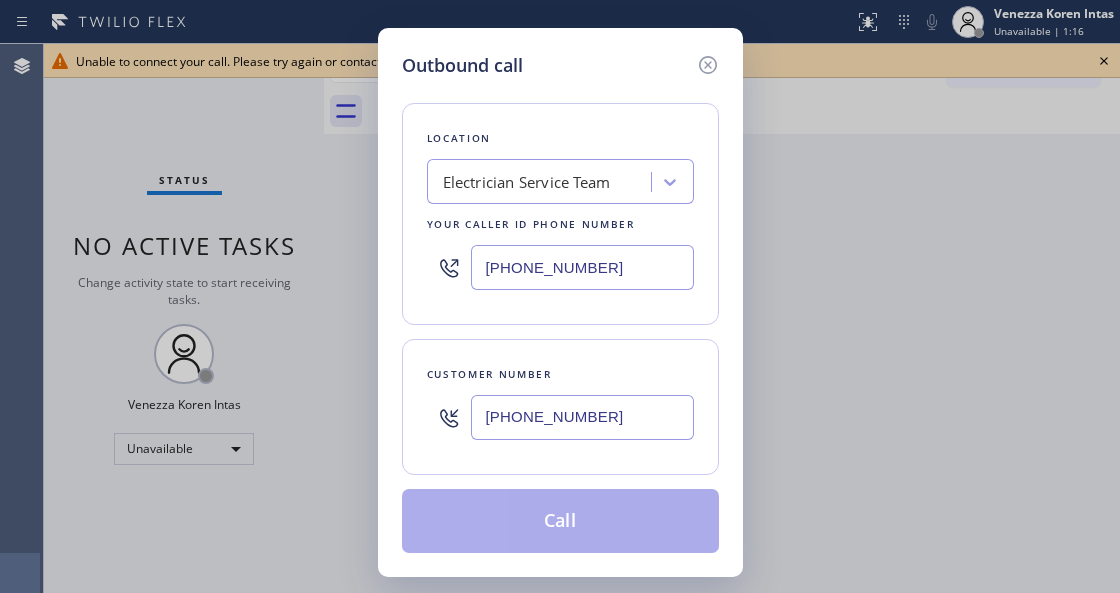 type on "(310) 460-9960" 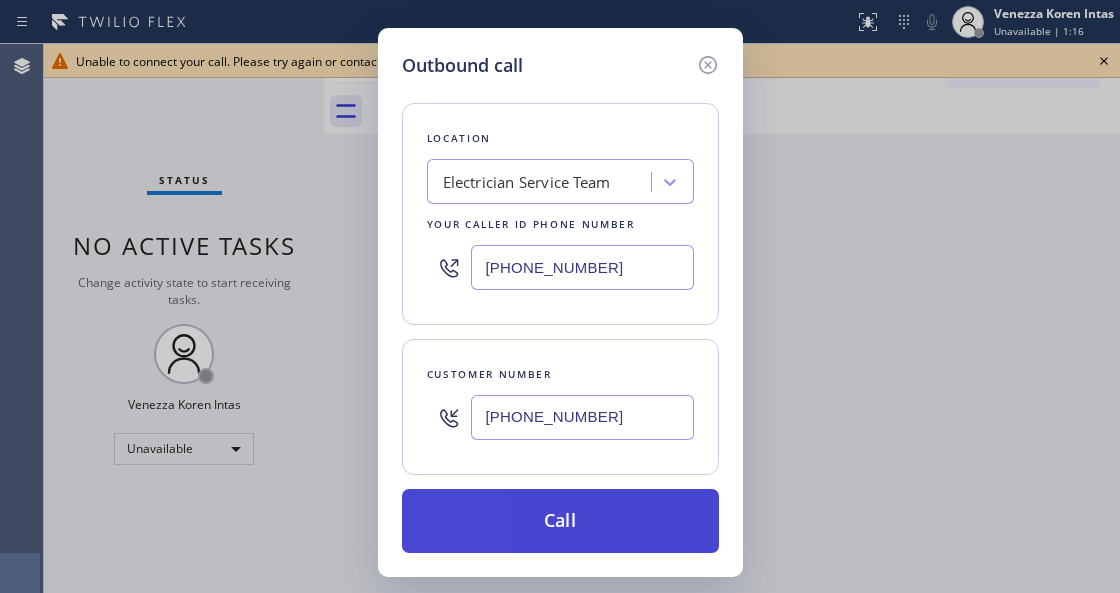 click on "Call" at bounding box center (560, 521) 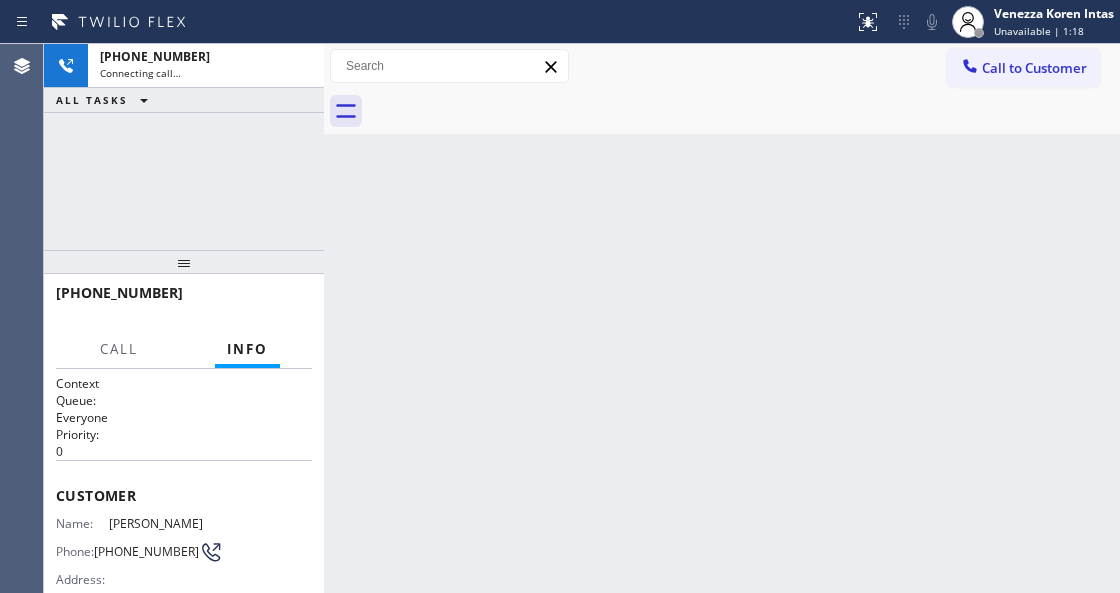 click on "Back to Dashboard Change Sender ID Customers Technicians Select a contact Outbound call Technician Search Technician Your caller id phone number Your caller id phone number Call Technician info Name   Phone none Address none Change Sender ID HVAC +18559994417 5 Star Appliance +18557314952 Appliance Repair +18554611149 Plumbing +18889090120 Air Duct Cleaning +18006865038  Electricians +18005688664 Cancel Change Check personal SMS Reset Change No tabs Call to Customer Outbound call Location Electrician Service Team Your caller id phone number (747) 529-9099 Customer number Call Outbound call Technician Search Technician Your caller id phone number Your caller id phone number Call" at bounding box center (722, 318) 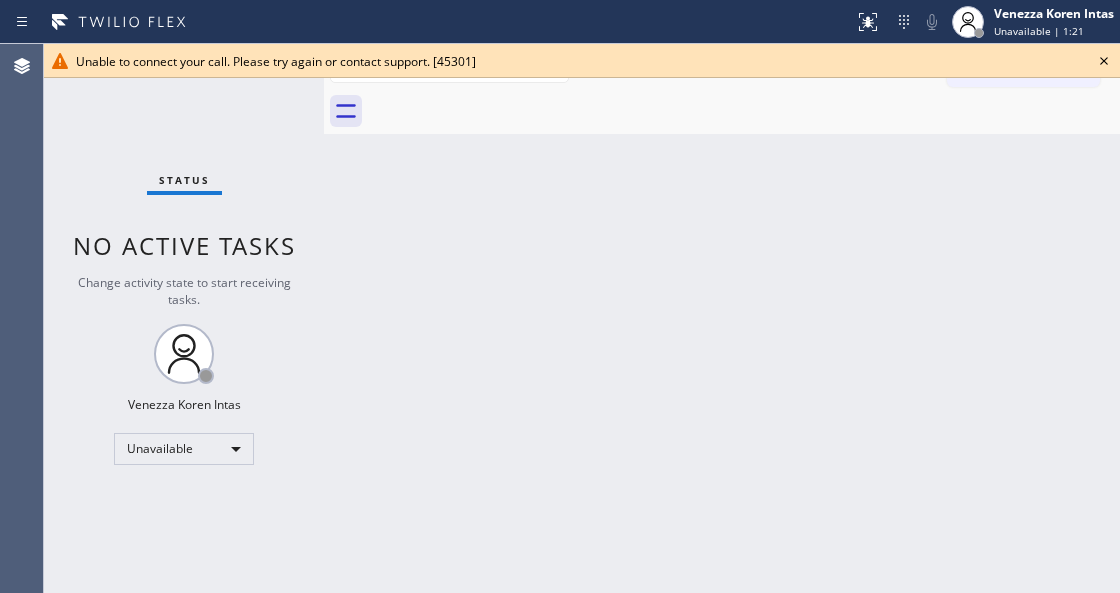 click 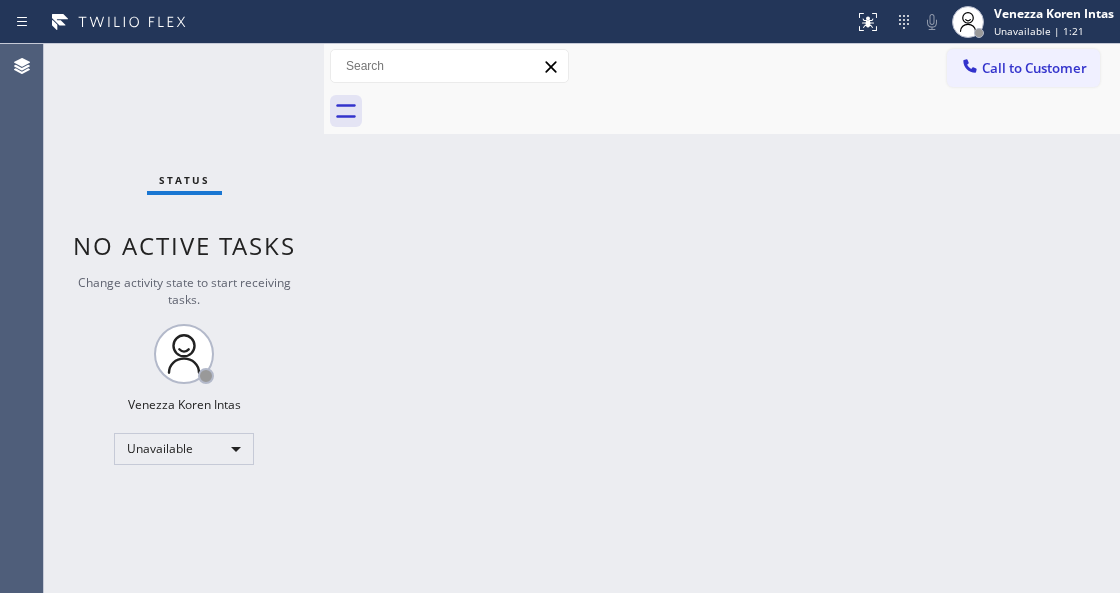 click on "Call to Customer Outbound call Location Electrician Service Team Your caller id phone number (747) 529-9099 Customer number Call Outbound call Technician Search Technician Your caller id phone number Your caller id phone number Call" at bounding box center [1033, 66] 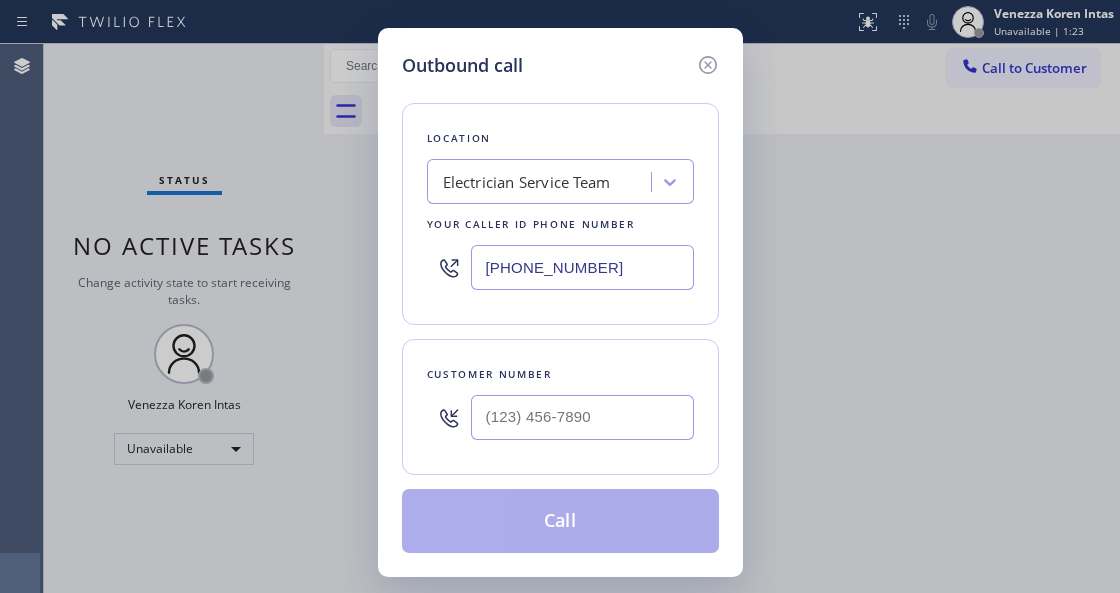 click on "Electrician Service Team" at bounding box center [527, 182] 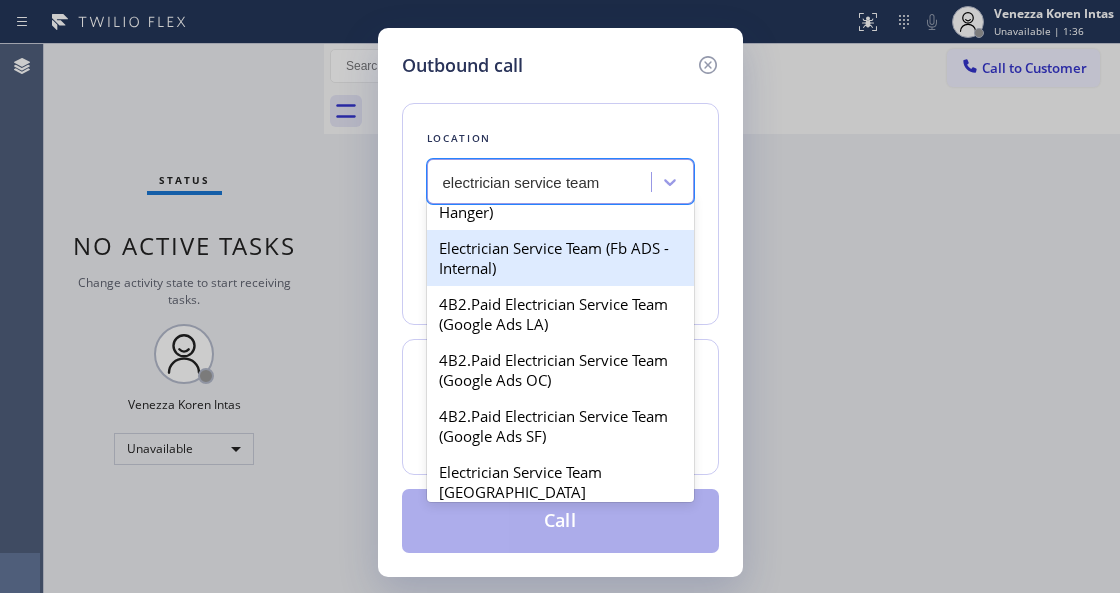 scroll, scrollTop: 266, scrollLeft: 0, axis: vertical 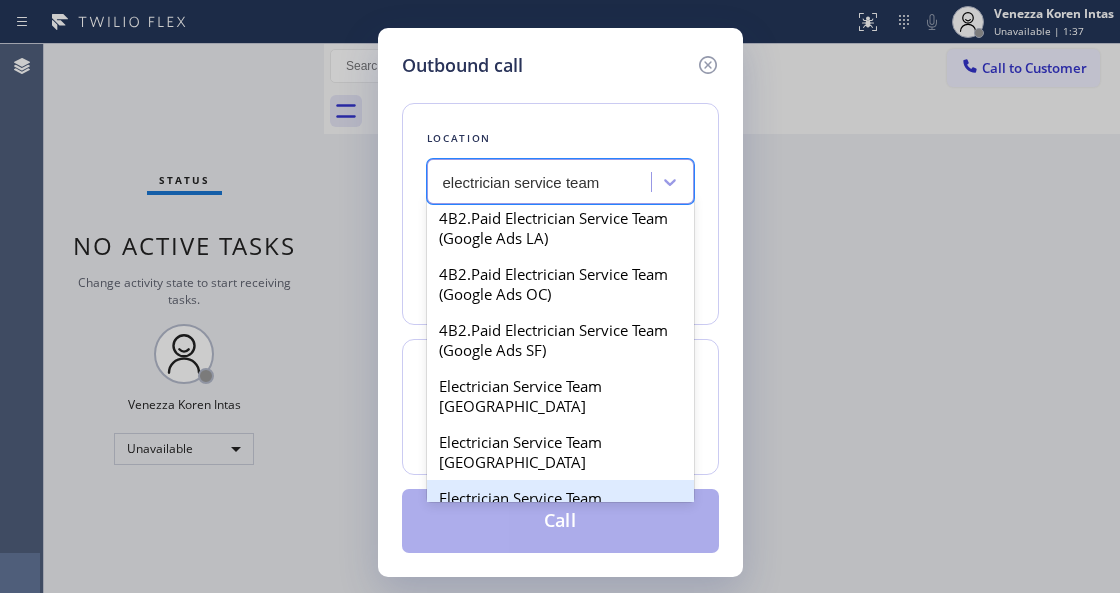 type on "electrician service team" 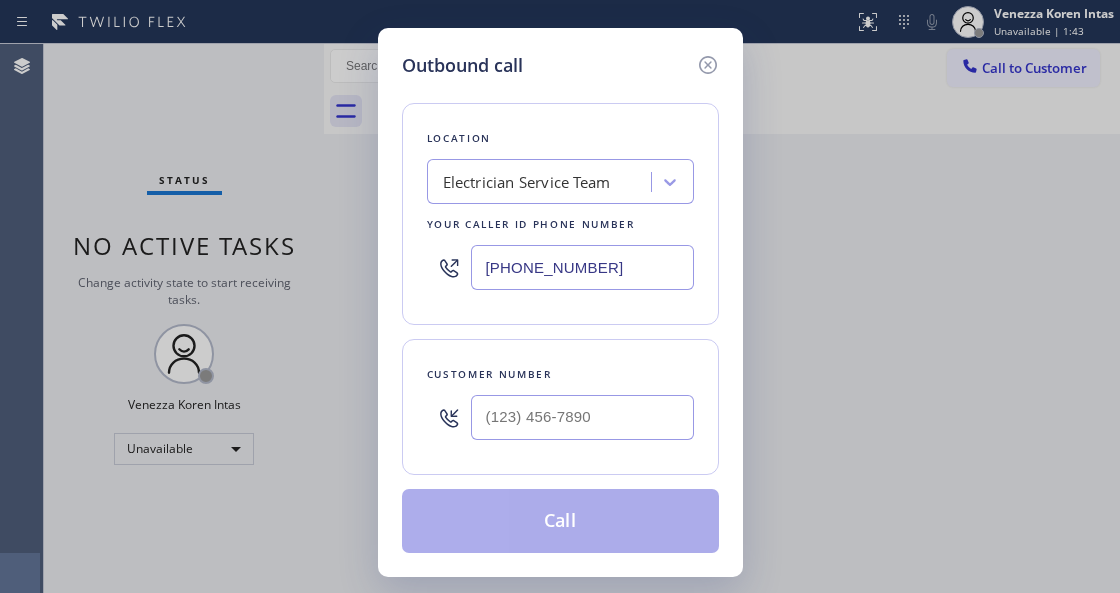 drag, startPoint x: 432, startPoint y: 338, endPoint x: 487, endPoint y: 326, distance: 56.293873 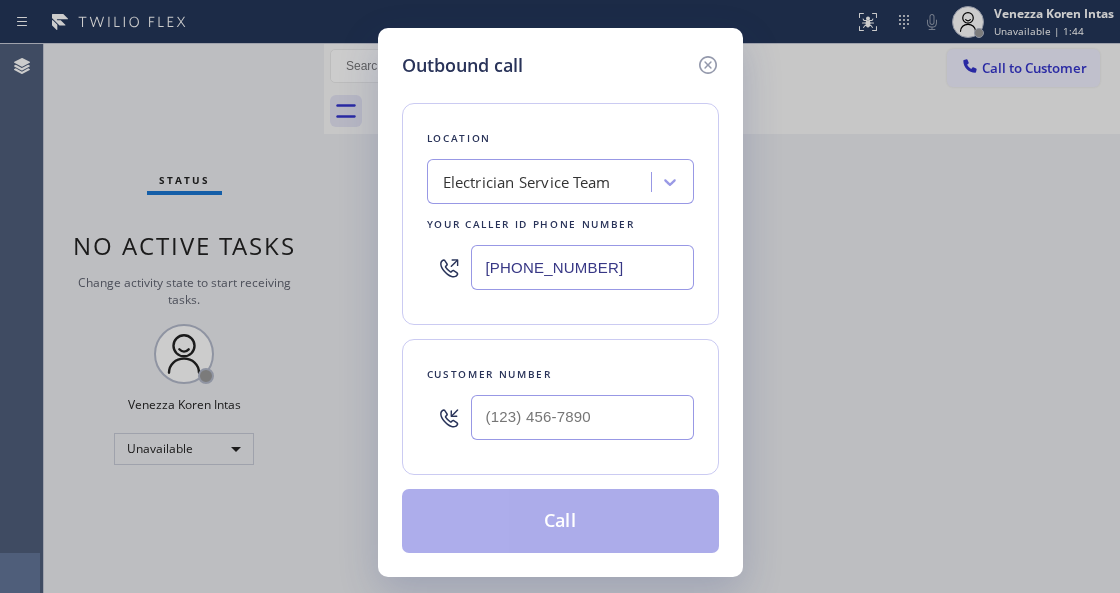 type on "(___) ___-____" 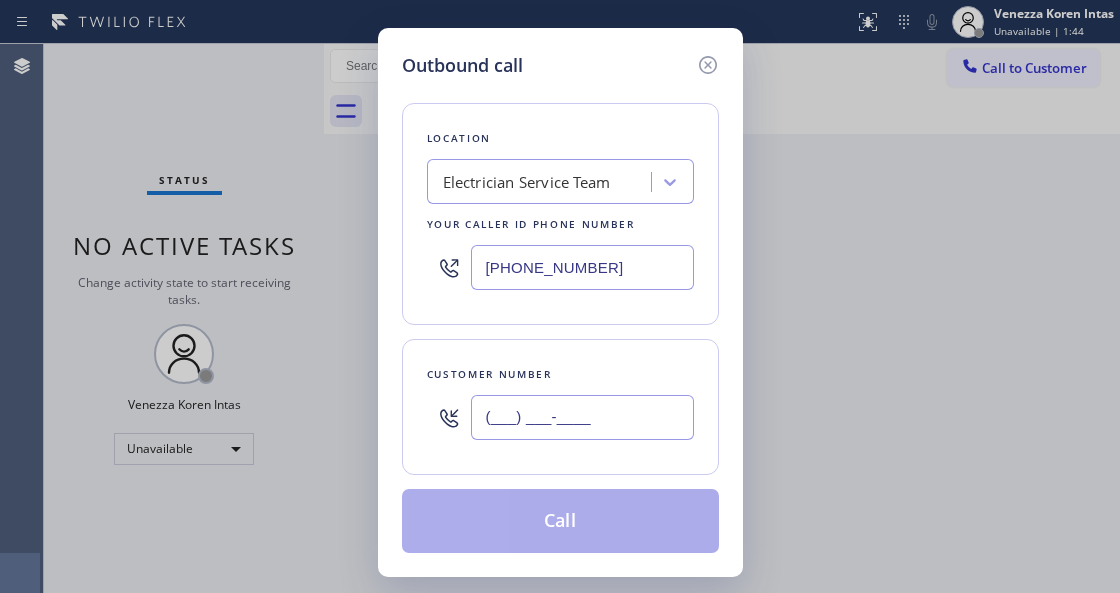 click on "(___) ___-____" at bounding box center (582, 417) 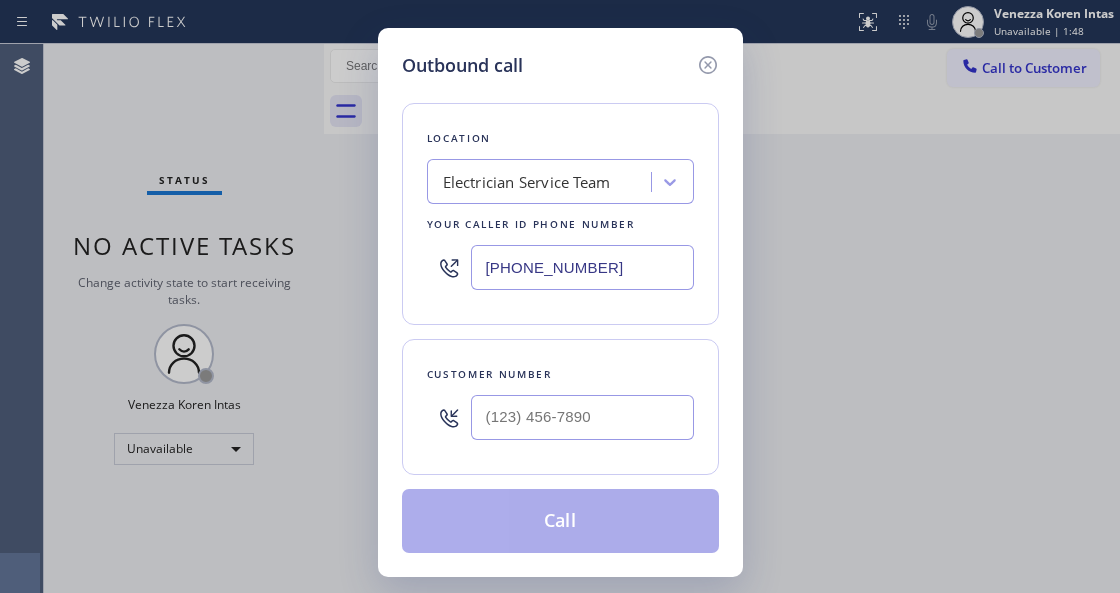 type on "(___) ___-____" 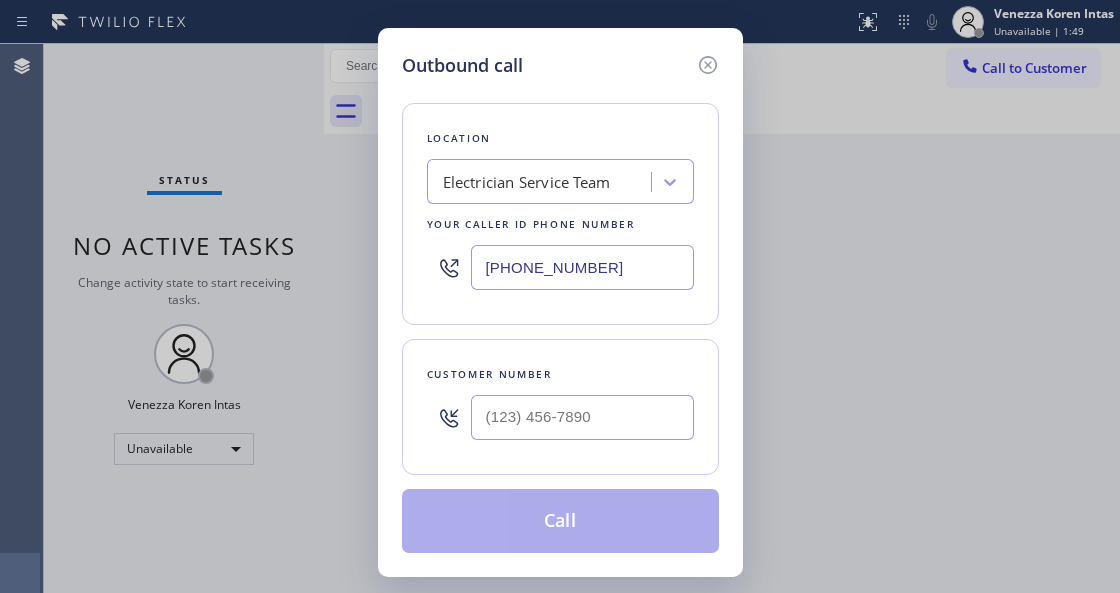 click on "Electrician Service Team" at bounding box center (542, 182) 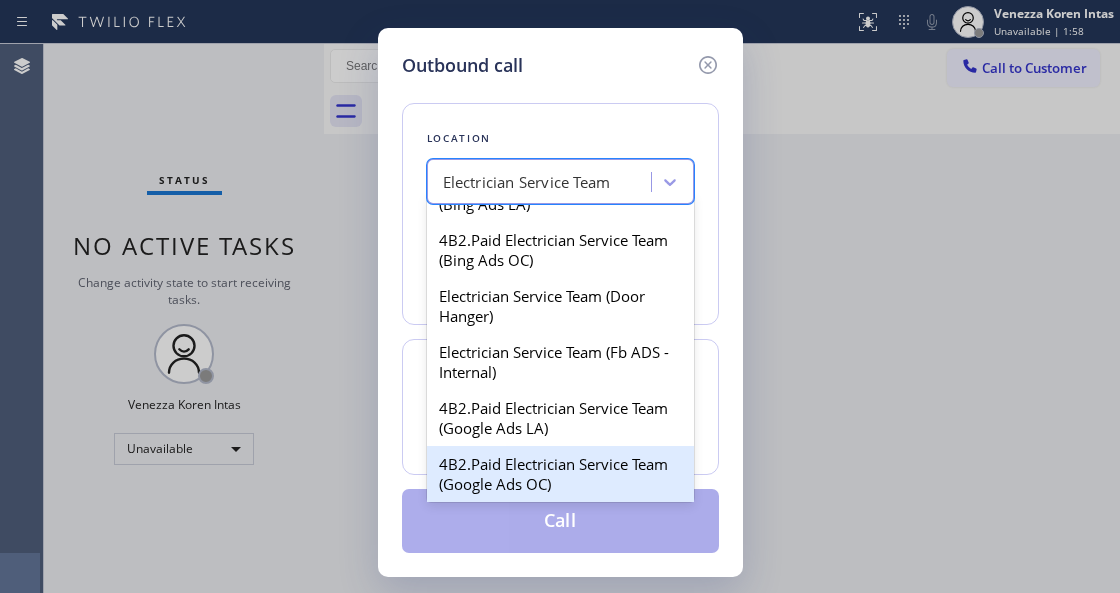 scroll, scrollTop: 0, scrollLeft: 0, axis: both 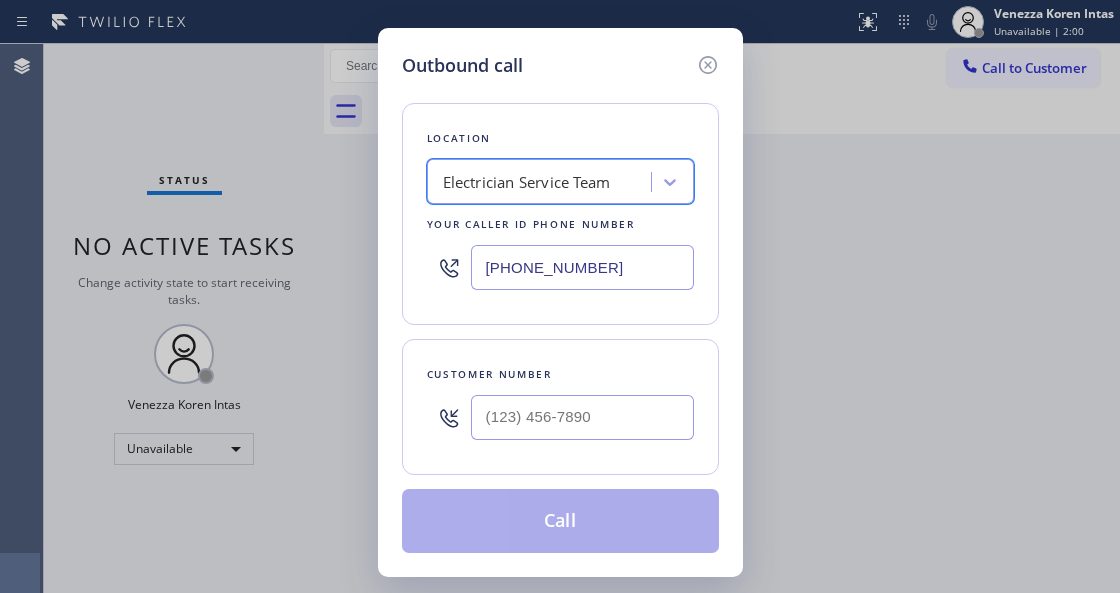 click on "Electrician Service Team" at bounding box center (527, 182) 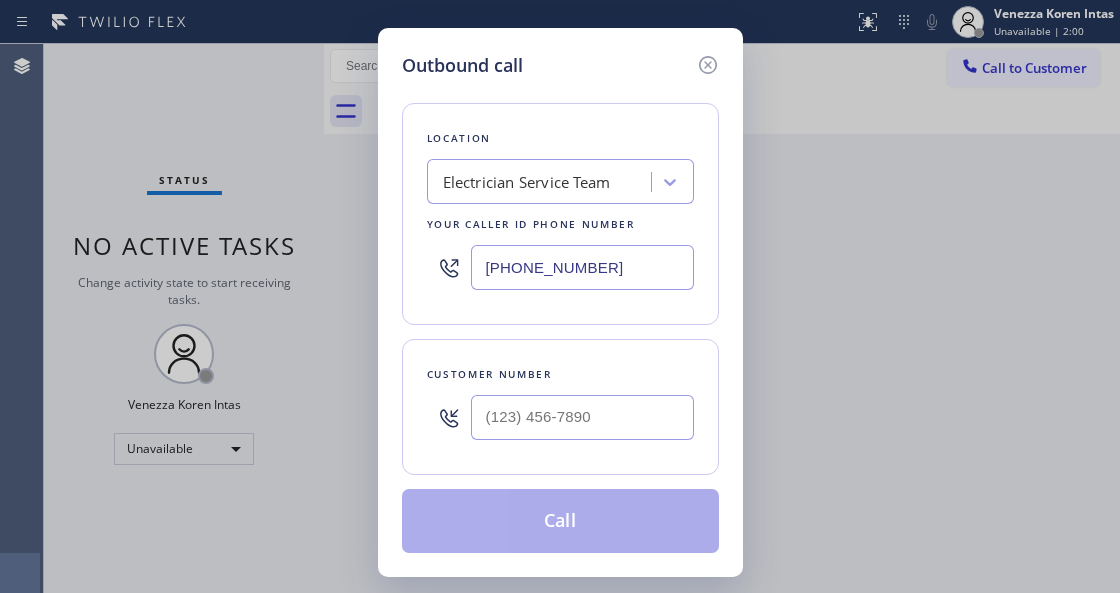 click on "Location" at bounding box center [560, 138] 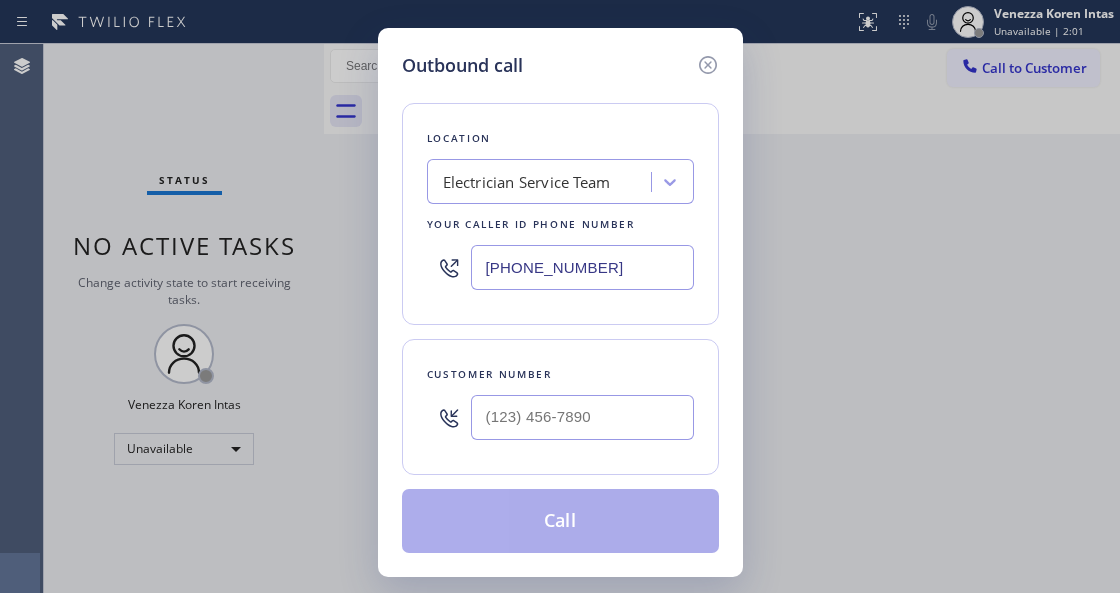 click on "Customer number" at bounding box center [560, 374] 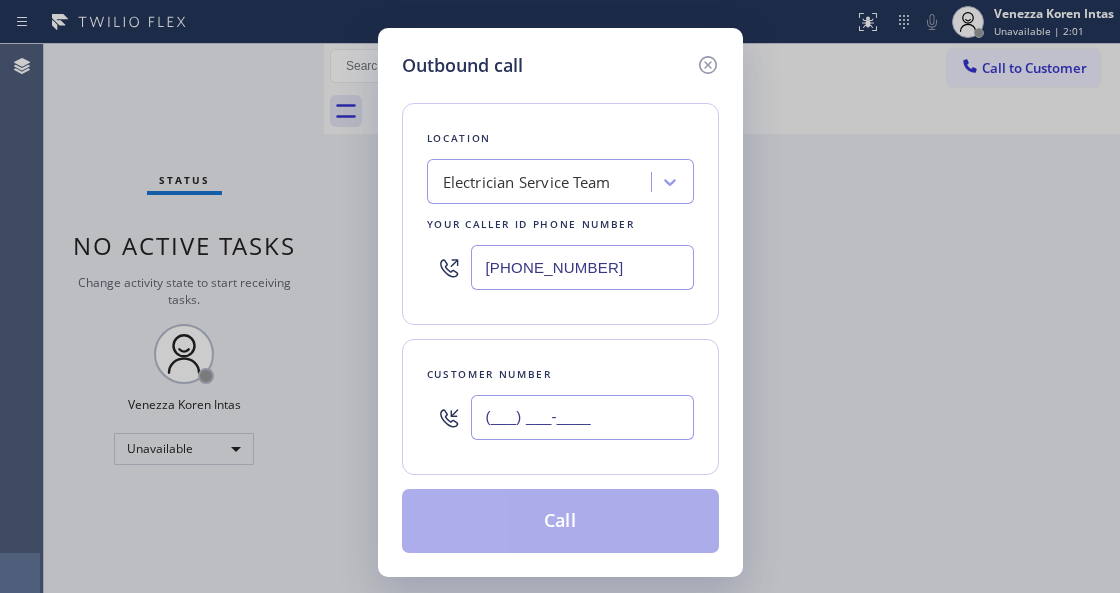 click on "(___) ___-____" at bounding box center (582, 417) 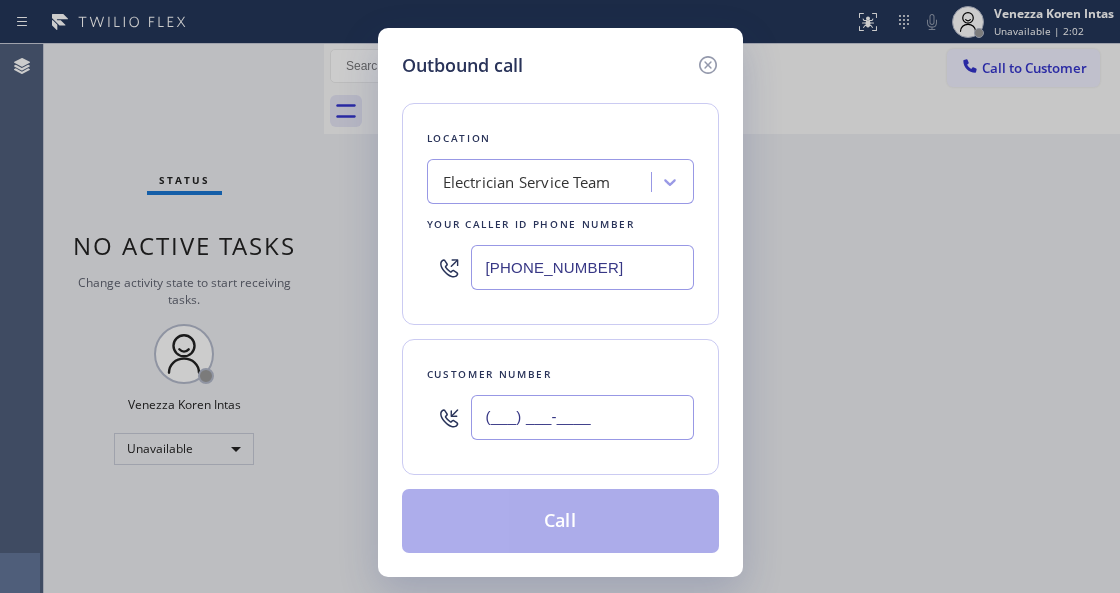paste on "310) 460-9960" 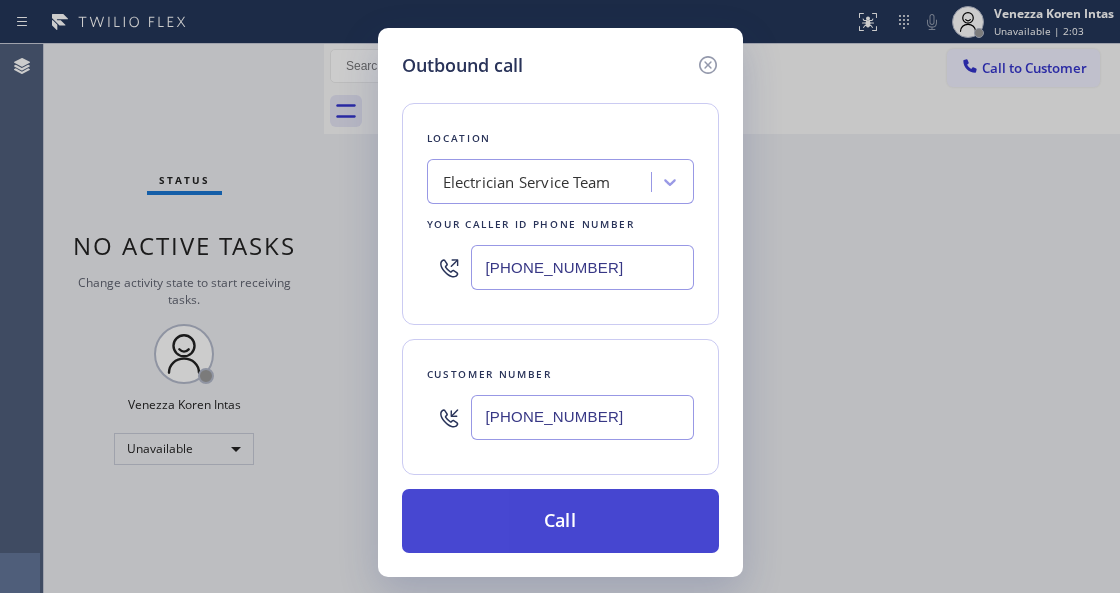 type on "(310) 460-9960" 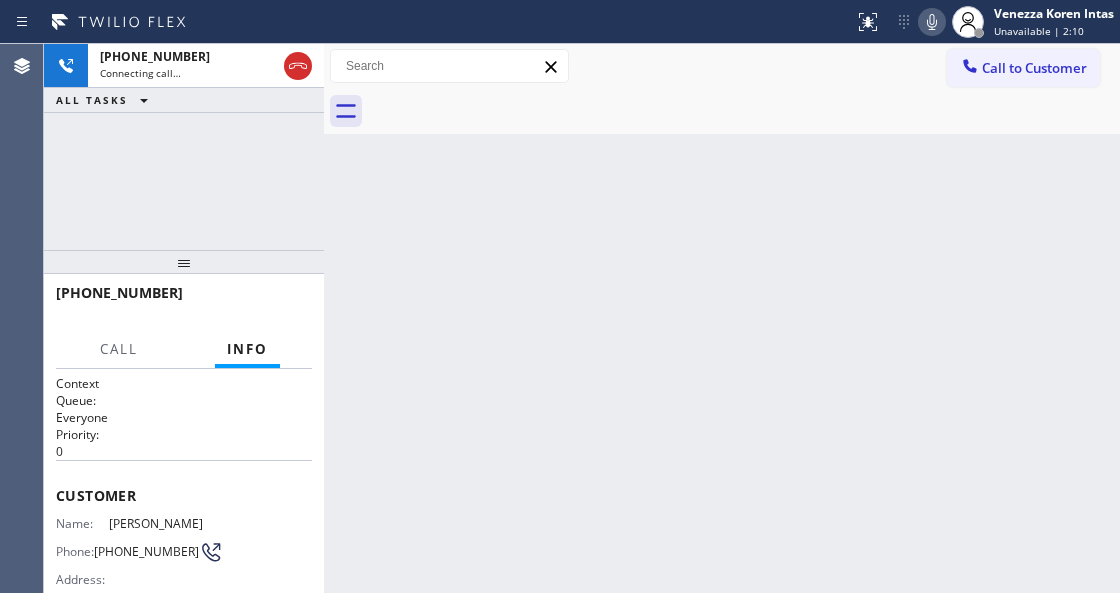 click on "Back to Dashboard Change Sender ID Customers Technicians Select a contact Outbound call Technician Search Technician Your caller id phone number Your caller id phone number Call Technician info Name   Phone none Address none Change Sender ID HVAC +18559994417 5 Star Appliance +18557314952 Appliance Repair +18554611149 Plumbing +18889090120 Air Duct Cleaning +18006865038  Electricians +18005688664 Cancel Change Check personal SMS Reset Change No tabs Call to Customer Outbound call Location Electrician Service Team Your caller id phone number (747) 529-9099 Customer number Call Outbound call Technician Search Technician Your caller id phone number Your caller id phone number Call" at bounding box center [722, 318] 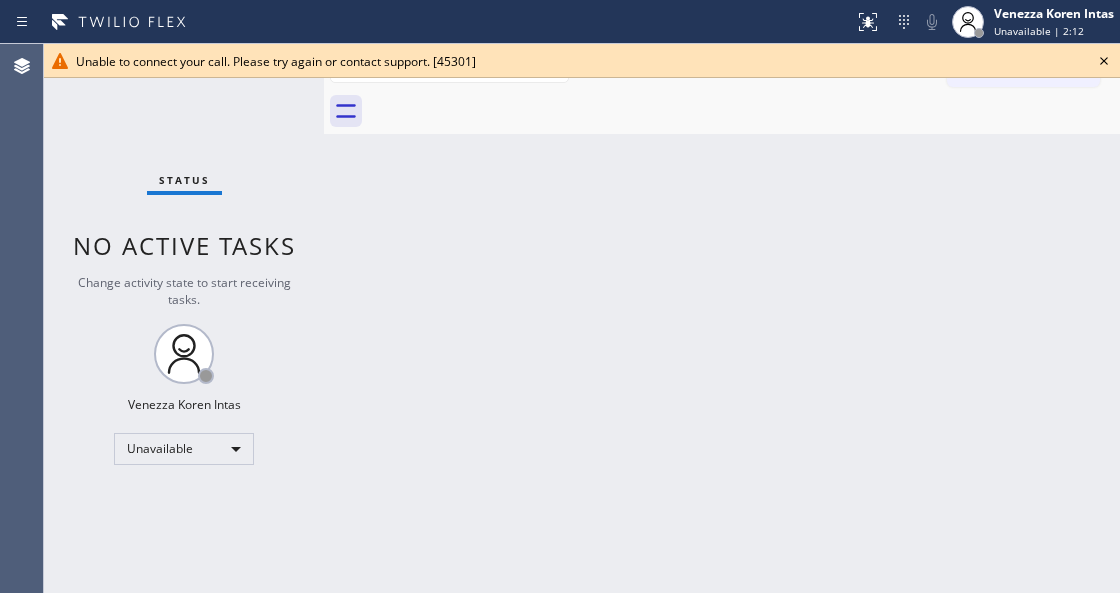 click on "Back to Dashboard Change Sender ID Customers Technicians Select a contact Outbound call Technician Search Technician Your caller id phone number Your caller id phone number Call Technician info Name   Phone none Address none Change Sender ID HVAC +18559994417 5 Star Appliance +18557314952 Appliance Repair +18554611149 Plumbing +18889090120 Air Duct Cleaning +18006865038  Electricians +18005688664 Cancel Change Check personal SMS Reset Change No tabs Call to Customer Outbound call Location Electrician Service Team Your caller id phone number (747) 529-9099 Customer number Call Outbound call Technician Search Technician Your caller id phone number Your caller id phone number Call" at bounding box center [722, 318] 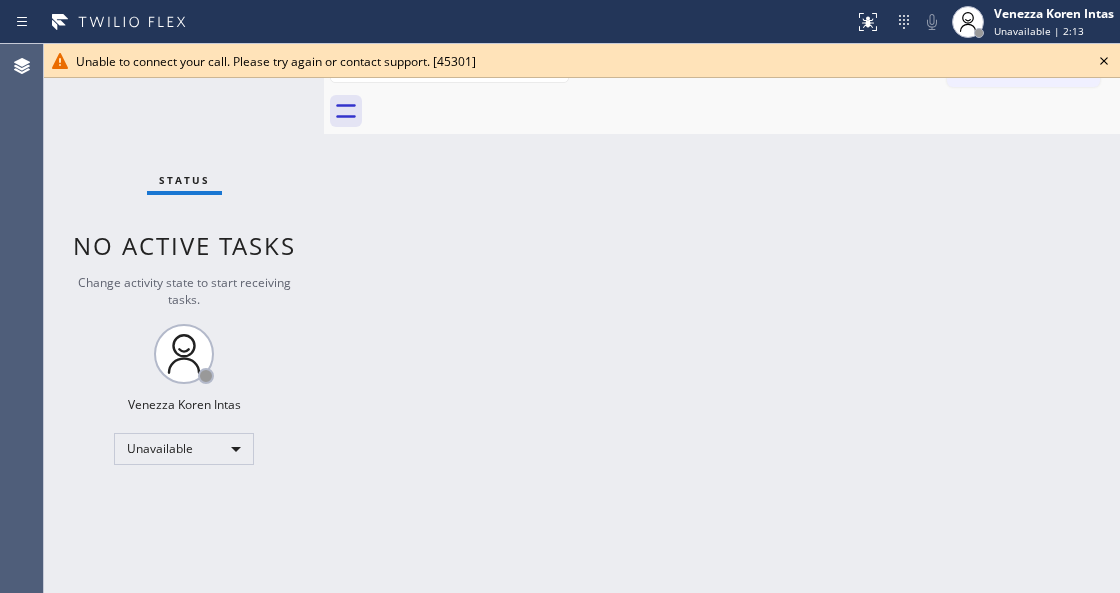 click 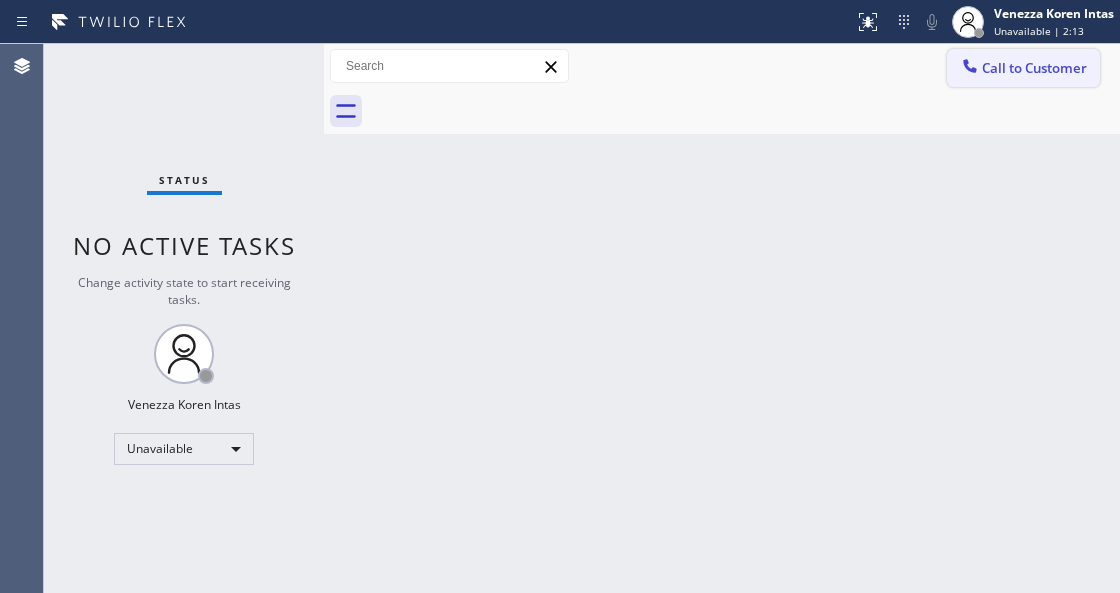 click on "Call to Customer" at bounding box center (1034, 68) 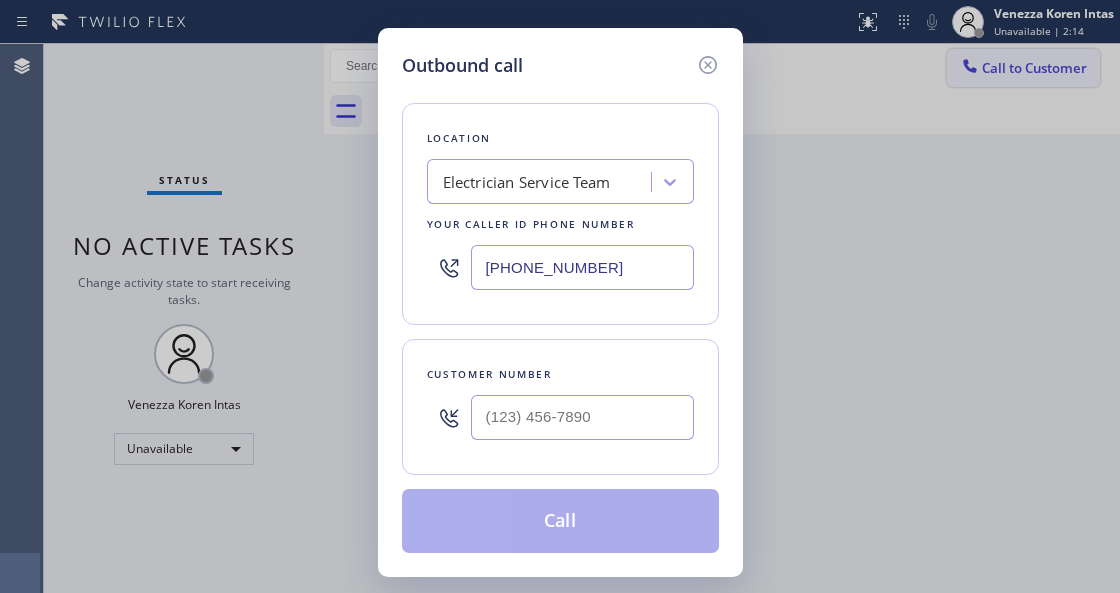 type 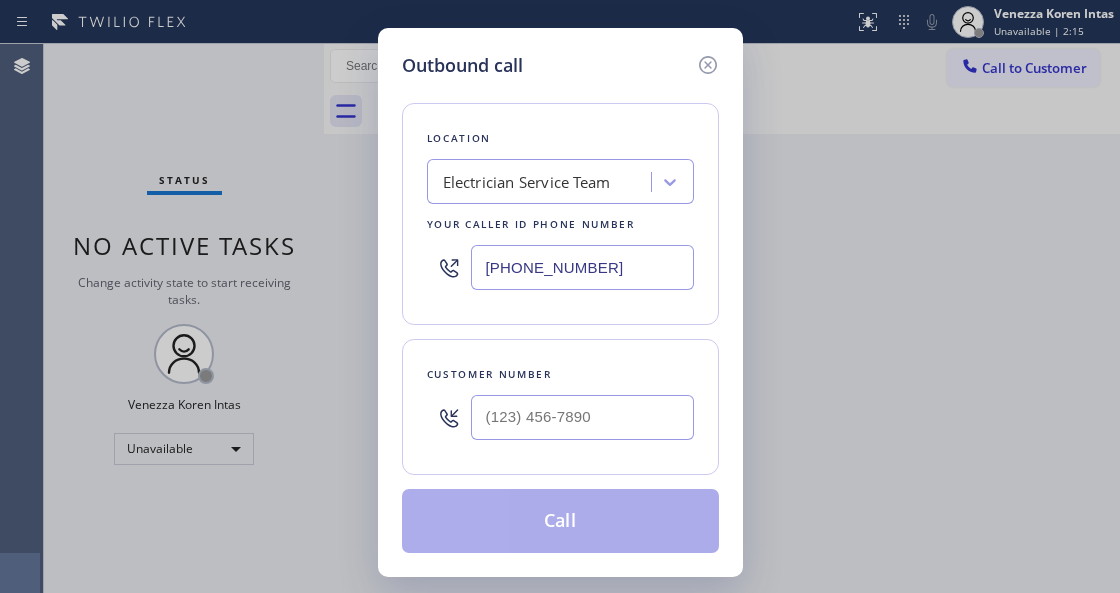 click at bounding box center [582, 417] 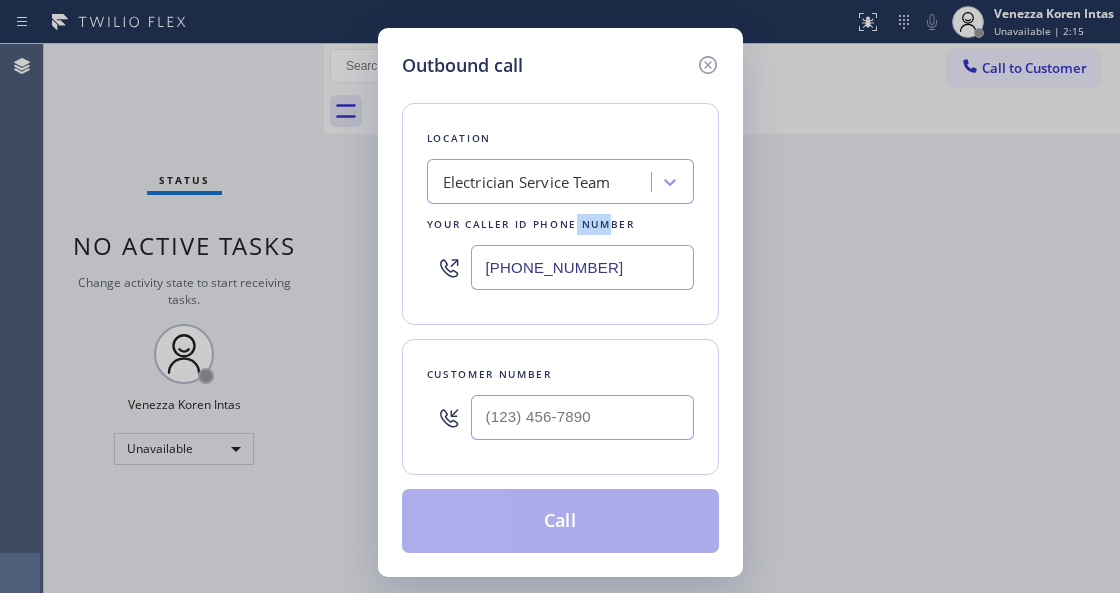 drag, startPoint x: 610, startPoint y: 215, endPoint x: 576, endPoint y: 228, distance: 36.40055 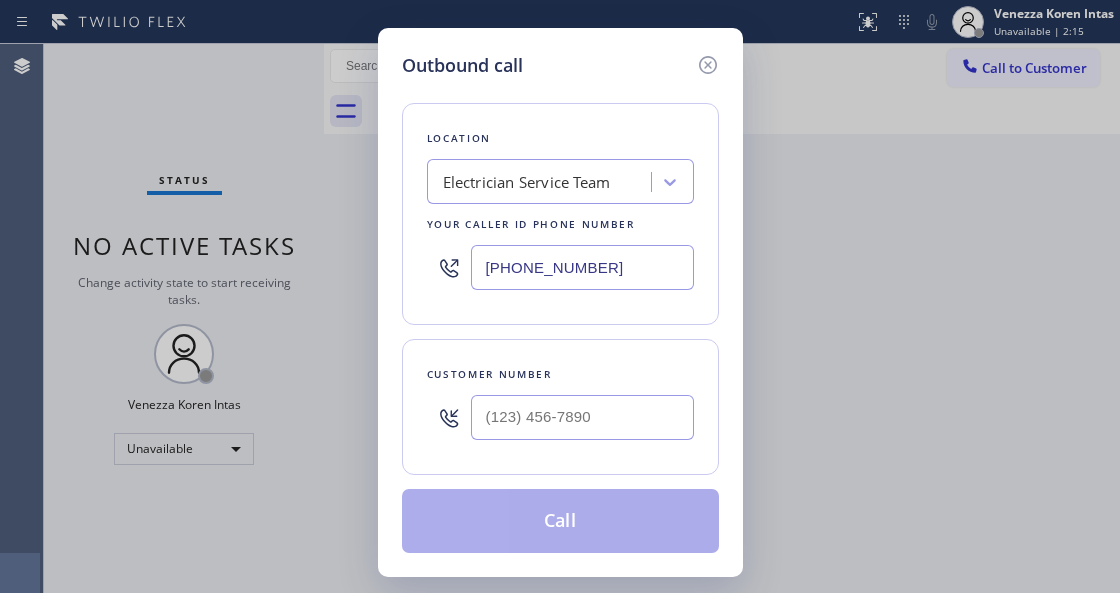 drag, startPoint x: 662, startPoint y: 270, endPoint x: 443, endPoint y: 276, distance: 219.08218 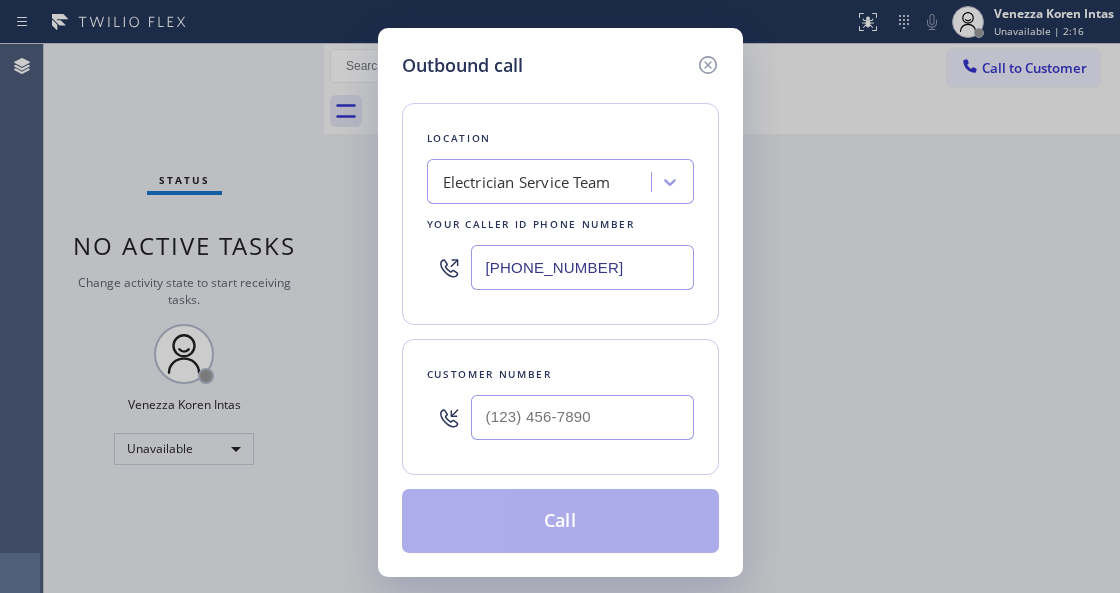 paste on "800) 568-8664" 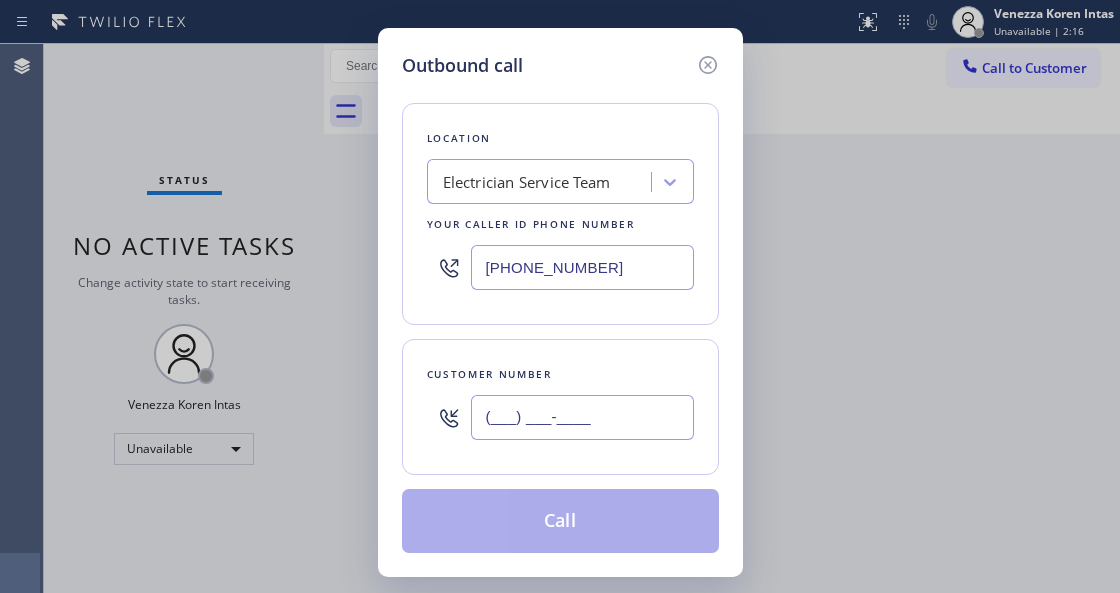 click on "(___) ___-____" at bounding box center [582, 417] 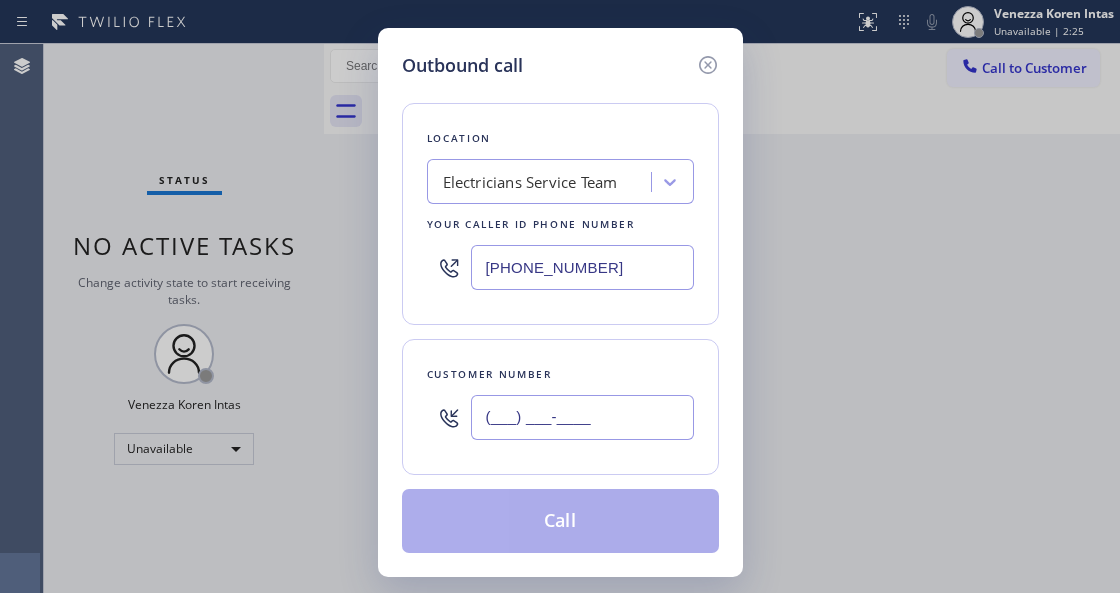 click on "(___) ___-____" at bounding box center (582, 417) 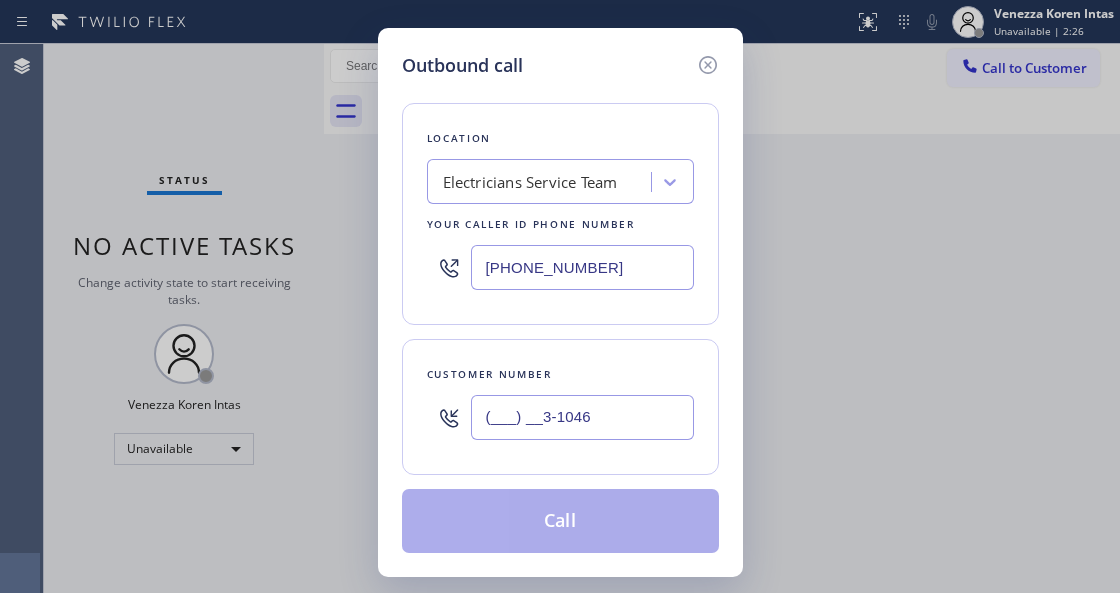 drag, startPoint x: 644, startPoint y: 415, endPoint x: 441, endPoint y: 418, distance: 203.02217 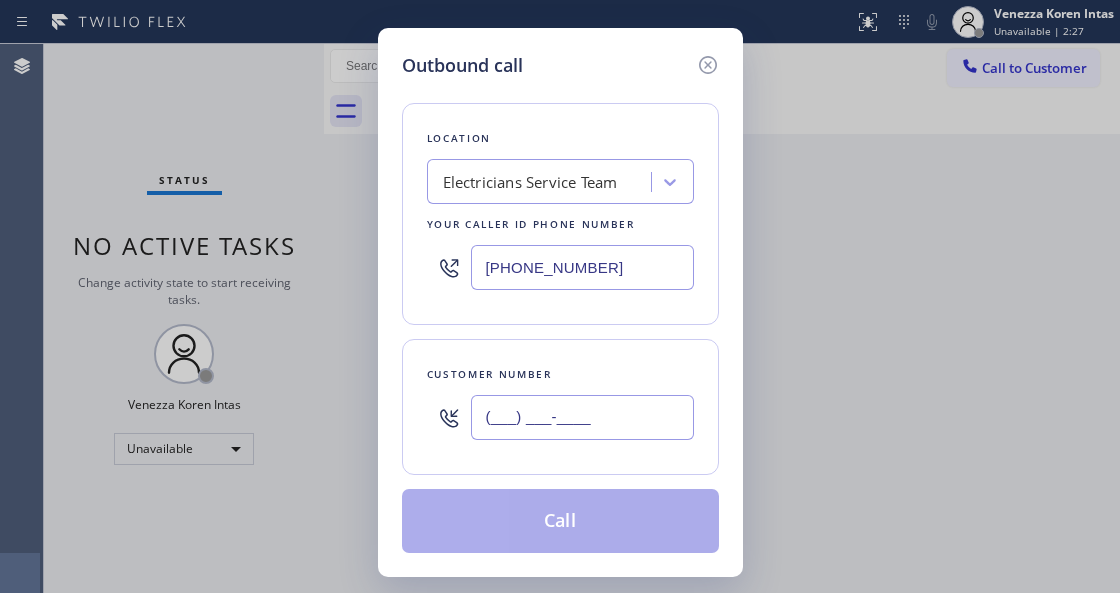paste on "310) 460-9960" 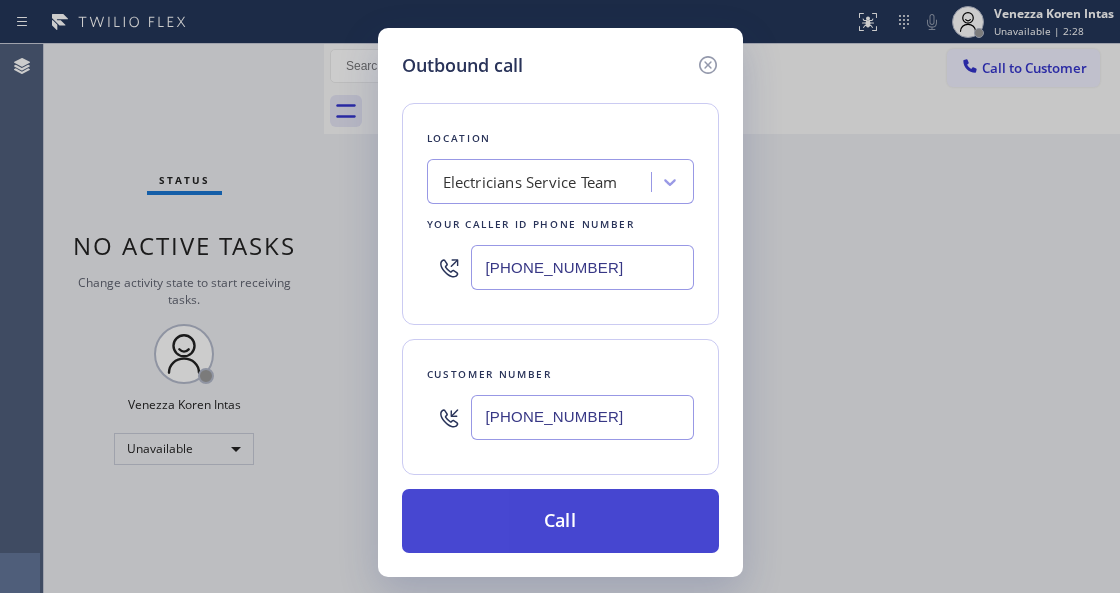type on "(310) 460-9960" 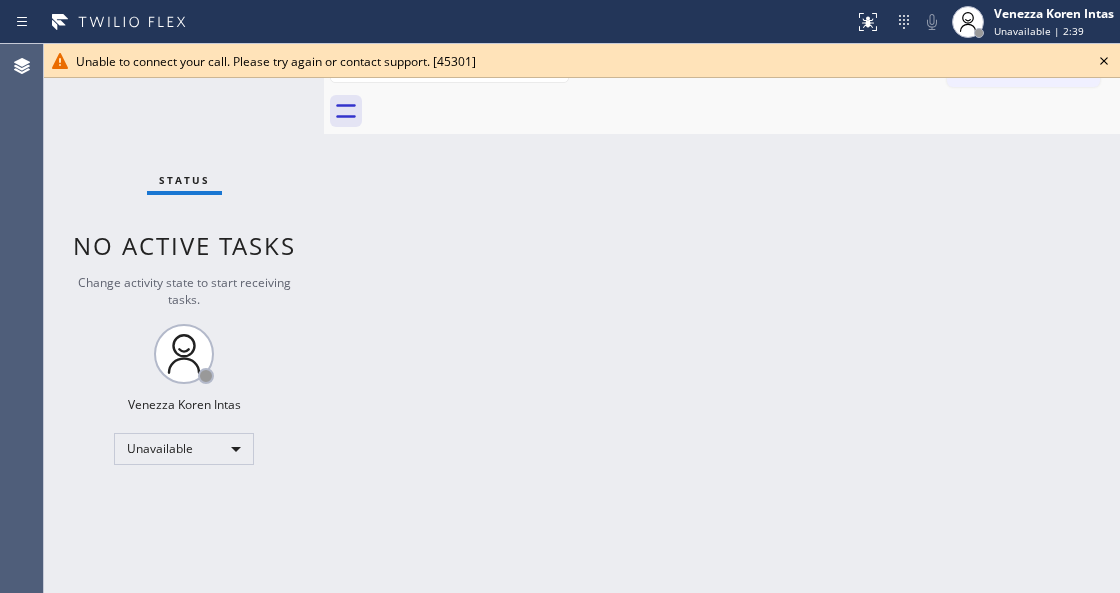 click 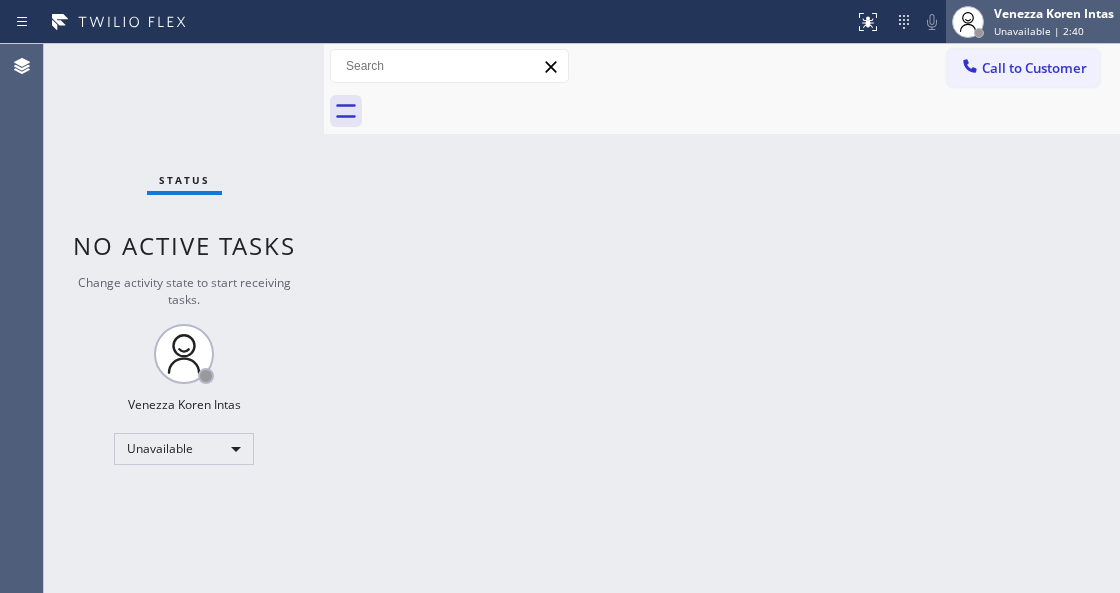 click on "Venezza Koren Intas" at bounding box center [1054, 13] 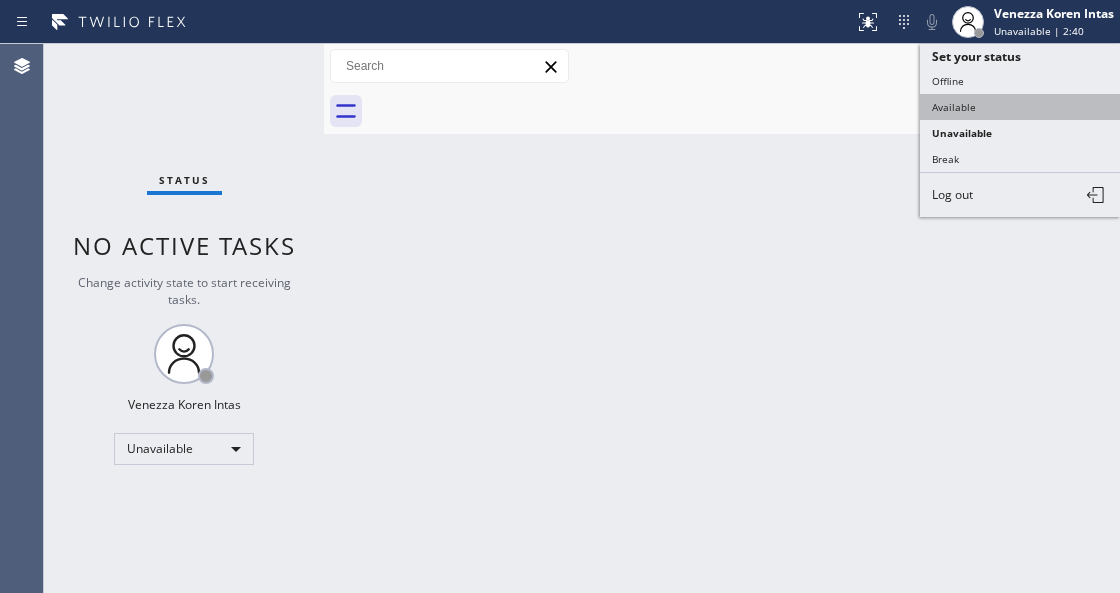 click on "Available" at bounding box center (1020, 107) 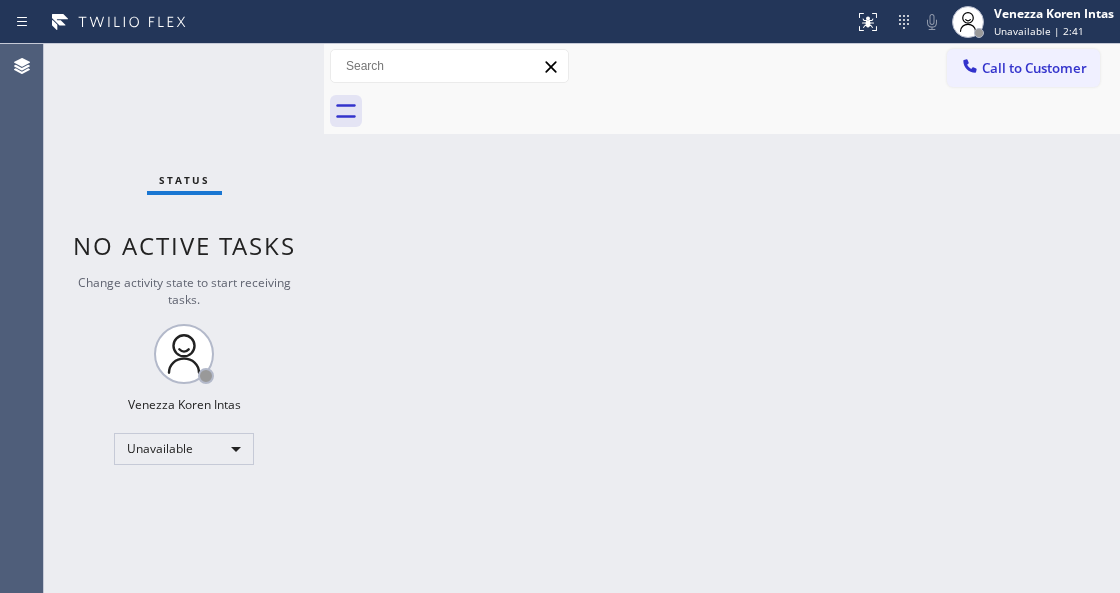 click at bounding box center [744, 111] 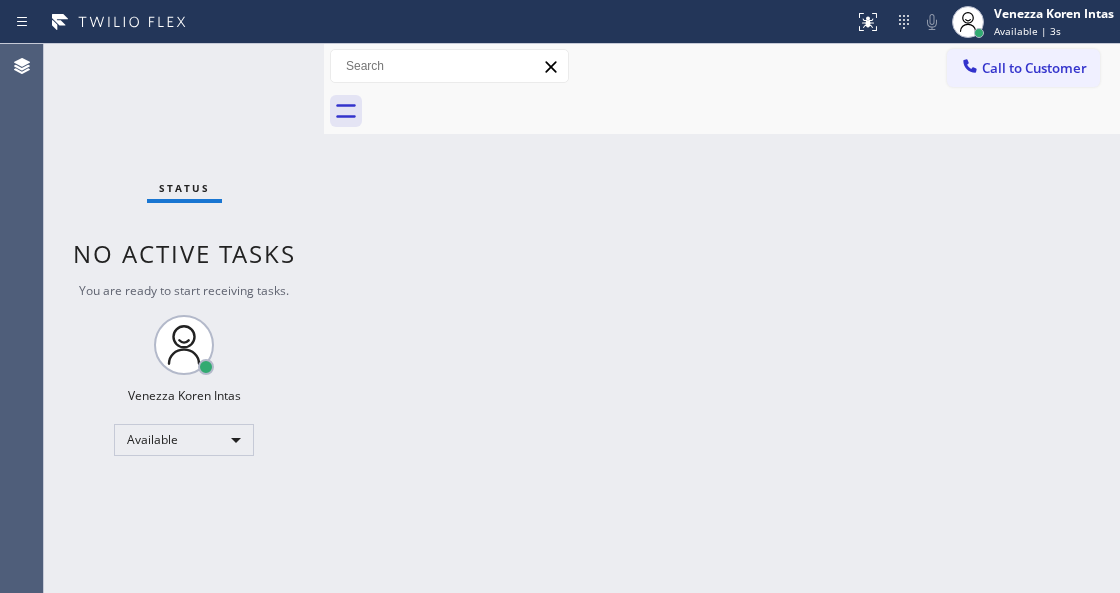 click on "Back to Dashboard Change Sender ID Customers Technicians Select a contact Outbound call Technician Search Technician Your caller id phone number Your caller id phone number Call Technician info Name   Phone none Address none Change Sender ID HVAC +18559994417 5 Star Appliance +18557314952 Appliance Repair +18554611149 Plumbing +18889090120 Air Duct Cleaning +18006865038  Electricians +18005688664 Cancel Change Check personal SMS Reset Change No tabs Call to Customer Outbound call Location Electricians Service  Team Your caller id phone number (800) 568-8664 Customer number Call Outbound call Technician Search Technician Your caller id phone number Your caller id phone number Call" at bounding box center (722, 318) 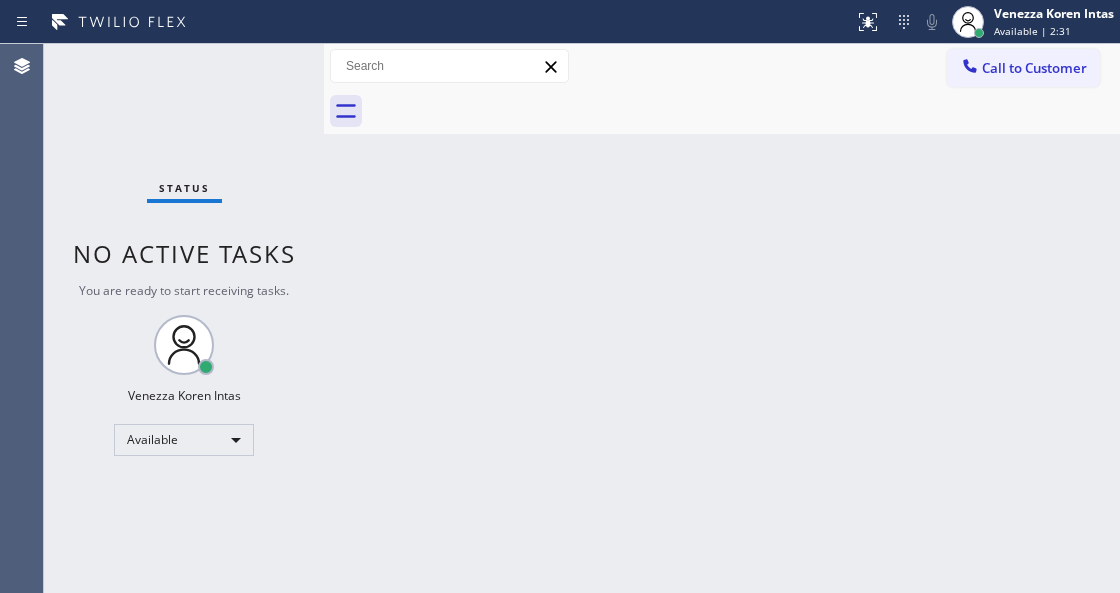 click on "Back to Dashboard Change Sender ID Customers Technicians Select a contact Outbound call Technician Search Technician Your caller id phone number Your caller id phone number Call Technician info Name   Phone none Address none Change Sender ID HVAC +18559994417 5 Star Appliance +18557314952 Appliance Repair +18554611149 Plumbing +18889090120 Air Duct Cleaning +18006865038  Electricians +18005688664 Cancel Change Check personal SMS Reset Change No tabs Call to Customer Outbound call Location Electricians Service  Team Your caller id phone number (800) 568-8664 Customer number Call Outbound call Technician Search Technician Your caller id phone number Your caller id phone number Call" at bounding box center (722, 318) 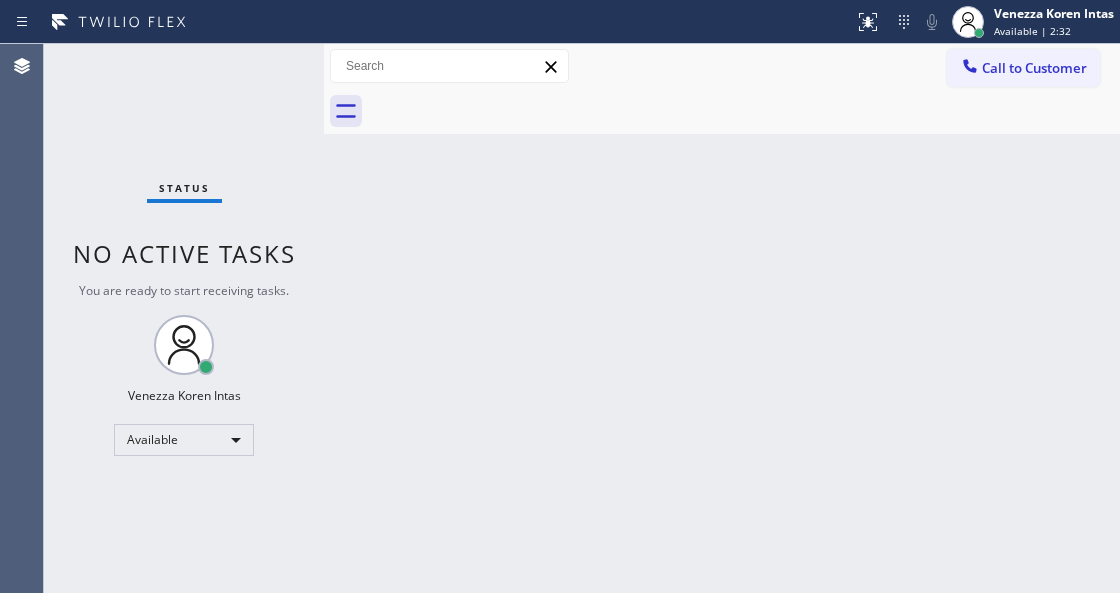 click on "Status   No active tasks     You are ready to start receiving tasks.   Venezza Koren Intas Available" at bounding box center [184, 318] 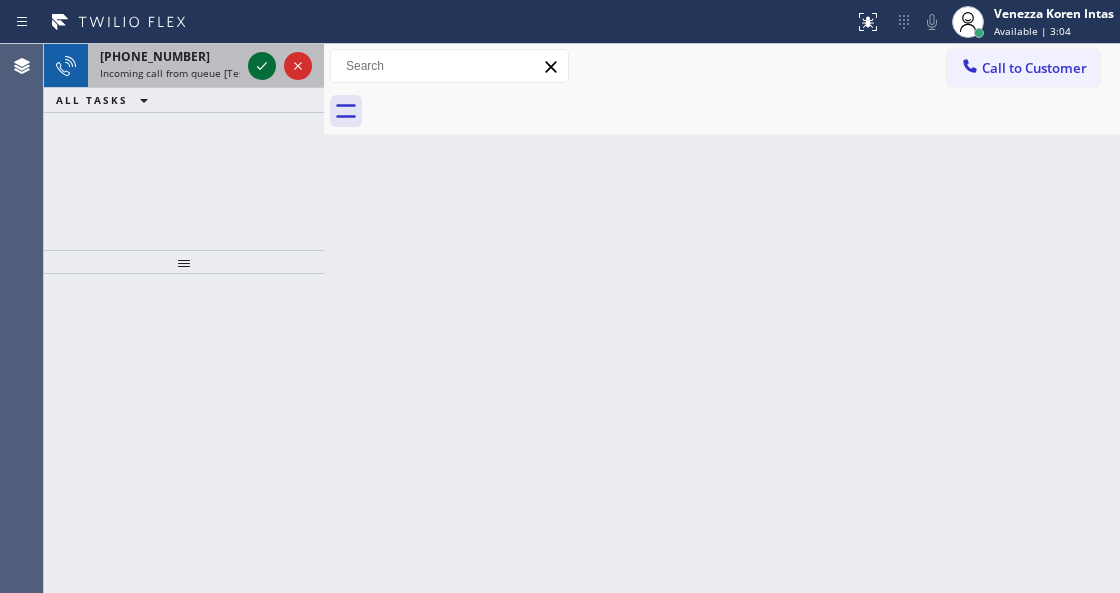 click 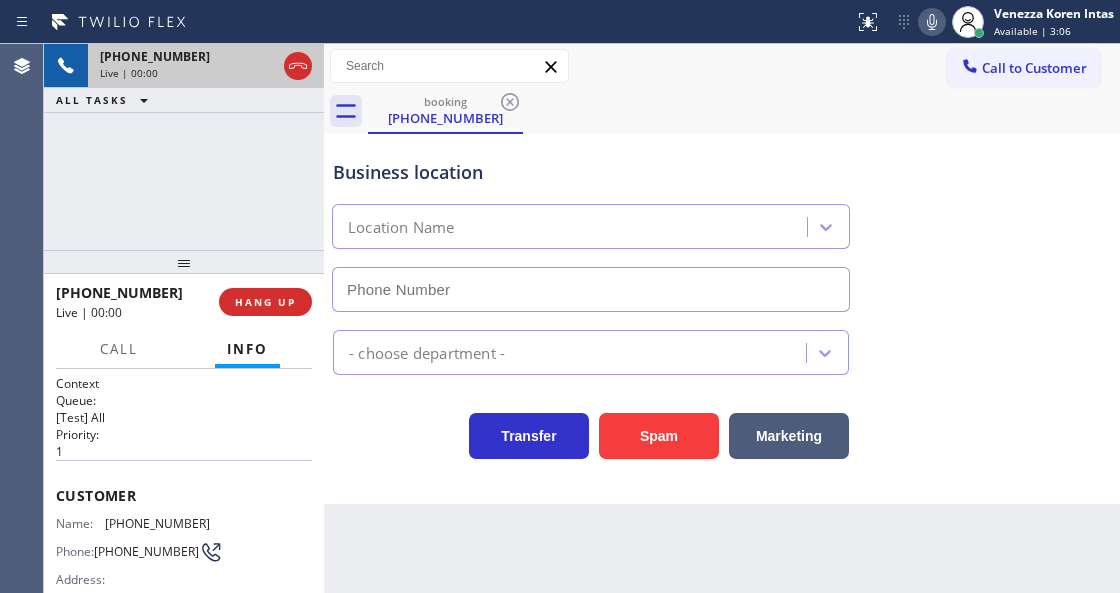 type on "(949) 565-2931" 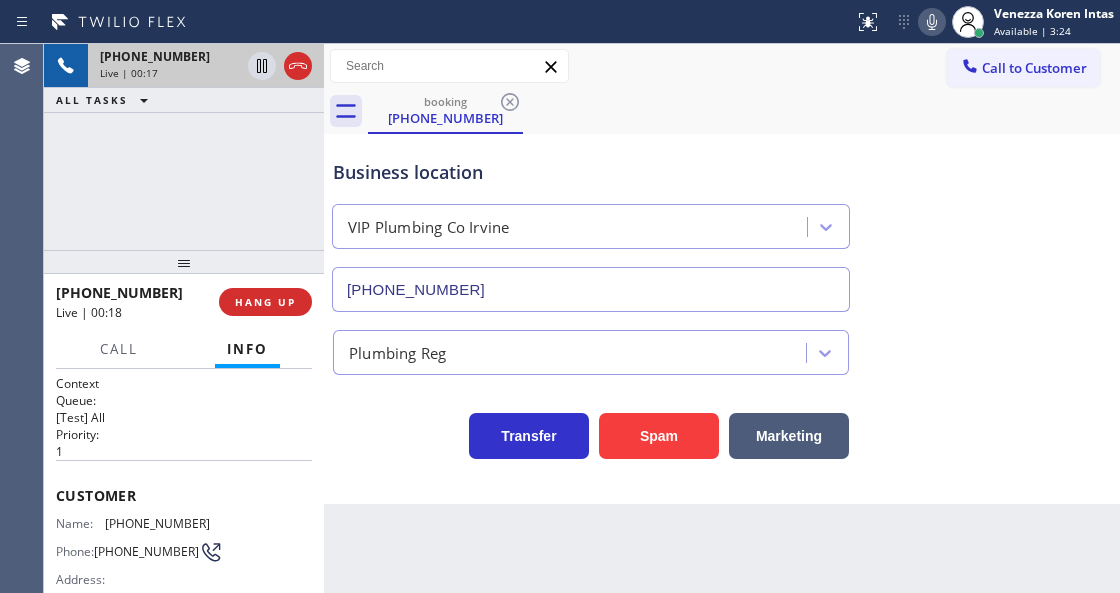 click at bounding box center (280, 66) 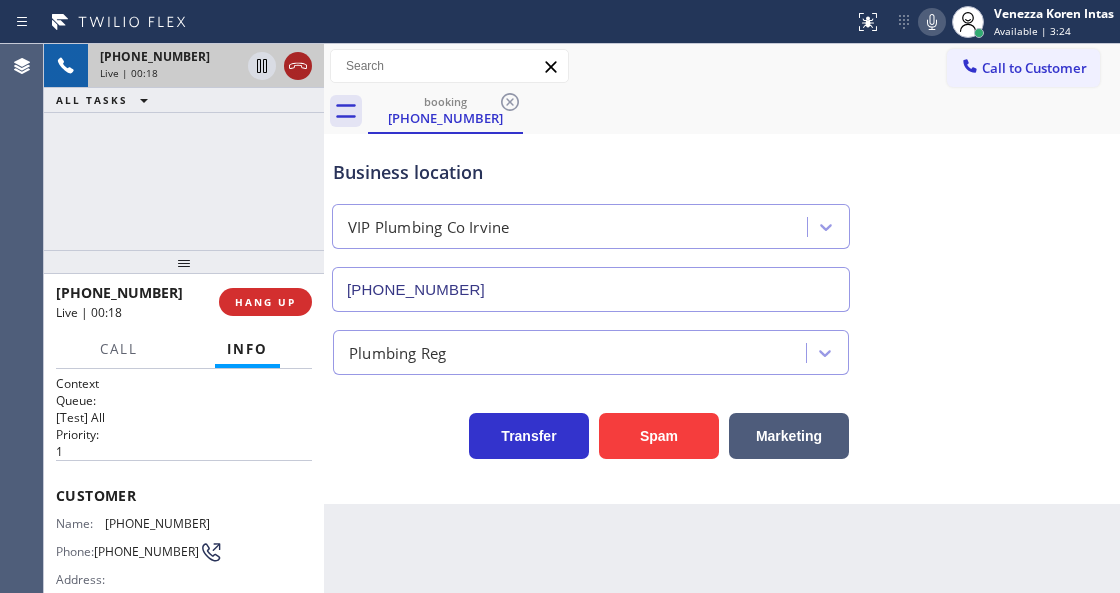 click 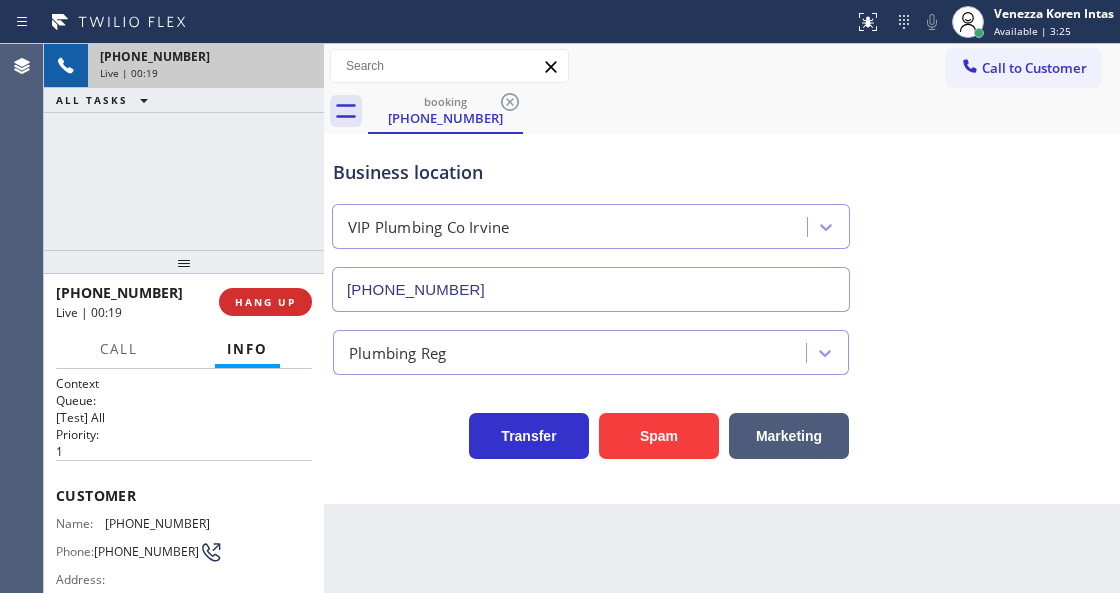 drag, startPoint x: 288, startPoint y: 280, endPoint x: 289, endPoint y: 296, distance: 16.03122 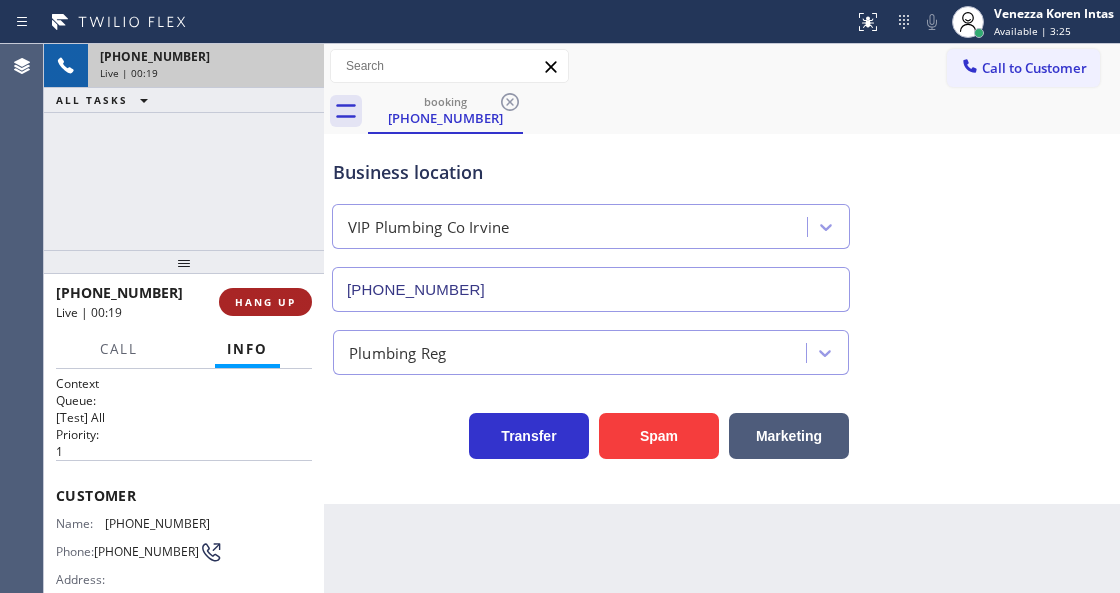 click on "+12135507818 Live | 00:19 HANG UP" at bounding box center (184, 302) 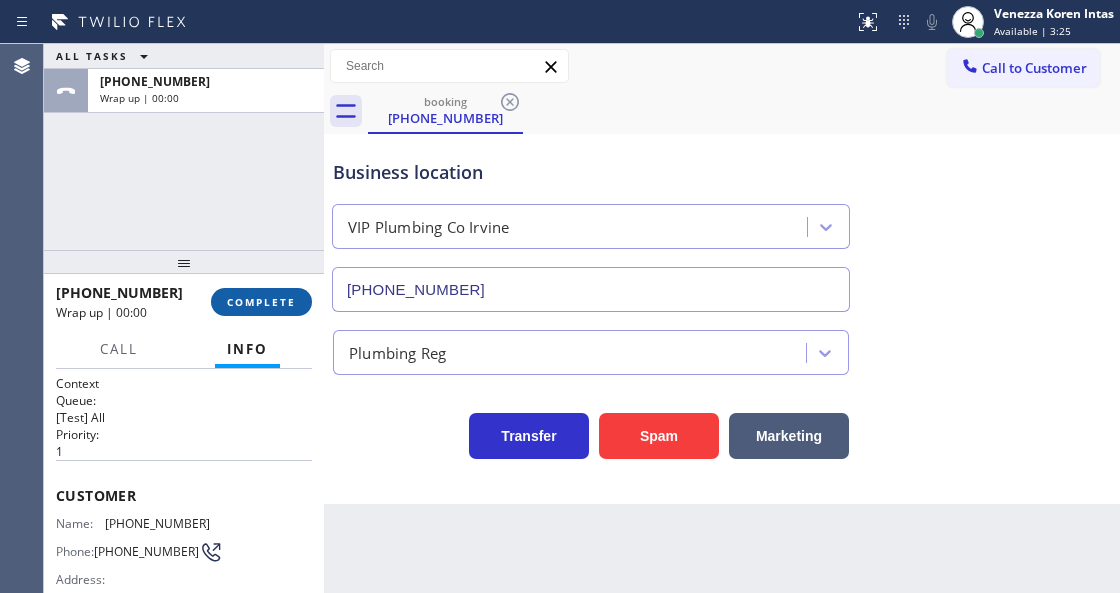 click on "COMPLETE" at bounding box center [261, 302] 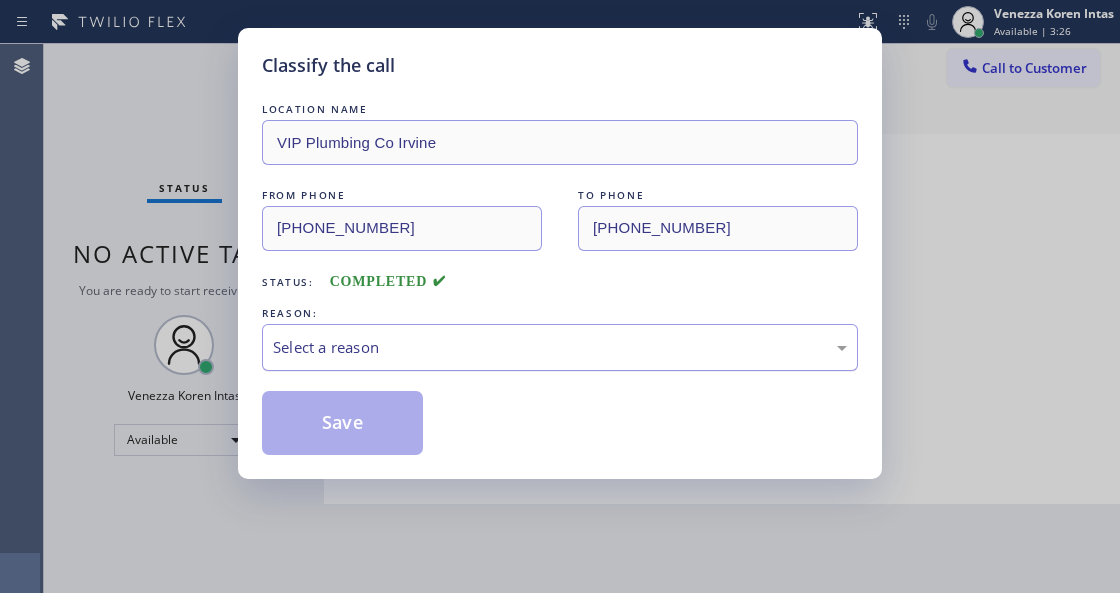 click on "Select a reason" at bounding box center [560, 347] 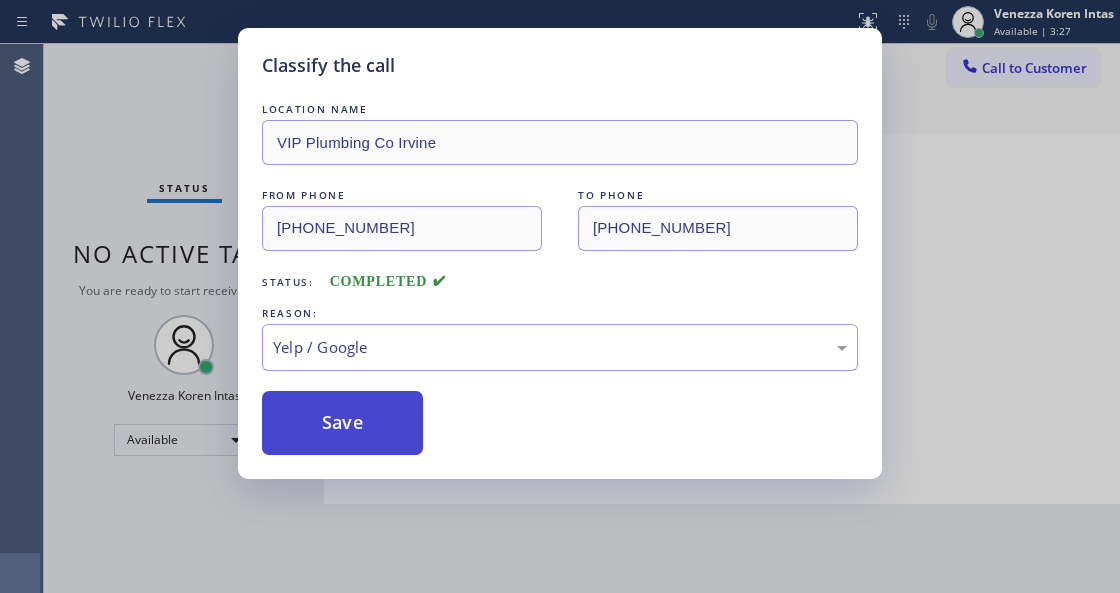 click on "Save" at bounding box center [342, 423] 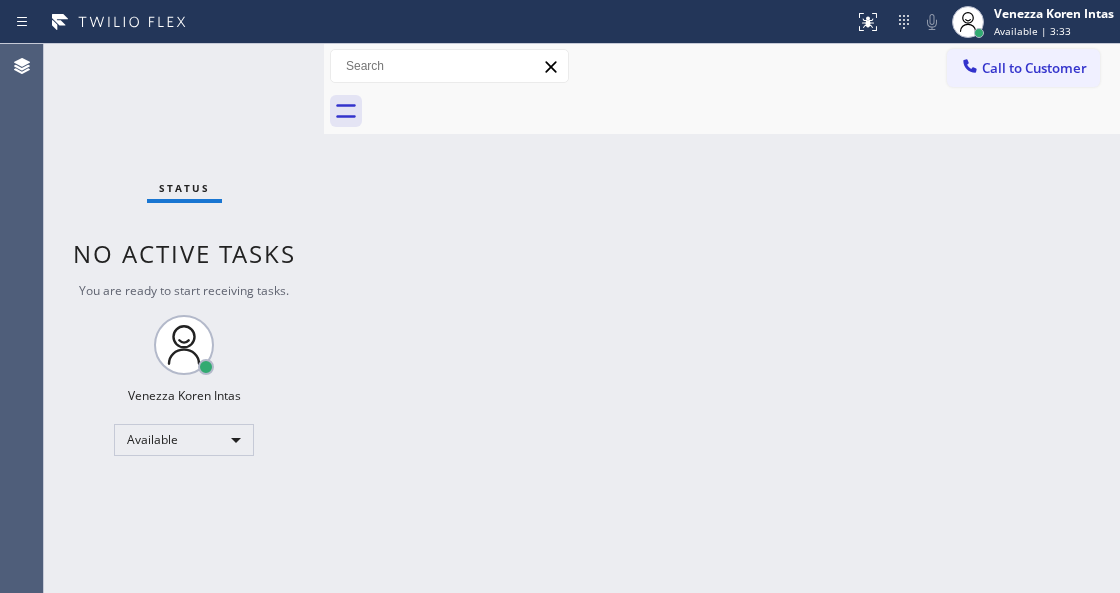 click on "Back to Dashboard Change Sender ID Customers Technicians Select a contact Outbound call Technician Search Technician Your caller id phone number Your caller id phone number Call Technician info Name   Phone none Address none Change Sender ID HVAC +18559994417 5 Star Appliance +18557314952 Appliance Repair +18554611149 Plumbing +18889090120 Air Duct Cleaning +18006865038  Electricians +18005688664 Cancel Change Check personal SMS Reset Change No tabs Call to Customer Outbound call Location Electricians Service  Team Your caller id phone number (800) 568-8664 Customer number Call Outbound call Technician Search Technician Your caller id phone number Your caller id phone number Call" at bounding box center [722, 318] 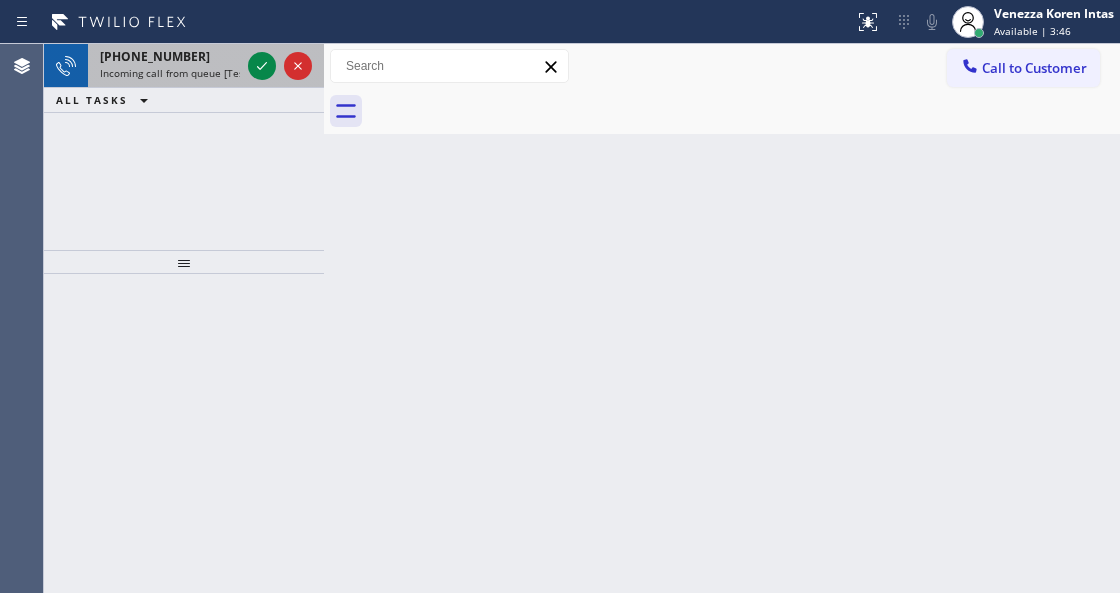 click on "Incoming call from queue [Test] All" at bounding box center [183, 73] 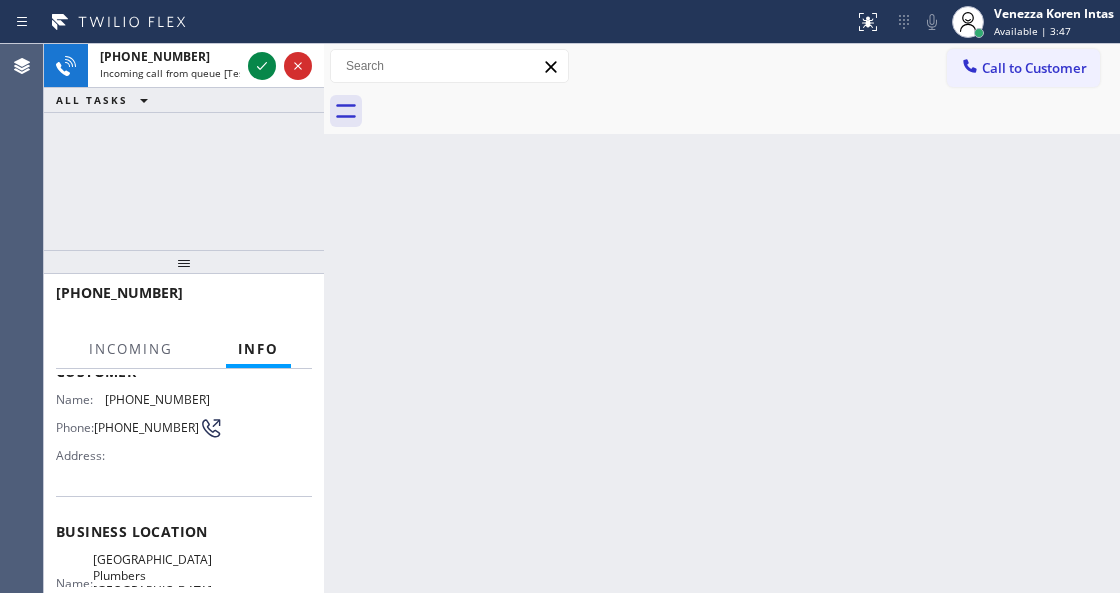 scroll, scrollTop: 200, scrollLeft: 0, axis: vertical 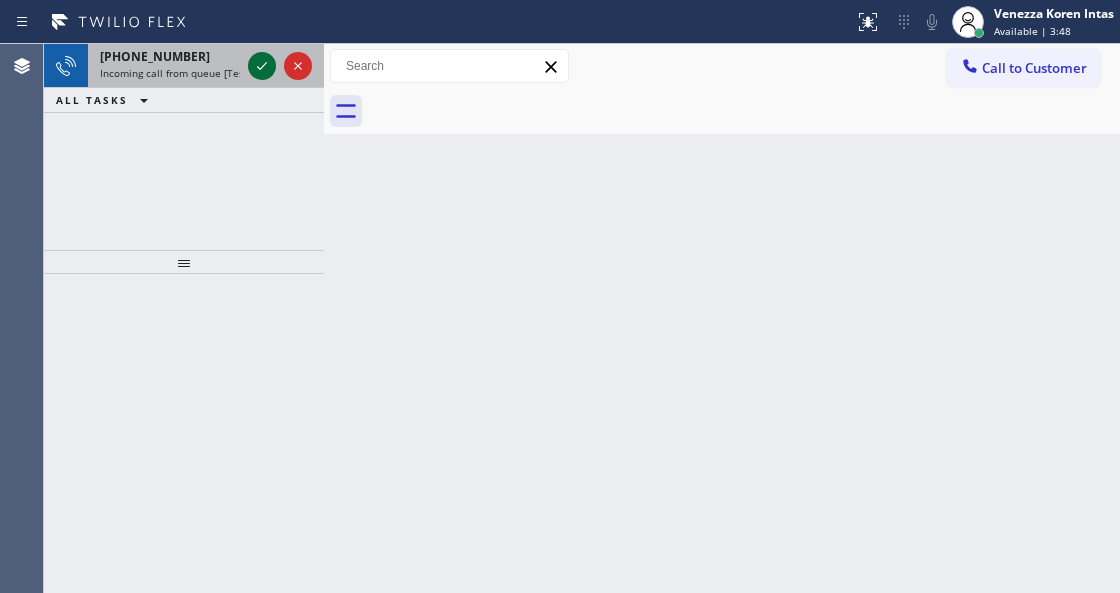 click 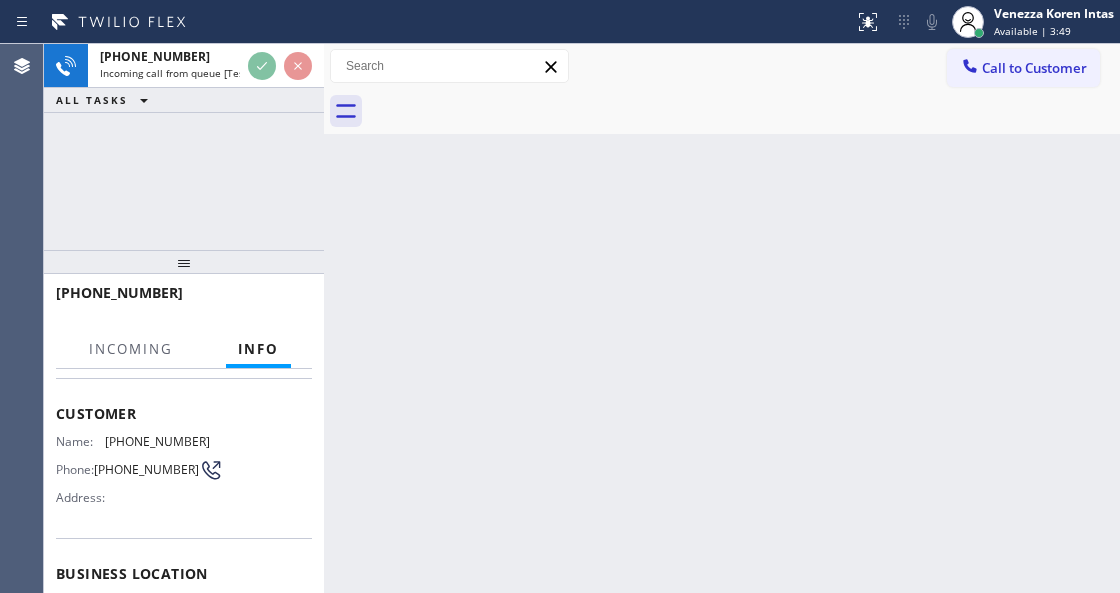 scroll, scrollTop: 200, scrollLeft: 0, axis: vertical 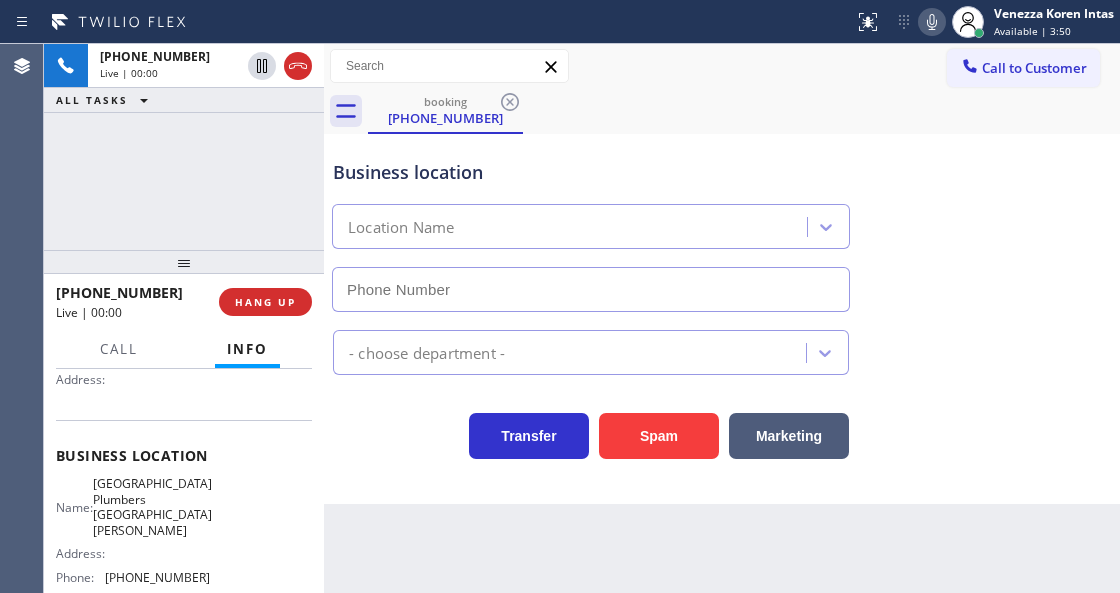 type on "(714) 733-2318" 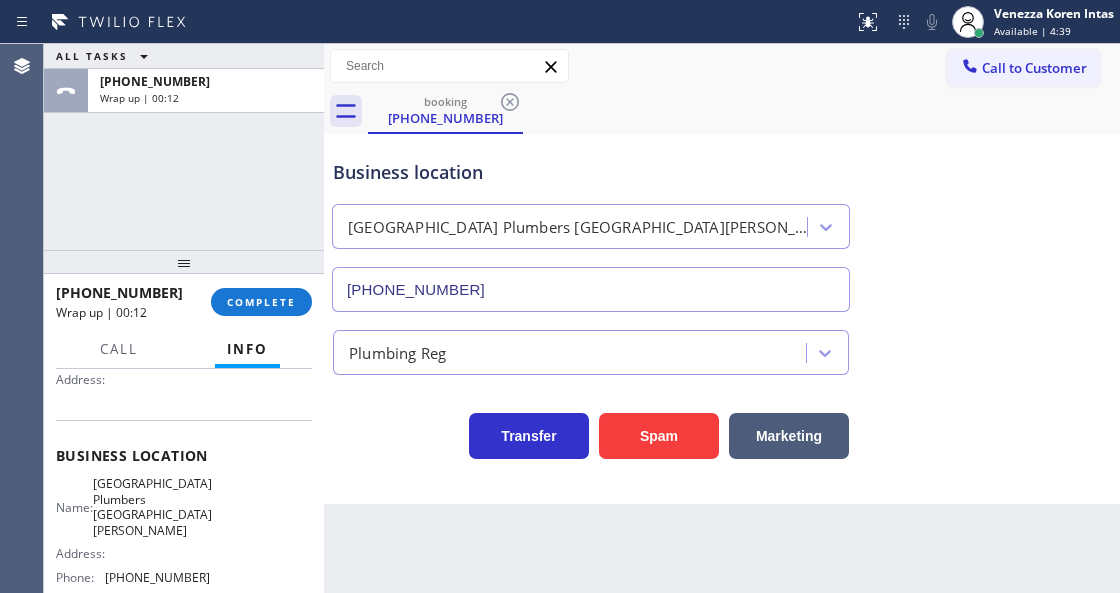 drag, startPoint x: 233, startPoint y: 298, endPoint x: 364, endPoint y: 326, distance: 133.95895 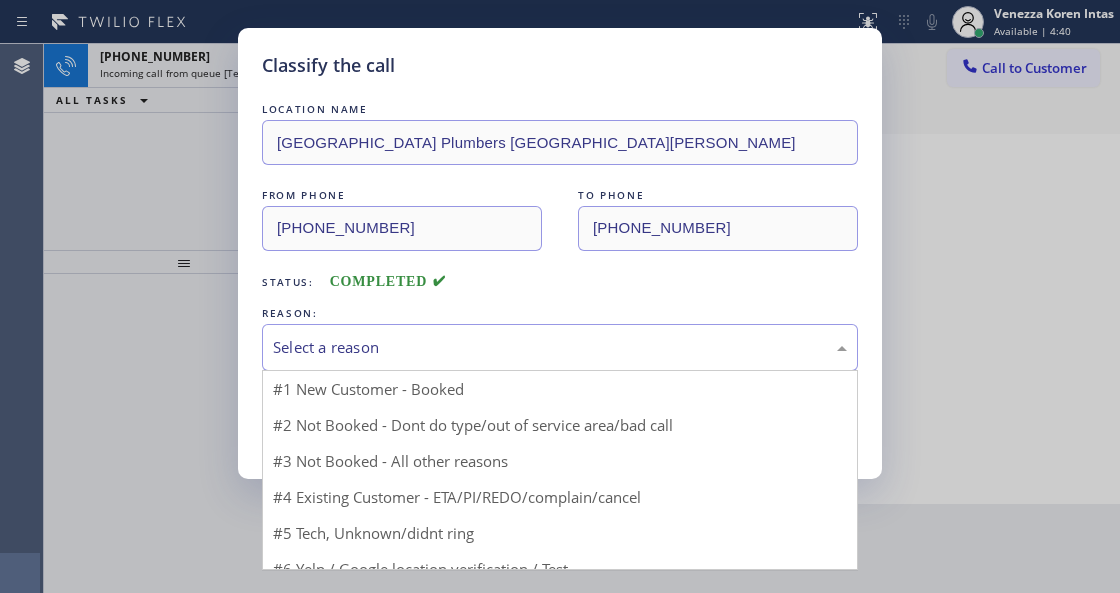 click on "Select a reason" at bounding box center [560, 347] 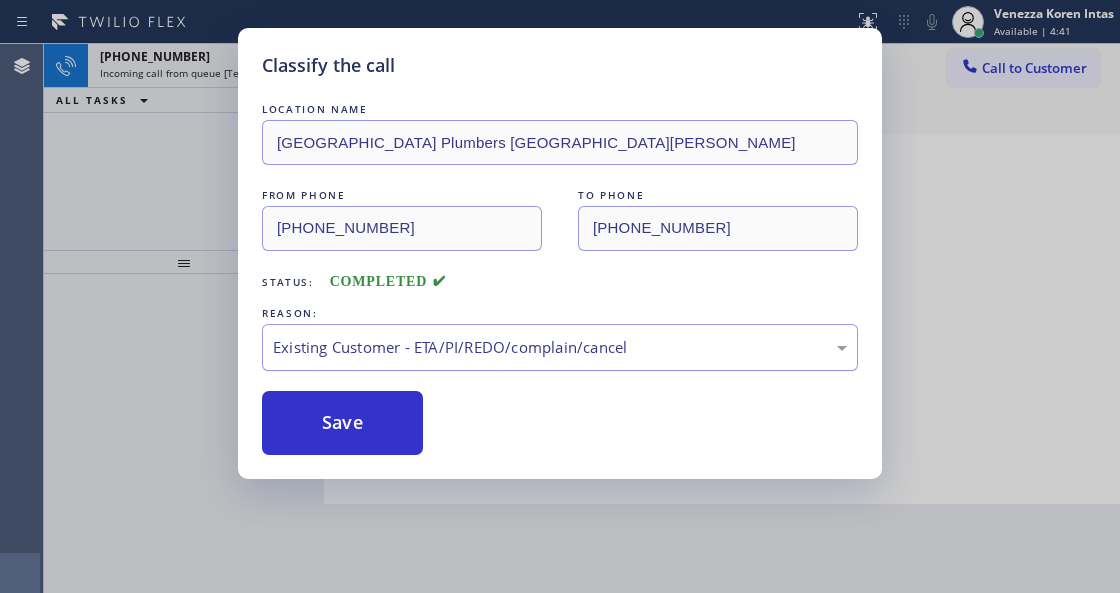 click on "Existing Customer - ETA/PI/REDO/complain/cancel" at bounding box center [560, 347] 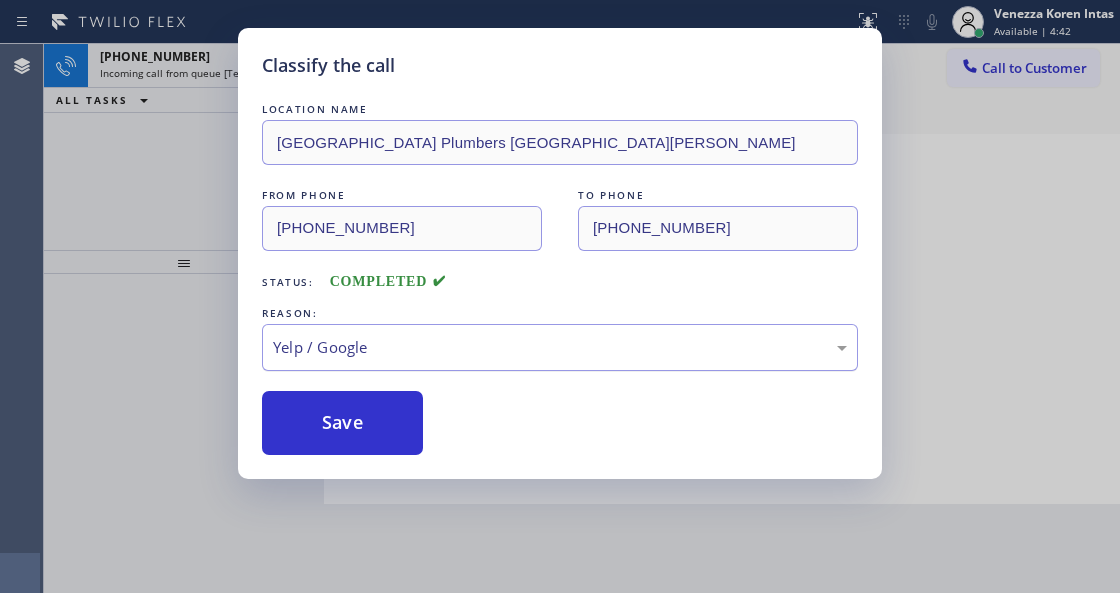 click on "Yelp / Google" at bounding box center [560, 347] 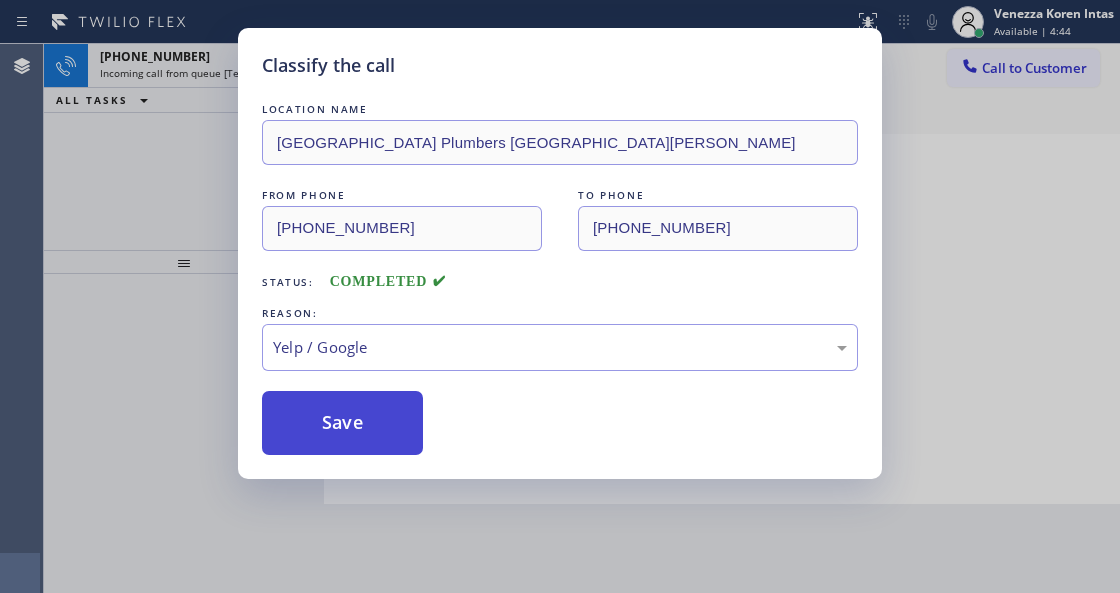 click on "Save" at bounding box center (342, 423) 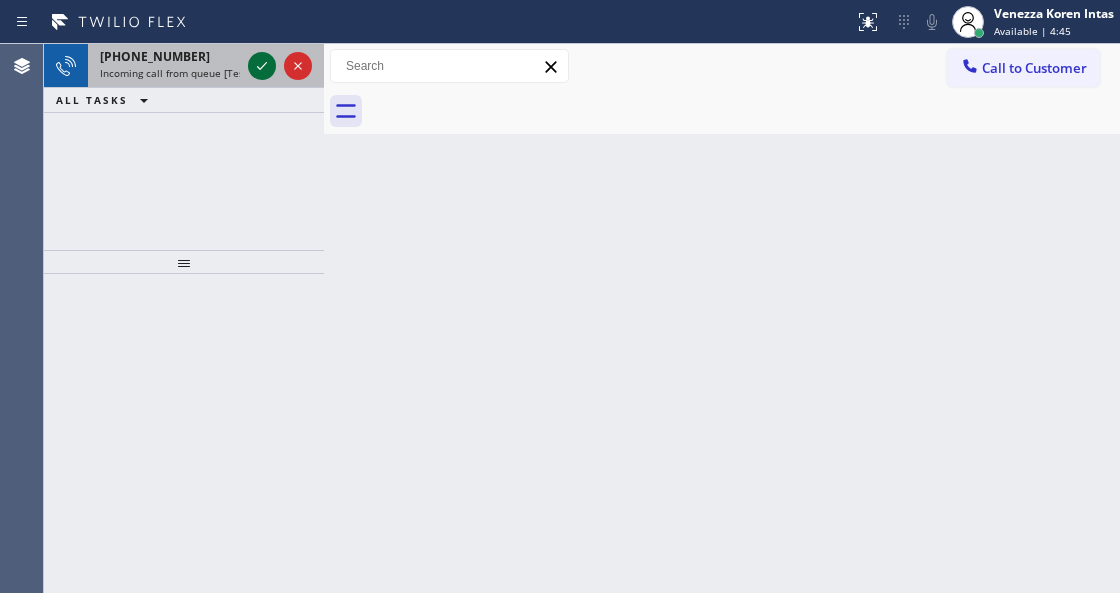 click 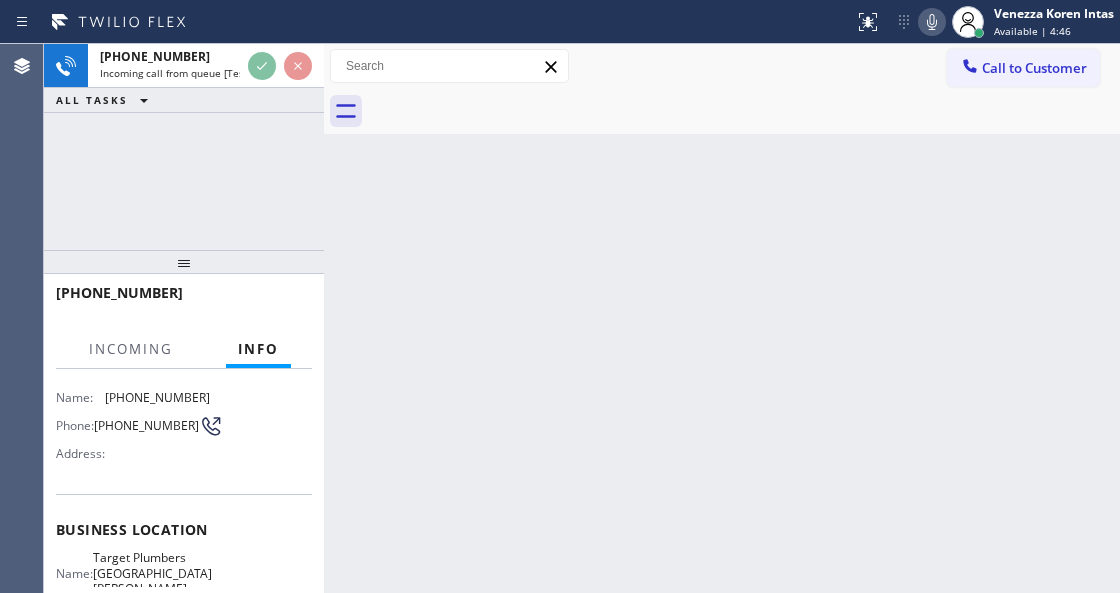 scroll, scrollTop: 266, scrollLeft: 0, axis: vertical 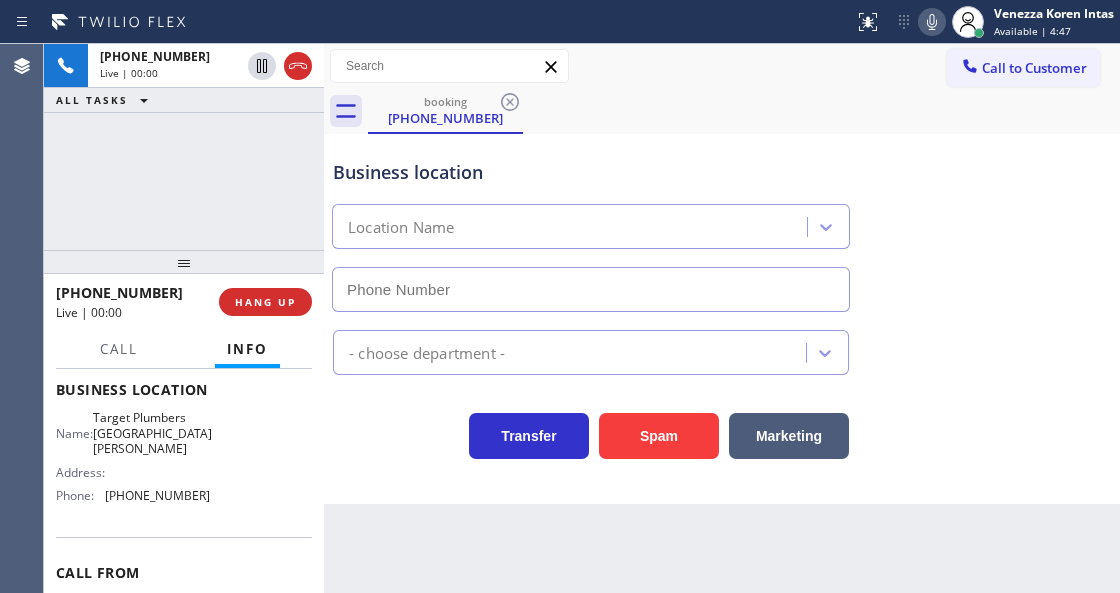type on "(714) 386-1775" 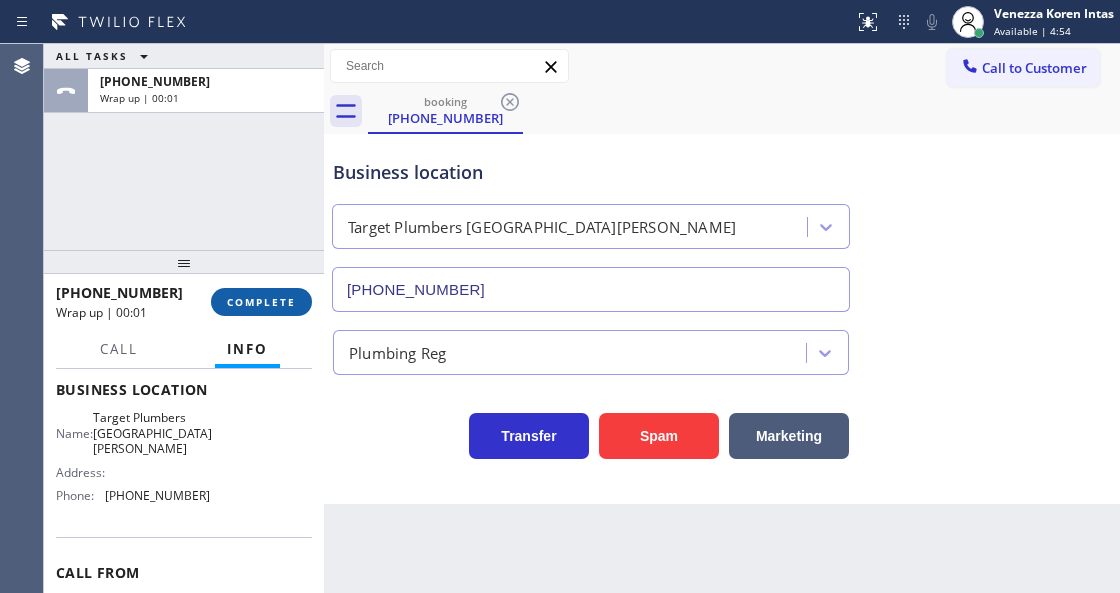 click on "+12135507818 Wrap up | 00:01 COMPLETE" at bounding box center (184, 302) 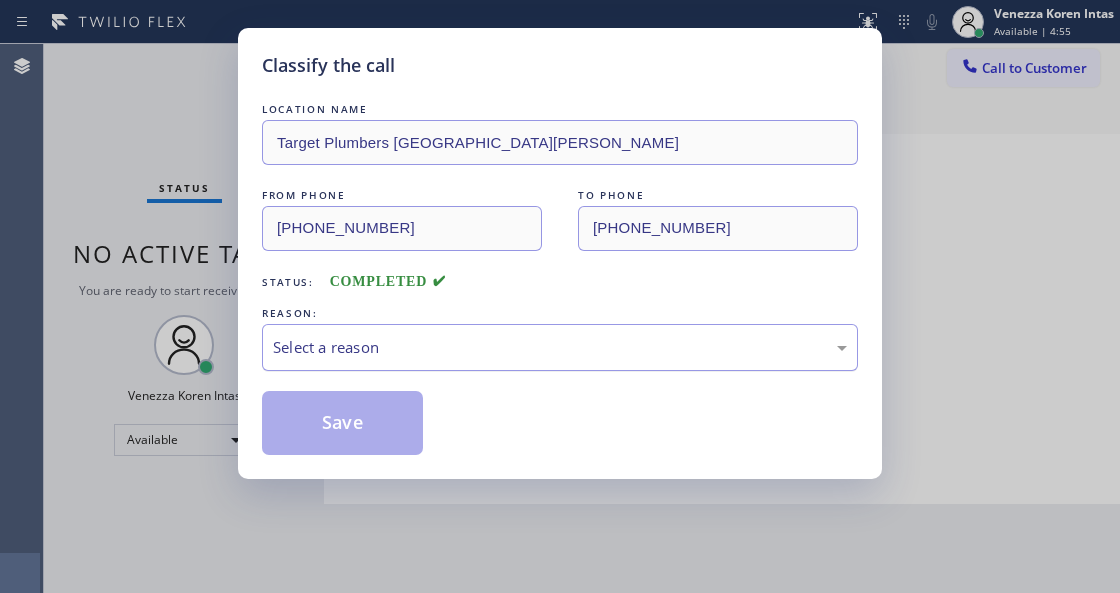 click on "Select a reason" at bounding box center [560, 347] 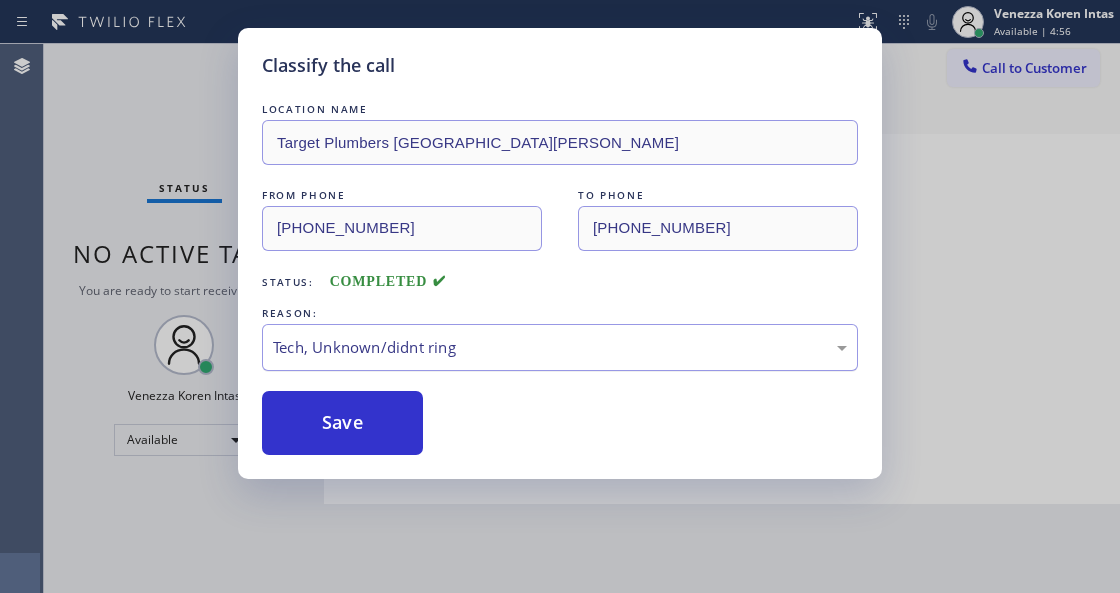 click on "Tech, Unknown/didnt ring" at bounding box center [560, 347] 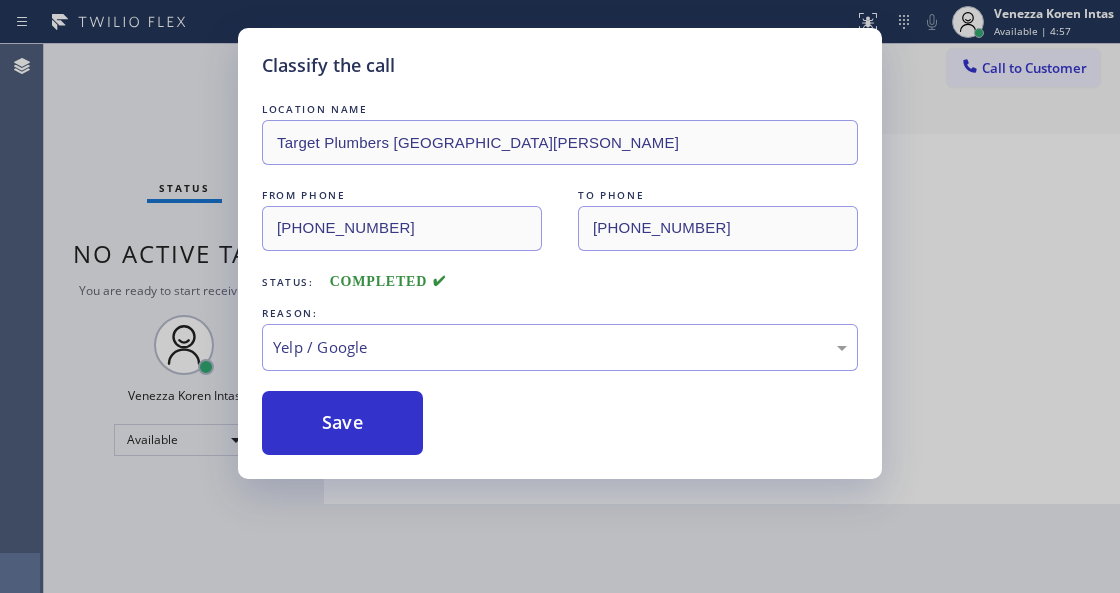 click on "COMPLETED" at bounding box center (388, 281) 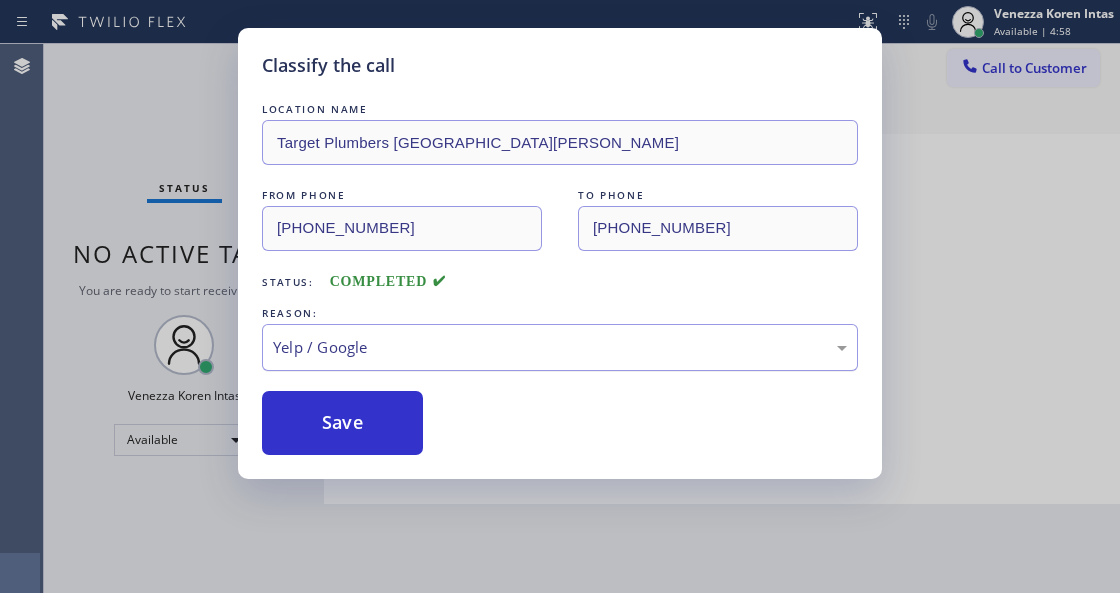 click on "Yelp / Google" at bounding box center [560, 347] 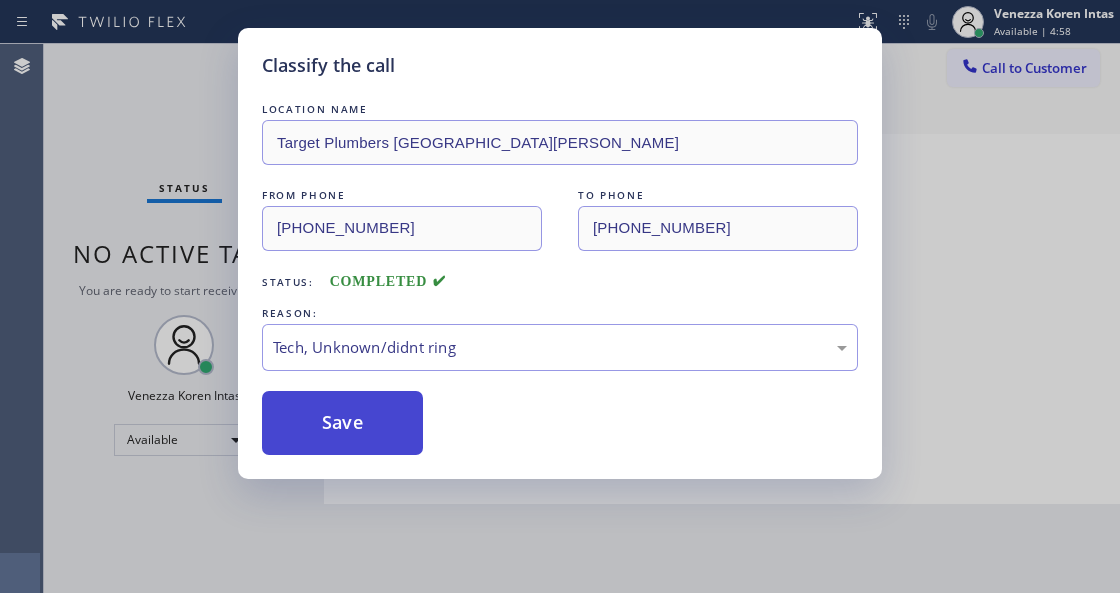 click on "Save" at bounding box center [342, 423] 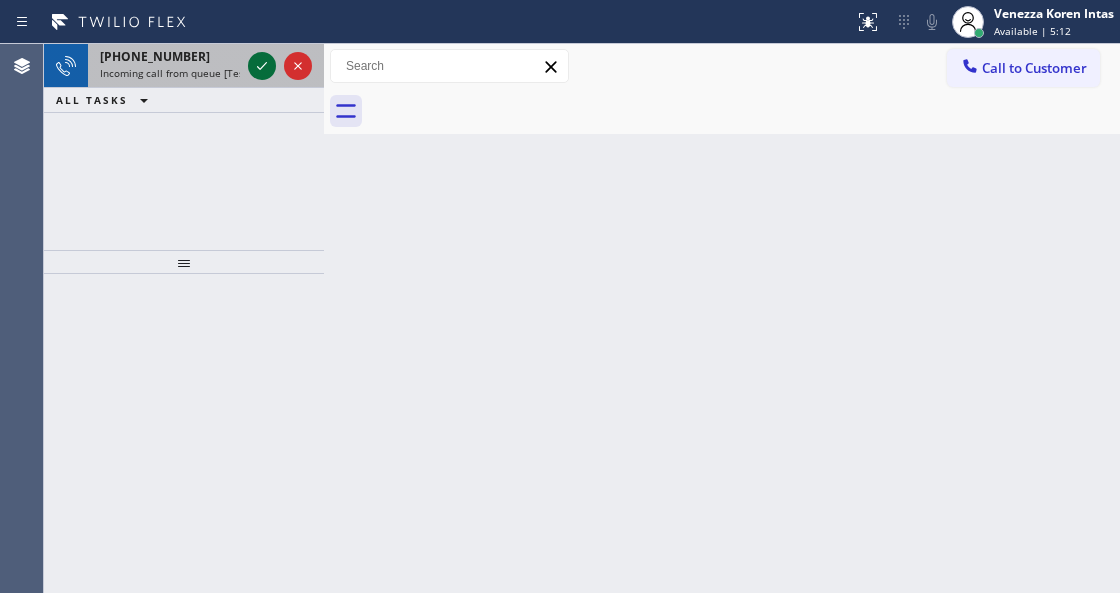 click 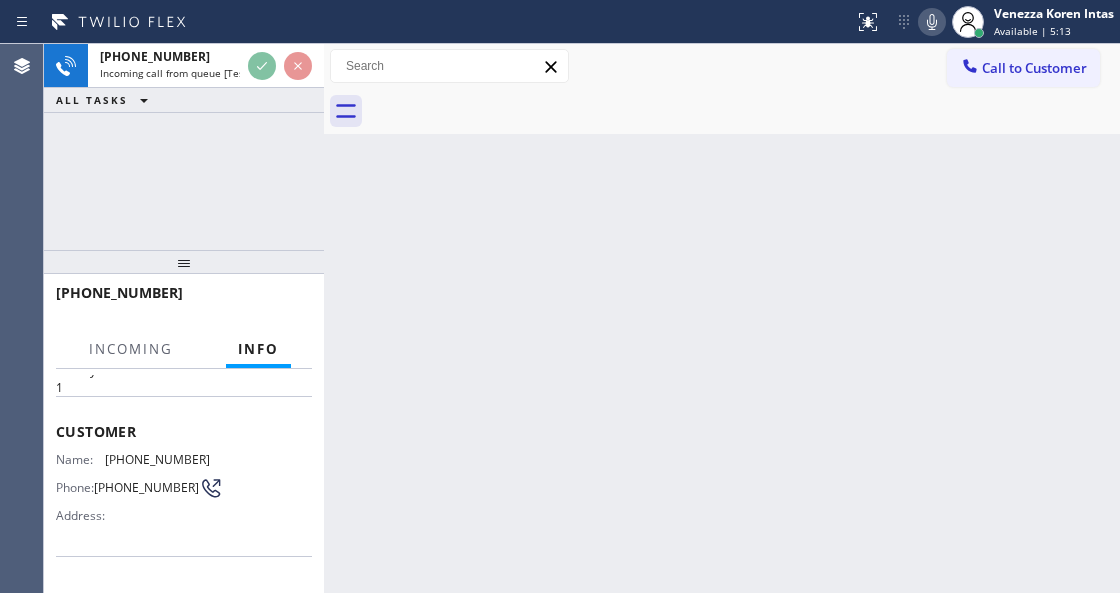 scroll, scrollTop: 133, scrollLeft: 0, axis: vertical 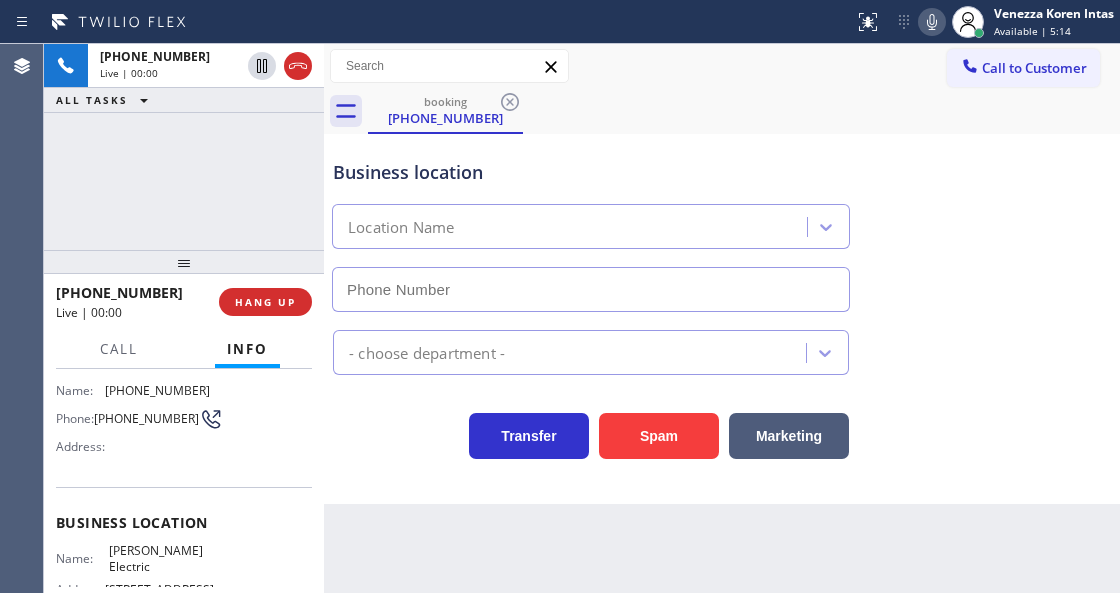 type on "(425) 475-1279" 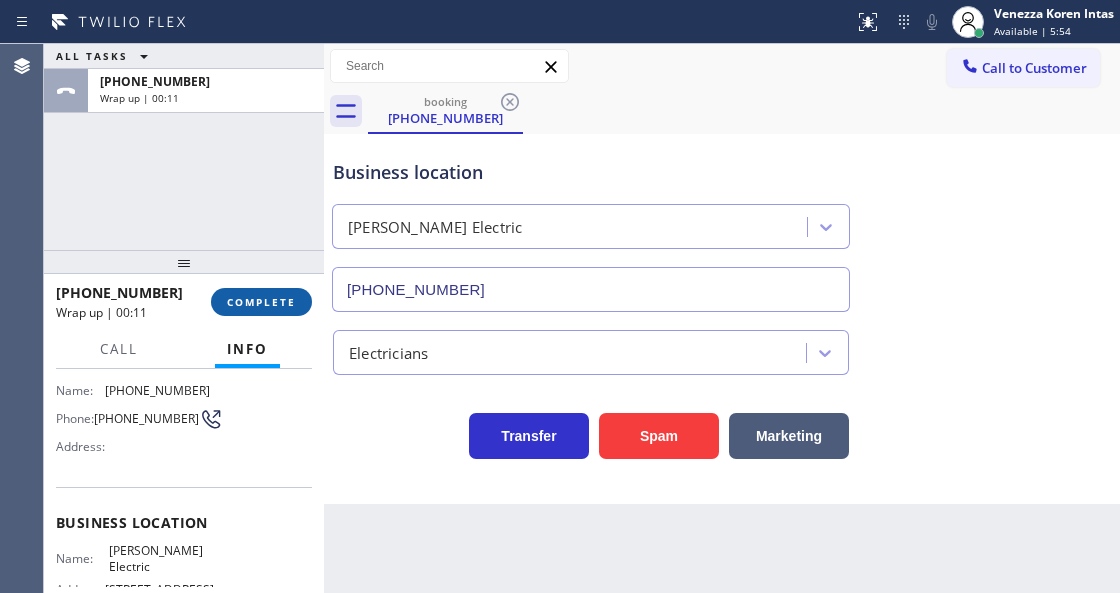 click on "COMPLETE" at bounding box center (261, 302) 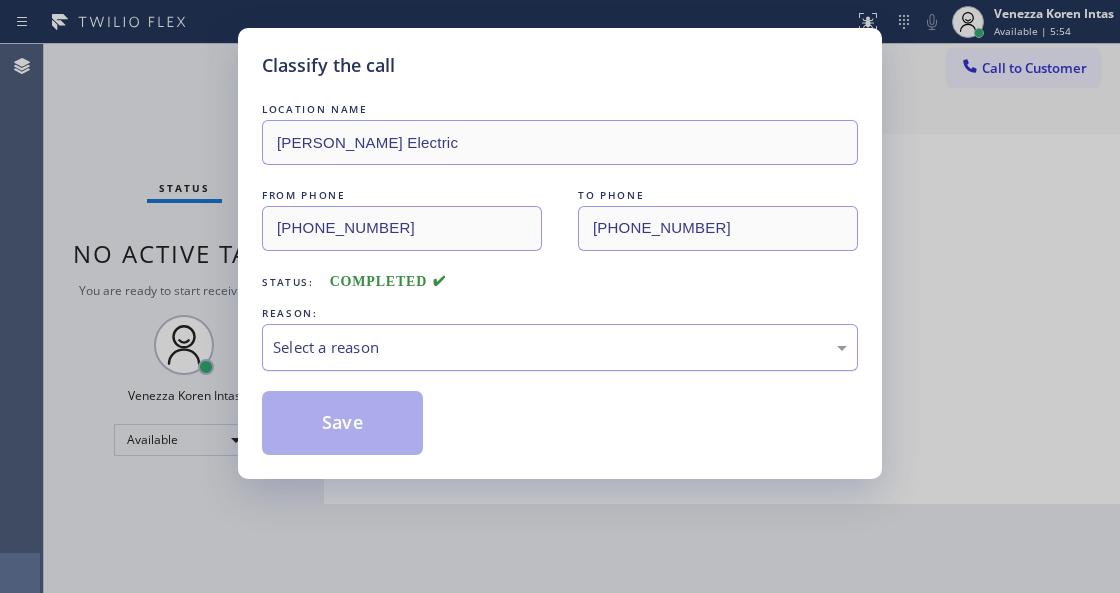 click on "Select a reason" at bounding box center (560, 347) 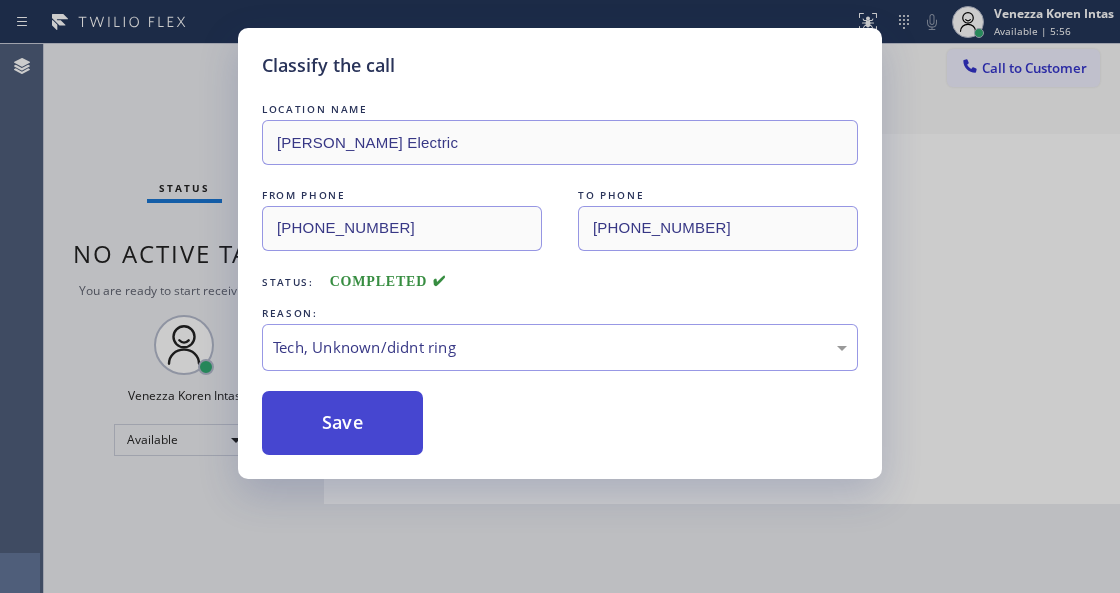 click on "Save" at bounding box center (342, 423) 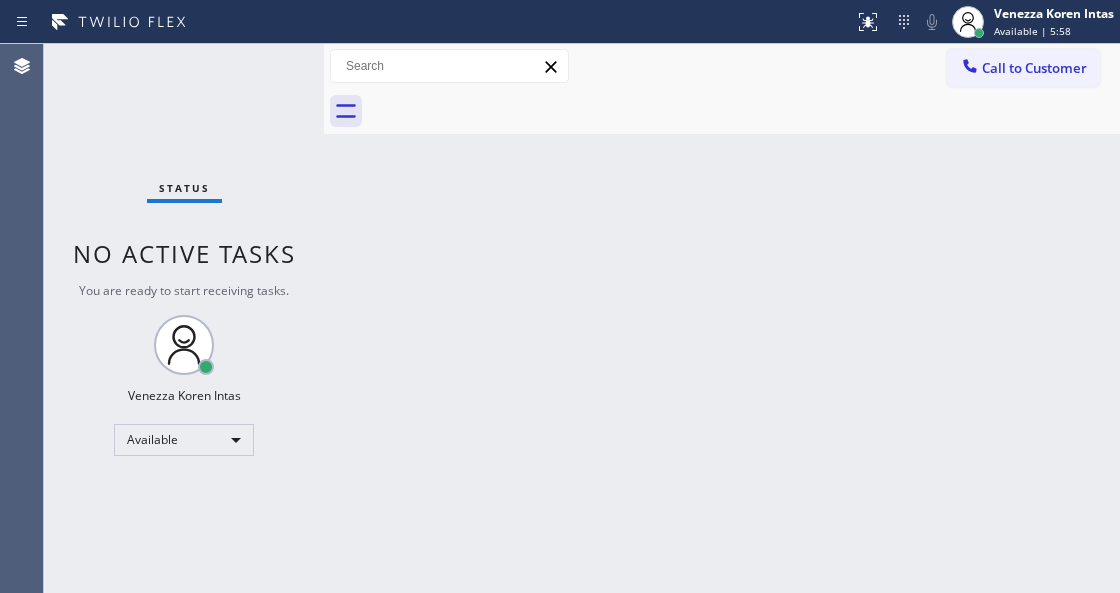 click on "Status   No active tasks     You are ready to start receiving tasks.   Venezza Koren Intas Available" at bounding box center [184, 318] 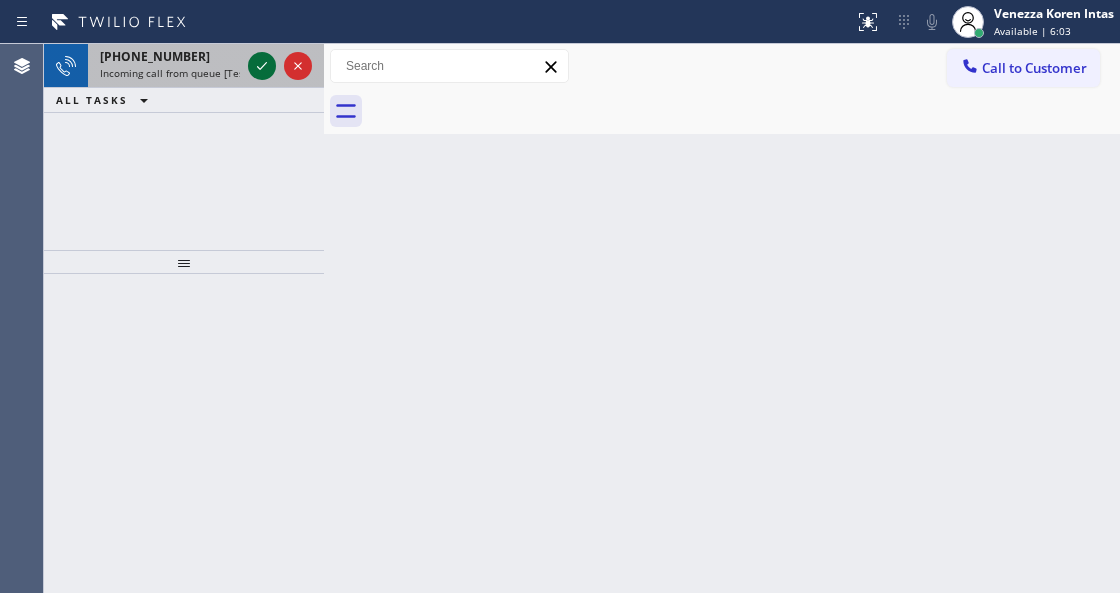 click 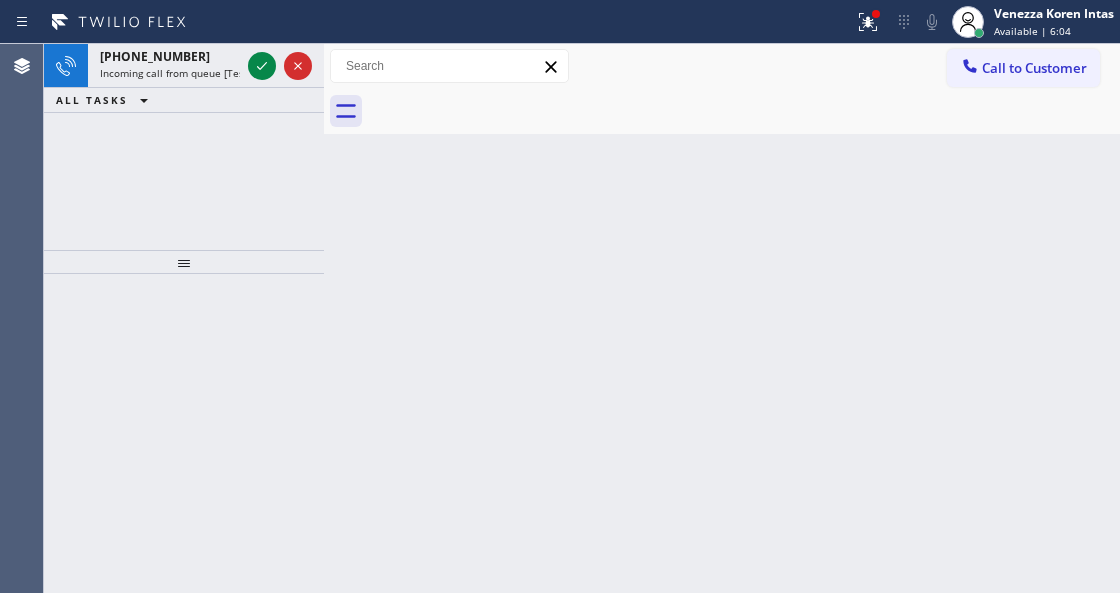 click 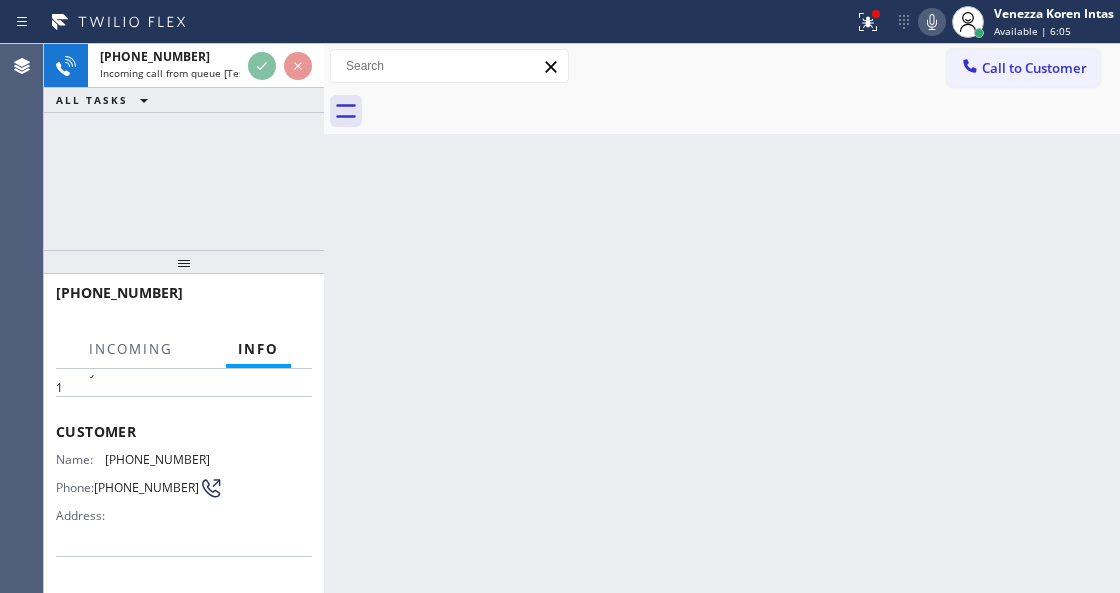 scroll, scrollTop: 133, scrollLeft: 0, axis: vertical 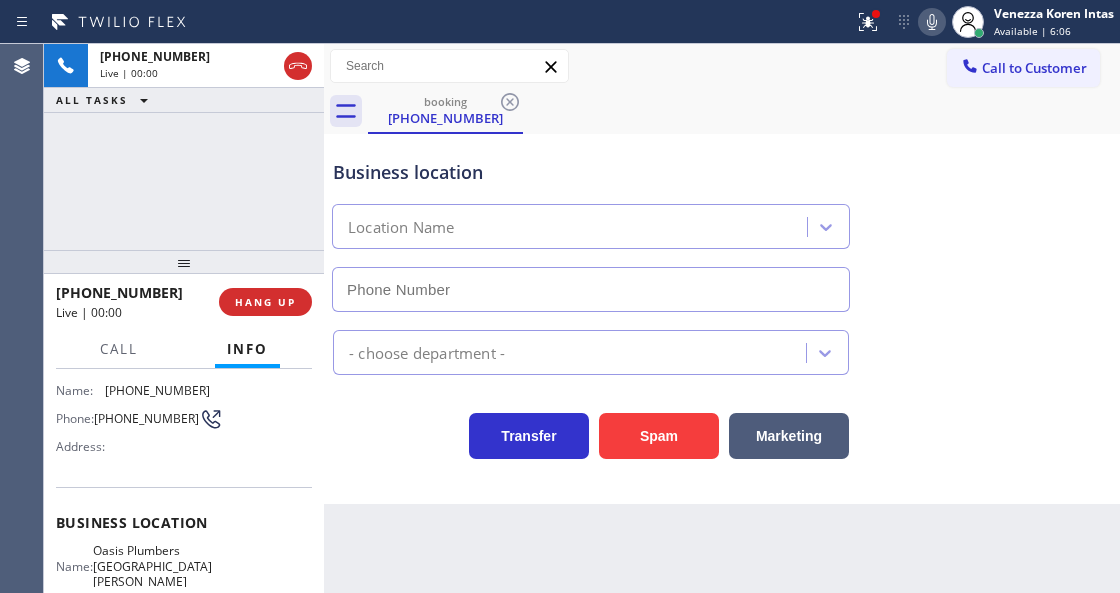 type on "(714) 706-3301" 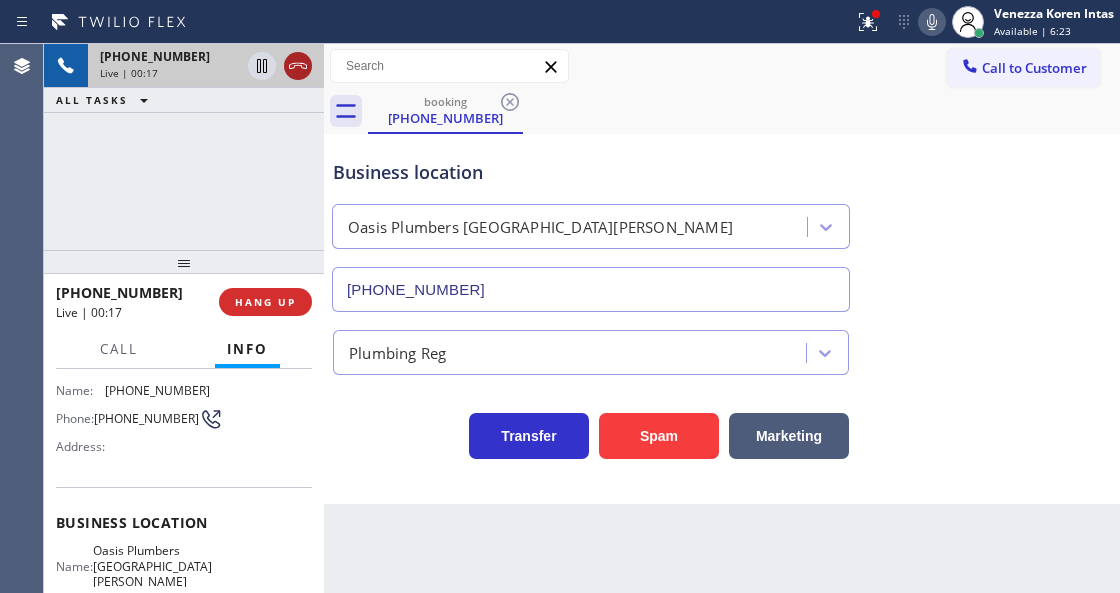 click 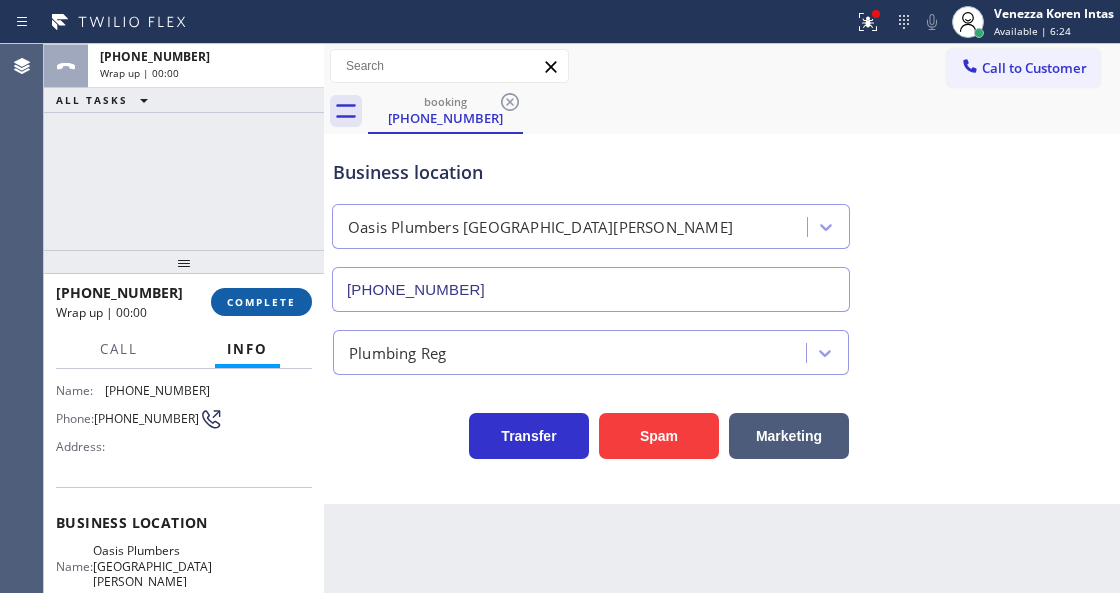 click on "COMPLETE" at bounding box center [261, 302] 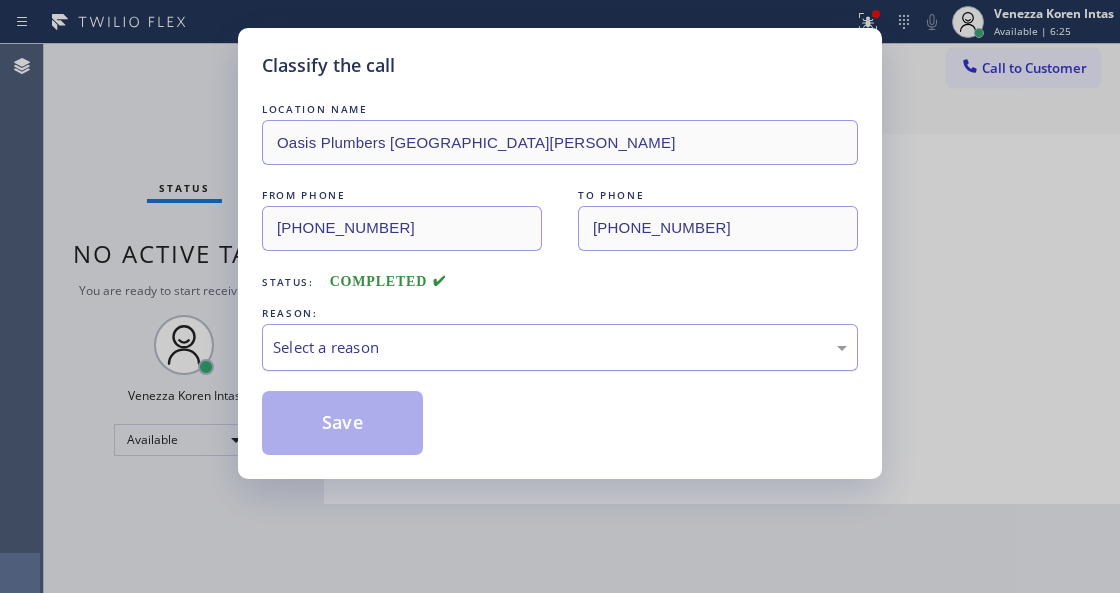click on "Select a reason" at bounding box center (560, 347) 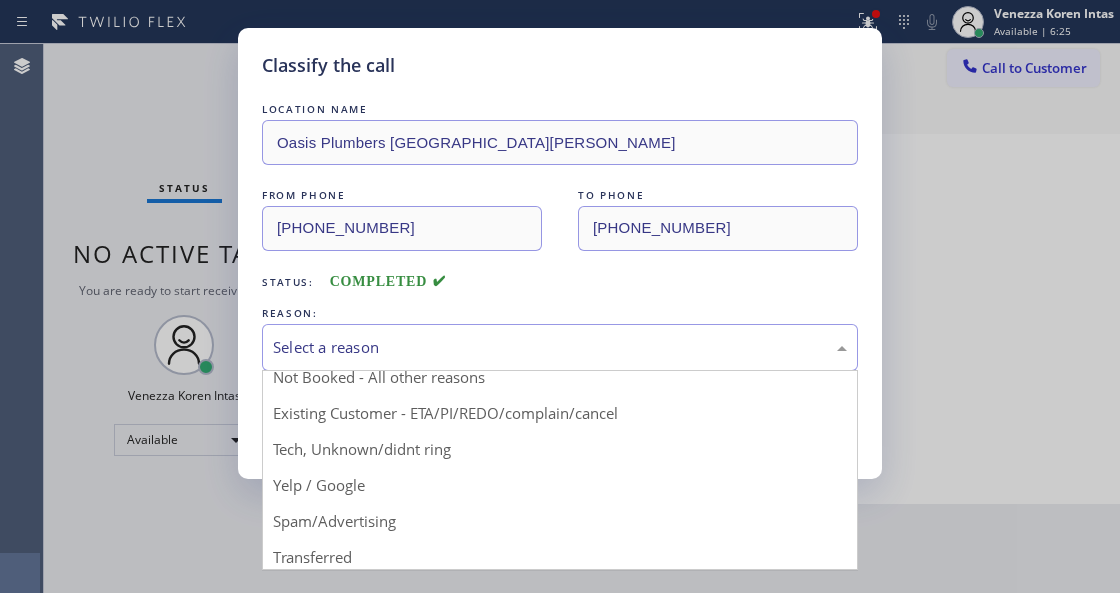 scroll, scrollTop: 131, scrollLeft: 0, axis: vertical 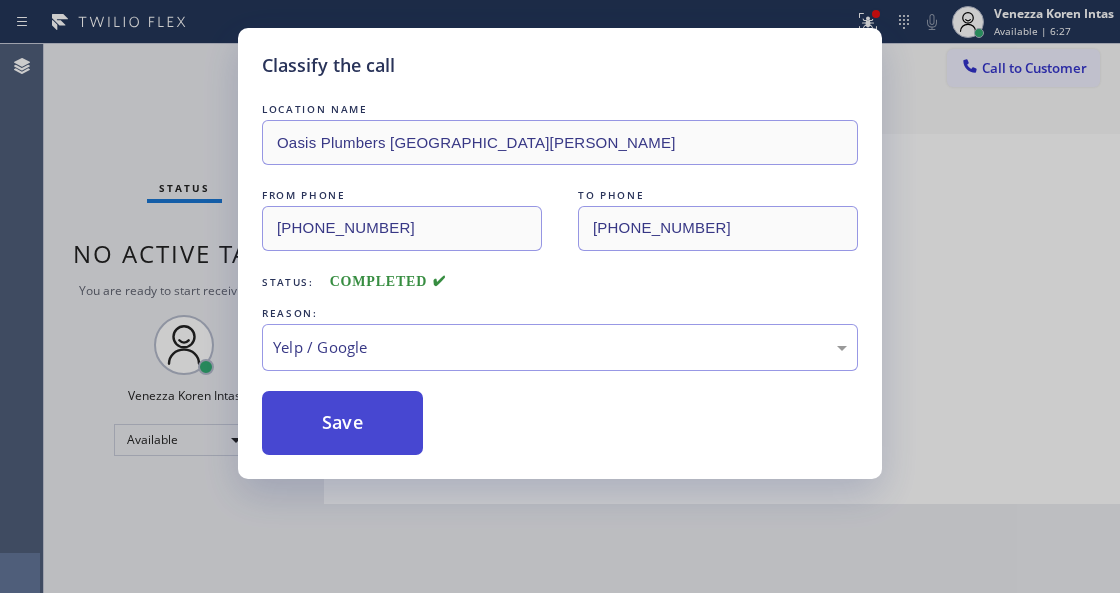 click on "Save" at bounding box center (342, 423) 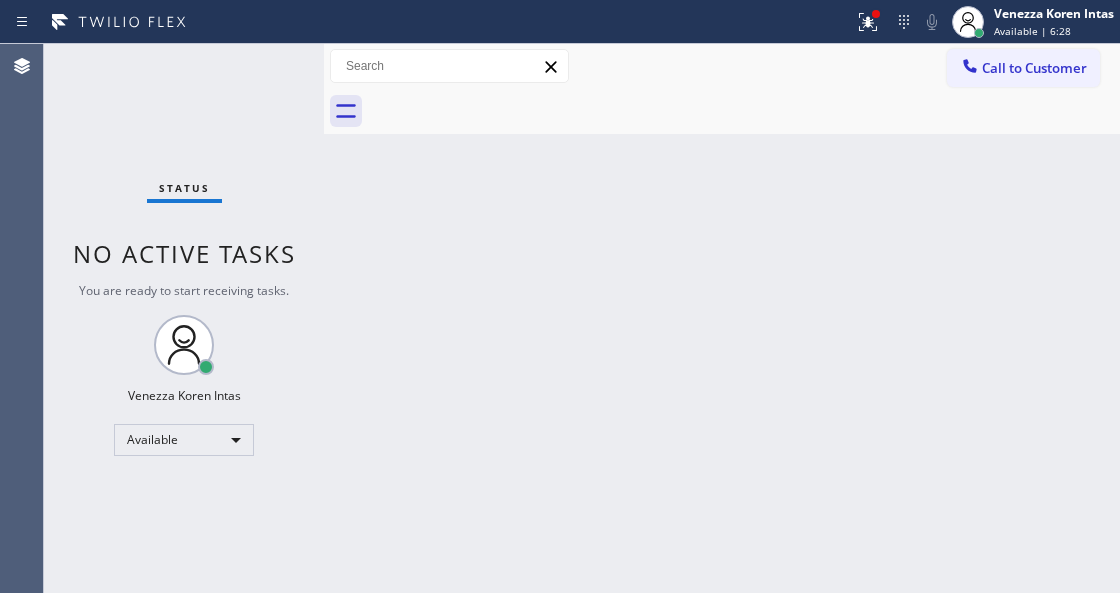 click on "Status   No active tasks     You are ready to start receiving tasks.   Venezza Koren Intas Available" at bounding box center [184, 318] 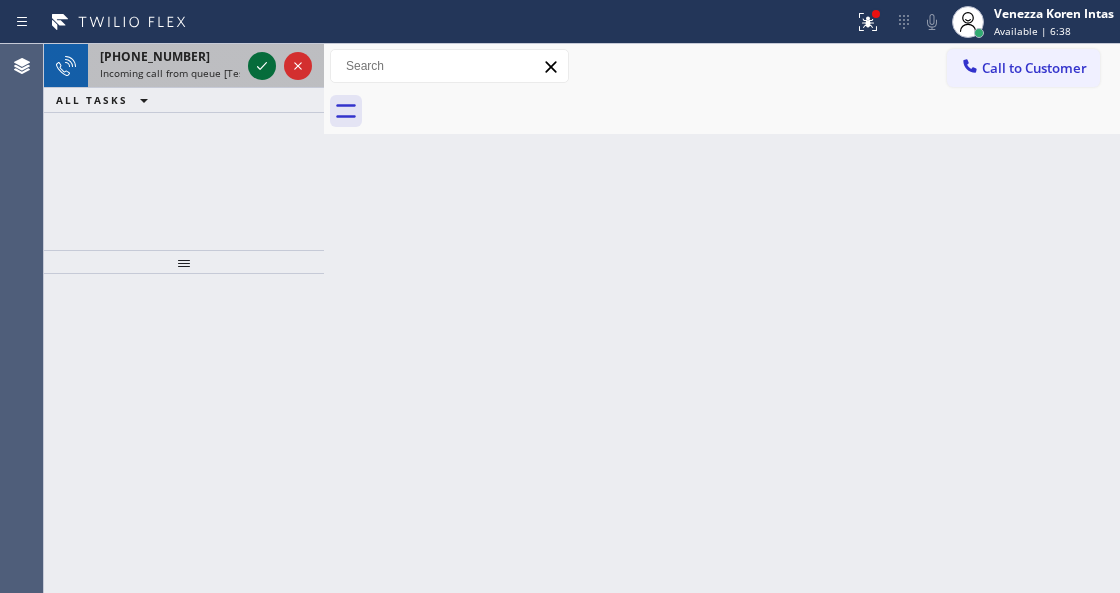 click 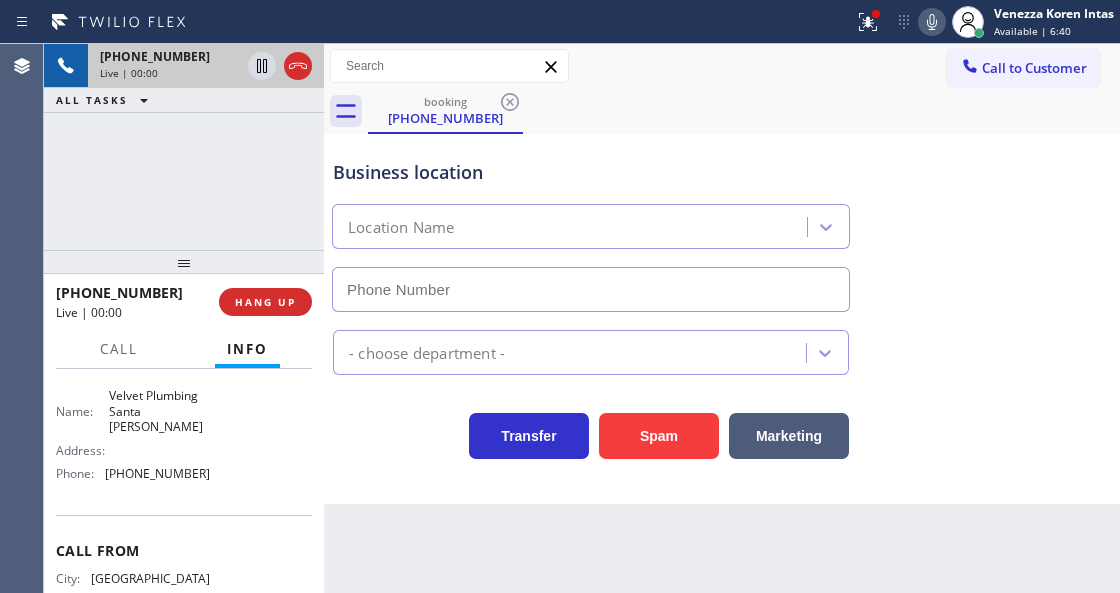 type on "(714) 294-2150" 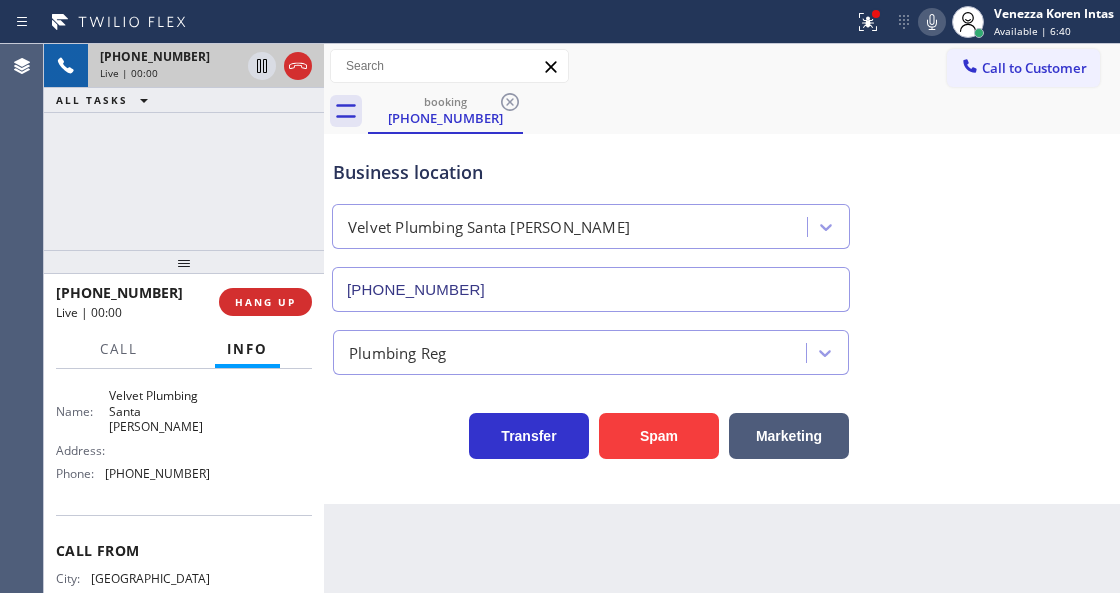scroll, scrollTop: 266, scrollLeft: 0, axis: vertical 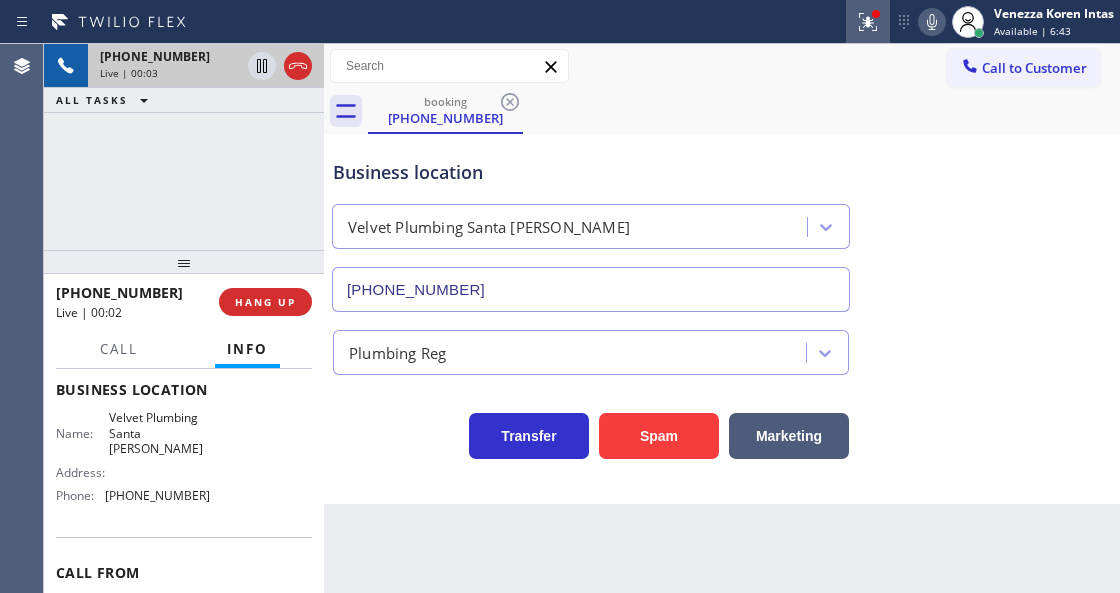 click 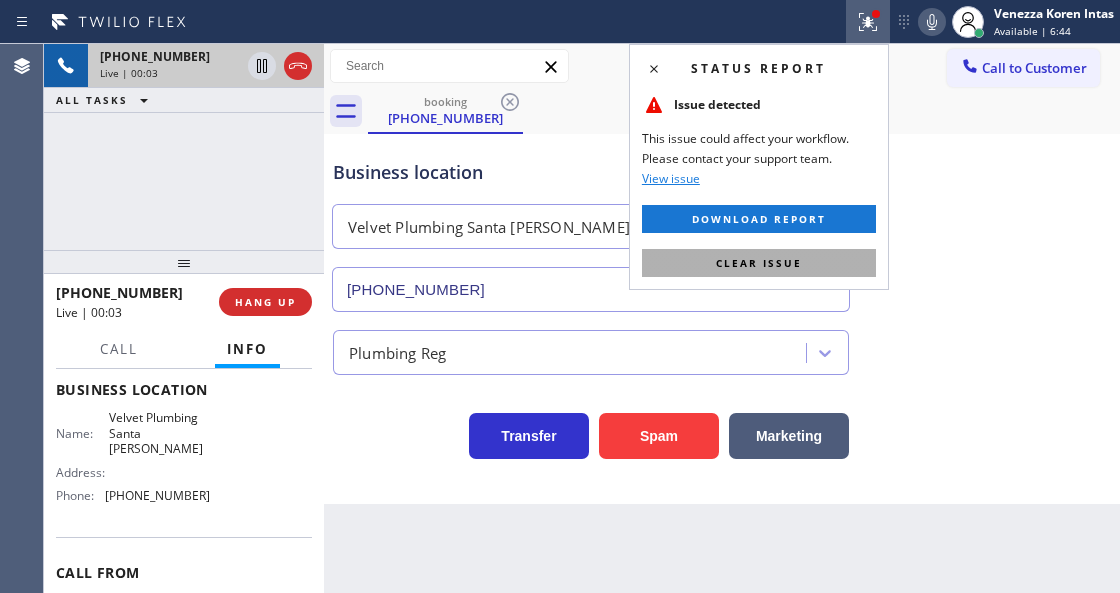 click on "Clear issue" at bounding box center (759, 263) 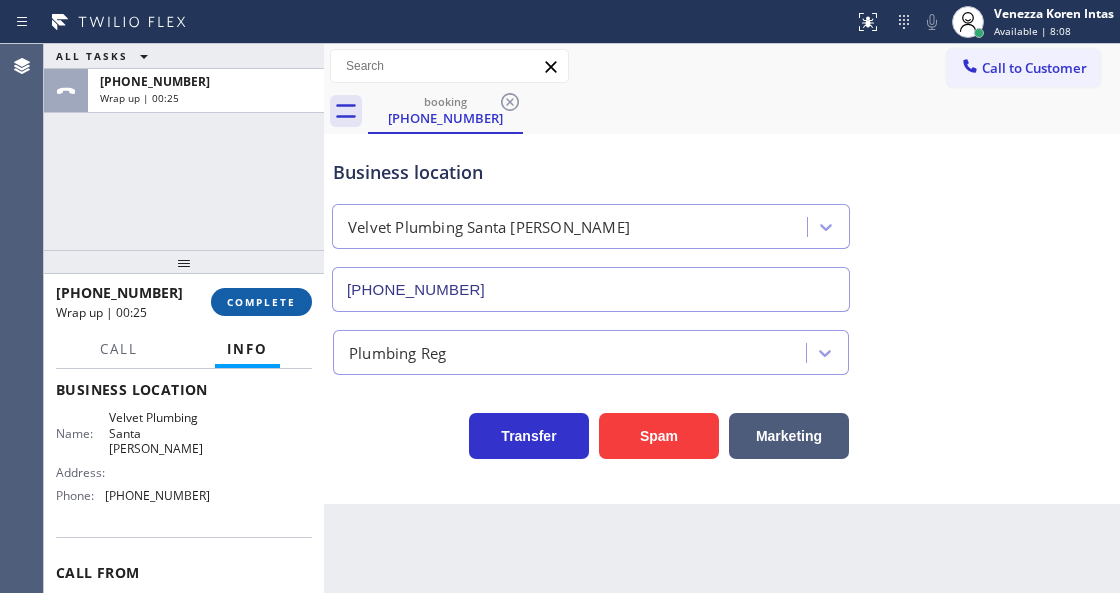 click on "COMPLETE" at bounding box center (261, 302) 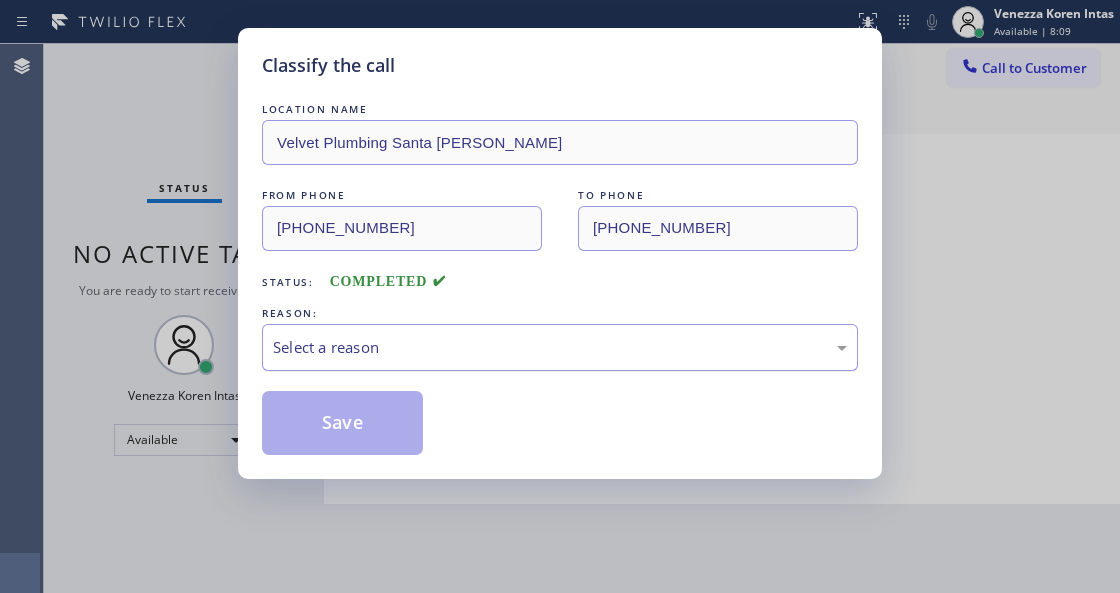click on "Select a reason" at bounding box center (560, 347) 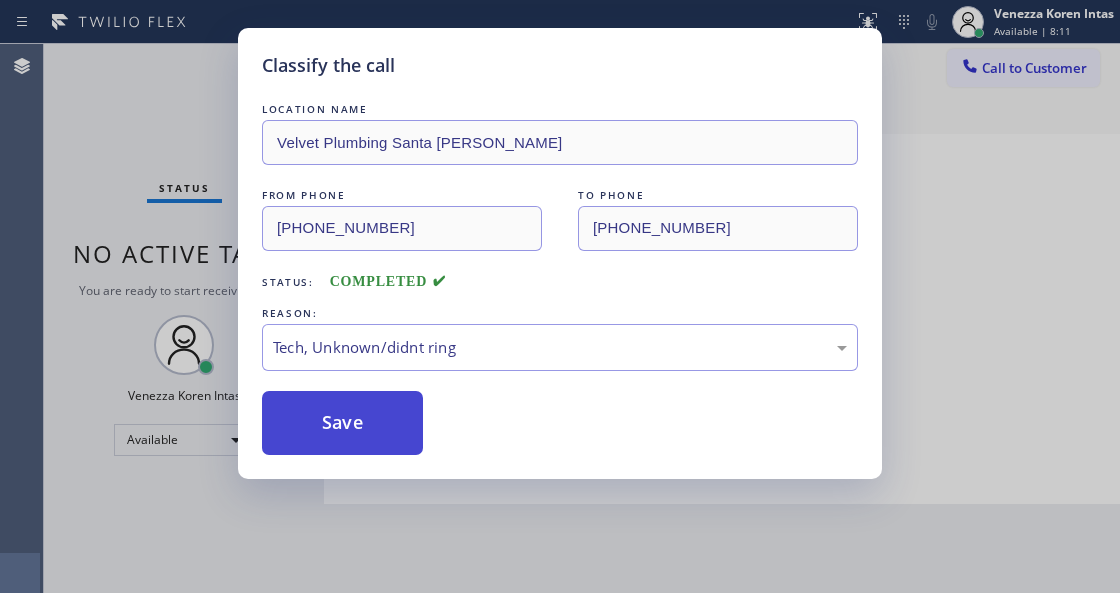 click on "Save" at bounding box center (342, 423) 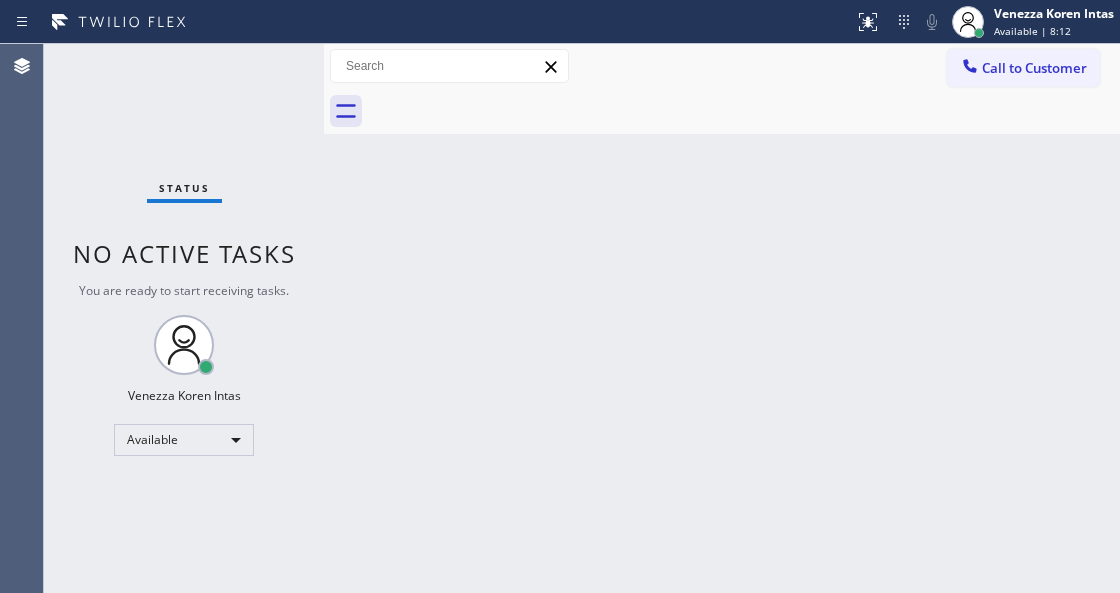 click on "Status   No active tasks     You are ready to start receiving tasks.   Venezza Koren Intas Available" at bounding box center [184, 318] 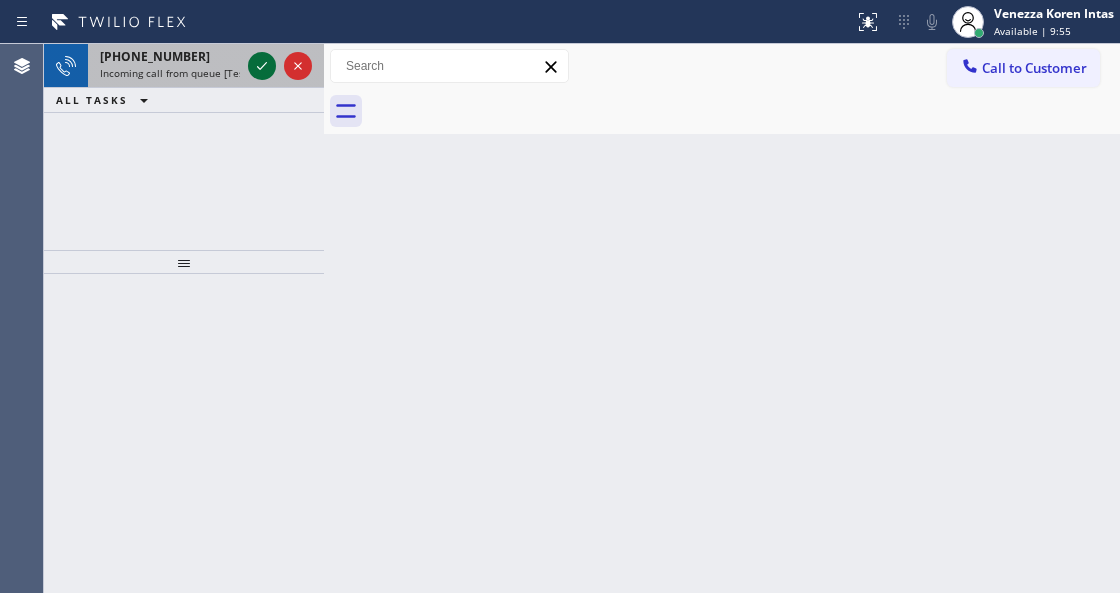 click 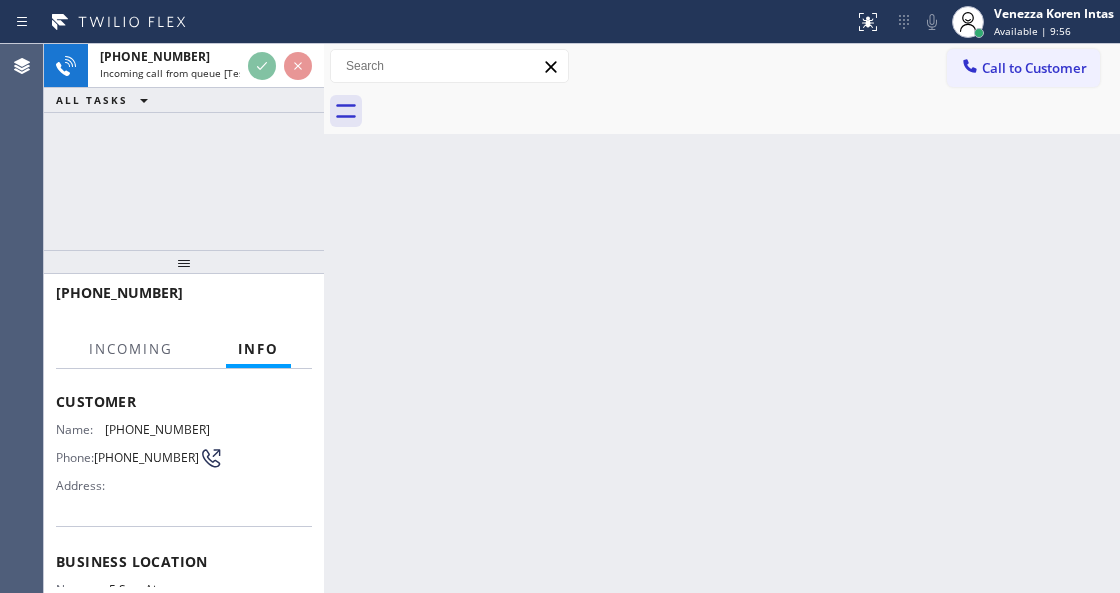 scroll, scrollTop: 200, scrollLeft: 0, axis: vertical 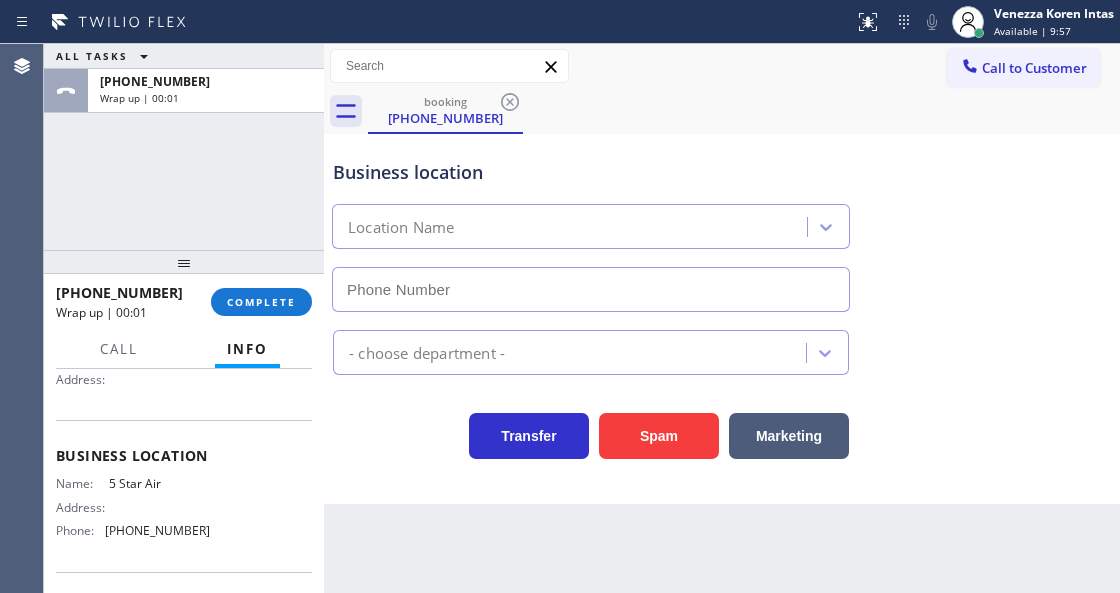 type on "(833) 246-4036" 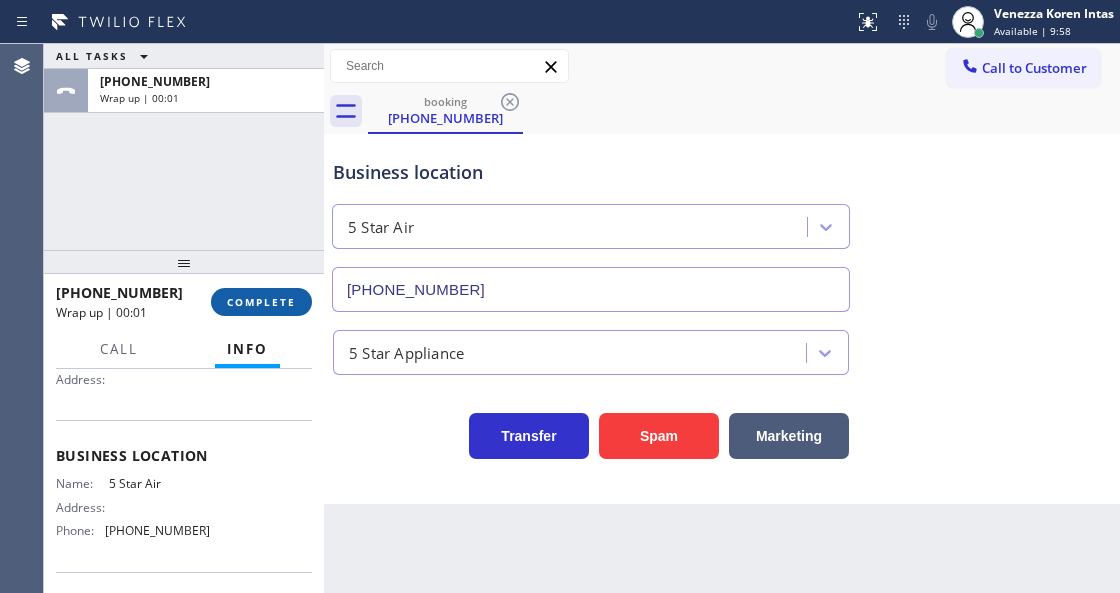click on "COMPLETE" at bounding box center [261, 302] 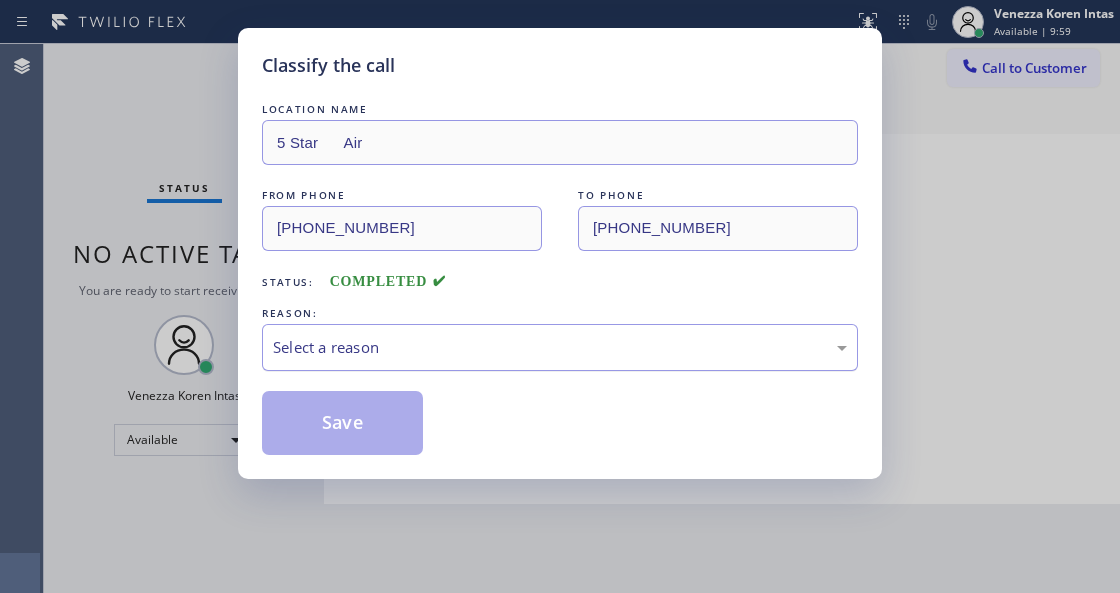 click on "Select a reason" at bounding box center (560, 347) 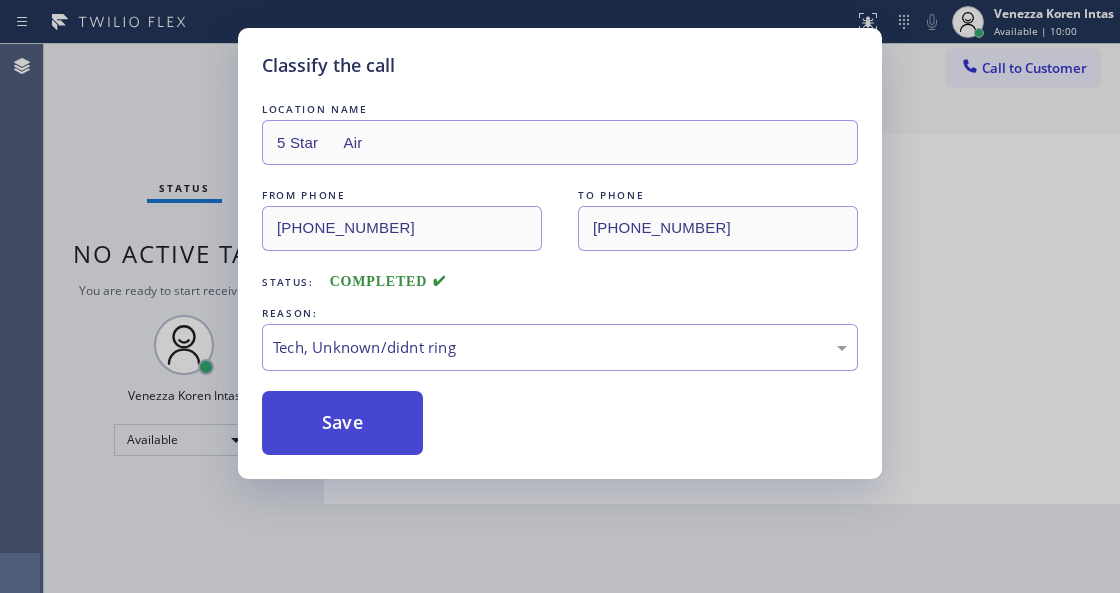 click on "Save" at bounding box center (342, 423) 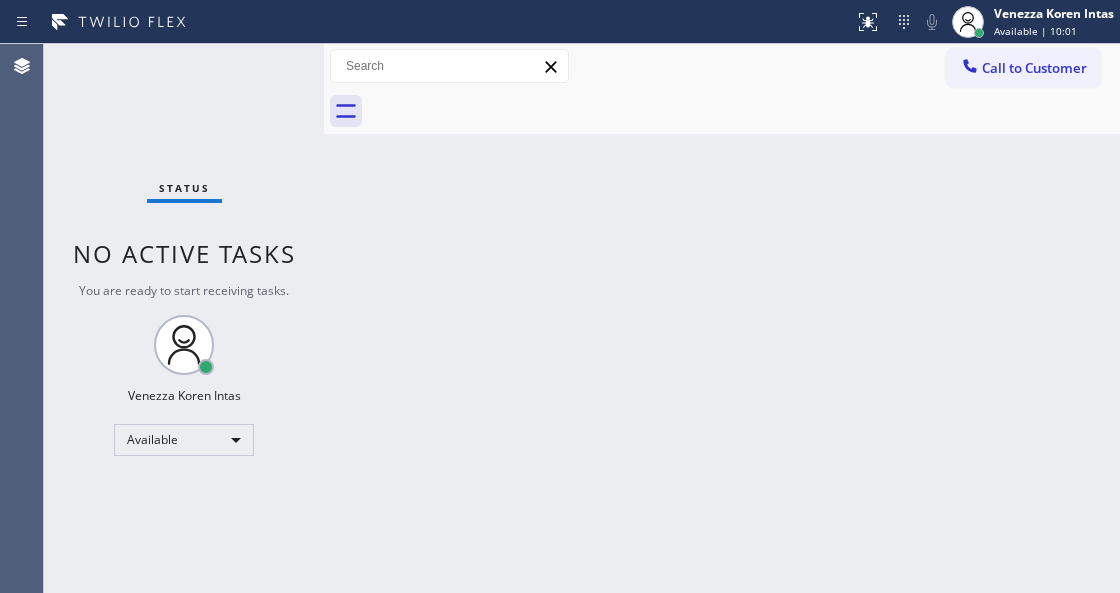 click on "Status   No active tasks     You are ready to start receiving tasks.   Venezza Koren Intas Available" at bounding box center (184, 318) 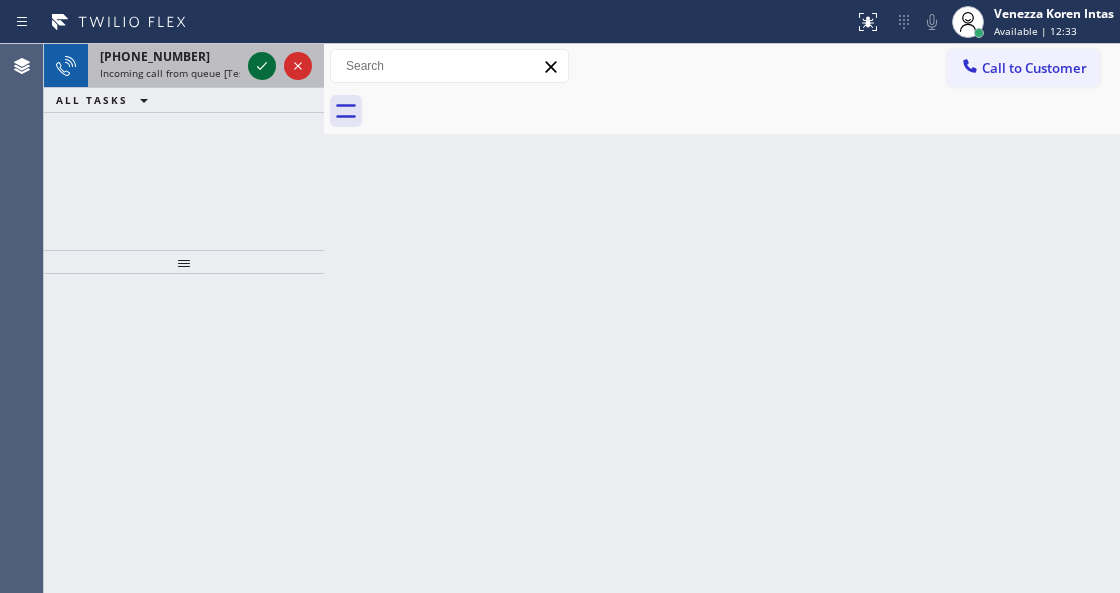 click 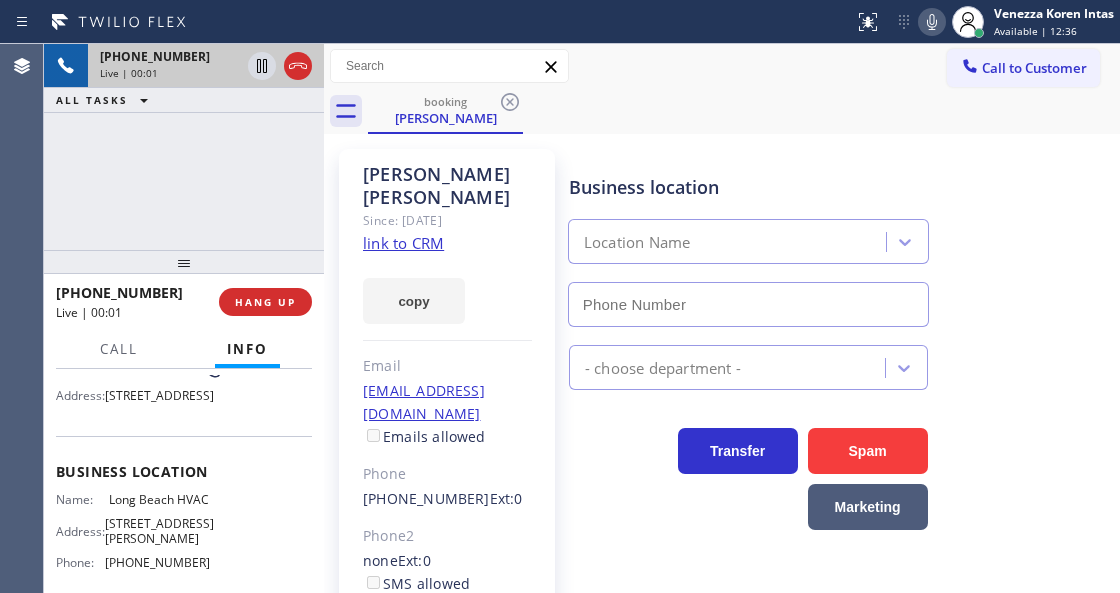 scroll, scrollTop: 200, scrollLeft: 0, axis: vertical 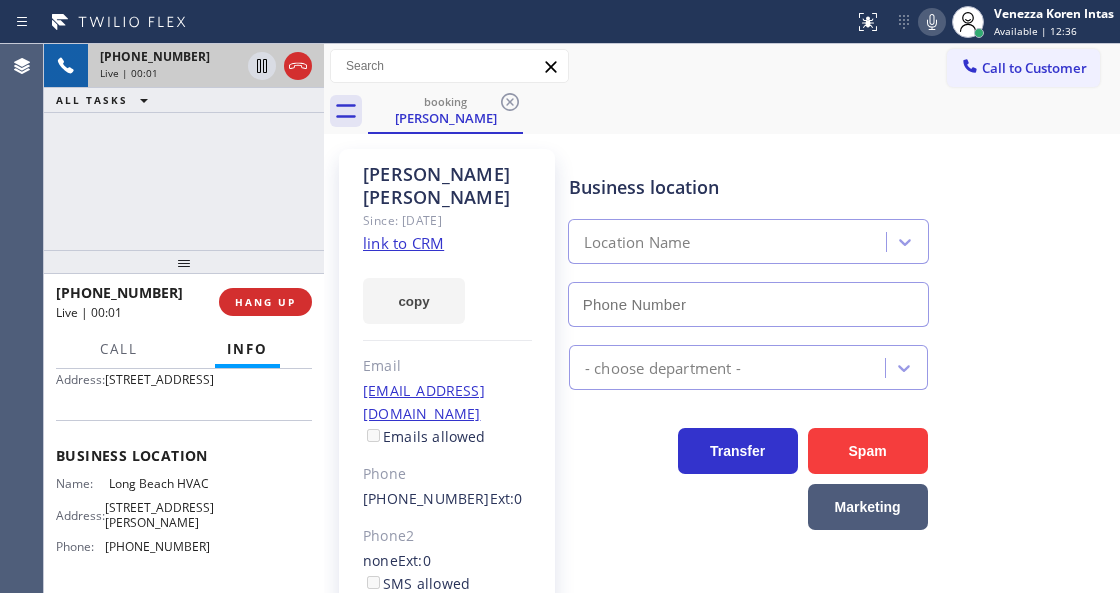 type on "(323) 641-4970" 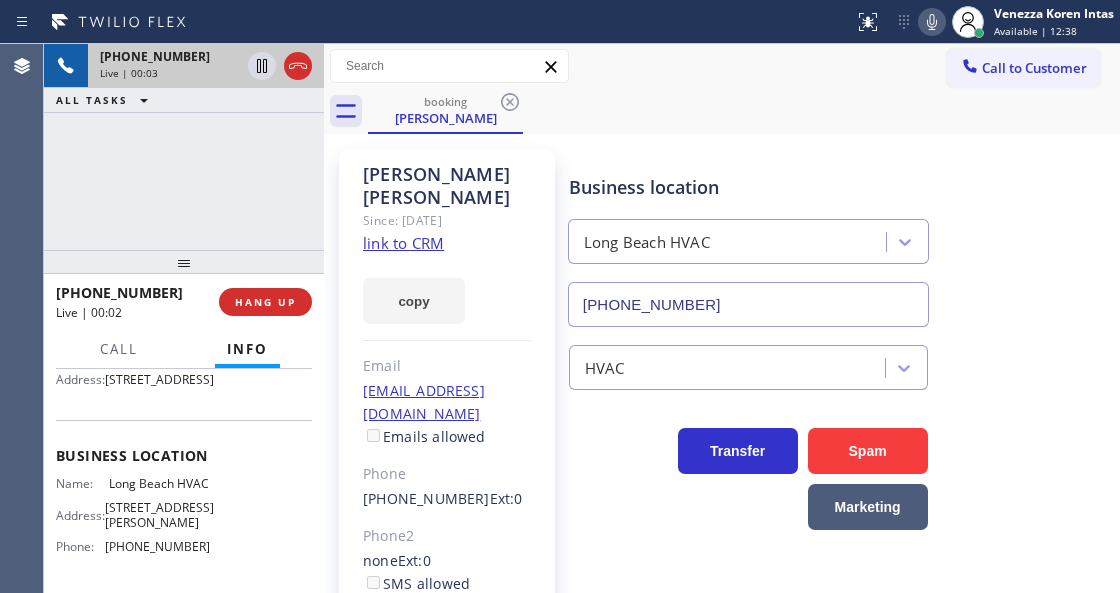 click on "link to CRM" 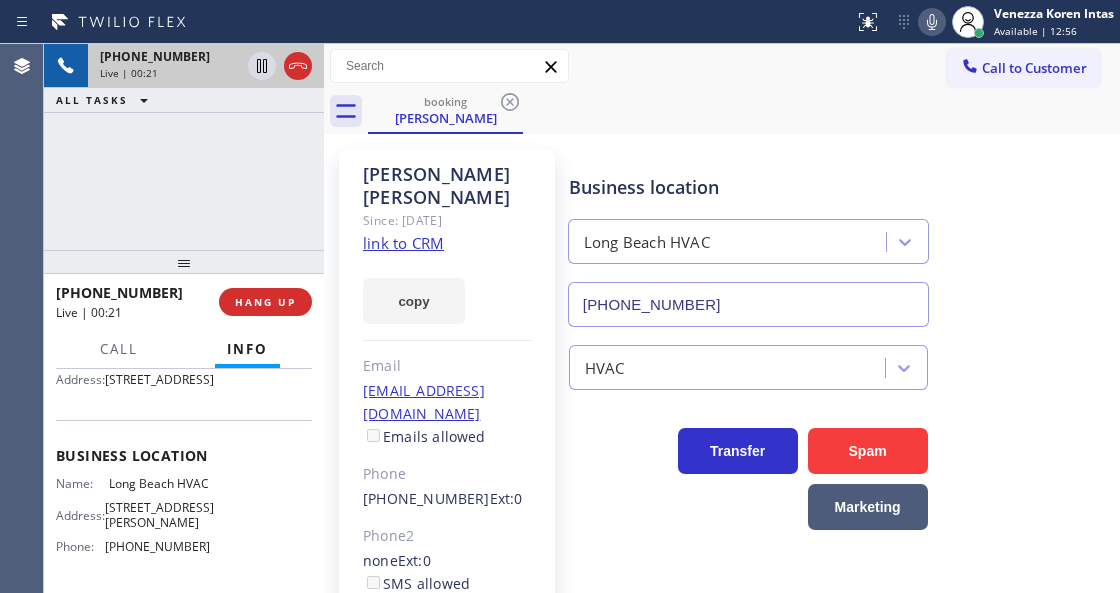click at bounding box center [427, 22] 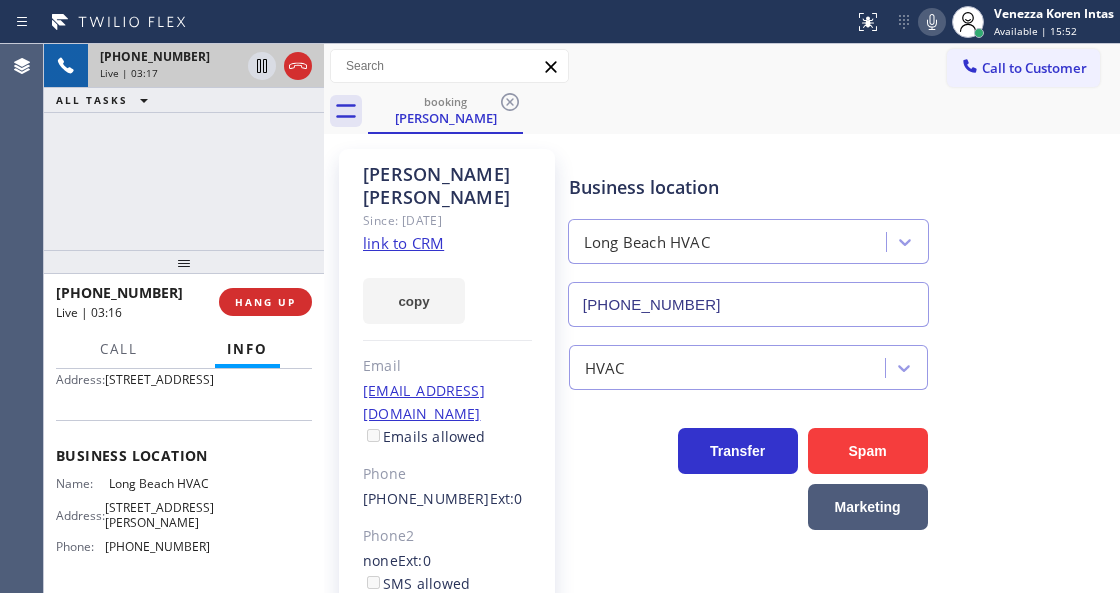 click 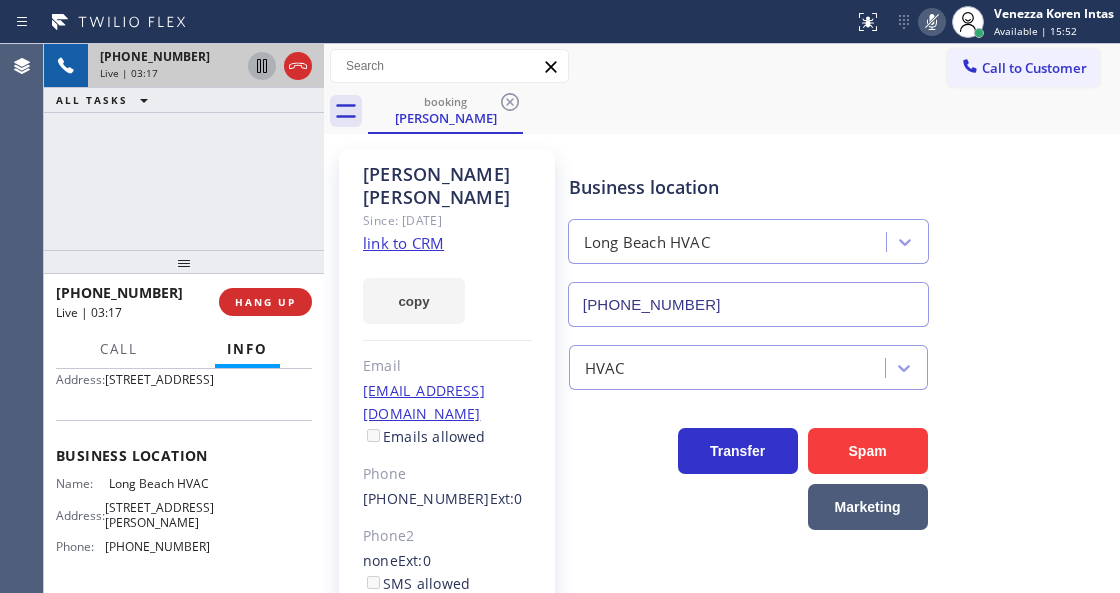 click 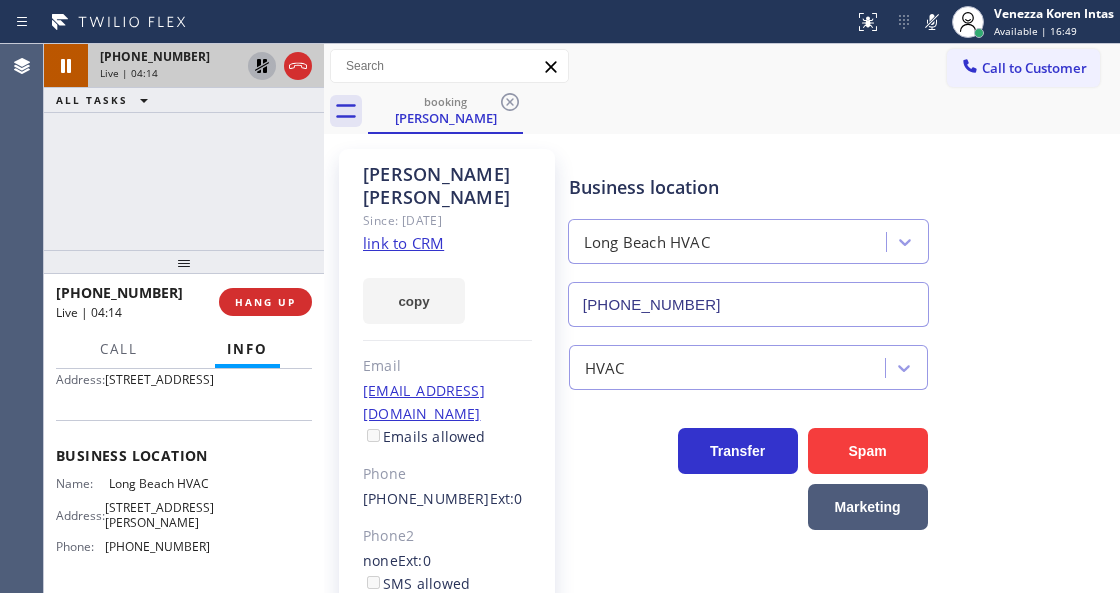 drag, startPoint x: 918, startPoint y: 16, endPoint x: 918, endPoint y: 35, distance: 19 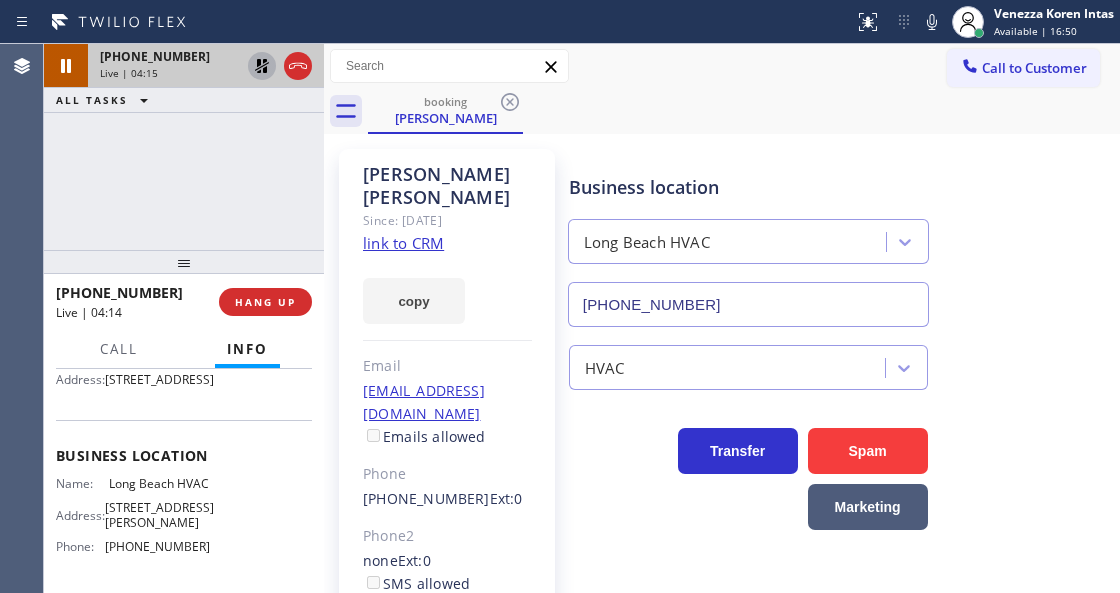 click 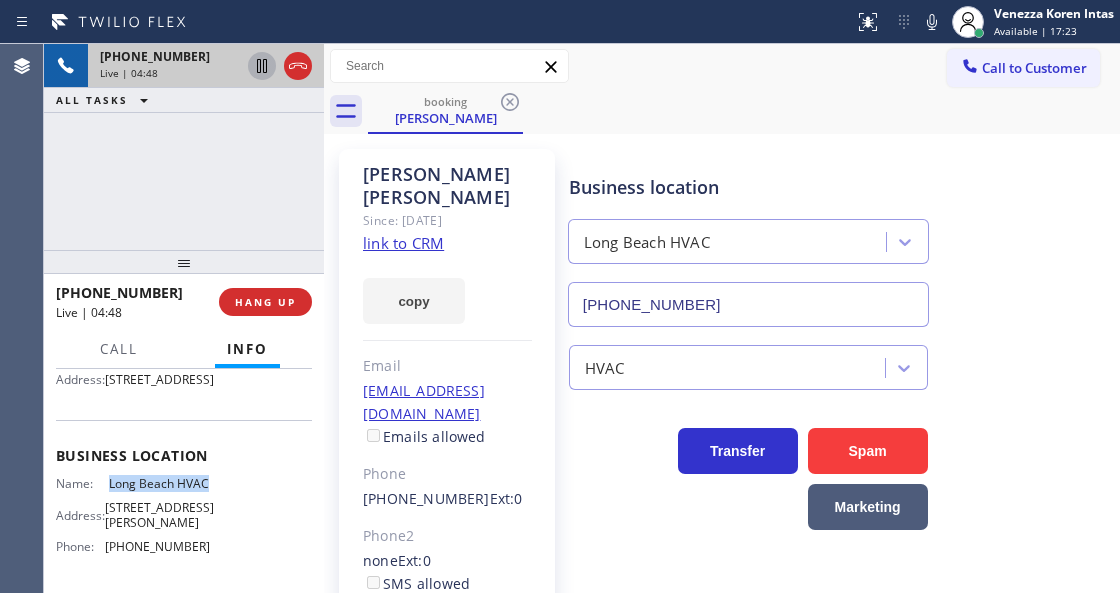 drag, startPoint x: 106, startPoint y: 525, endPoint x: 153, endPoint y: 546, distance: 51.47815 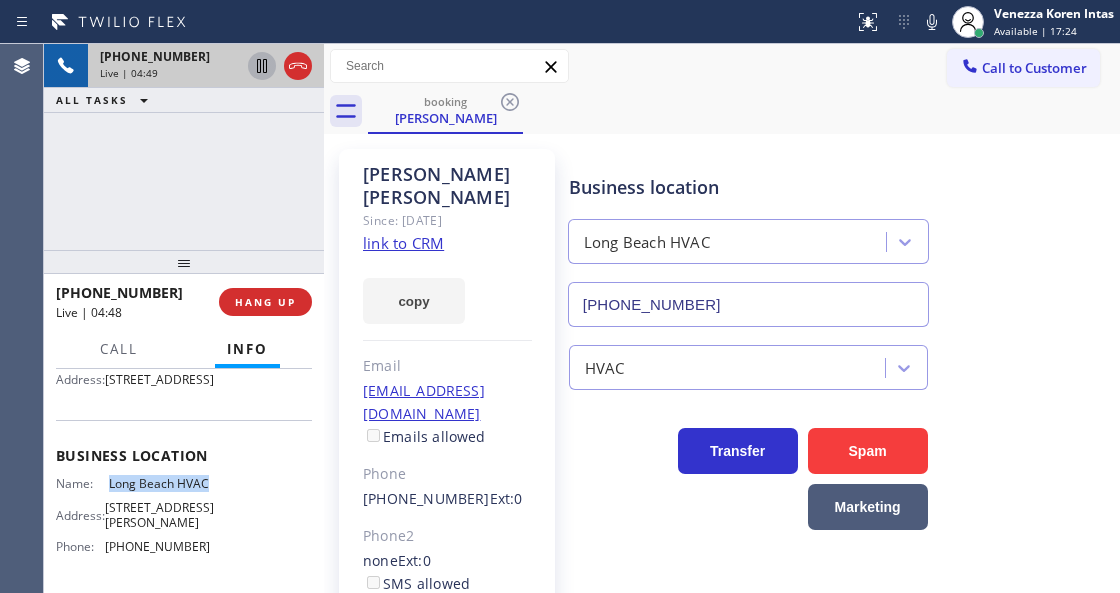 copy on "Long Beach HVAC" 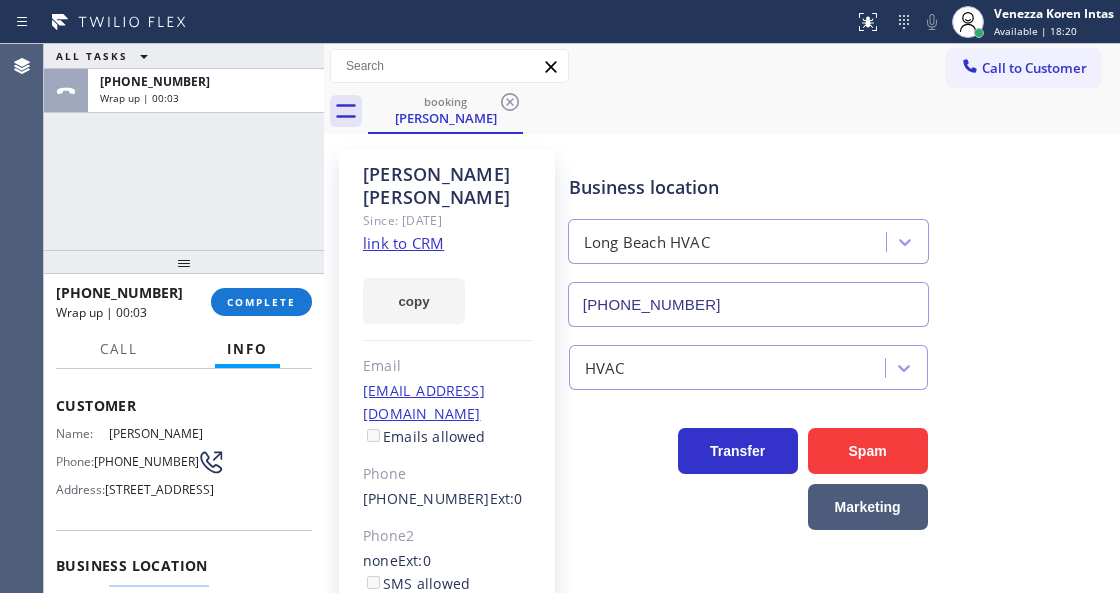 scroll, scrollTop: 66, scrollLeft: 0, axis: vertical 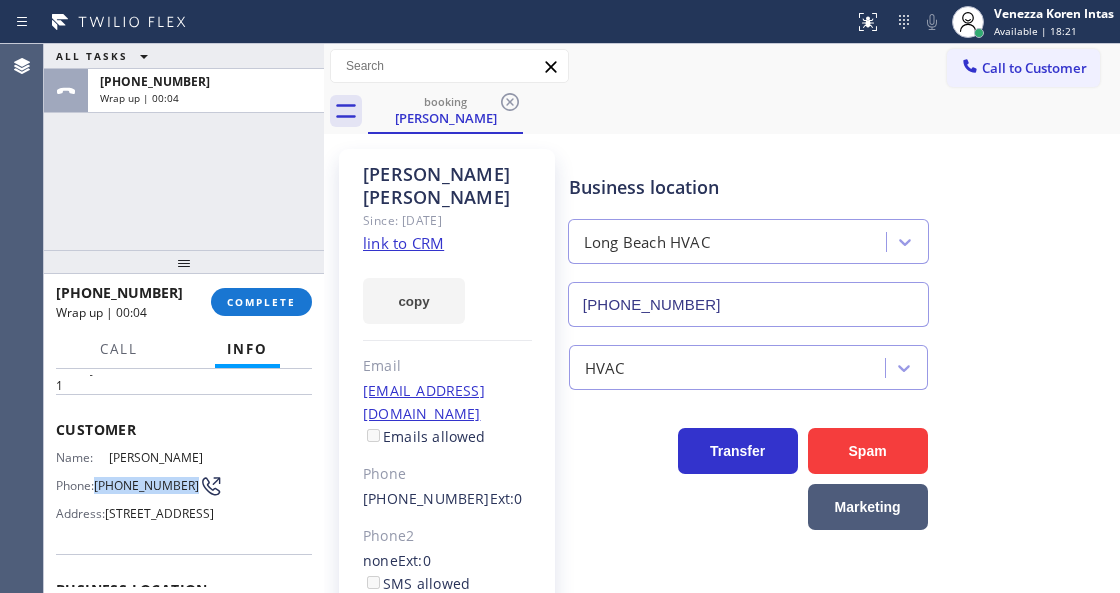 drag, startPoint x: 148, startPoint y: 490, endPoint x: 99, endPoint y: 474, distance: 51.546097 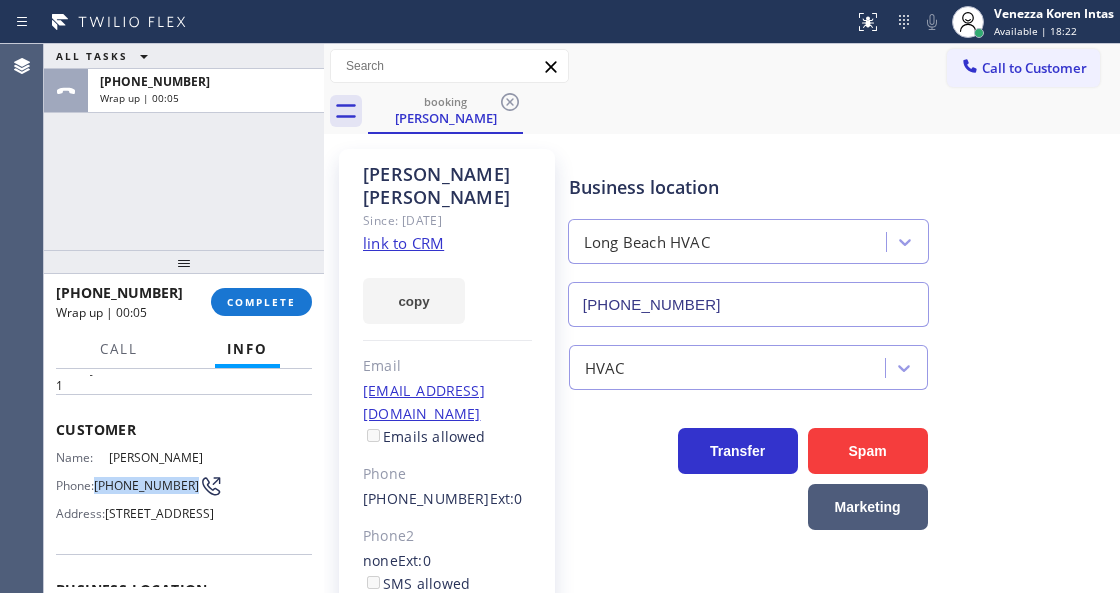 copy on "(310) 717-5281" 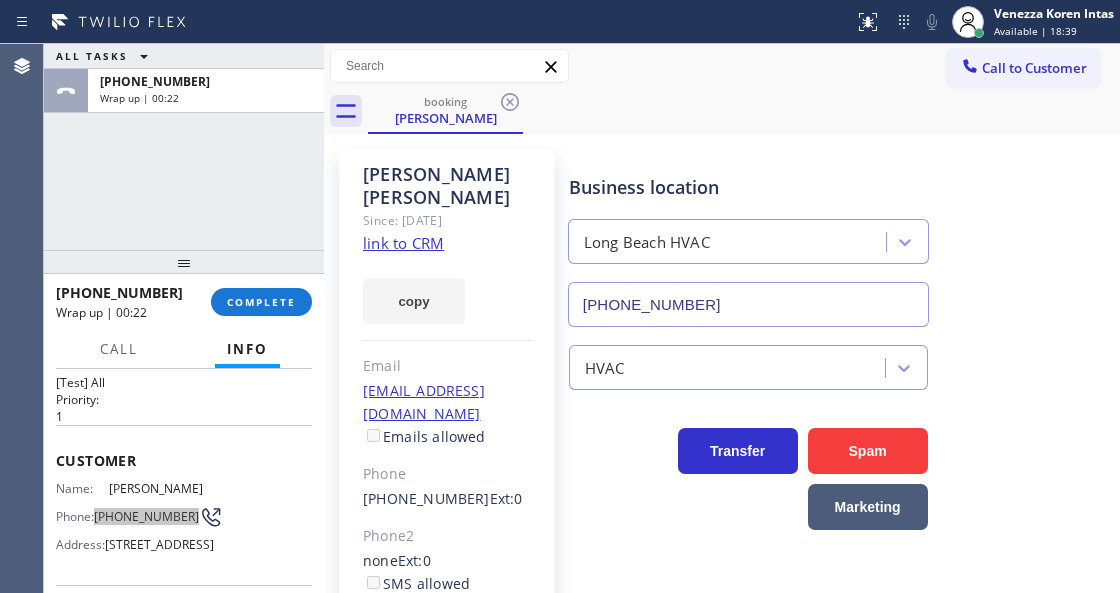 scroll, scrollTop: 66, scrollLeft: 0, axis: vertical 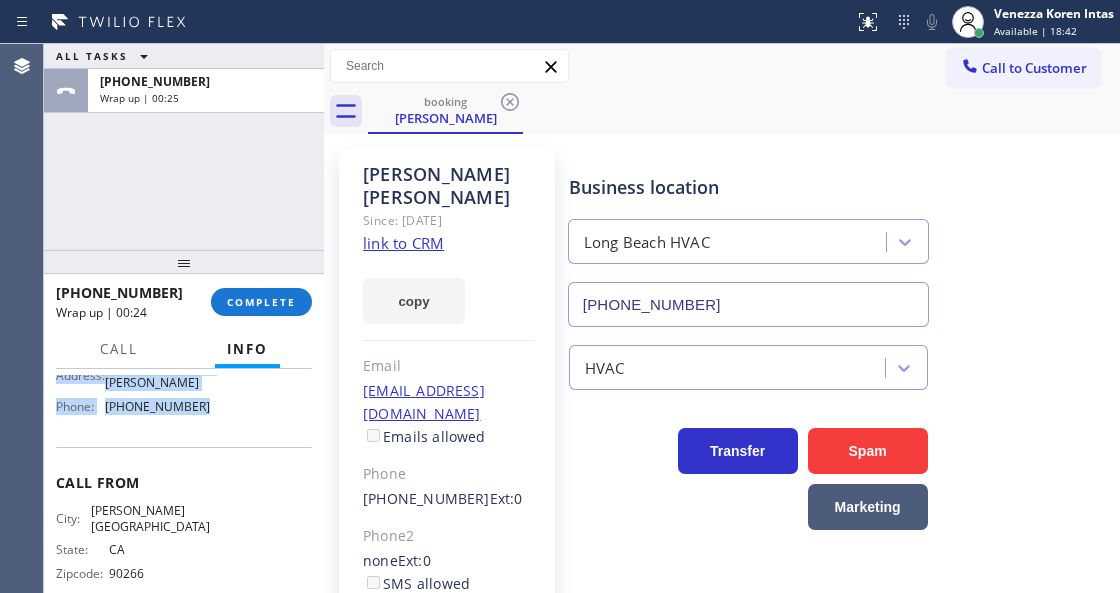 drag, startPoint x: 58, startPoint y: 421, endPoint x: 242, endPoint y: 454, distance: 186.93582 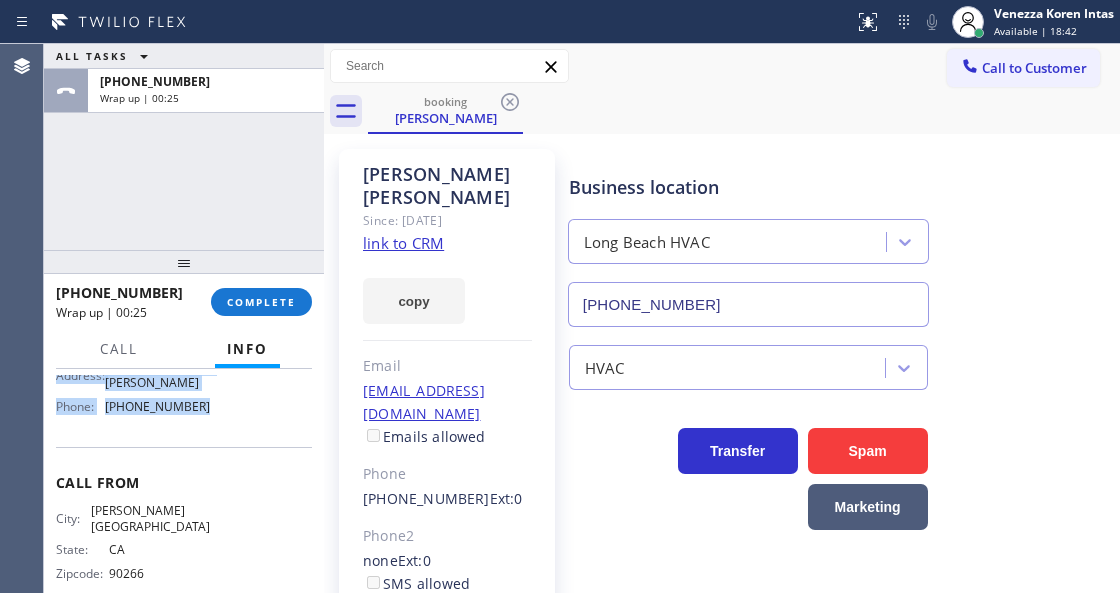 copy on "Customer Name: Kristin Arledge Phone: (310) 717-5281 Address: 28746 Timberlane St, Agoura Hills, CA 91301, USA Business location Name: Long Beach HVAC Address: 1339 E Phillips St  Phone: (323) 641-4970" 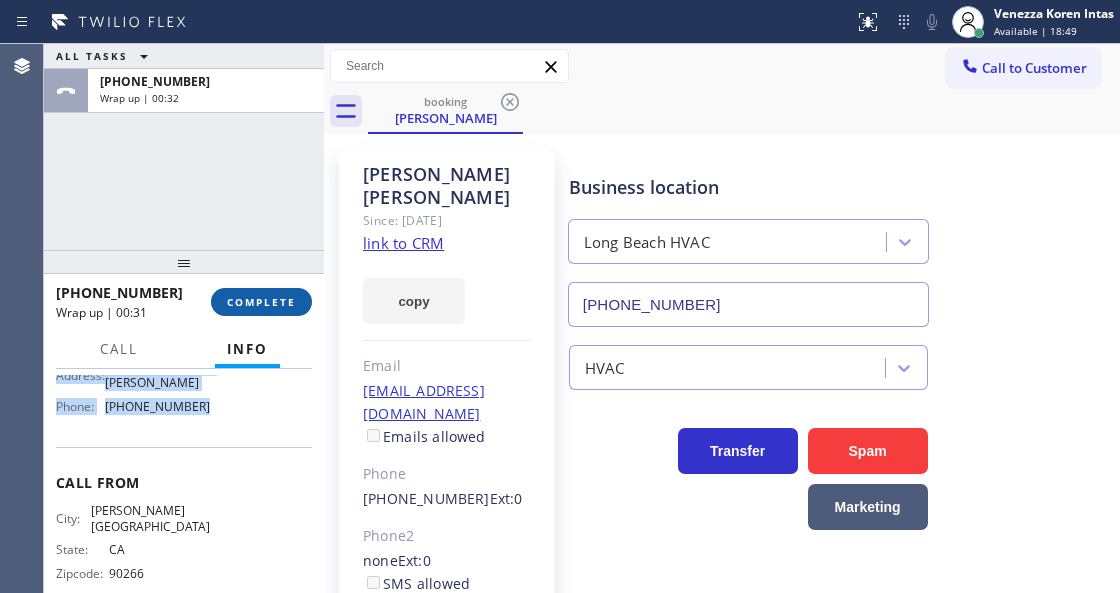 click on "COMPLETE" at bounding box center [261, 302] 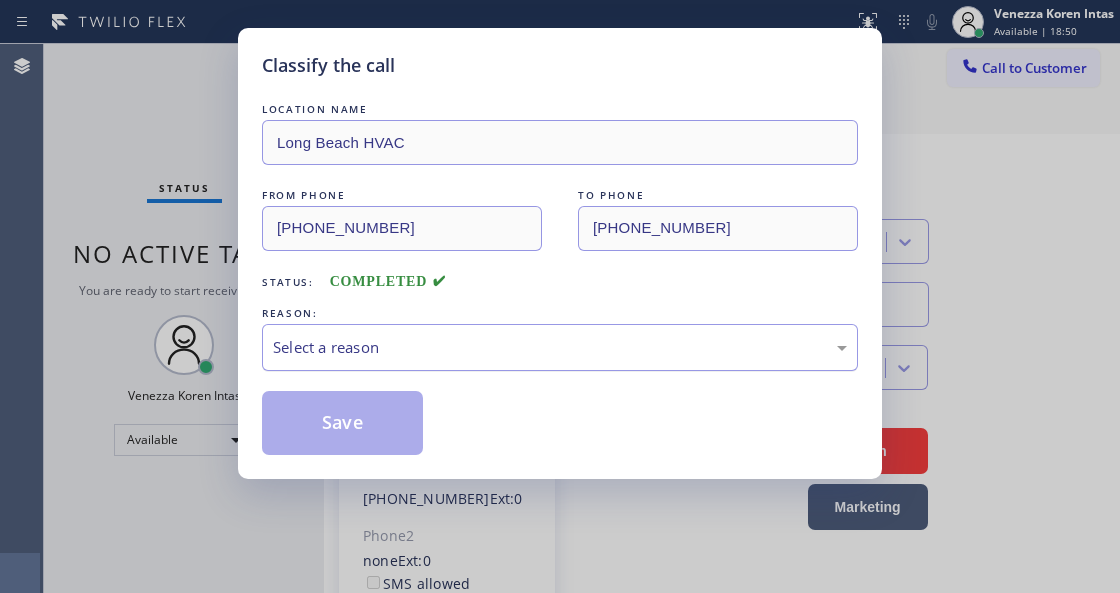 click on "Select a reason" at bounding box center [560, 347] 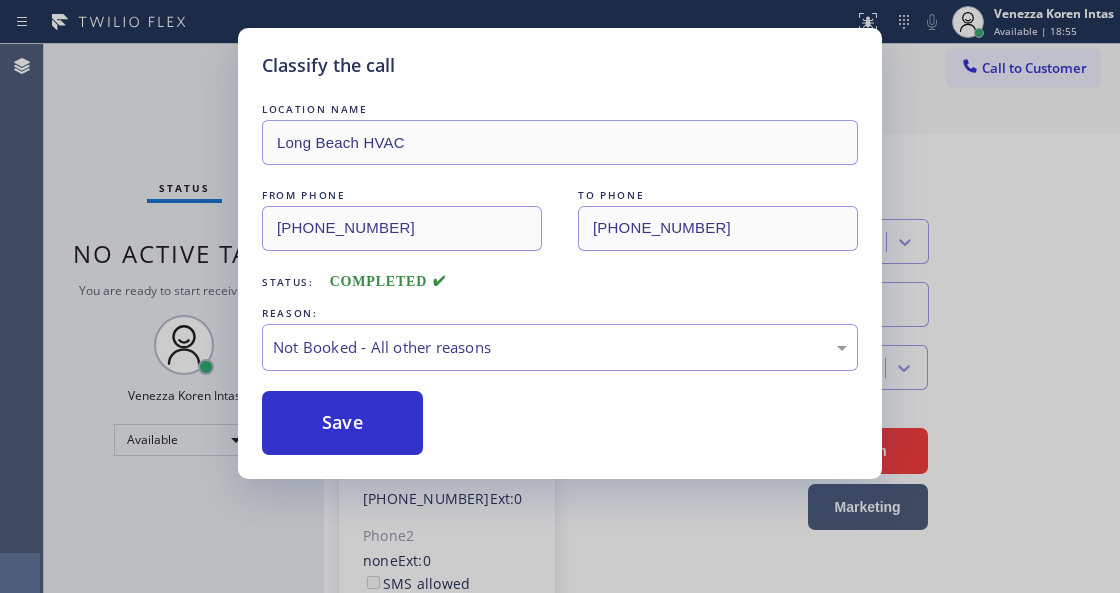 click on "Save" at bounding box center [342, 423] 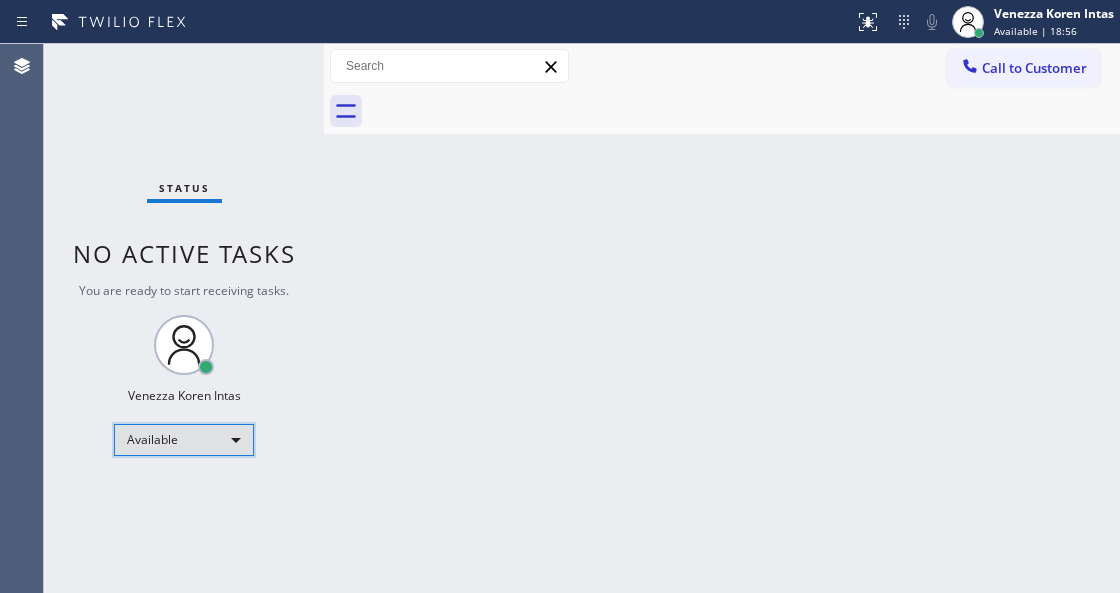 click on "Available" at bounding box center [184, 440] 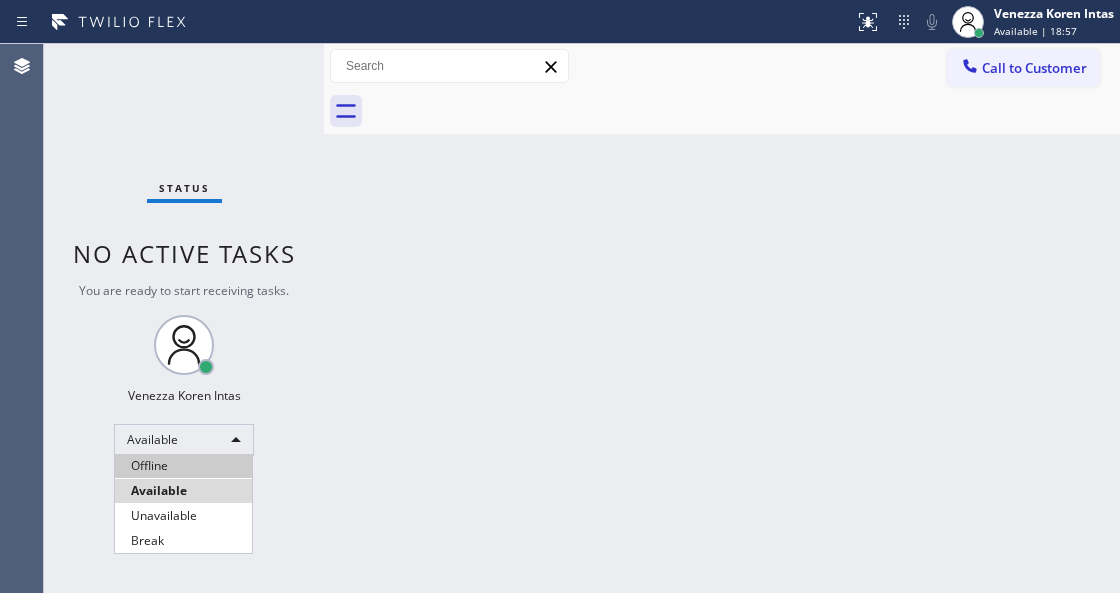 click on "Offline" at bounding box center [183, 466] 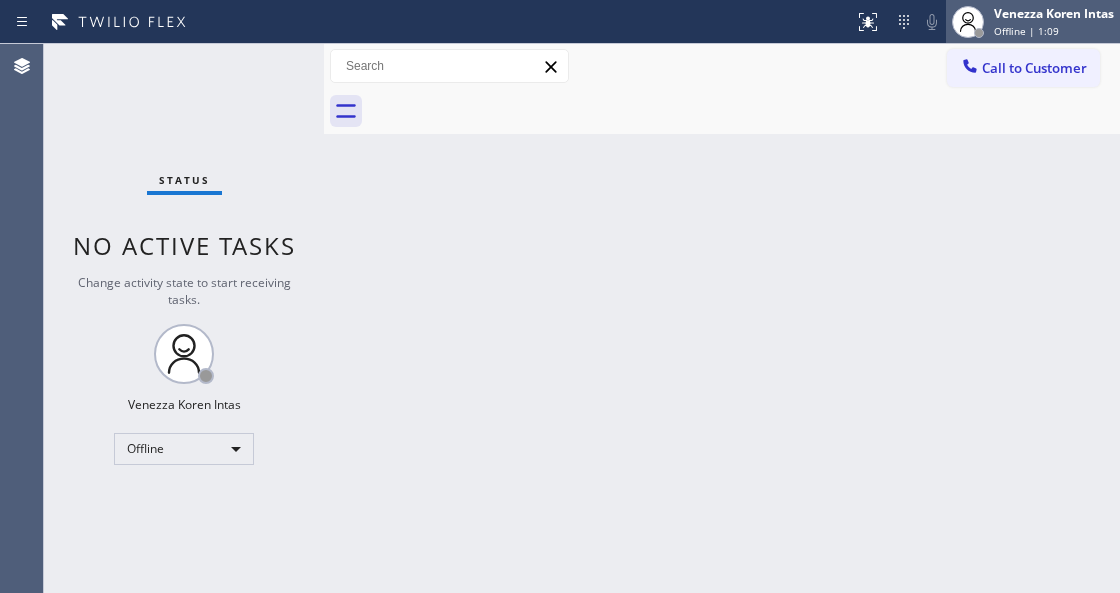 click on "Offline | 1:09" at bounding box center (1026, 31) 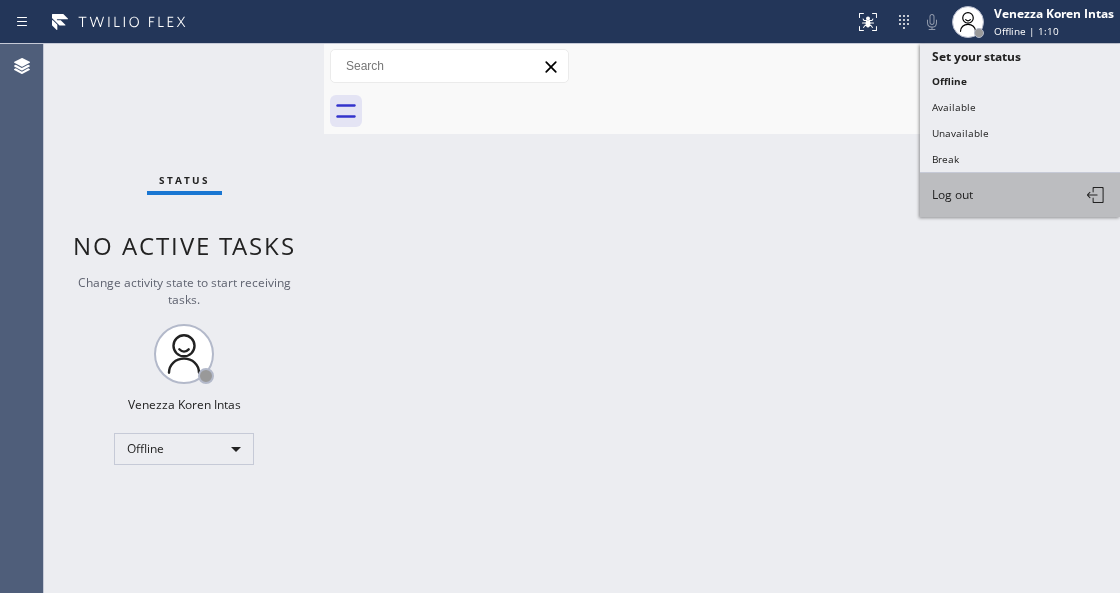 click on "Log out" at bounding box center [1020, 195] 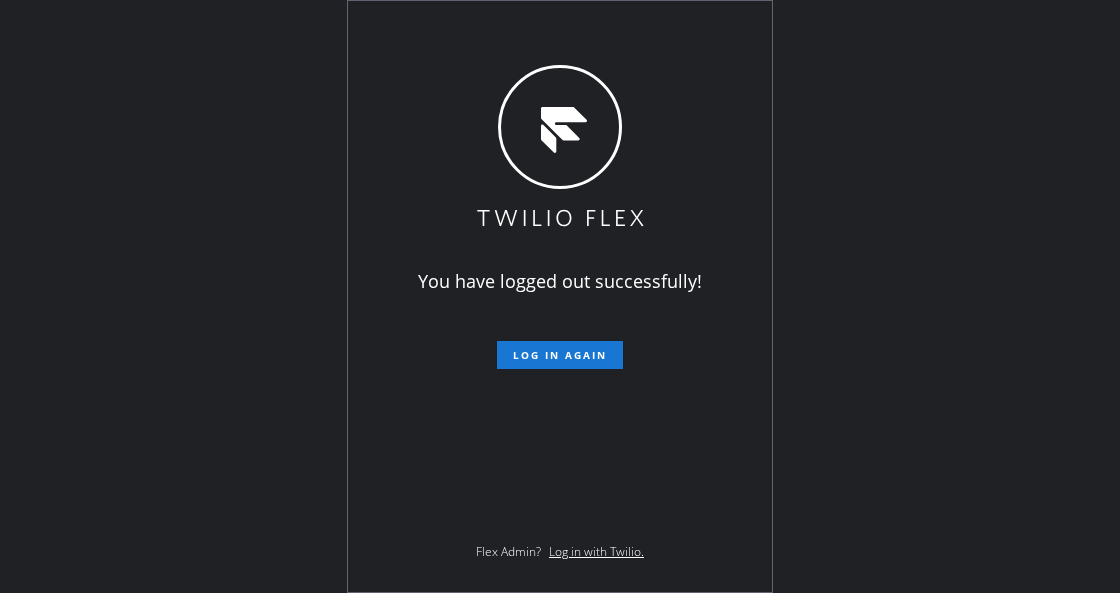 click on "You have logged out successfully! Log in again Flex Admin? Log in with Twilio." at bounding box center (560, 296) 